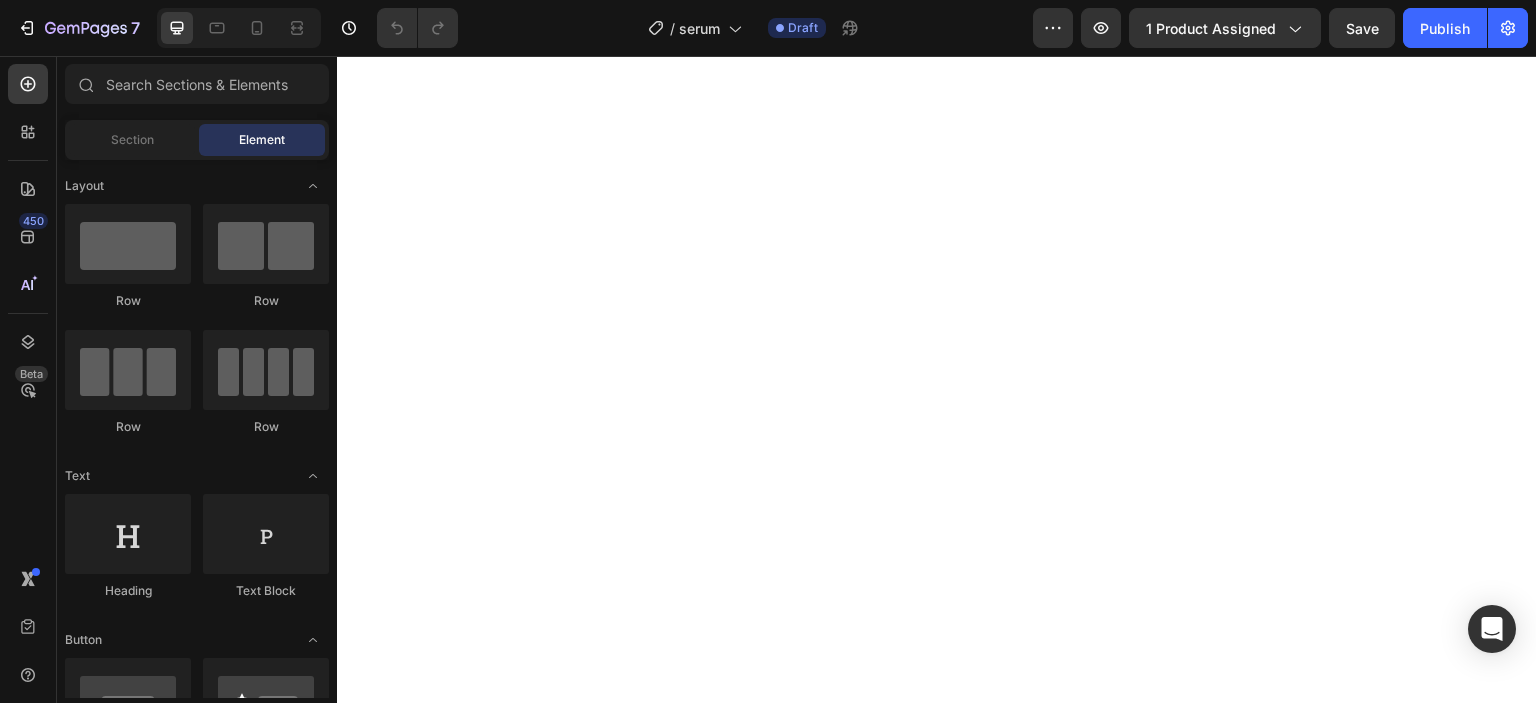 scroll, scrollTop: 0, scrollLeft: 0, axis: both 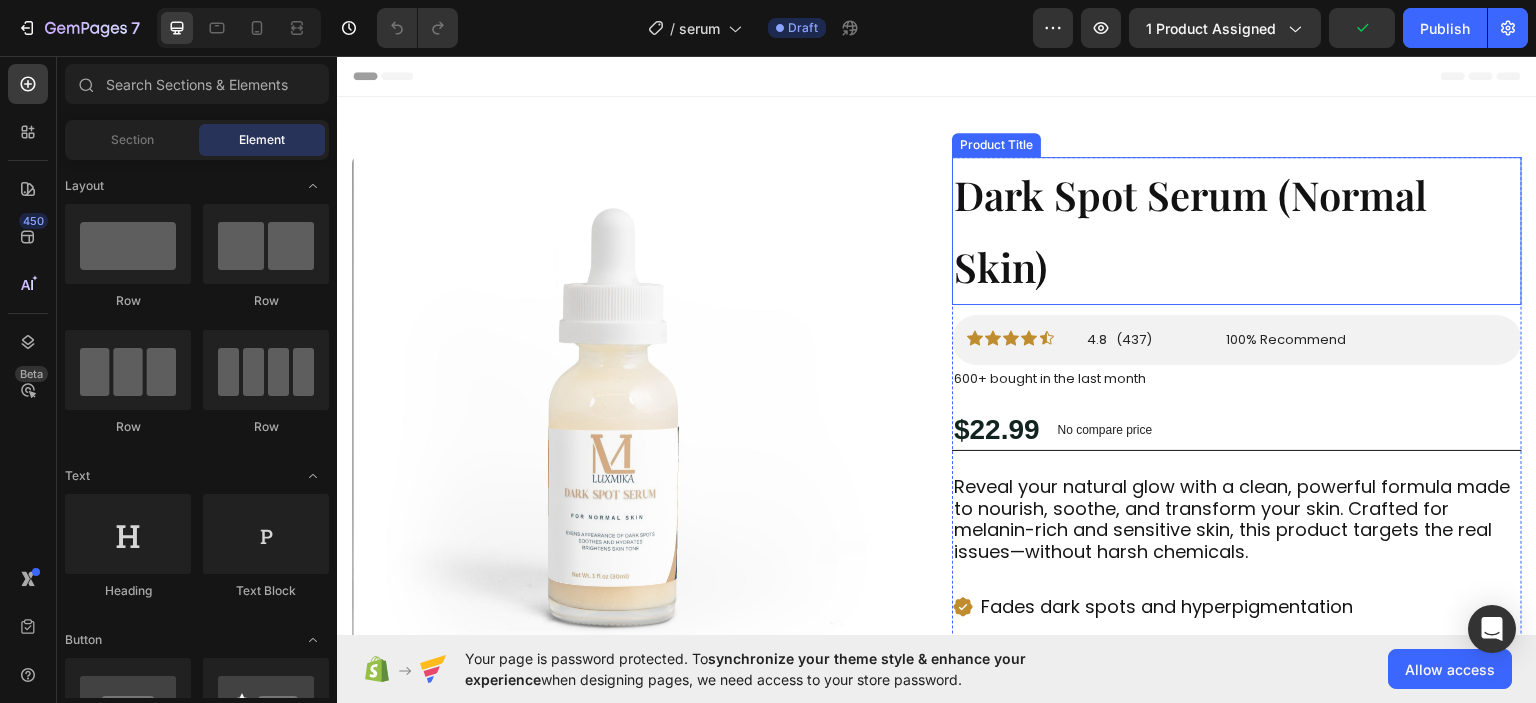 click on "Dark Spot Serum (Normal Skin)" at bounding box center (1237, 230) 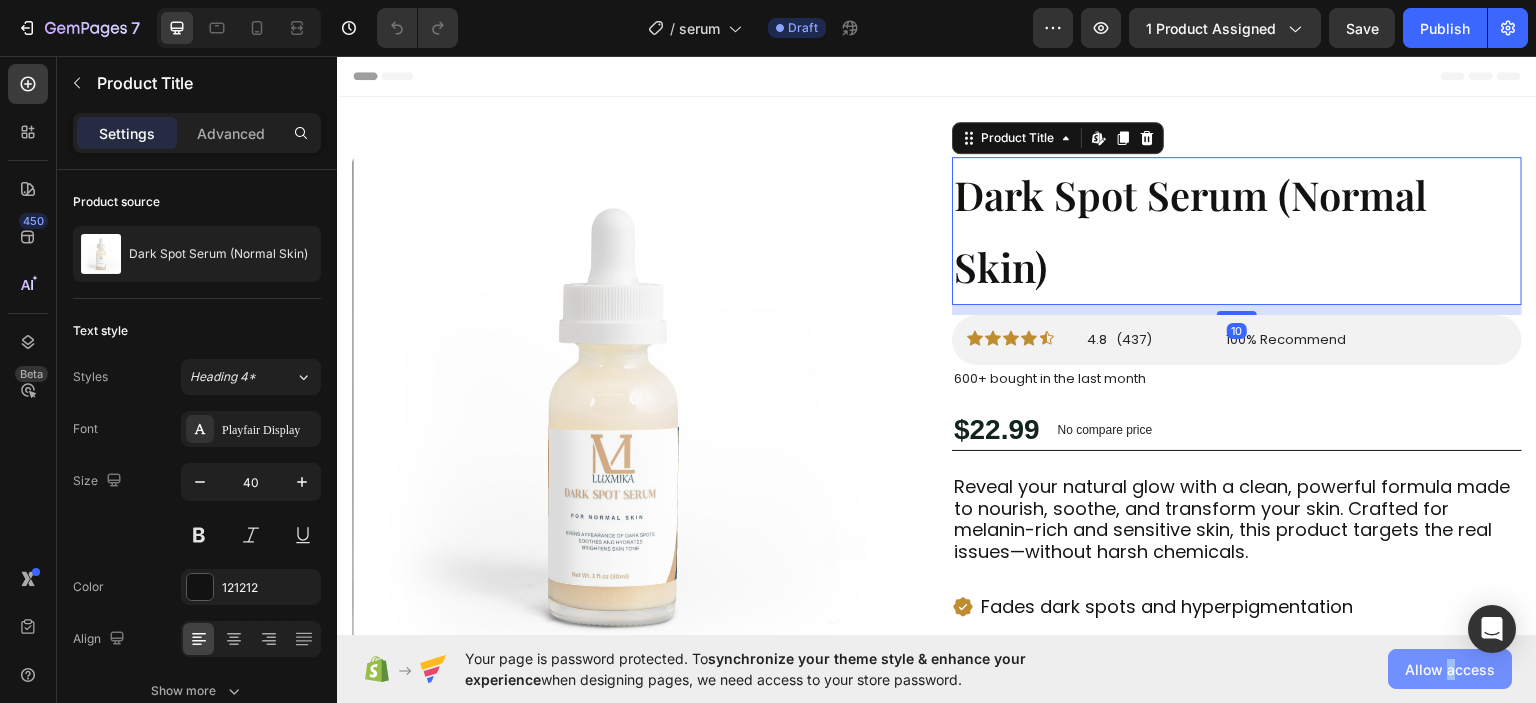 drag, startPoint x: 1449, startPoint y: 694, endPoint x: 1455, endPoint y: 674, distance: 20.880613 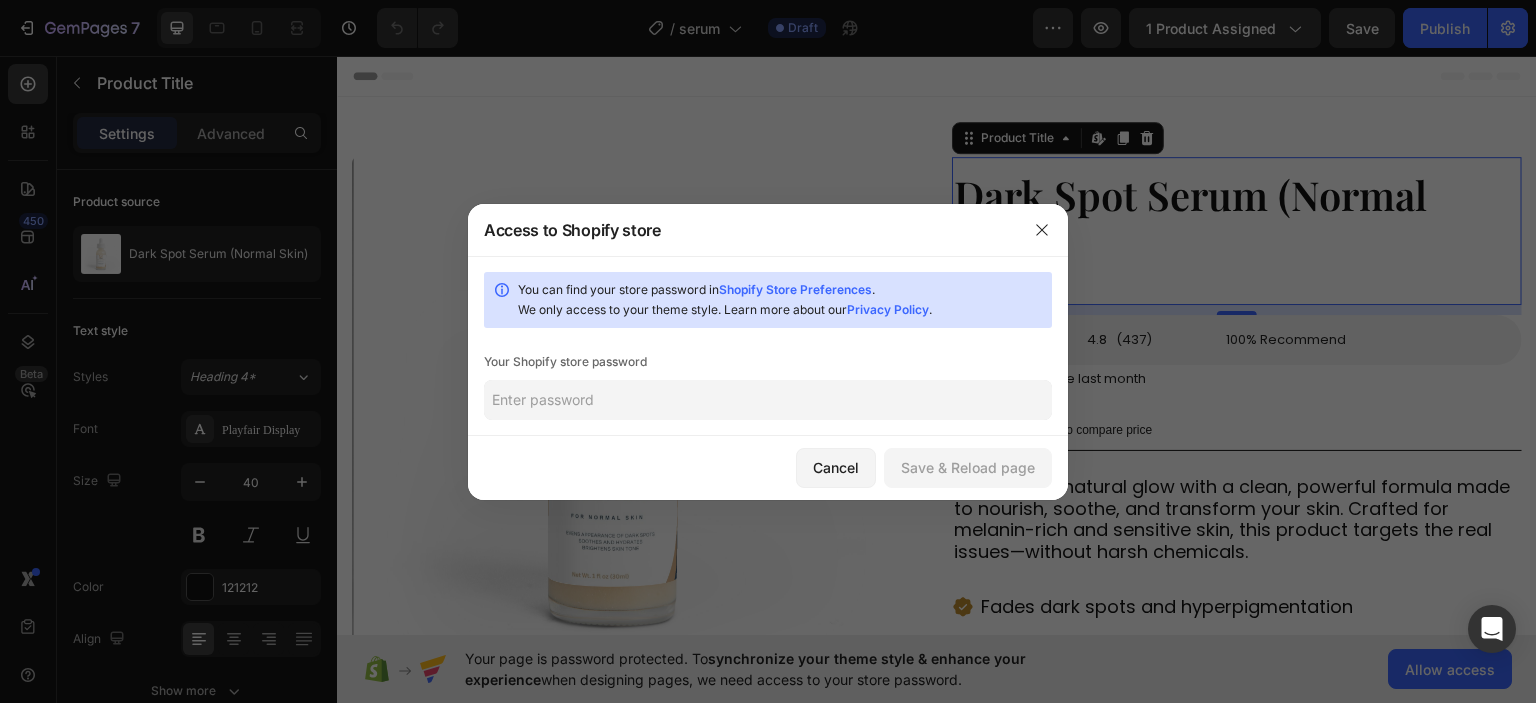 click 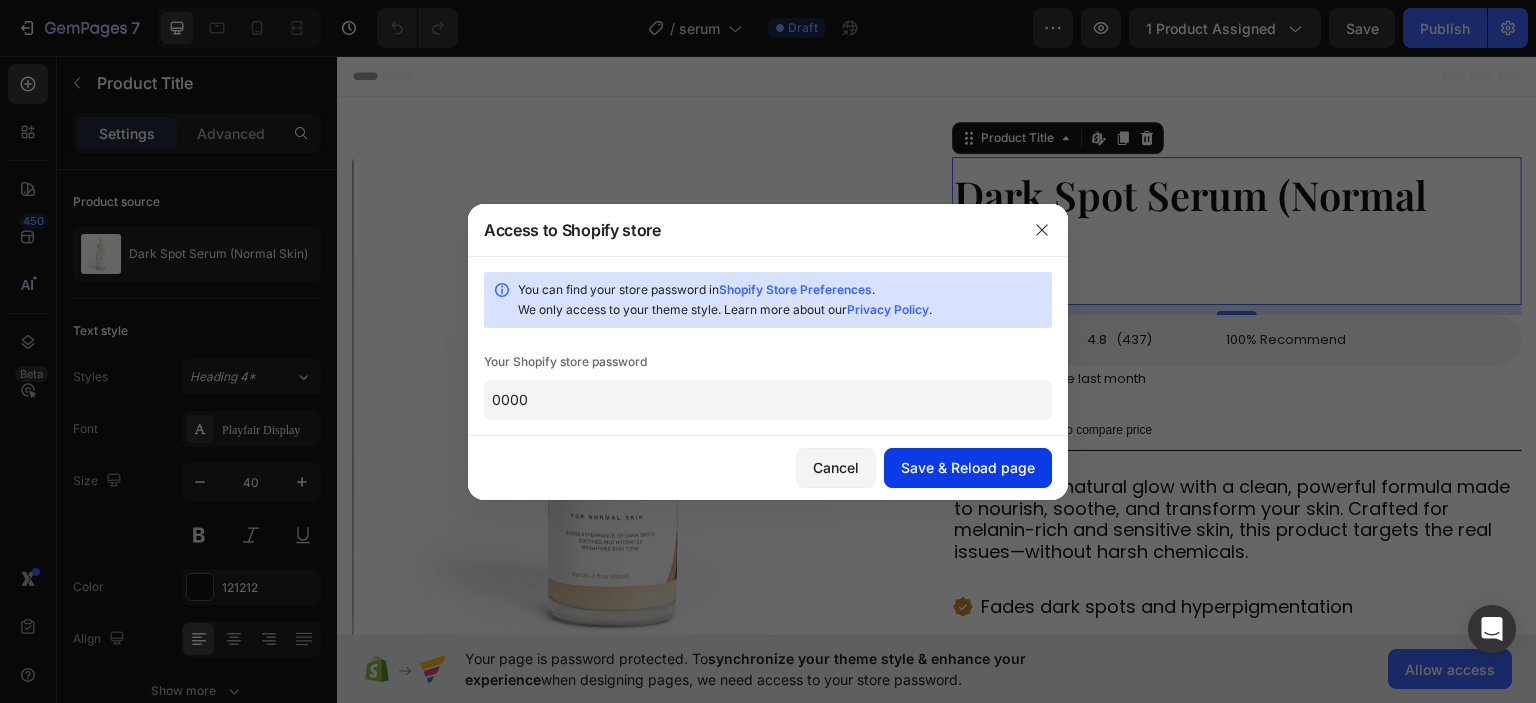 type on "0000" 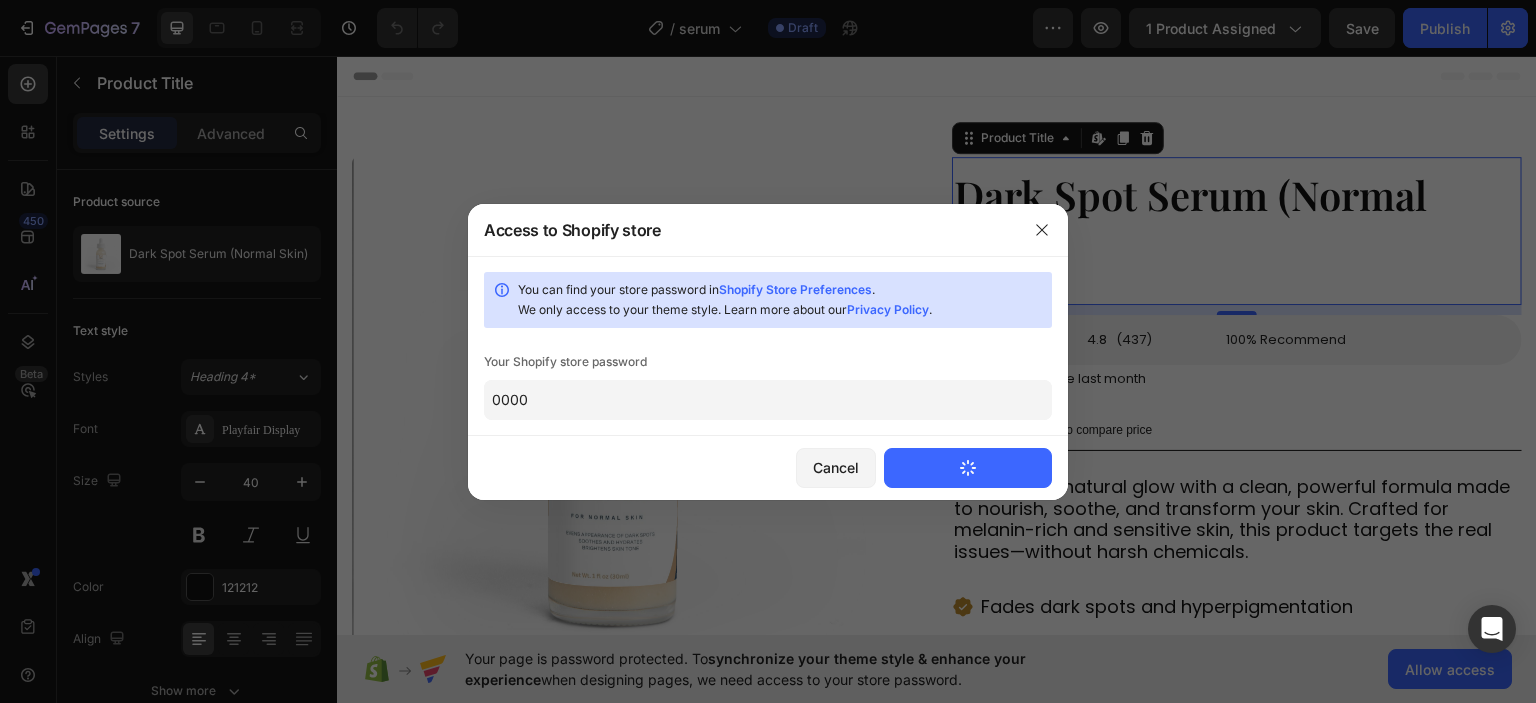 type 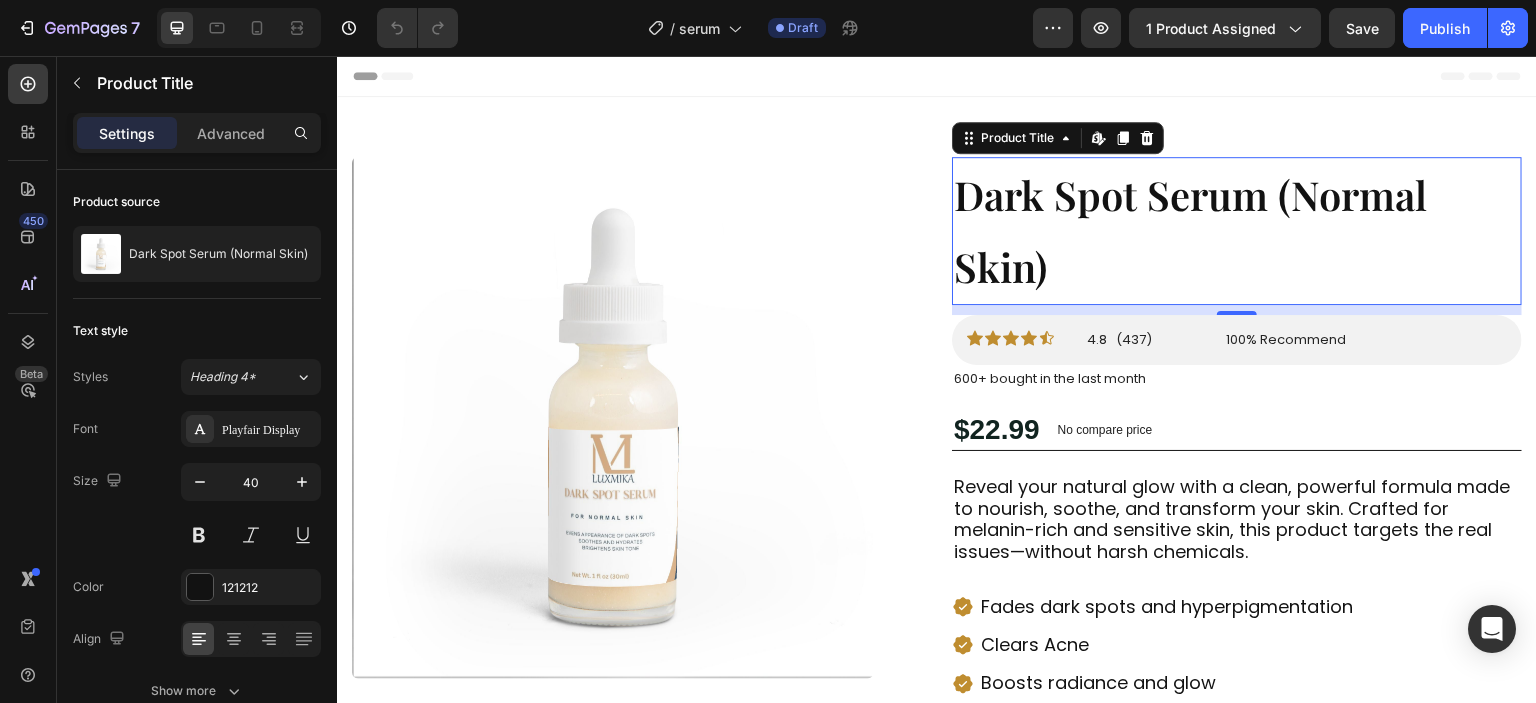 scroll, scrollTop: 0, scrollLeft: 0, axis: both 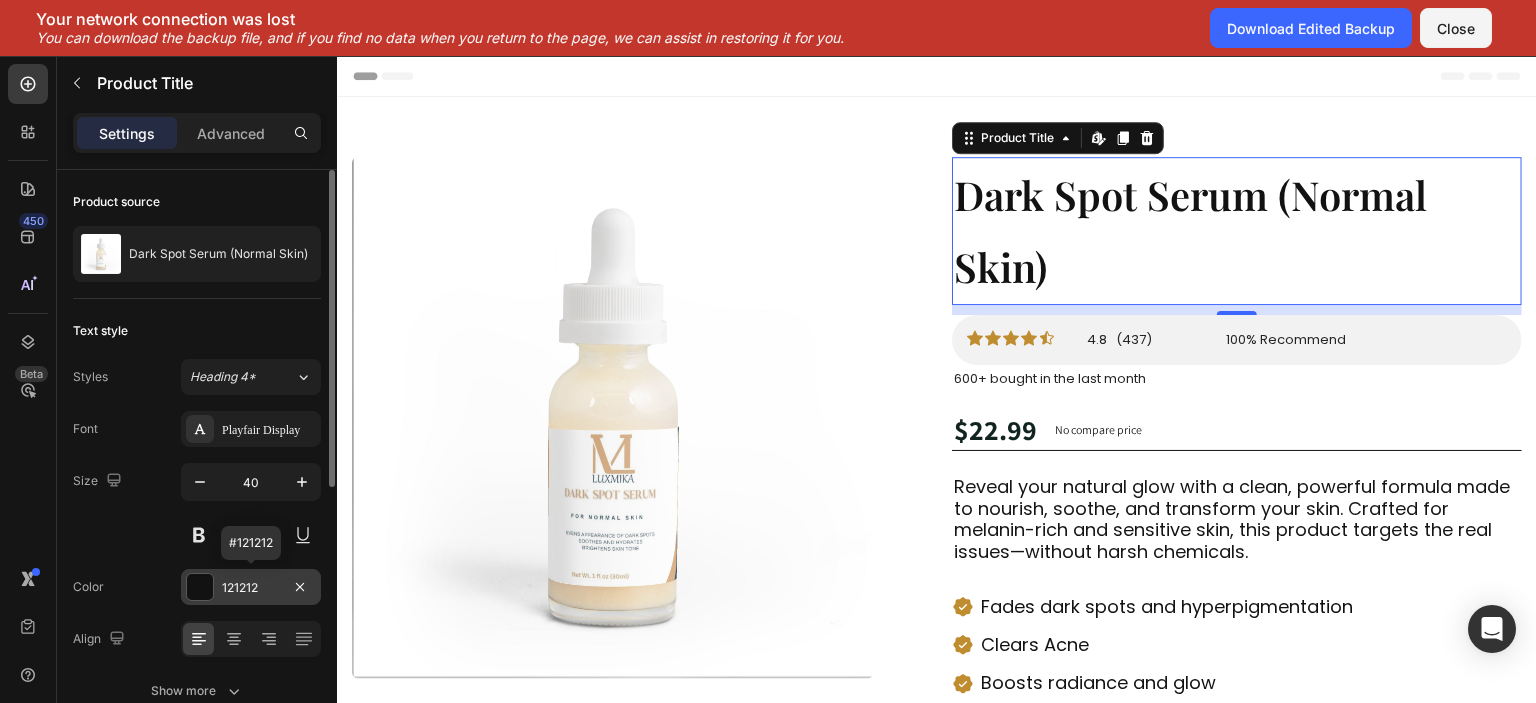 click on "121212" at bounding box center (251, 588) 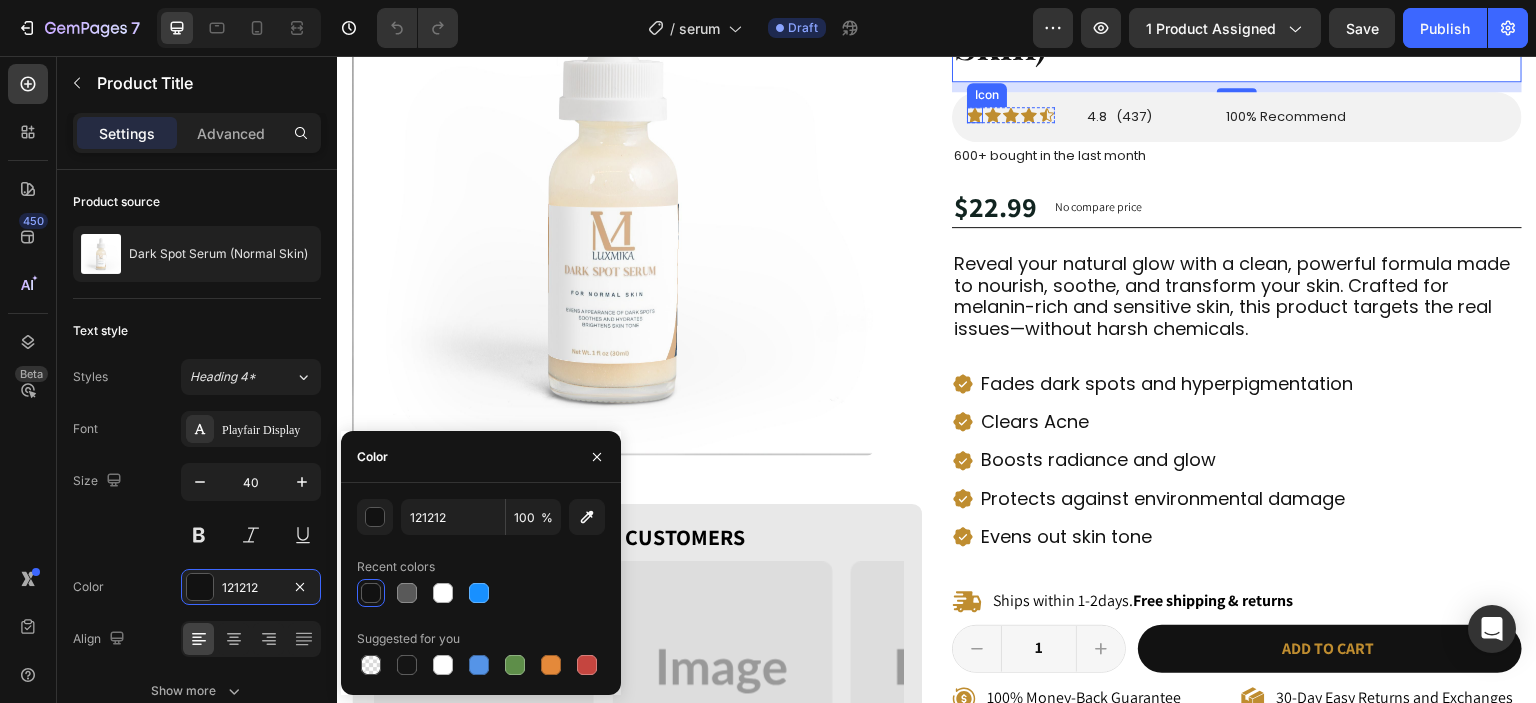 scroll, scrollTop: 340, scrollLeft: 0, axis: vertical 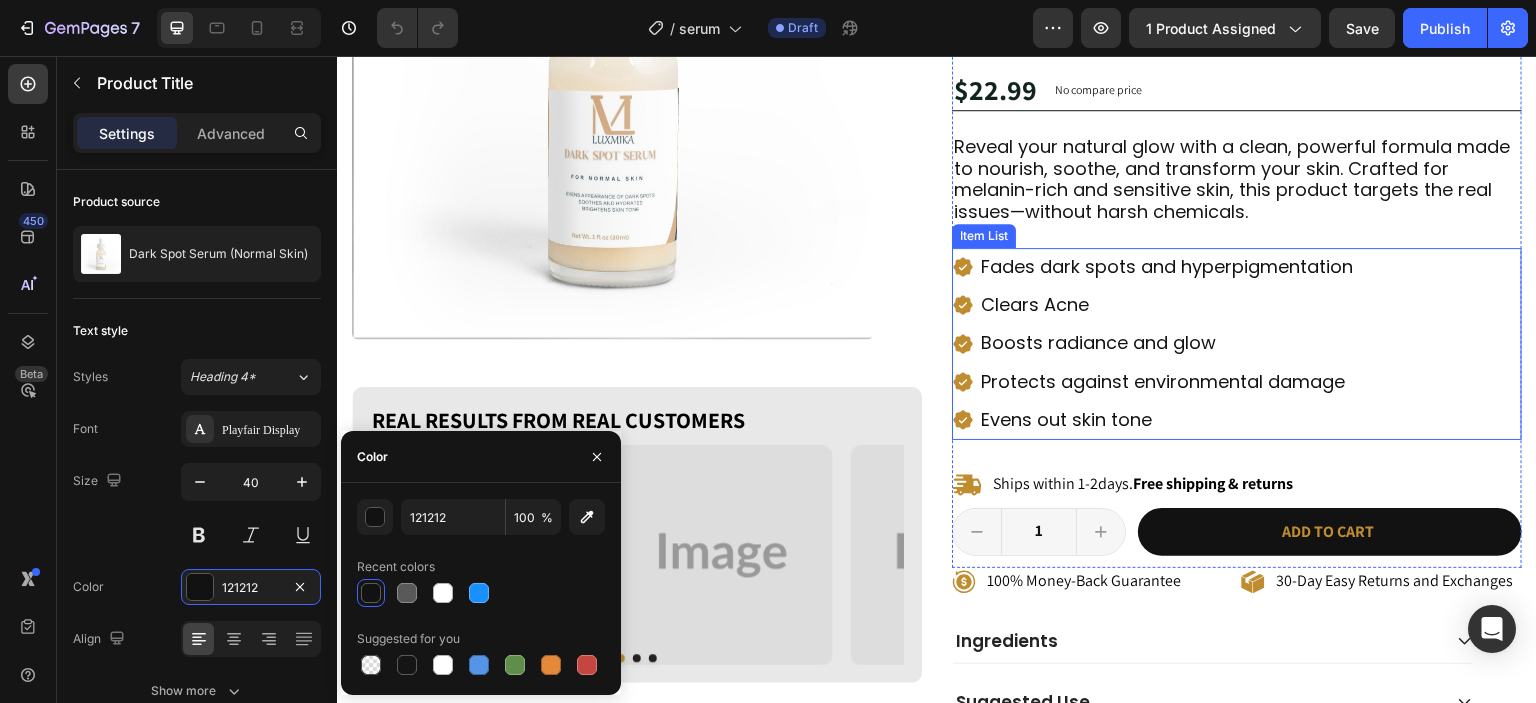 click on "Boosts radiance and glow" at bounding box center [1154, 343] 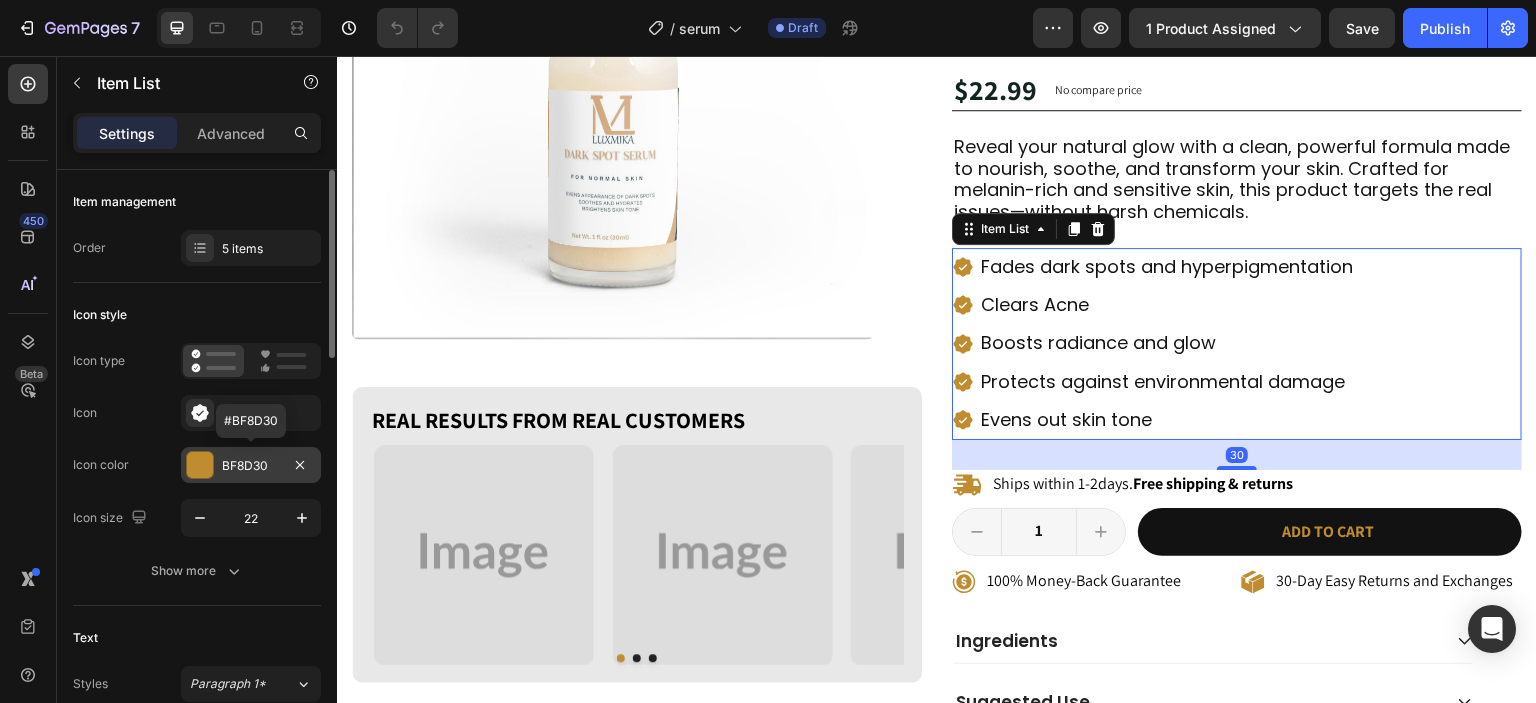 click on "BF8D30" at bounding box center (251, 465) 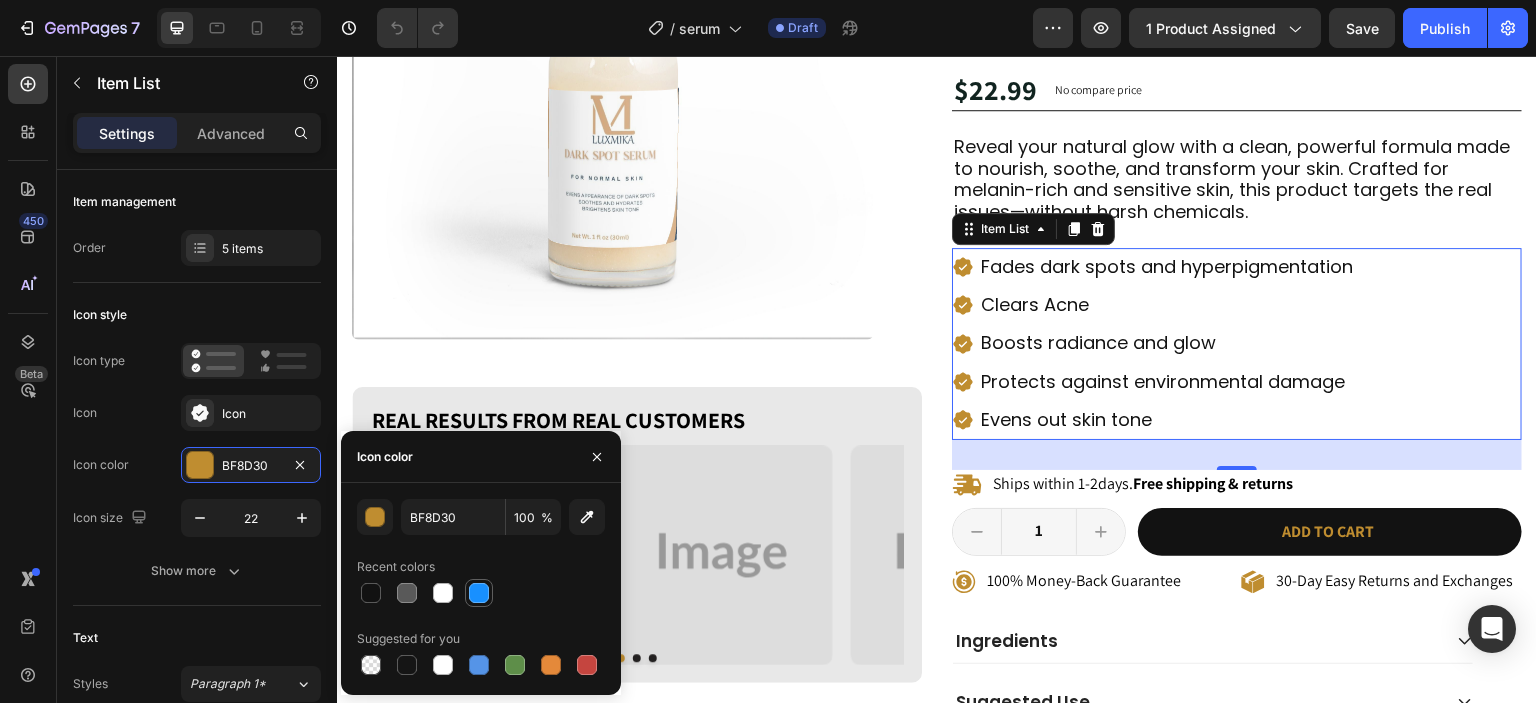 click at bounding box center (479, 593) 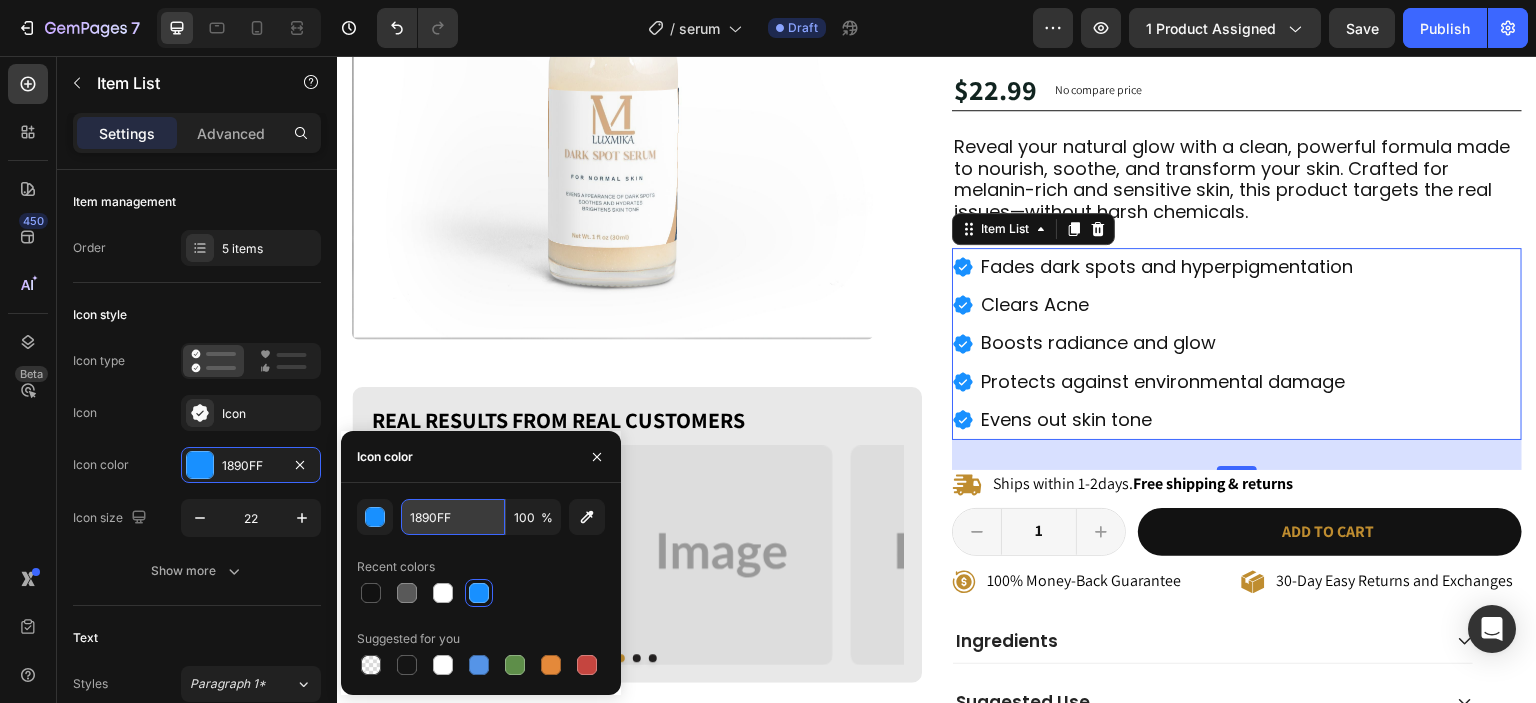 click on "1890FF" at bounding box center [453, 517] 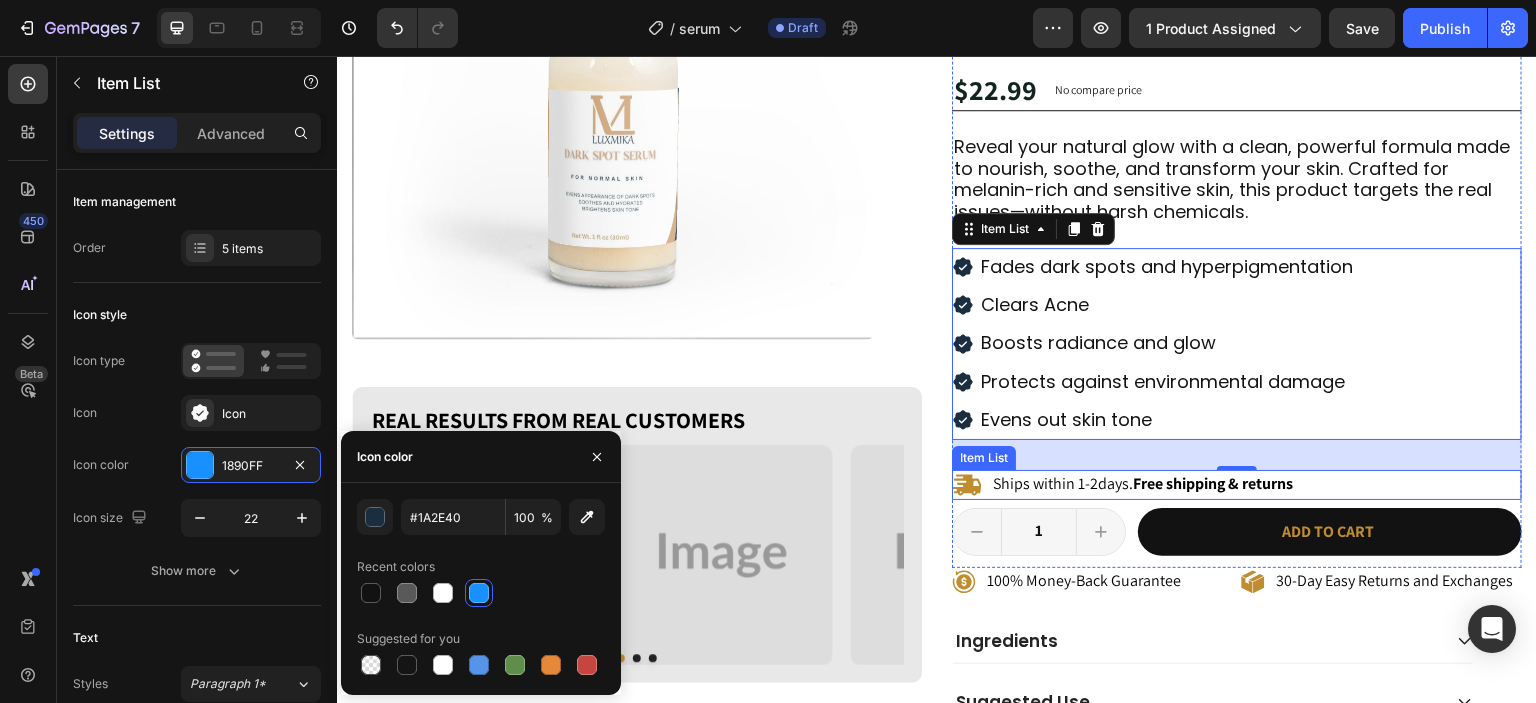 click 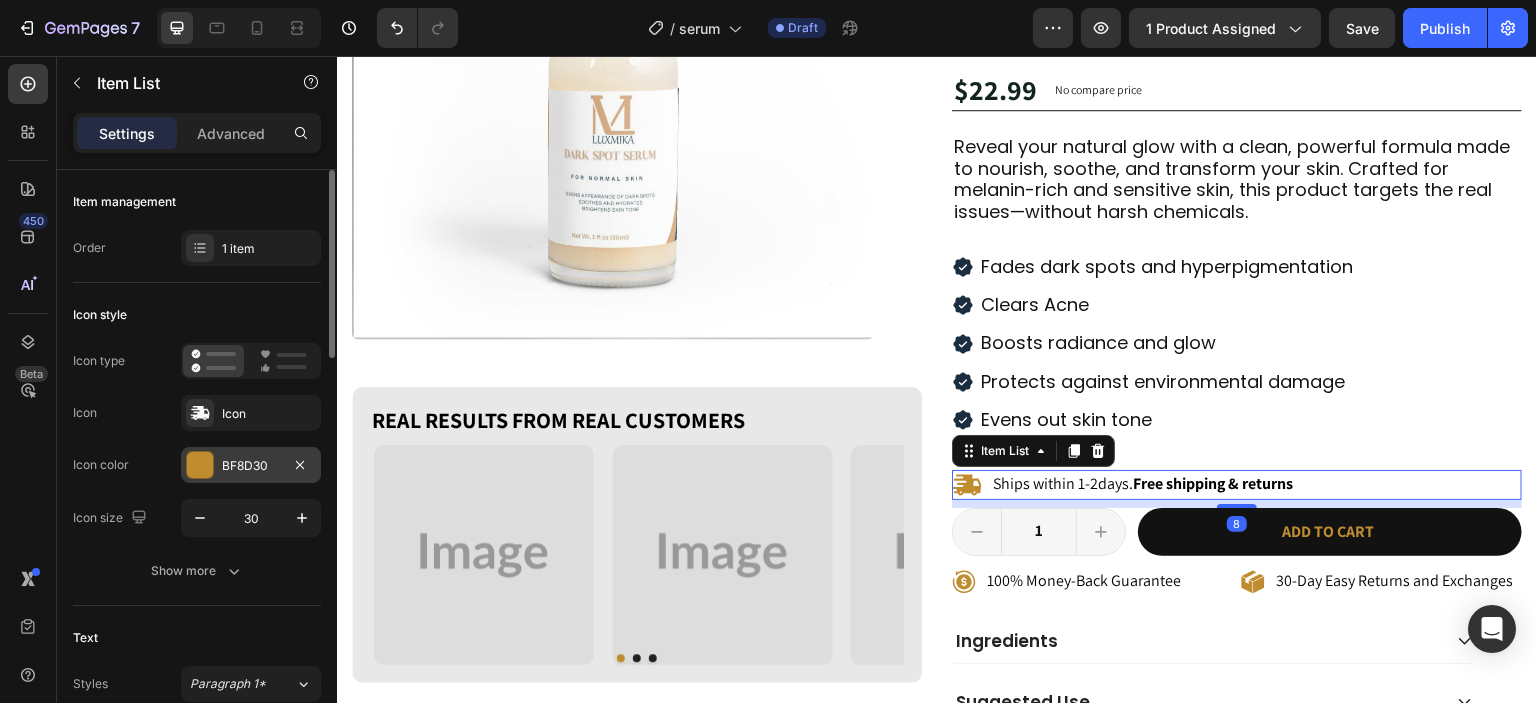click on "BF8D30" at bounding box center (251, 466) 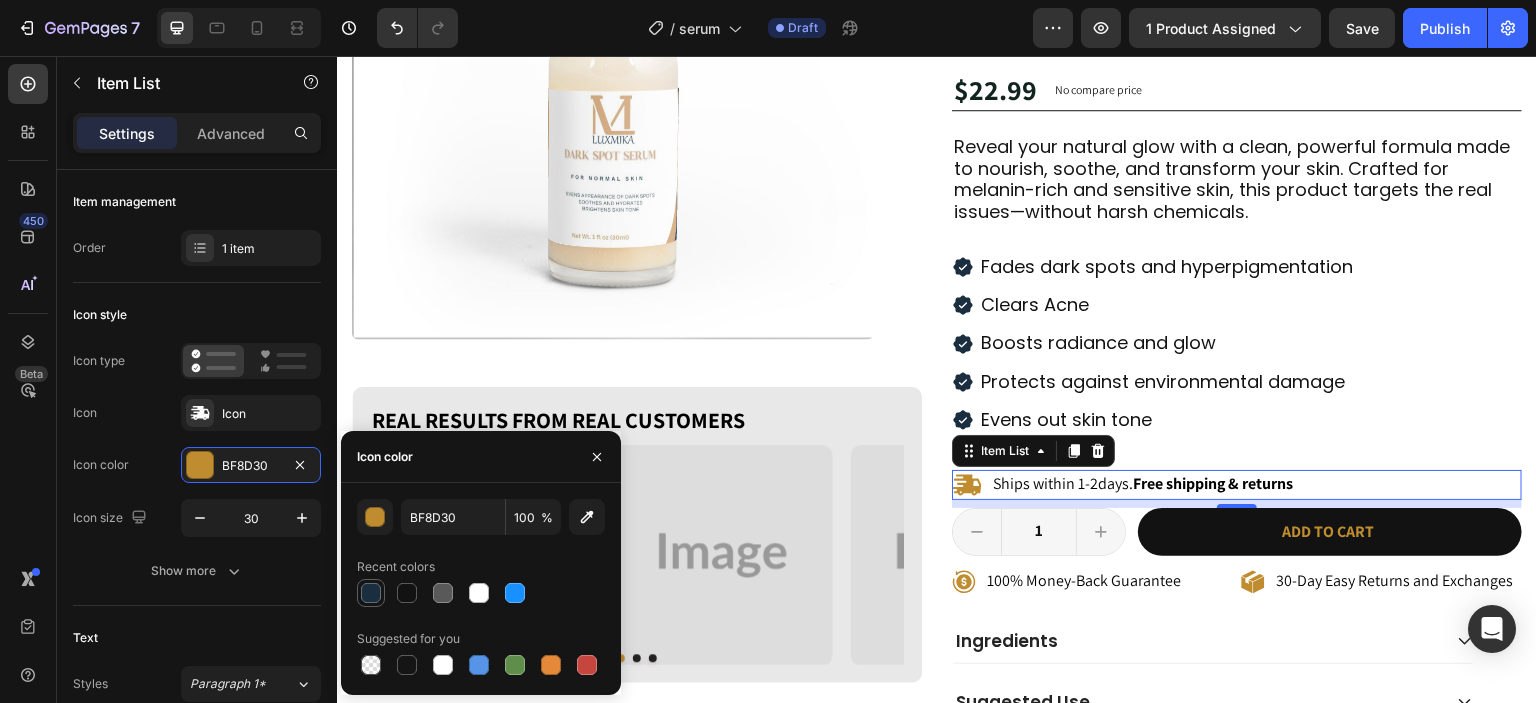 click at bounding box center [371, 593] 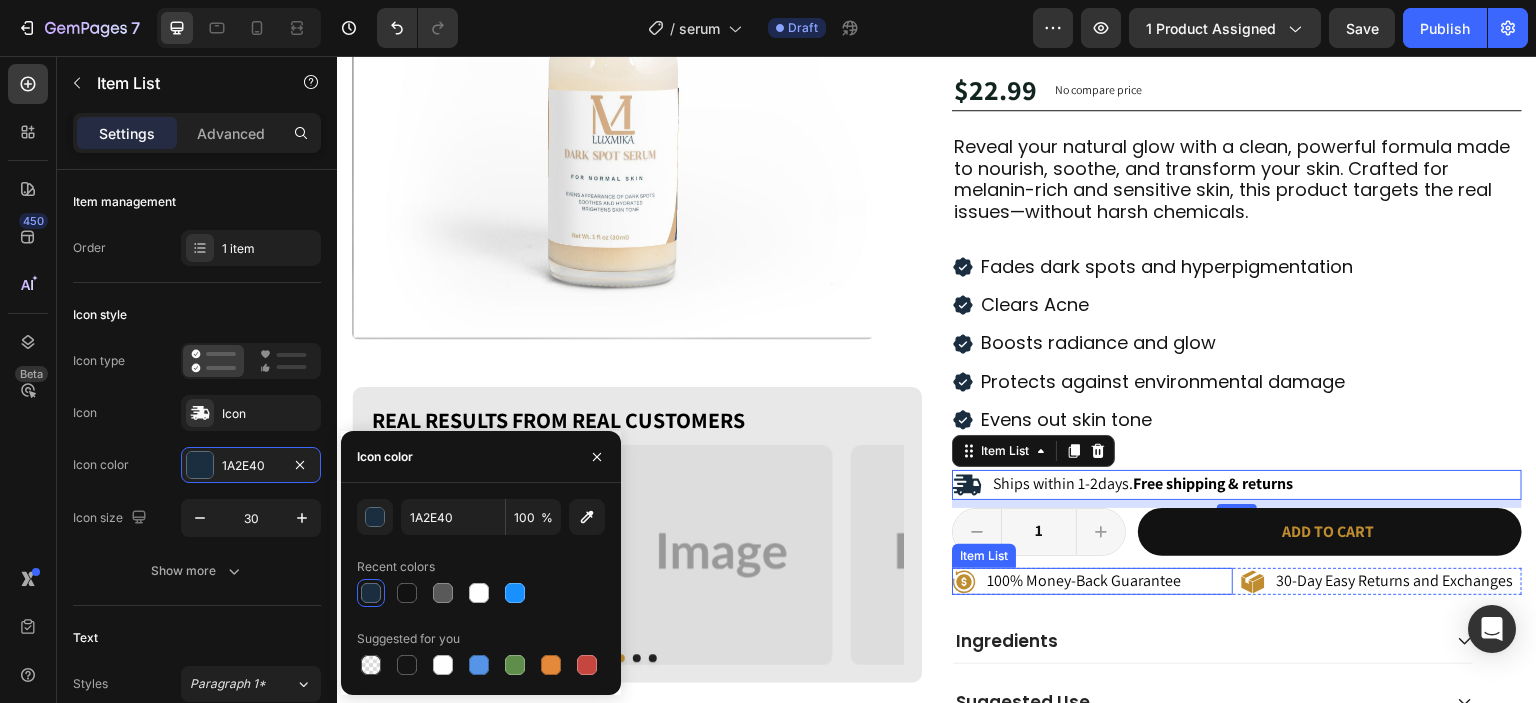 click 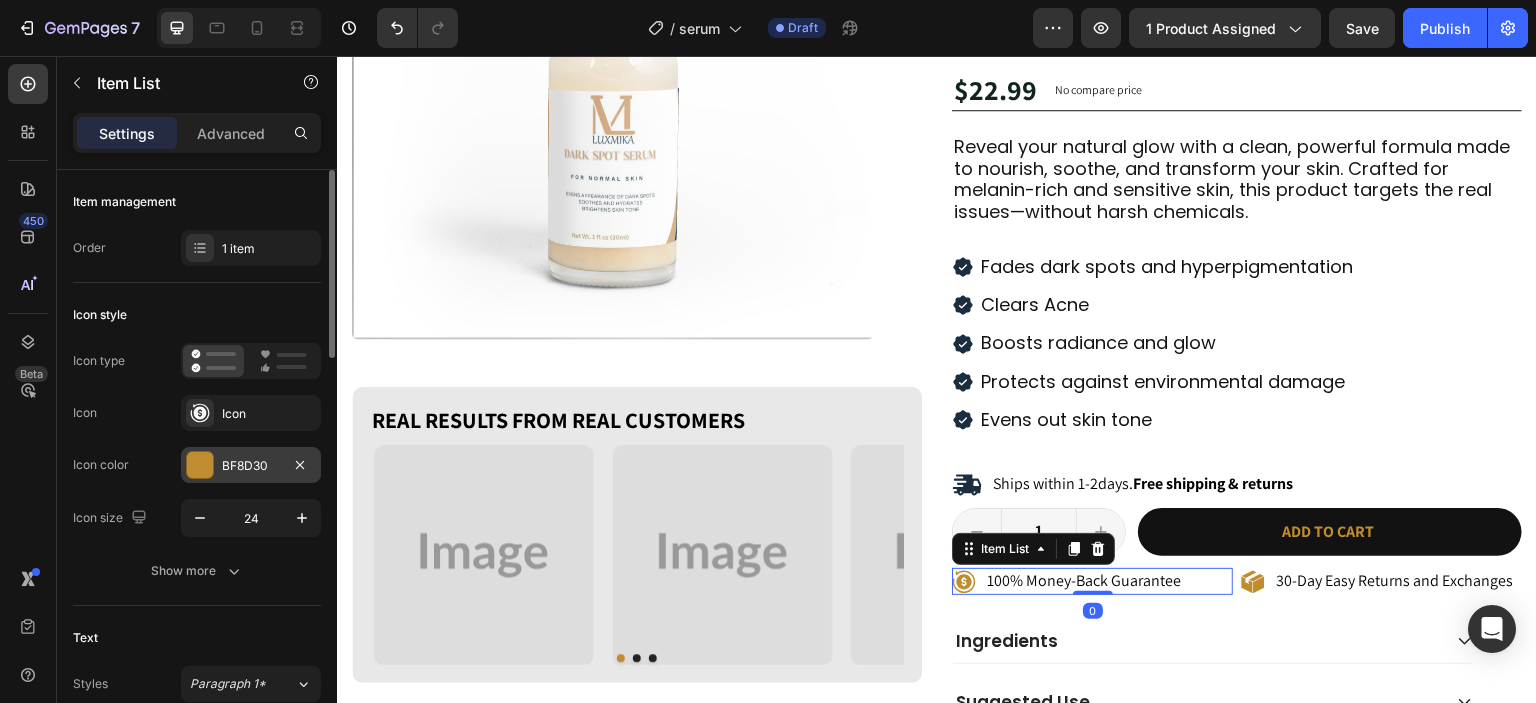 click at bounding box center (200, 465) 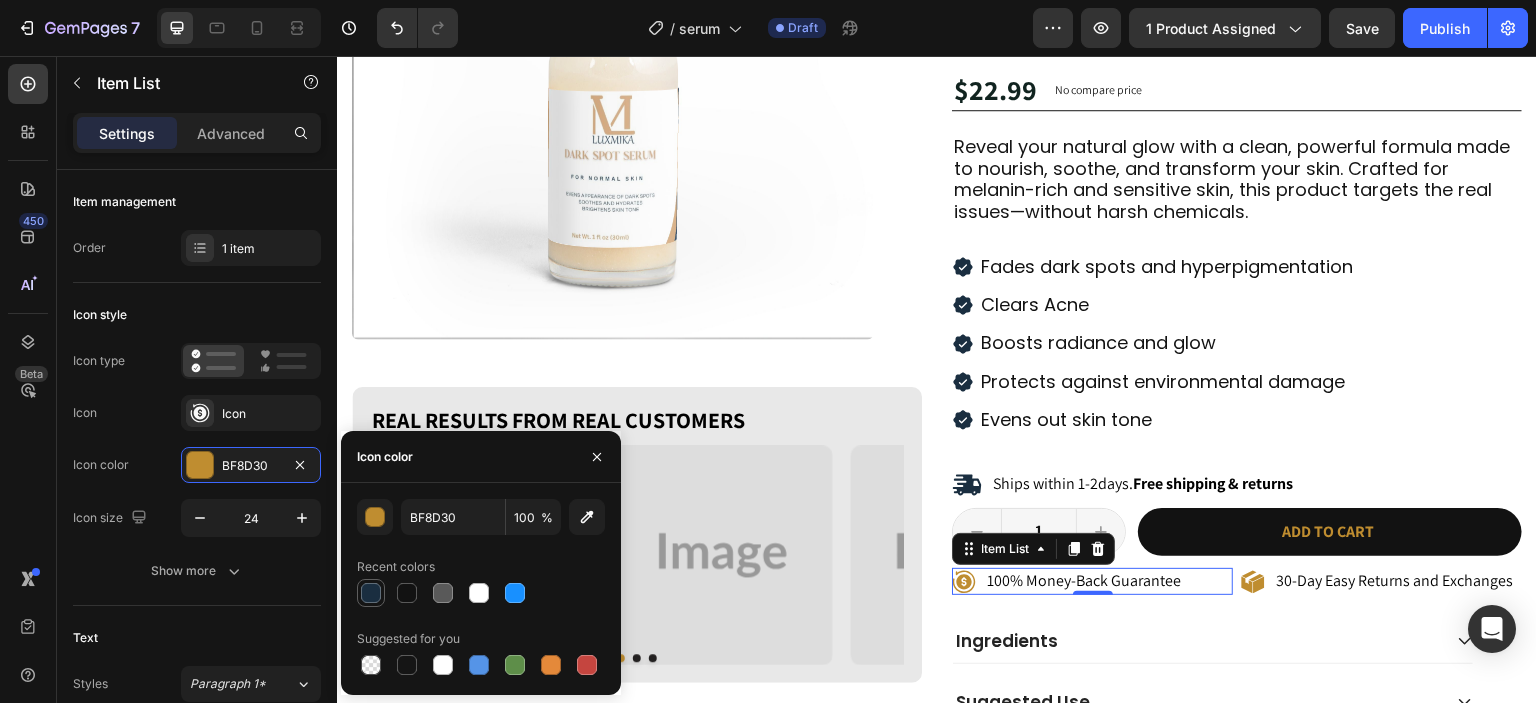 click at bounding box center [371, 593] 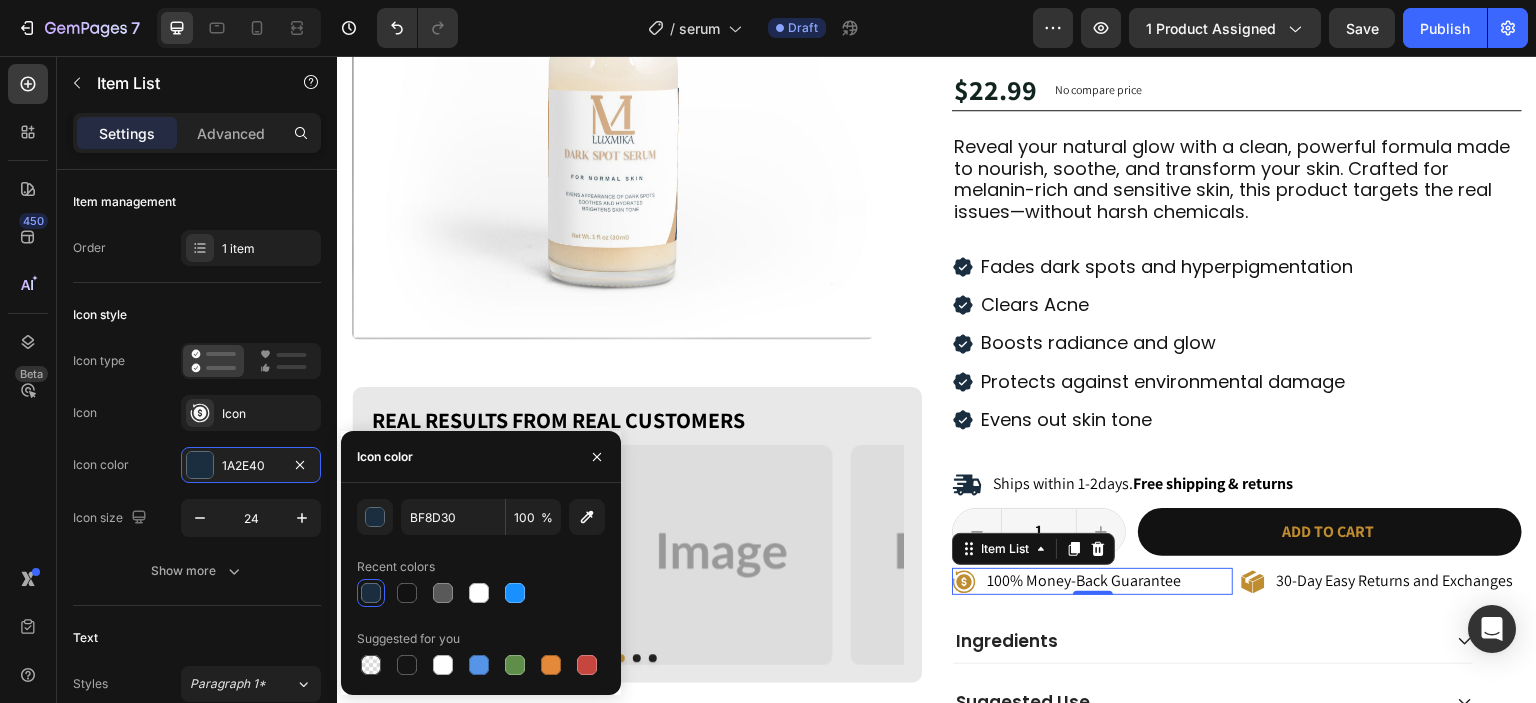 type on "1A2E40" 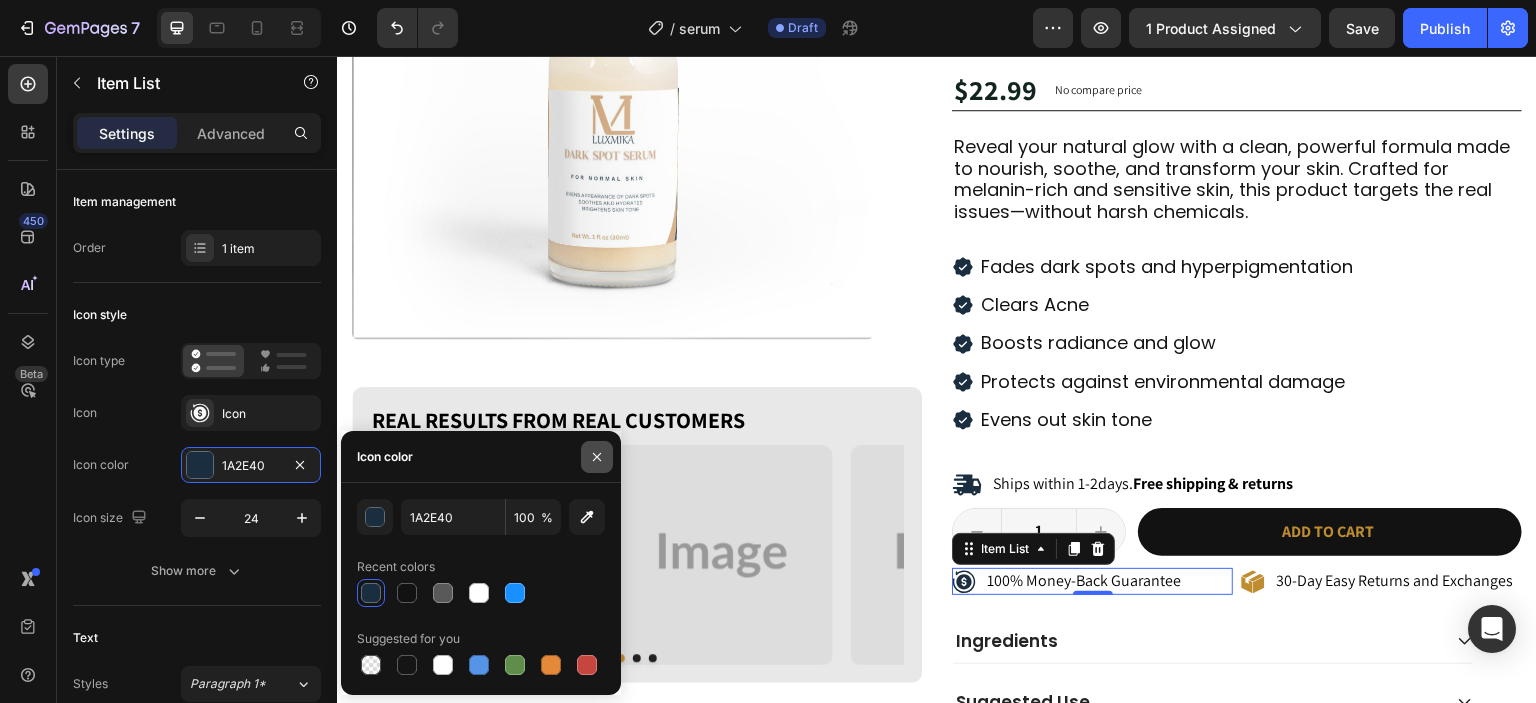 click 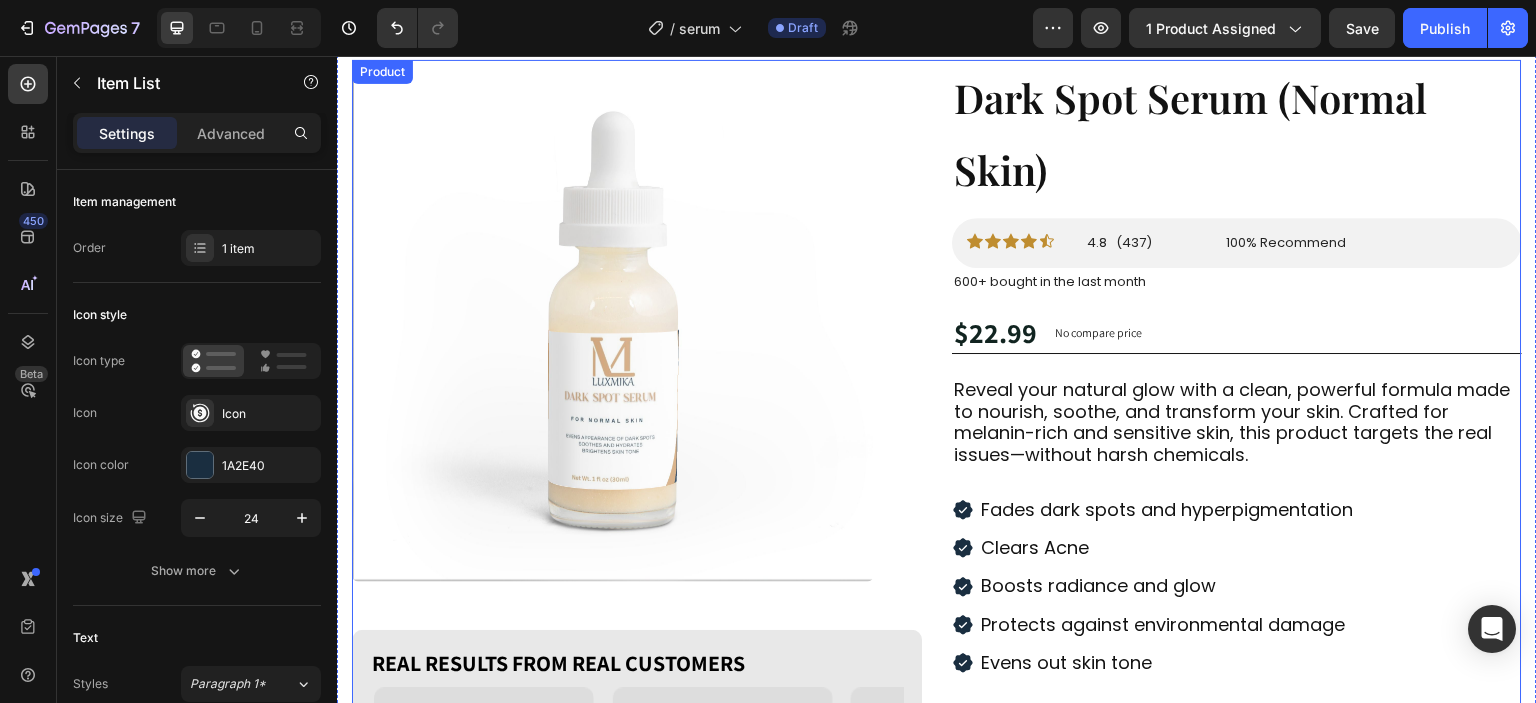 scroll, scrollTop: 0, scrollLeft: 0, axis: both 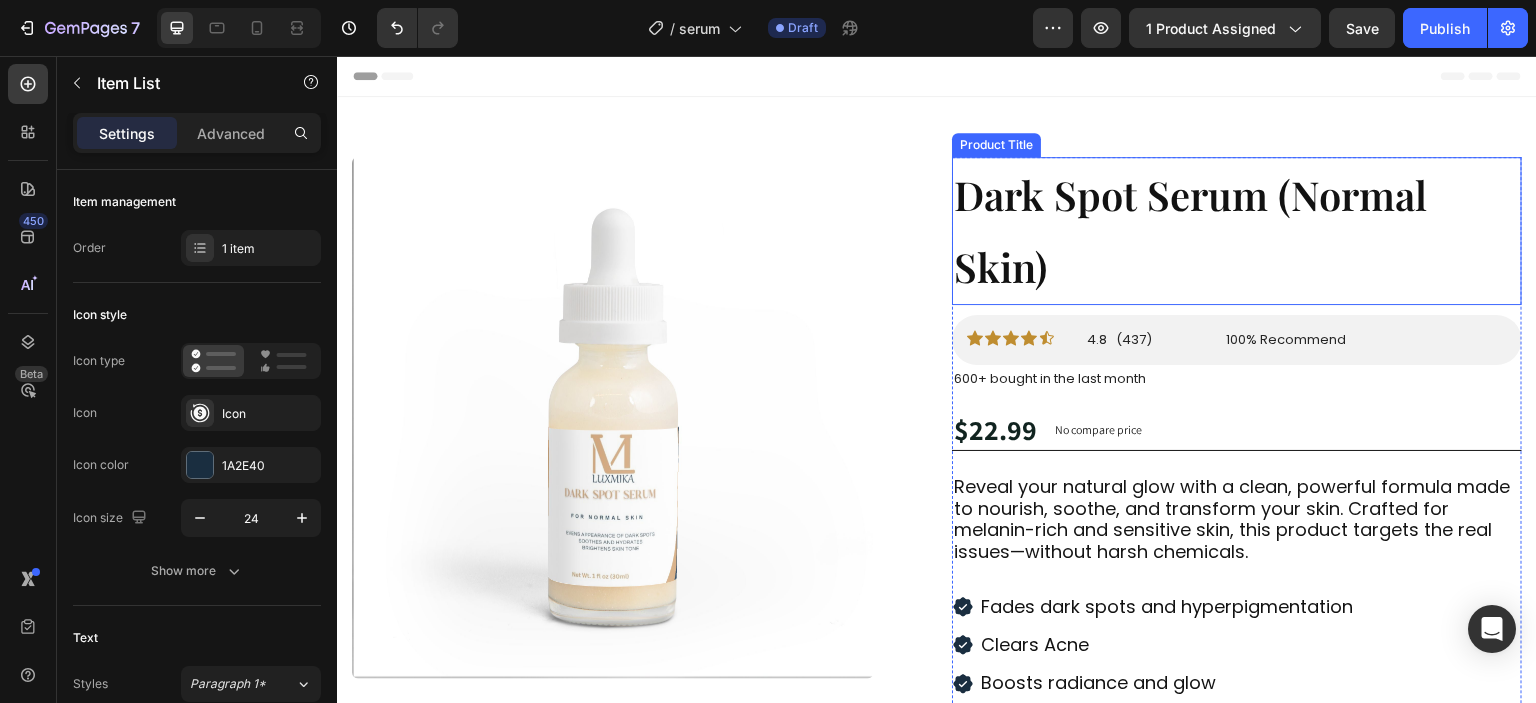 click on "Dark Spot Serum (Normal Skin)" at bounding box center (1237, 231) 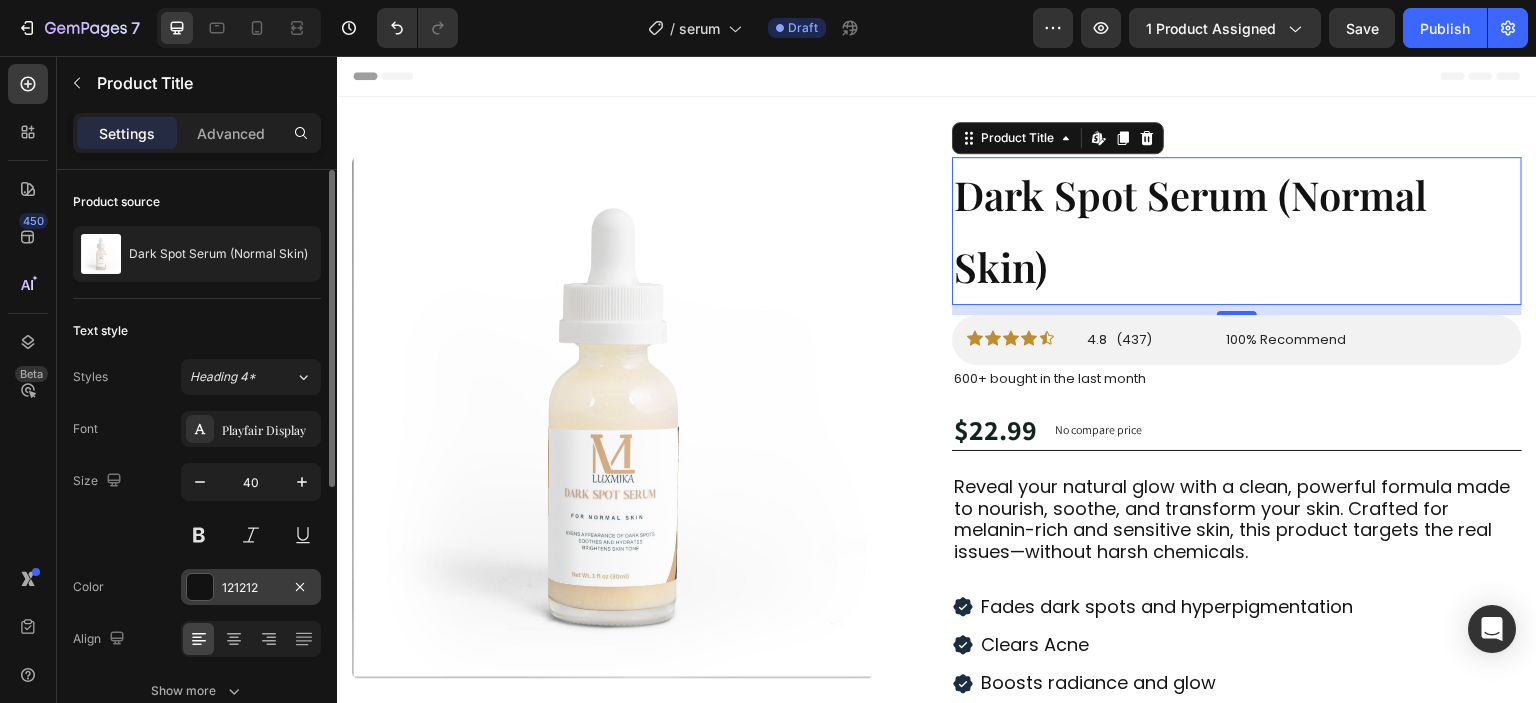 click on "121212" at bounding box center [251, 587] 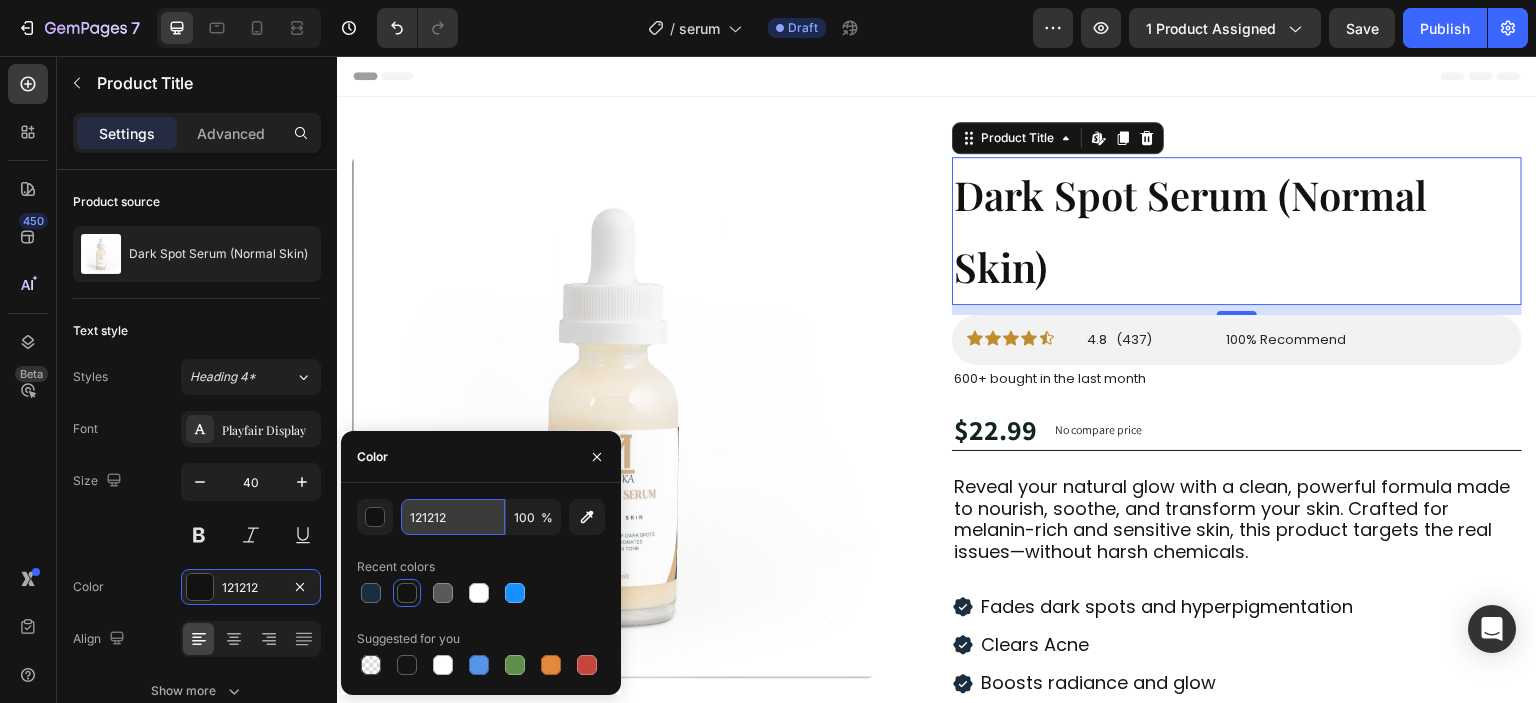 click on "121212" at bounding box center (453, 517) 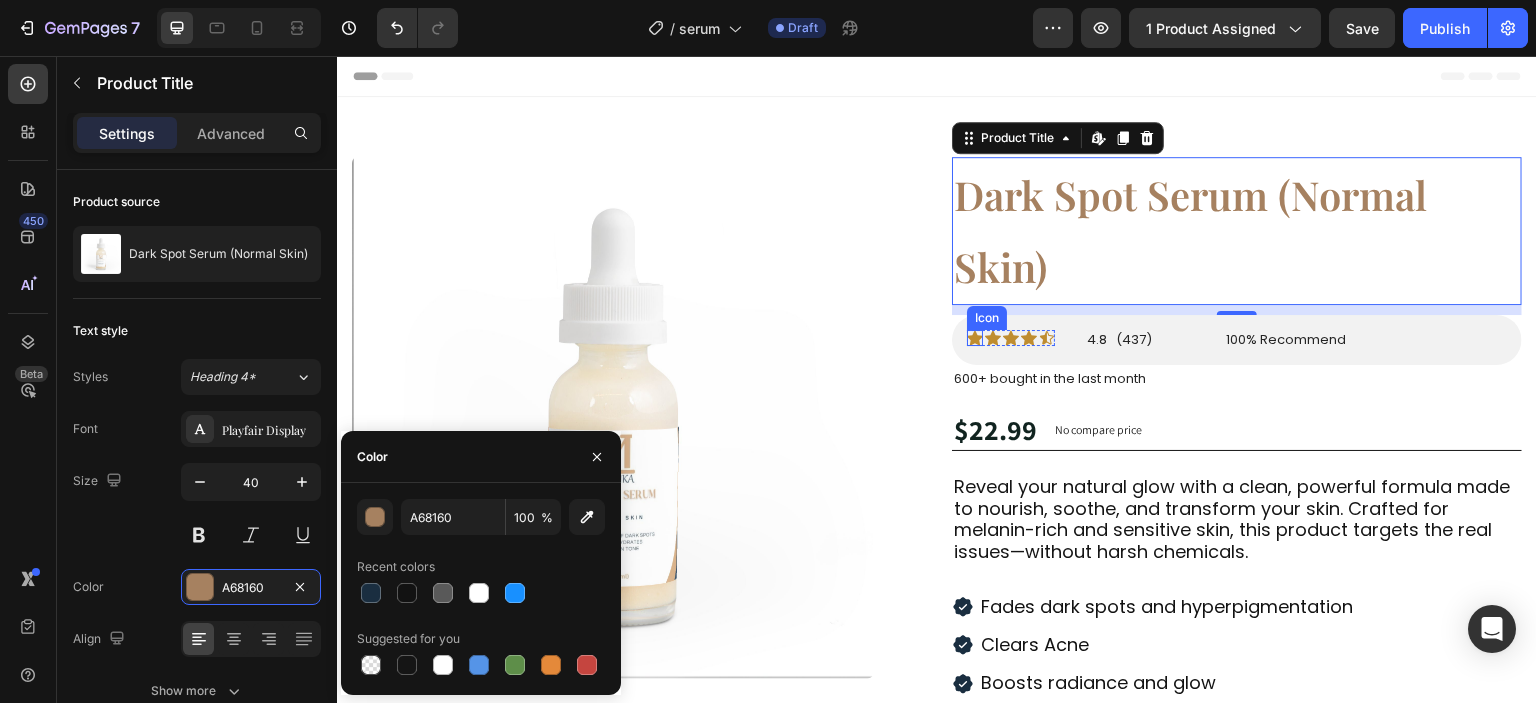 click 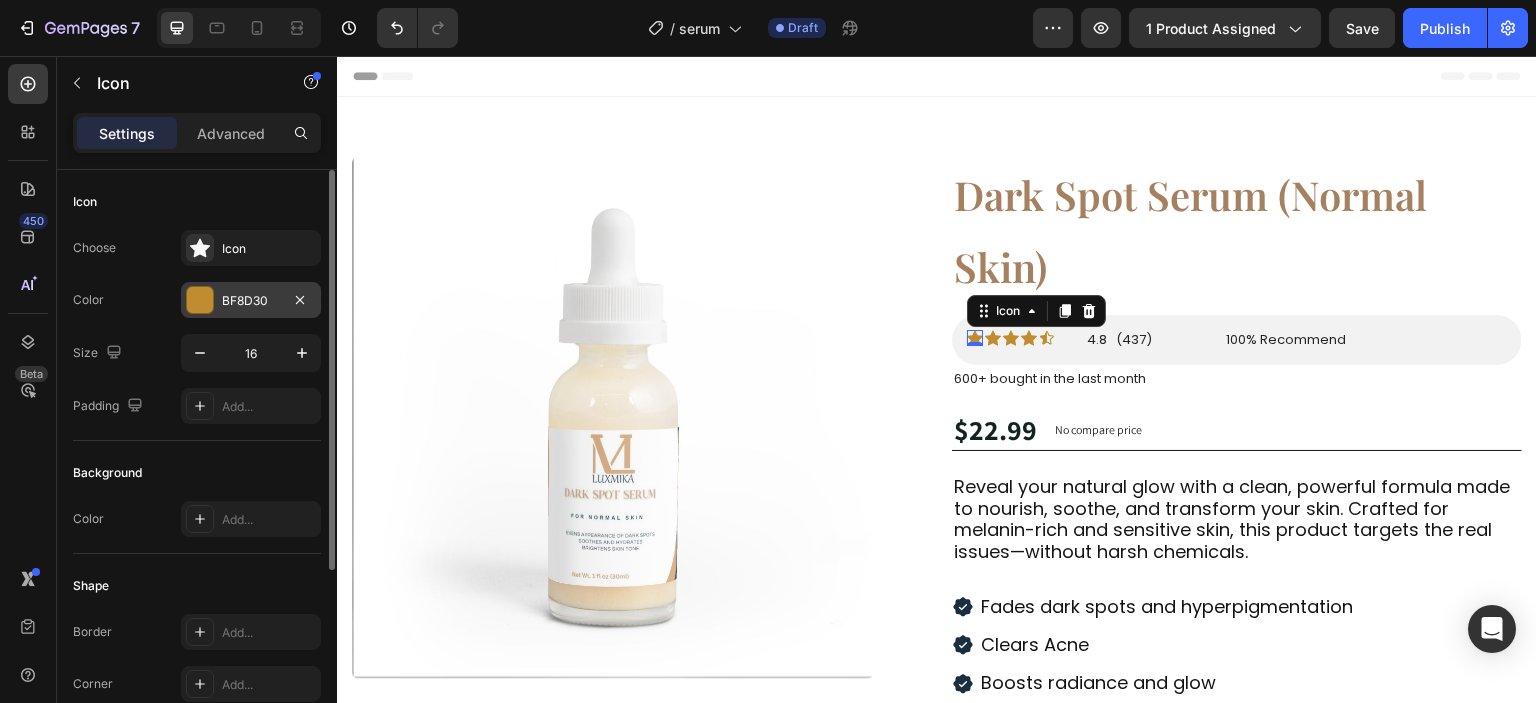 click on "BF8D30" at bounding box center (251, 301) 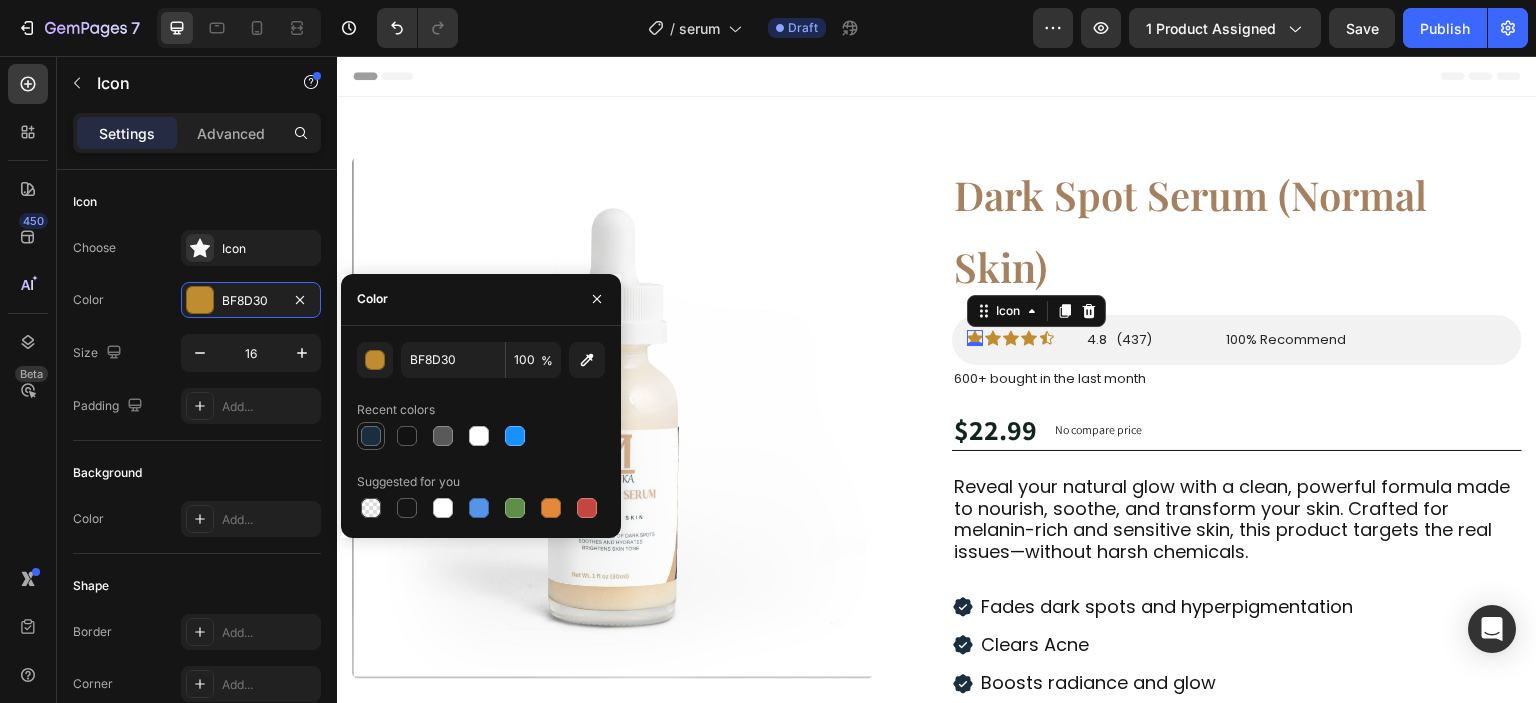 click at bounding box center (371, 436) 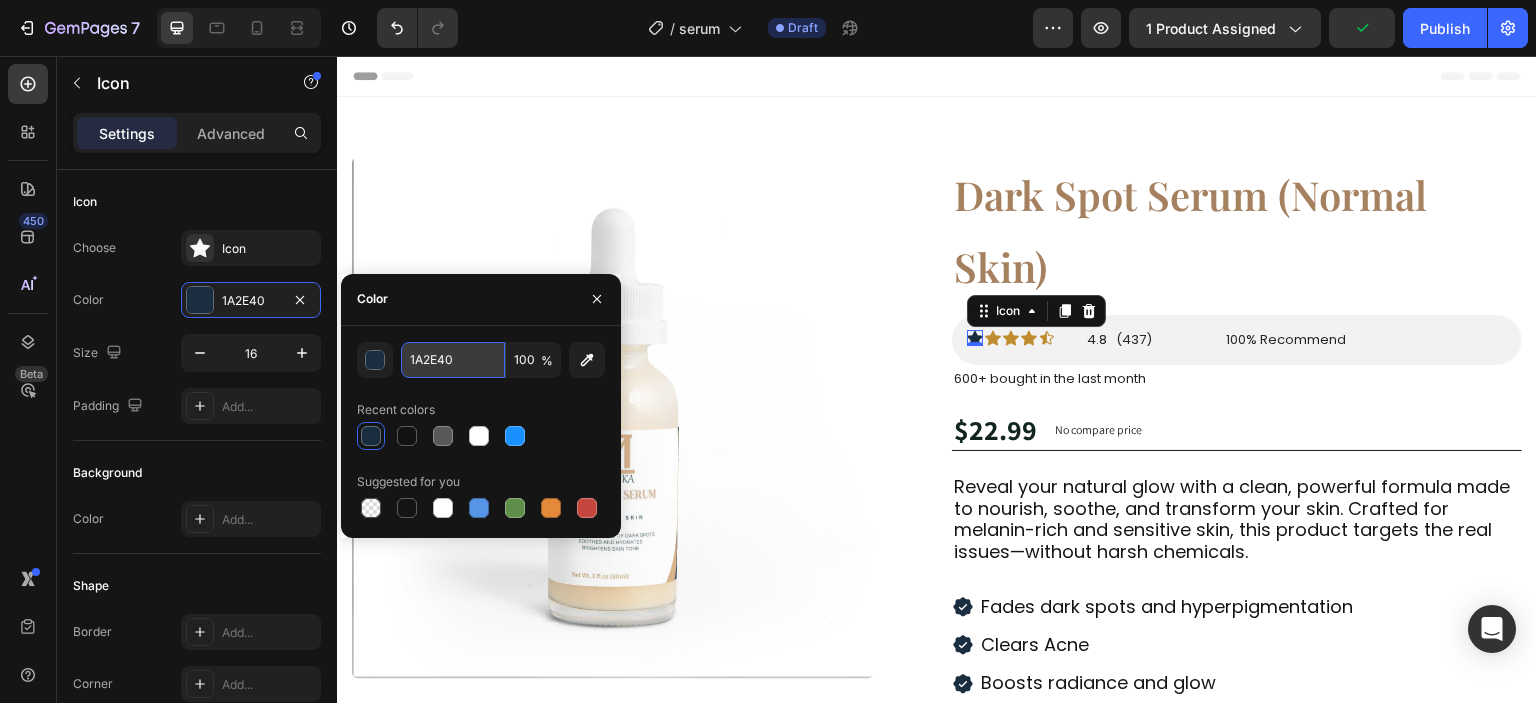 click on "1A2E40" at bounding box center (453, 360) 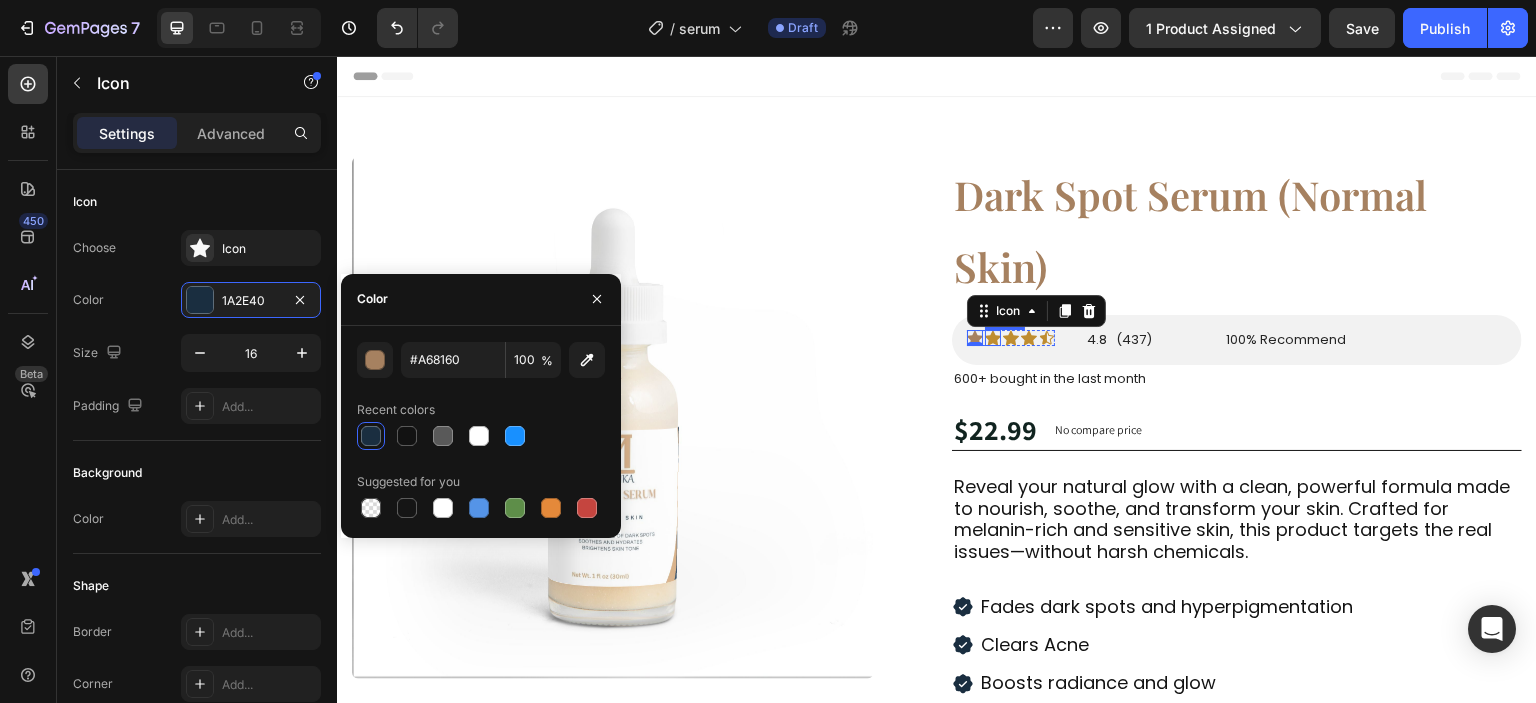 click 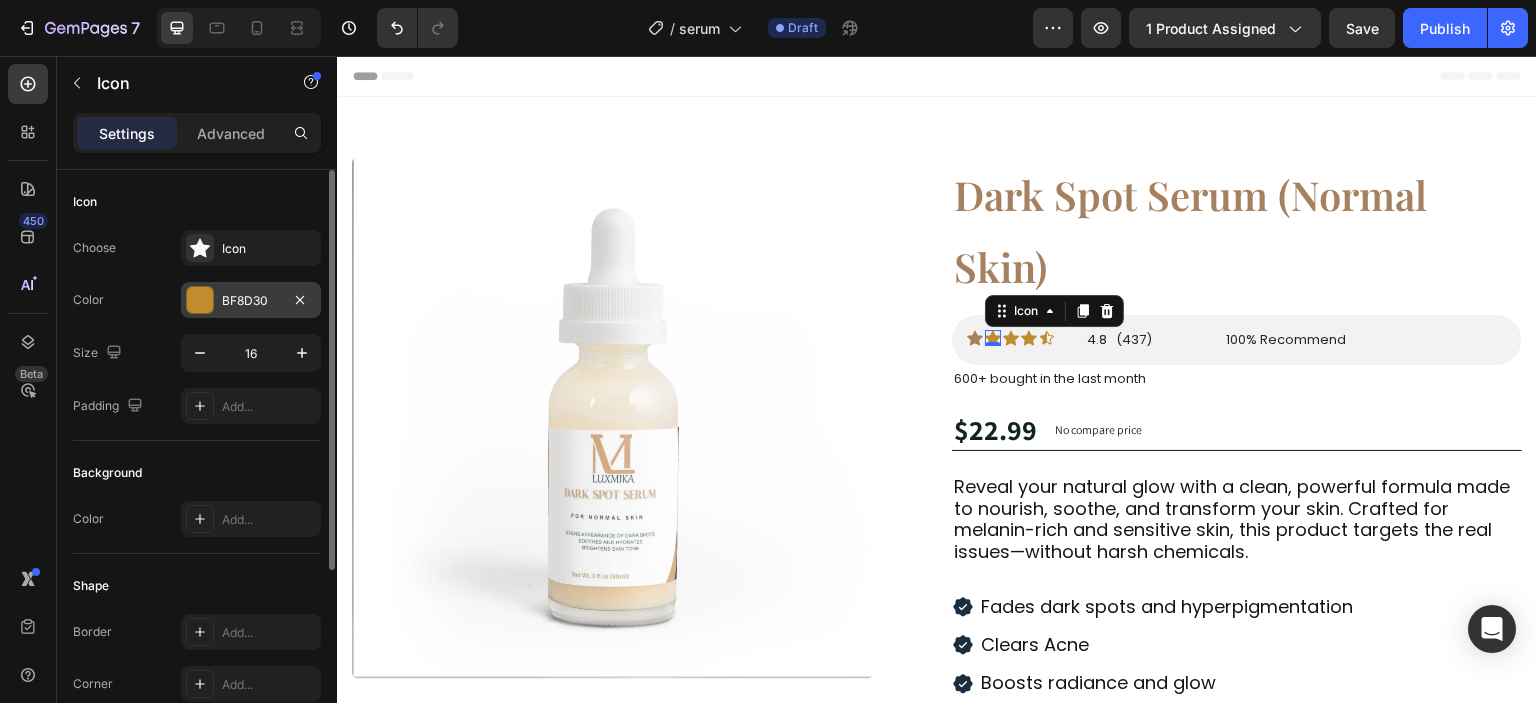 click at bounding box center (200, 300) 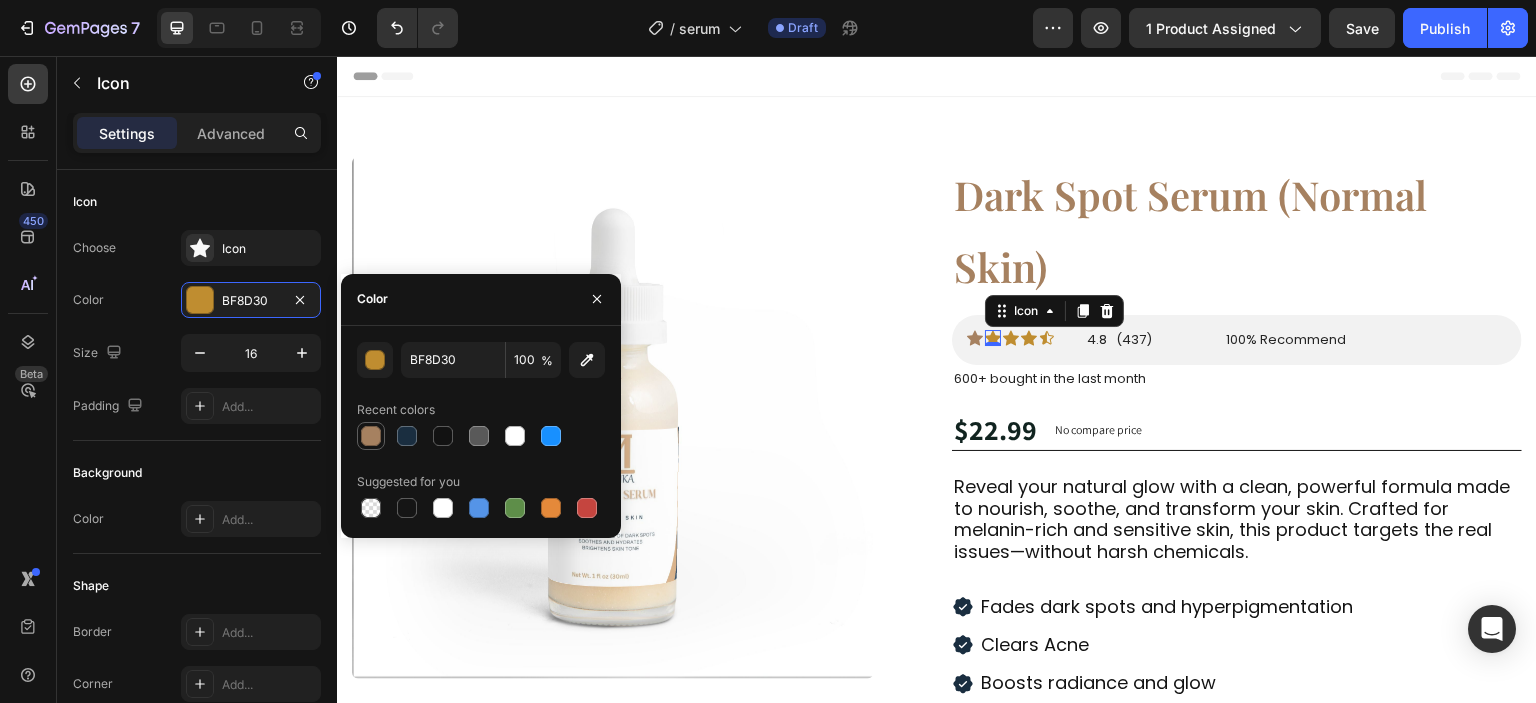 click at bounding box center (371, 436) 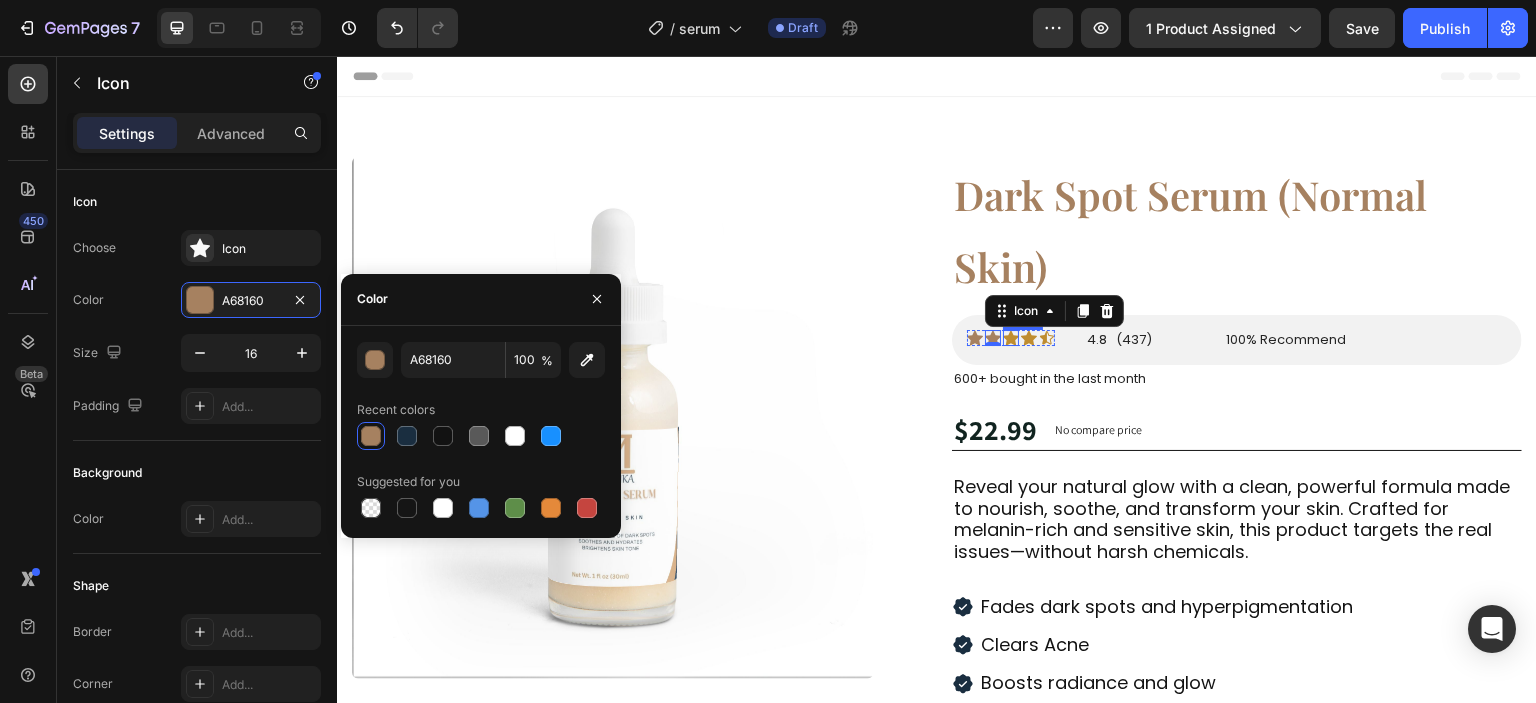 click 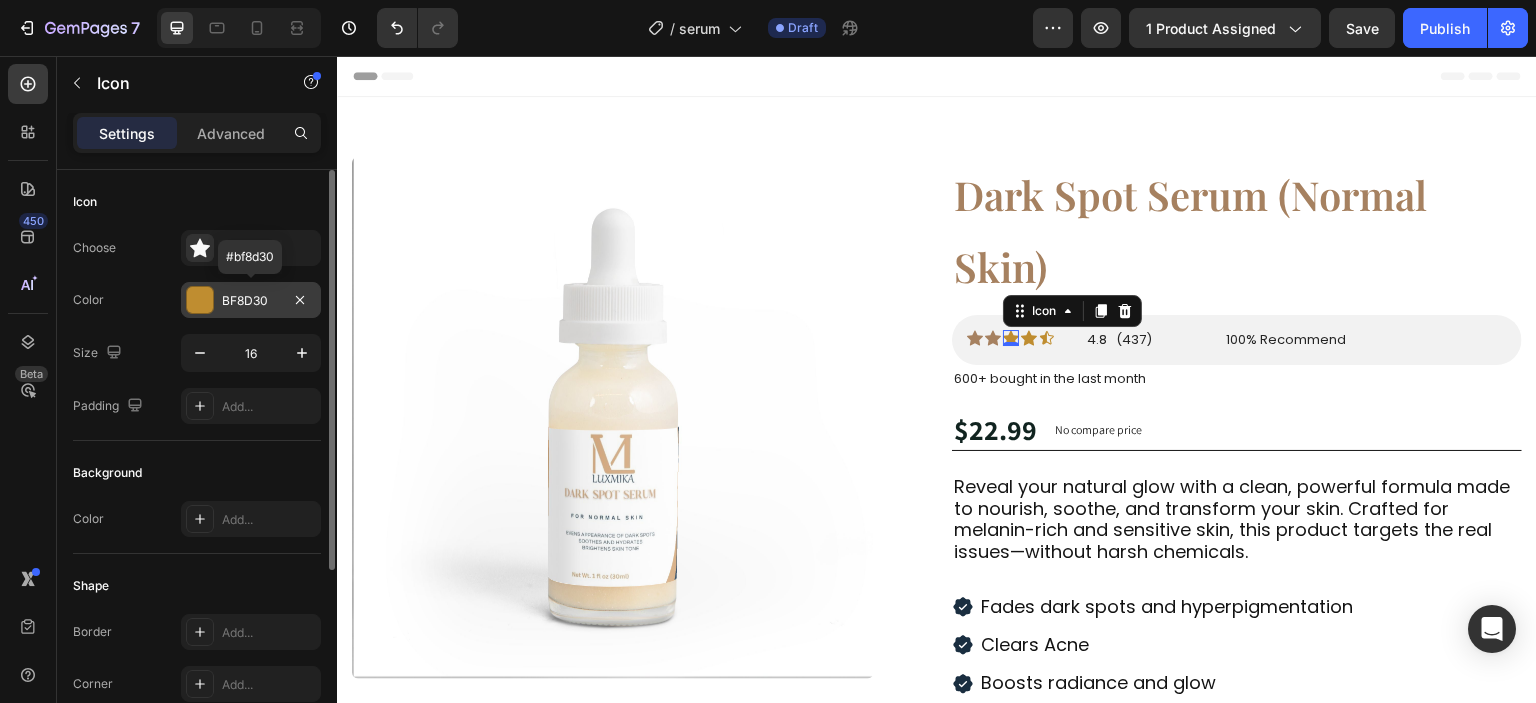 click on "BF8D30" at bounding box center [251, 300] 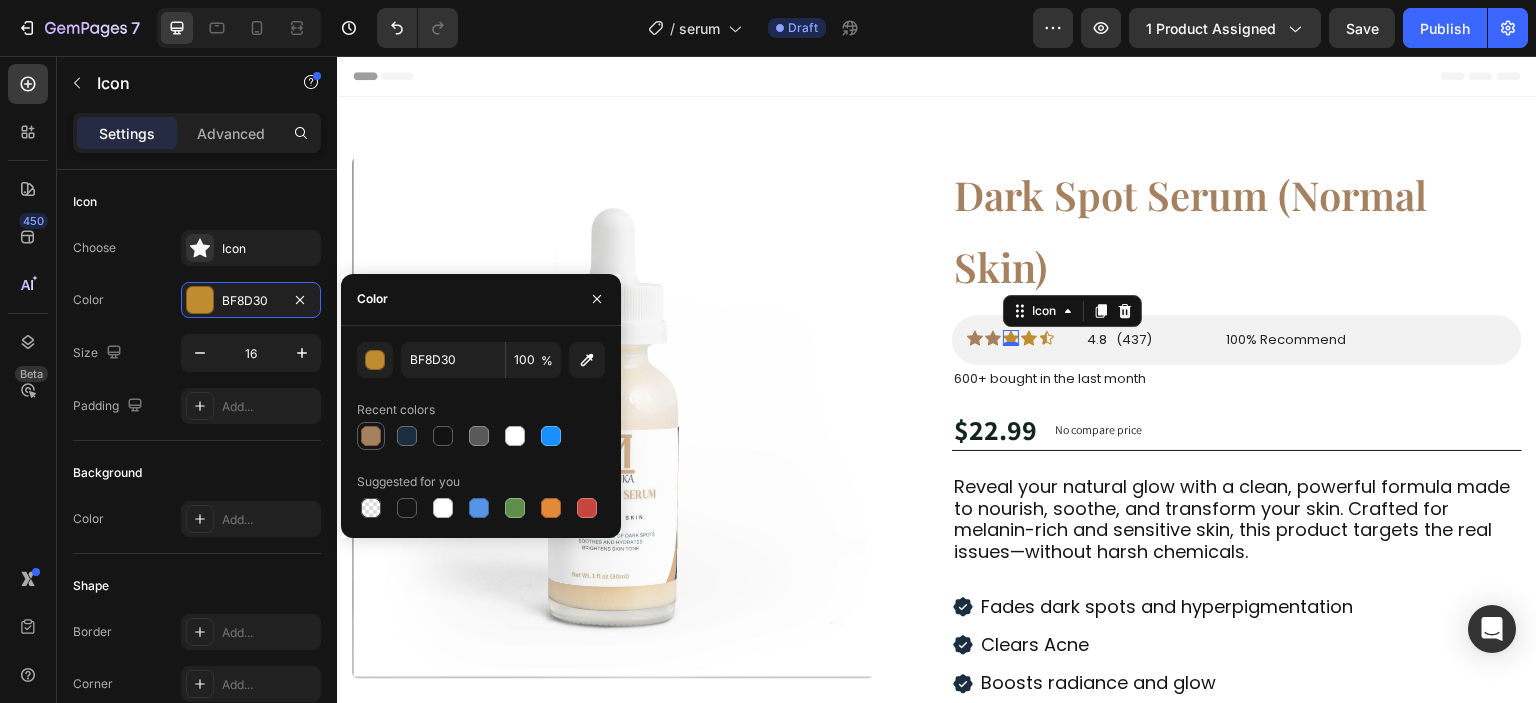 click at bounding box center (371, 436) 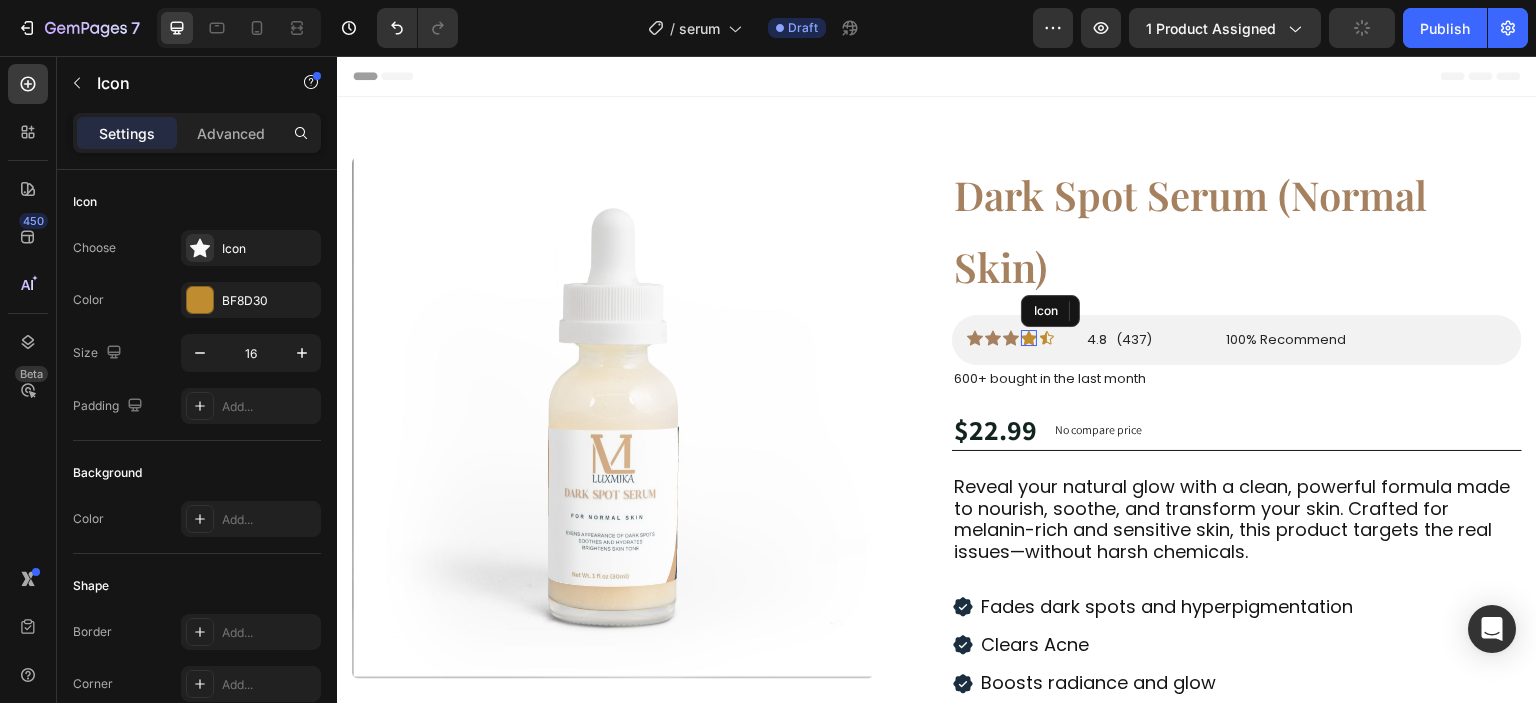 click 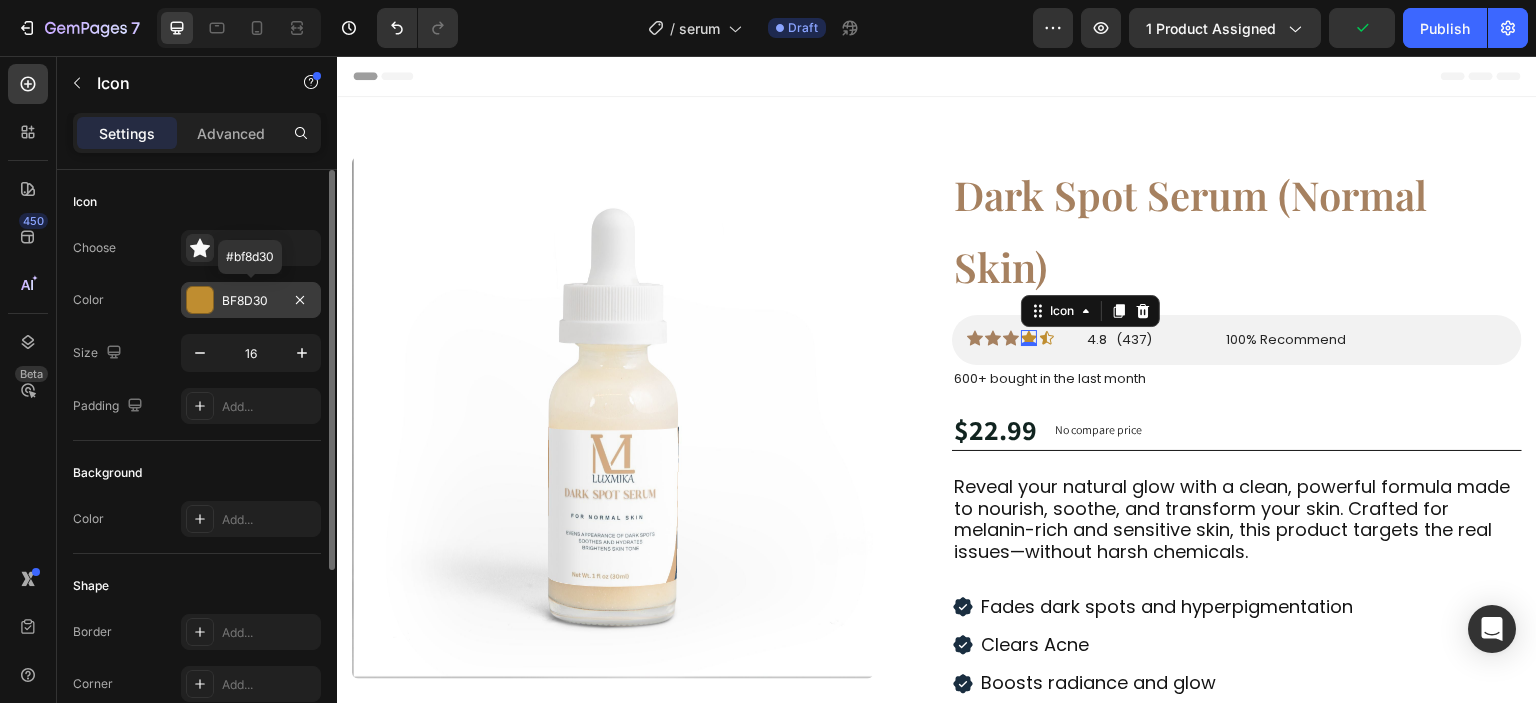 click at bounding box center (200, 300) 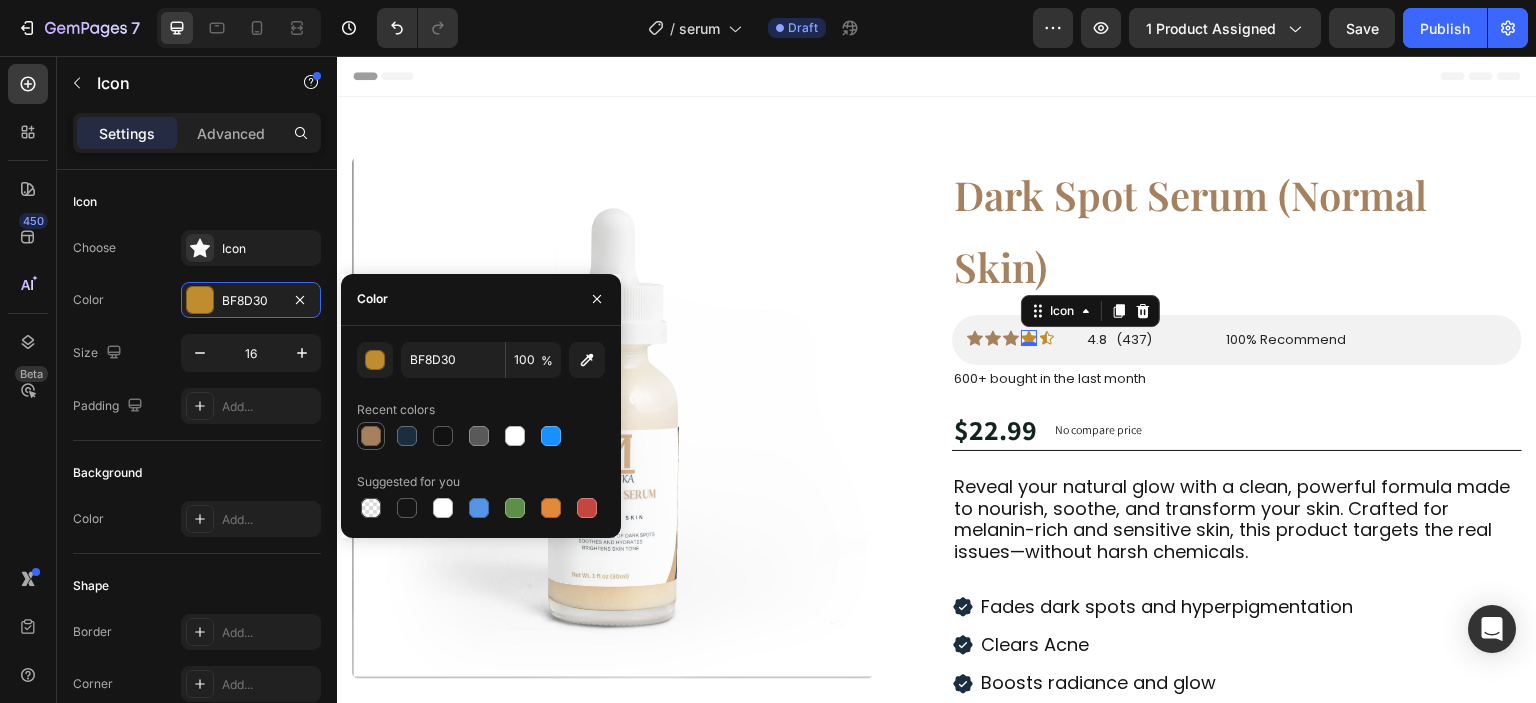 click at bounding box center (371, 436) 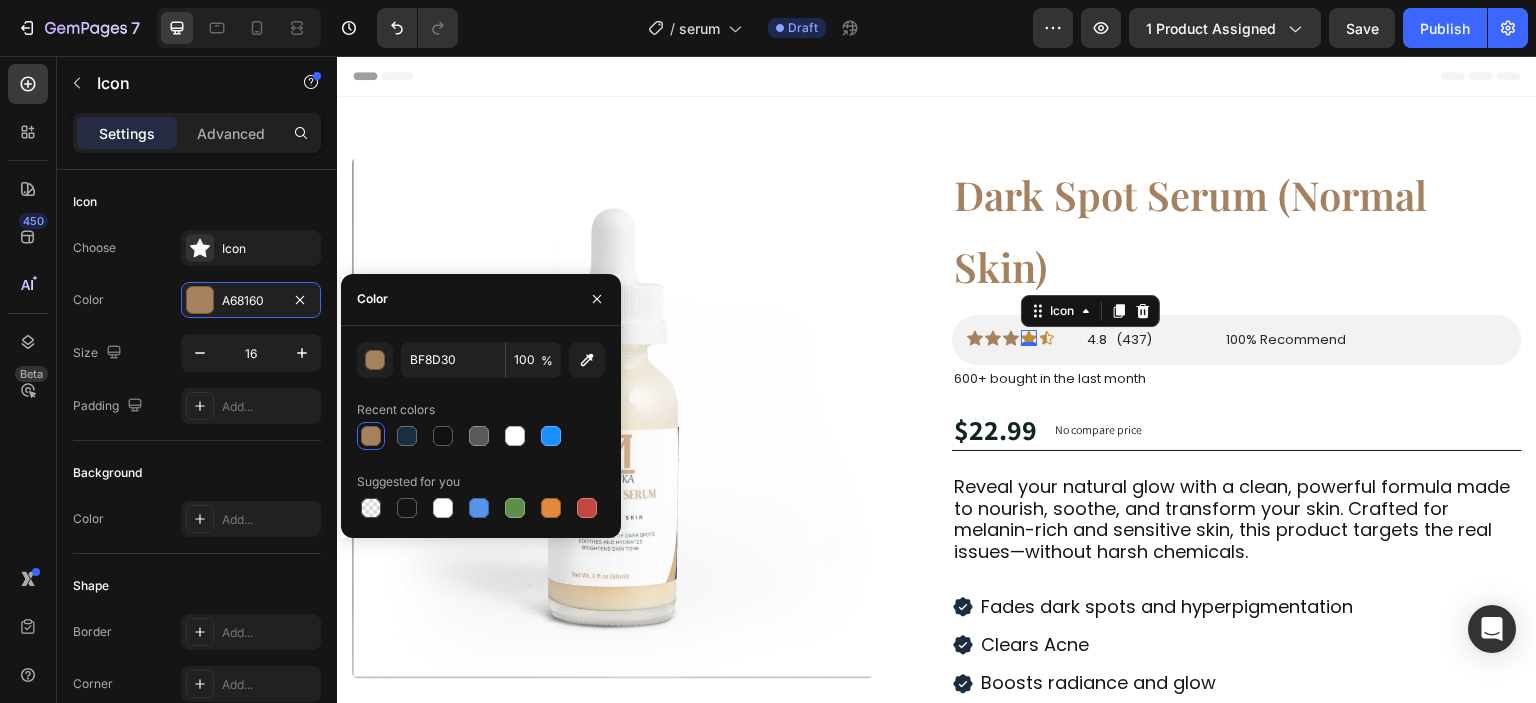 type on "A68160" 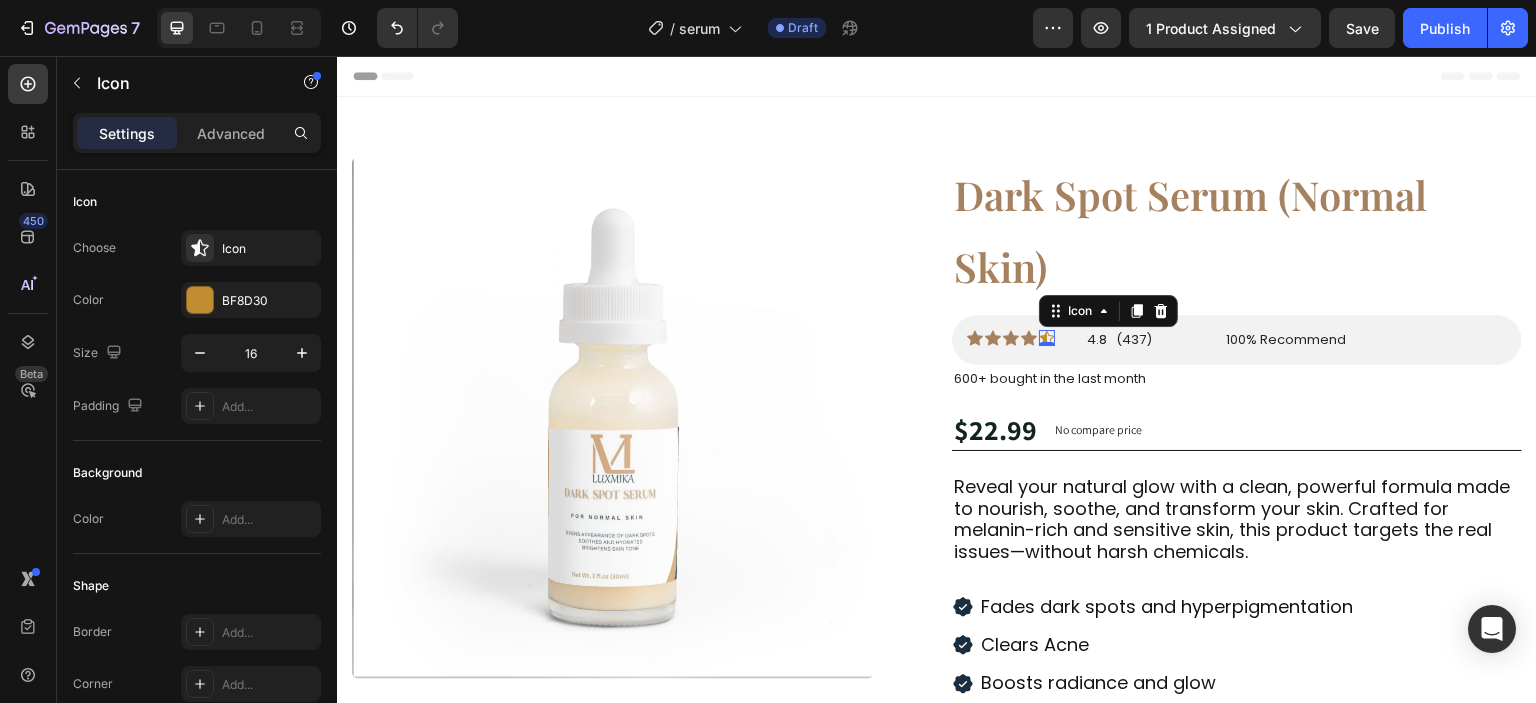 click on "Icon   0" at bounding box center (1047, 338) 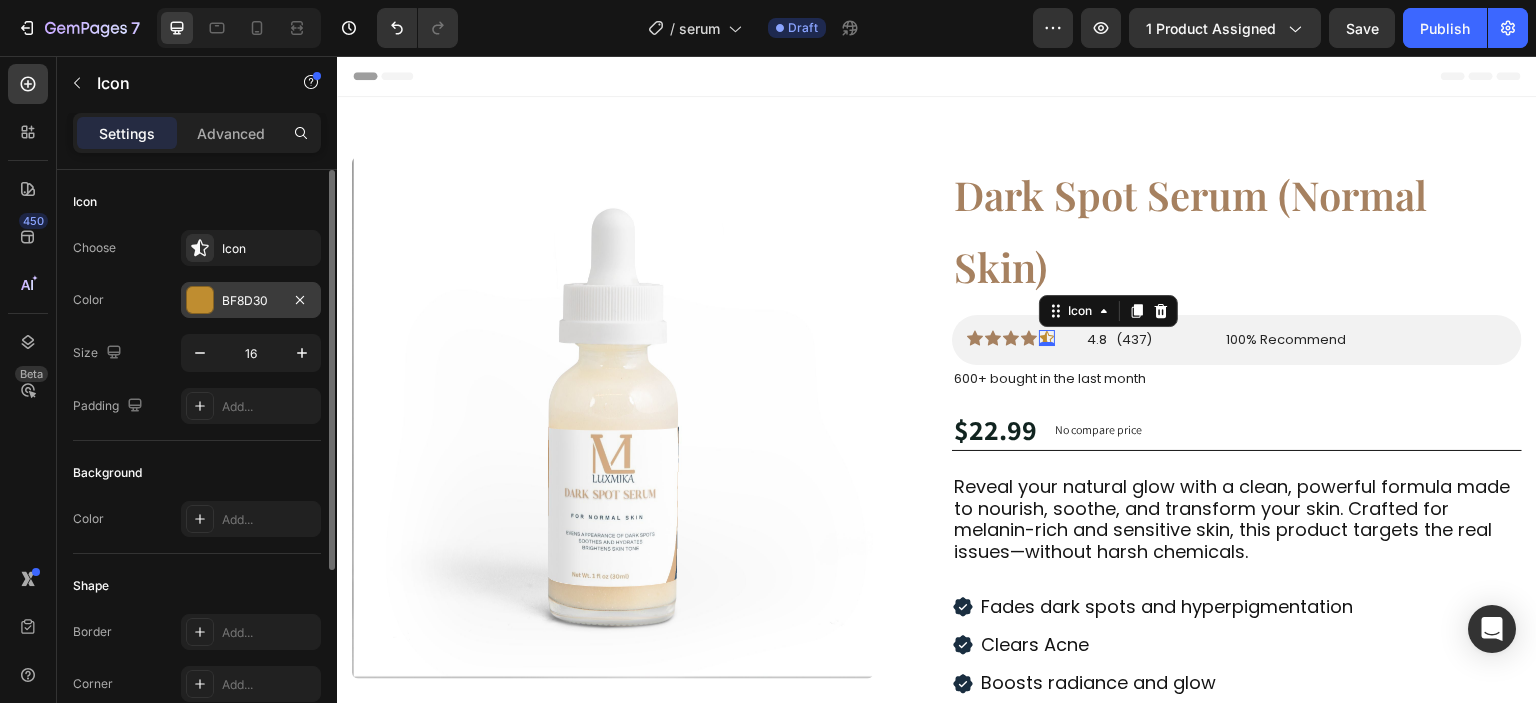 click on "BF8D30" at bounding box center (251, 301) 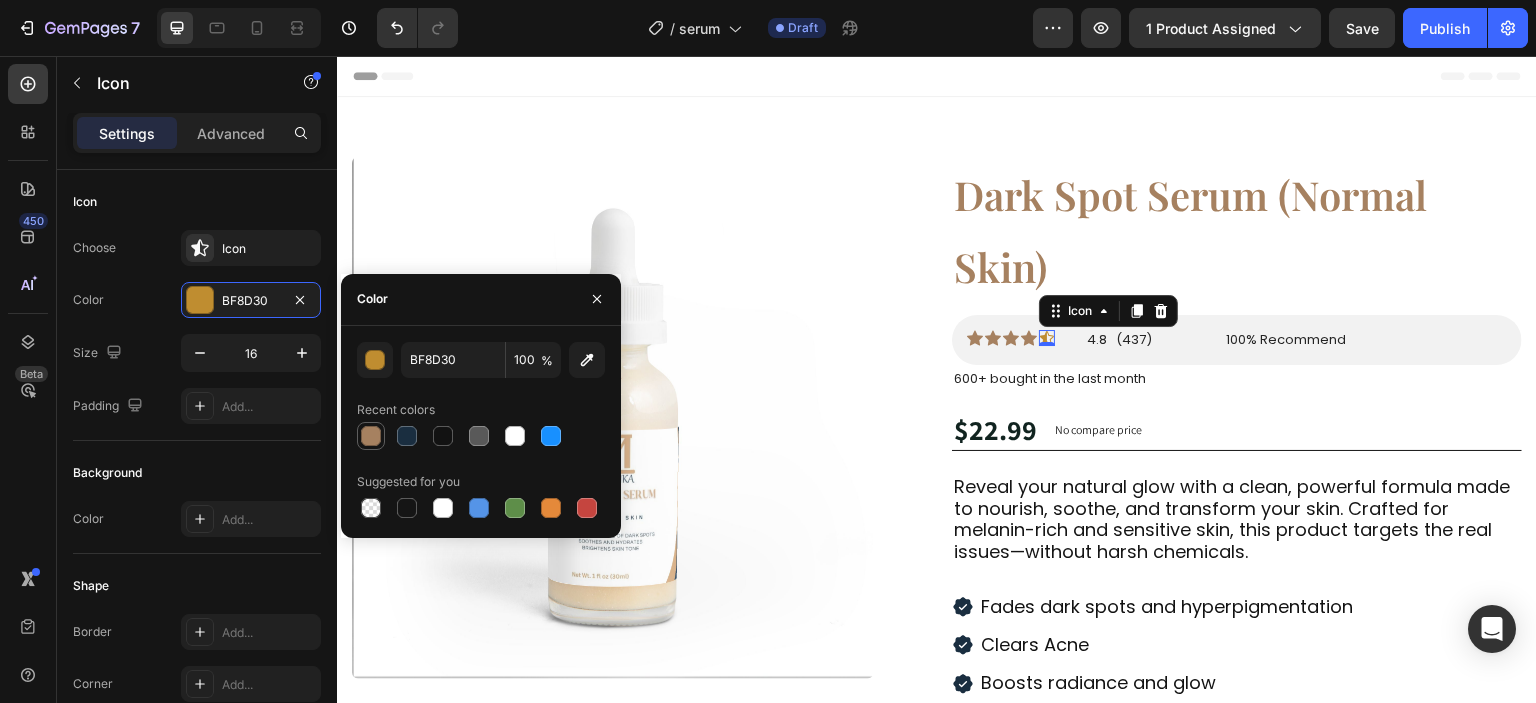 click at bounding box center [371, 436] 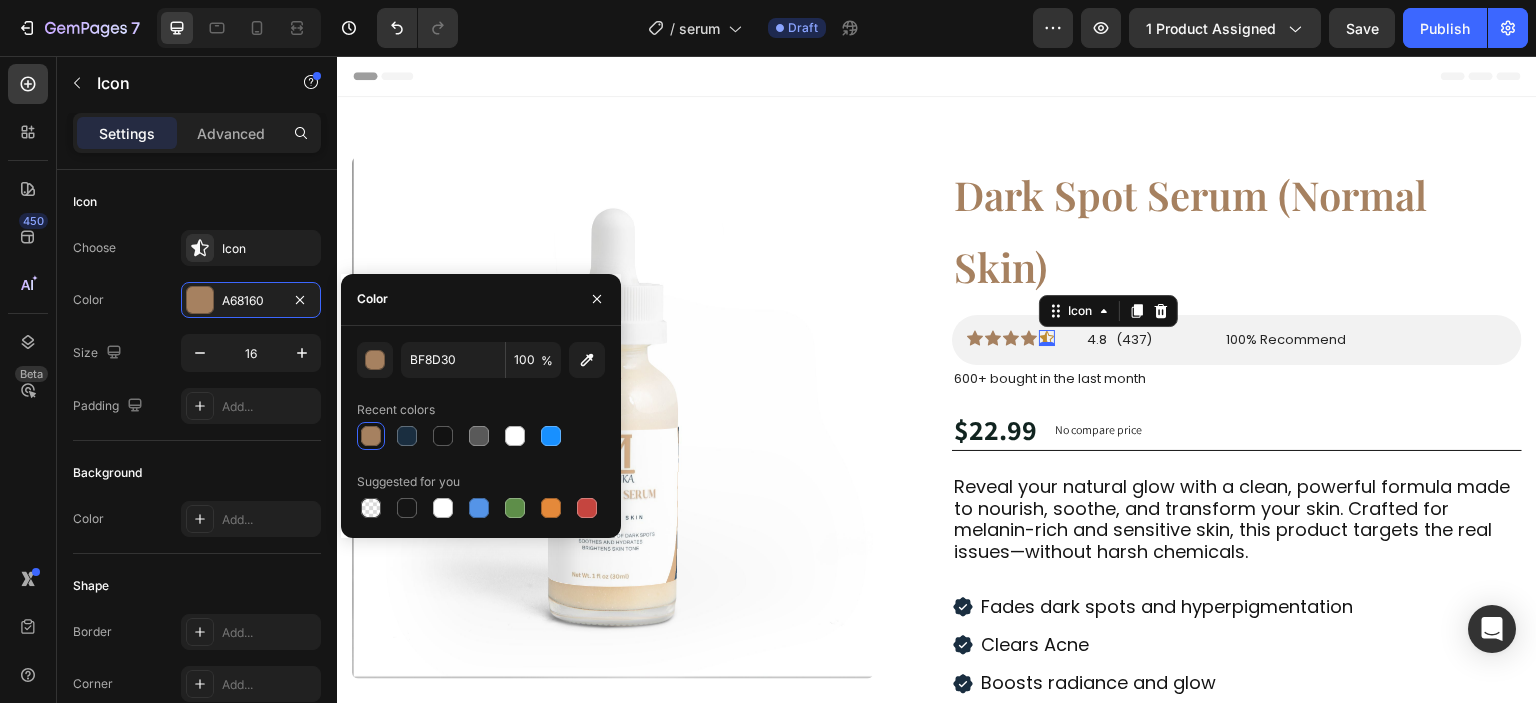 type on "A68160" 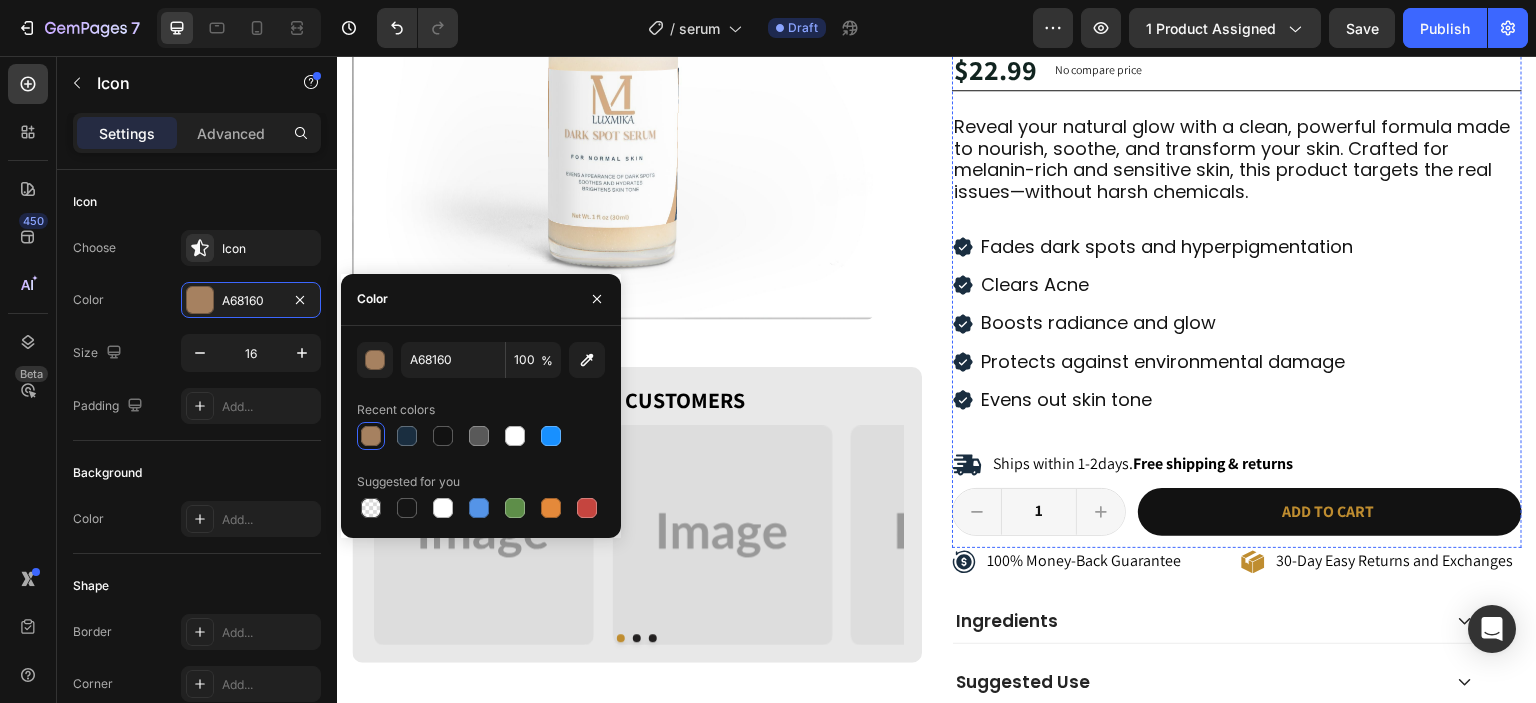scroll, scrollTop: 523, scrollLeft: 0, axis: vertical 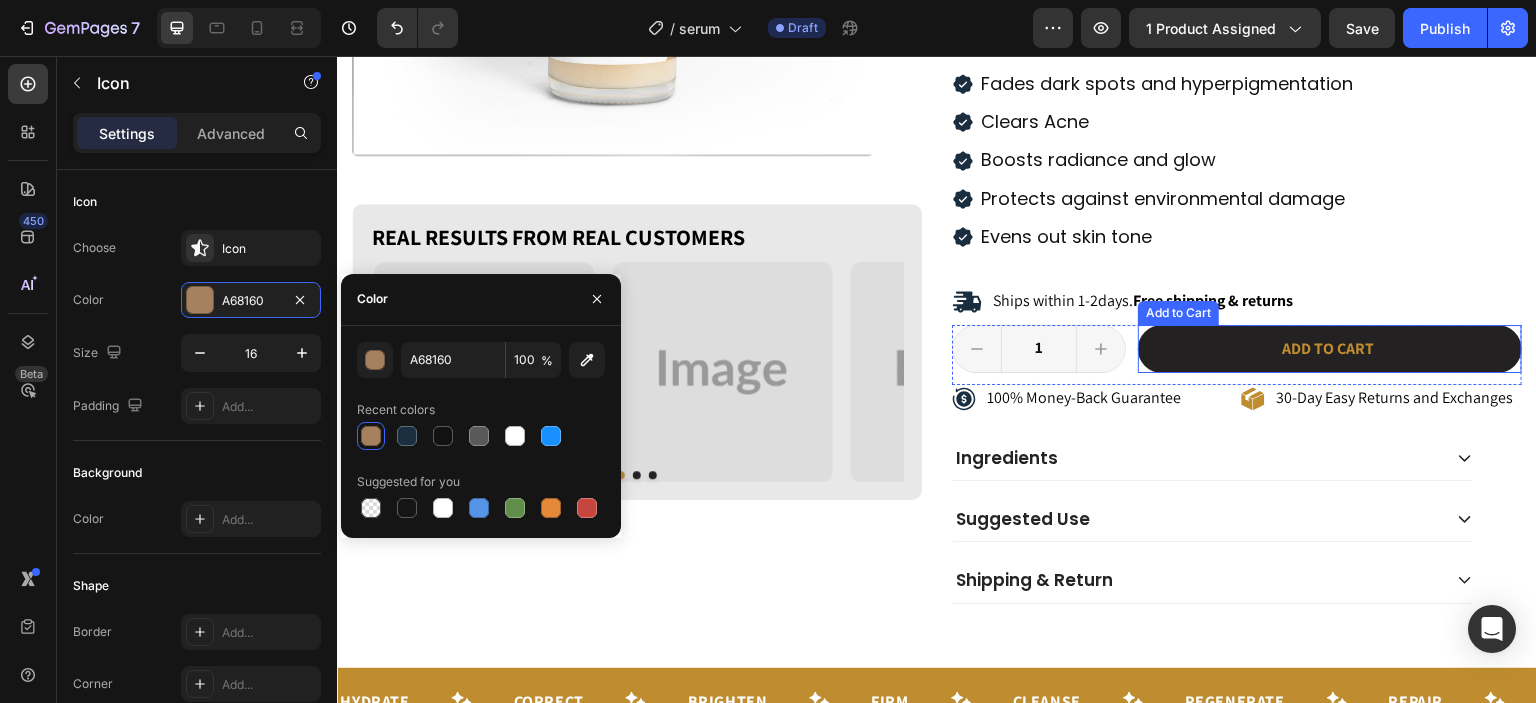 click on "Add to cart" at bounding box center (1330, 349) 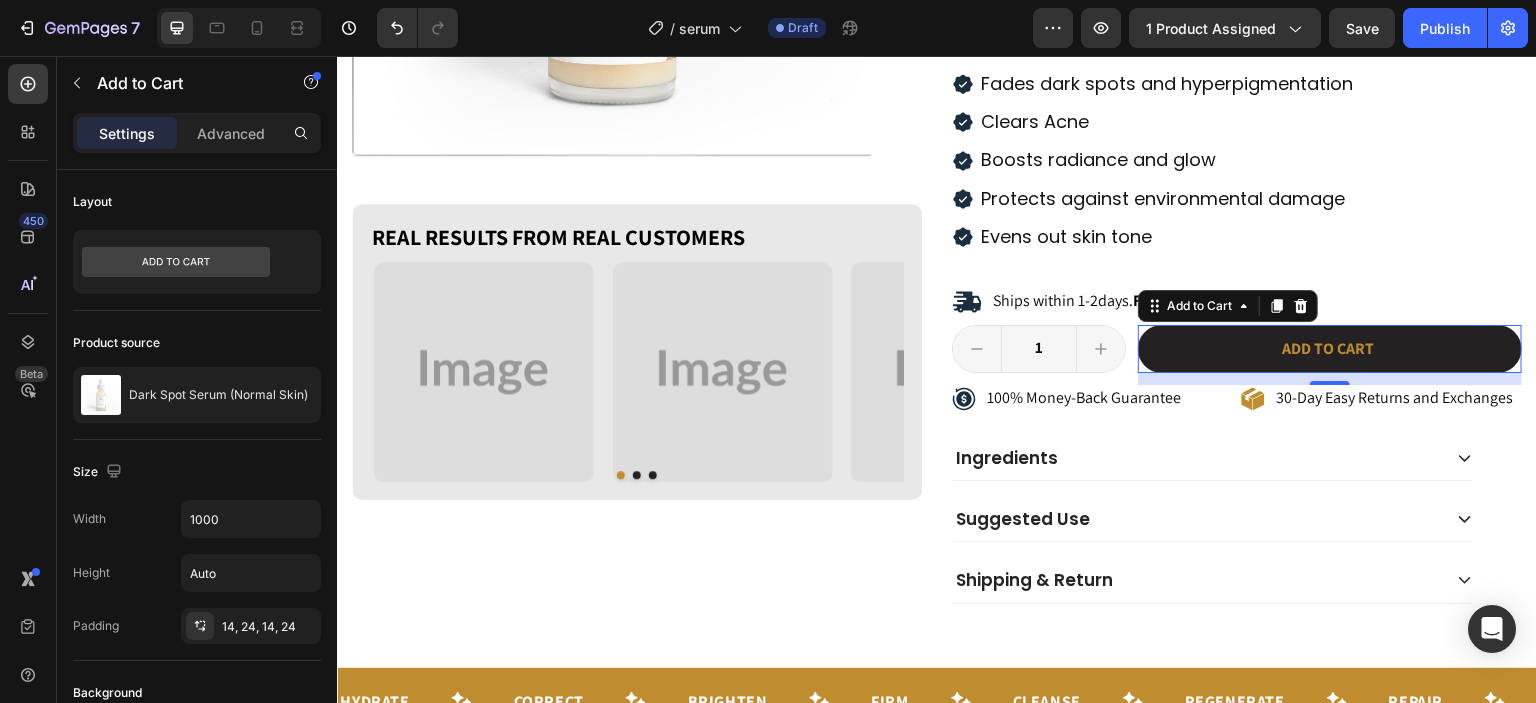 click on "Add to cart" at bounding box center [1330, 349] 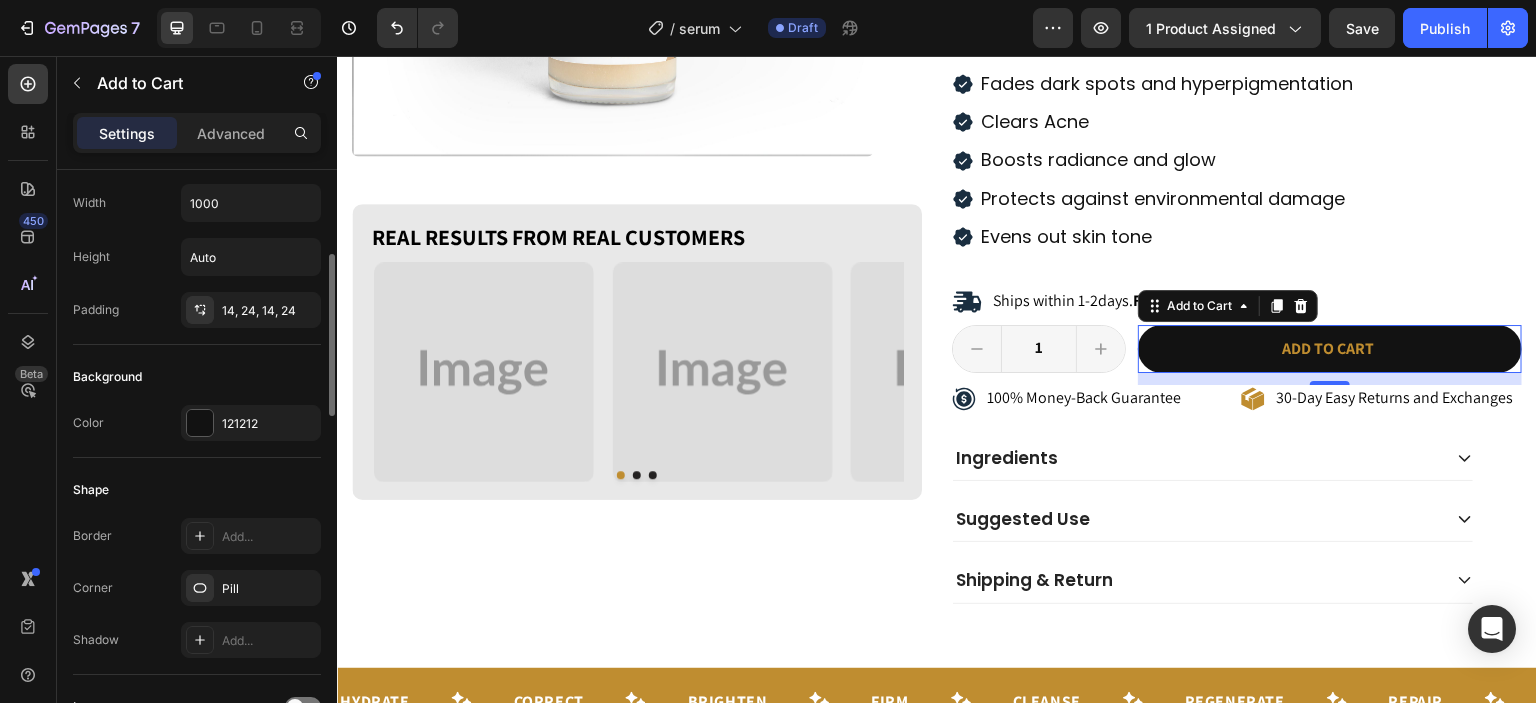 scroll, scrollTop: 310, scrollLeft: 0, axis: vertical 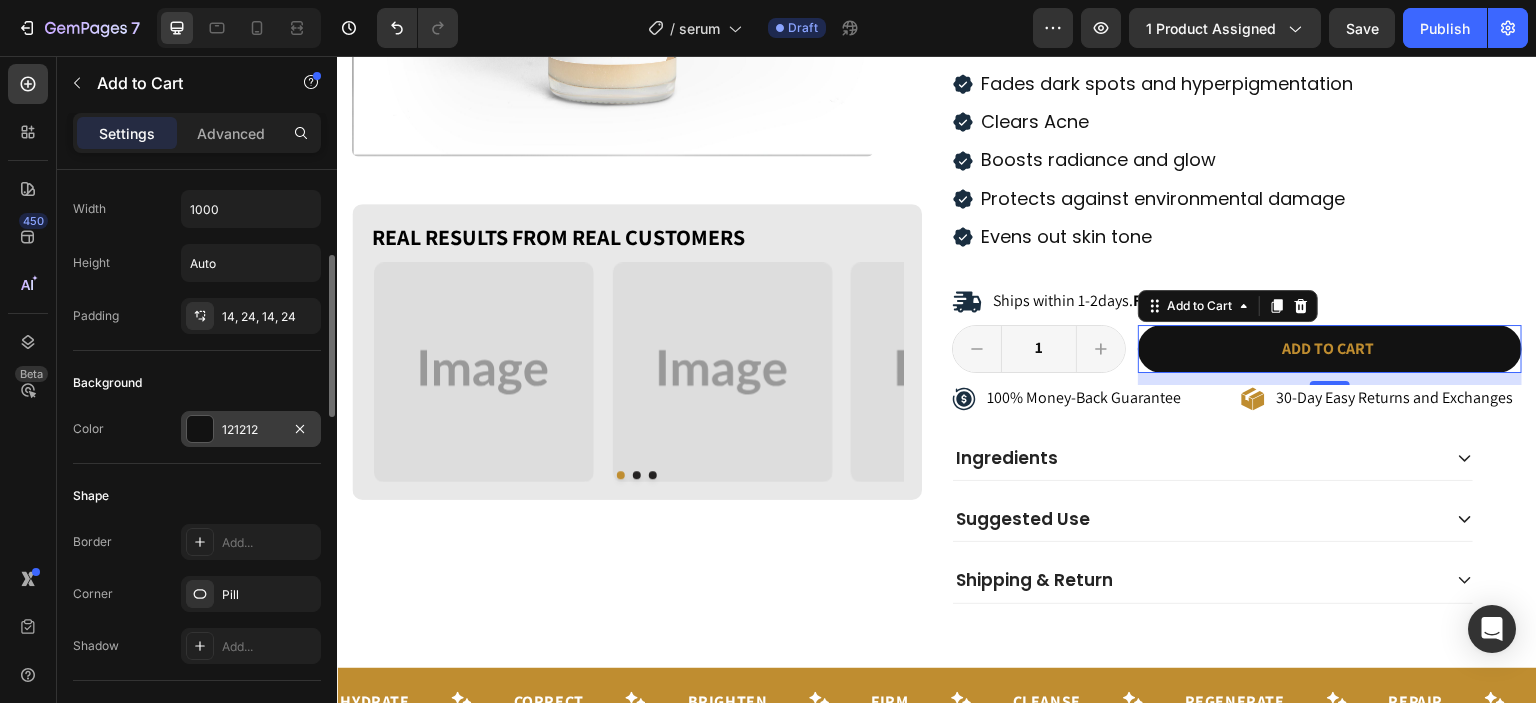 click on "121212" at bounding box center (251, 430) 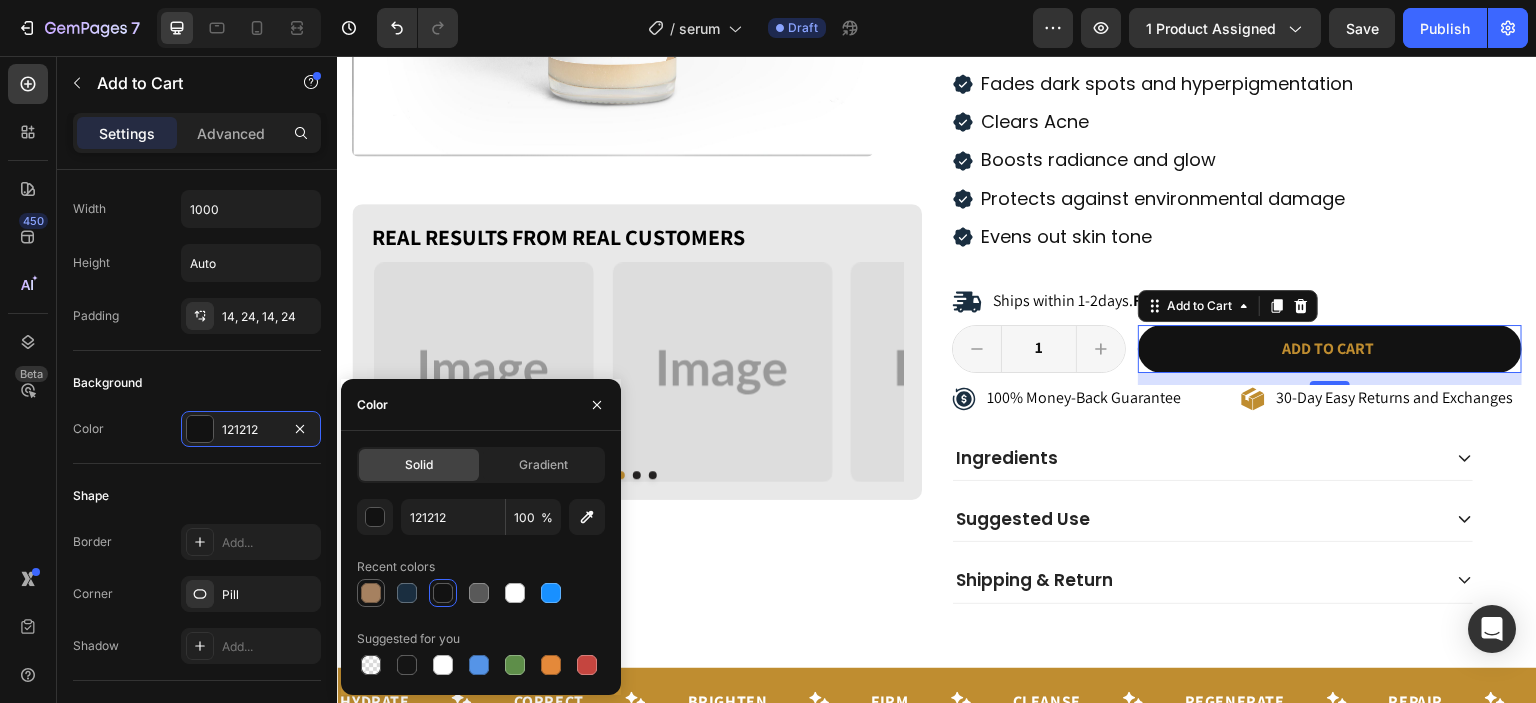 click at bounding box center [371, 593] 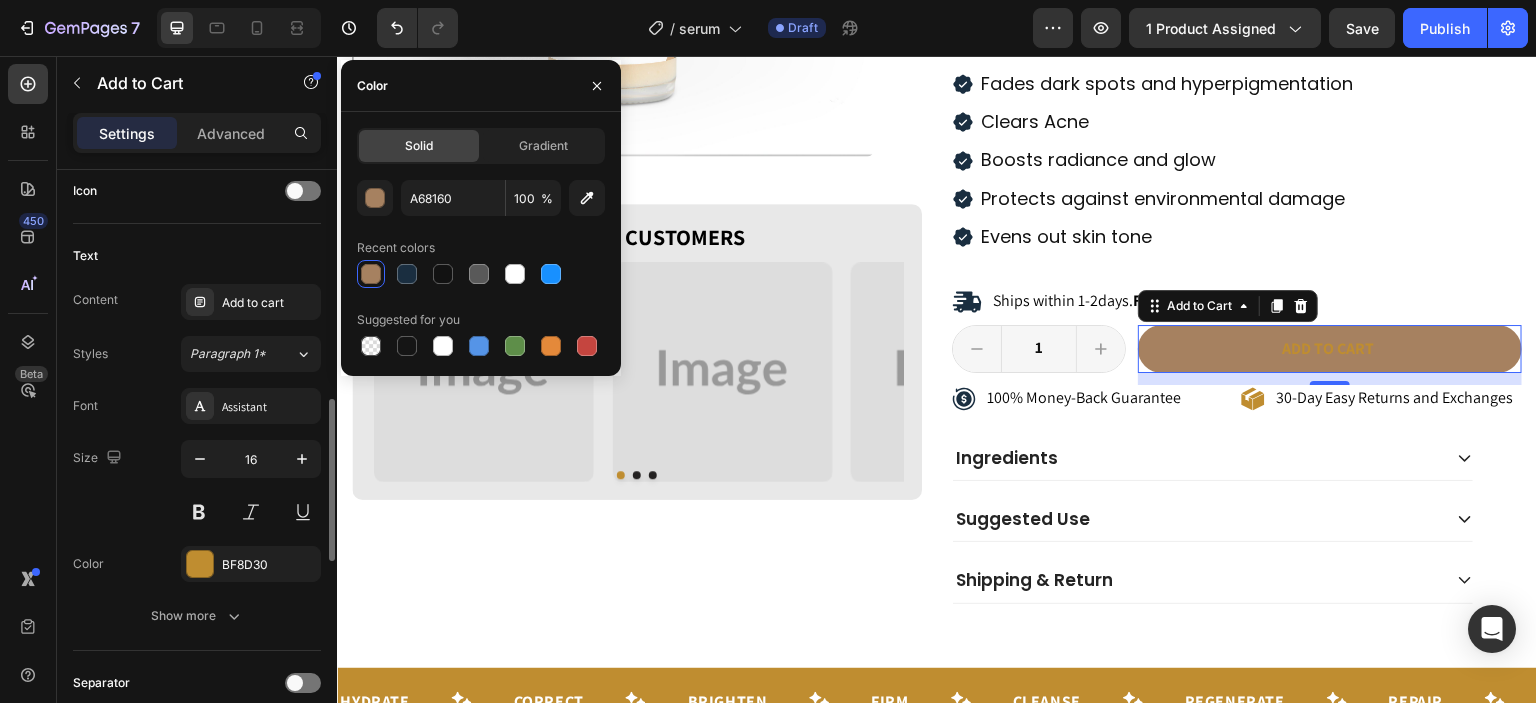 scroll, scrollTop: 878, scrollLeft: 0, axis: vertical 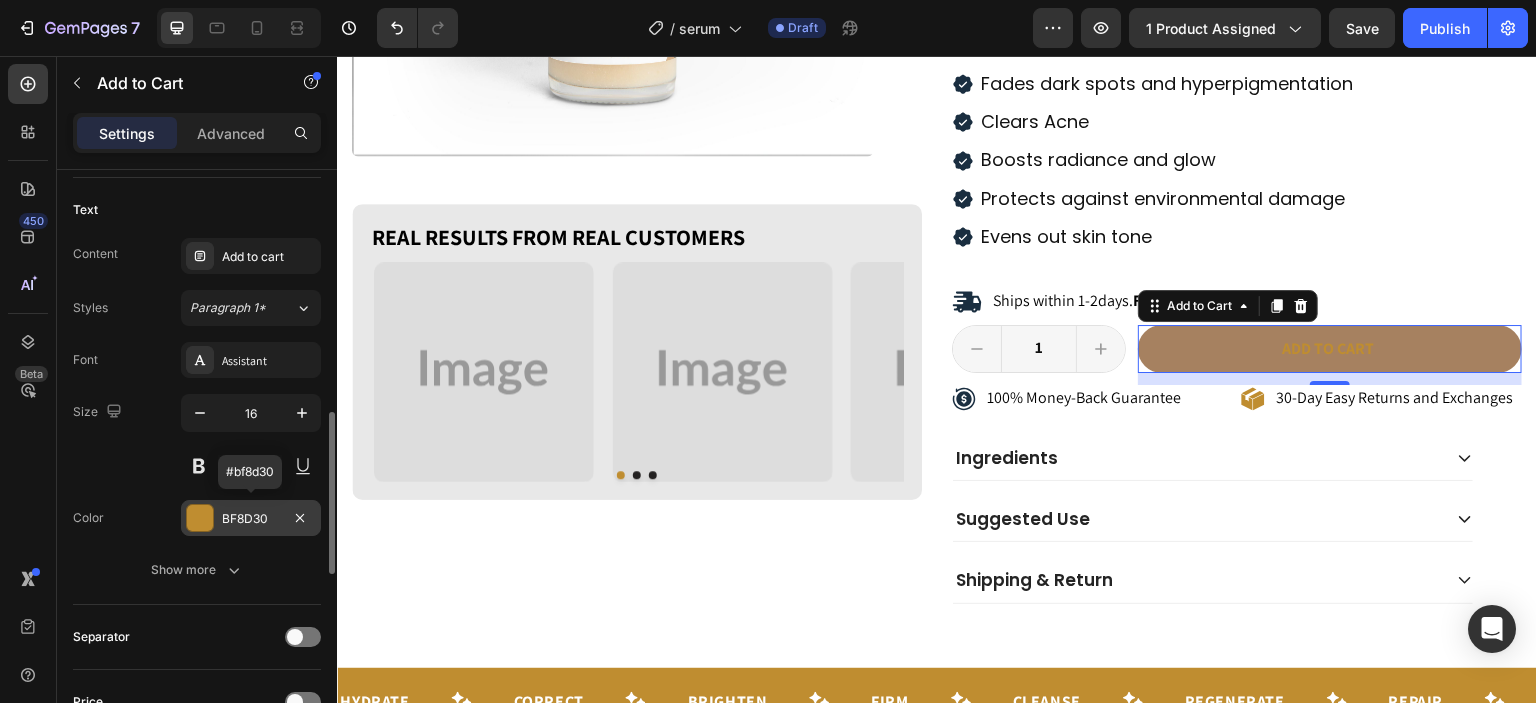 click on "BF8D30" at bounding box center [251, 519] 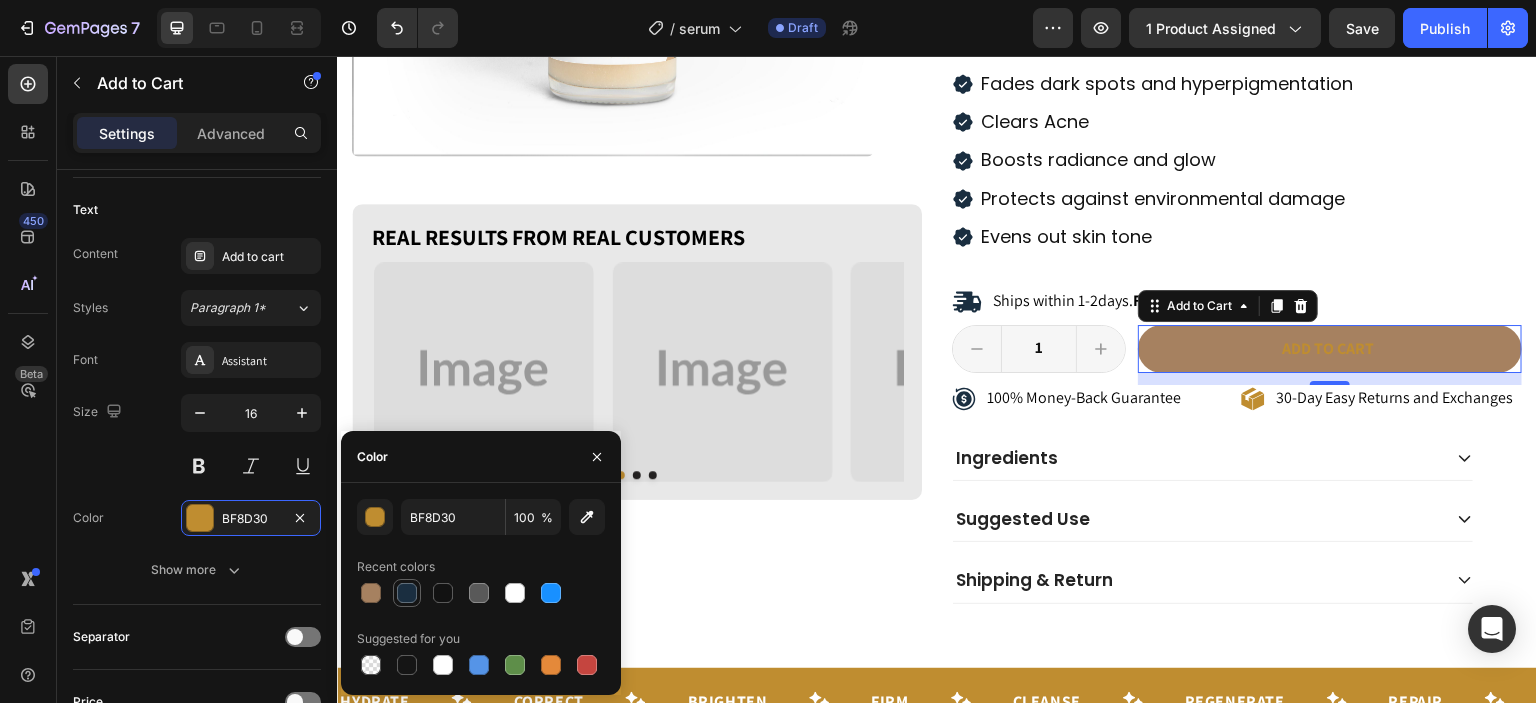 click at bounding box center [407, 593] 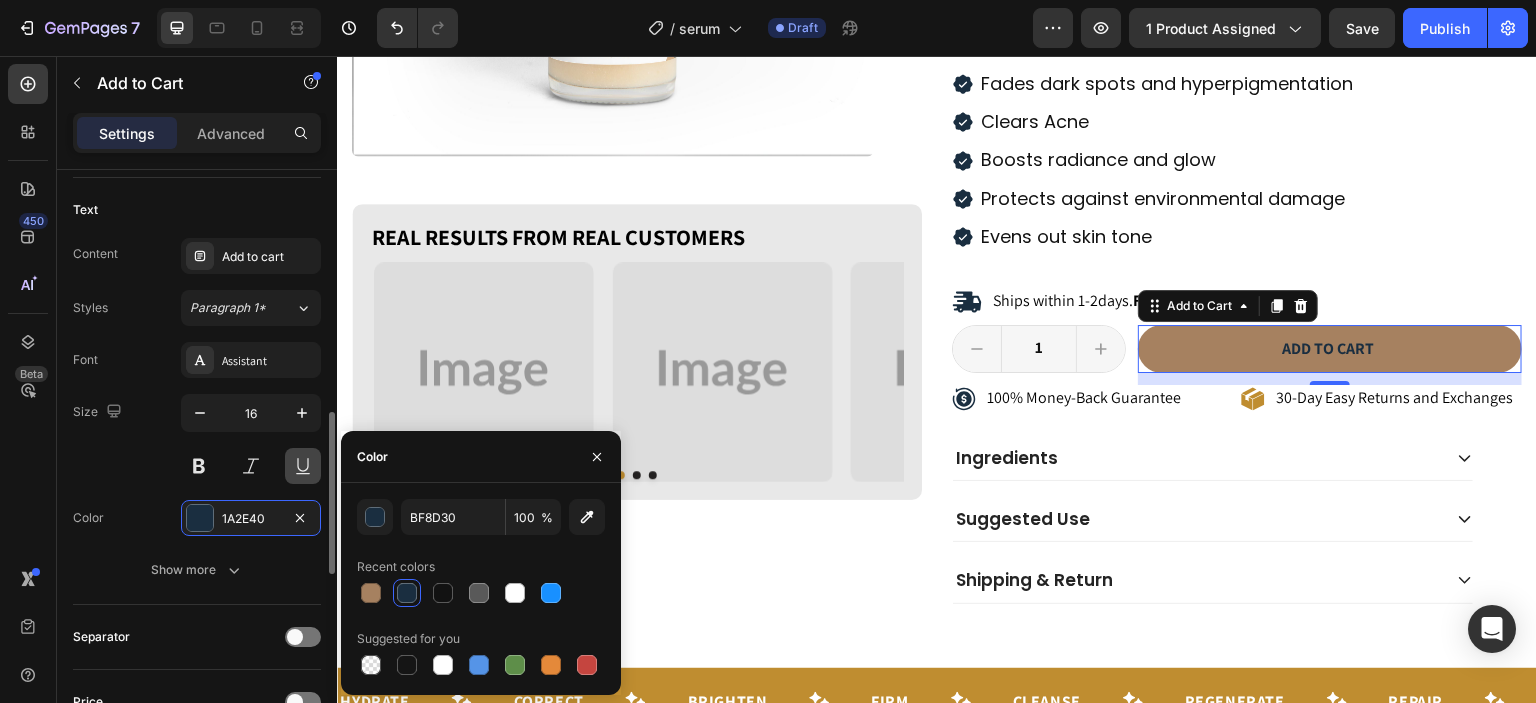 type on "1A2E40" 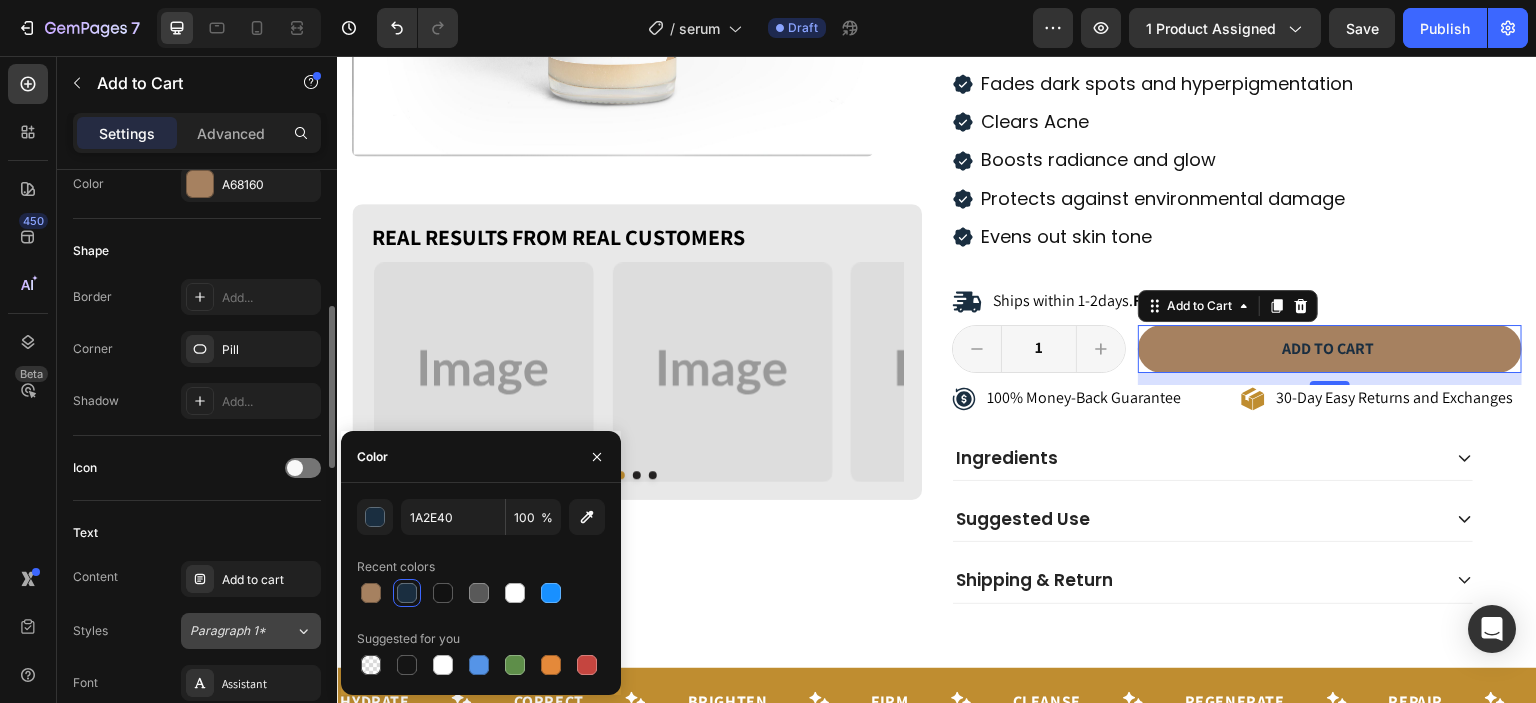 scroll, scrollTop: 527, scrollLeft: 0, axis: vertical 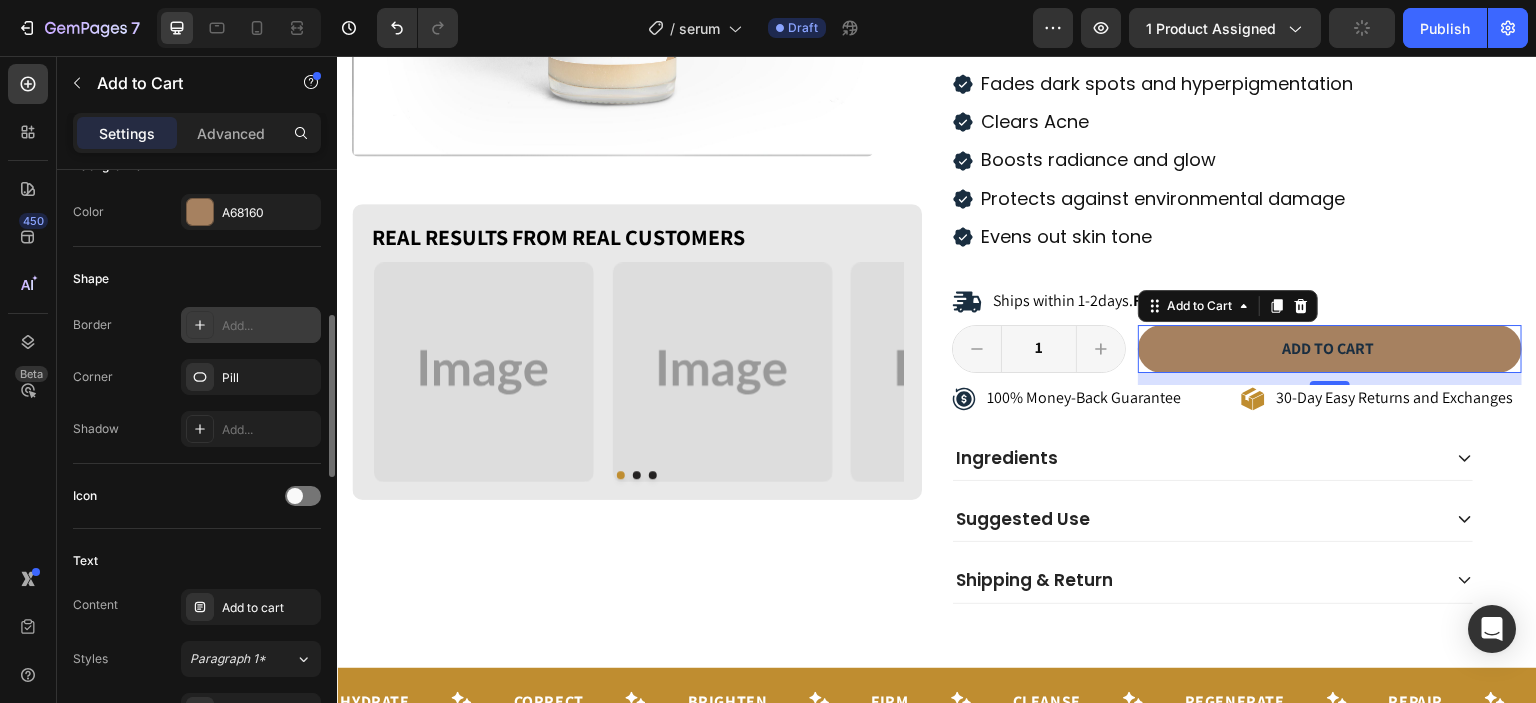 click on "Add..." at bounding box center [251, 325] 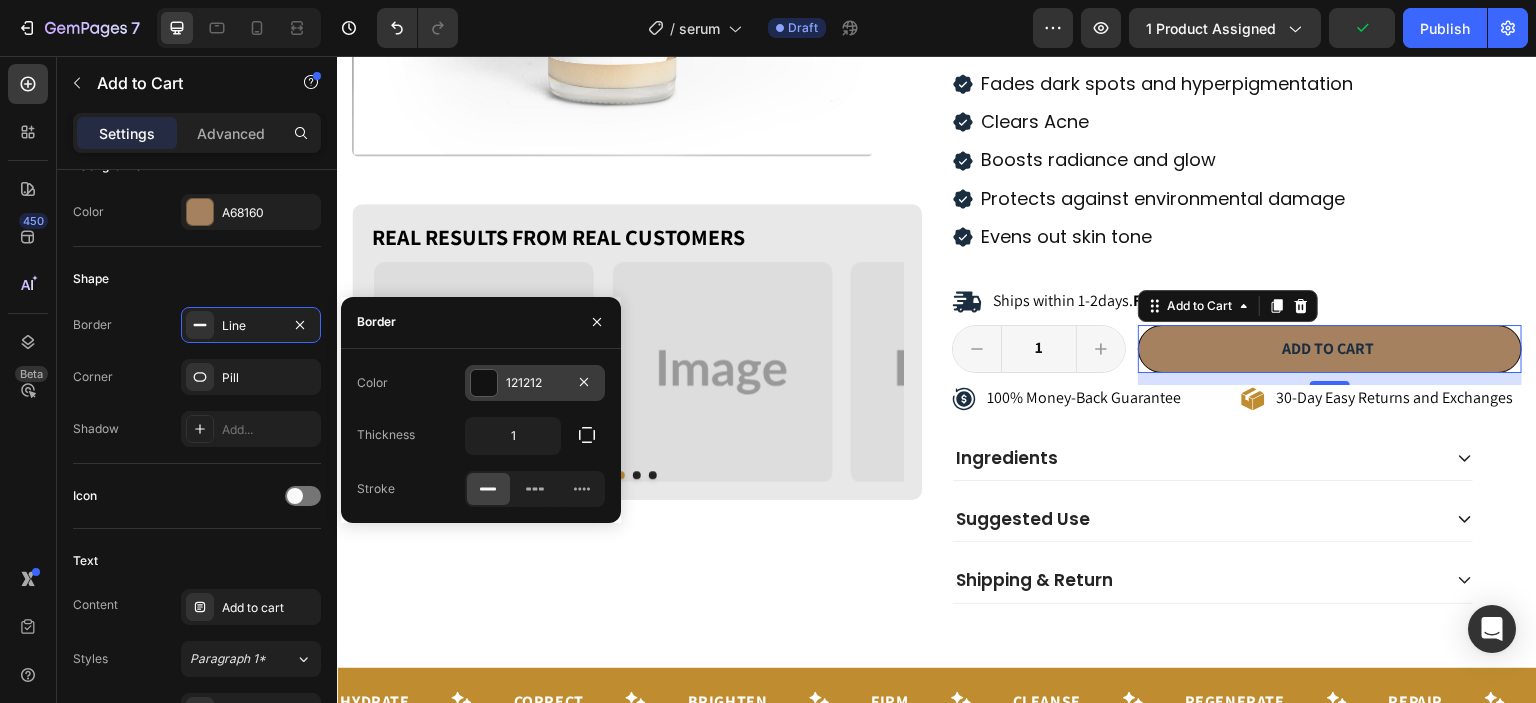click on "121212" at bounding box center (535, 383) 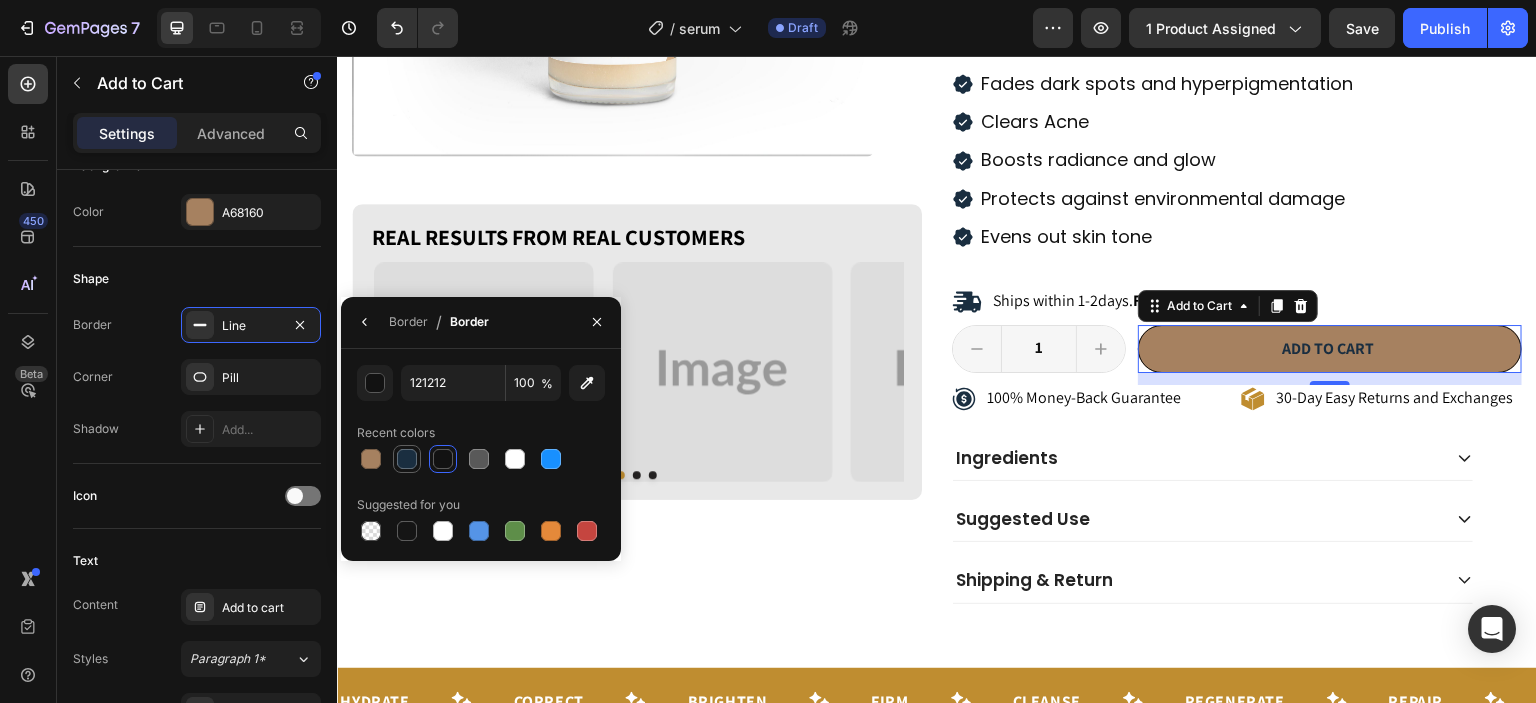 click at bounding box center (407, 459) 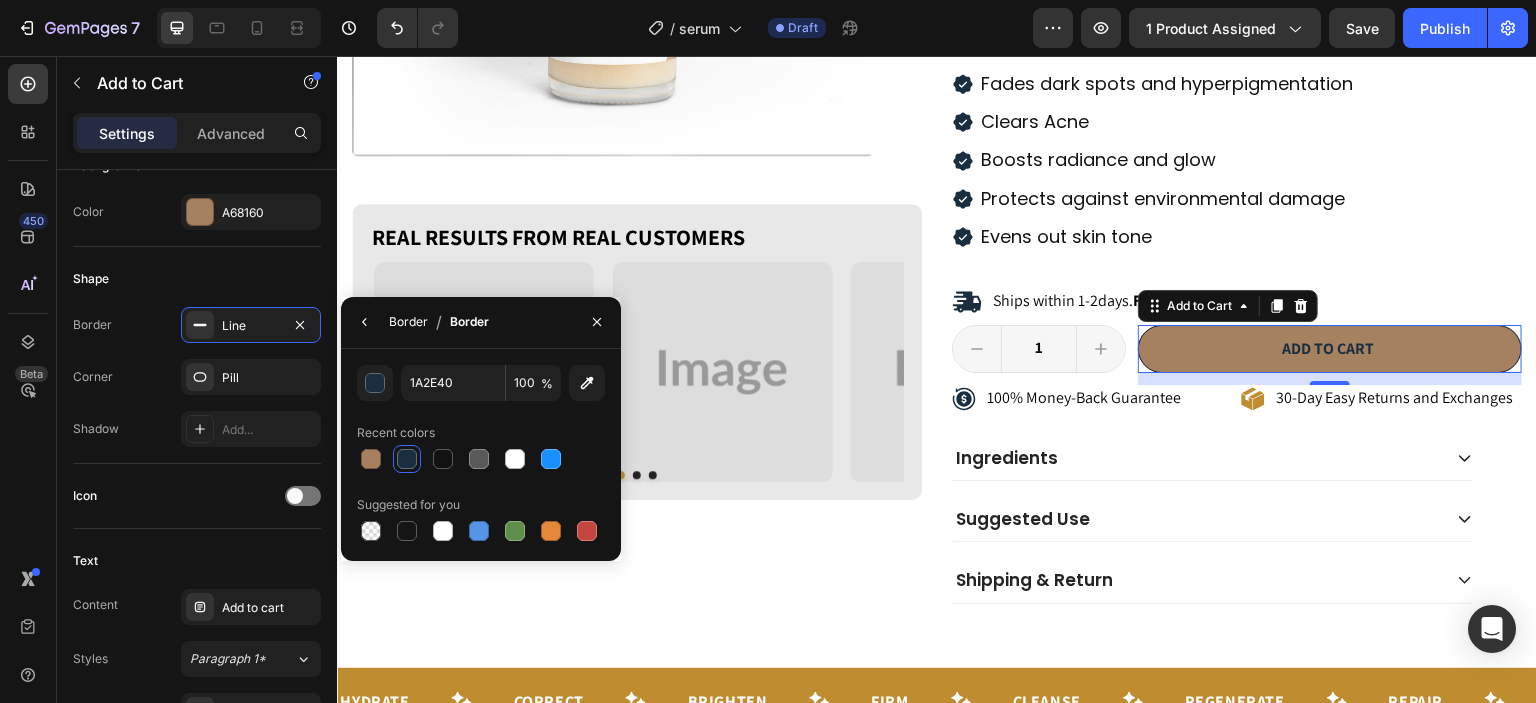 click on "Border" at bounding box center [408, 322] 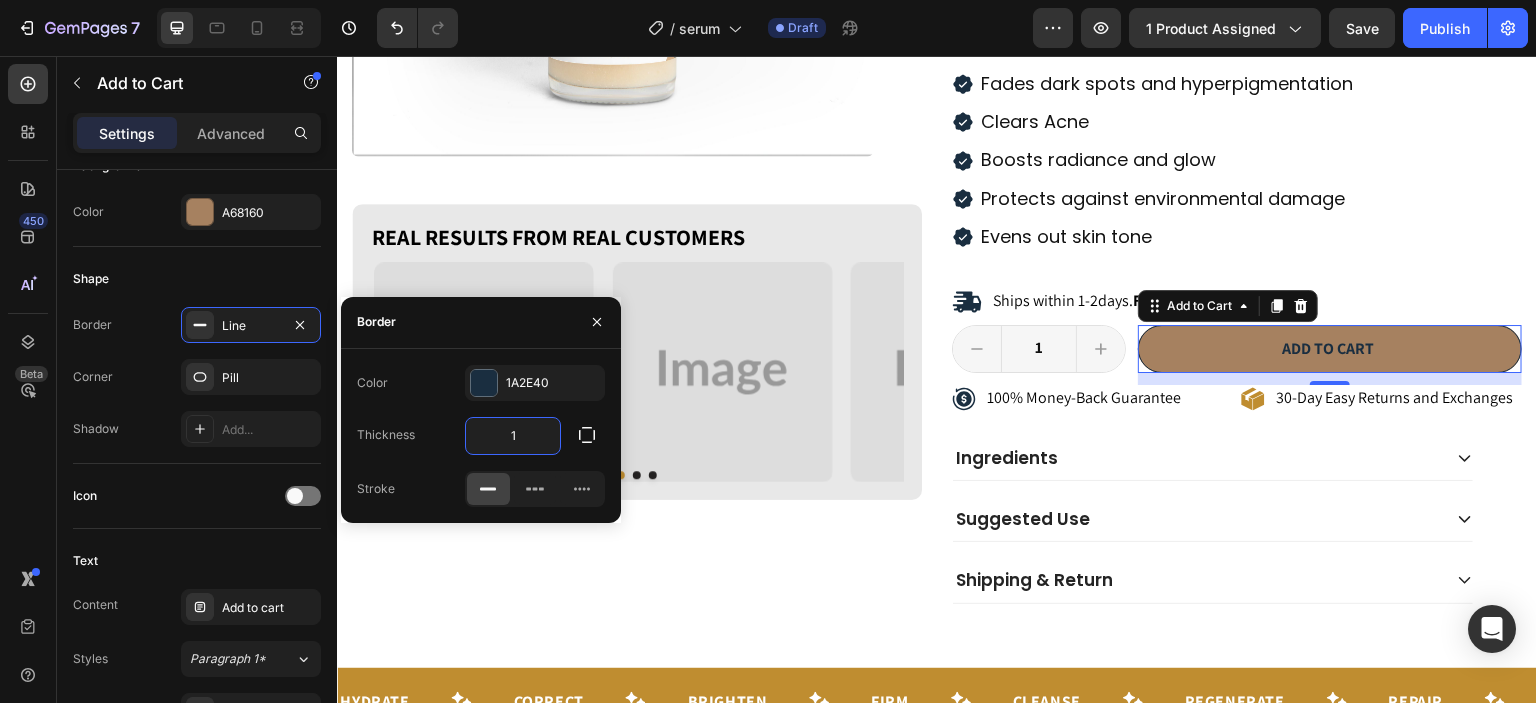 click on "1" at bounding box center [513, 436] 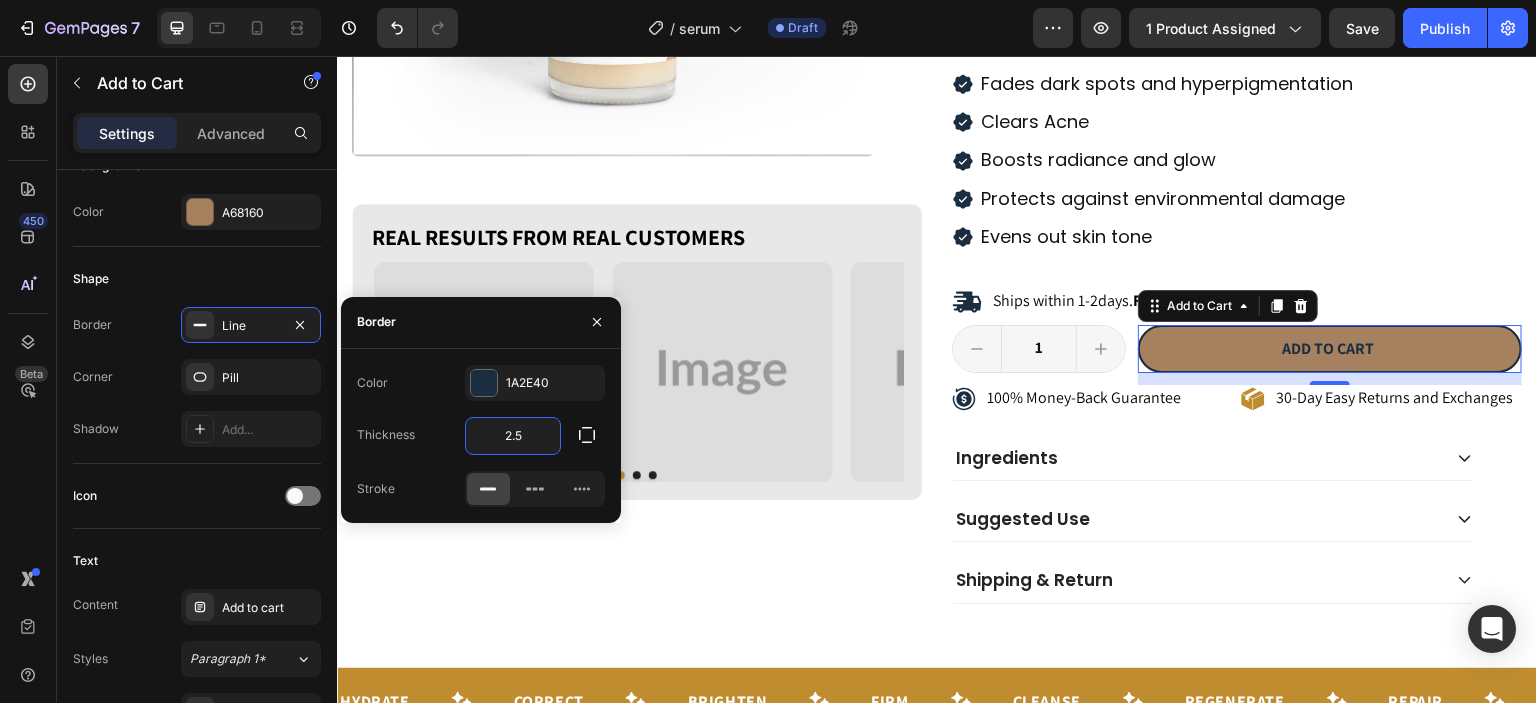 type on "2.5" 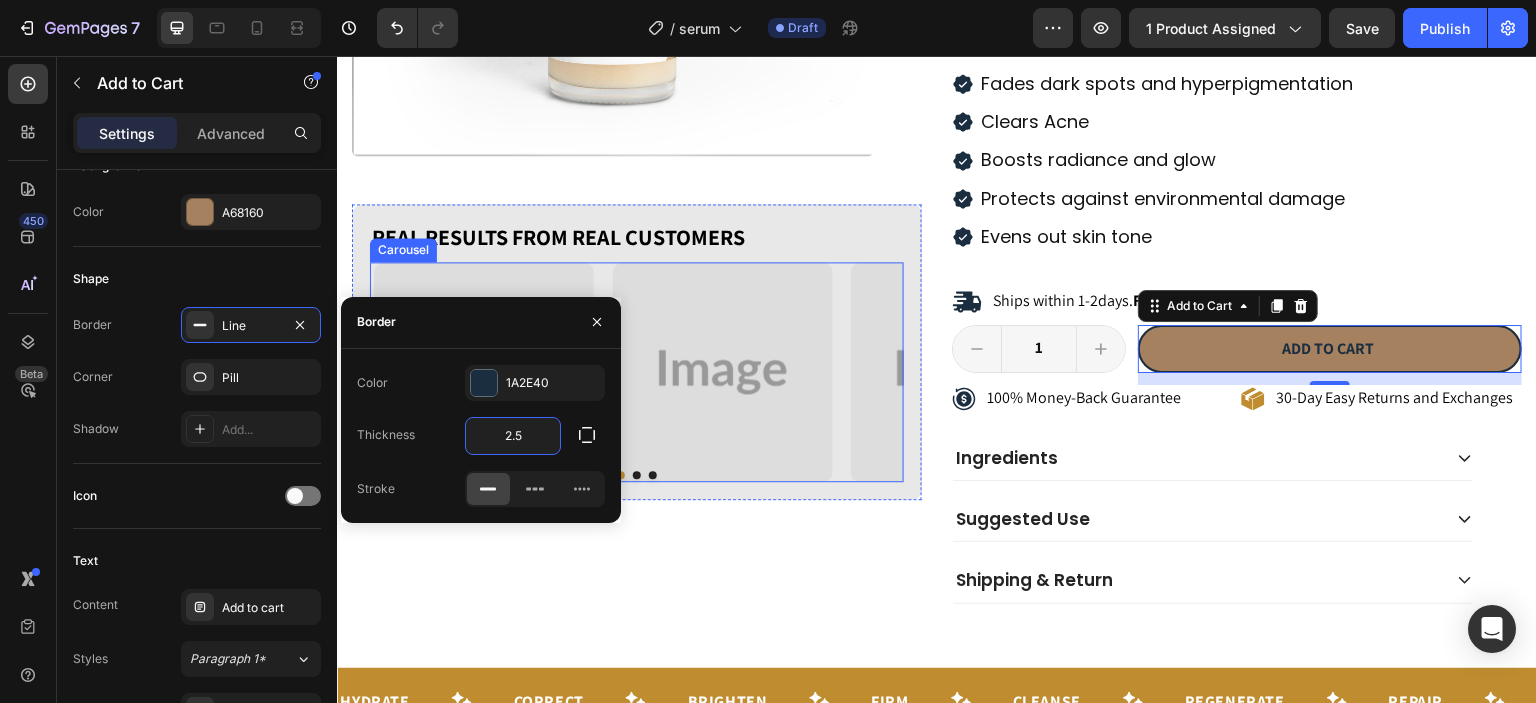 click at bounding box center (653, 475) 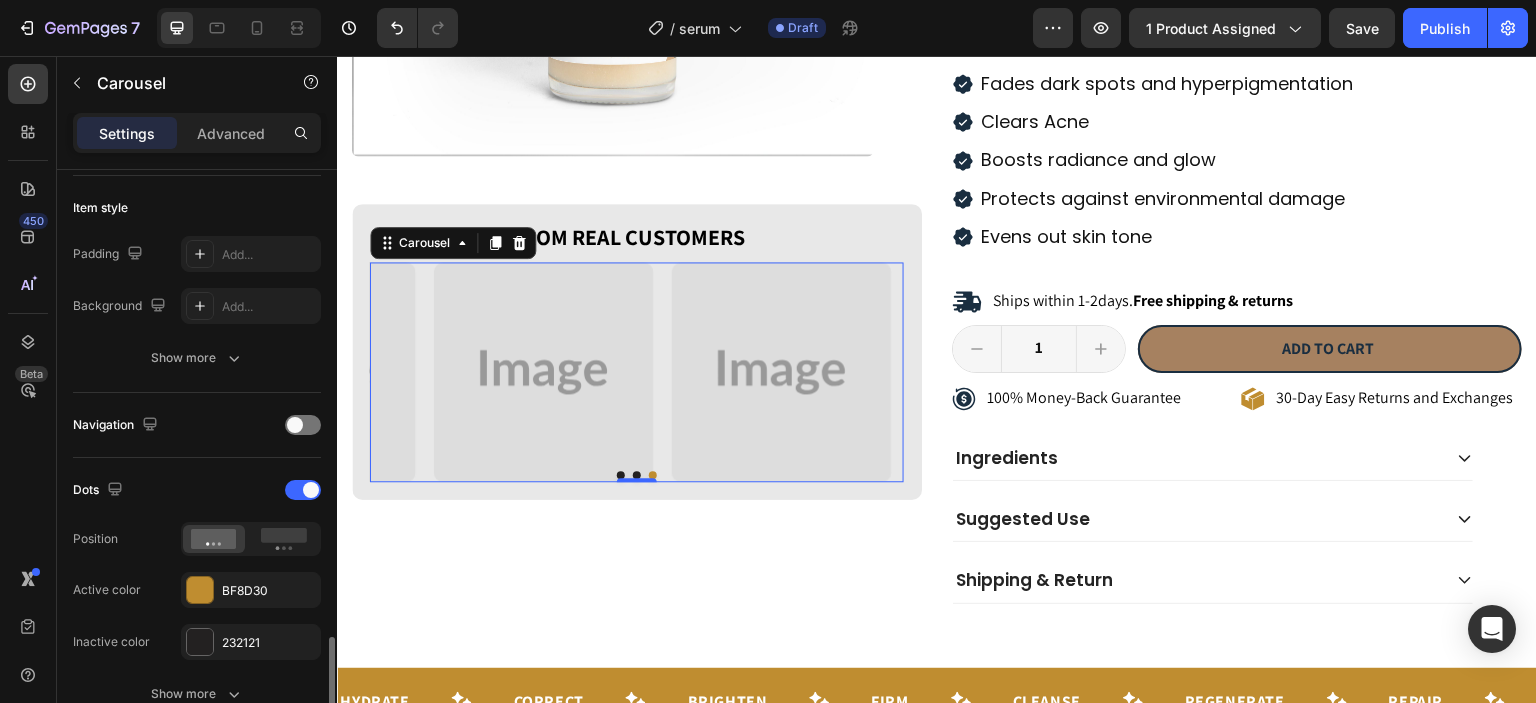 scroll, scrollTop: 741, scrollLeft: 0, axis: vertical 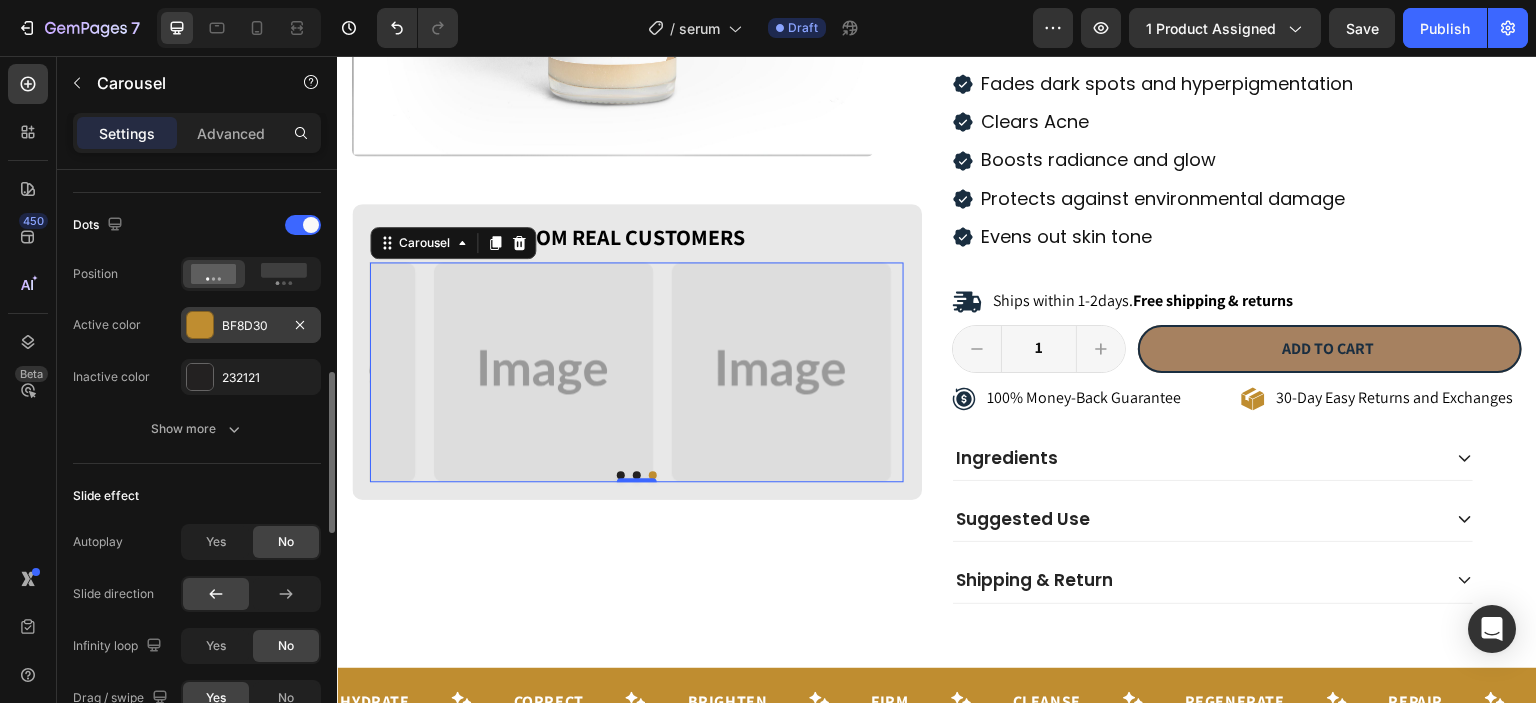 click on "BF8D30" at bounding box center (251, 325) 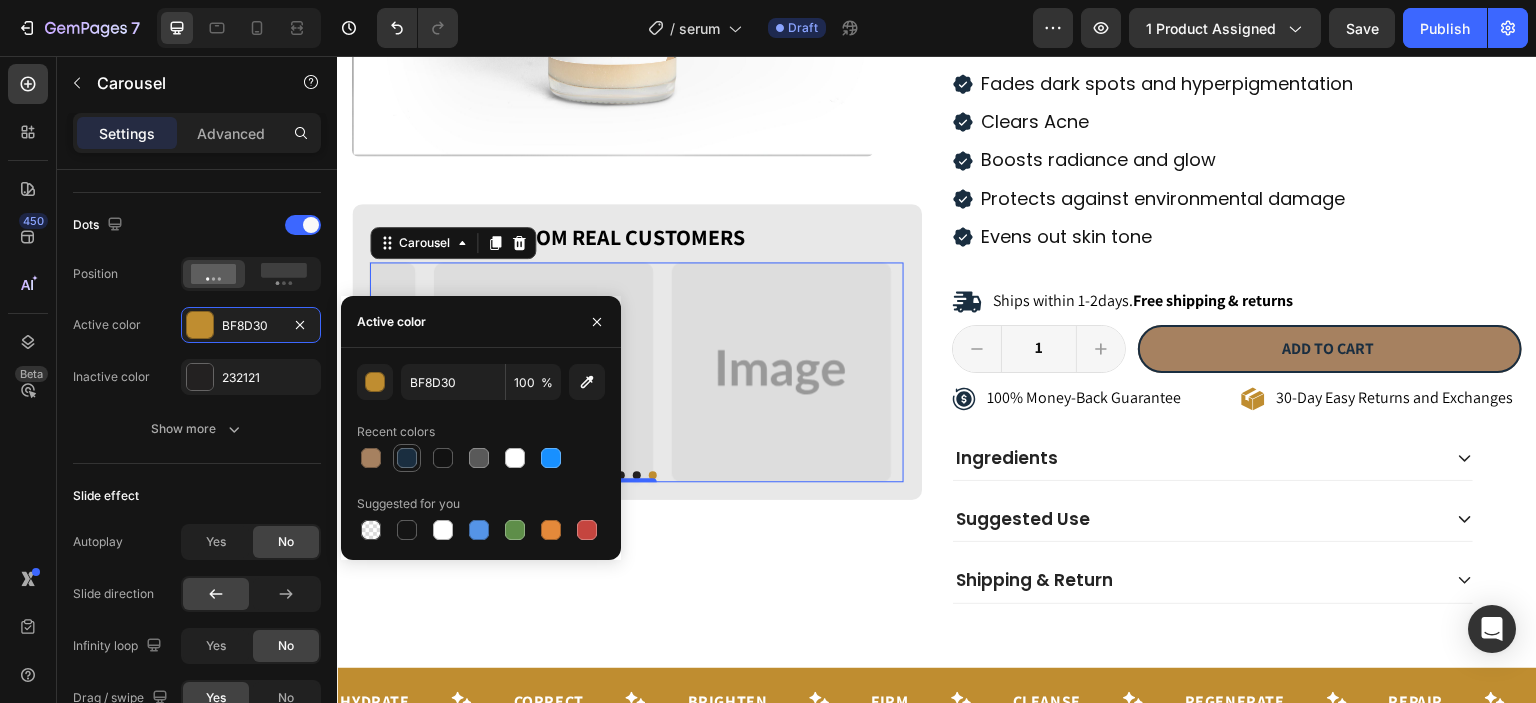 click at bounding box center (407, 458) 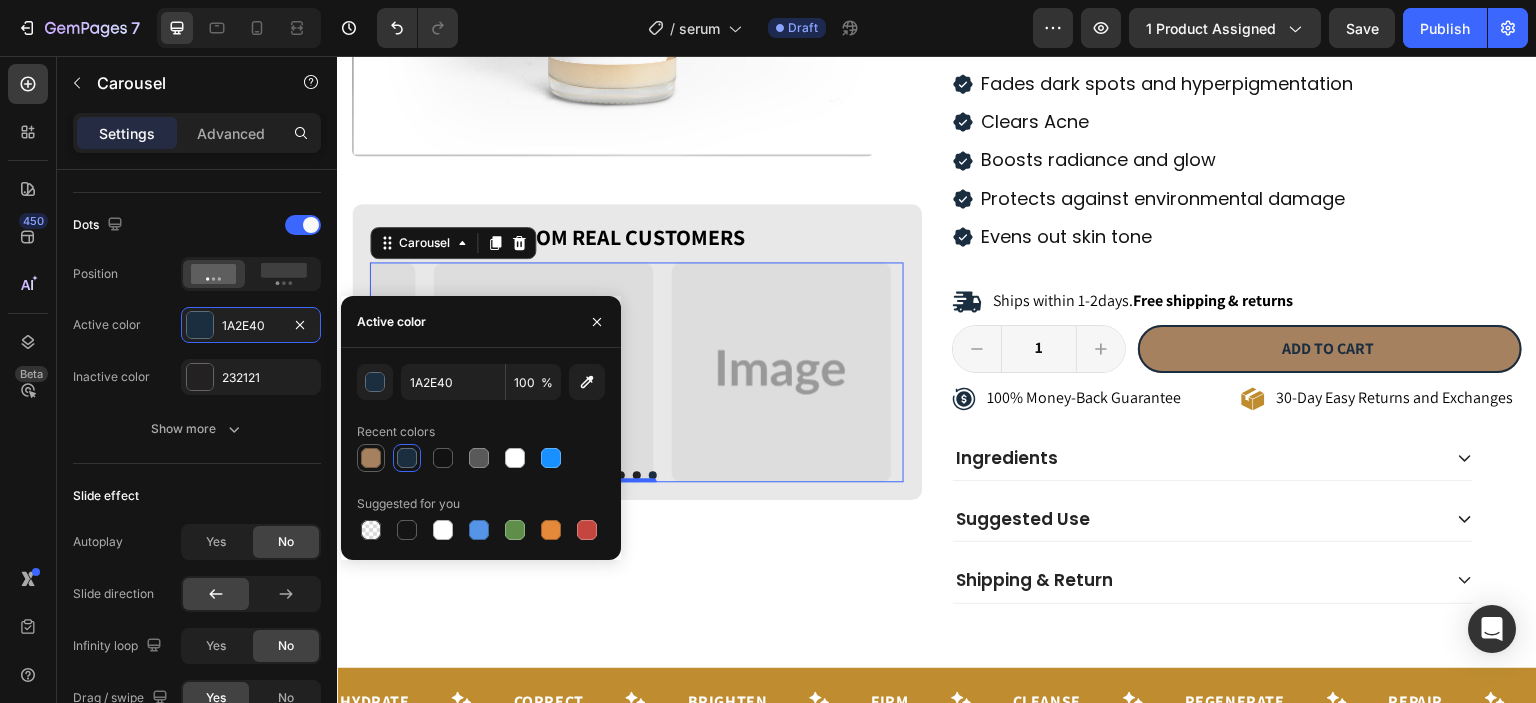click at bounding box center (371, 458) 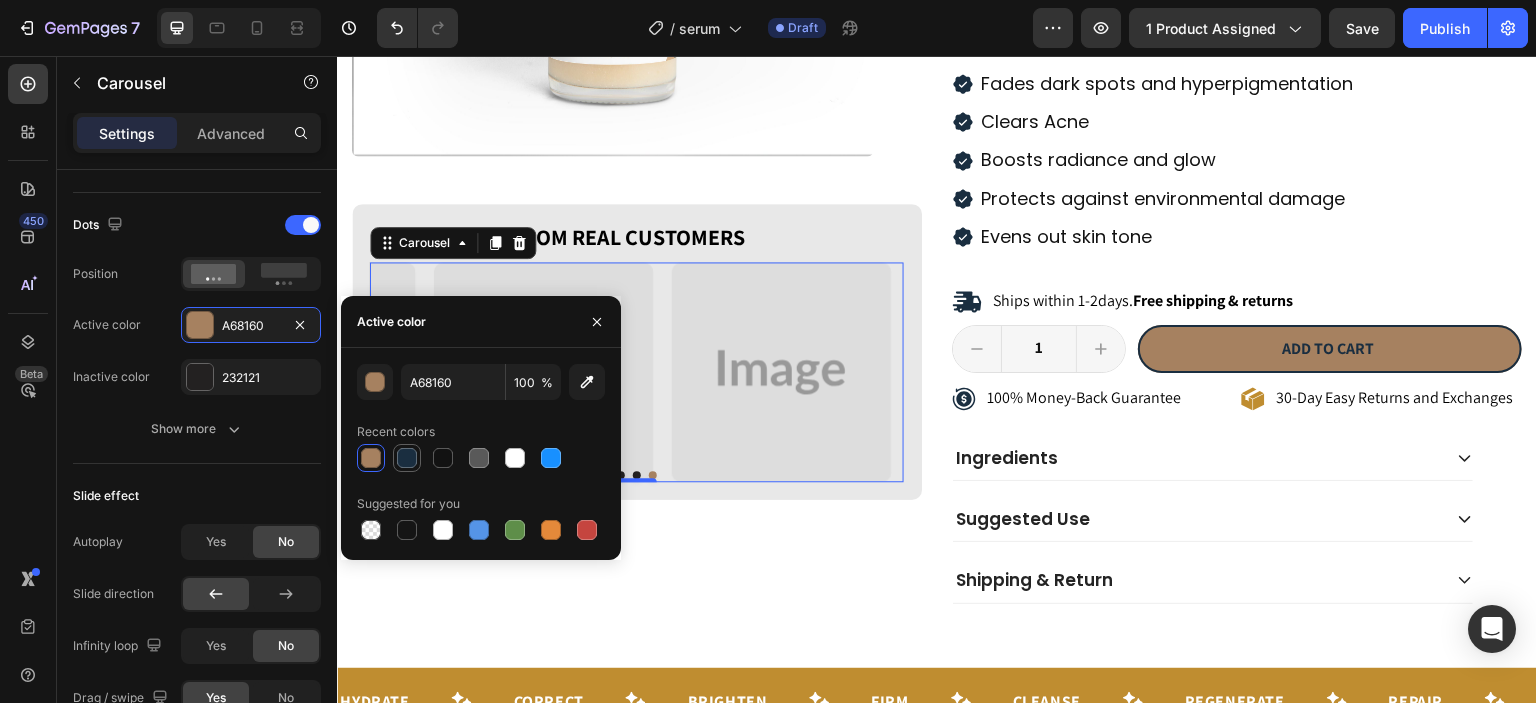 click at bounding box center (407, 458) 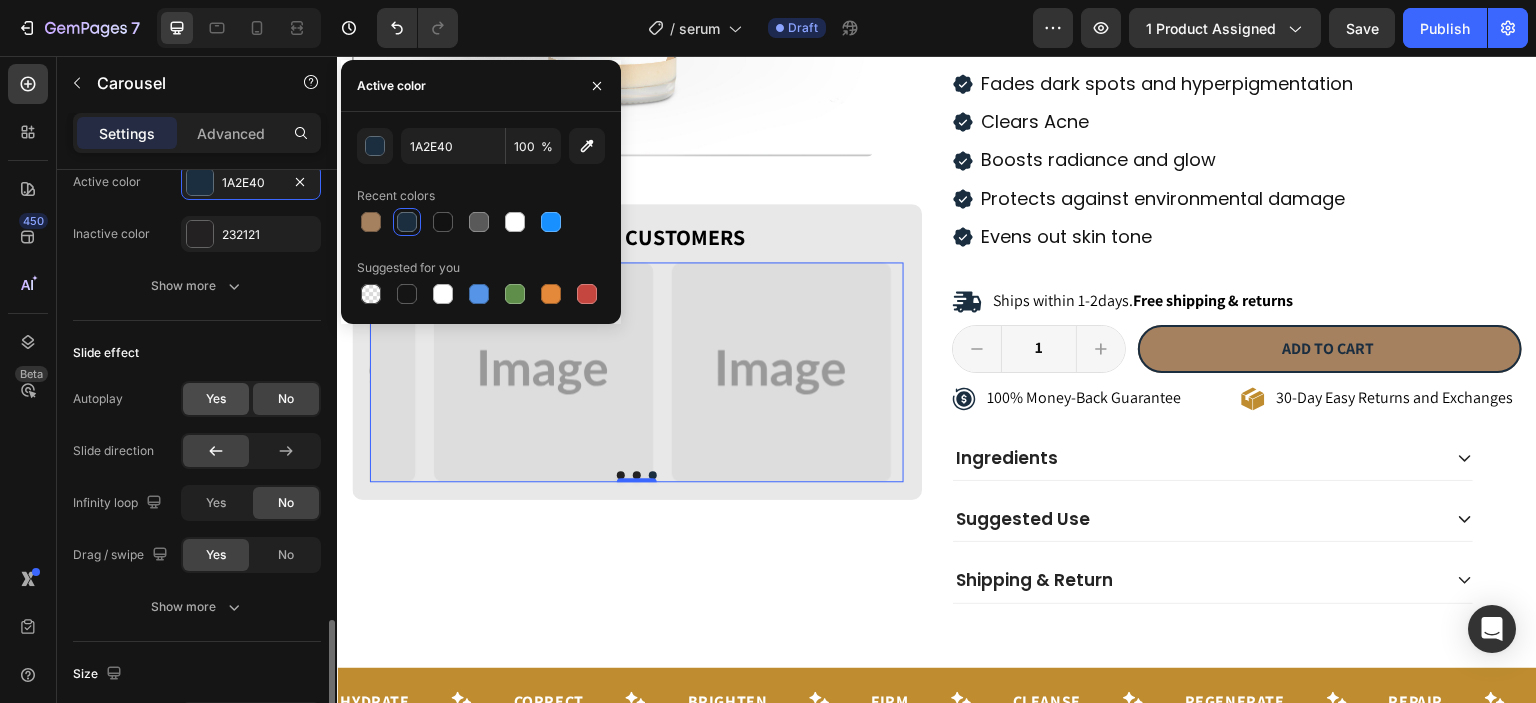 scroll, scrollTop: 1048, scrollLeft: 0, axis: vertical 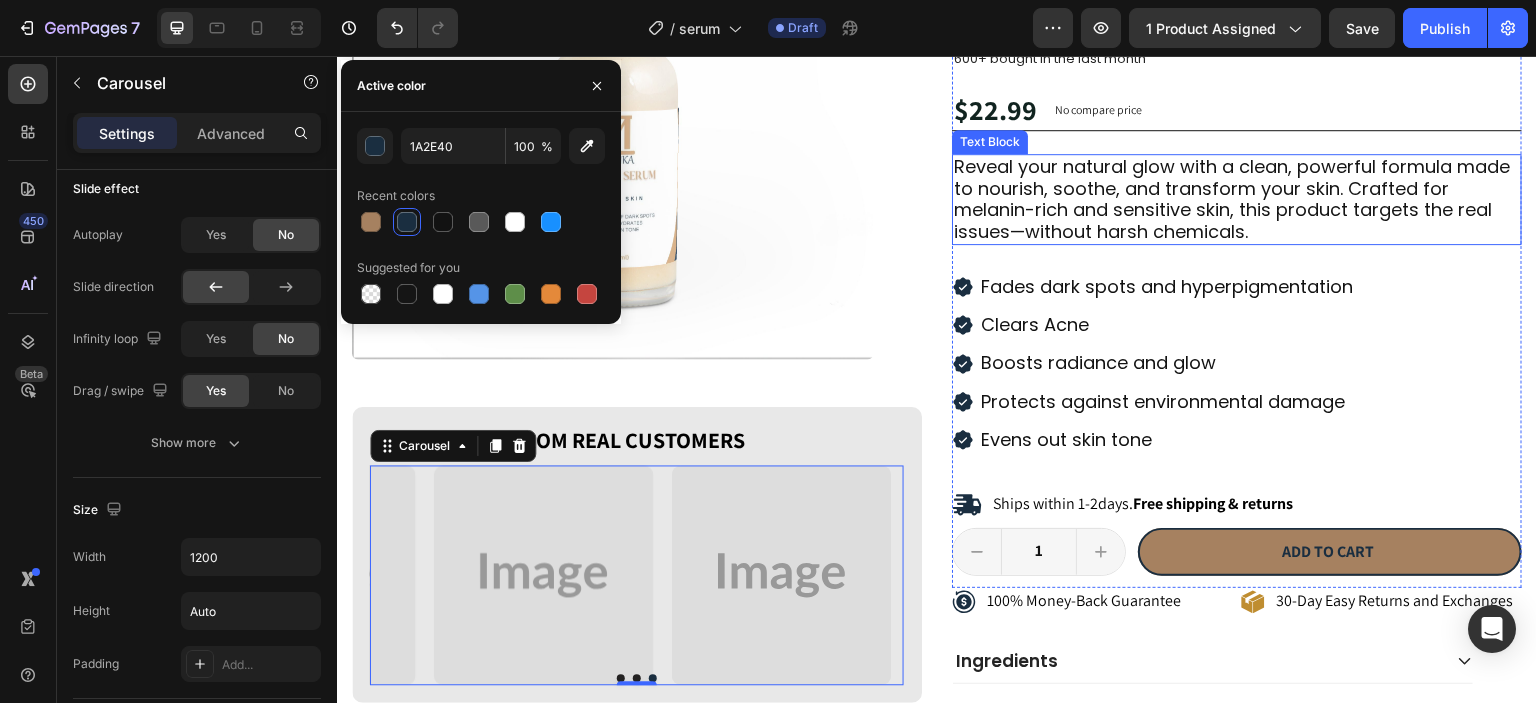 click on "Reveal your natural glow with a clean, powerful formula made to nourish, soothe, and transform your skin. Crafted for melanin-rich and sensitive skin, this product targets the real issues—without harsh chemicals." at bounding box center [1237, 199] 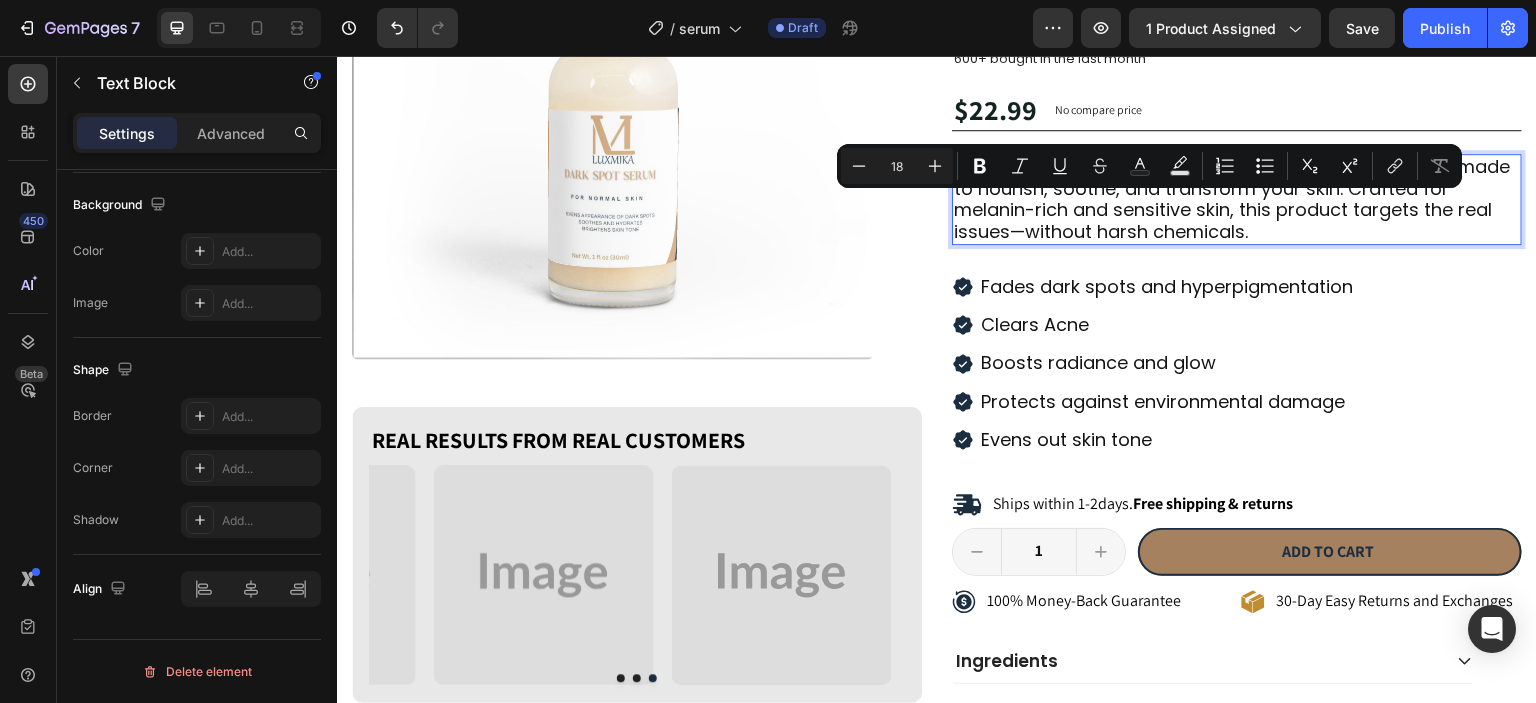 scroll, scrollTop: 0, scrollLeft: 0, axis: both 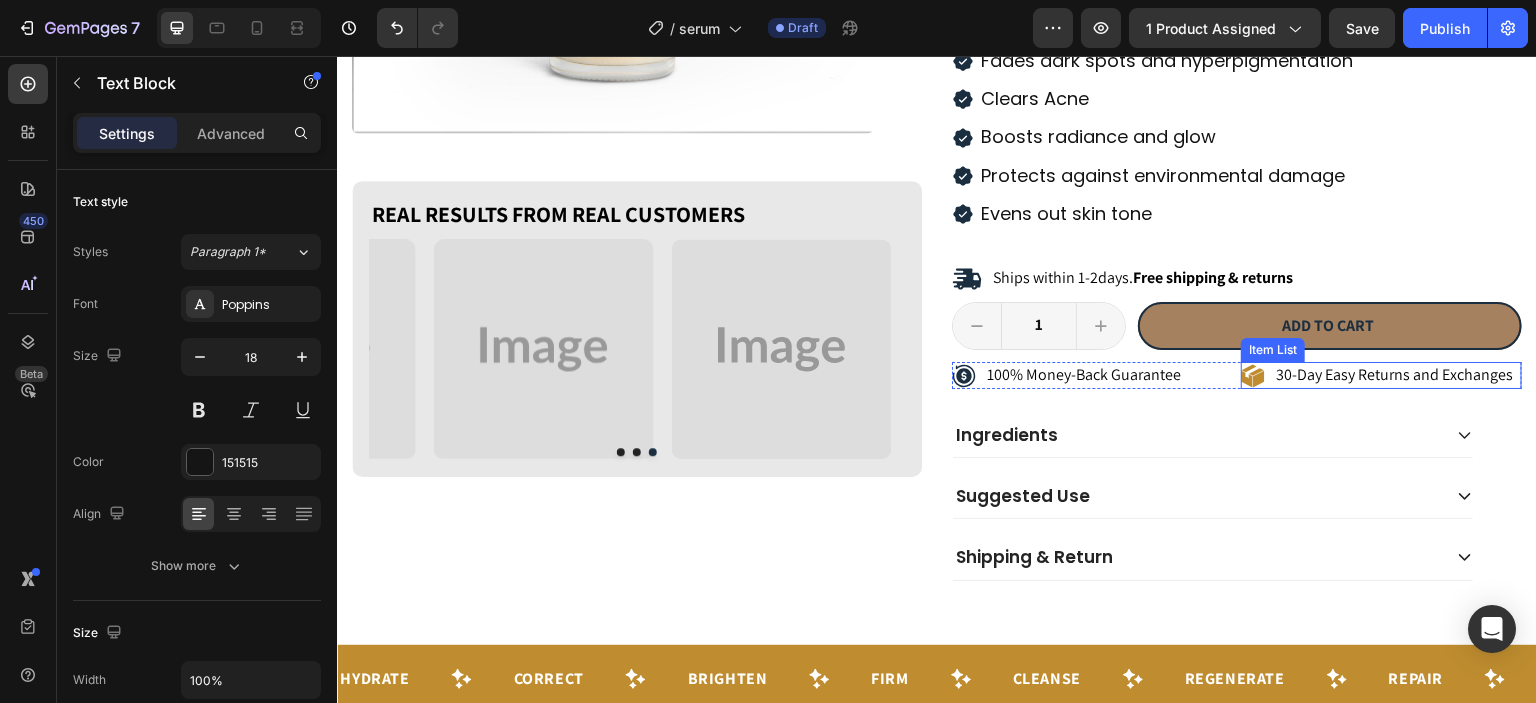 click 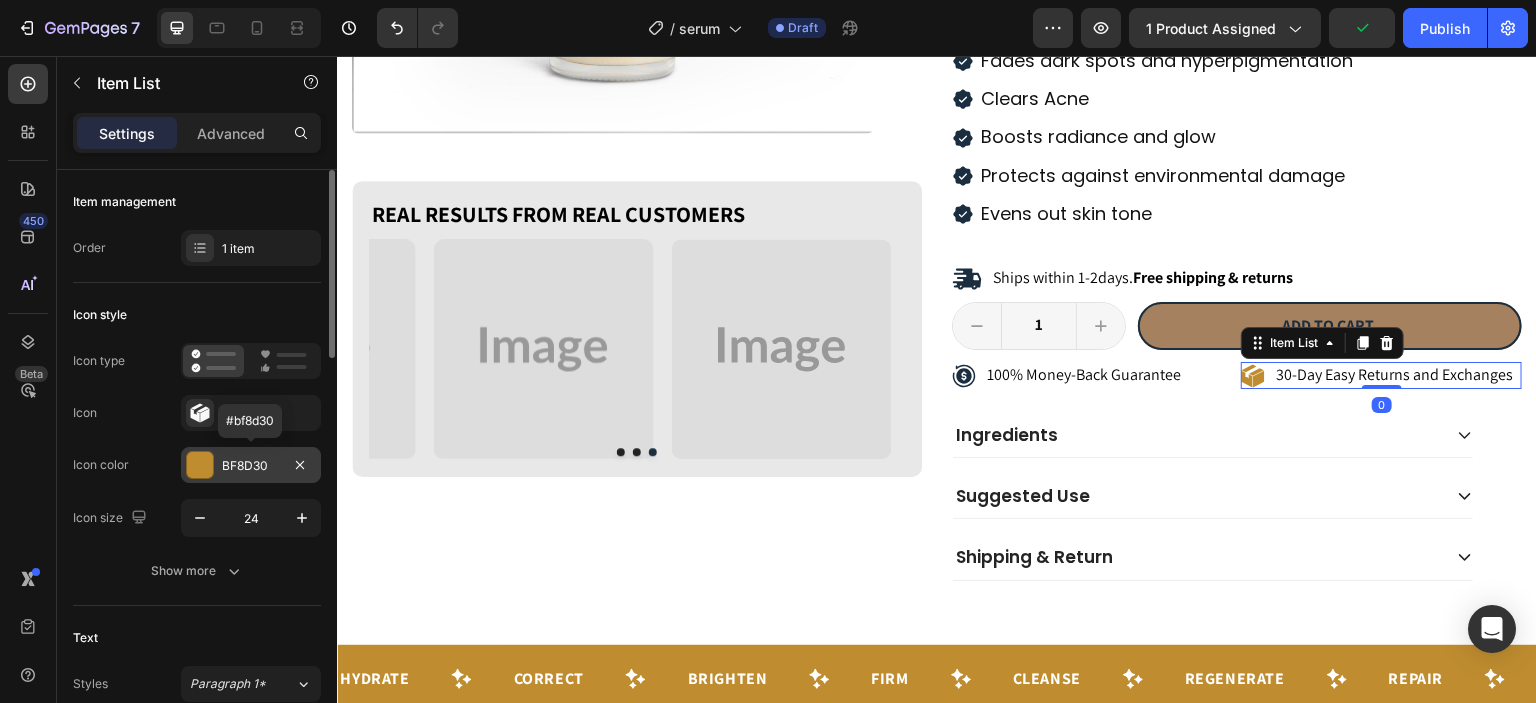 click on "BF8D30" at bounding box center (251, 466) 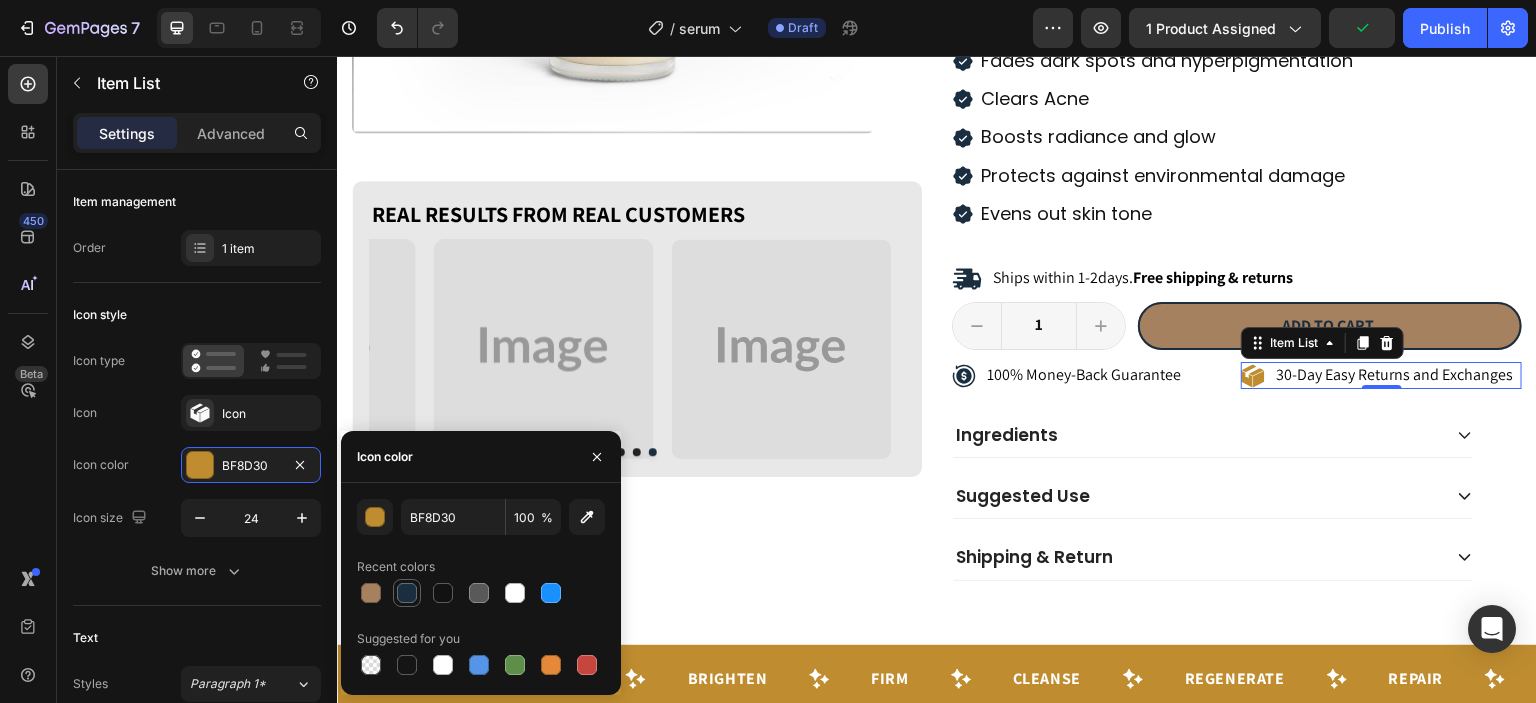 click at bounding box center [407, 593] 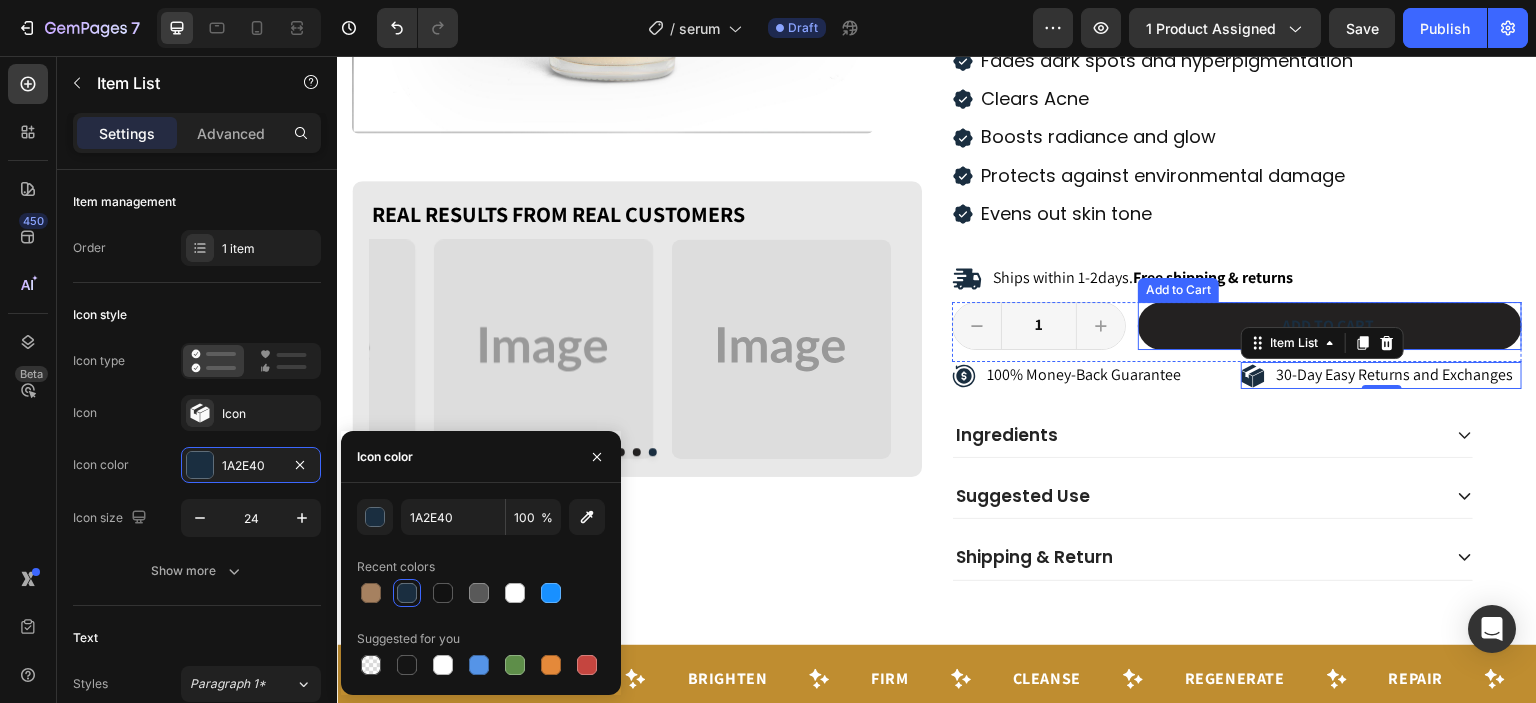 click on "Add to cart" at bounding box center (1330, 326) 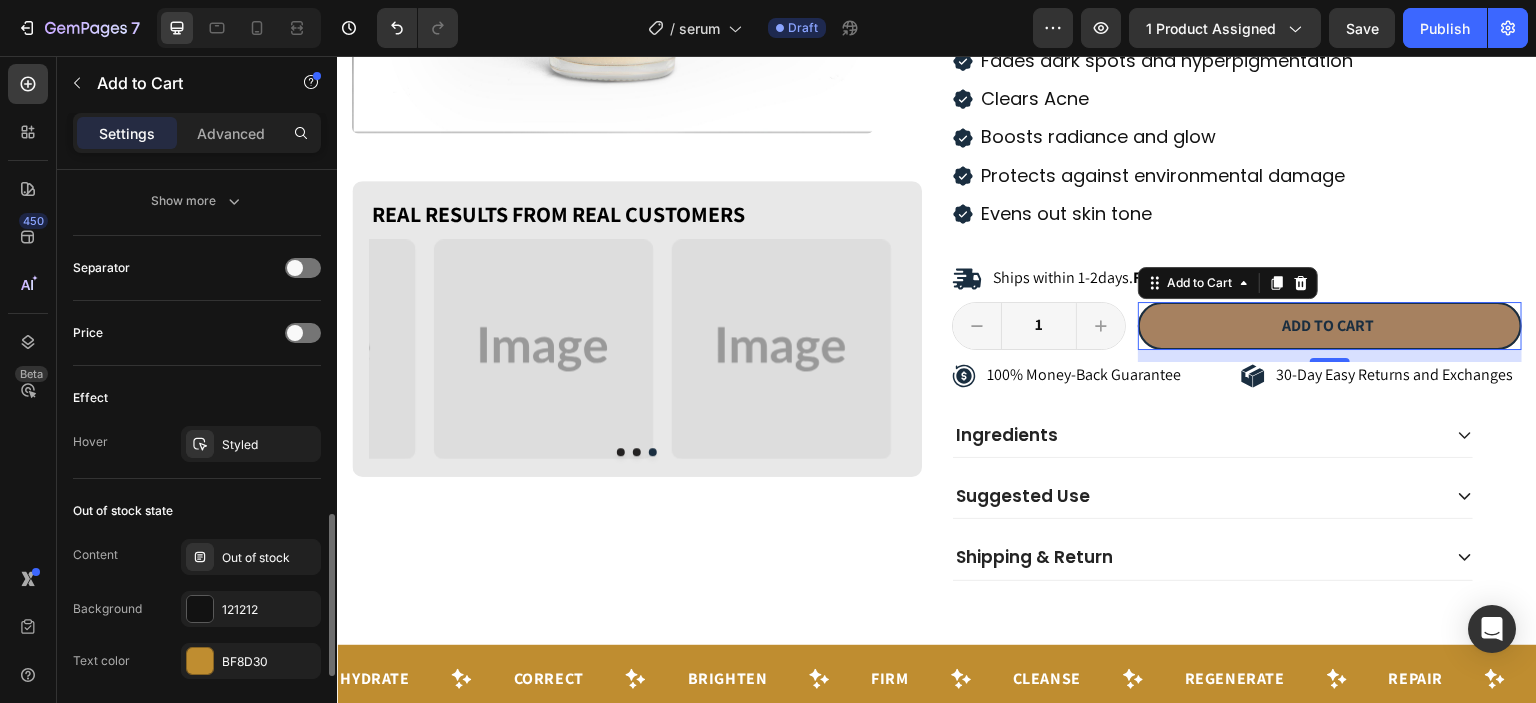 scroll, scrollTop: 1314, scrollLeft: 0, axis: vertical 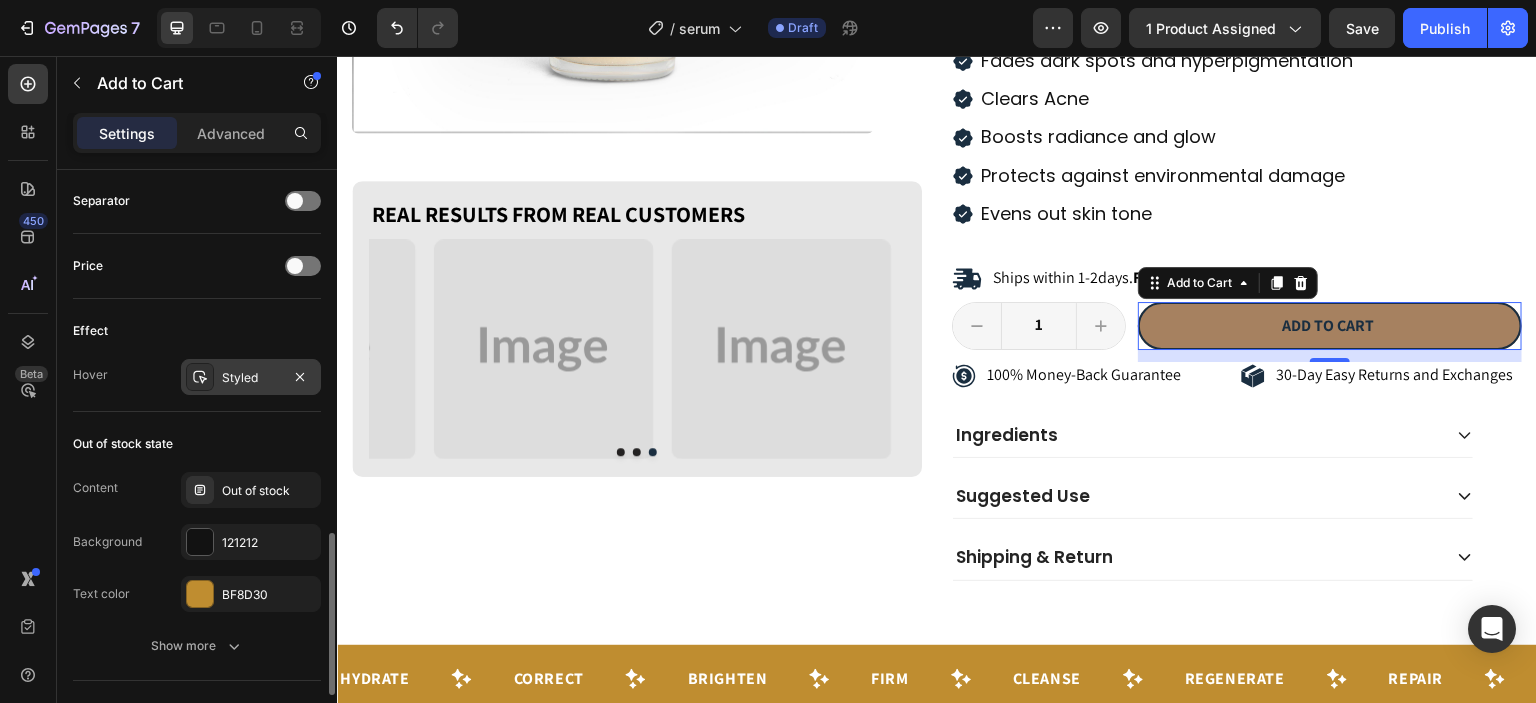 click on "Styled" at bounding box center [251, 378] 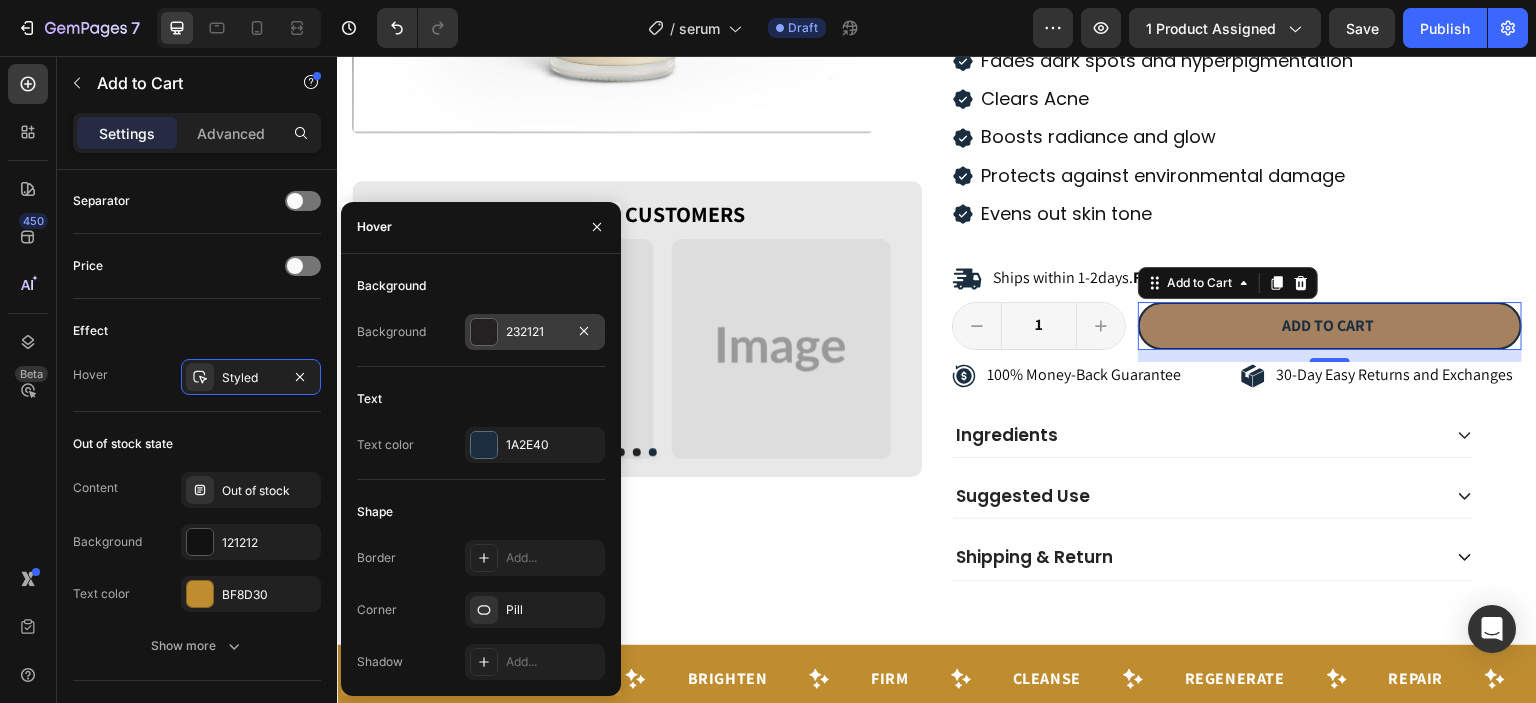 click on "232121" at bounding box center [535, 332] 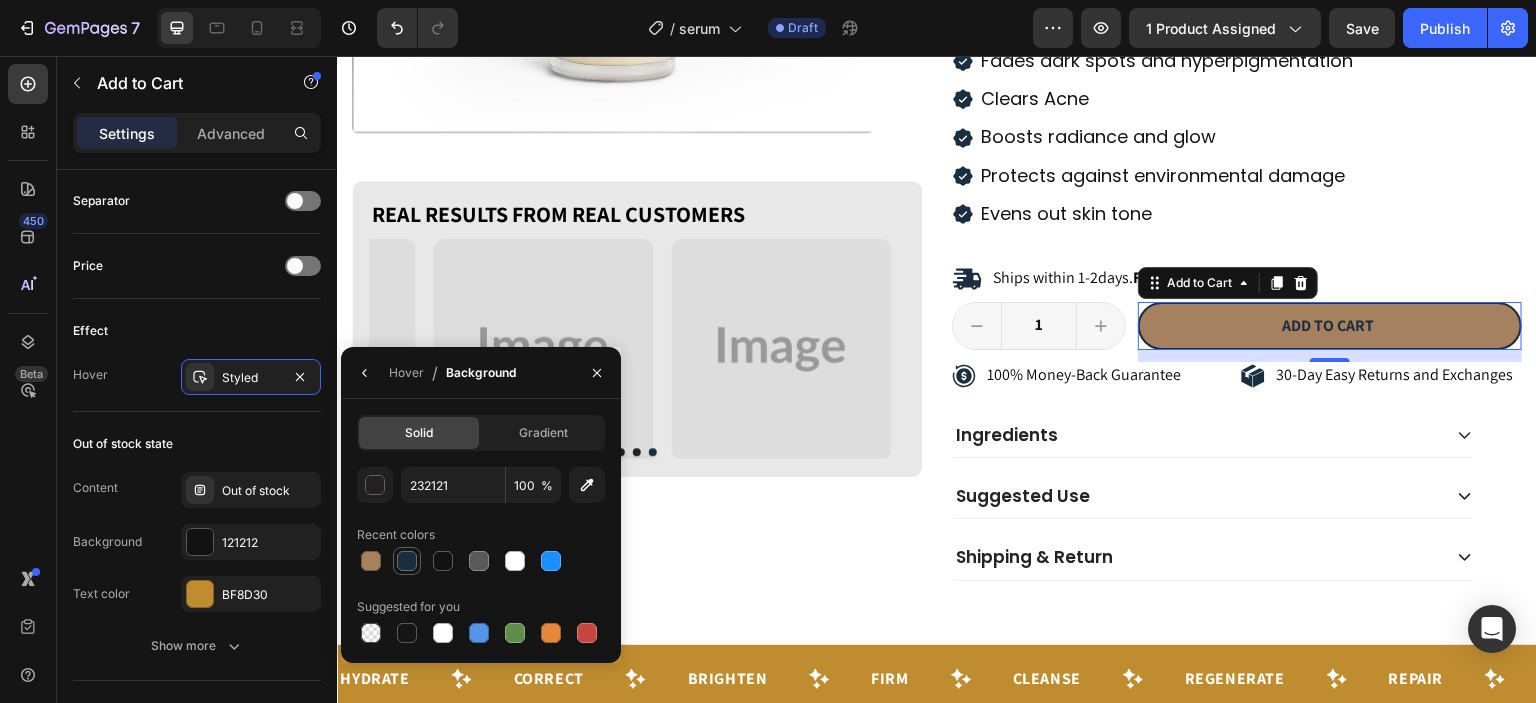 click at bounding box center (407, 561) 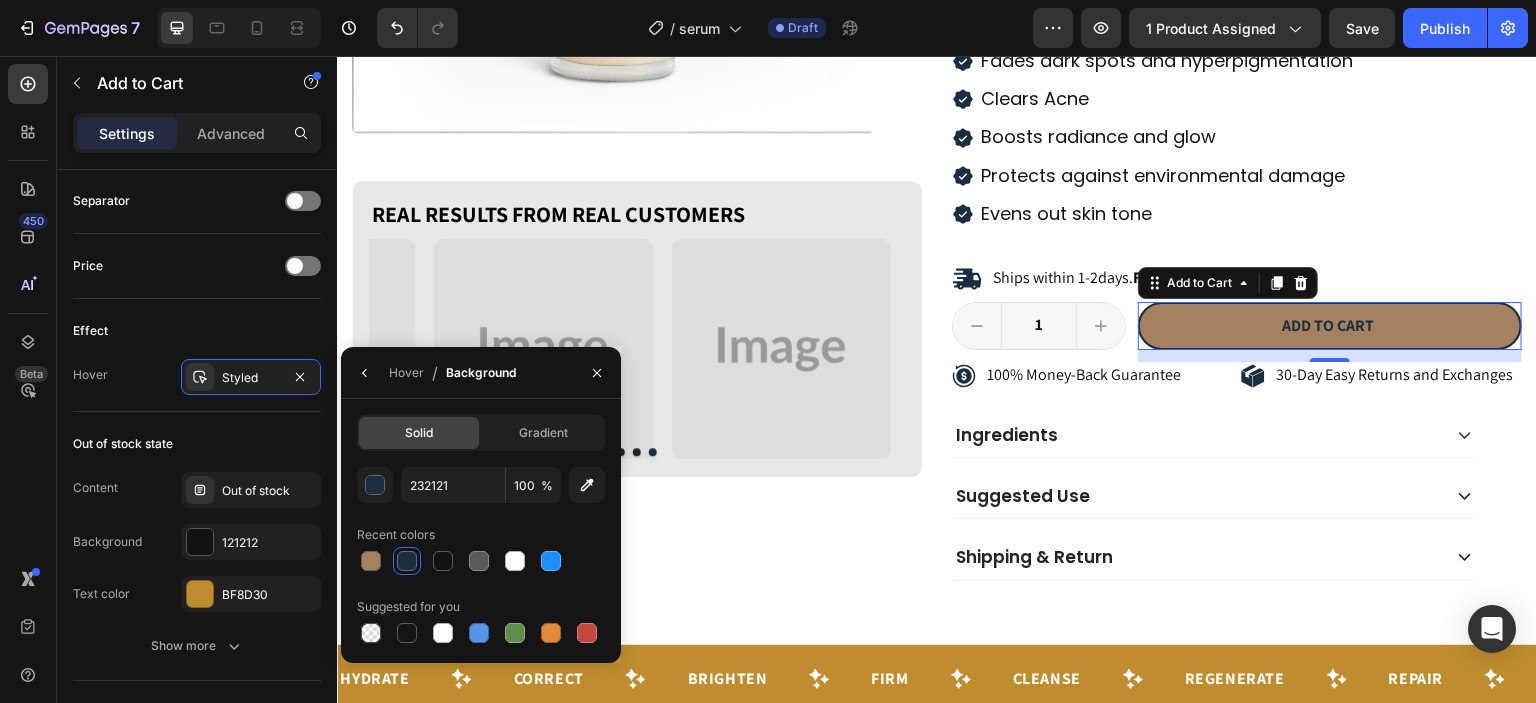 type on "1A2E40" 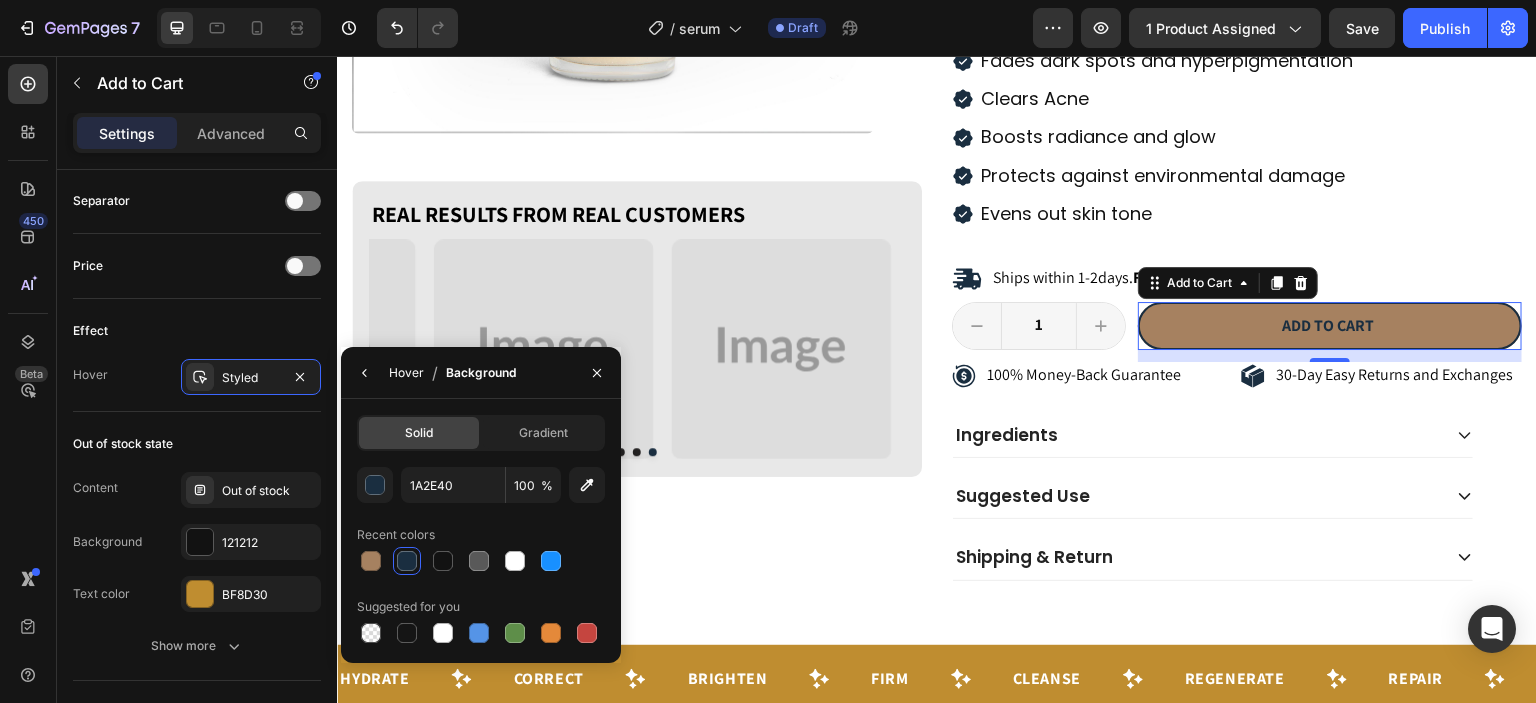 click on "Hover" at bounding box center (406, 373) 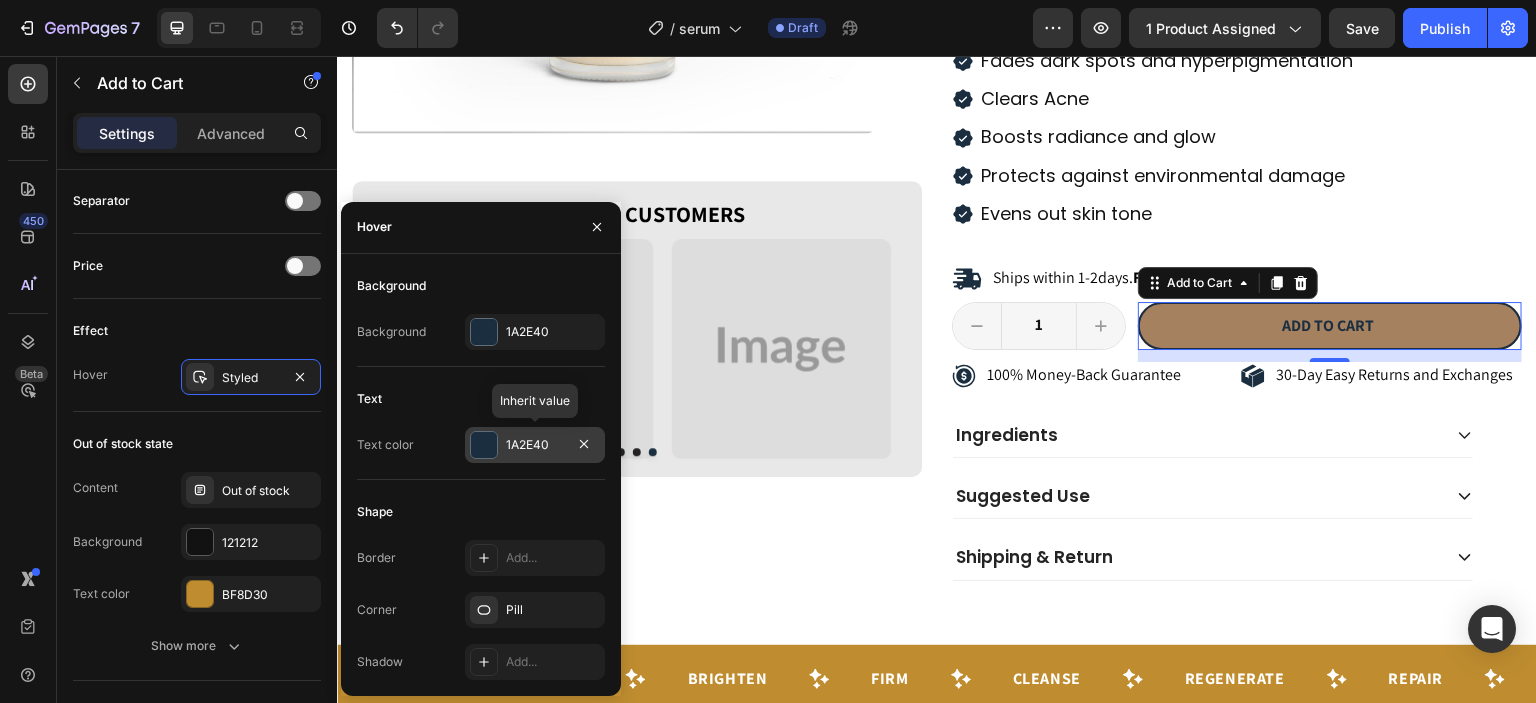 click on "1A2E40" at bounding box center [535, 445] 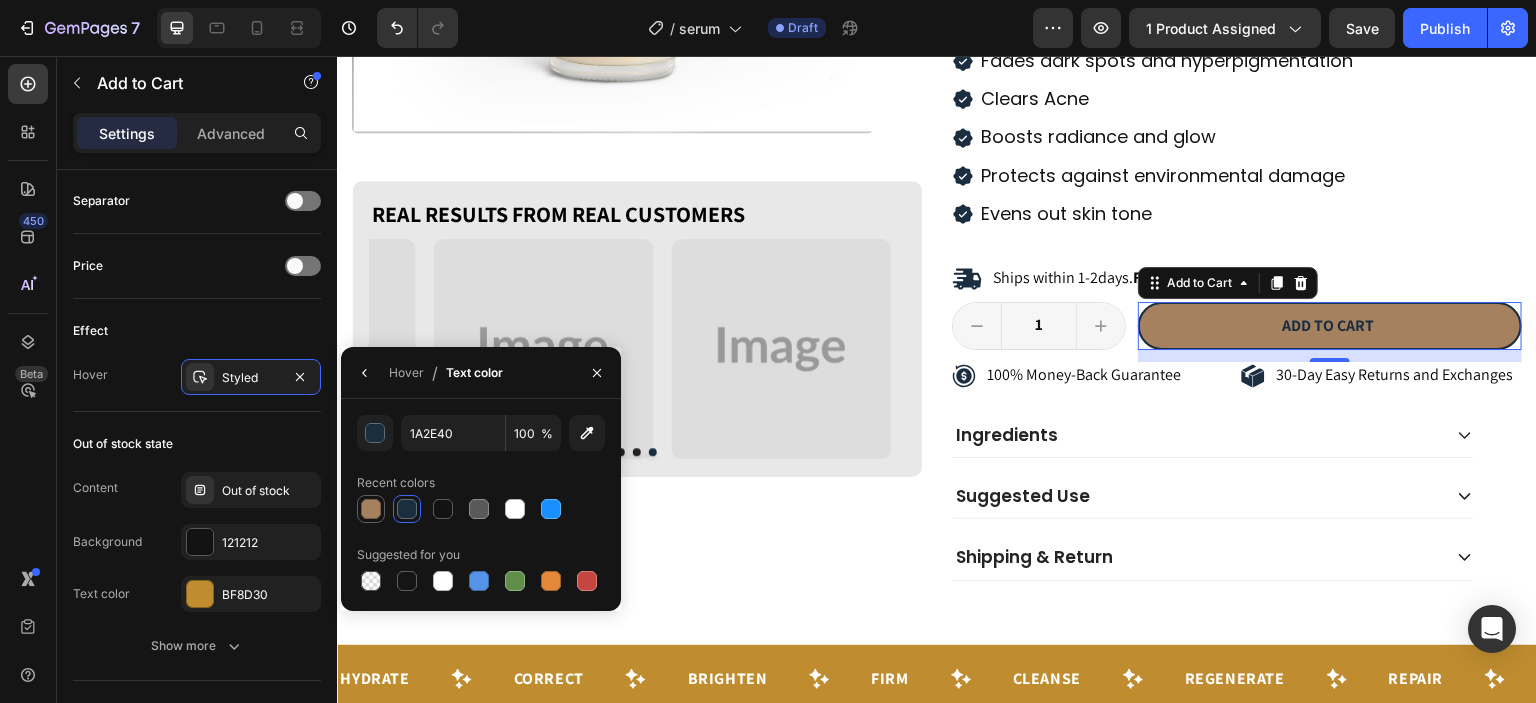click at bounding box center (371, 509) 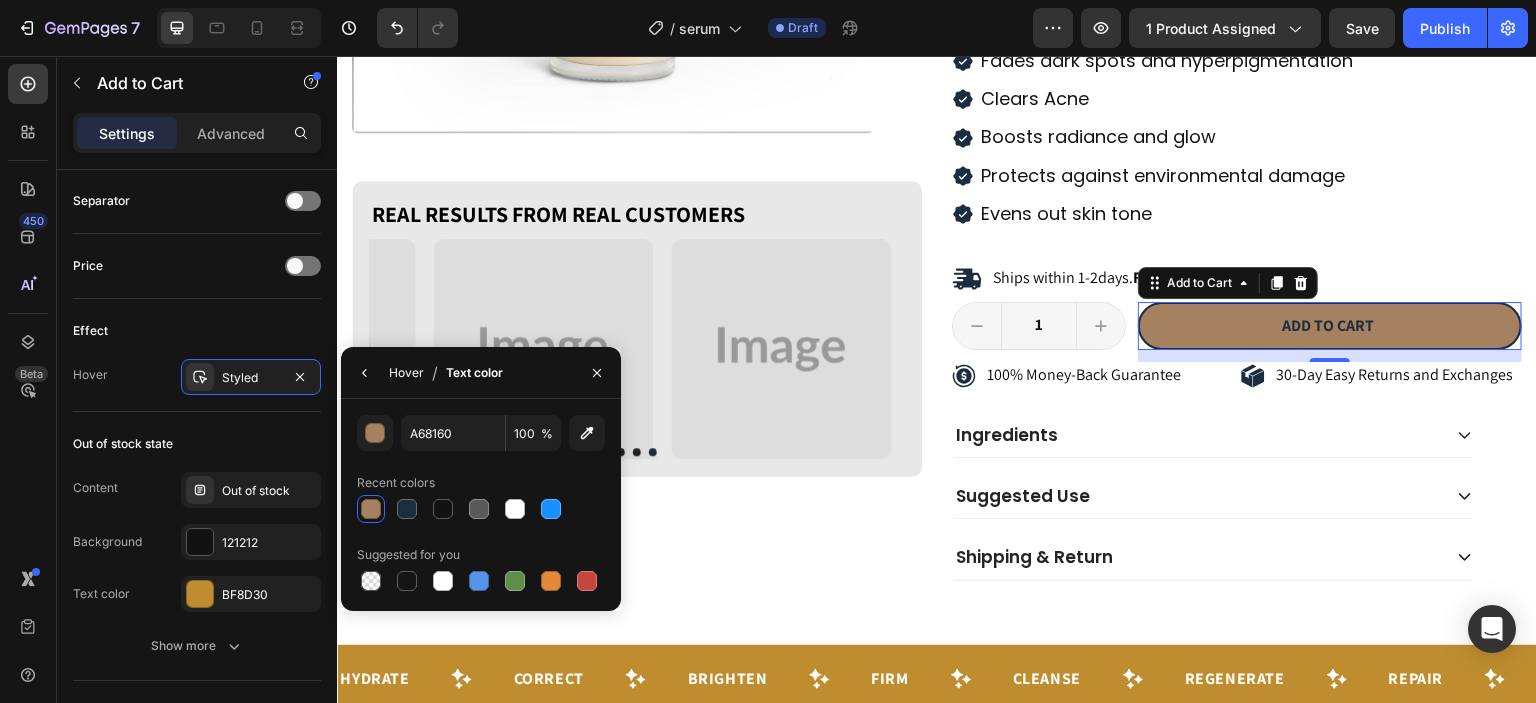 click on "Hover" at bounding box center [406, 373] 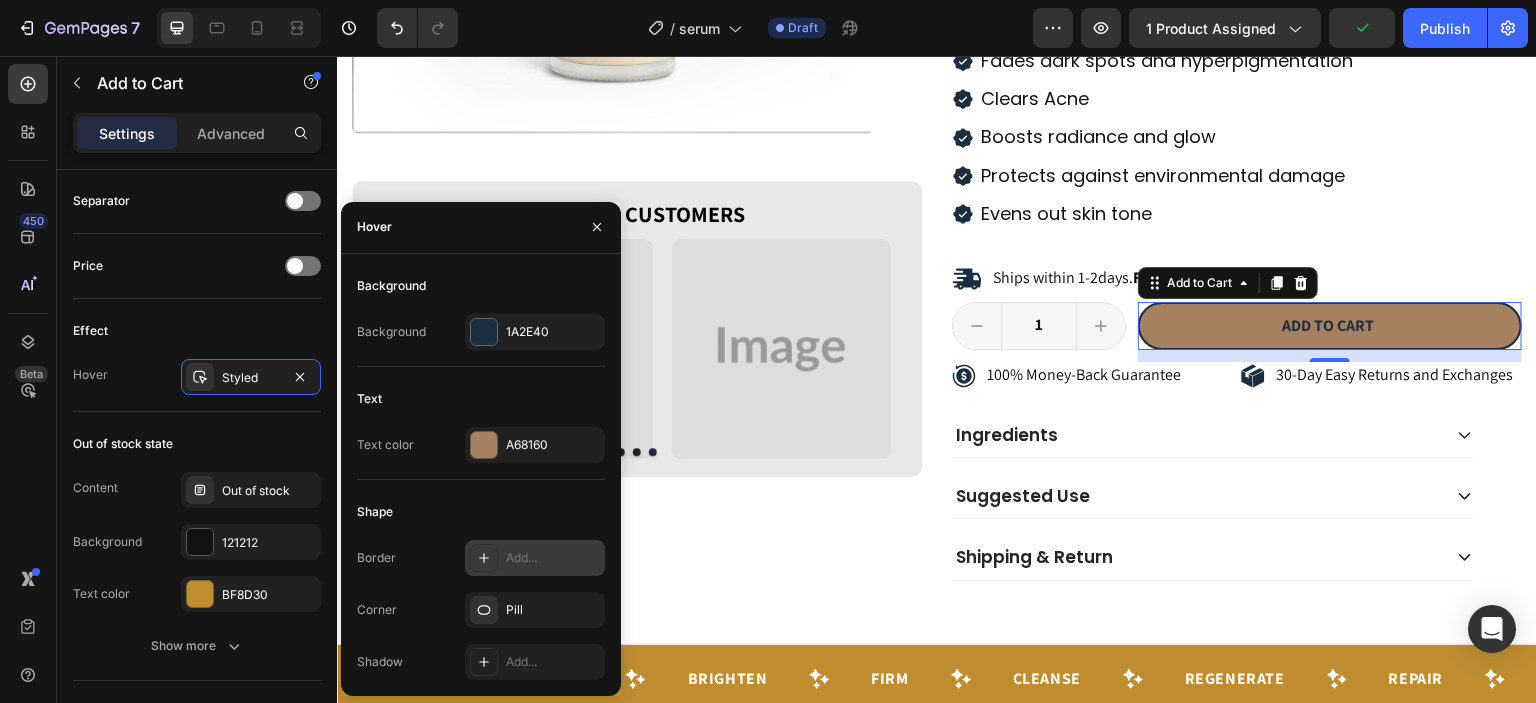 click on "Add..." at bounding box center (553, 558) 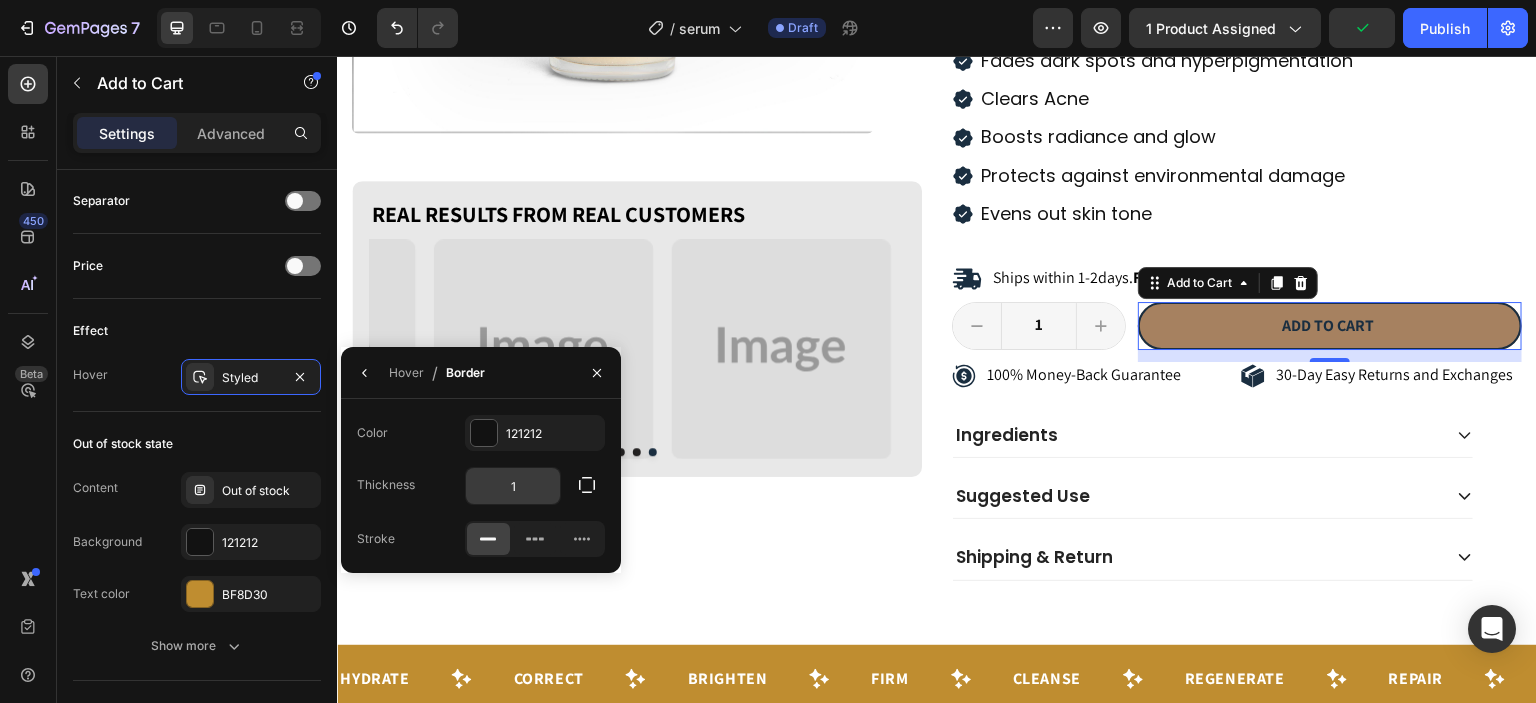 click on "1" at bounding box center [513, 486] 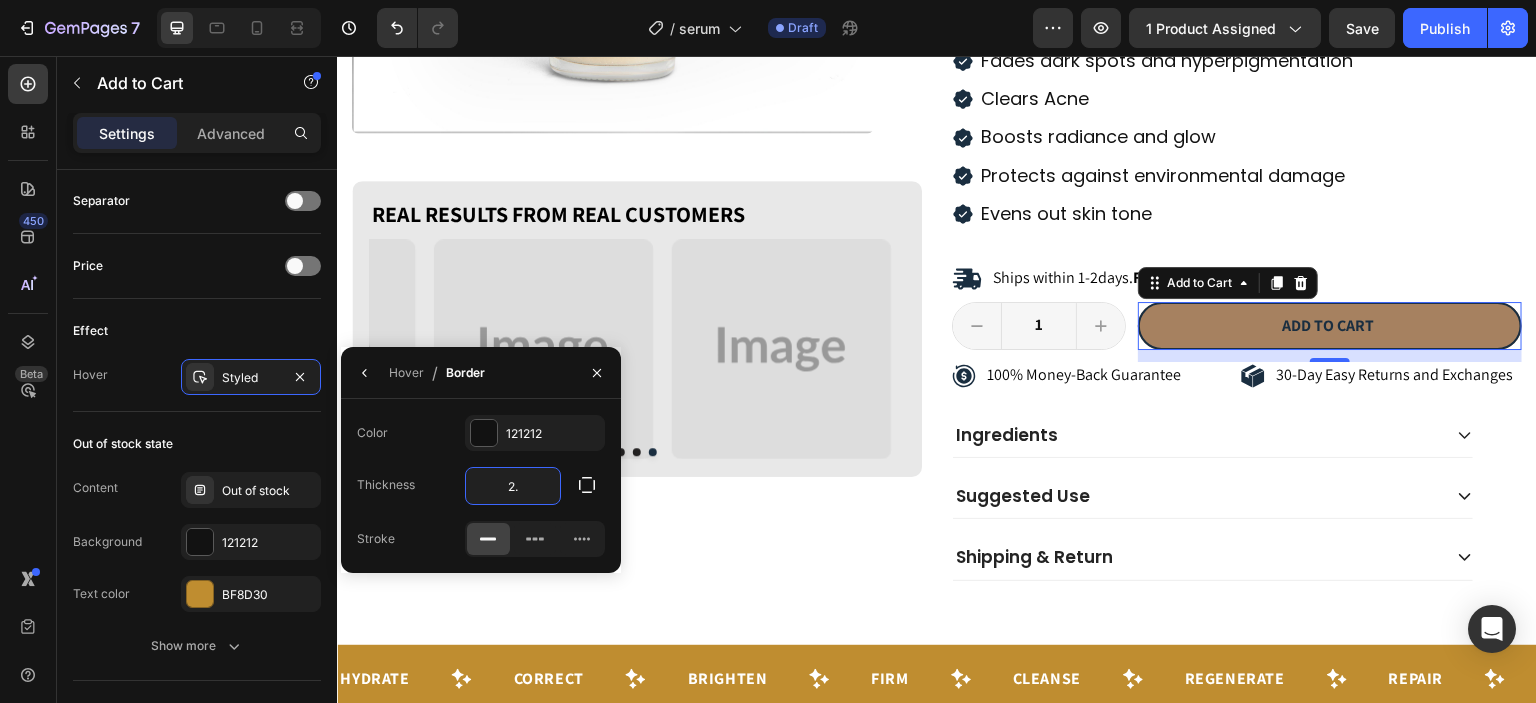 type on "2.5" 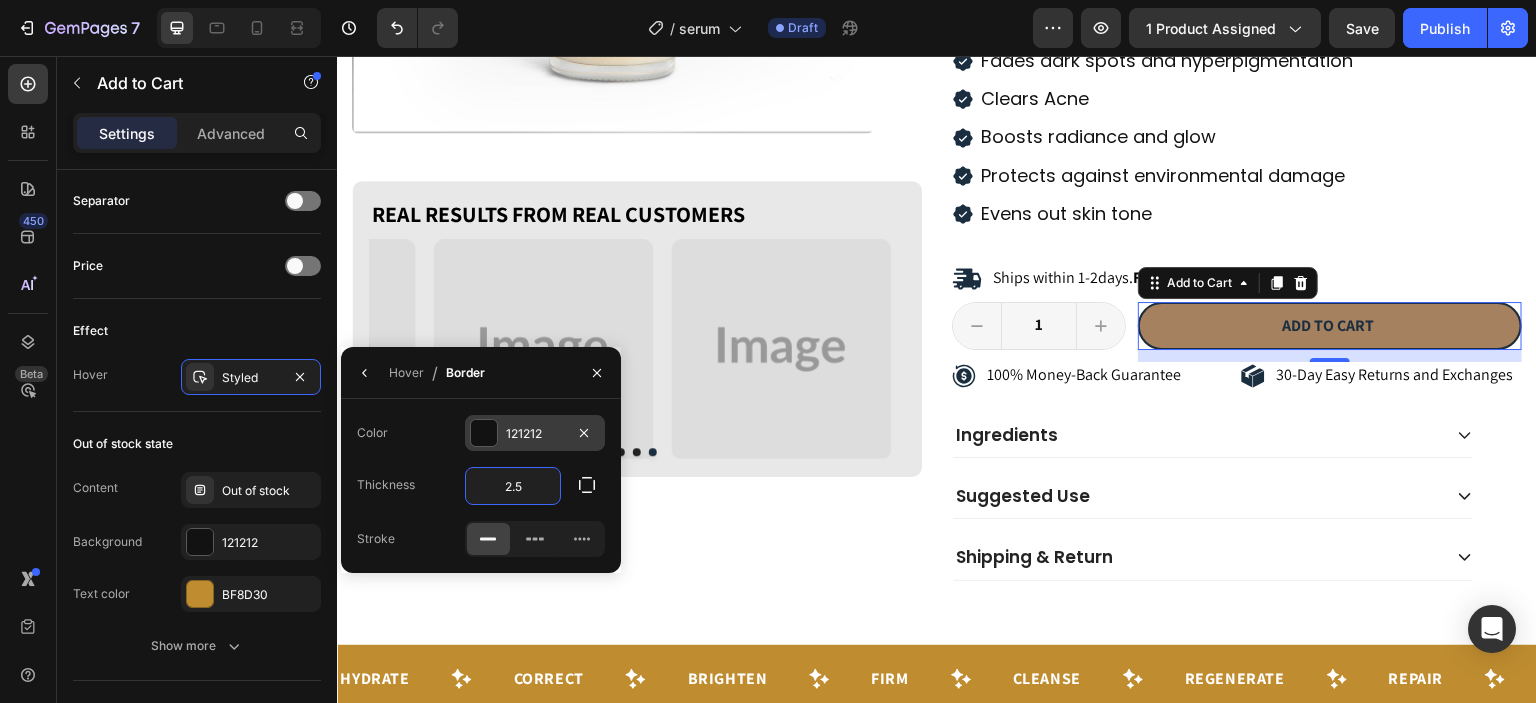 click on "121212" at bounding box center (535, 434) 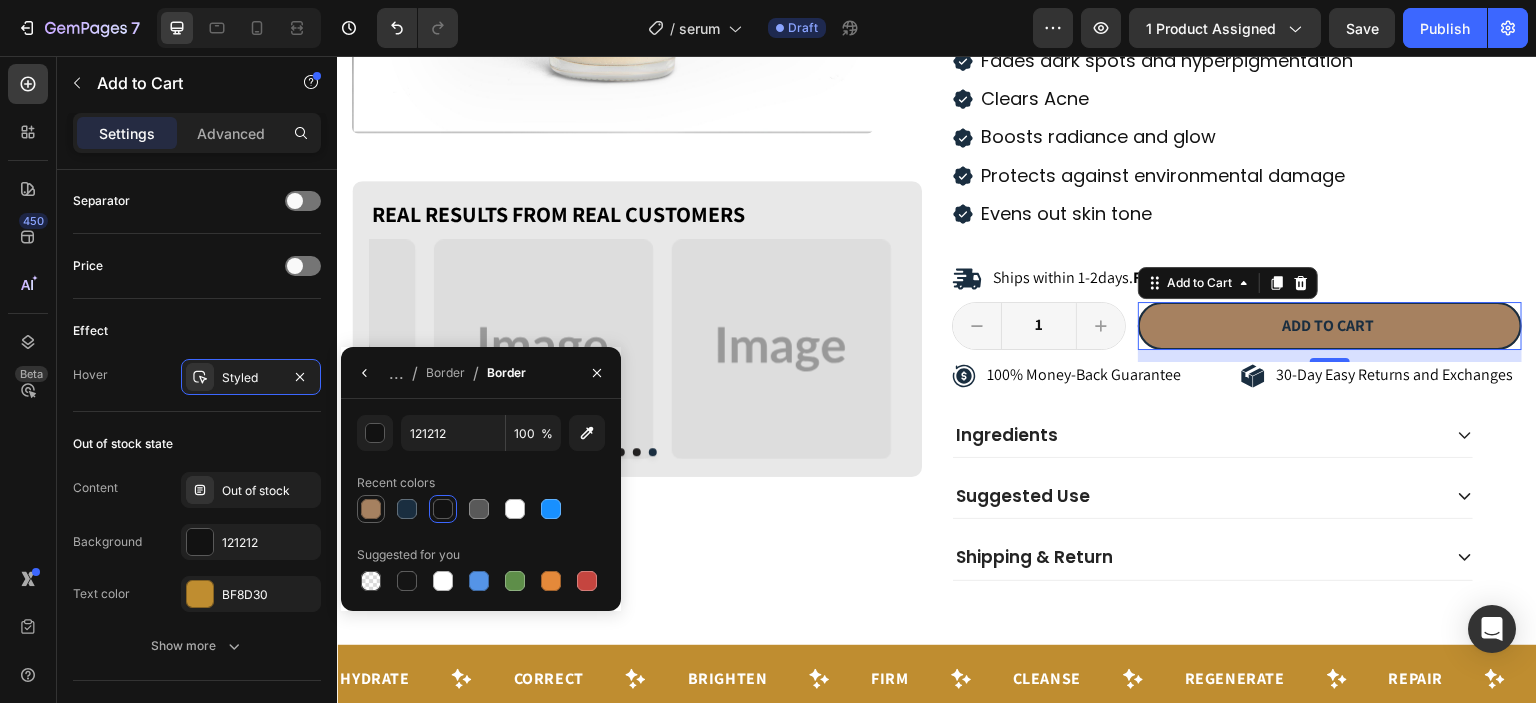 click at bounding box center (371, 509) 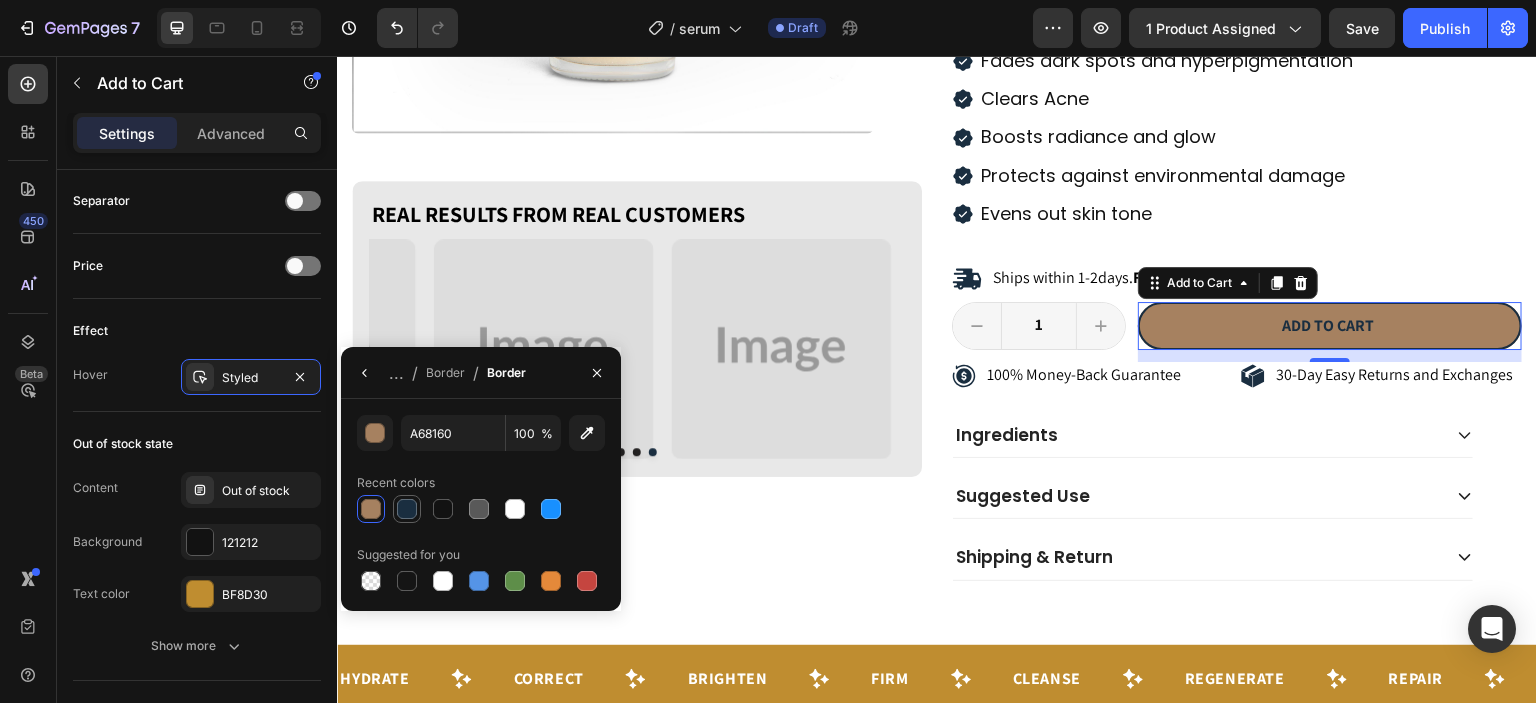 click at bounding box center (407, 509) 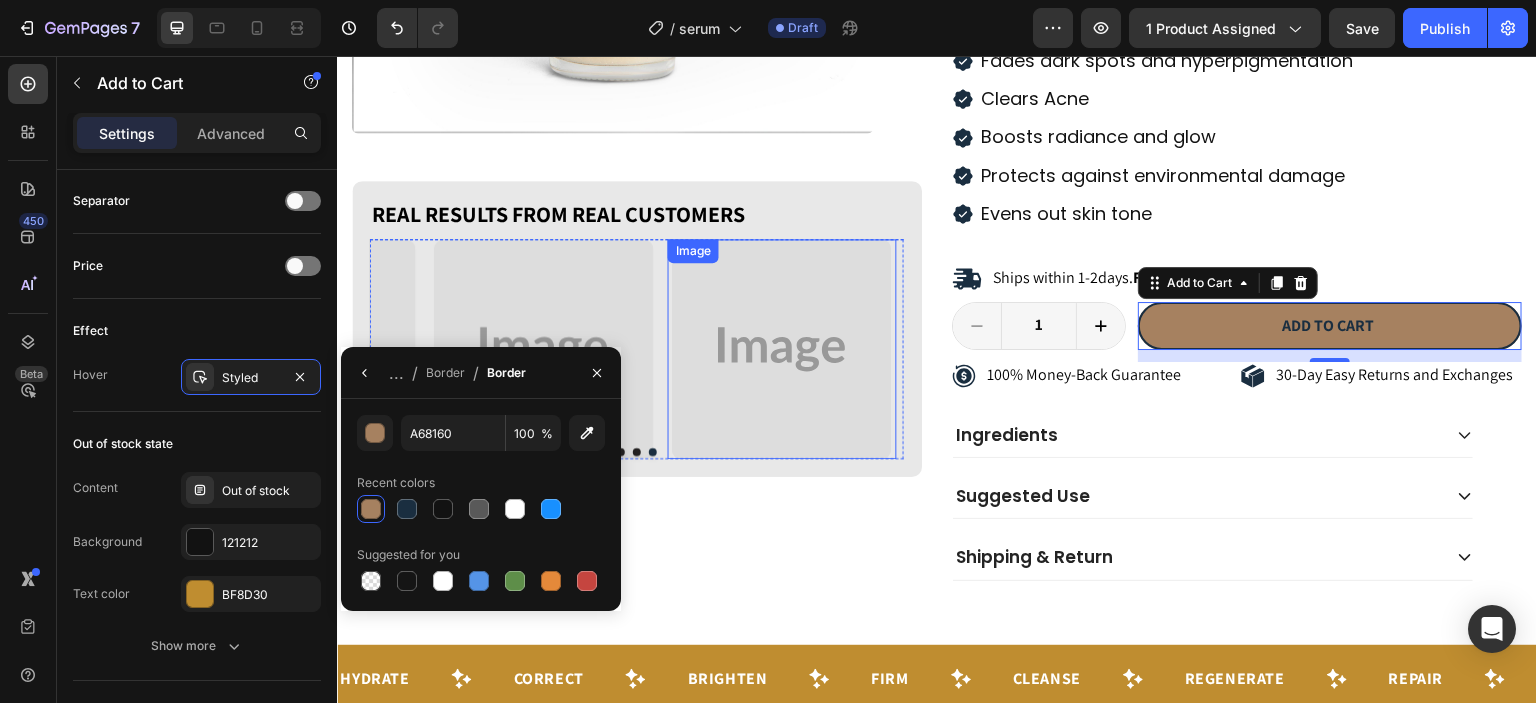 type on "1A2E40" 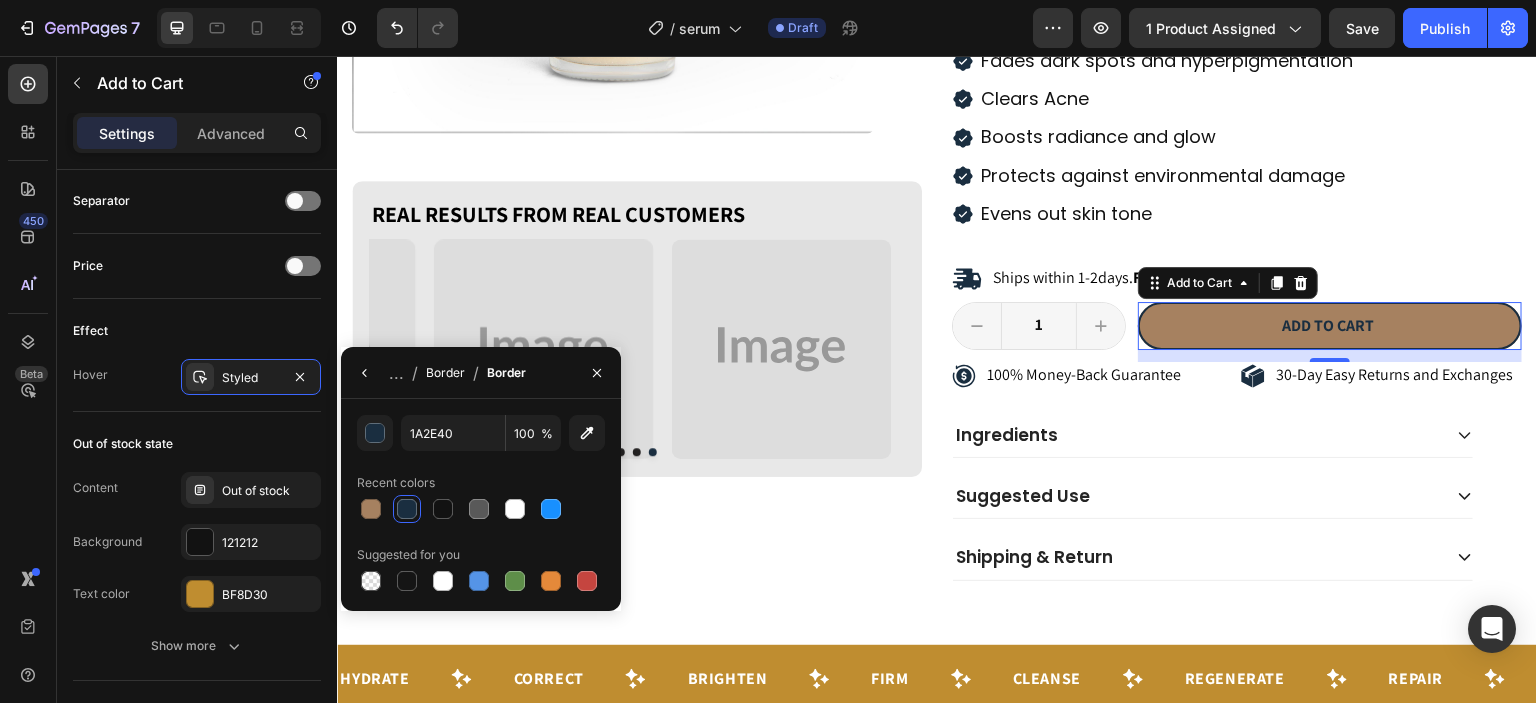 click on "Border" at bounding box center [445, 373] 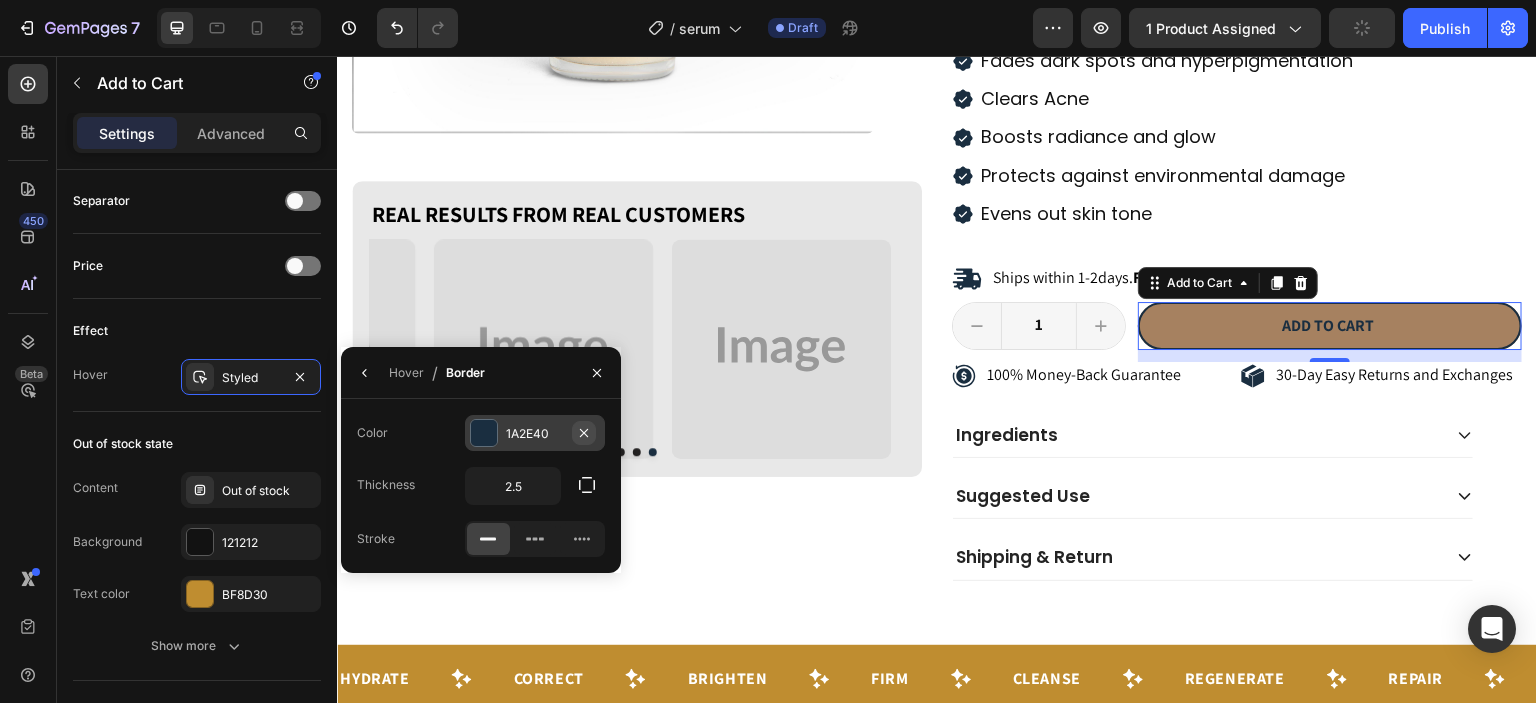 click 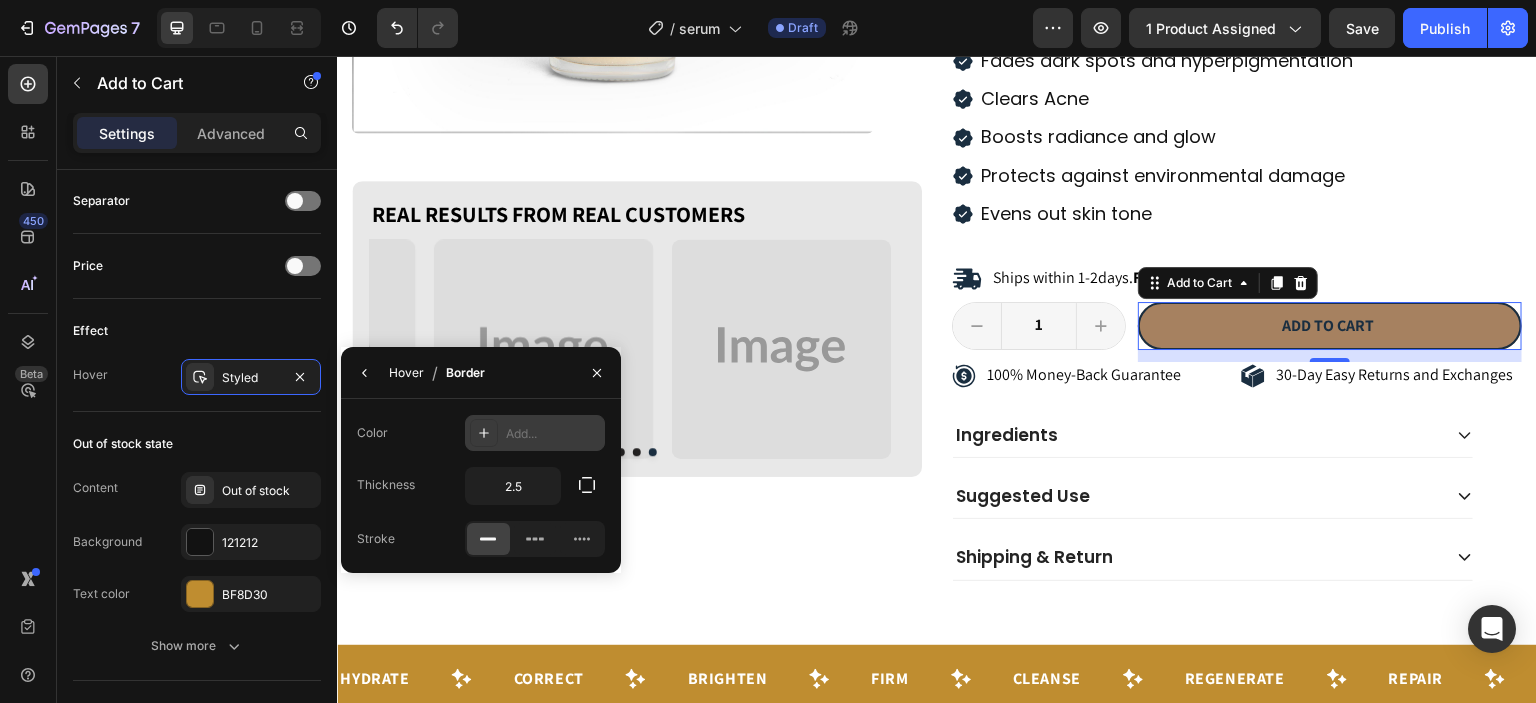 click on "Hover" at bounding box center (406, 373) 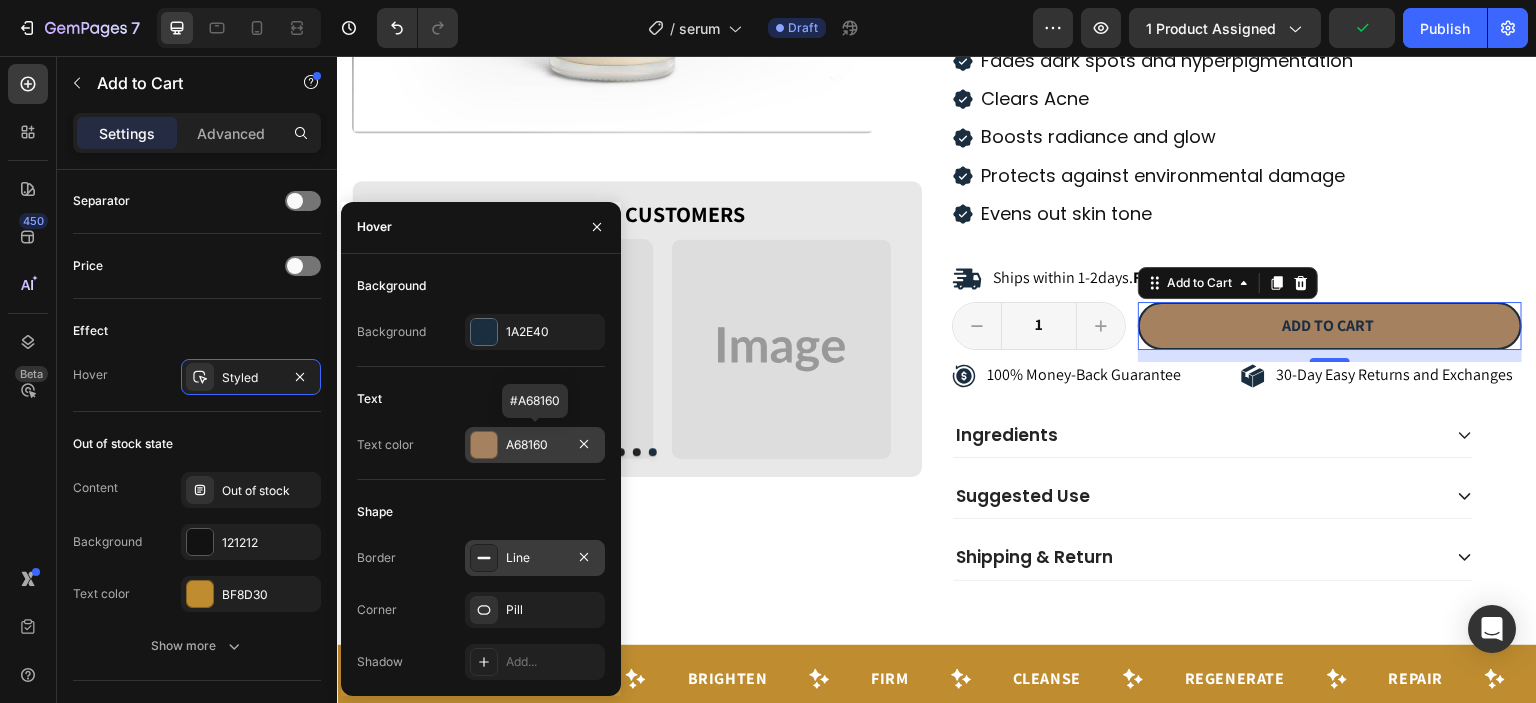 click on "A68160" at bounding box center [535, 445] 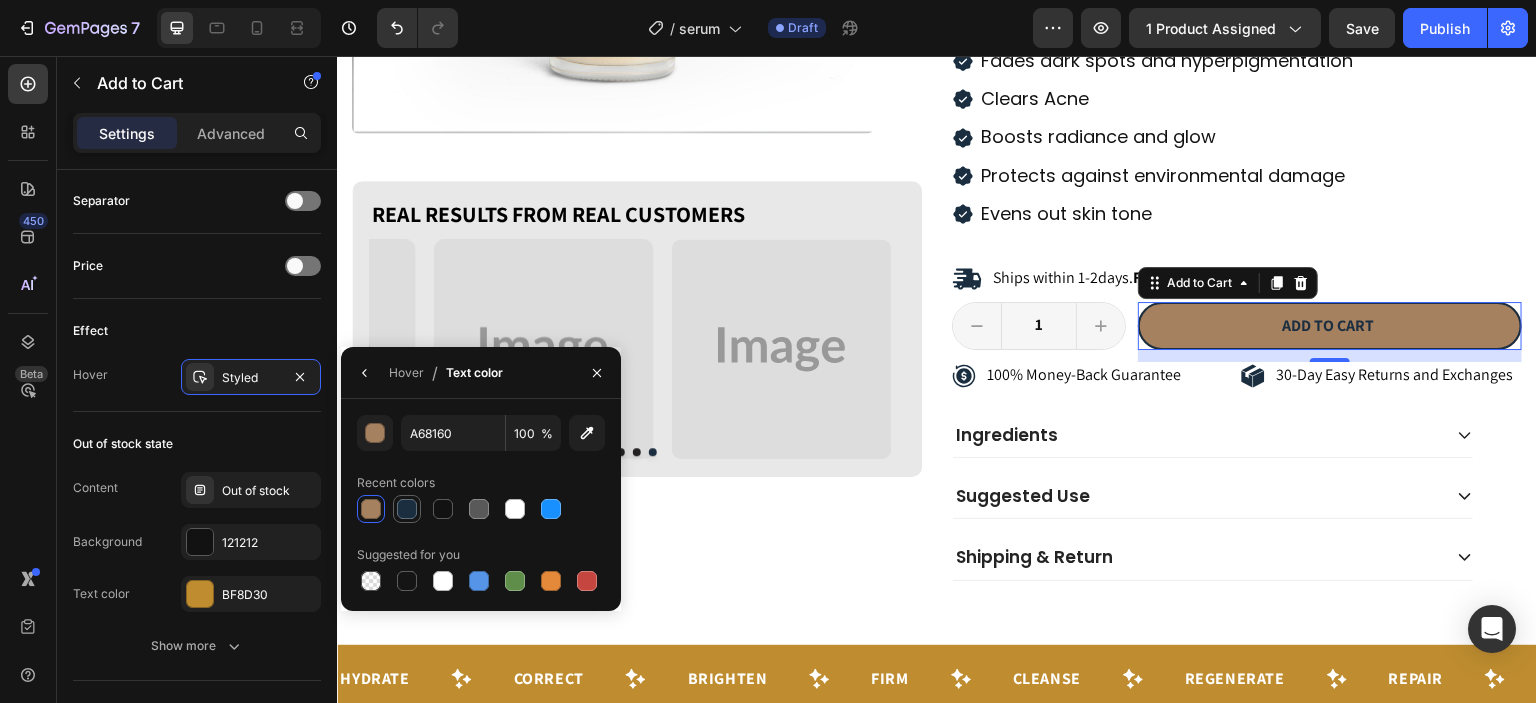 click at bounding box center [407, 509] 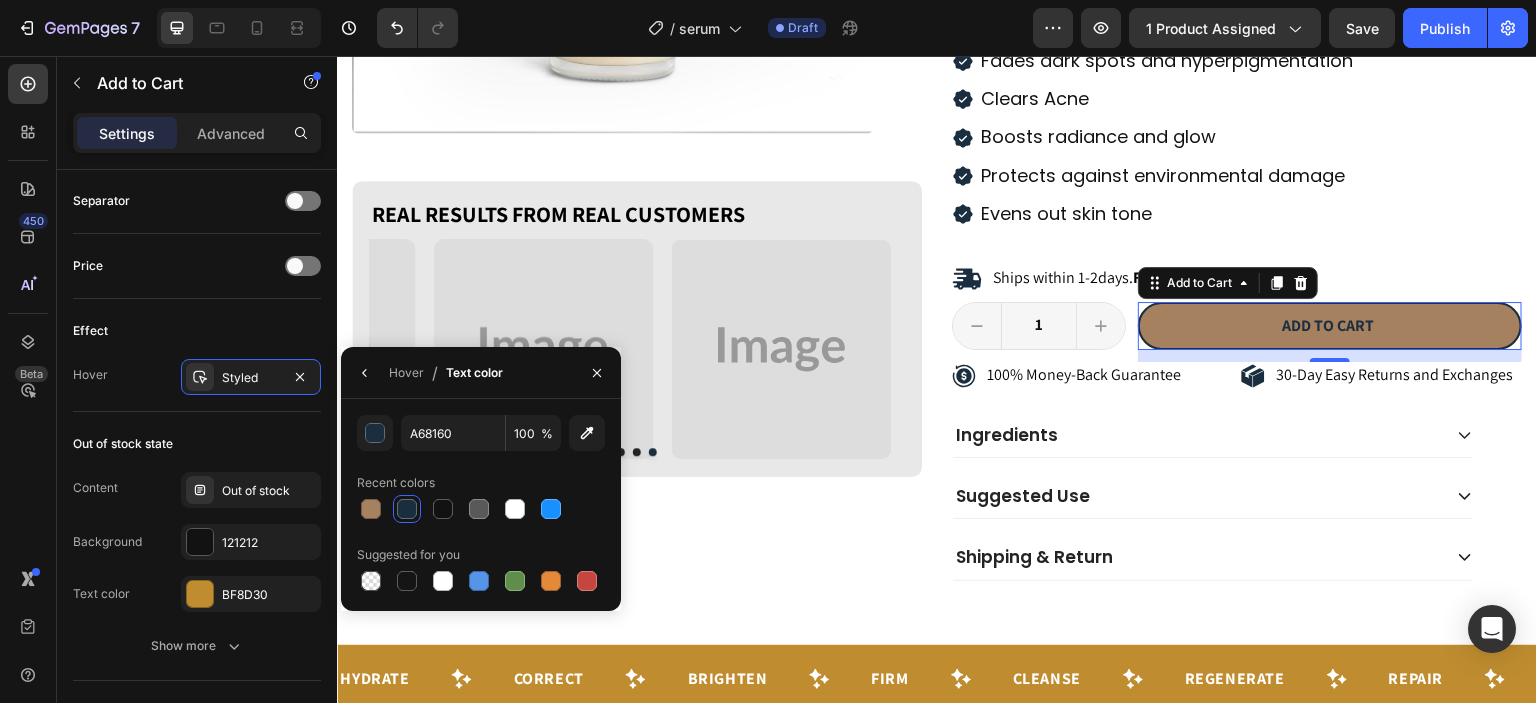type on "1A2E40" 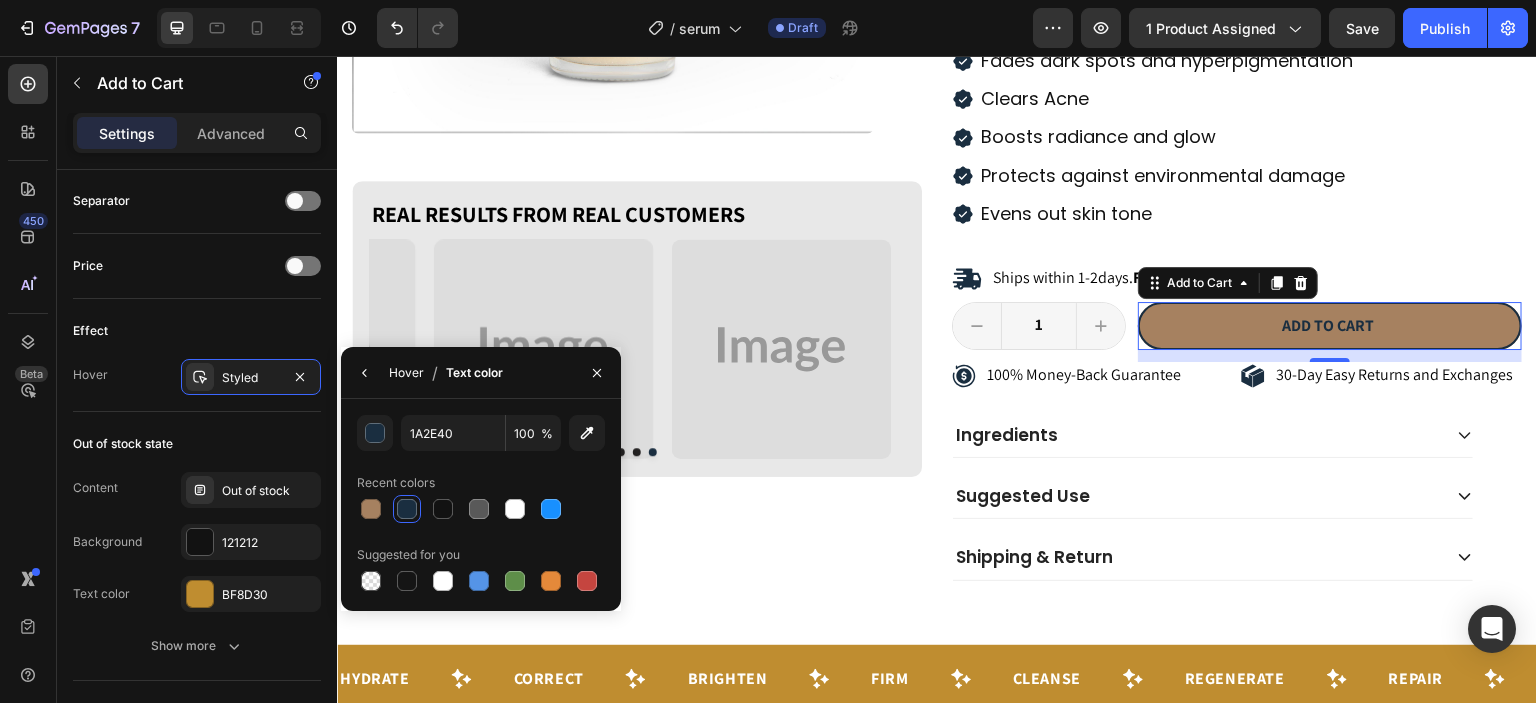 click on "Hover" at bounding box center [406, 373] 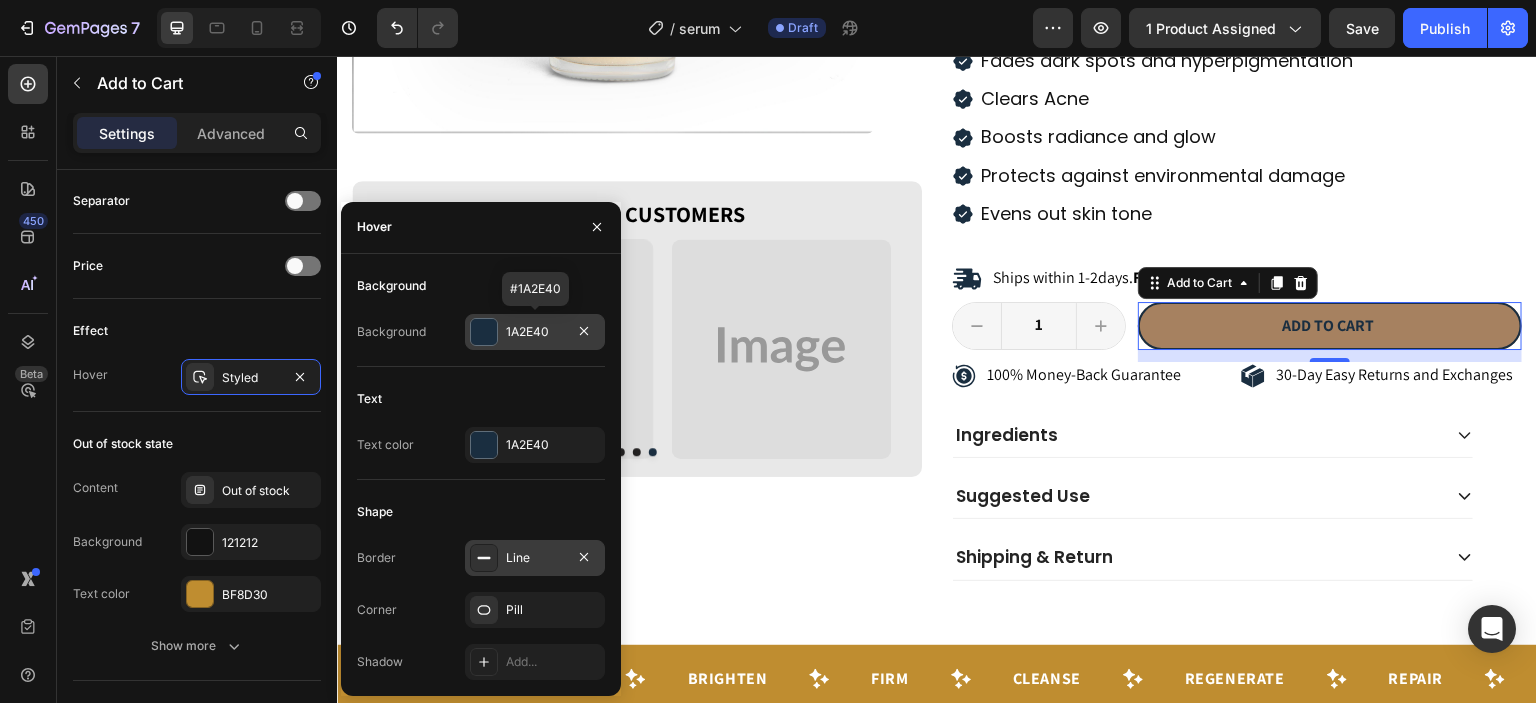 click on "1A2E40" at bounding box center (535, 332) 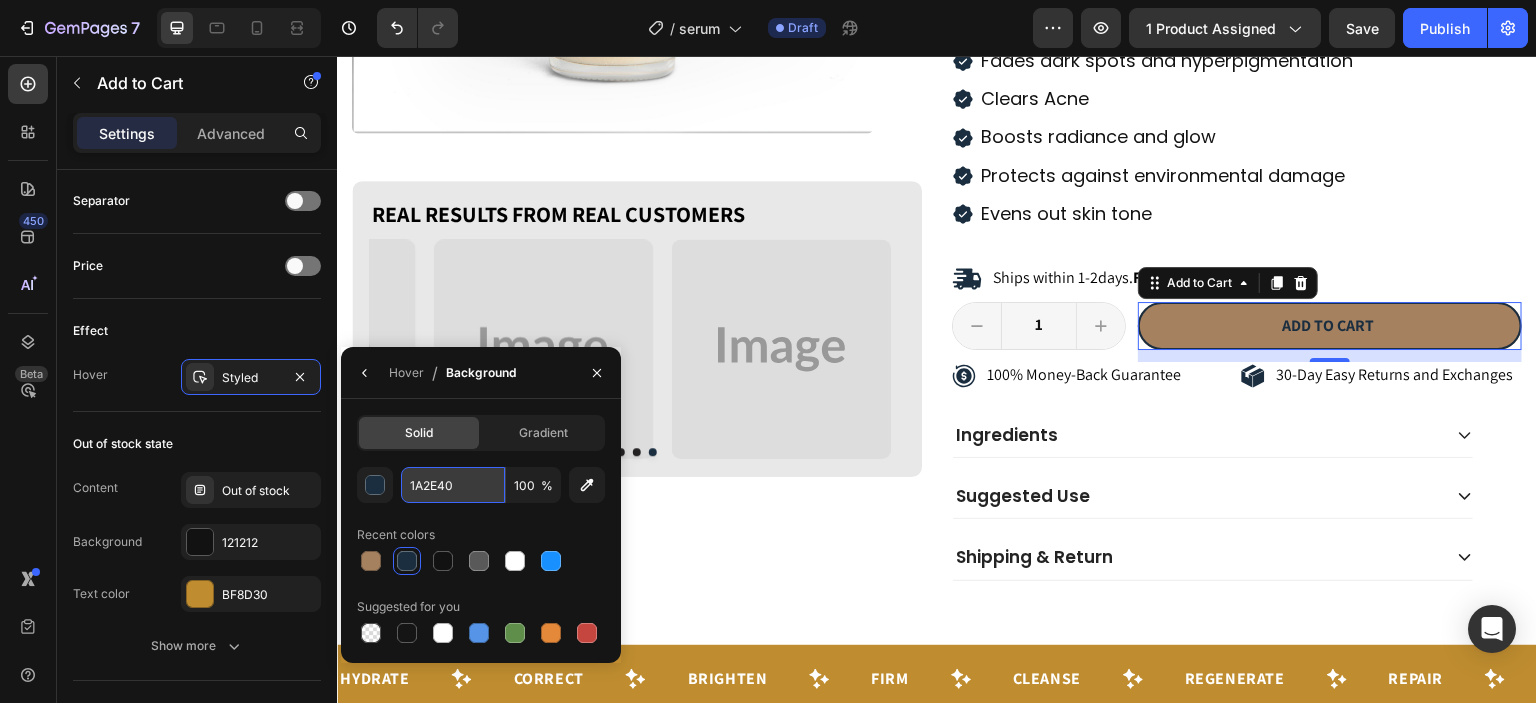 click on "1A2E40" at bounding box center [453, 485] 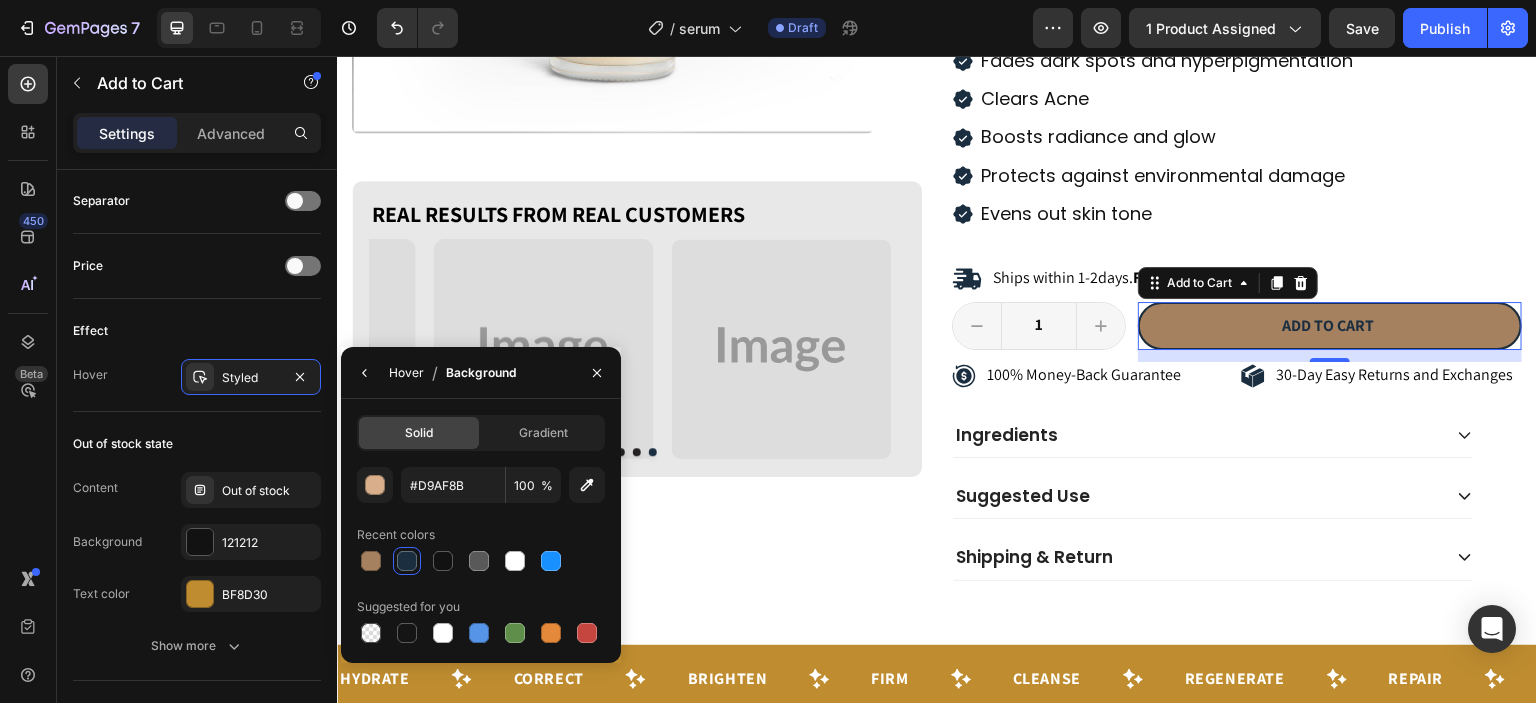 click on "Hover" at bounding box center (406, 373) 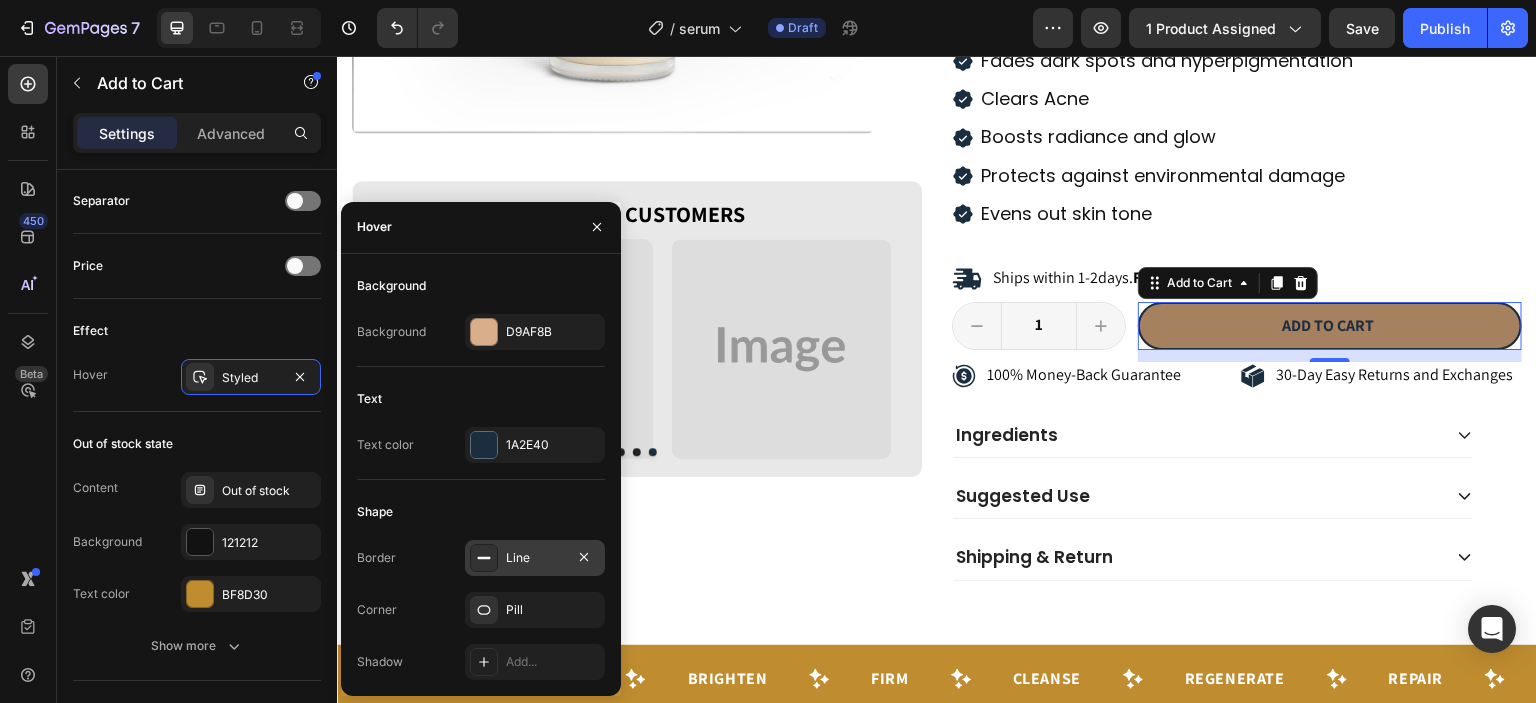 click on "Line" at bounding box center [535, 558] 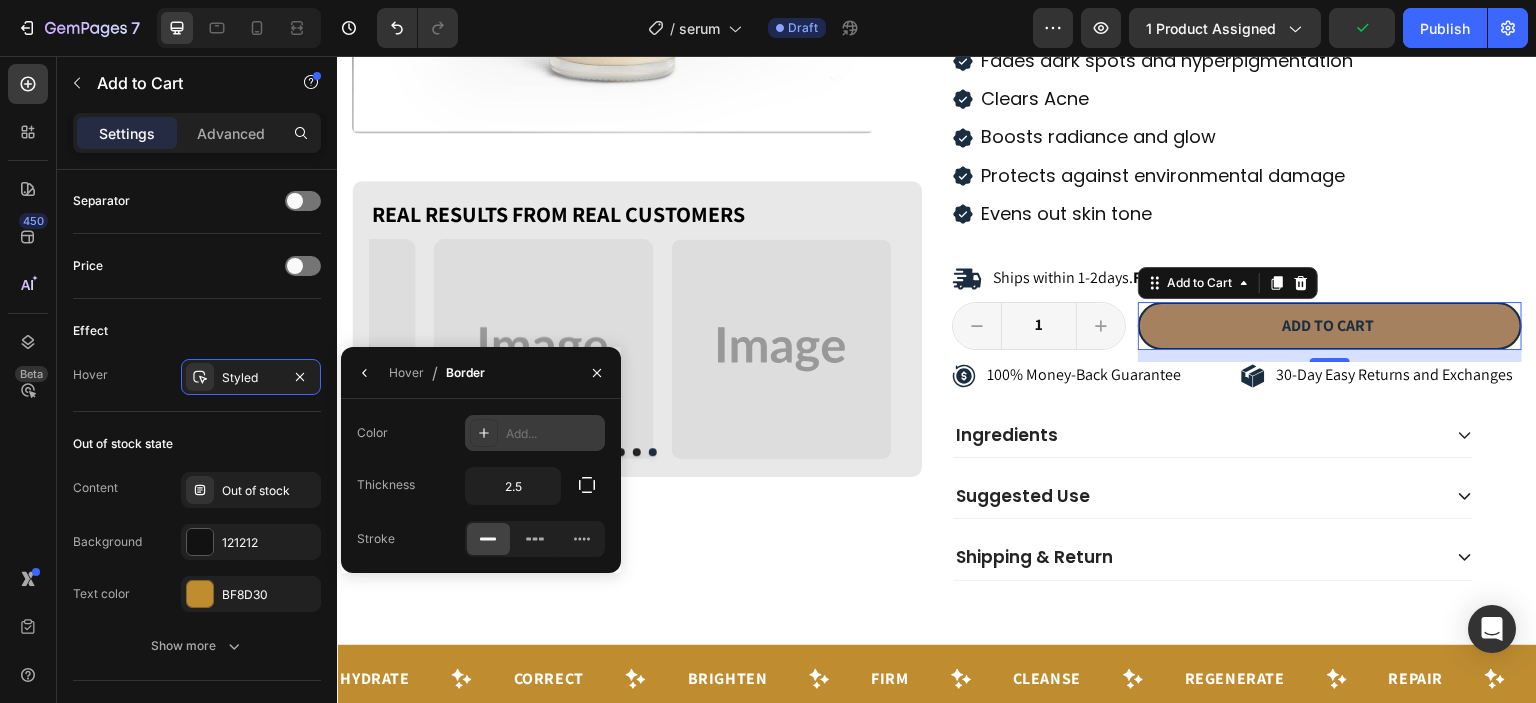 click on "Add..." at bounding box center (553, 434) 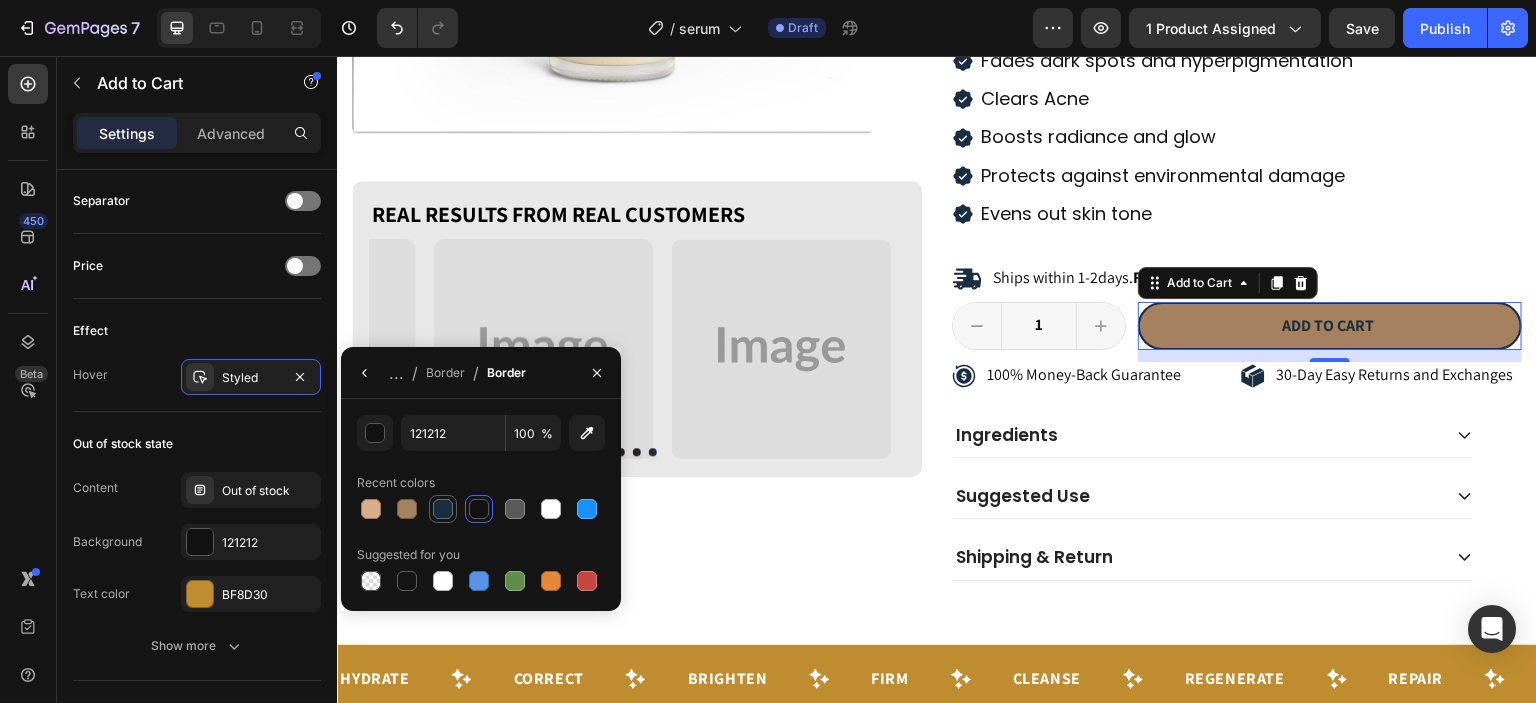 click at bounding box center [443, 509] 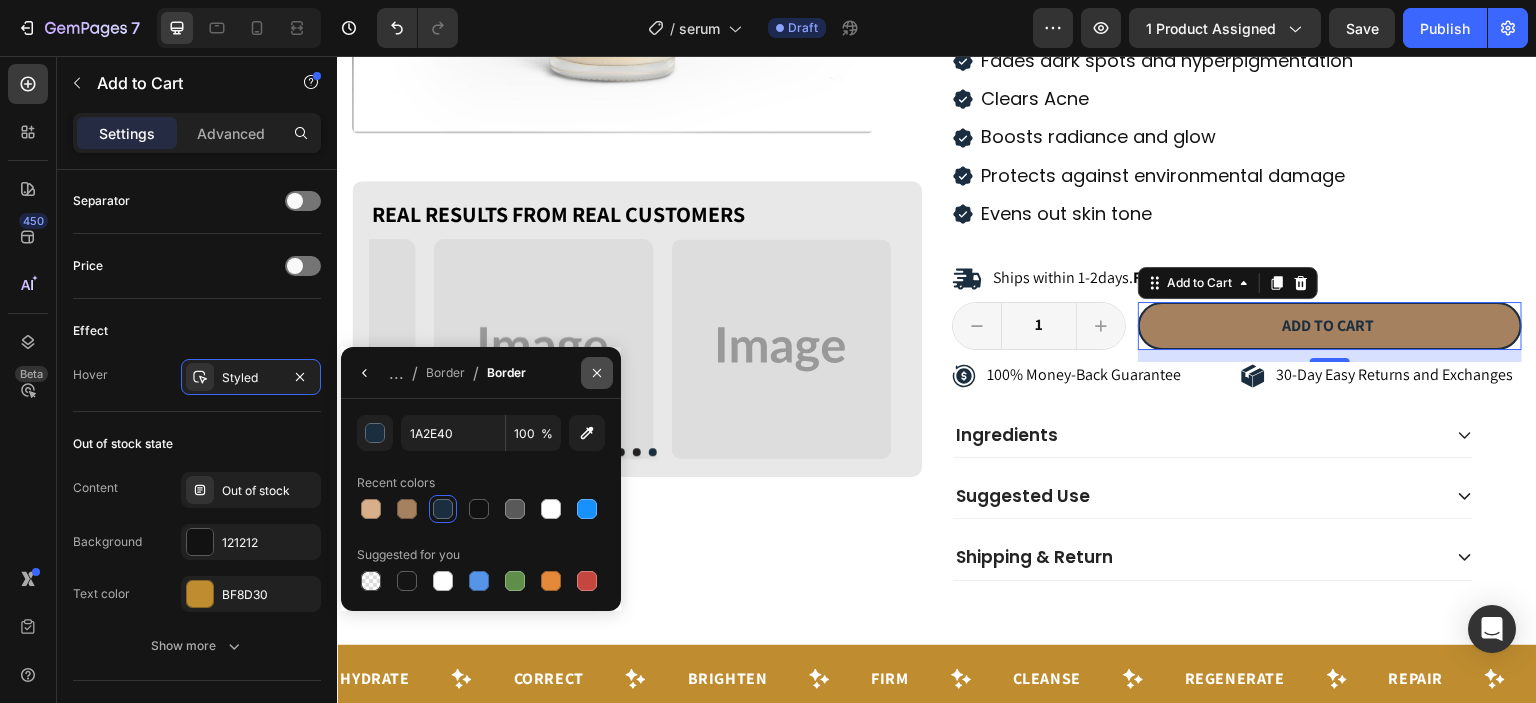 click 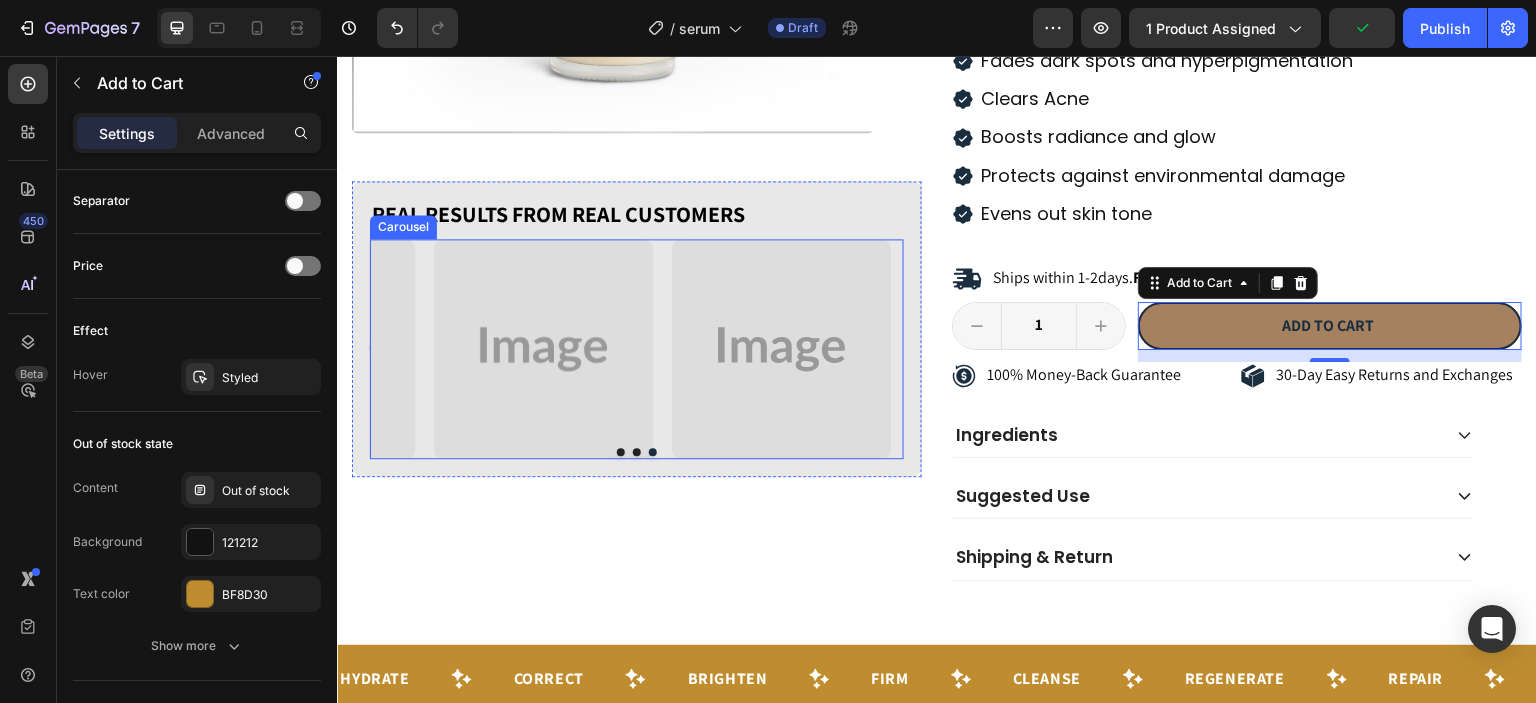 click at bounding box center (621, 452) 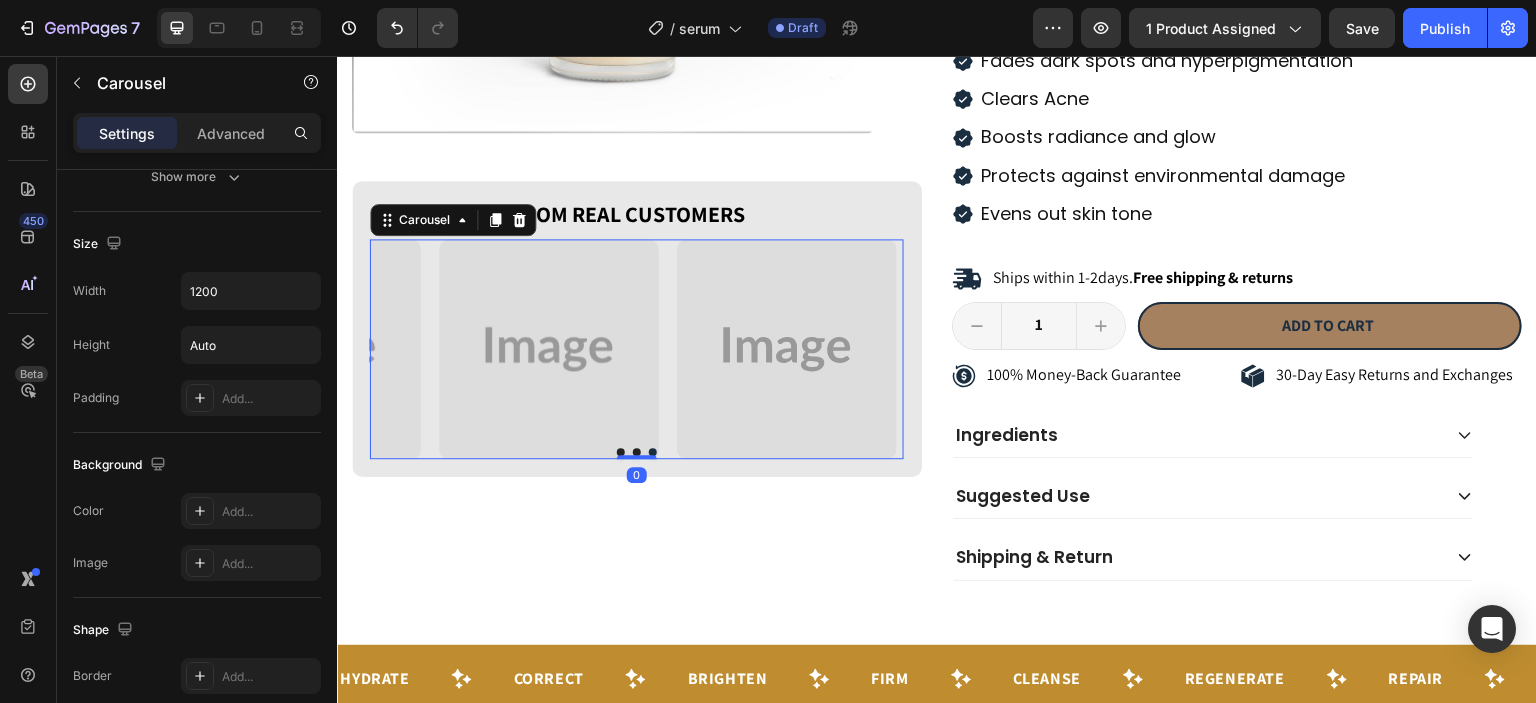 scroll, scrollTop: 0, scrollLeft: 0, axis: both 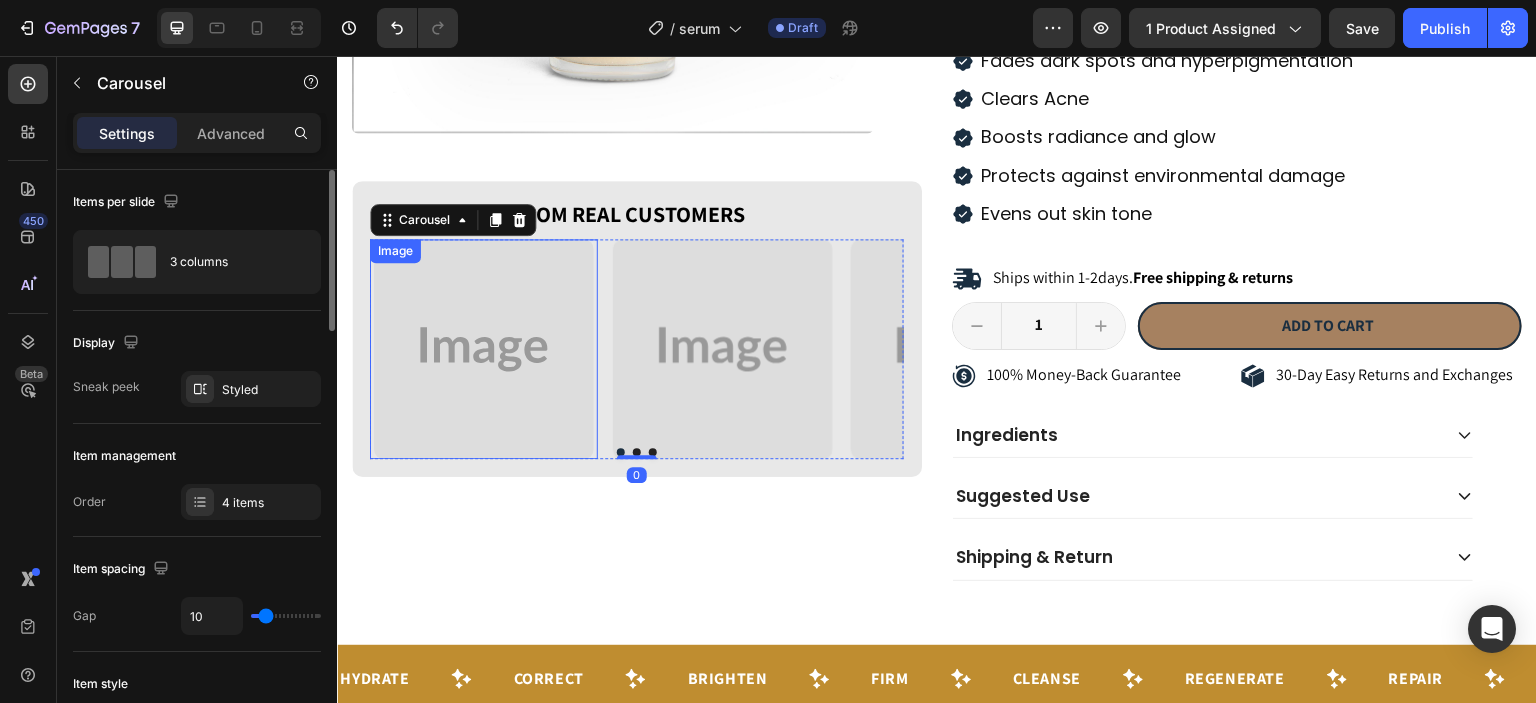 click at bounding box center [484, 349] 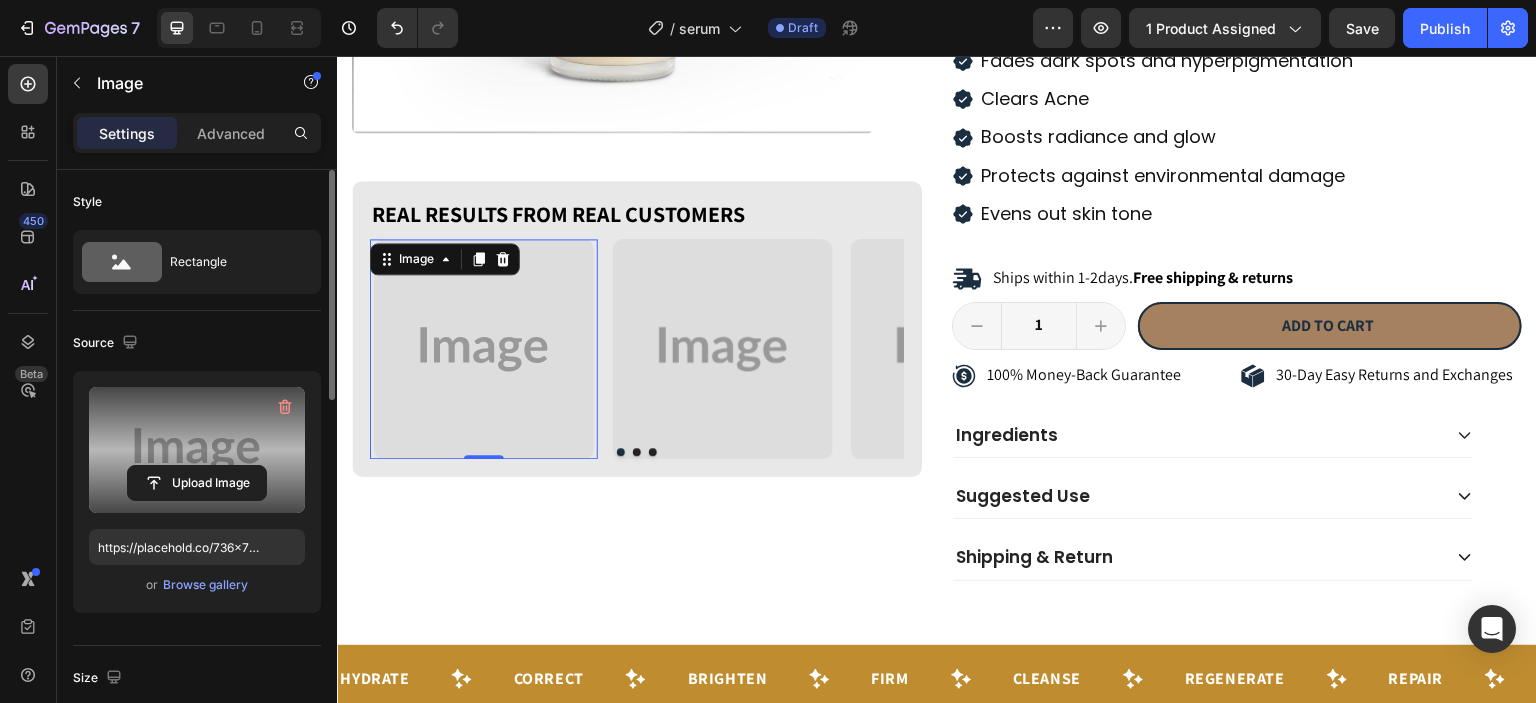 click at bounding box center (197, 450) 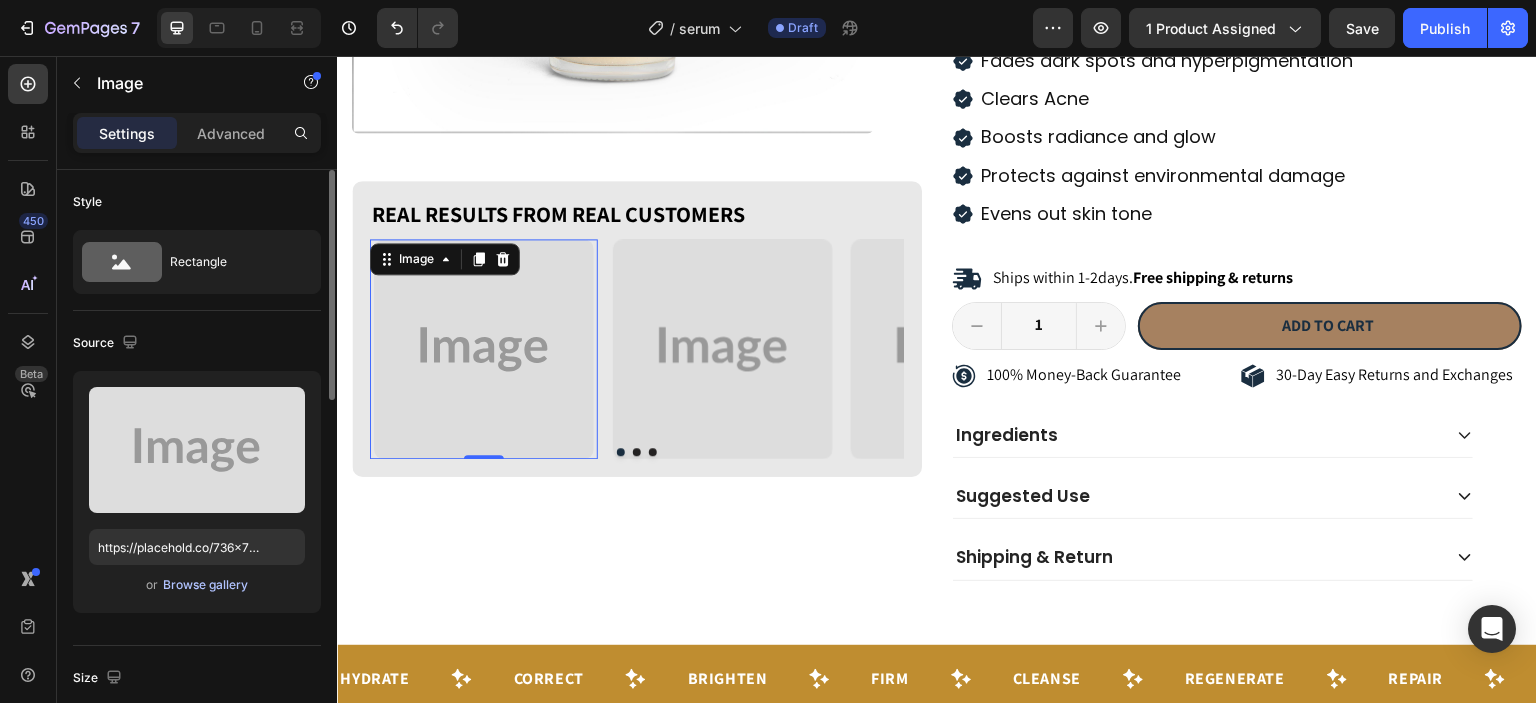 click on "Browse gallery" at bounding box center [205, 585] 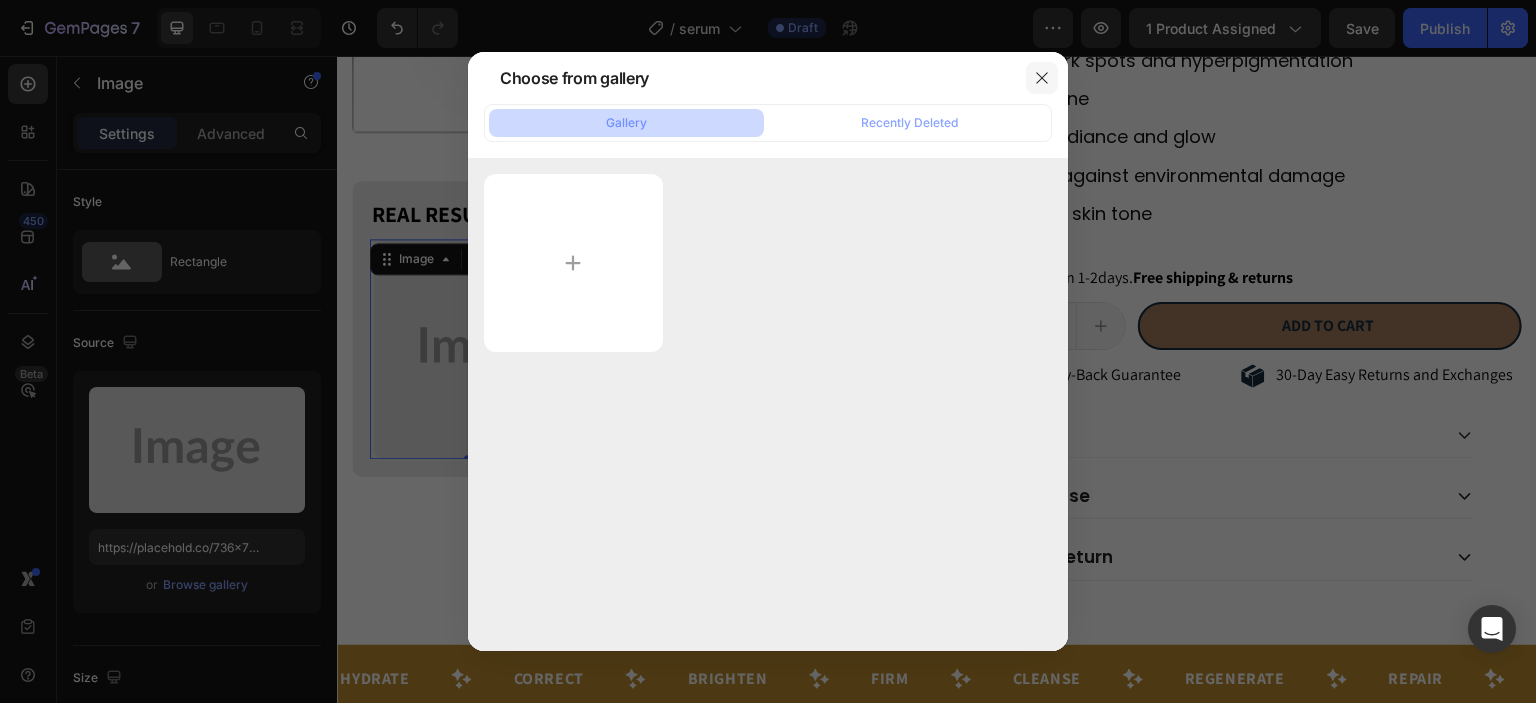 click 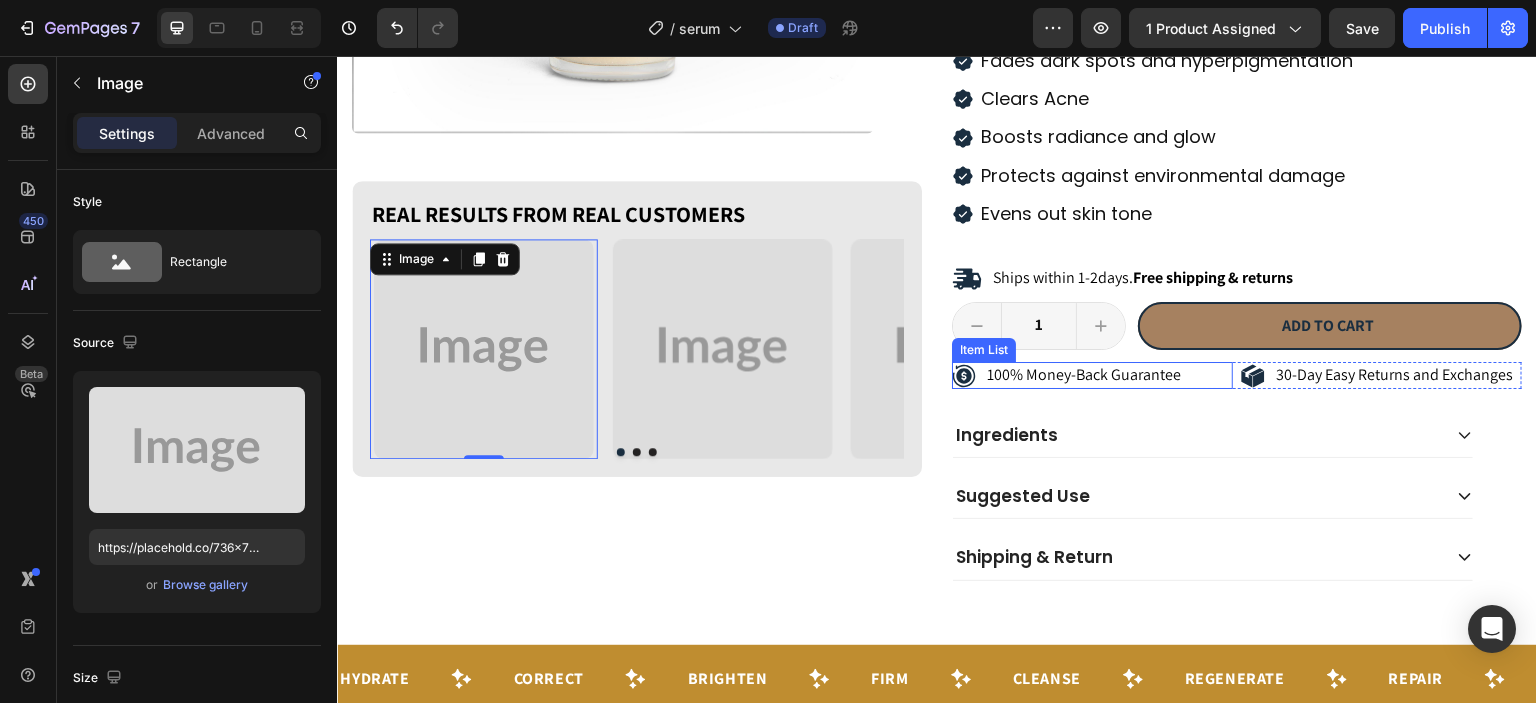 scroll, scrollTop: 700, scrollLeft: 0, axis: vertical 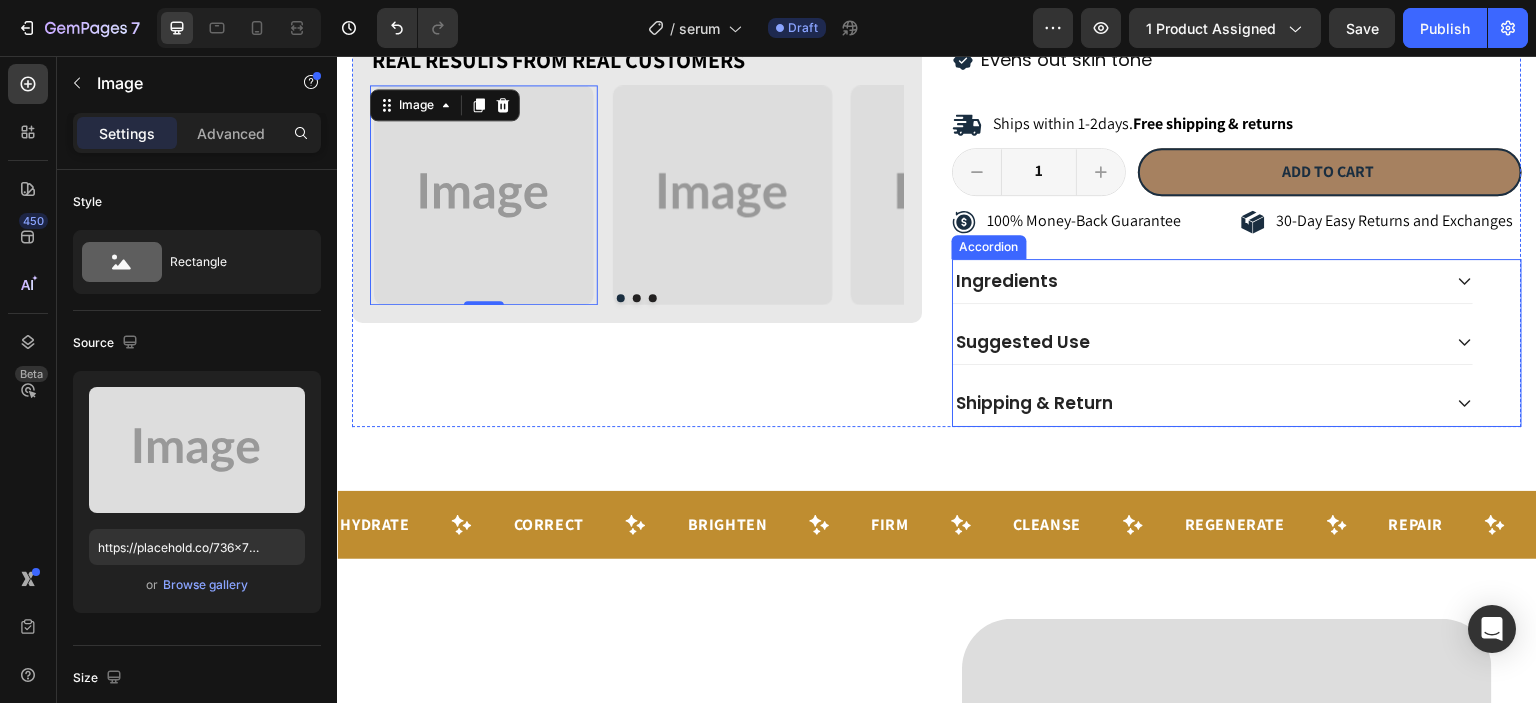 click on "Suggested Use" at bounding box center (1197, 342) 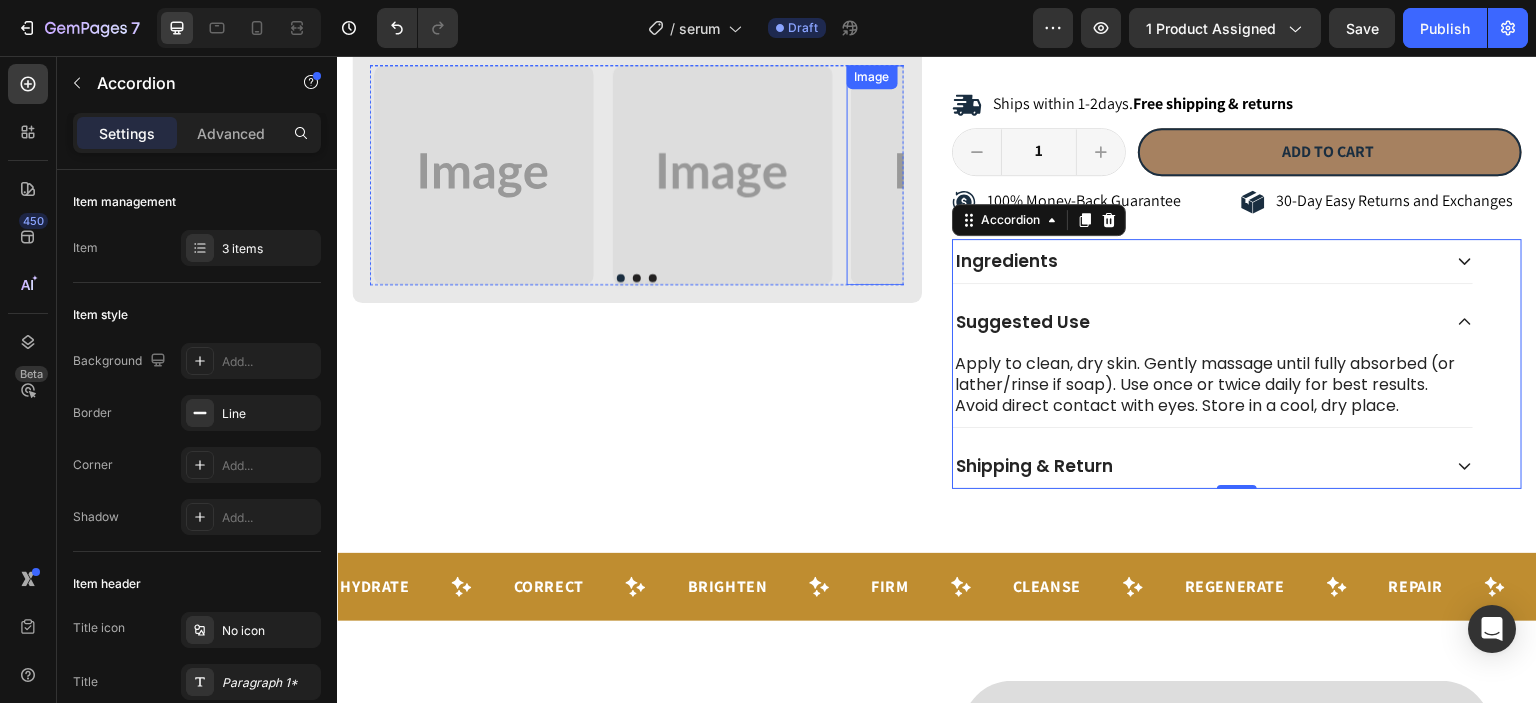 scroll, scrollTop: 736, scrollLeft: 0, axis: vertical 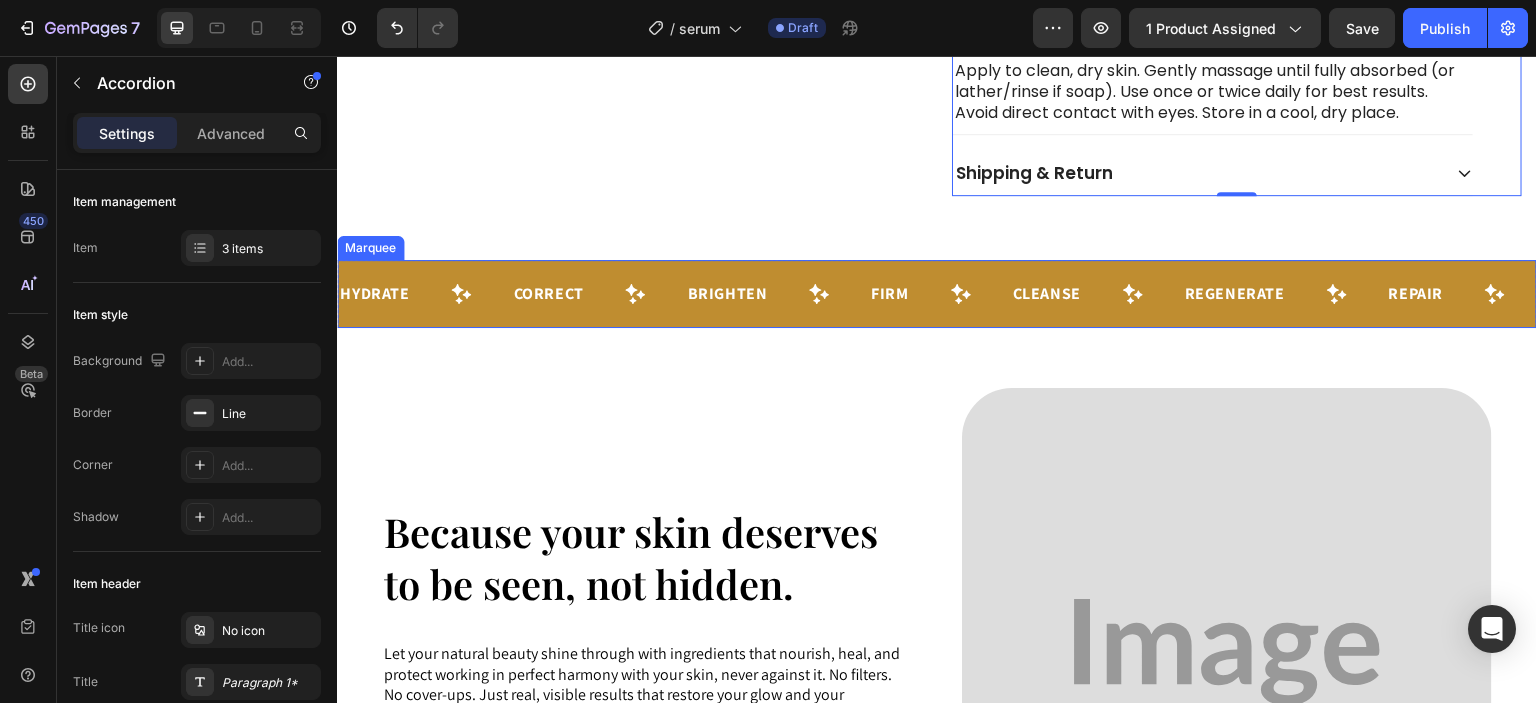 click on "Hydrate Text
Correct Text
Brighten Text
Firm Text
Cleanse Text
Regenerate Text
Repair Text
Hydrate Text
Correct Text
Brighten Text
Firm Text
Cleanse Text
Regenerate Text
Repair Text
Marquee" at bounding box center (937, 294) 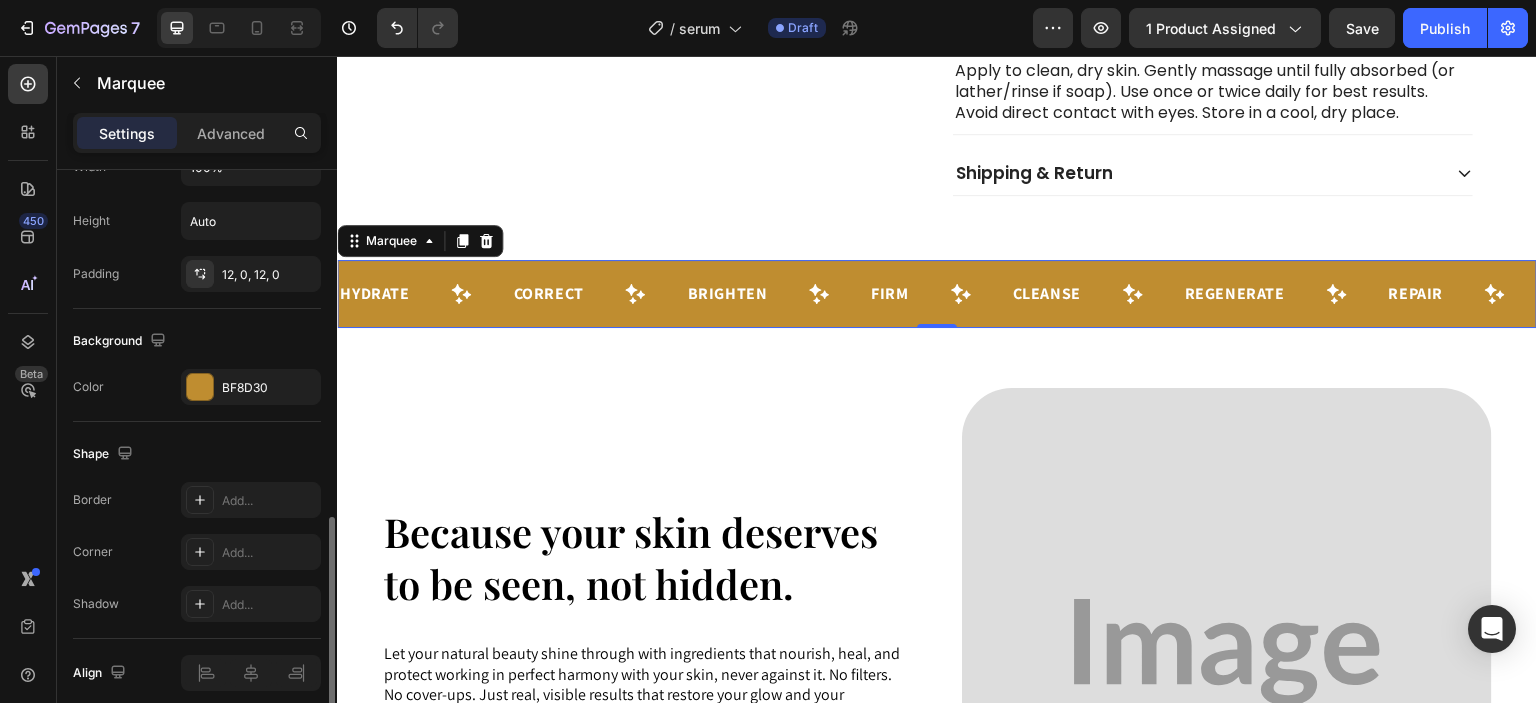 scroll, scrollTop: 1009, scrollLeft: 0, axis: vertical 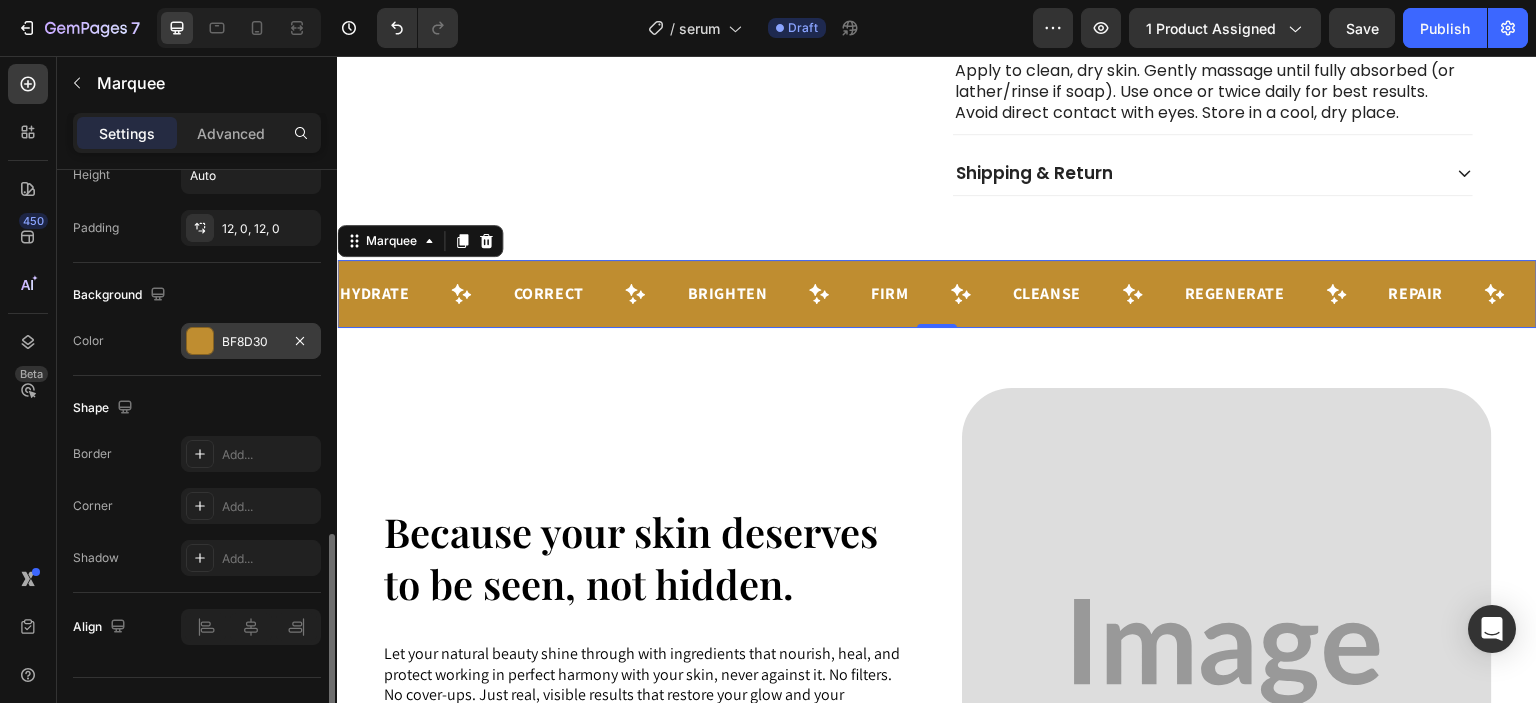 click on "BF8D30" at bounding box center (251, 342) 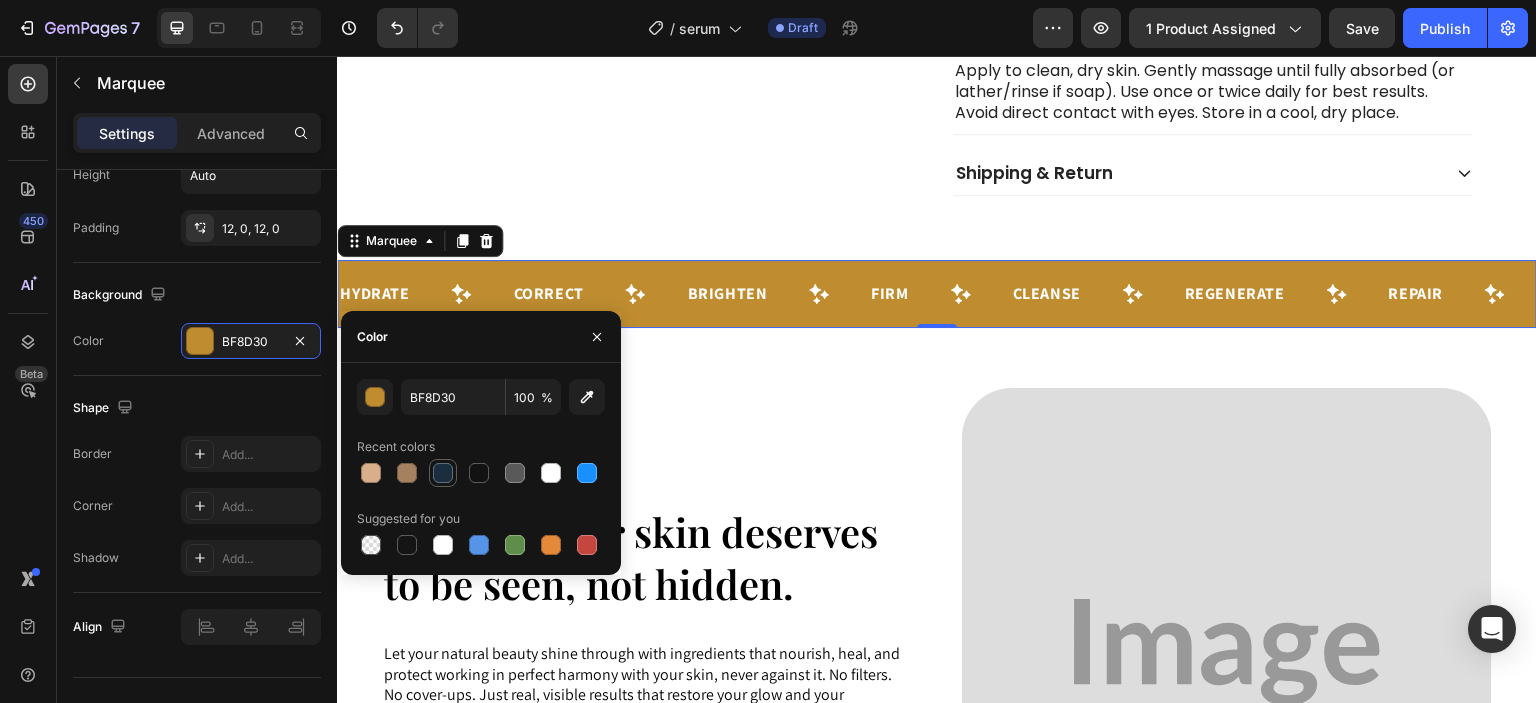 click at bounding box center (443, 473) 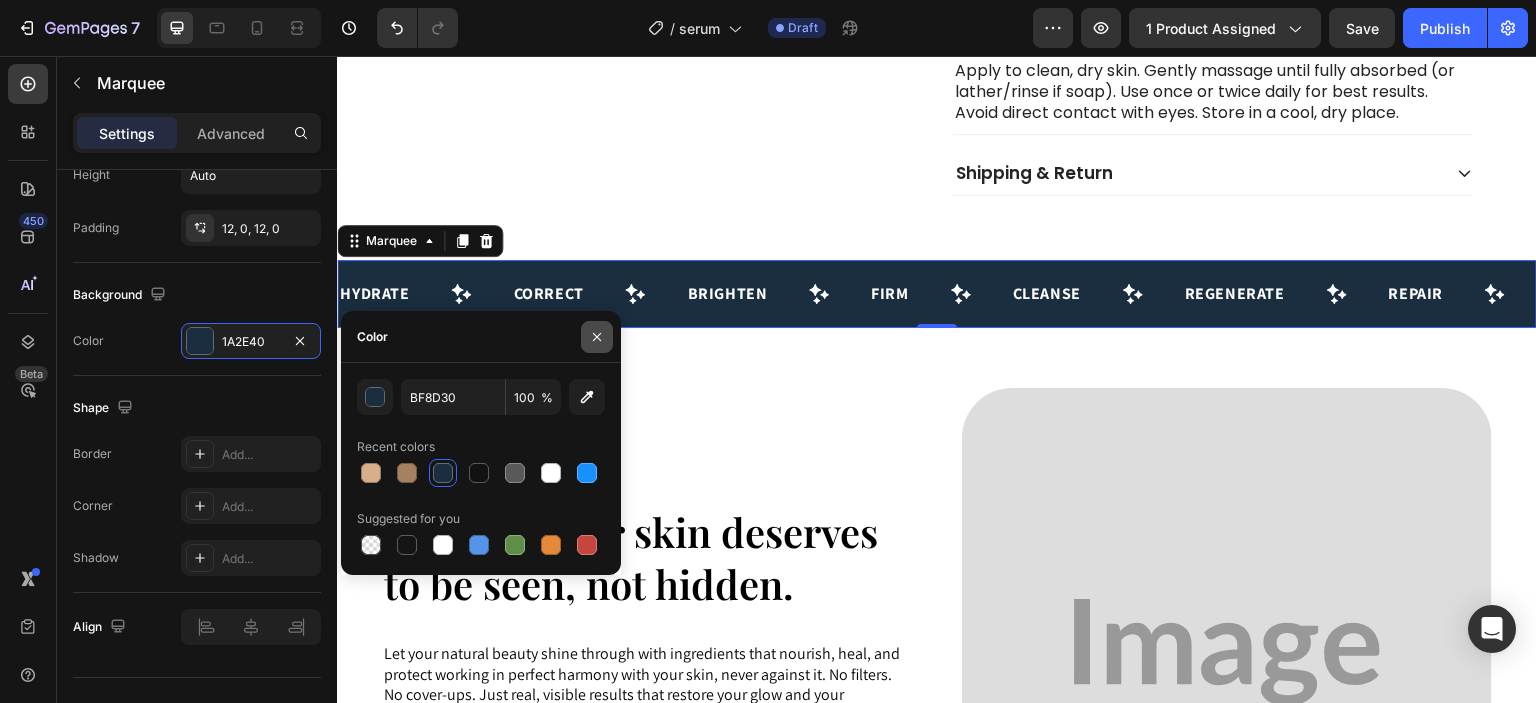 click 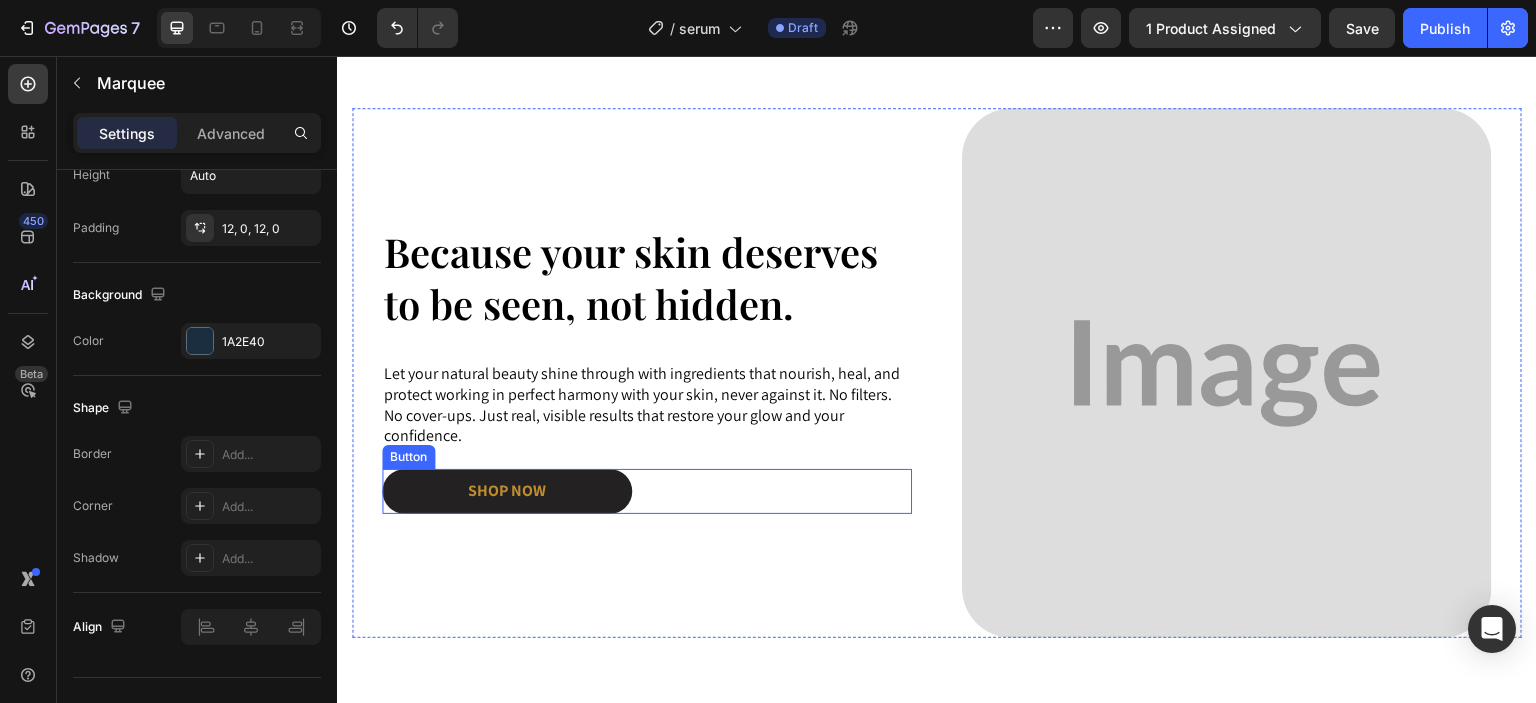 scroll, scrollTop: 1386, scrollLeft: 0, axis: vertical 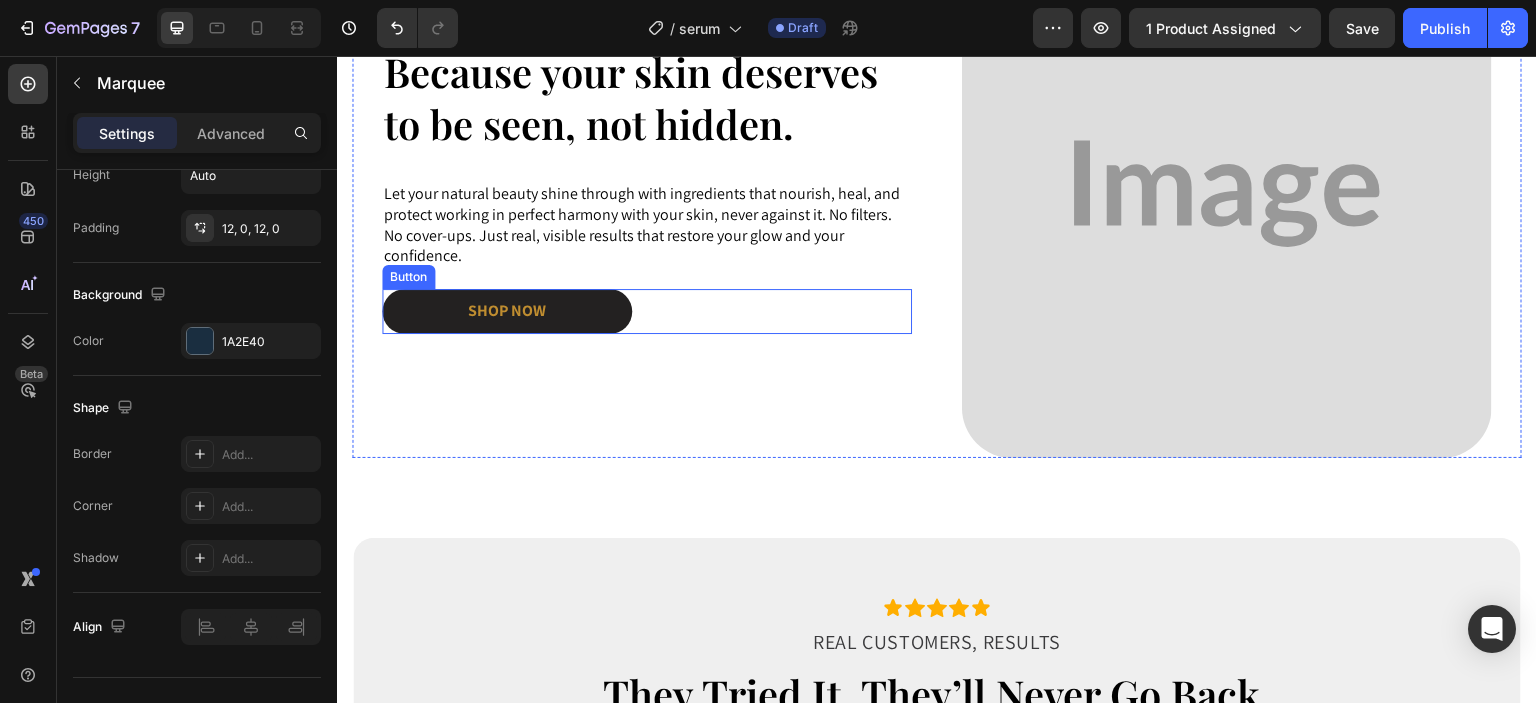 click on "shop now" at bounding box center [507, 311] 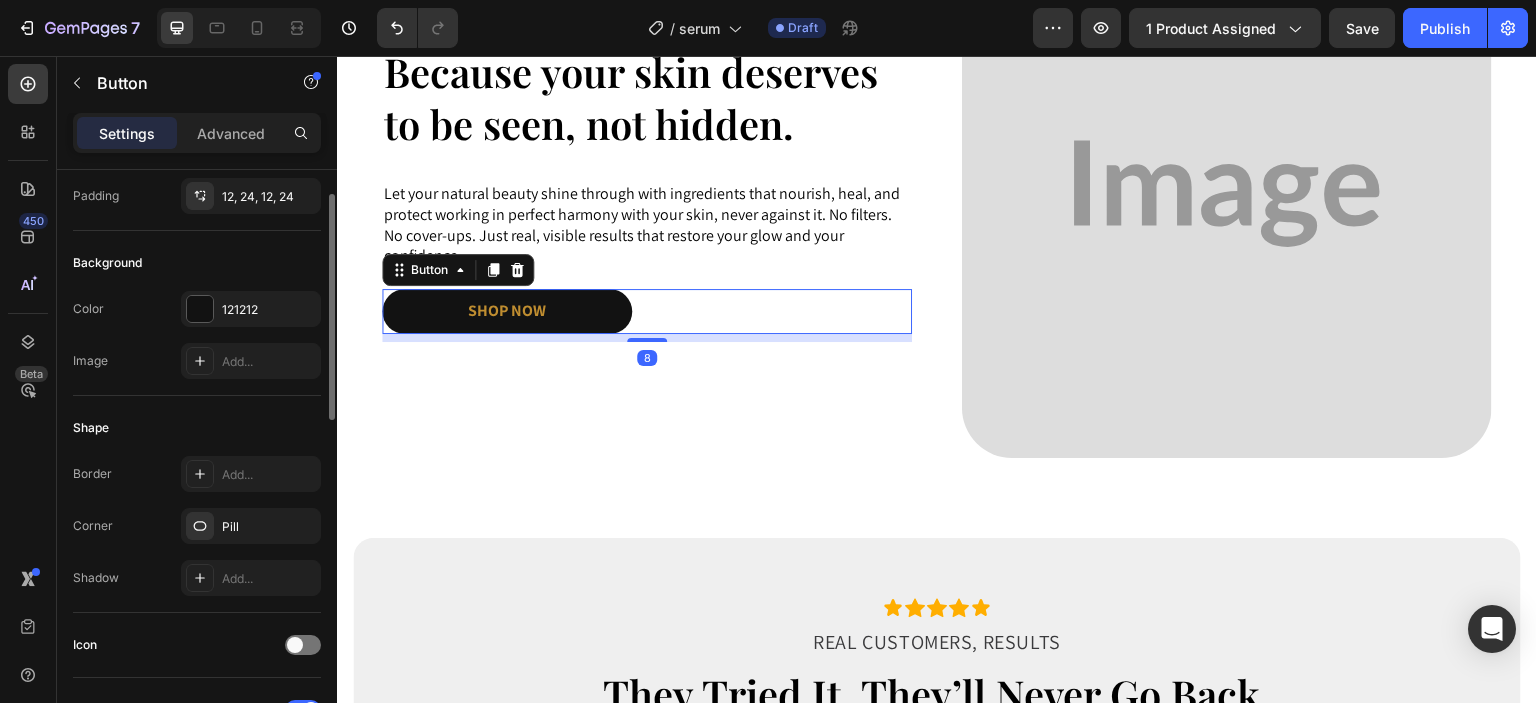 scroll, scrollTop: 196, scrollLeft: 0, axis: vertical 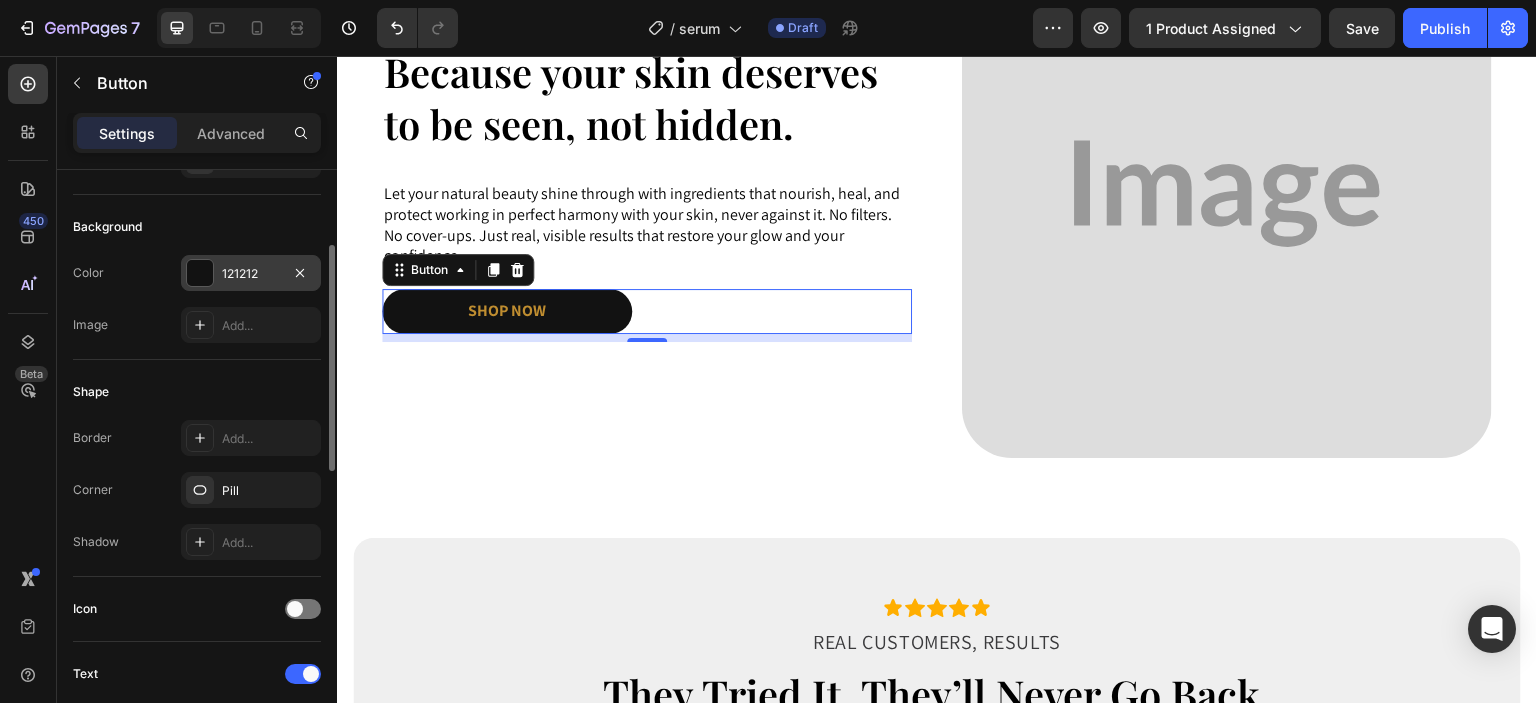click on "121212" at bounding box center [251, 273] 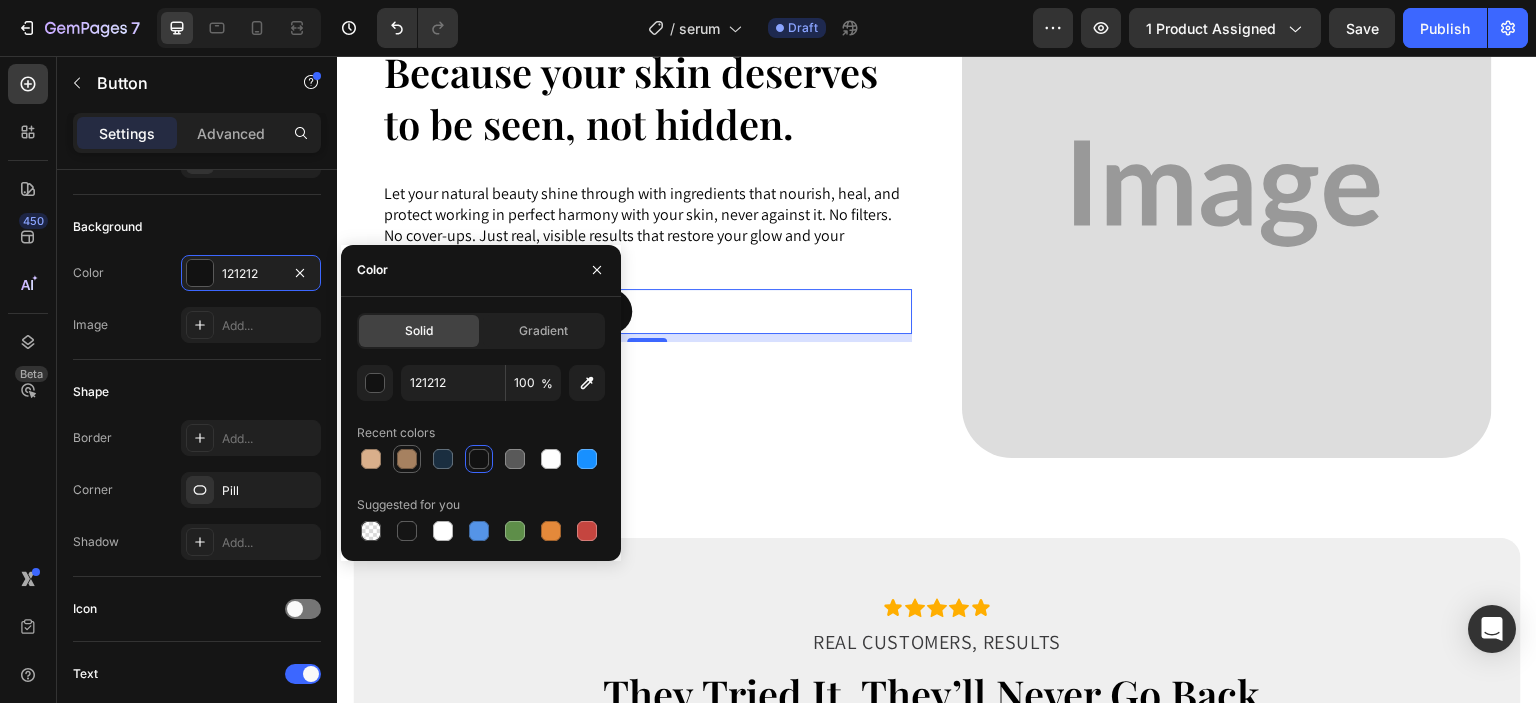 click at bounding box center [407, 459] 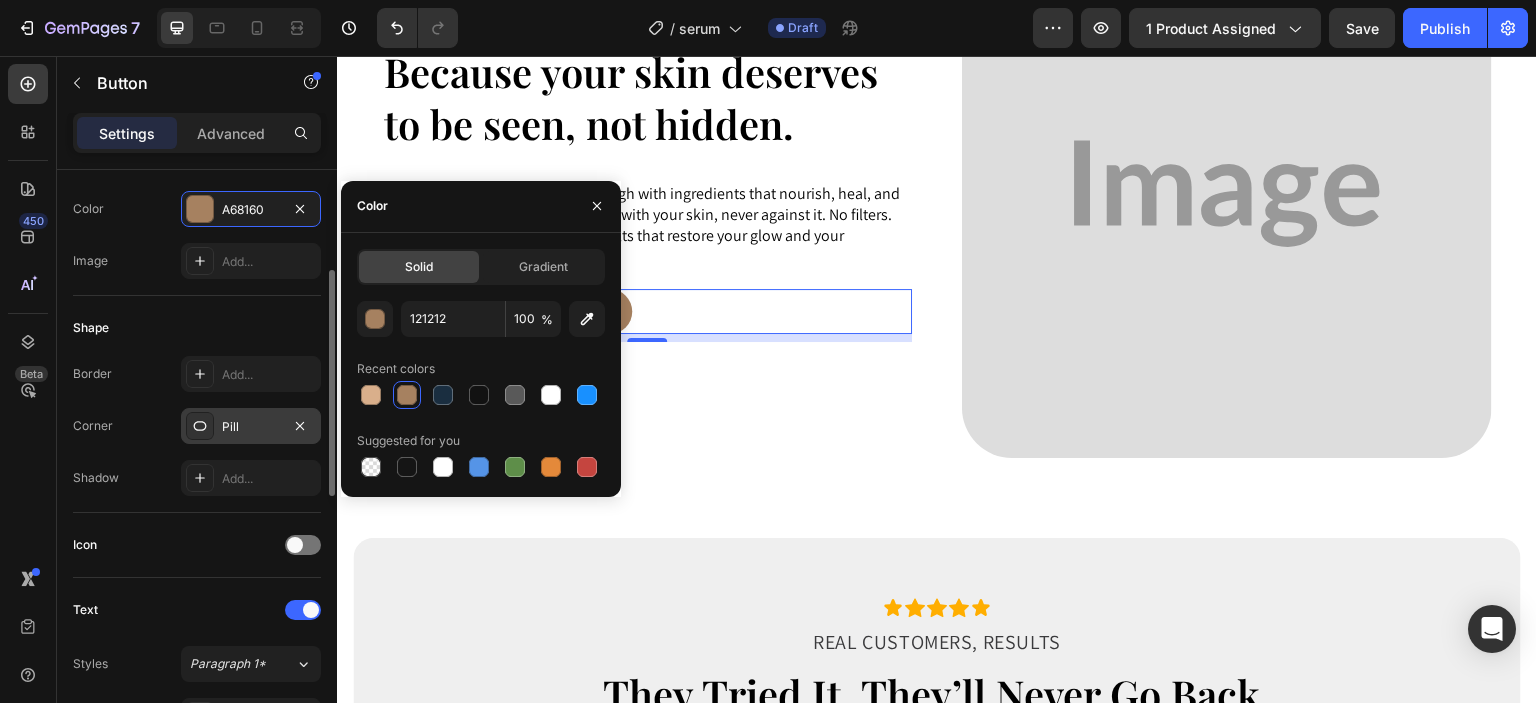 scroll, scrollTop: 270, scrollLeft: 0, axis: vertical 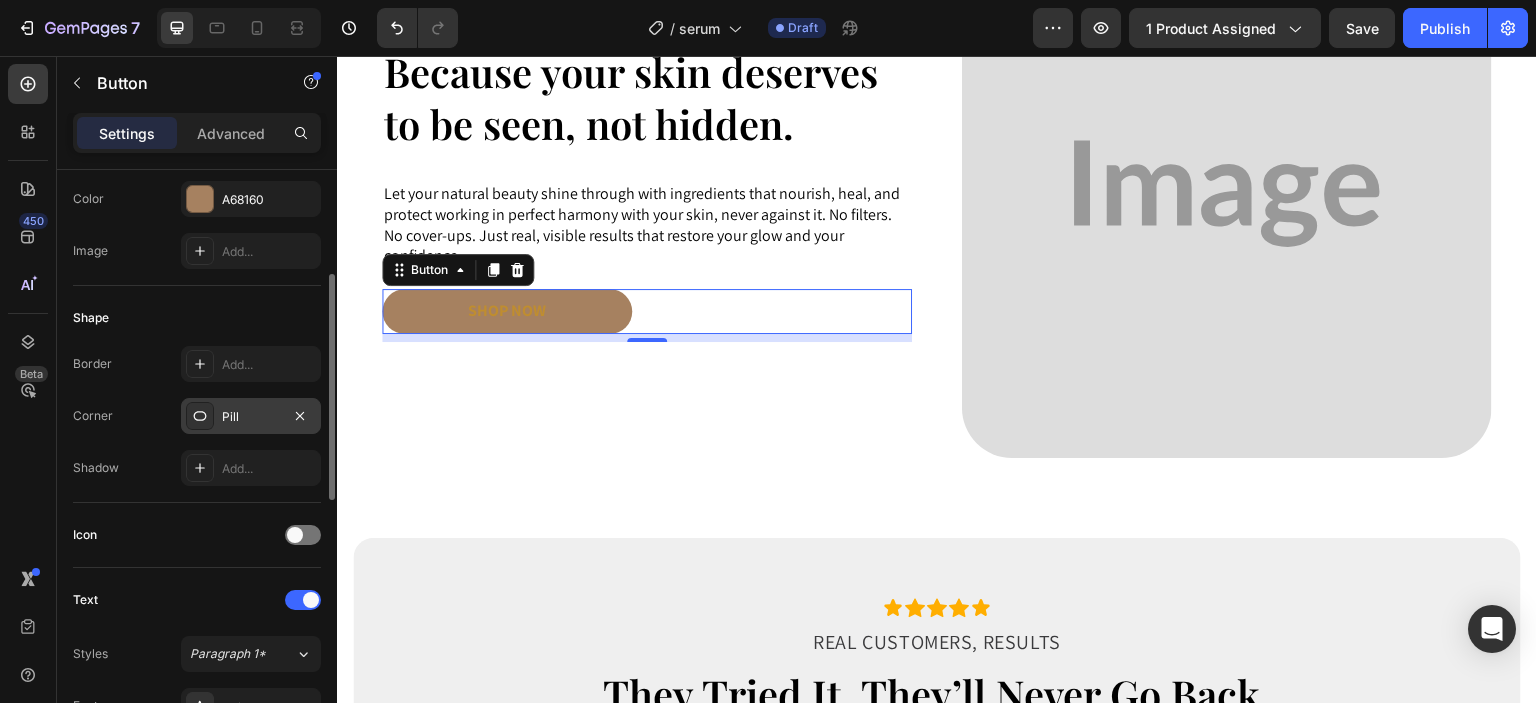 click on "Pill" at bounding box center (251, 417) 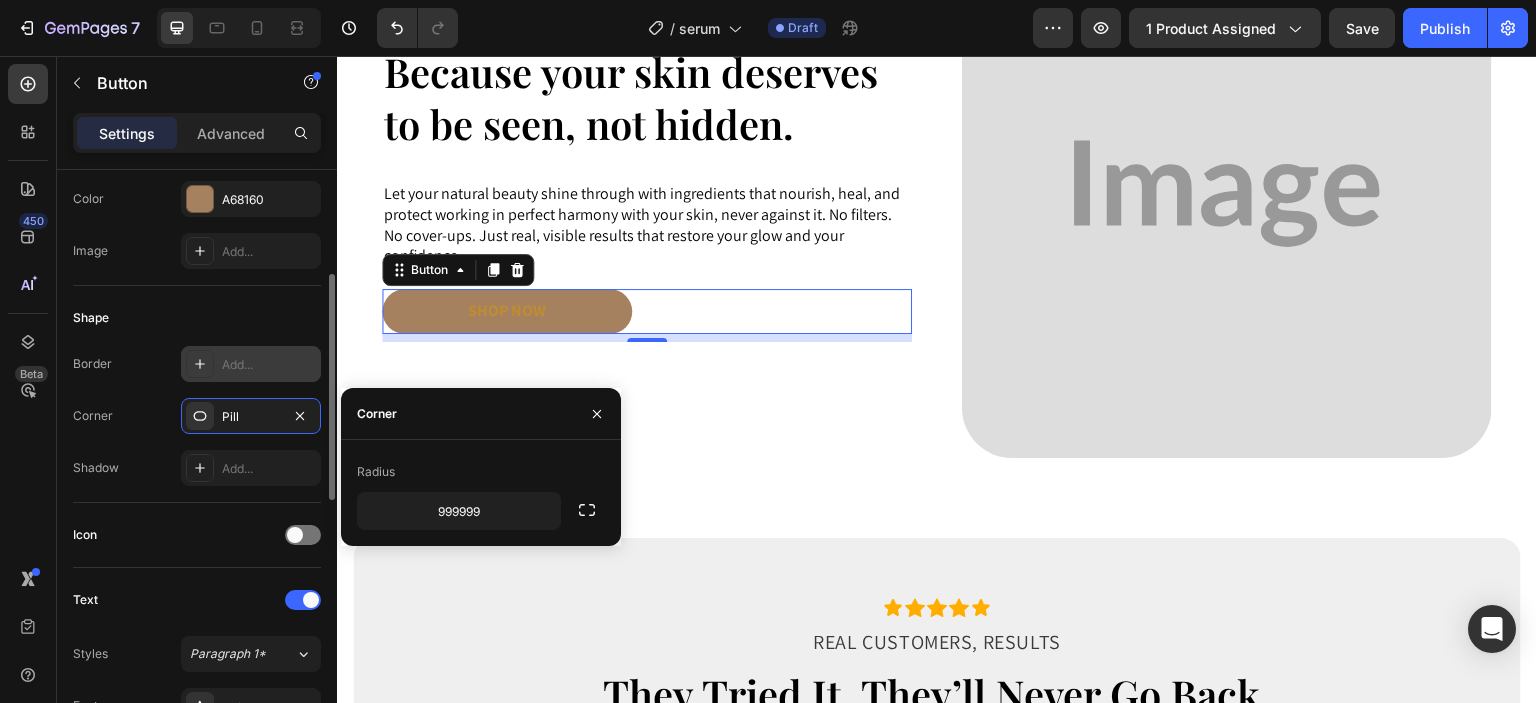 click on "Add..." at bounding box center [251, 364] 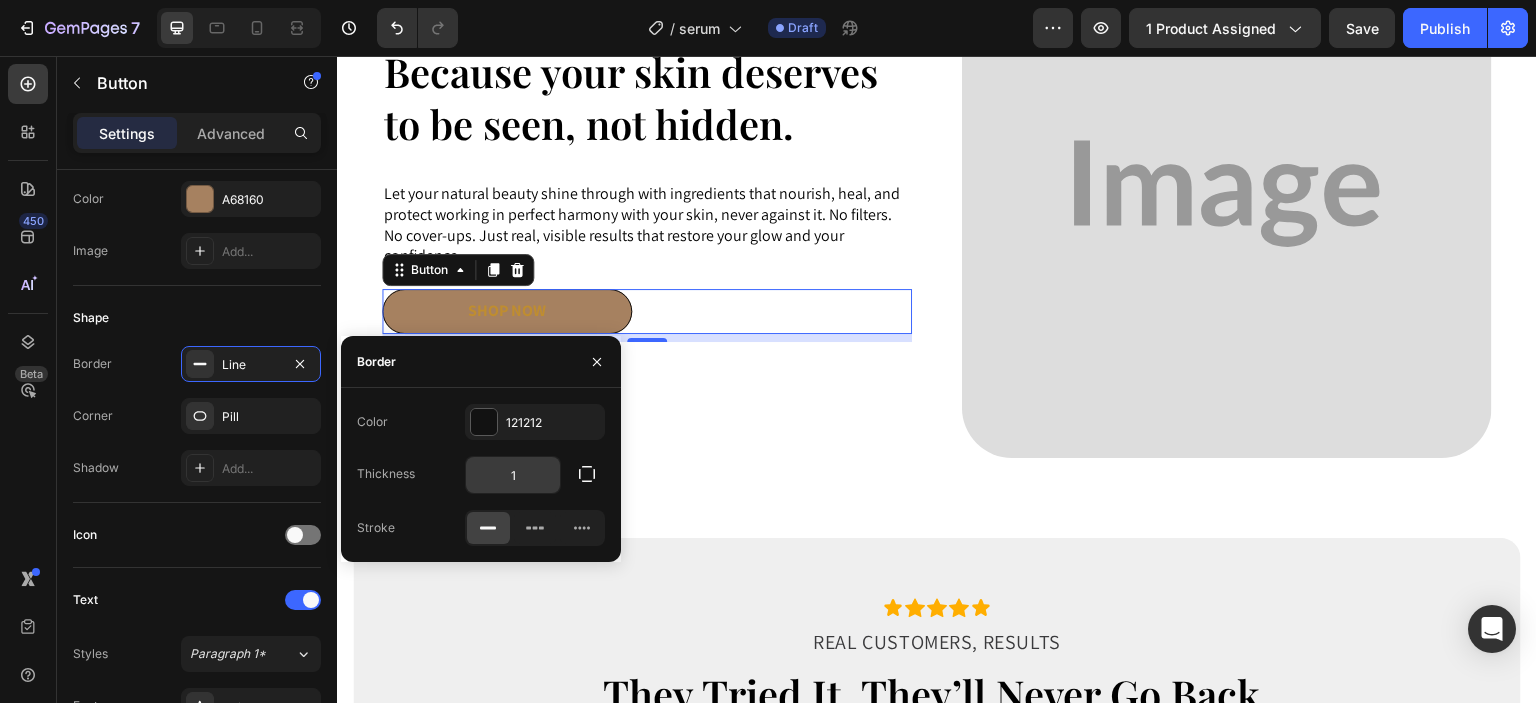 click on "1" at bounding box center (513, 475) 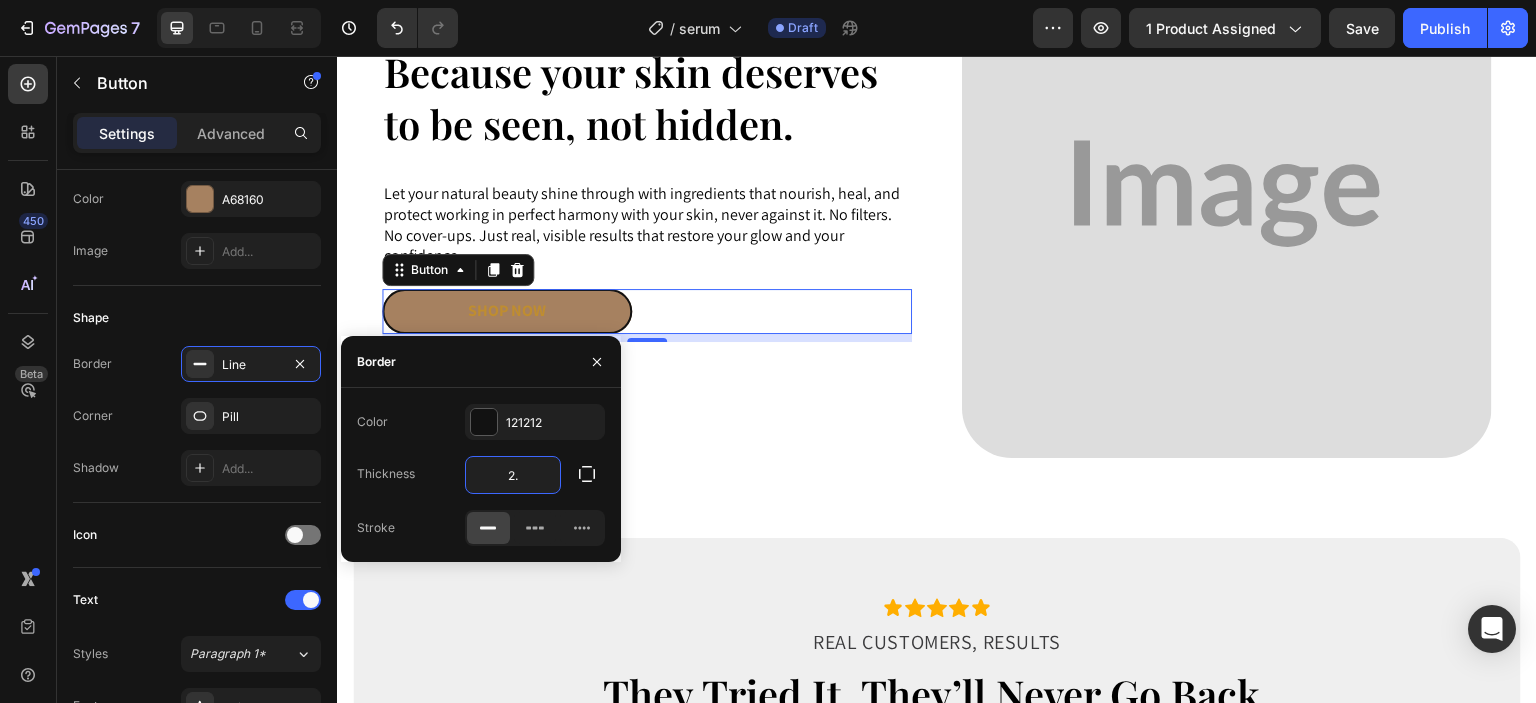 type on "2.5" 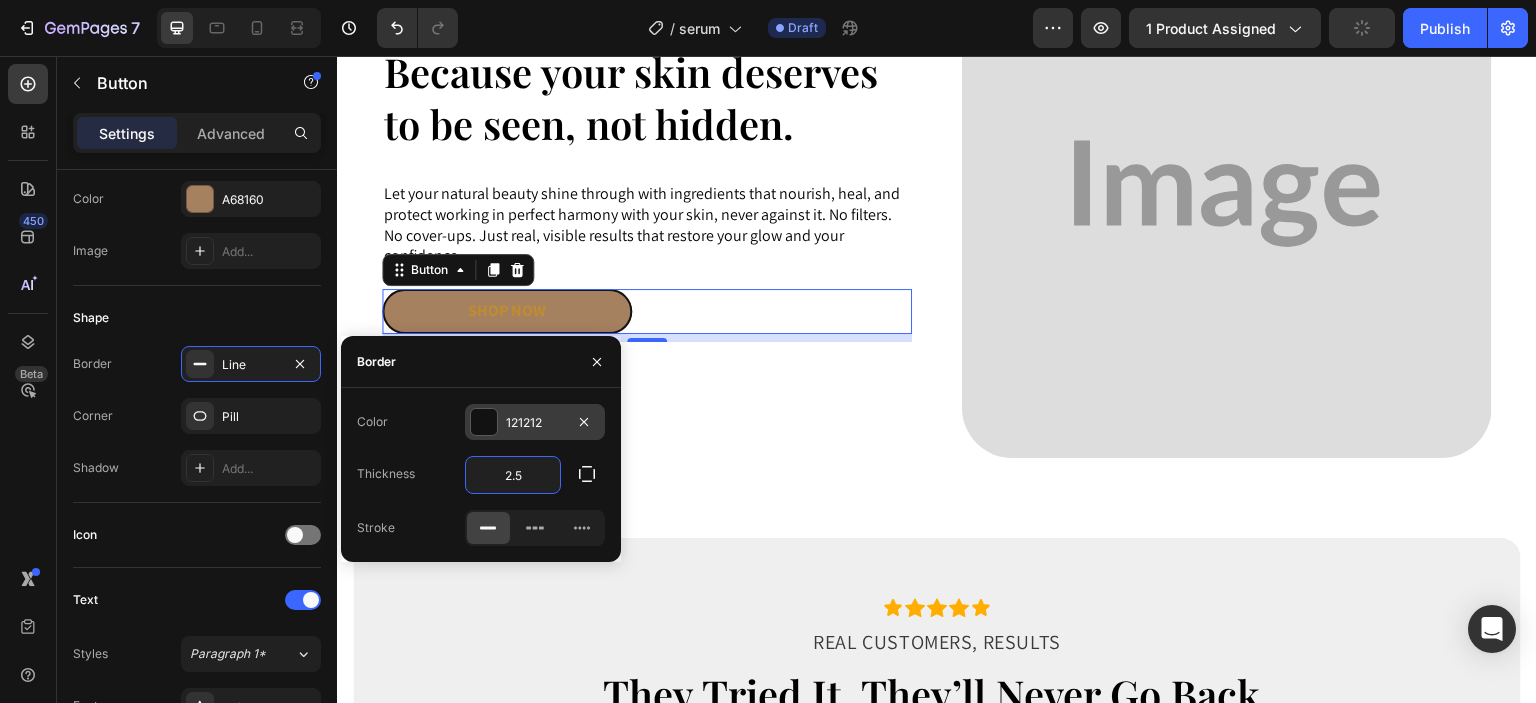 click on "121212" at bounding box center [535, 423] 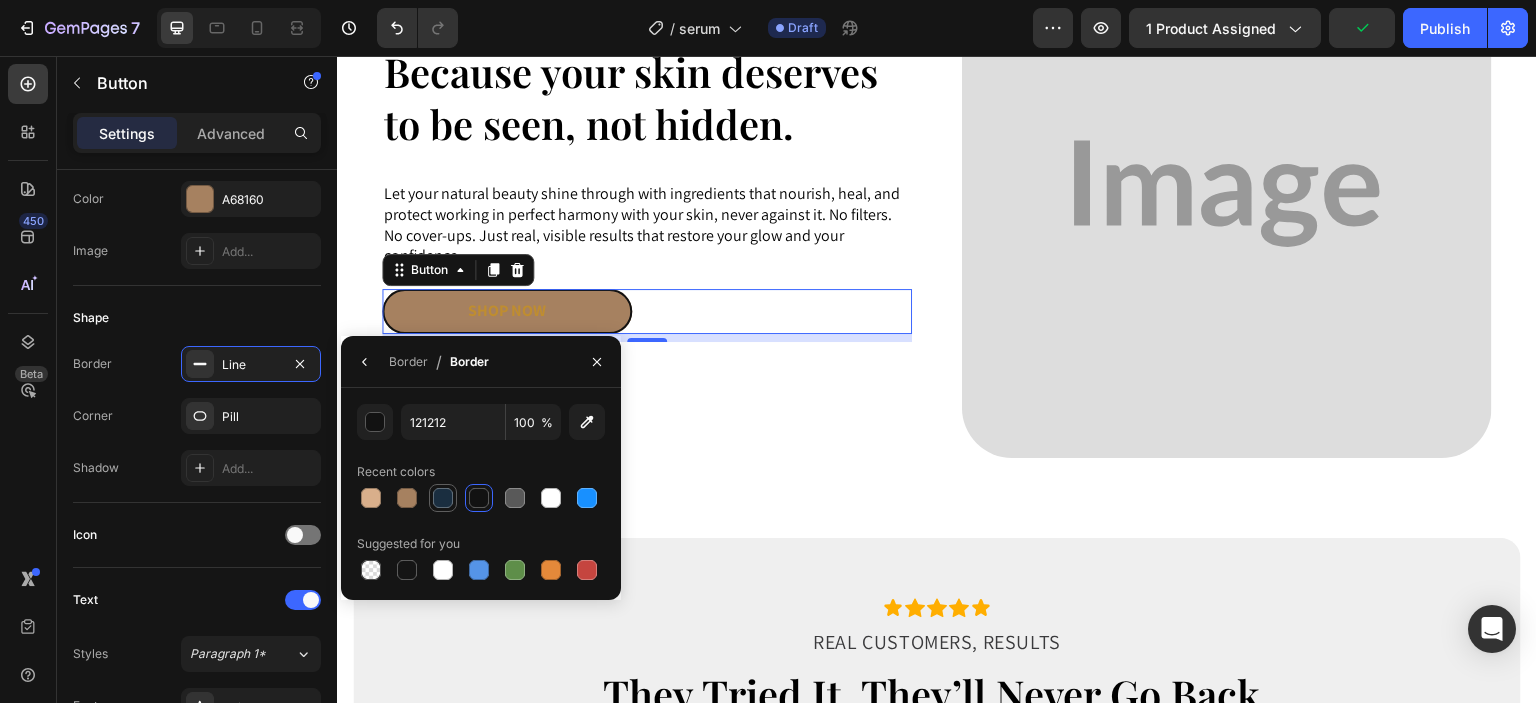 click at bounding box center [443, 498] 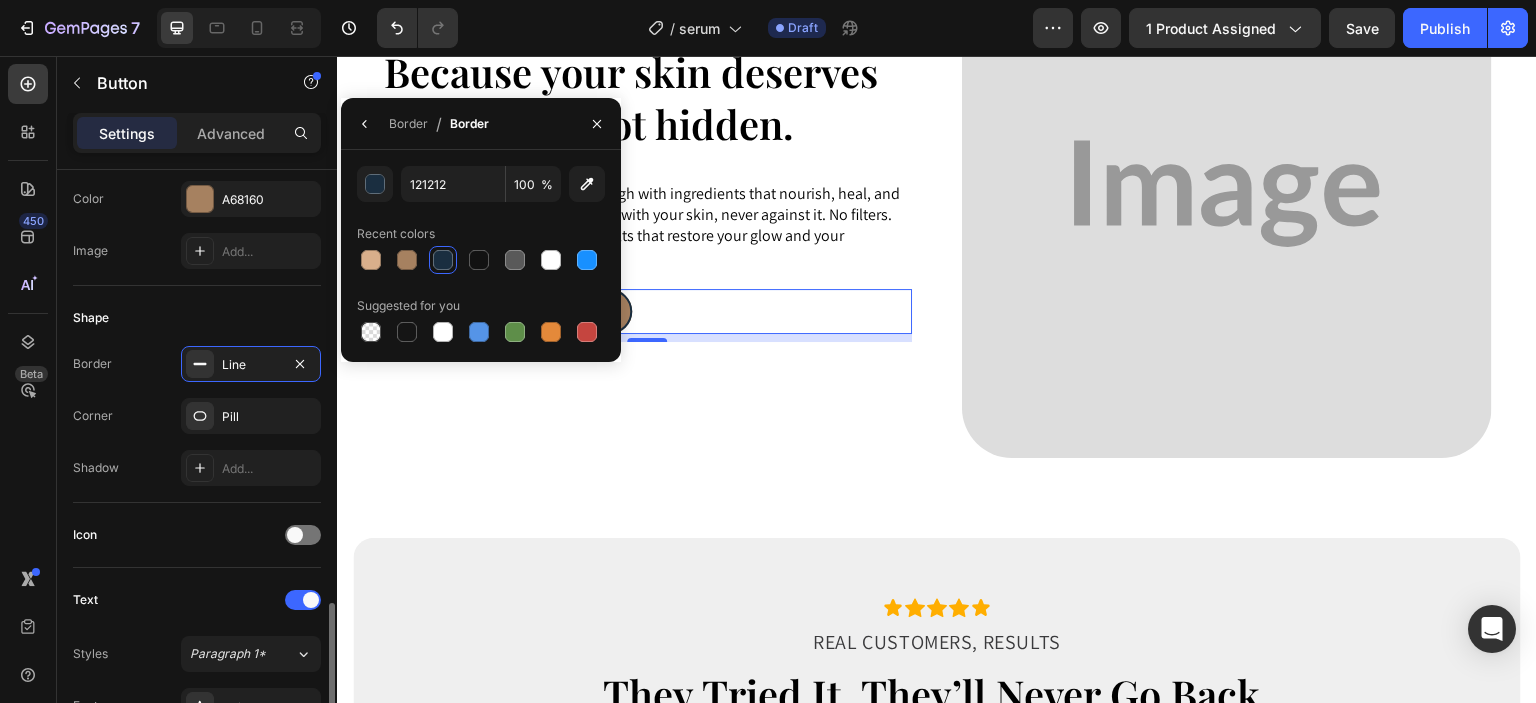 scroll, scrollTop: 517, scrollLeft: 0, axis: vertical 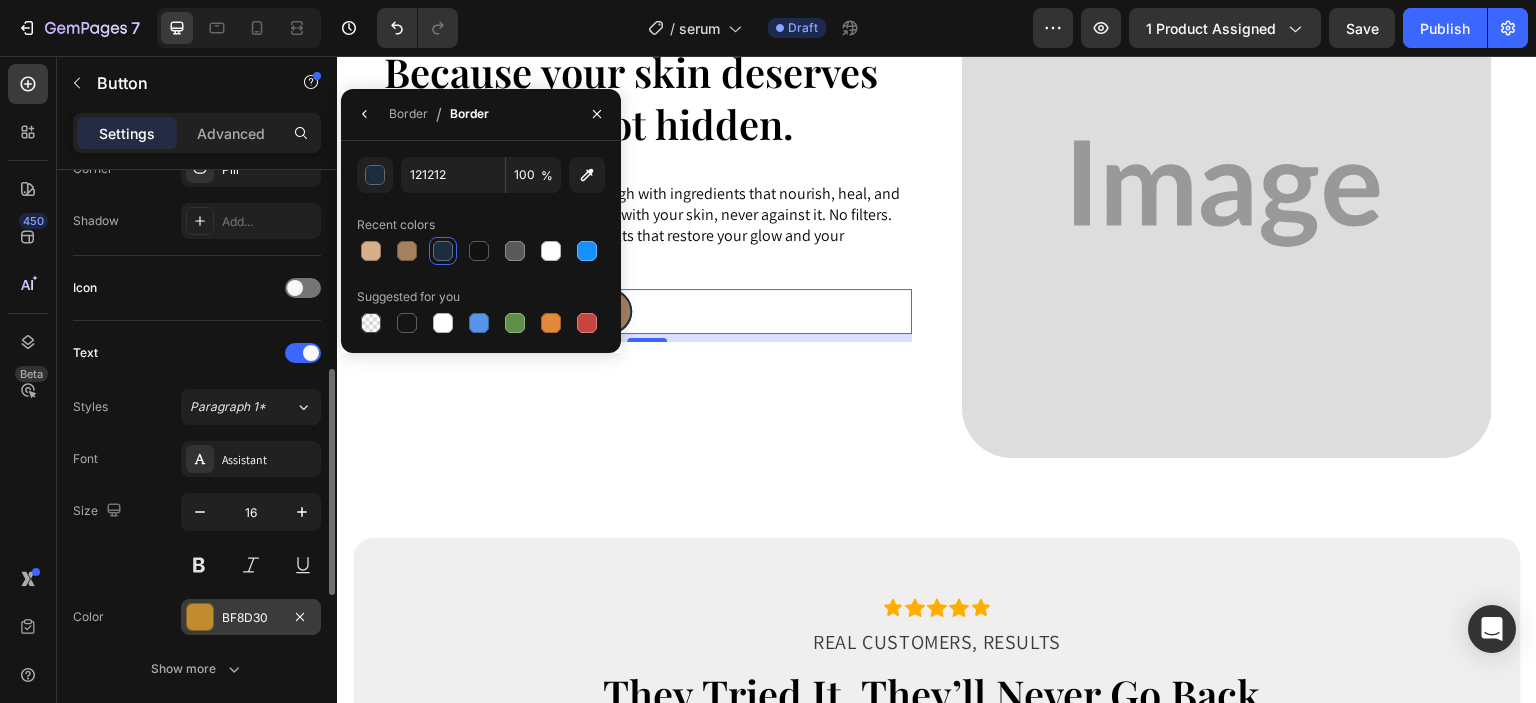click on "BF8D30" at bounding box center (251, 618) 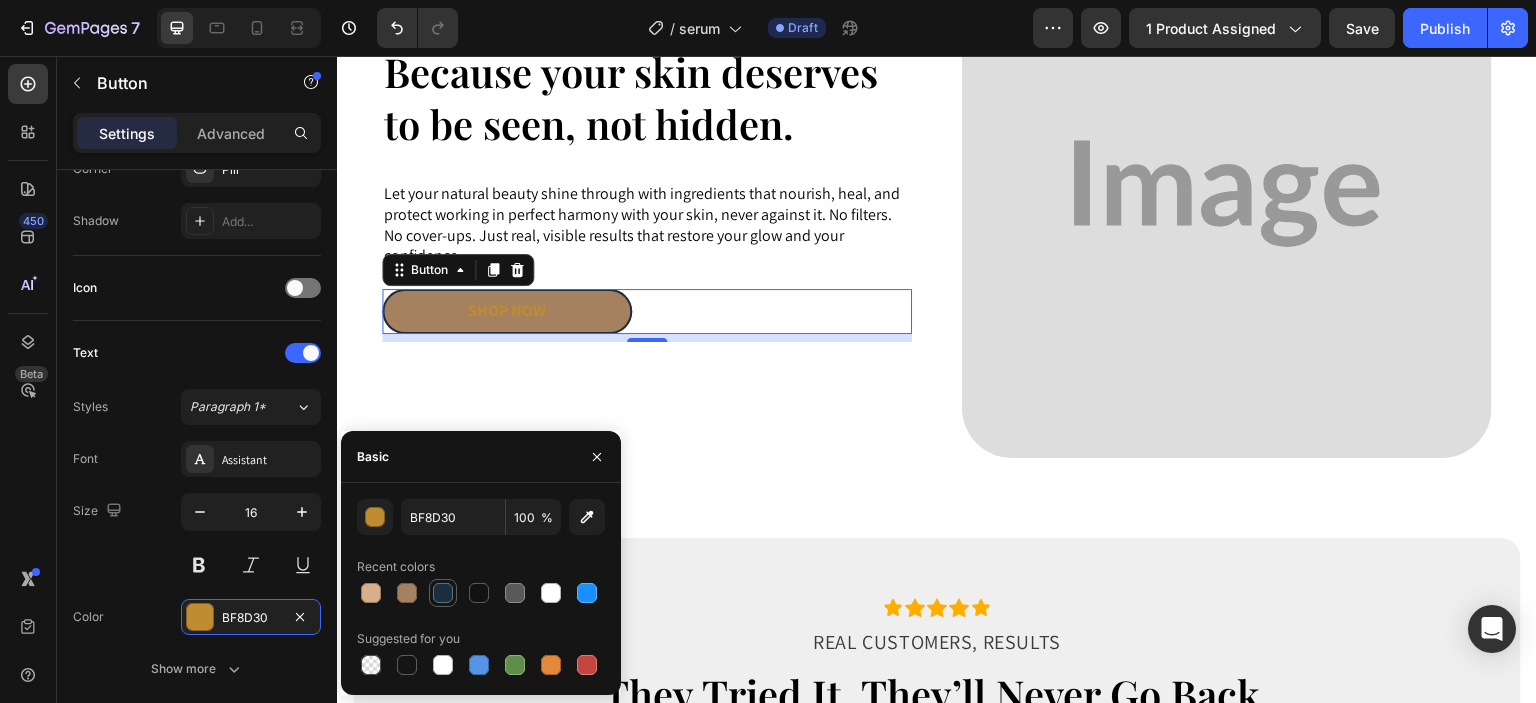 click at bounding box center (443, 593) 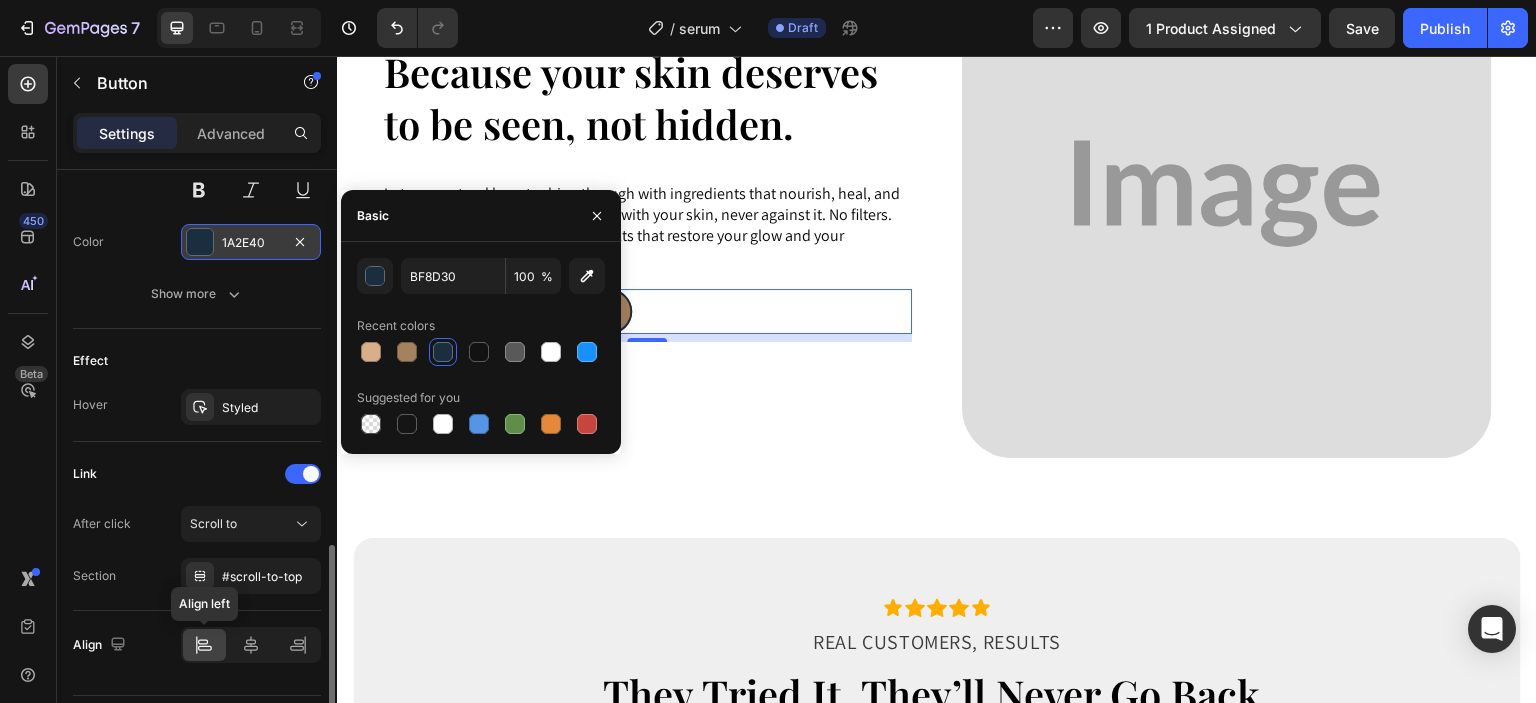 scroll, scrollTop: 915, scrollLeft: 0, axis: vertical 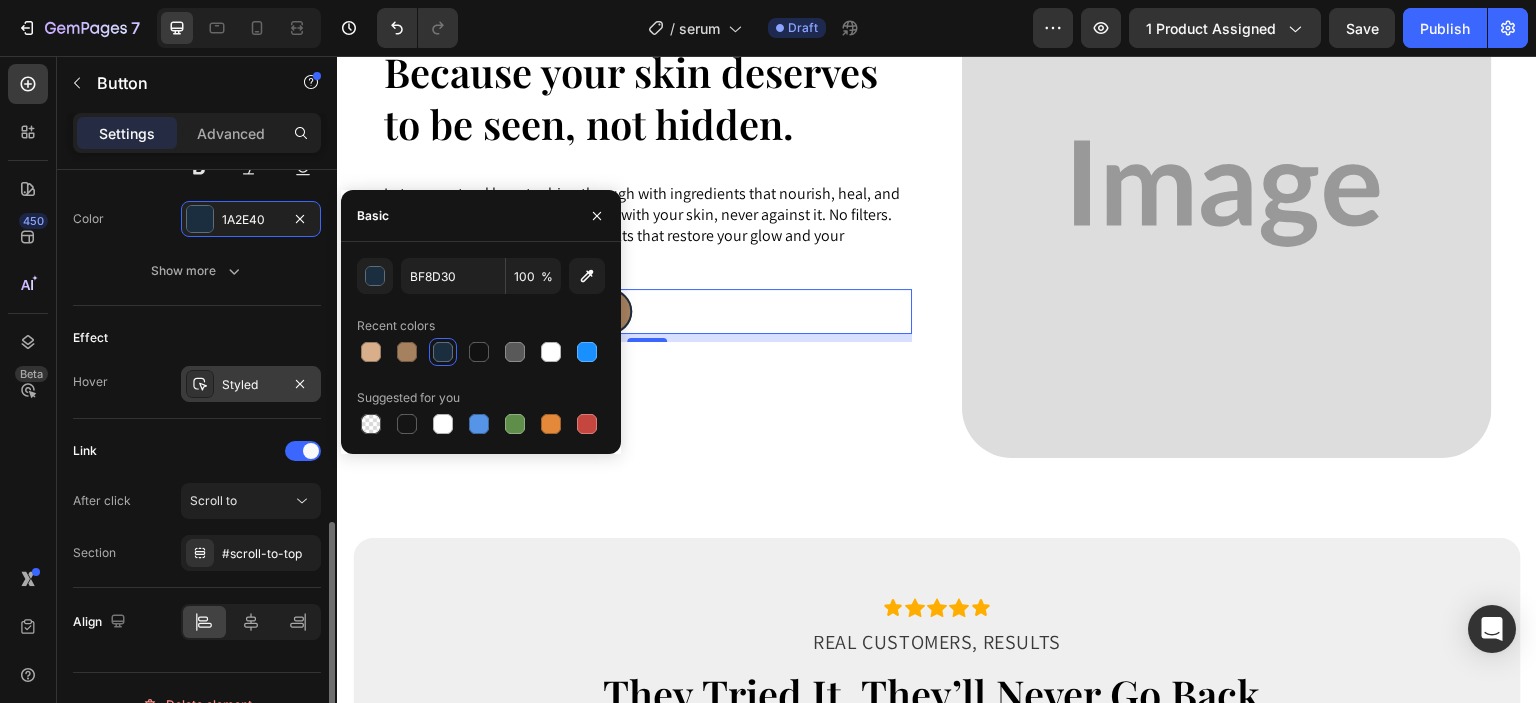 click on "Styled" at bounding box center (251, 384) 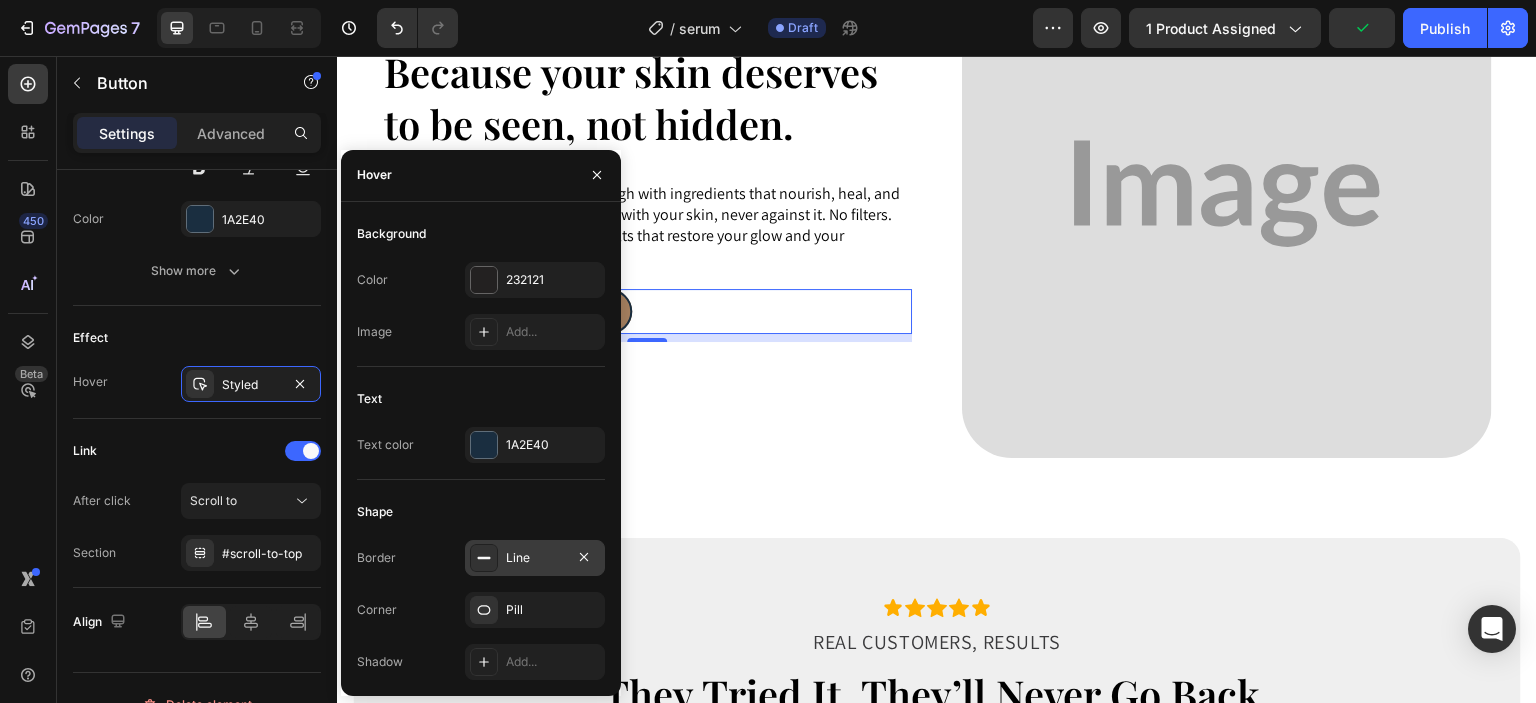 click on "Line" at bounding box center (535, 558) 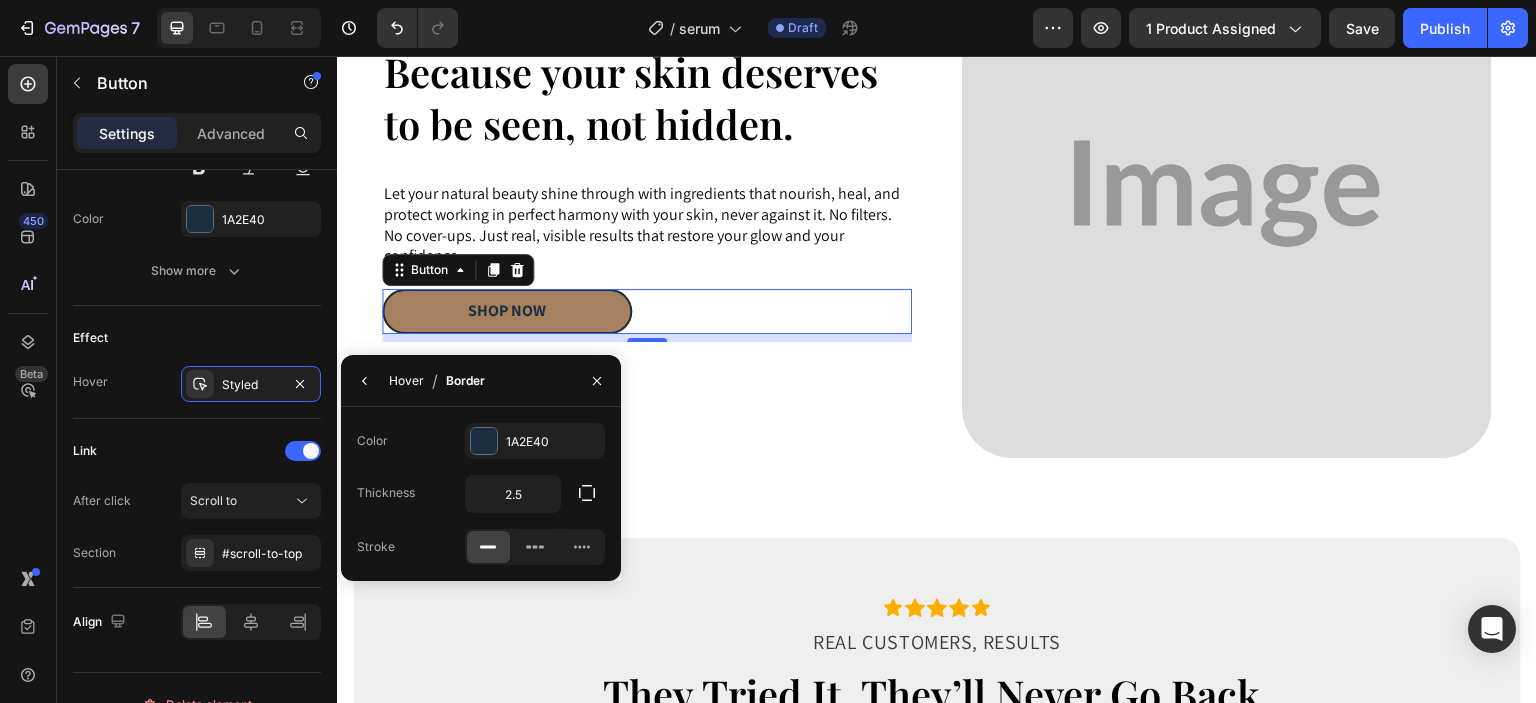 click on "Hover" at bounding box center [406, 381] 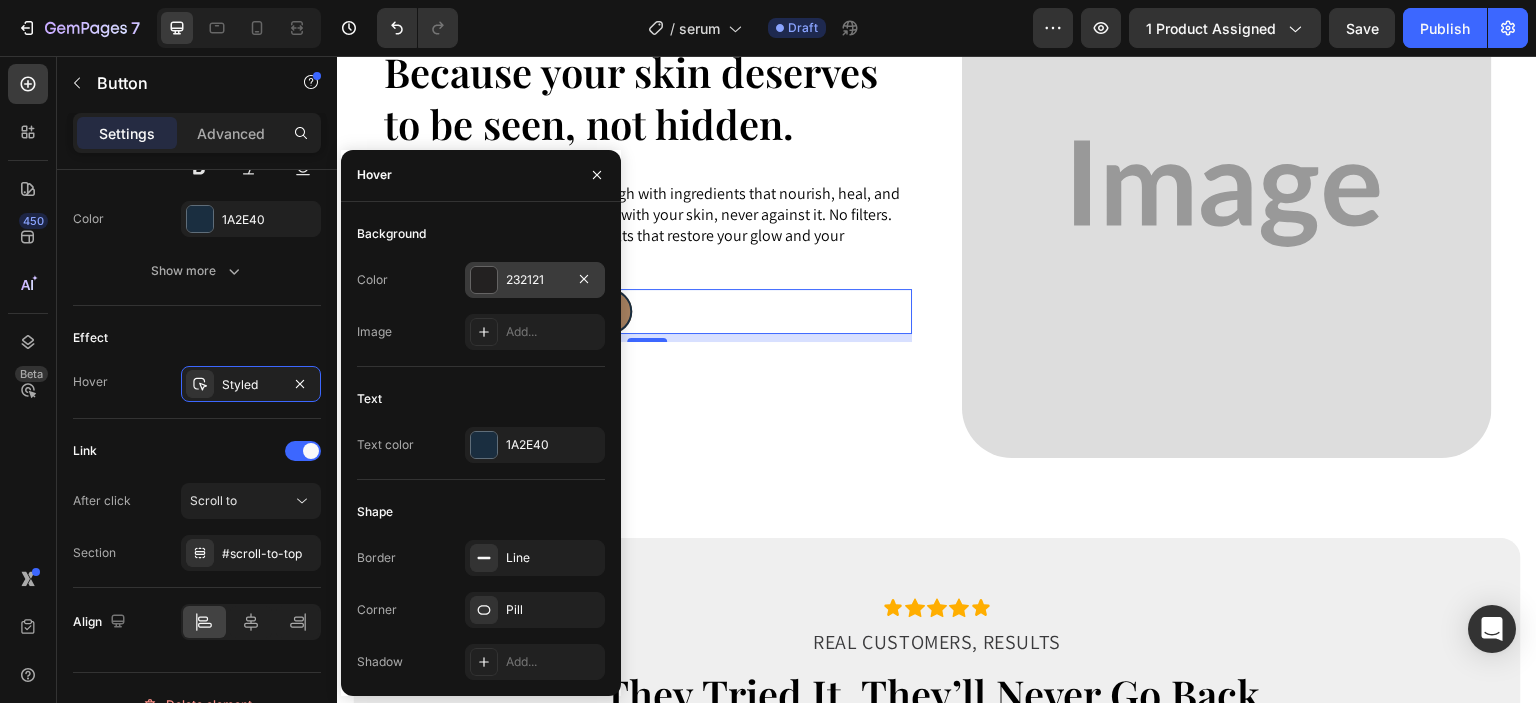 click on "232121" at bounding box center (535, 280) 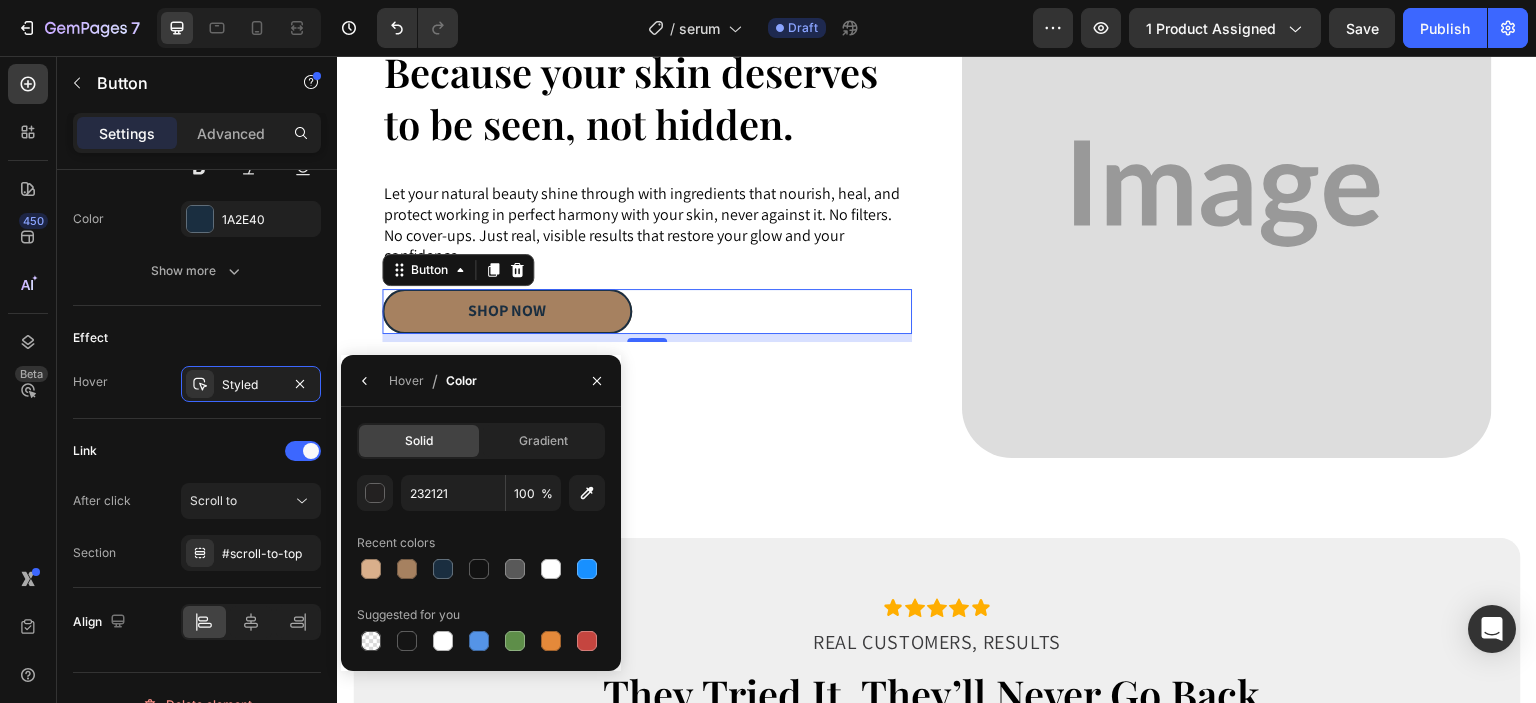 click at bounding box center [371, 569] 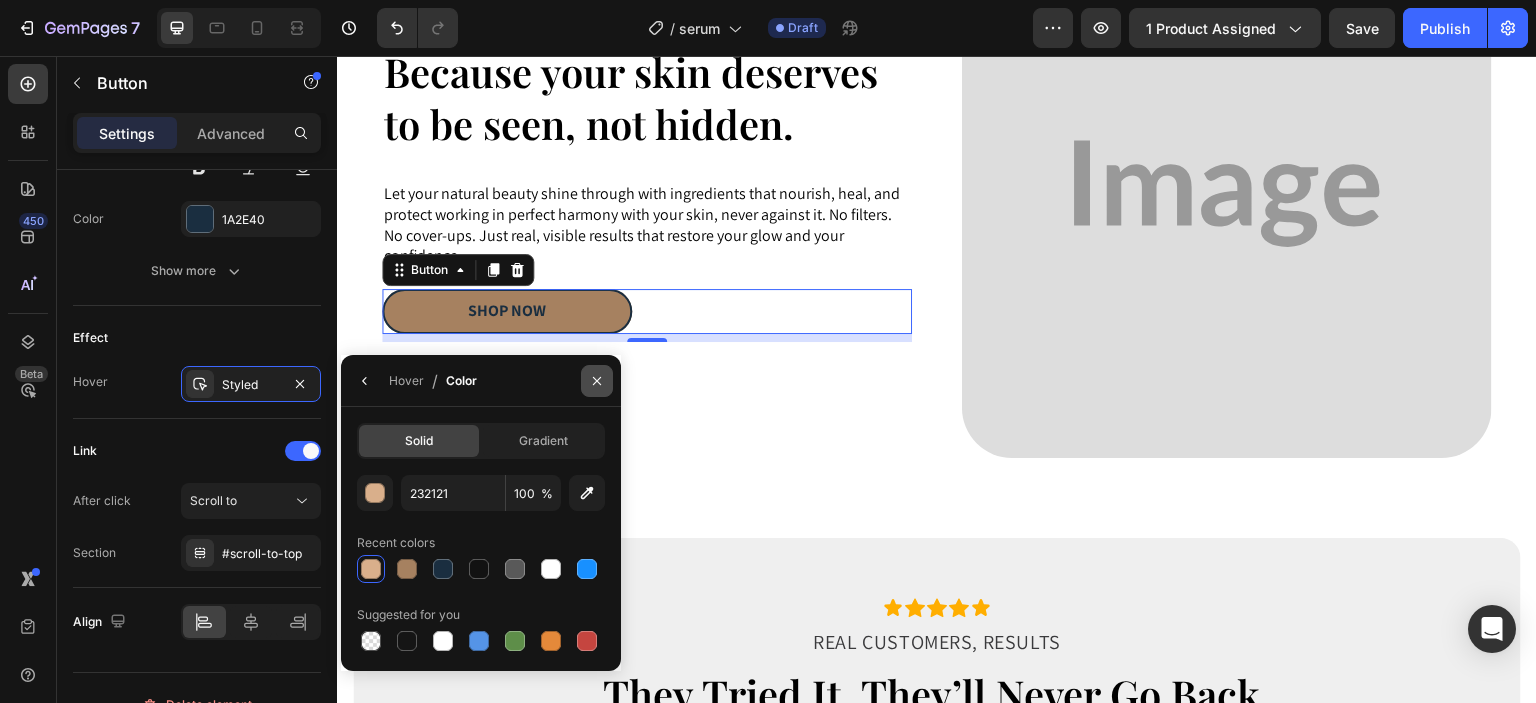 click at bounding box center (597, 381) 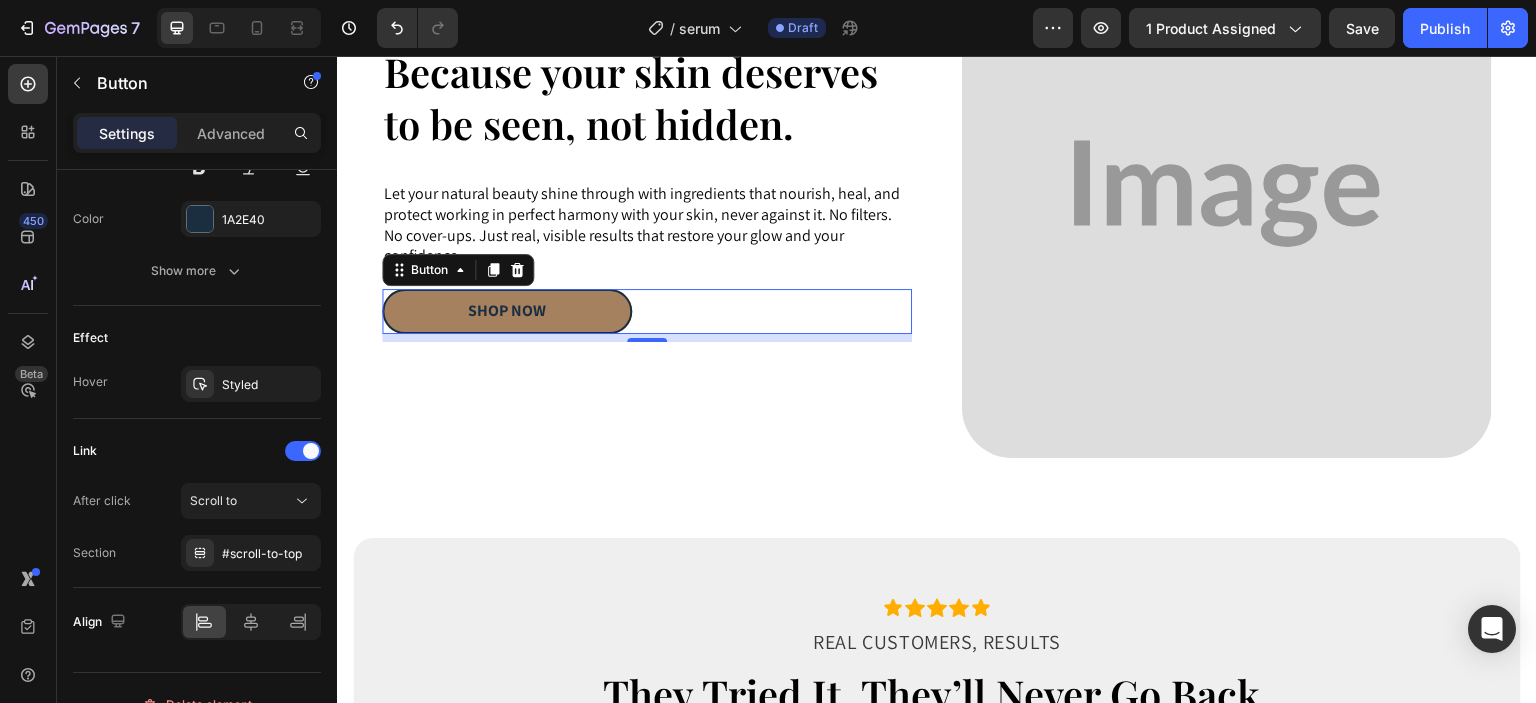 click on "Because your skin deserves to be seen, not hidden." at bounding box center [647, 98] 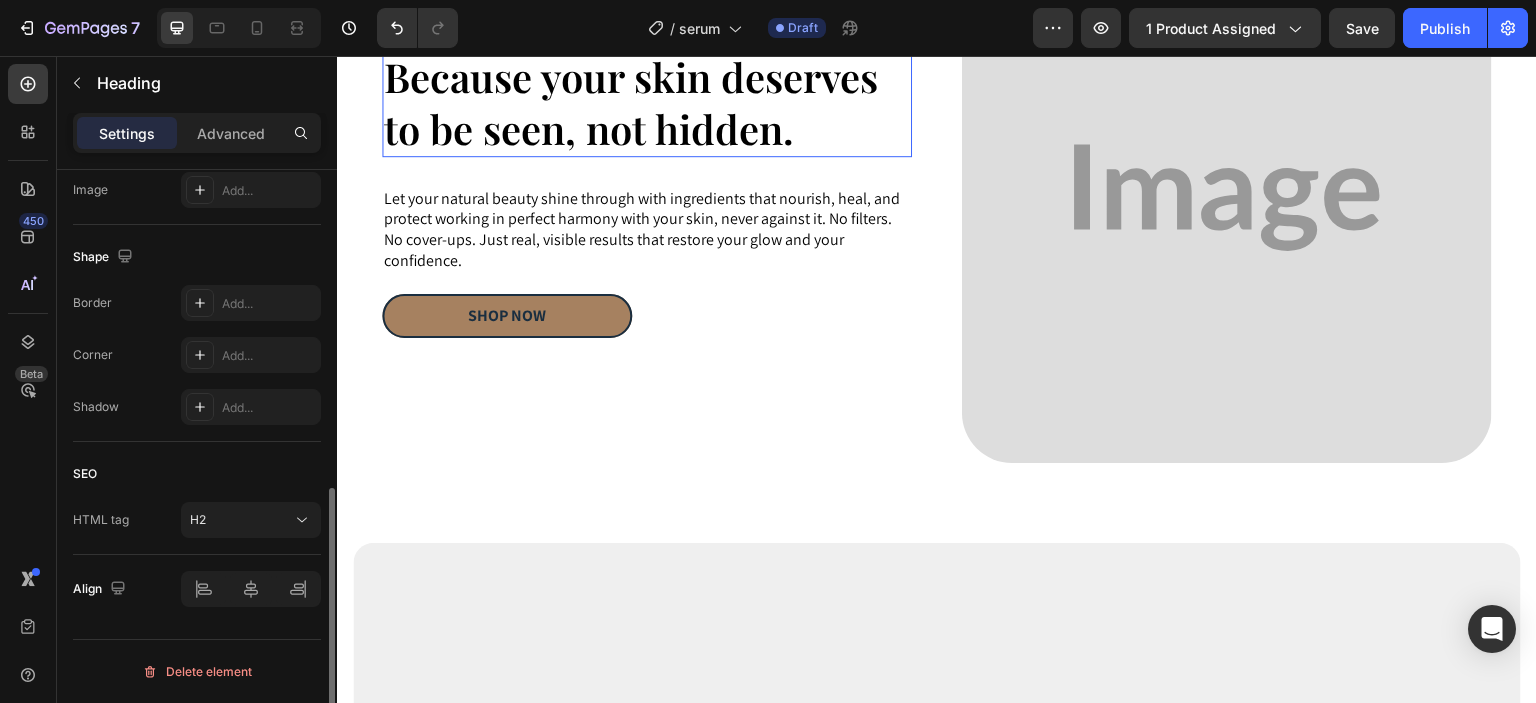 click on "Because your skin deserves to be seen, not hidden." at bounding box center (647, 103) 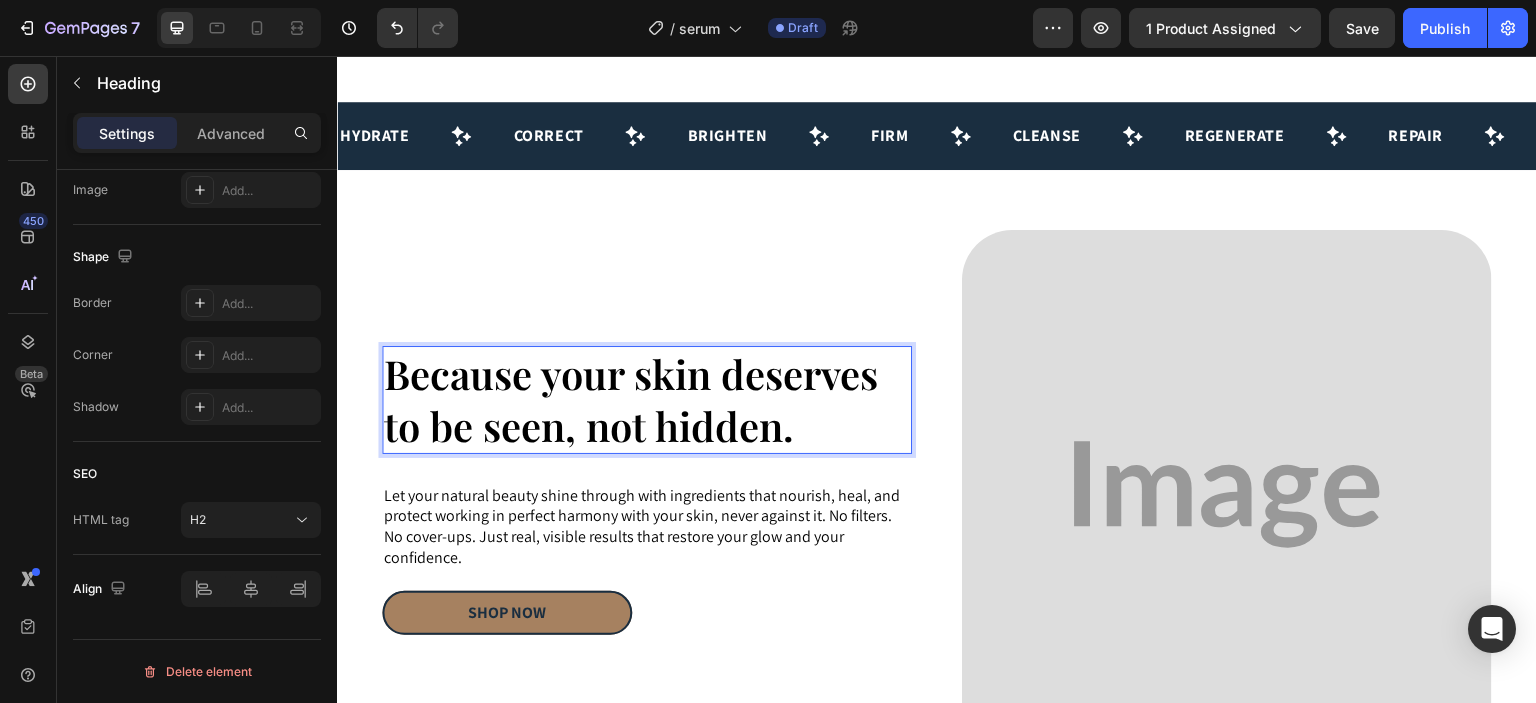 scroll, scrollTop: 0, scrollLeft: 0, axis: both 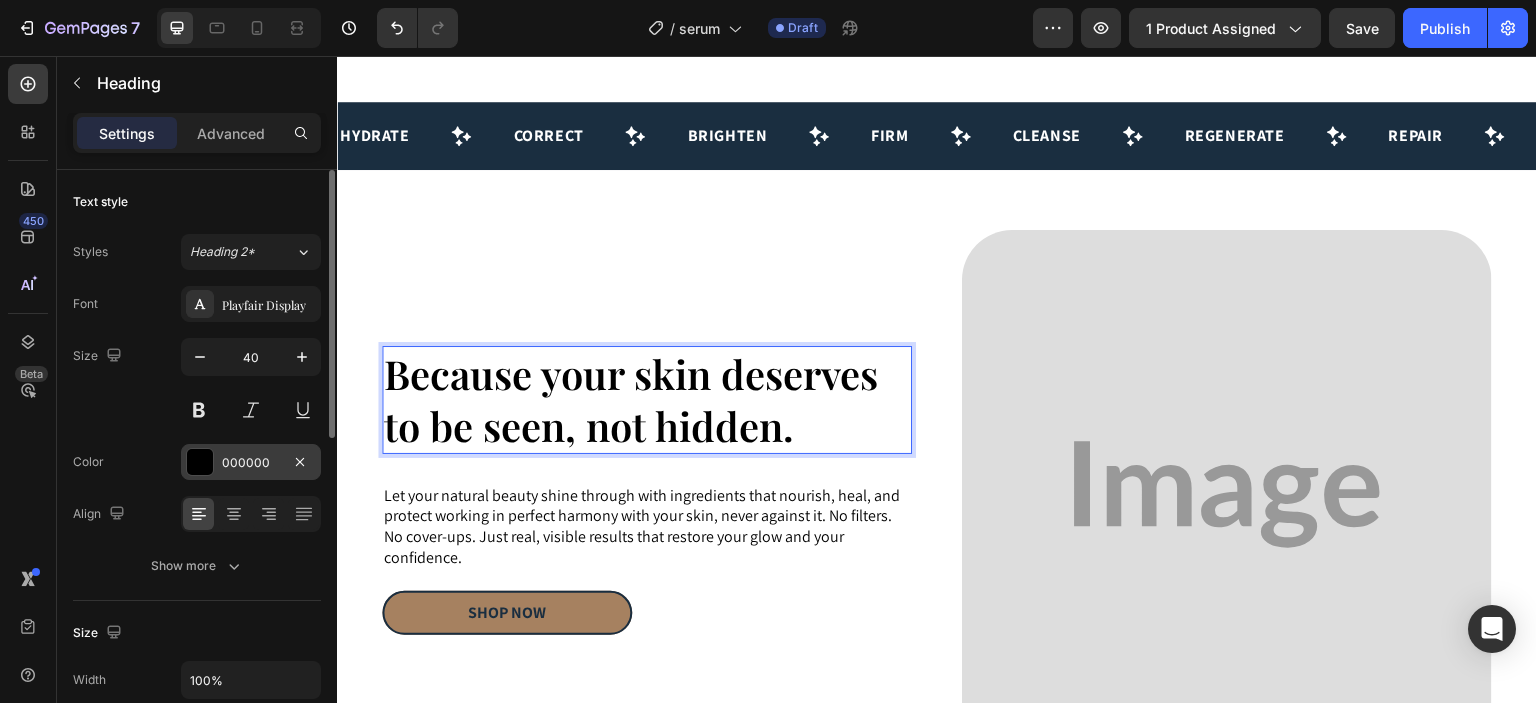 click on "000000" at bounding box center (251, 462) 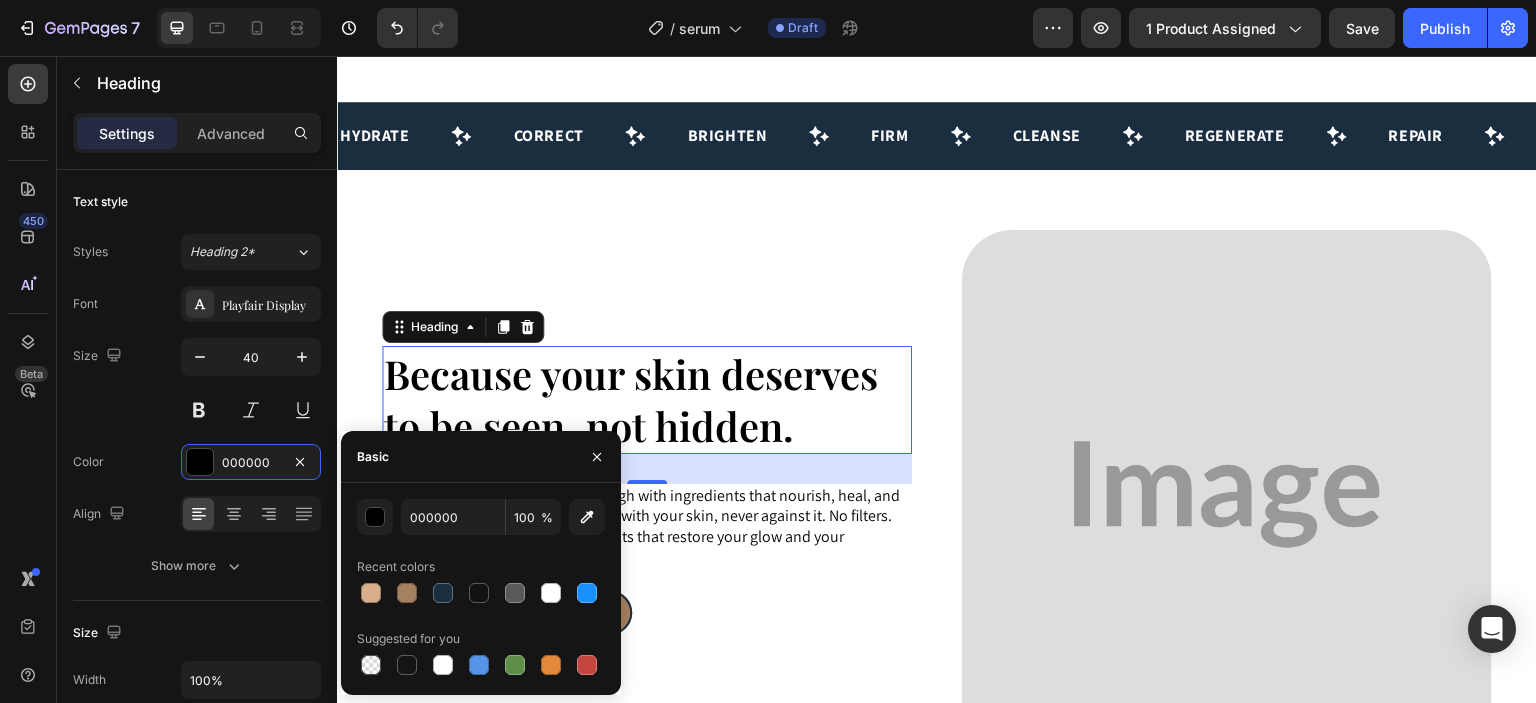 click on "000000 100 % Recent colors Suggested for you" at bounding box center (481, 589) 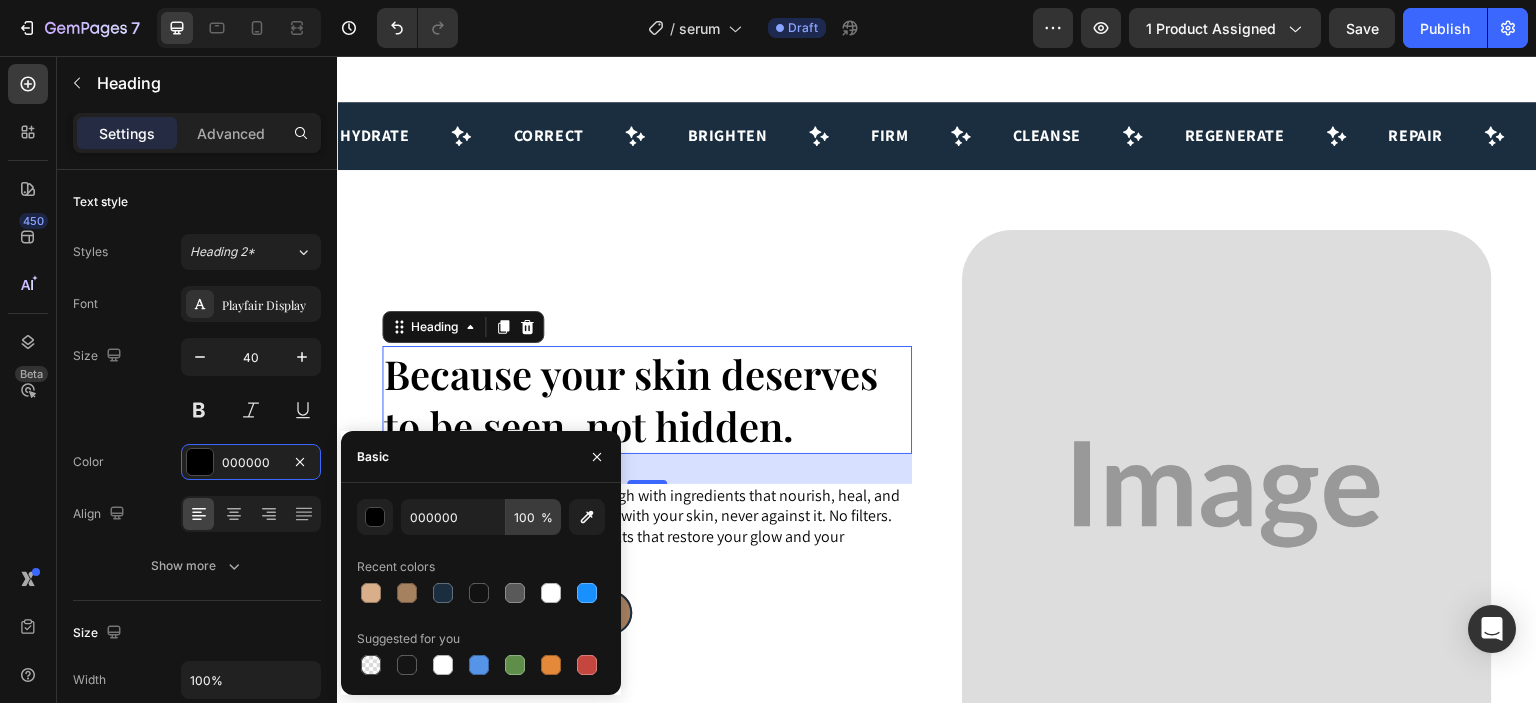 click at bounding box center (407, 593) 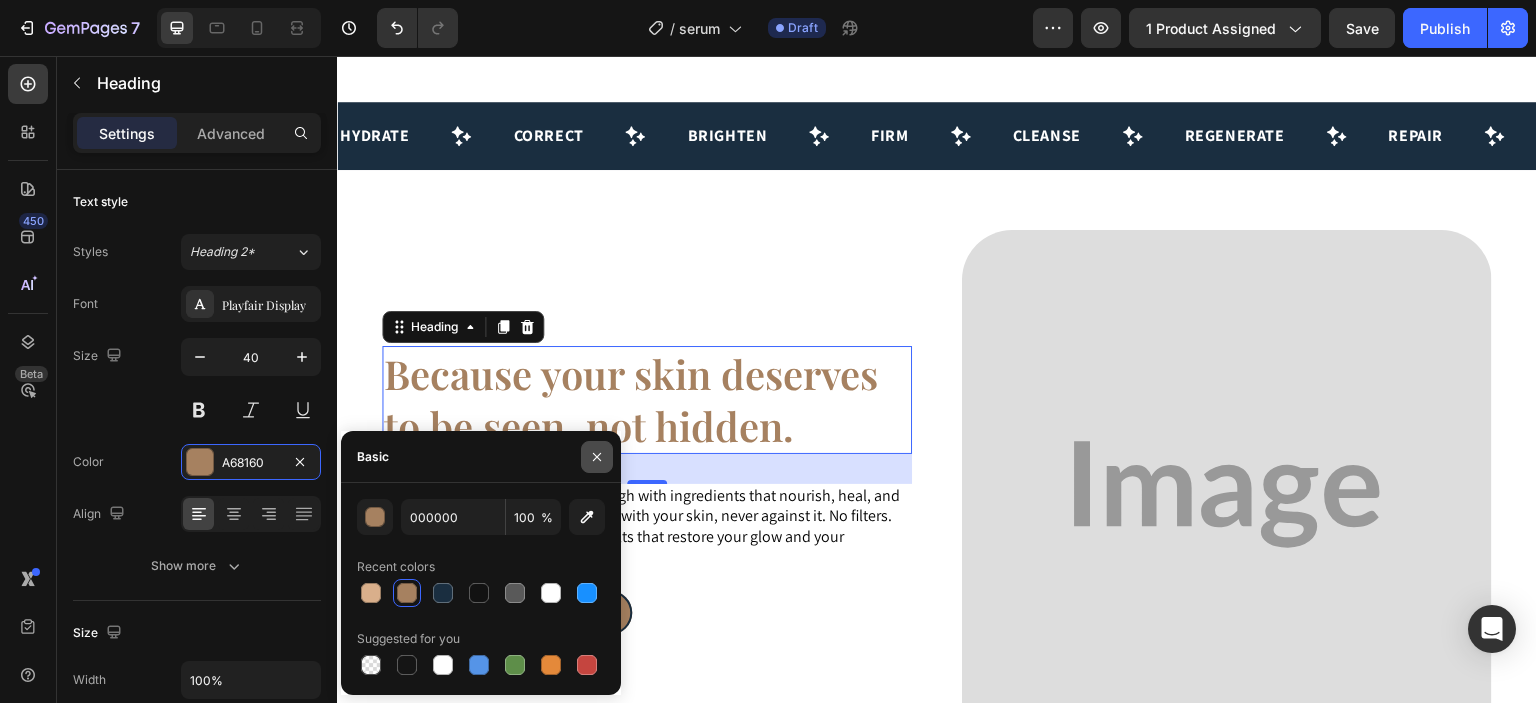 click 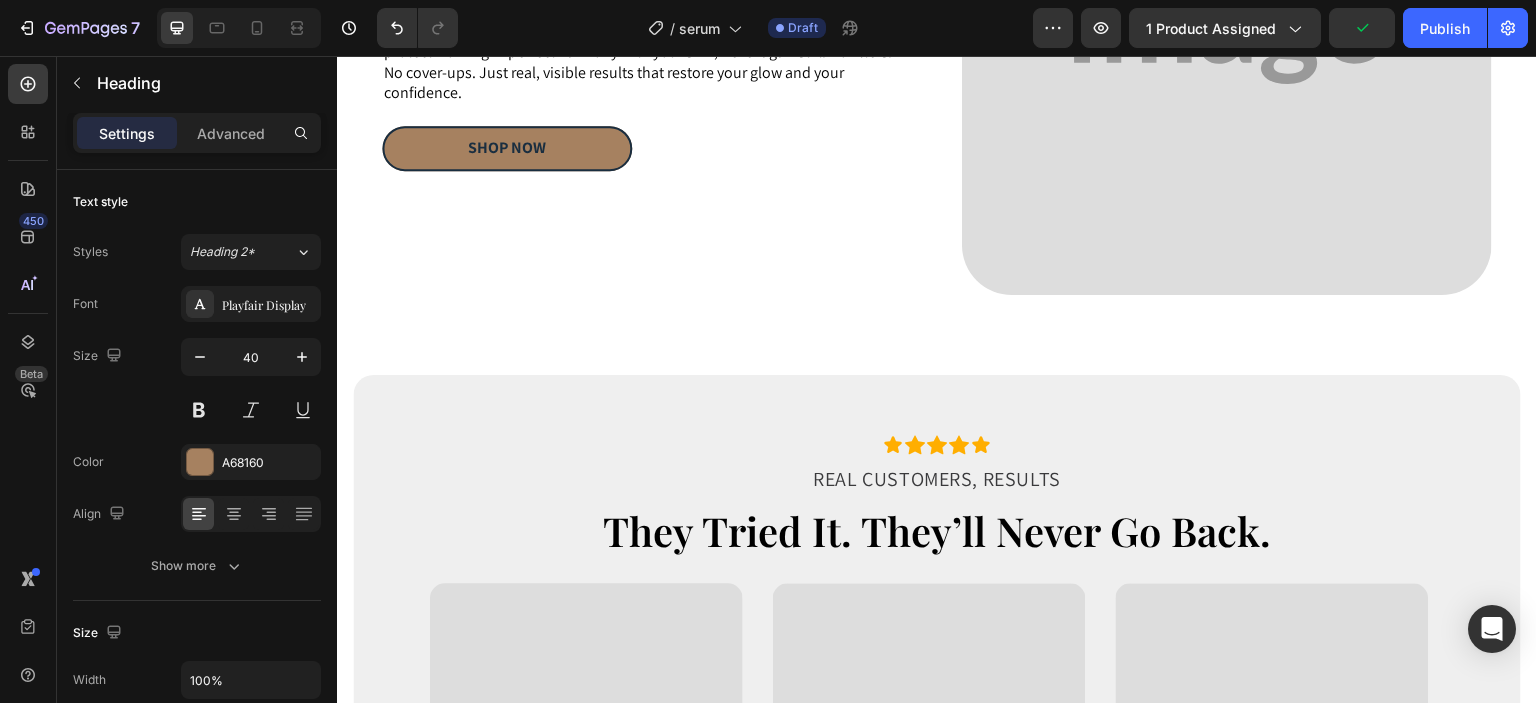 scroll, scrollTop: 1593, scrollLeft: 0, axis: vertical 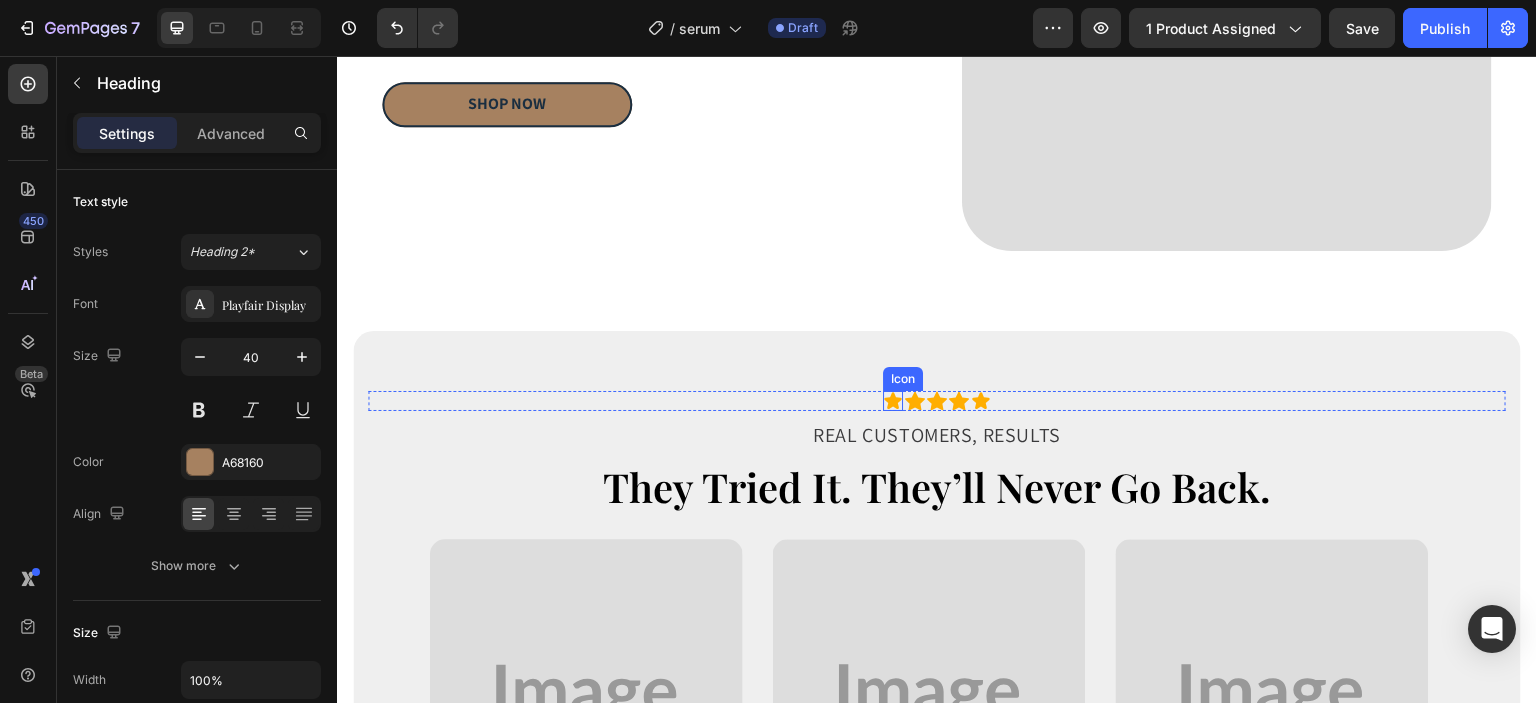 click 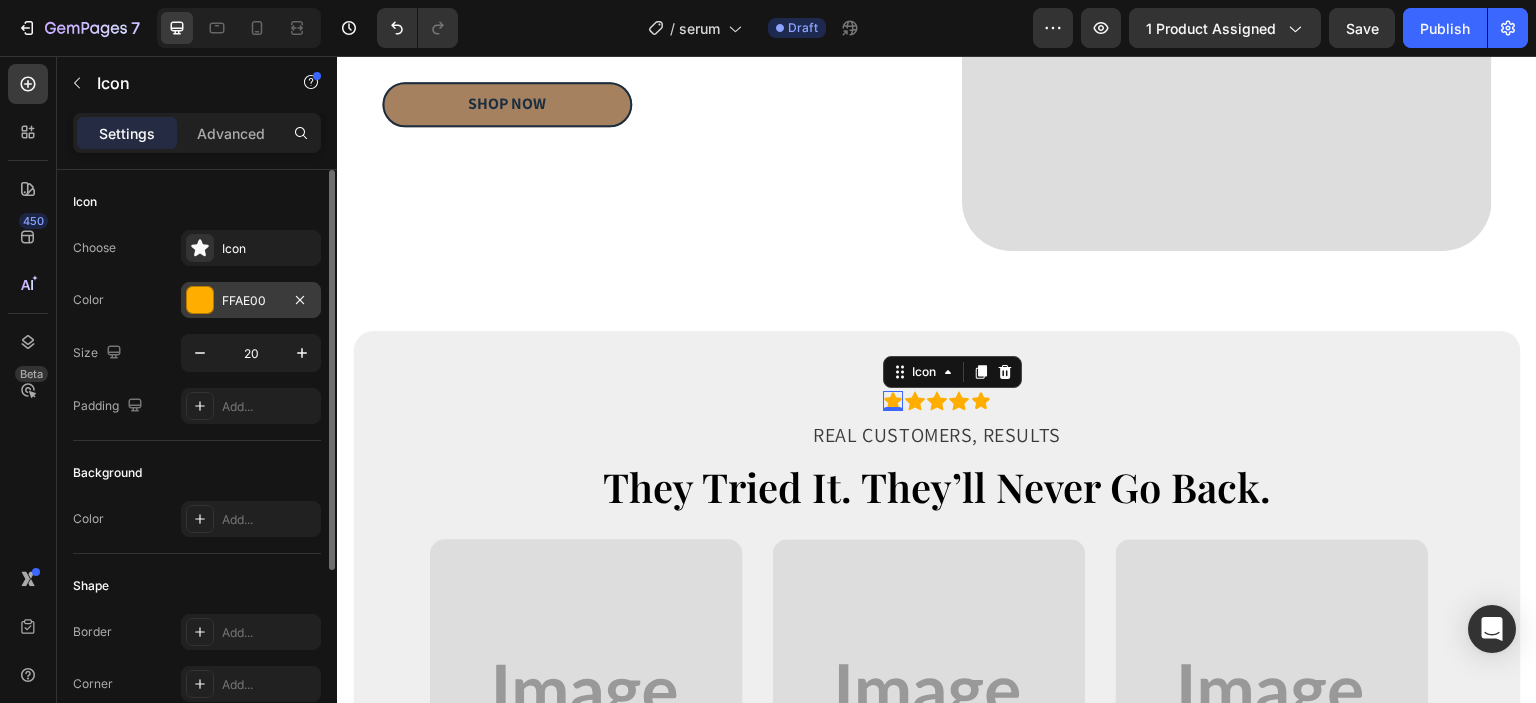 click on "FFAE00" at bounding box center [251, 301] 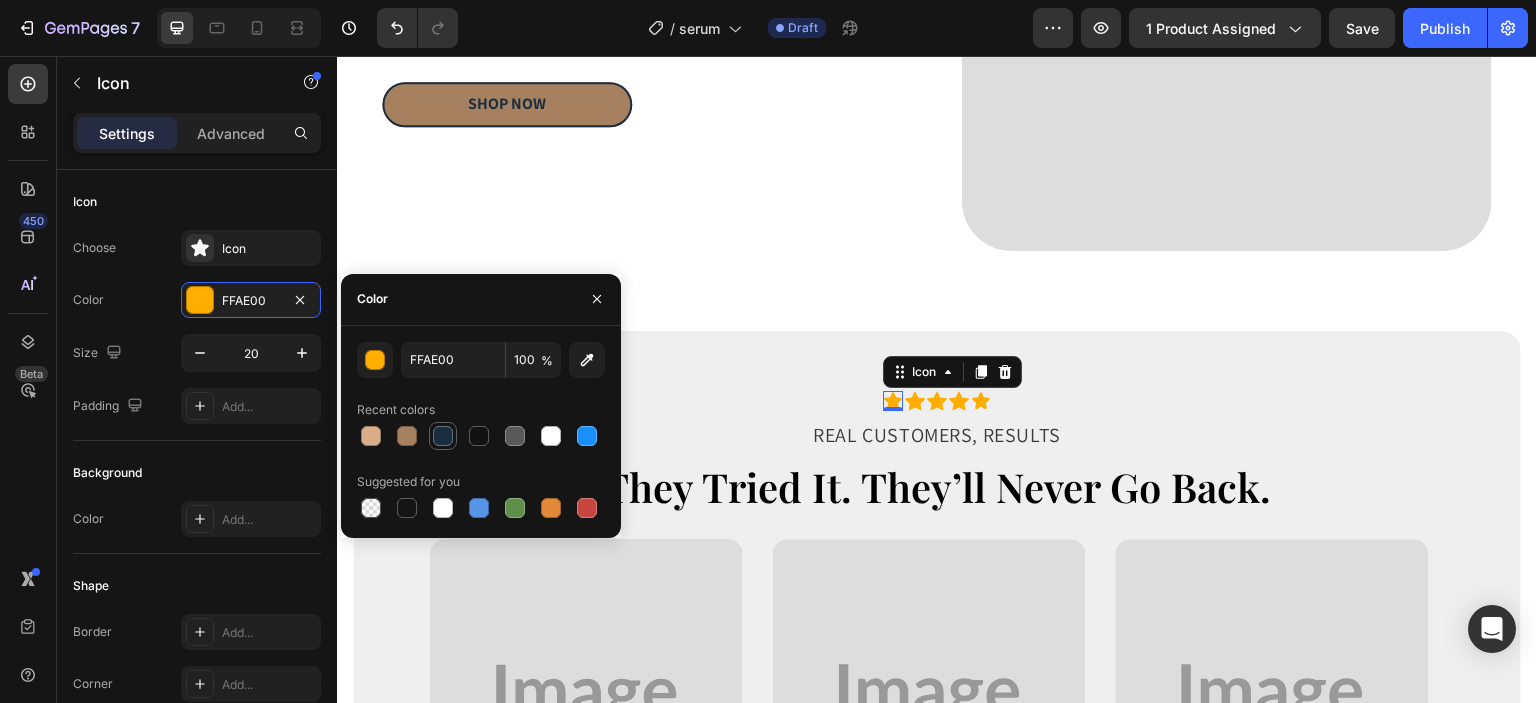 click at bounding box center (443, 436) 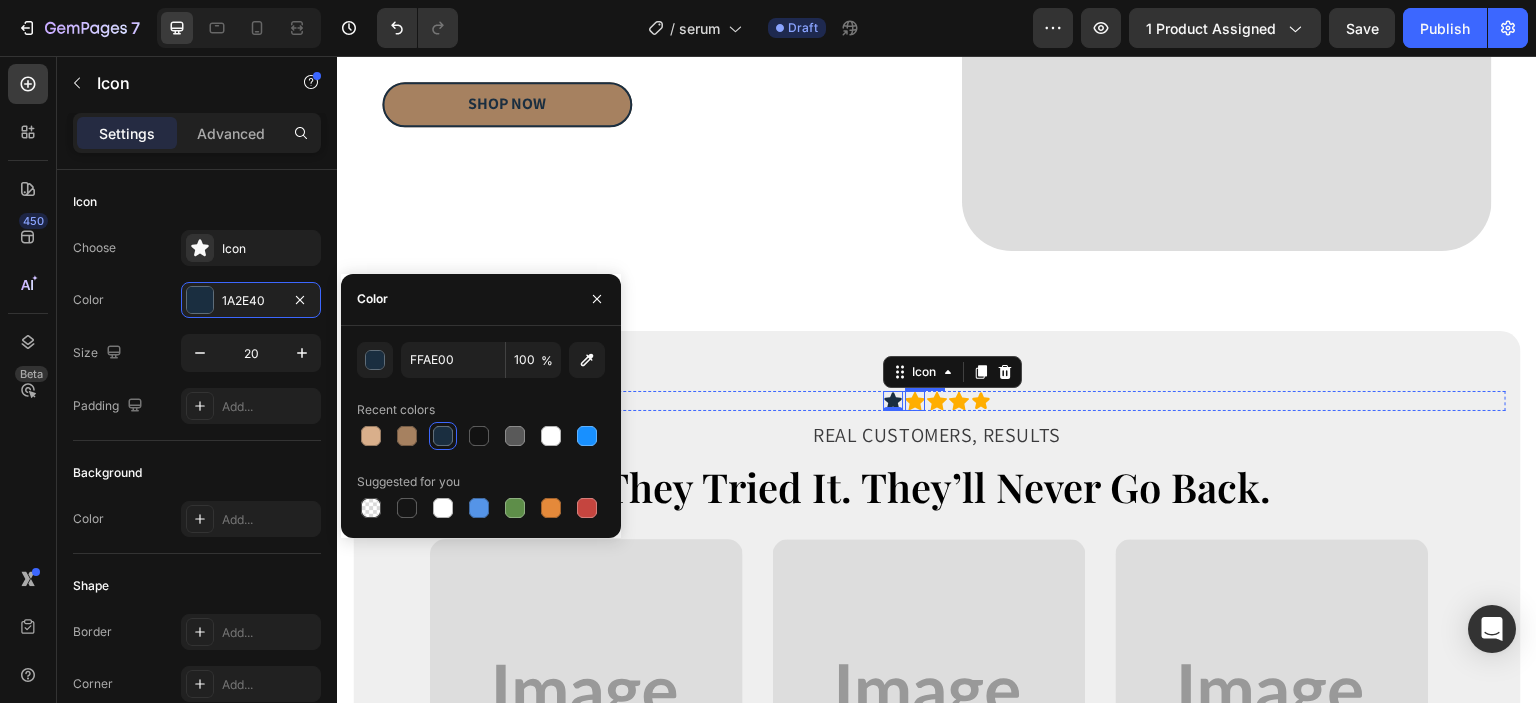 click 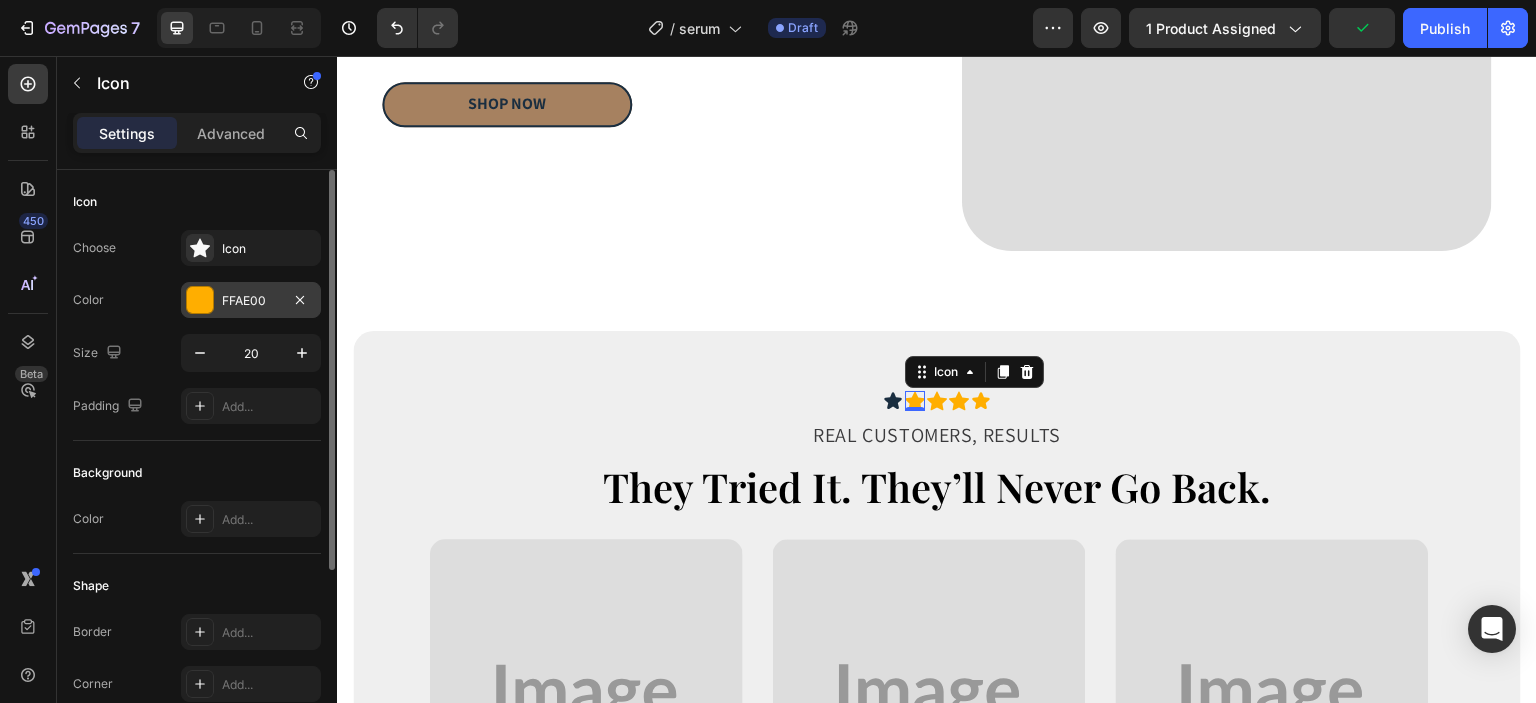 click on "FFAE00" at bounding box center [251, 301] 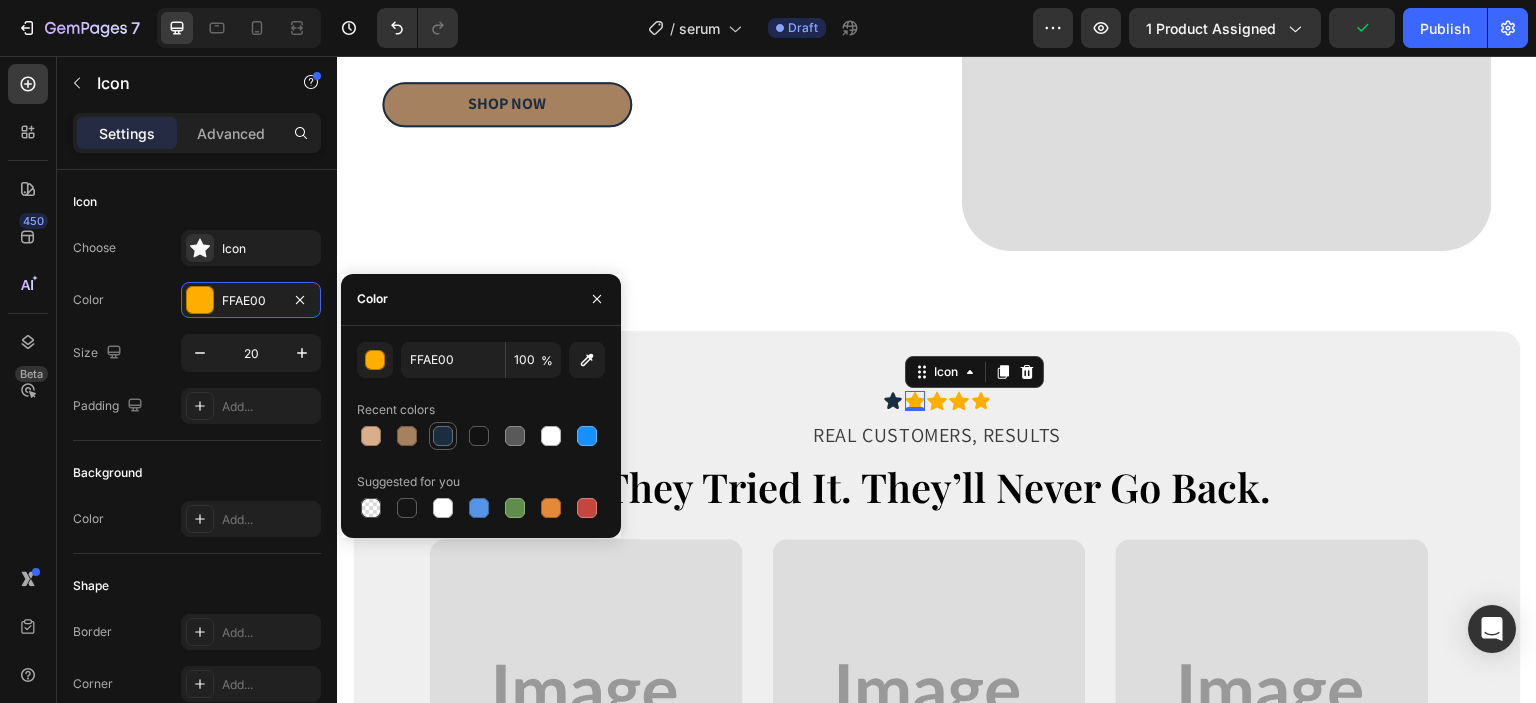 drag, startPoint x: 451, startPoint y: 430, endPoint x: 661, endPoint y: 286, distance: 254.62914 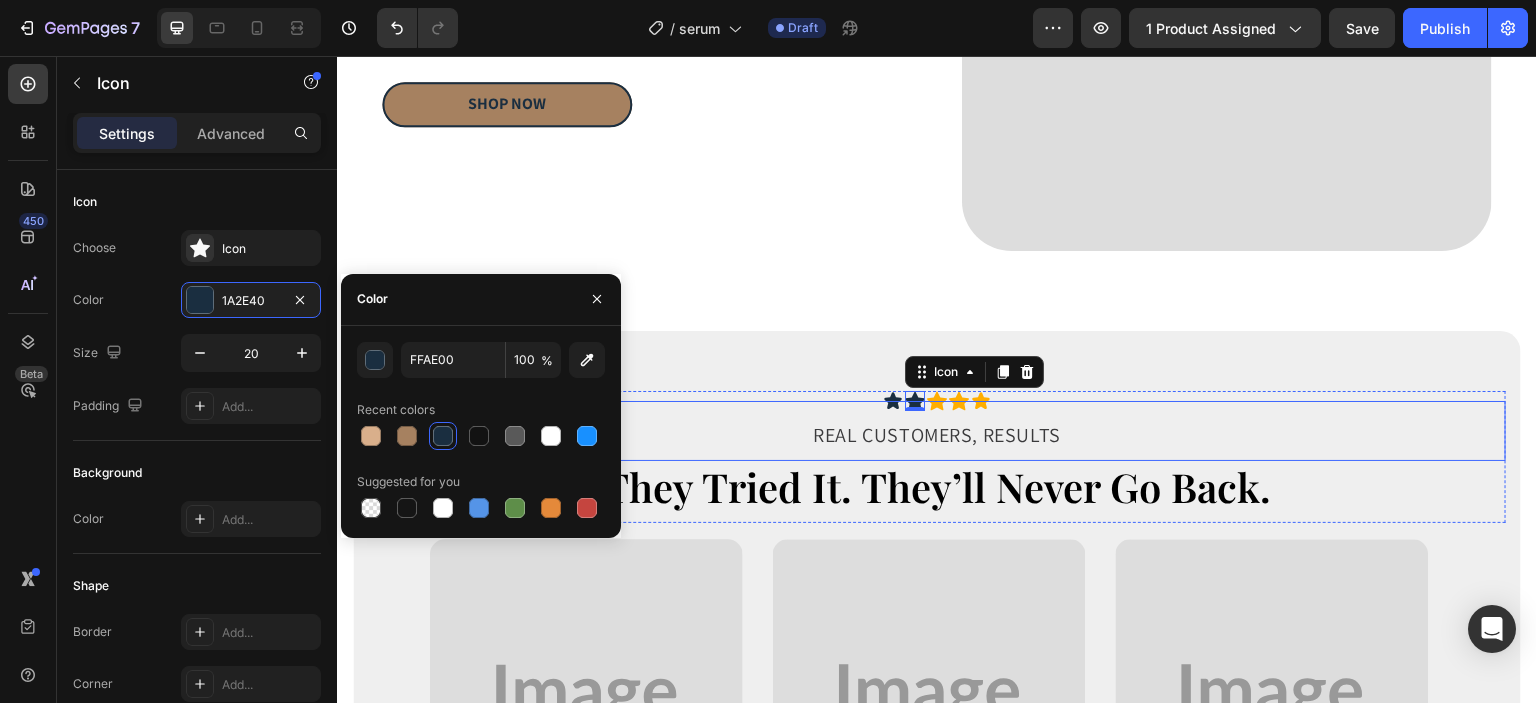 click on "REAL CUSTOMERS, RESULTS" at bounding box center [937, 431] 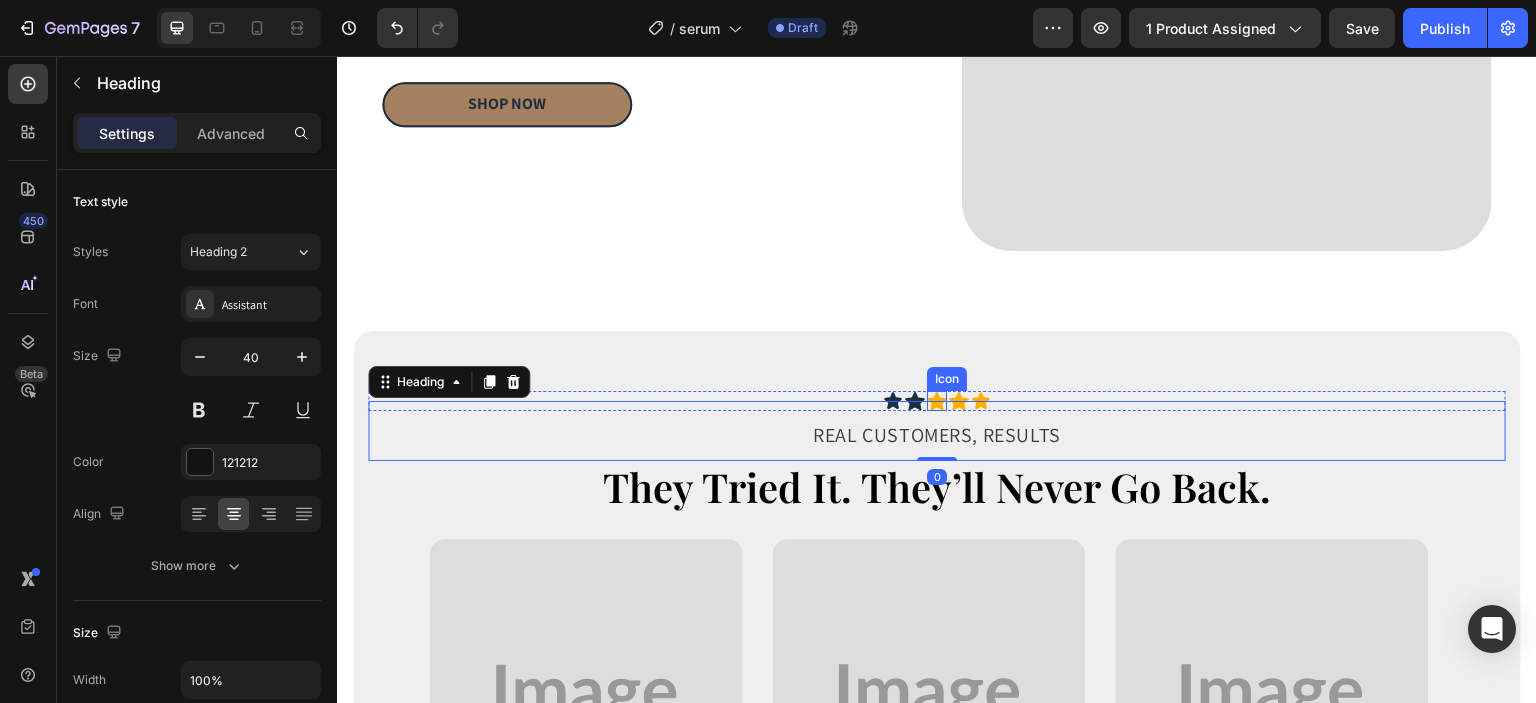 click 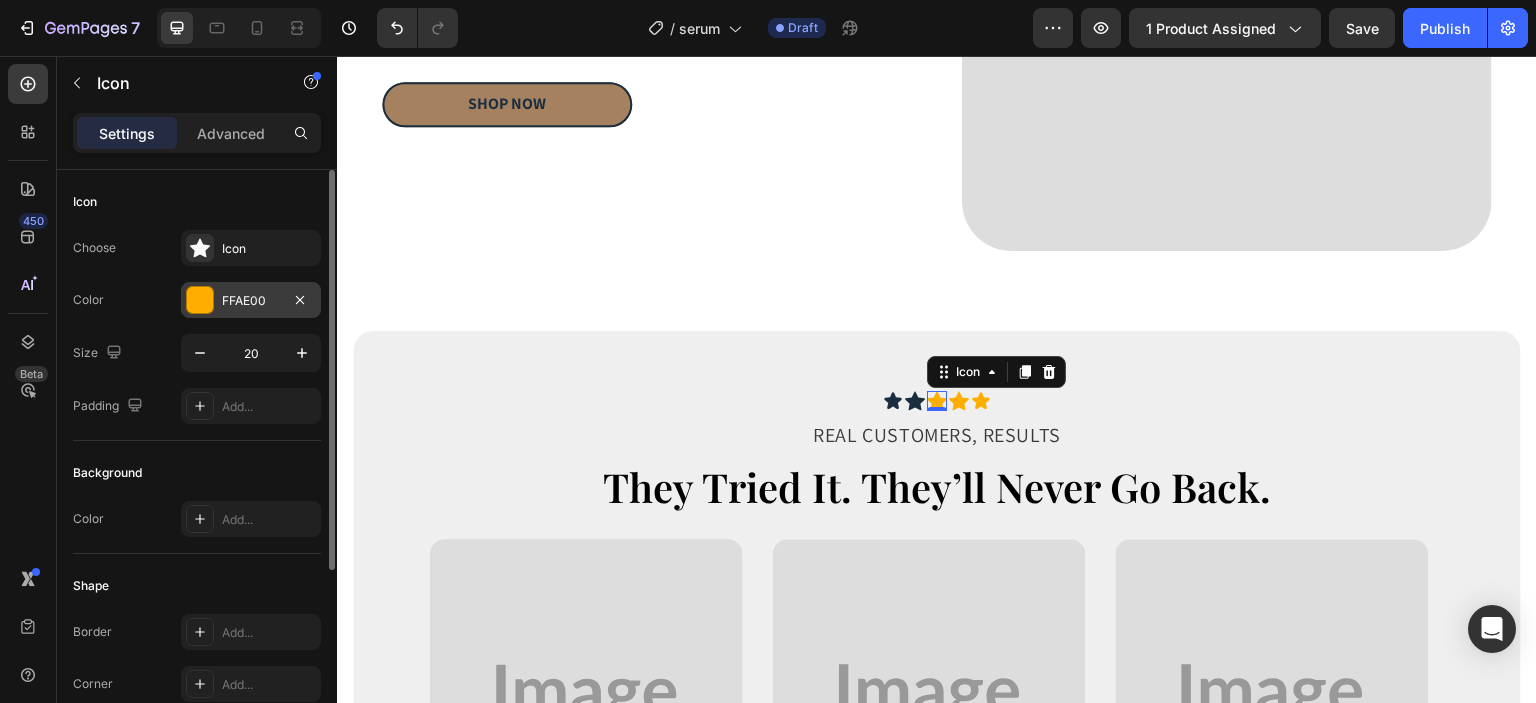 click on "FFAE00" at bounding box center (251, 300) 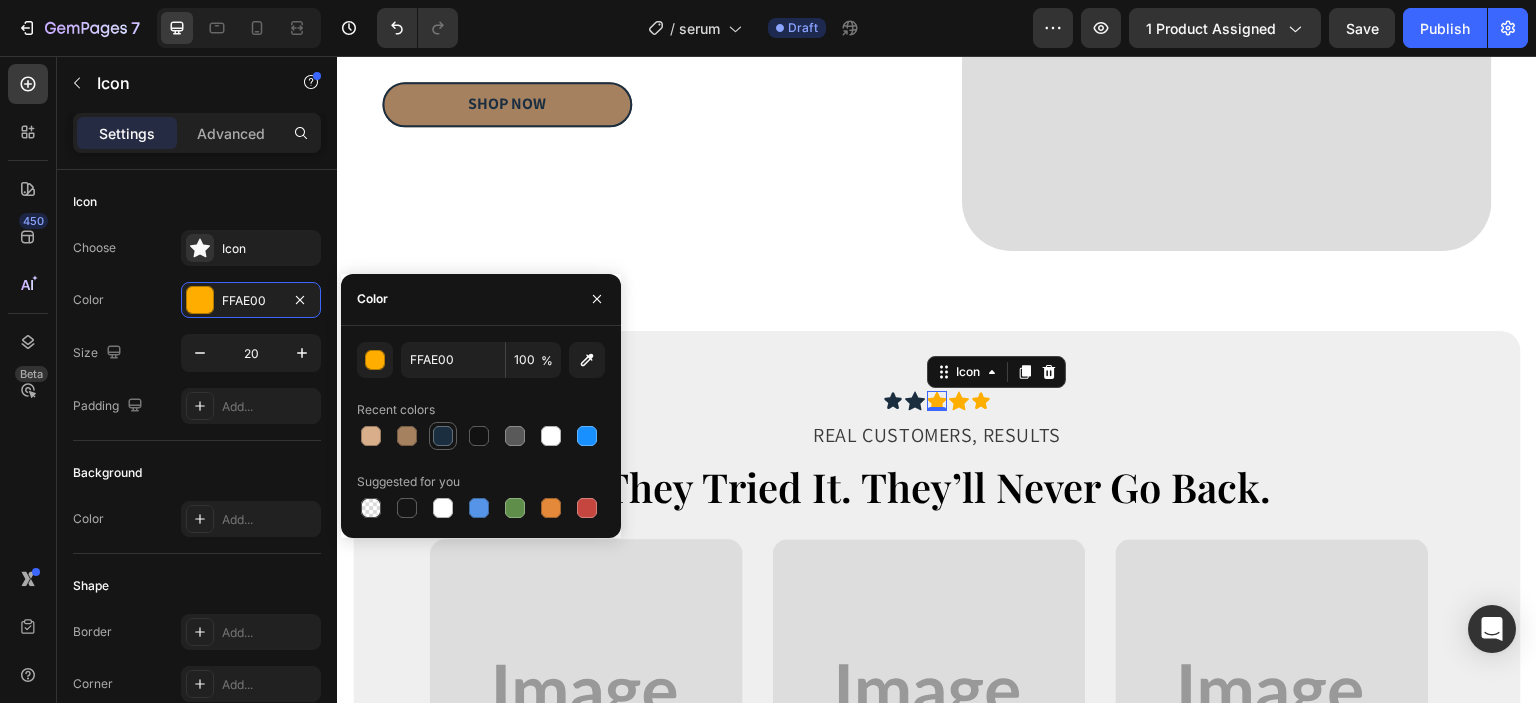 click at bounding box center [443, 436] 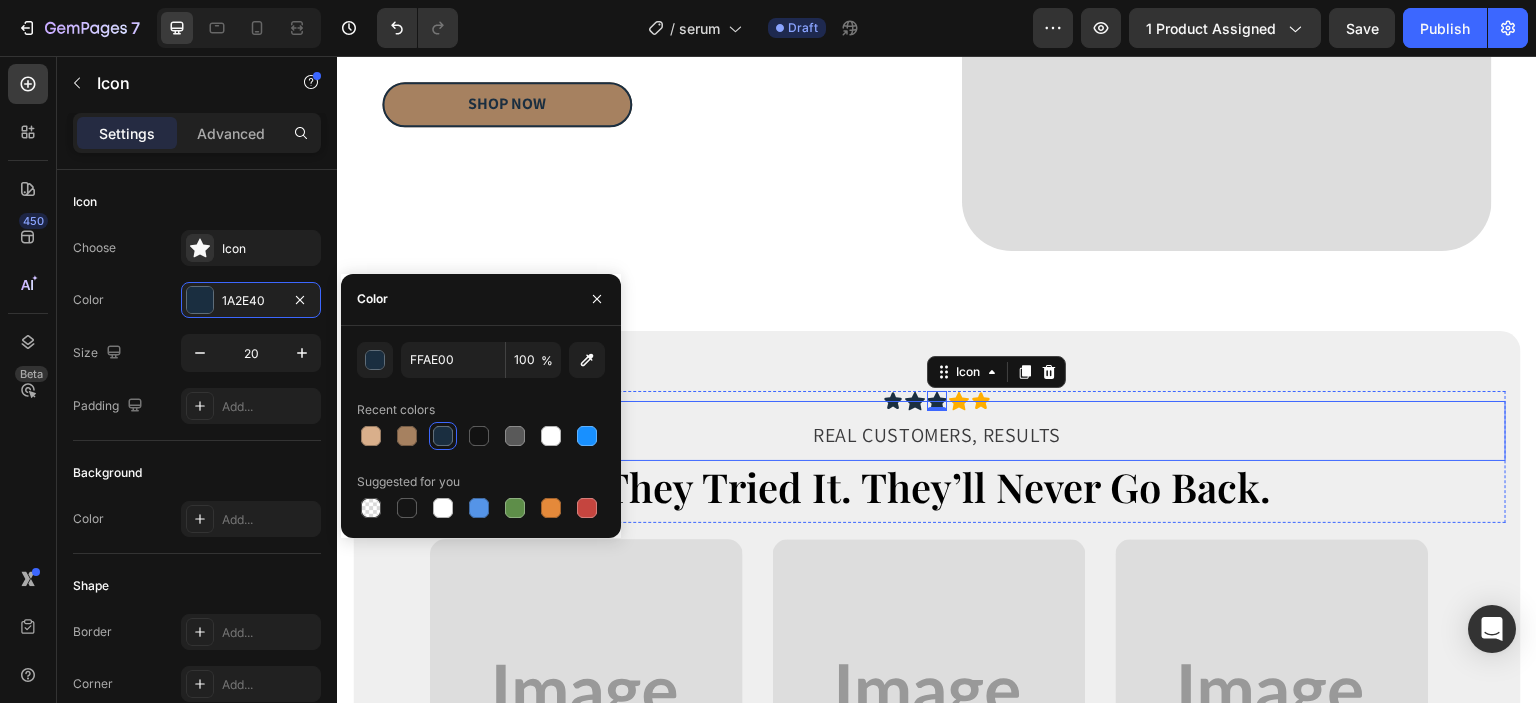 click on "REAL CUSTOMERS, RESULTS" at bounding box center [937, 431] 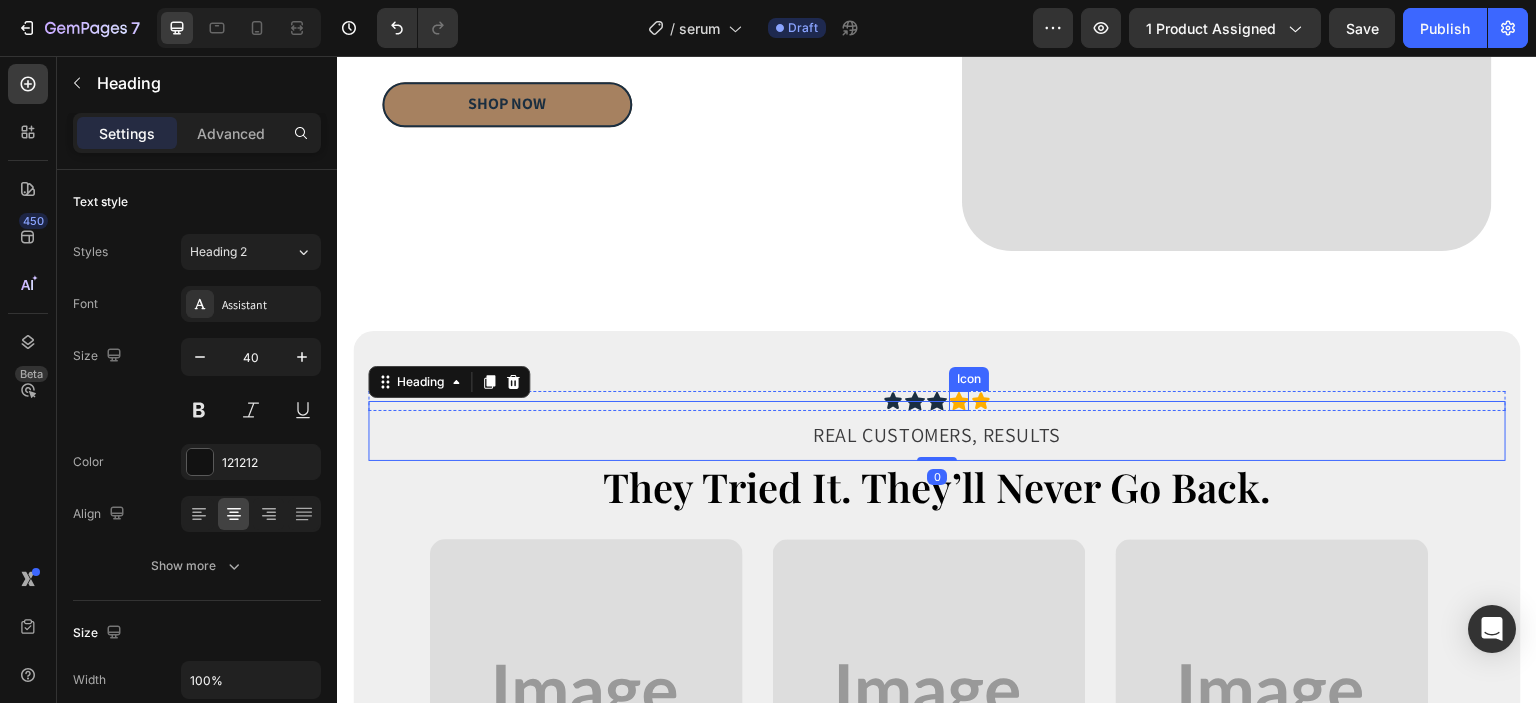 click 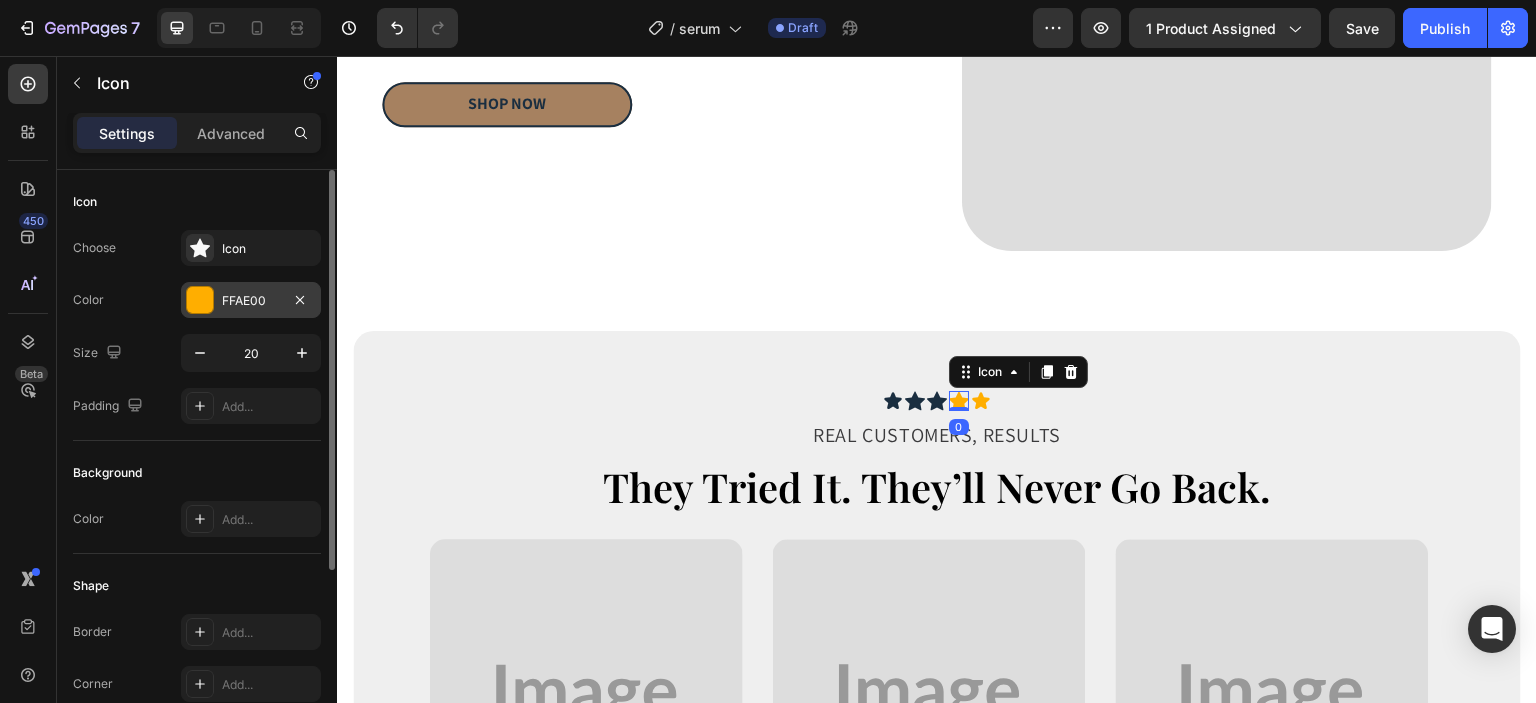 click on "FFAE00" at bounding box center (251, 301) 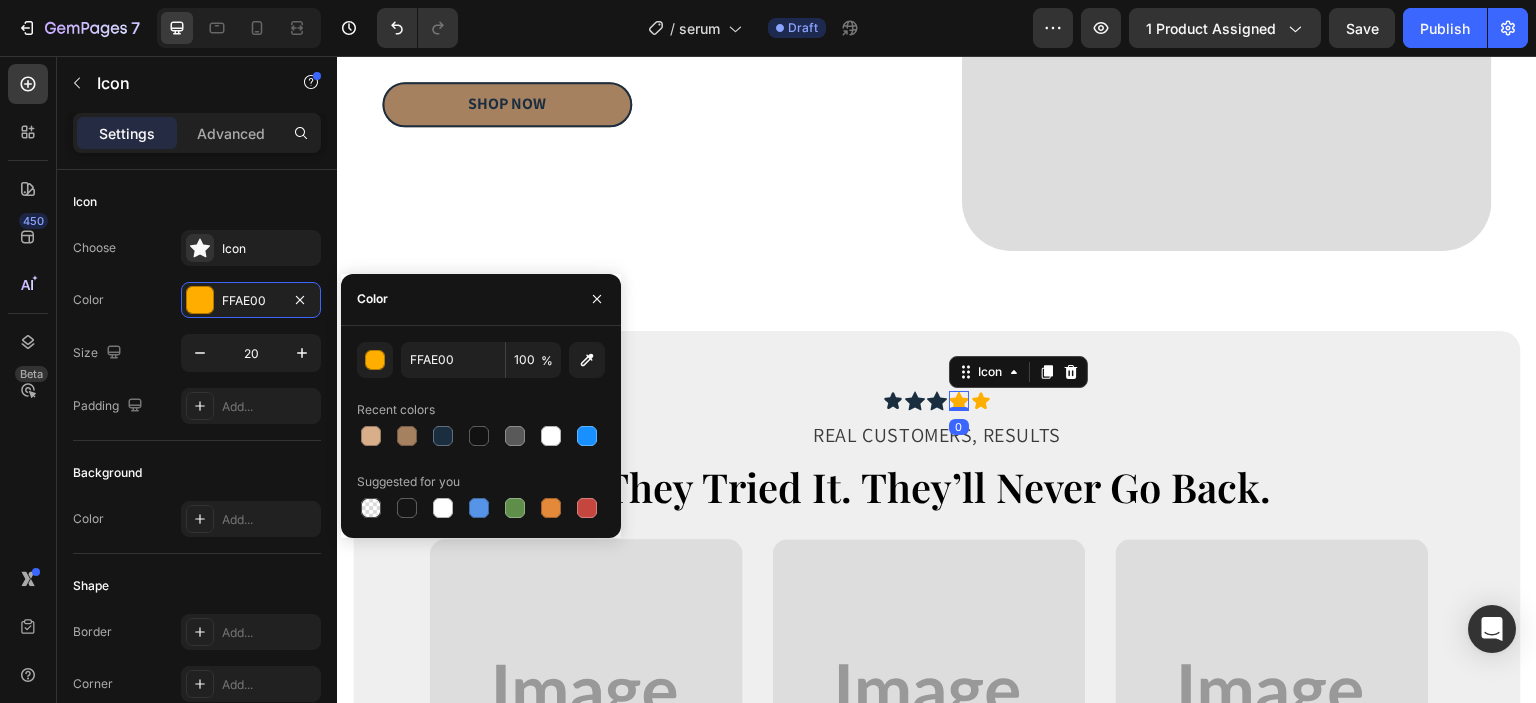 click at bounding box center (443, 436) 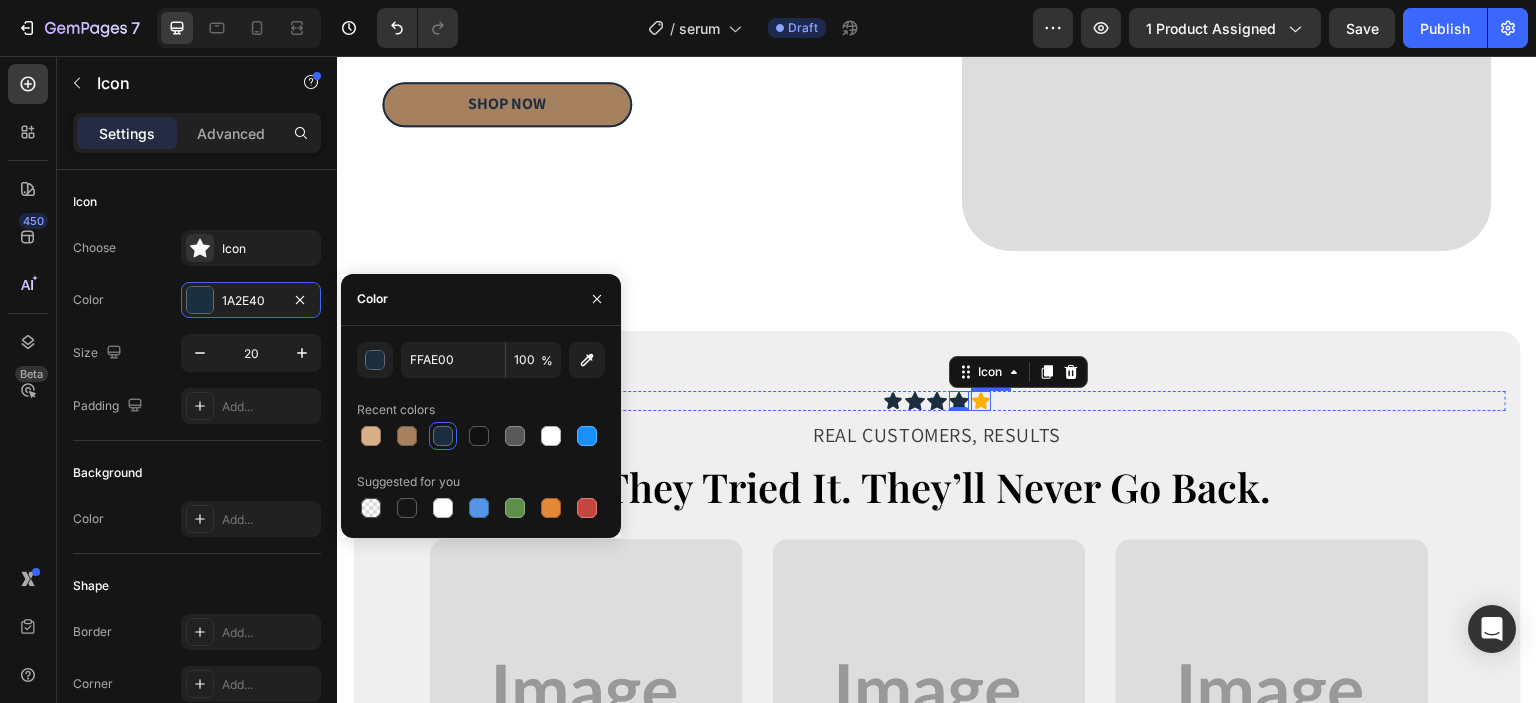 click 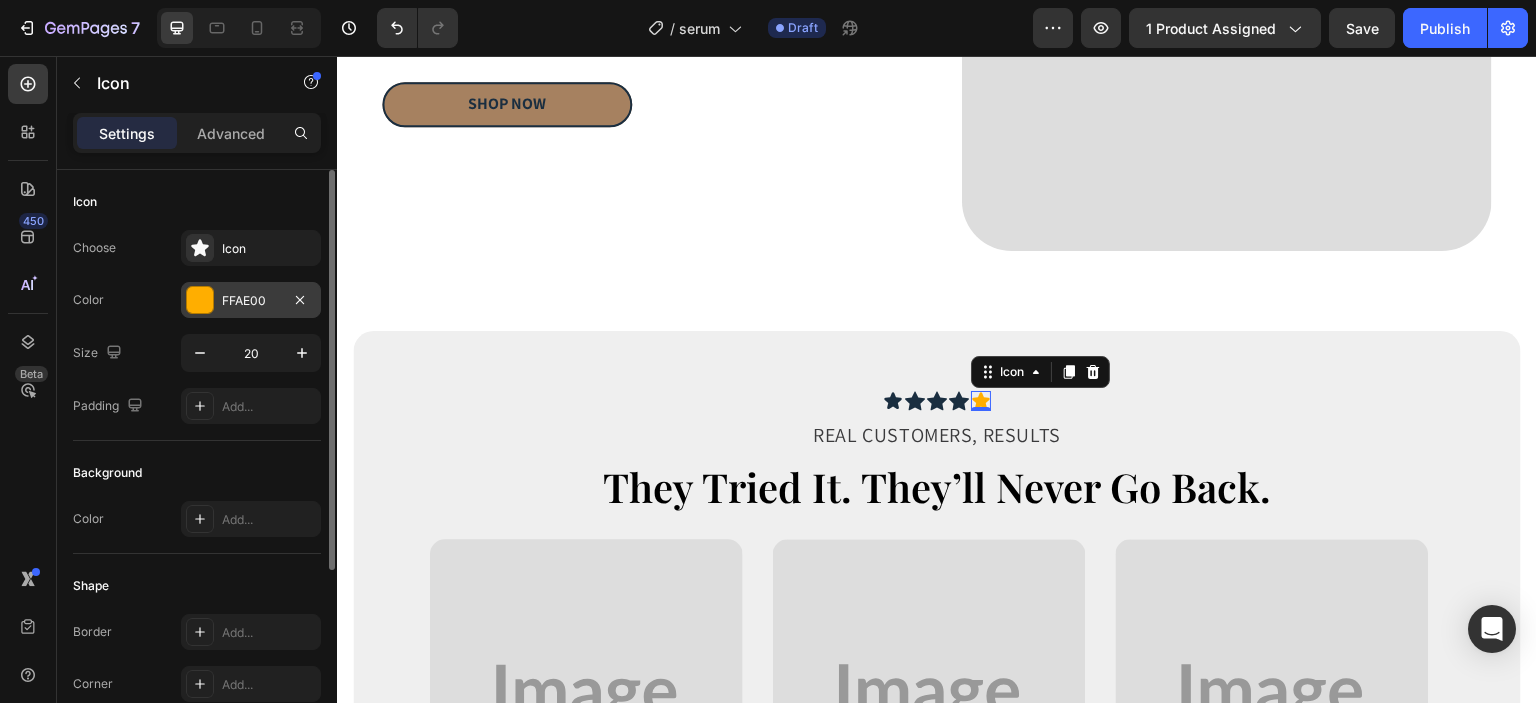 click on "FFAE00" at bounding box center [251, 301] 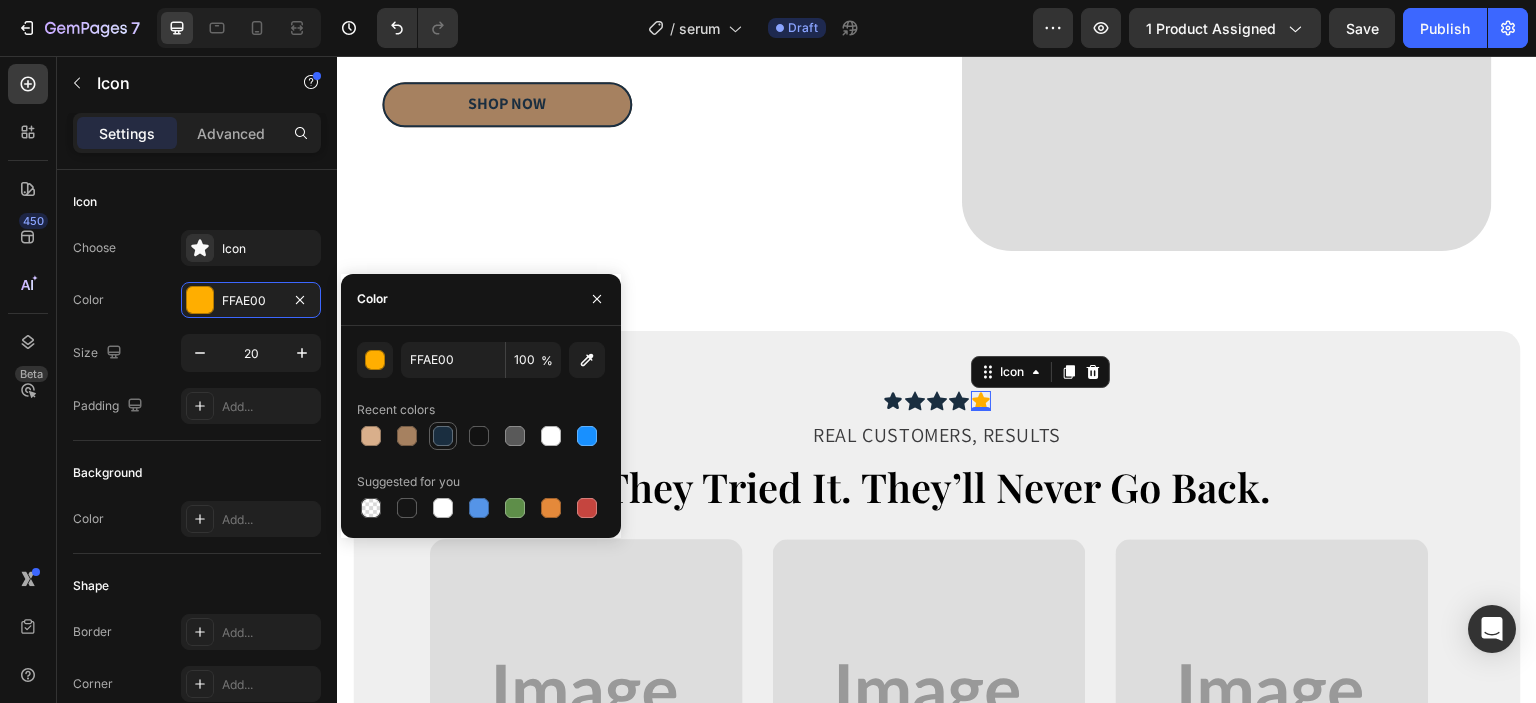 click at bounding box center [443, 436] 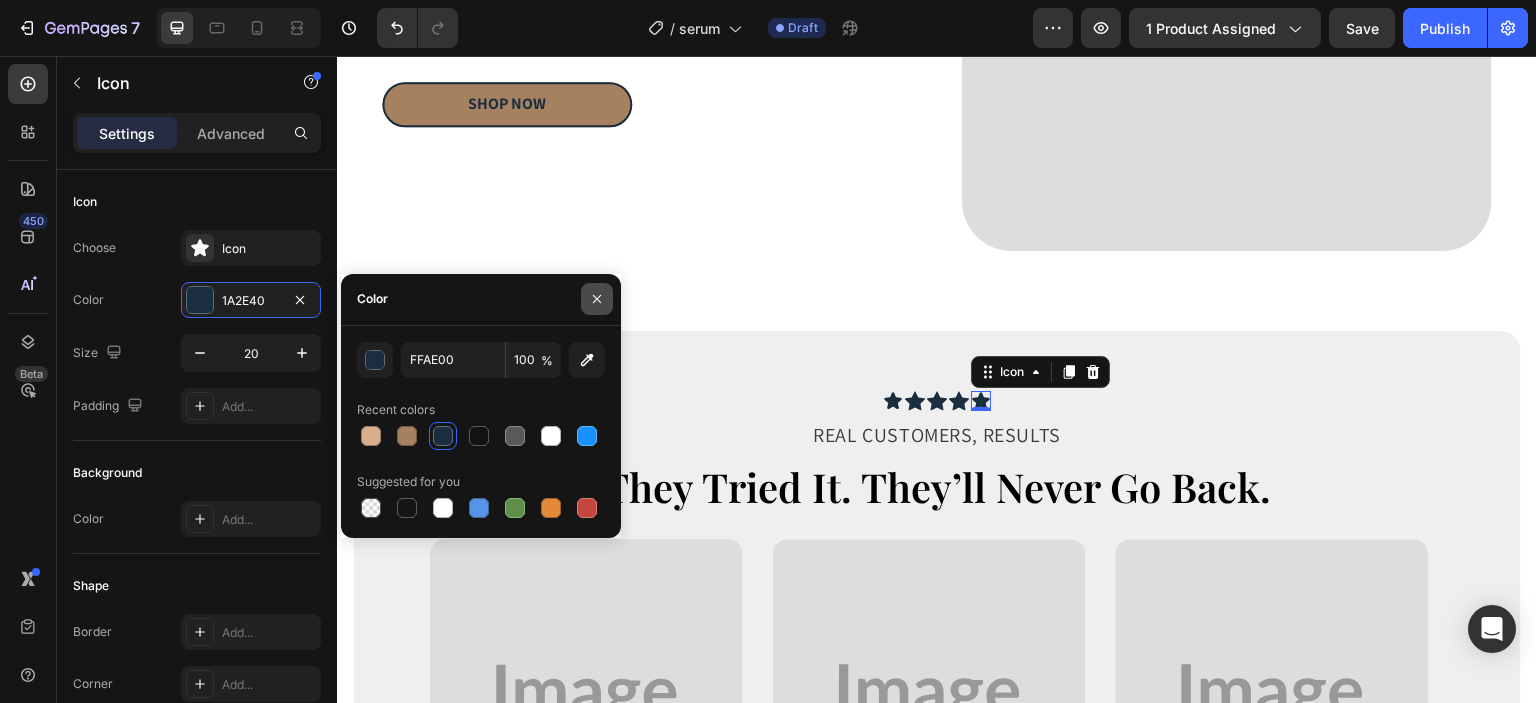 click 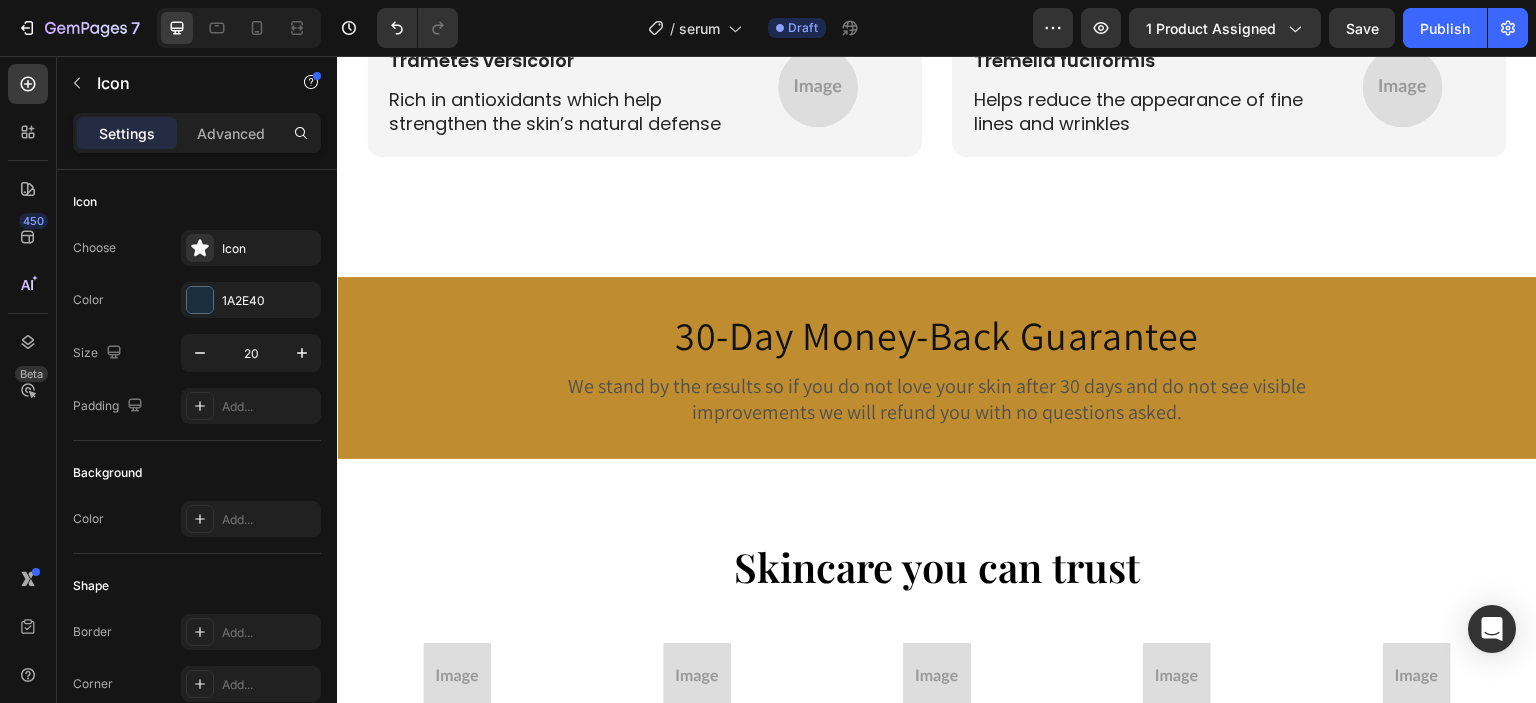 scroll, scrollTop: 3792, scrollLeft: 0, axis: vertical 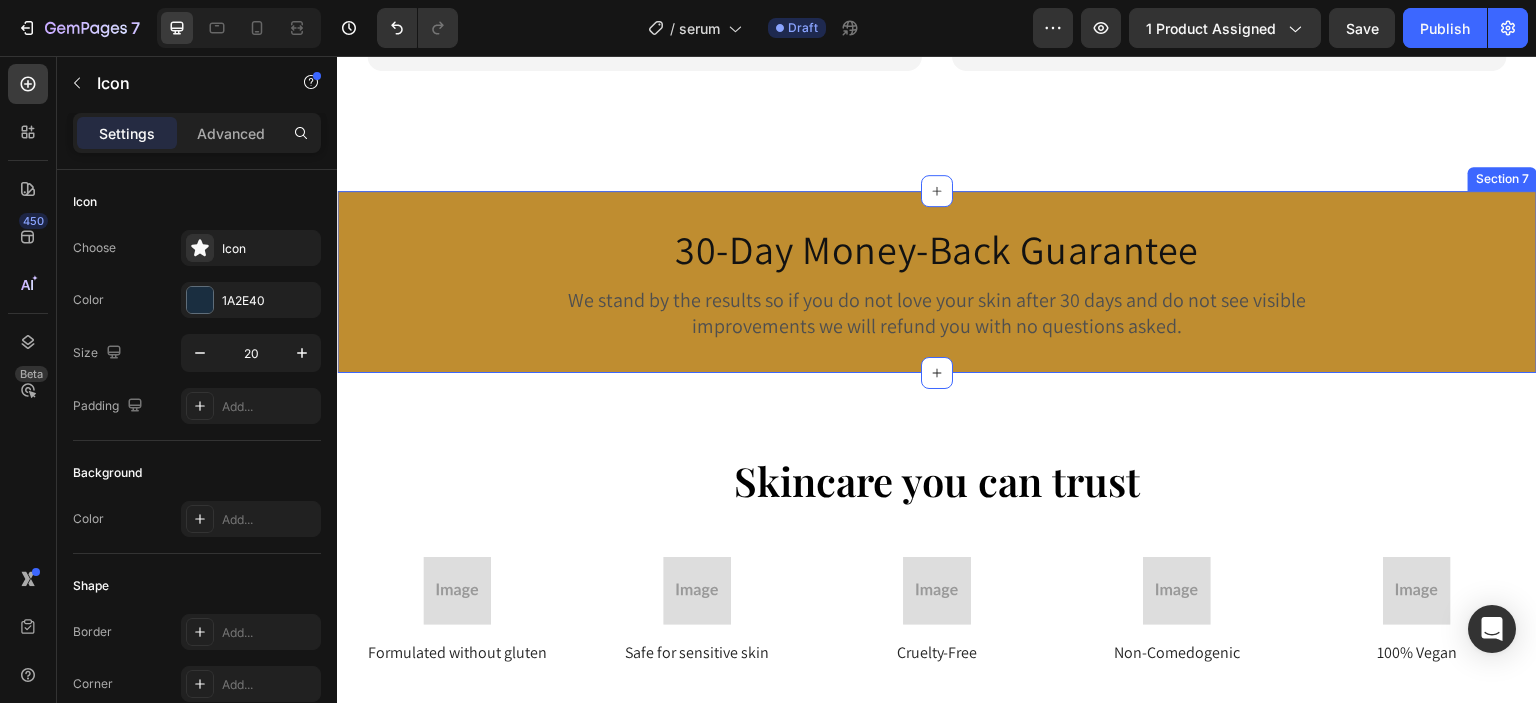 click on "30-Day Money-Back Guarantee Heading We stand by the results so if you do not love your skin after 30 days and do not see visible improvements we will refund you with no questions asked. Text Block Row Section 7" at bounding box center [937, 282] 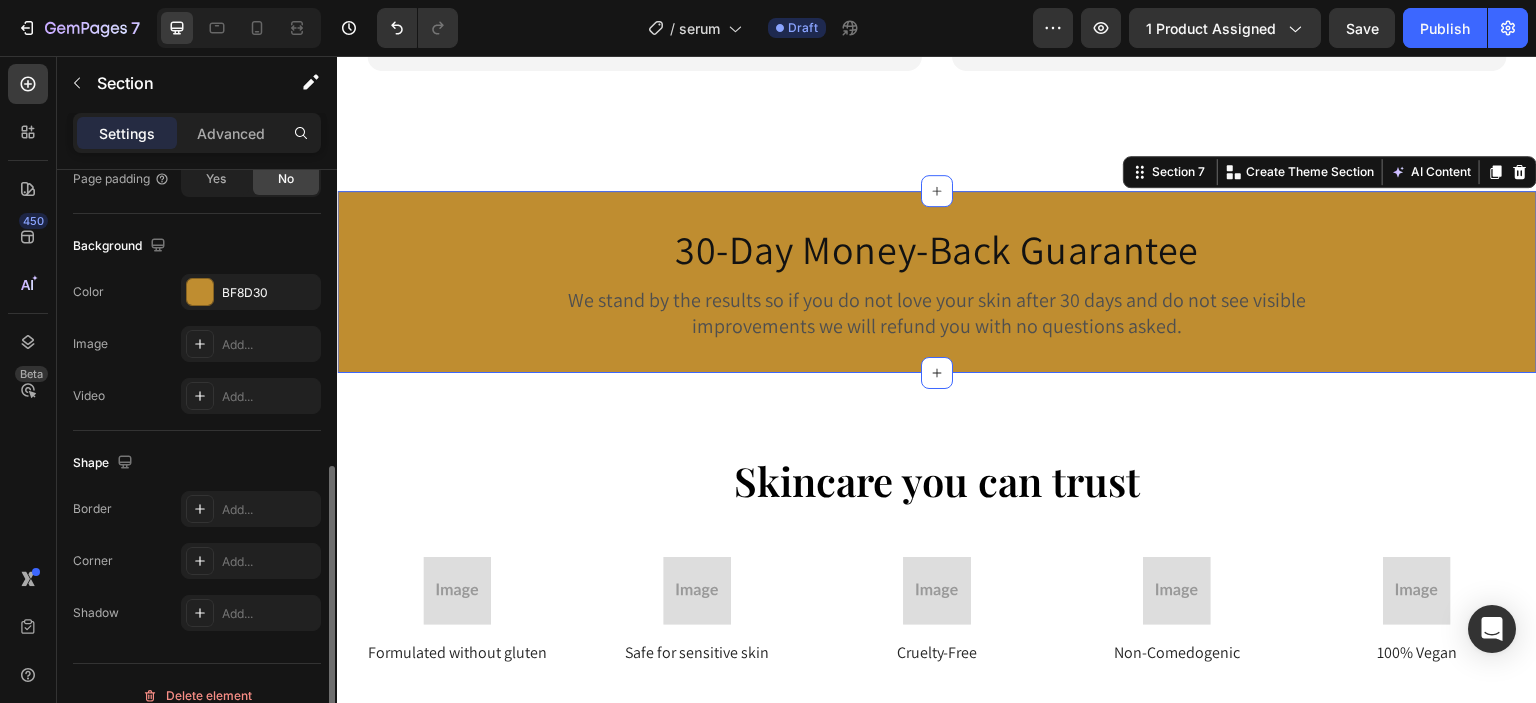 scroll, scrollTop: 608, scrollLeft: 0, axis: vertical 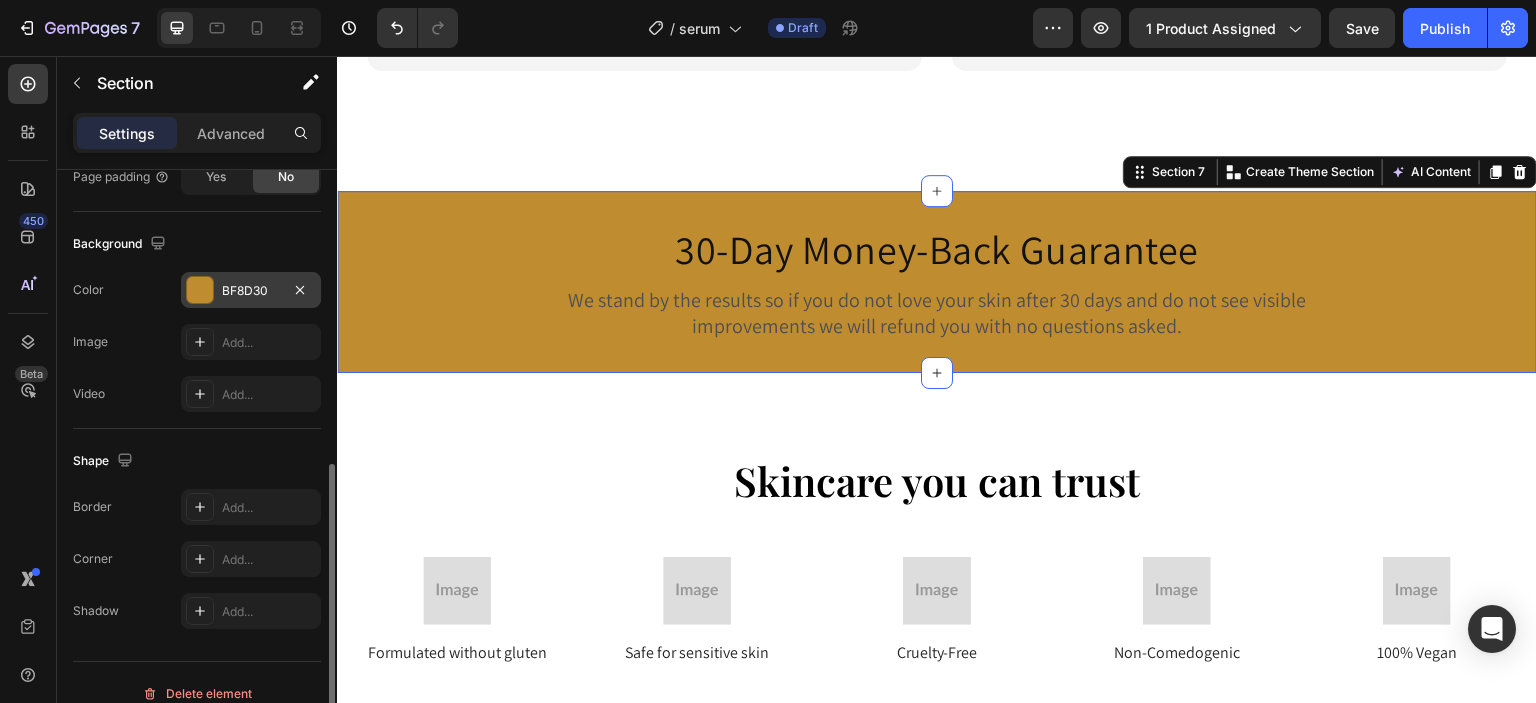 click on "BF8D30" at bounding box center [251, 291] 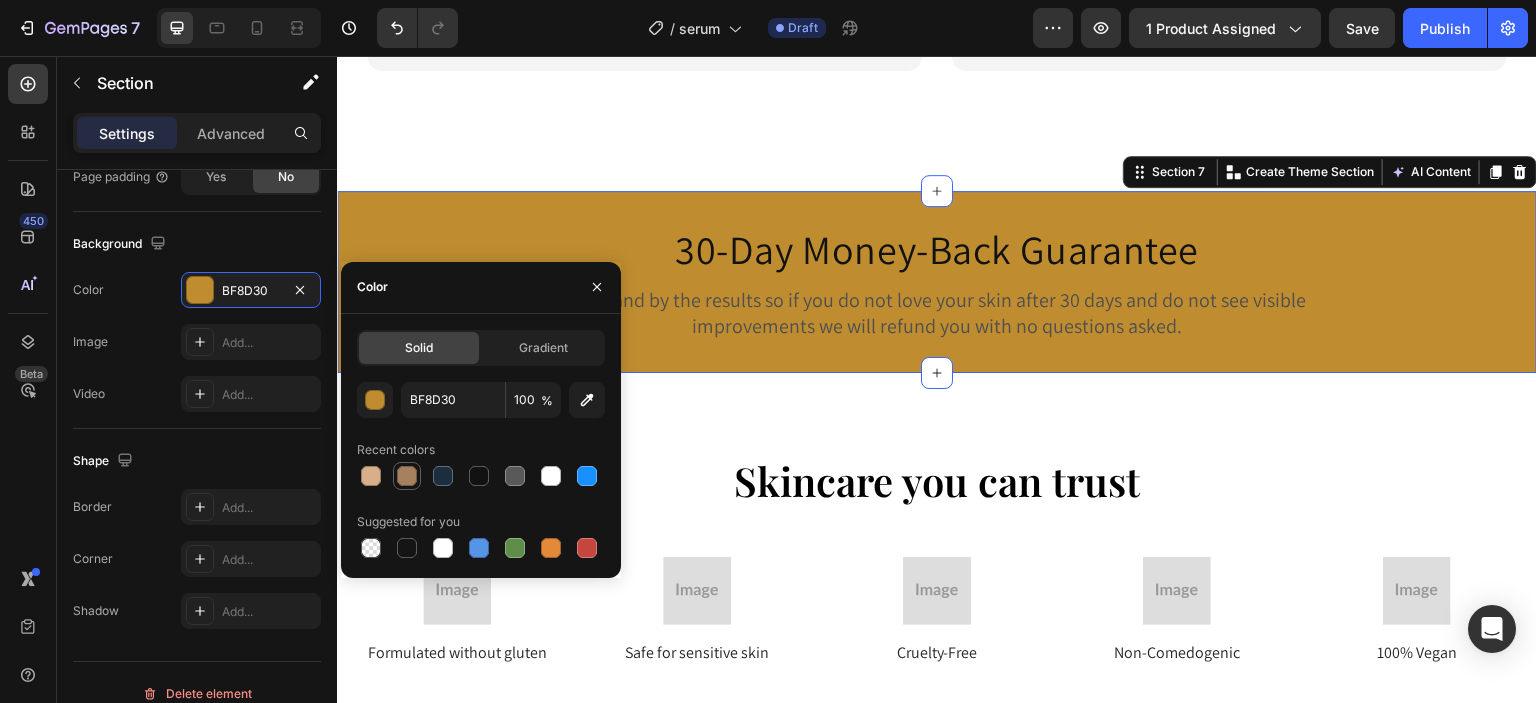 click at bounding box center [407, 476] 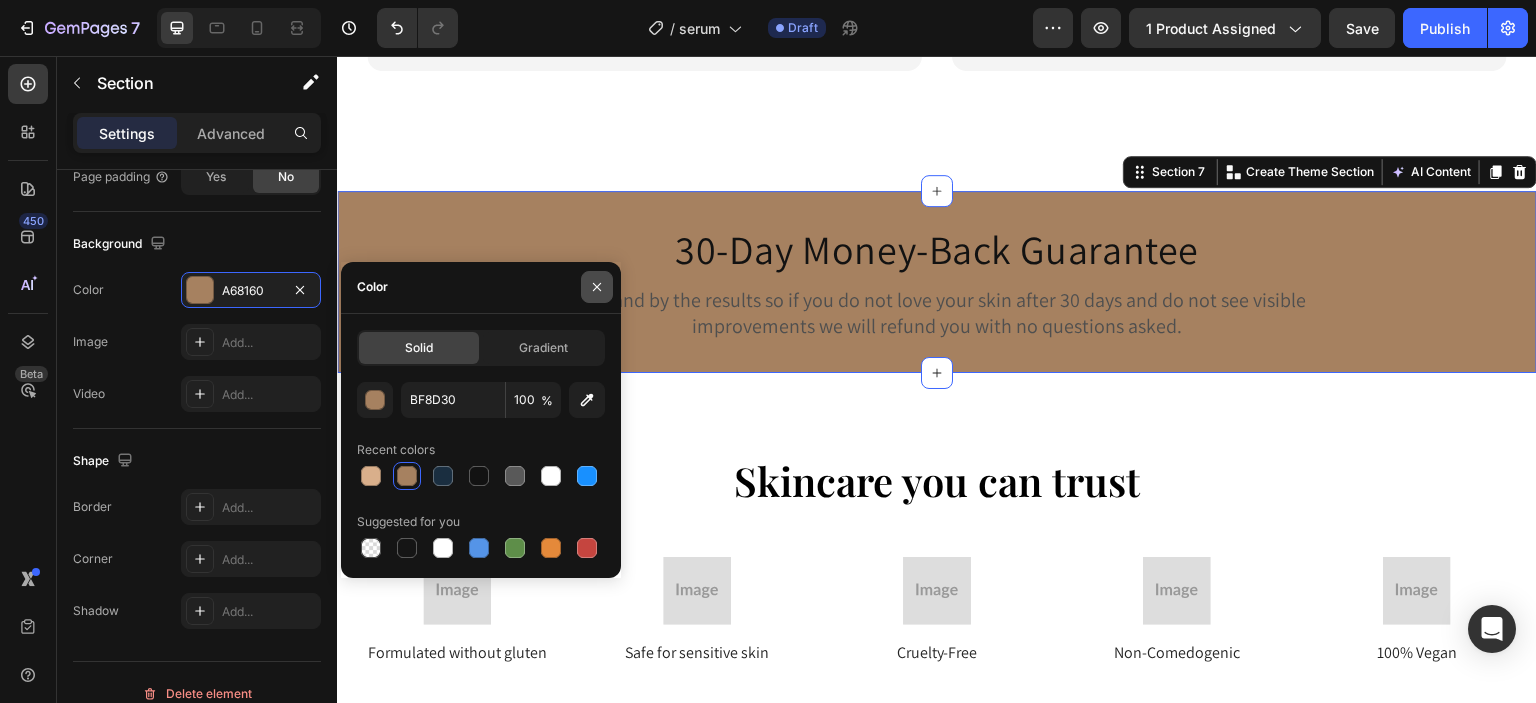 click at bounding box center (597, 287) 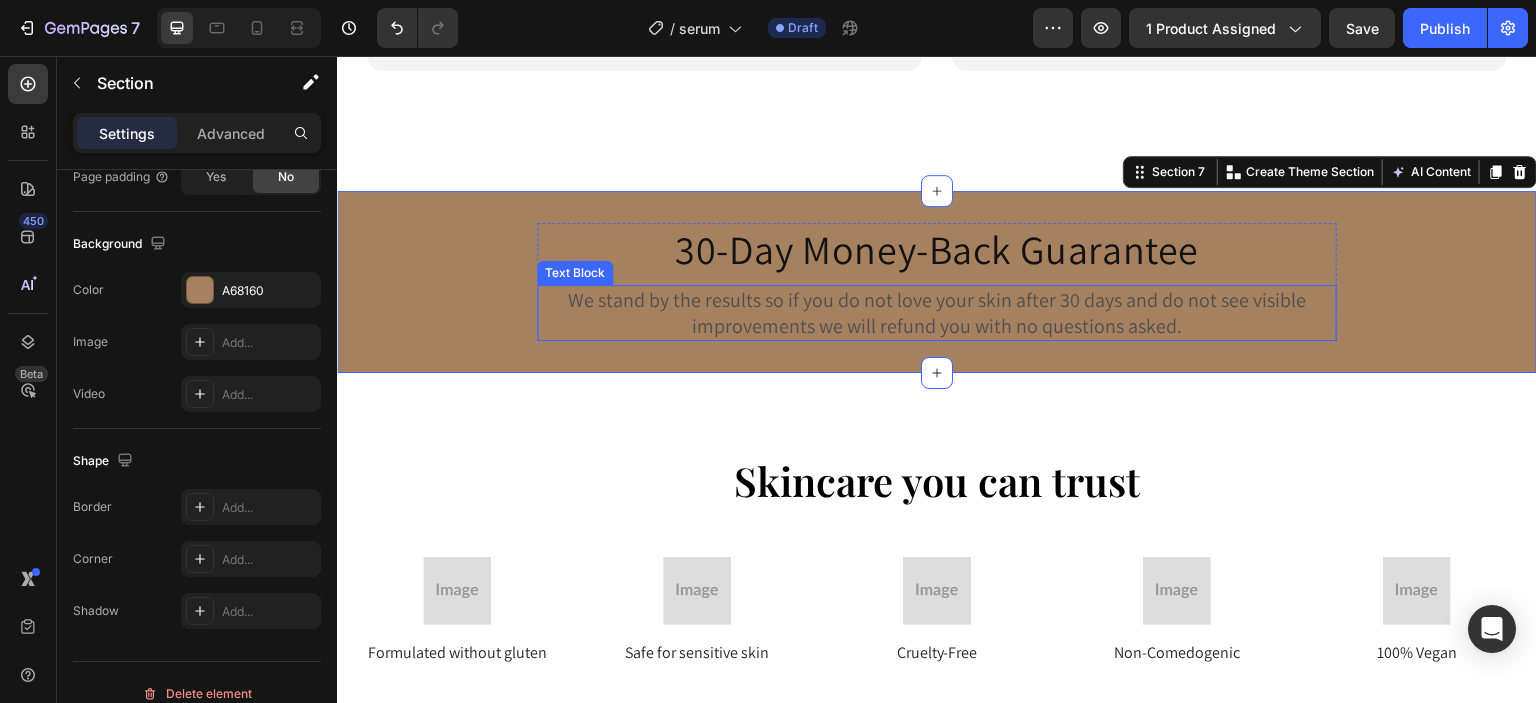 click on "We stand by the results so if you do not love your skin after 30 days and do not see visible improvements we will refund you with no questions asked." at bounding box center [937, 313] 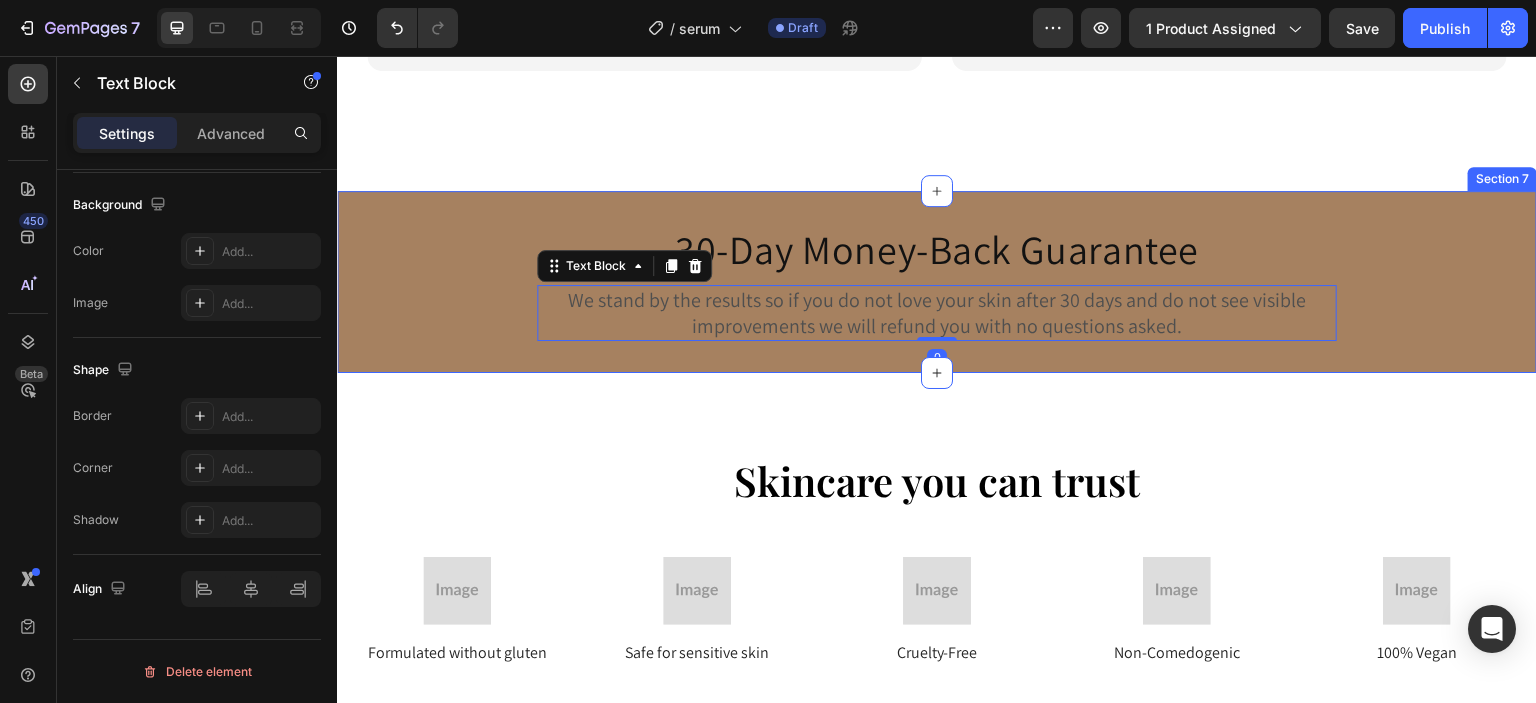 scroll, scrollTop: 0, scrollLeft: 0, axis: both 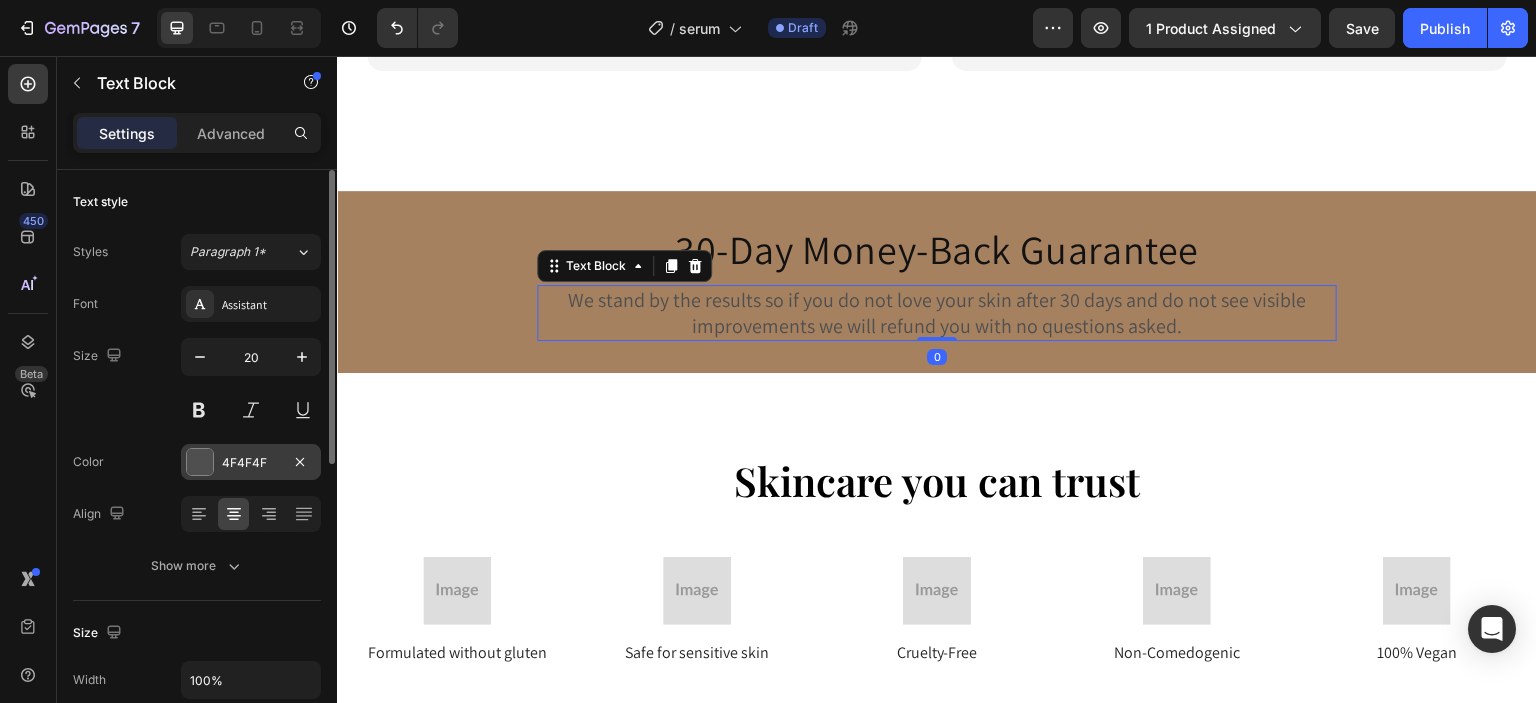 click on "4F4F4F" at bounding box center (251, 462) 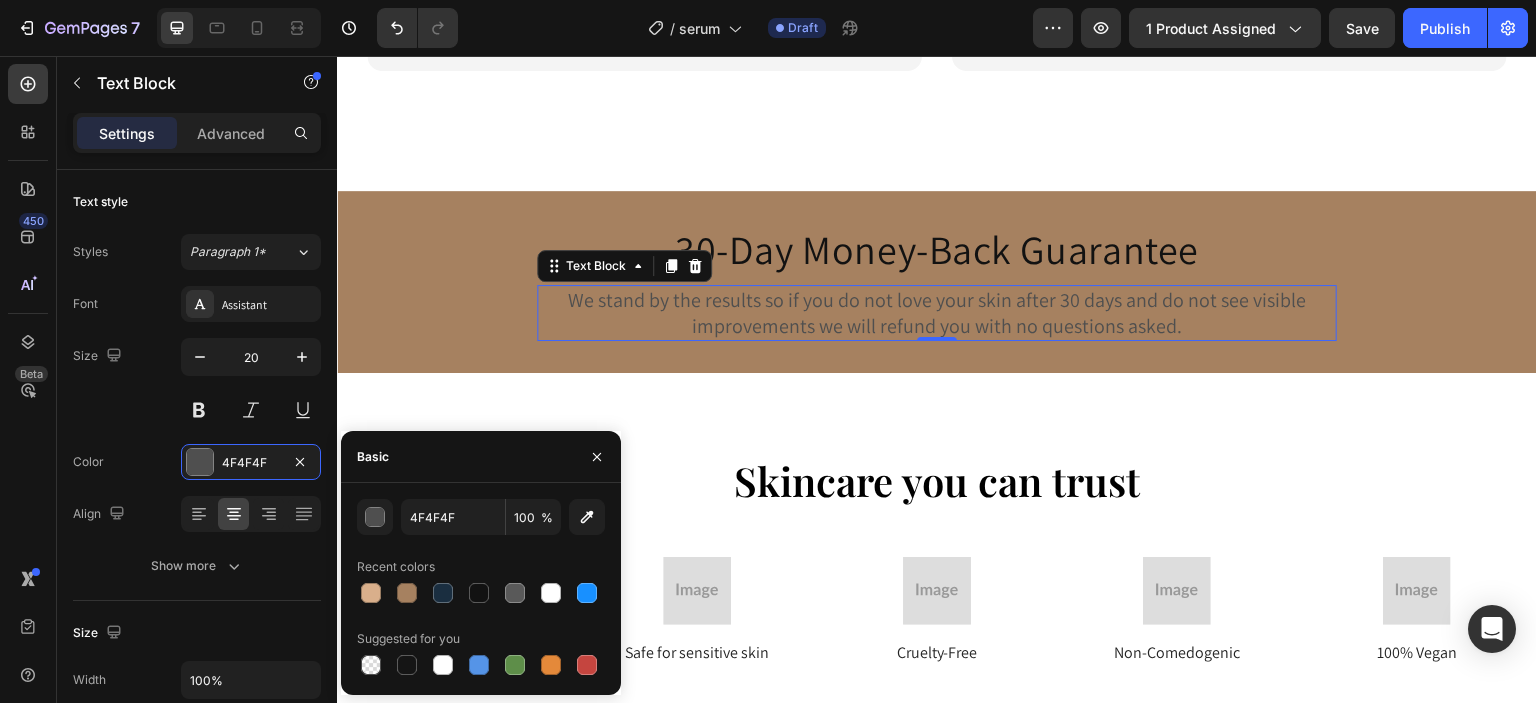 click on "Recent colors" at bounding box center (396, 567) 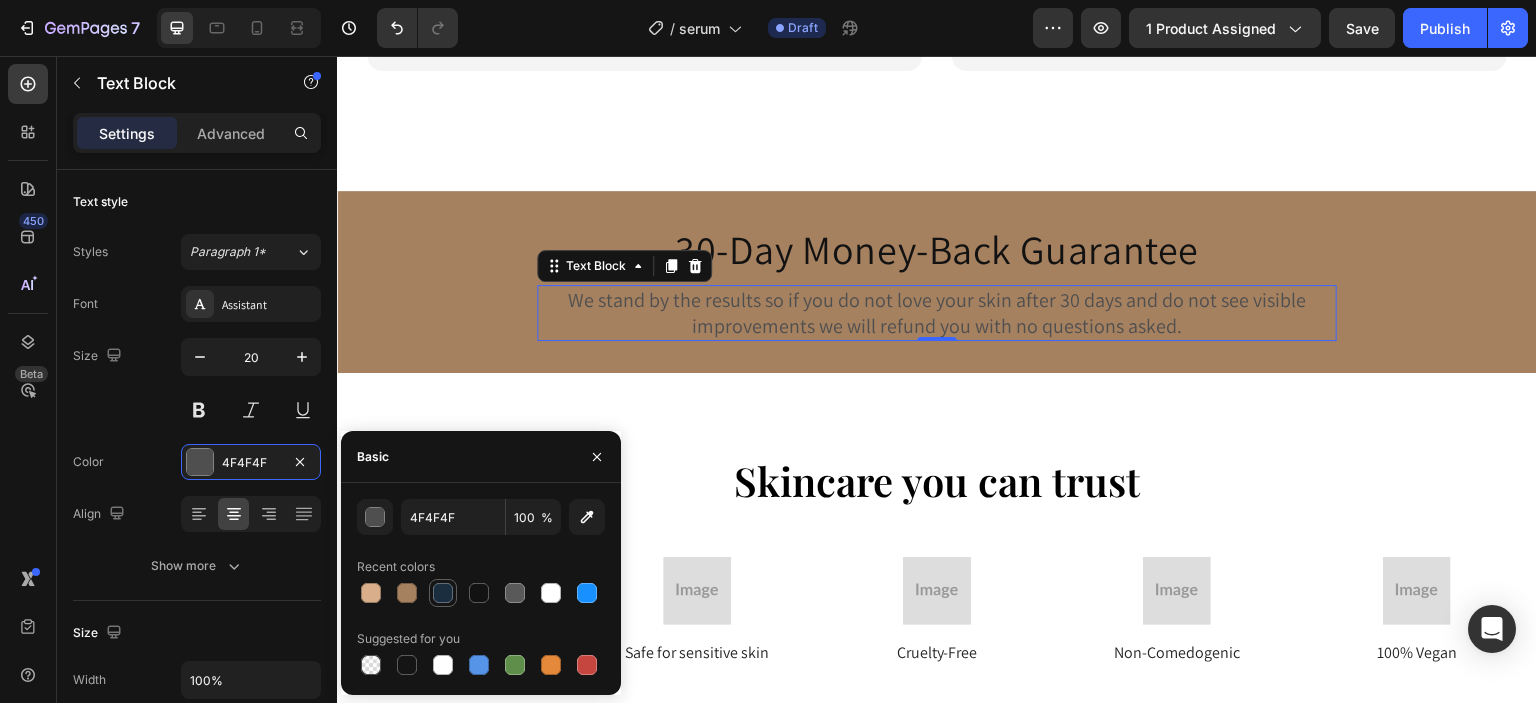 click at bounding box center (443, 593) 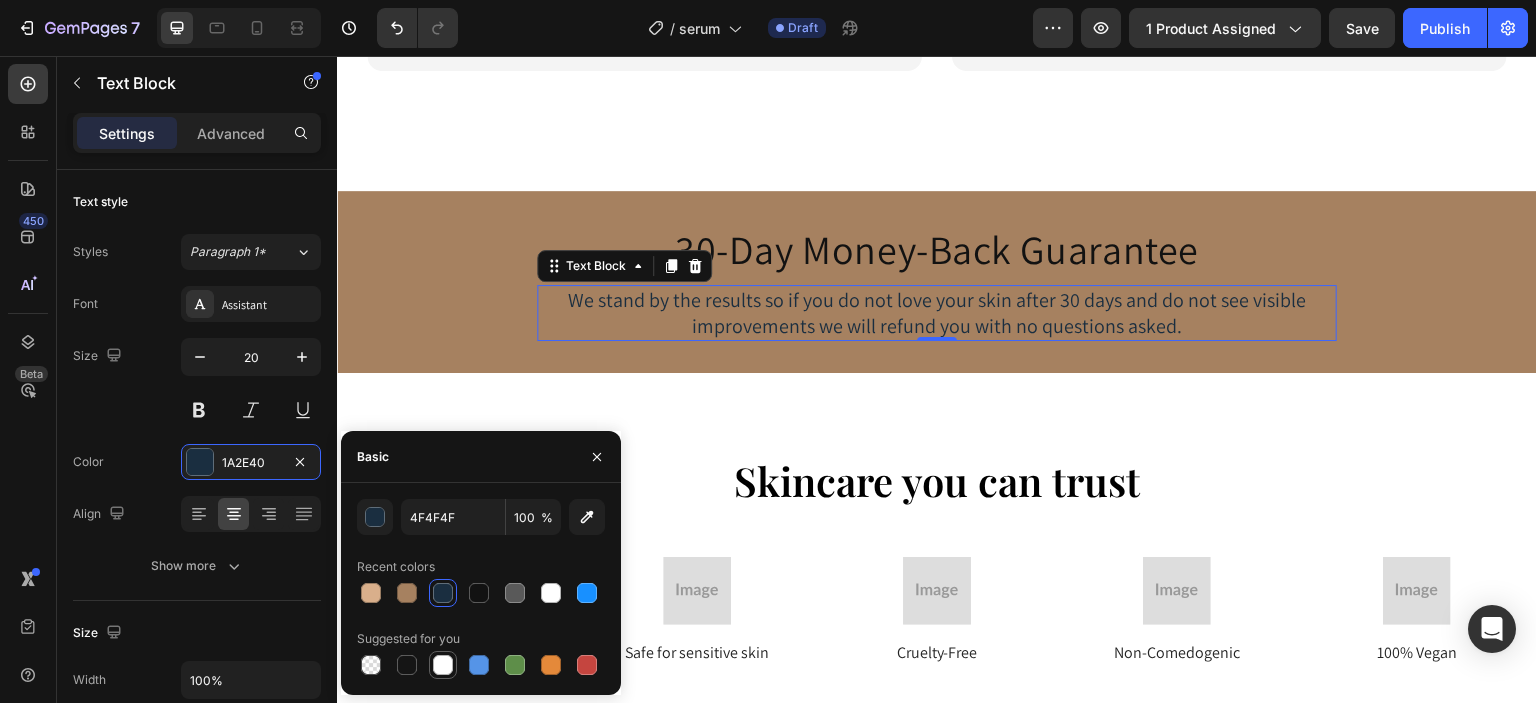 click at bounding box center (443, 665) 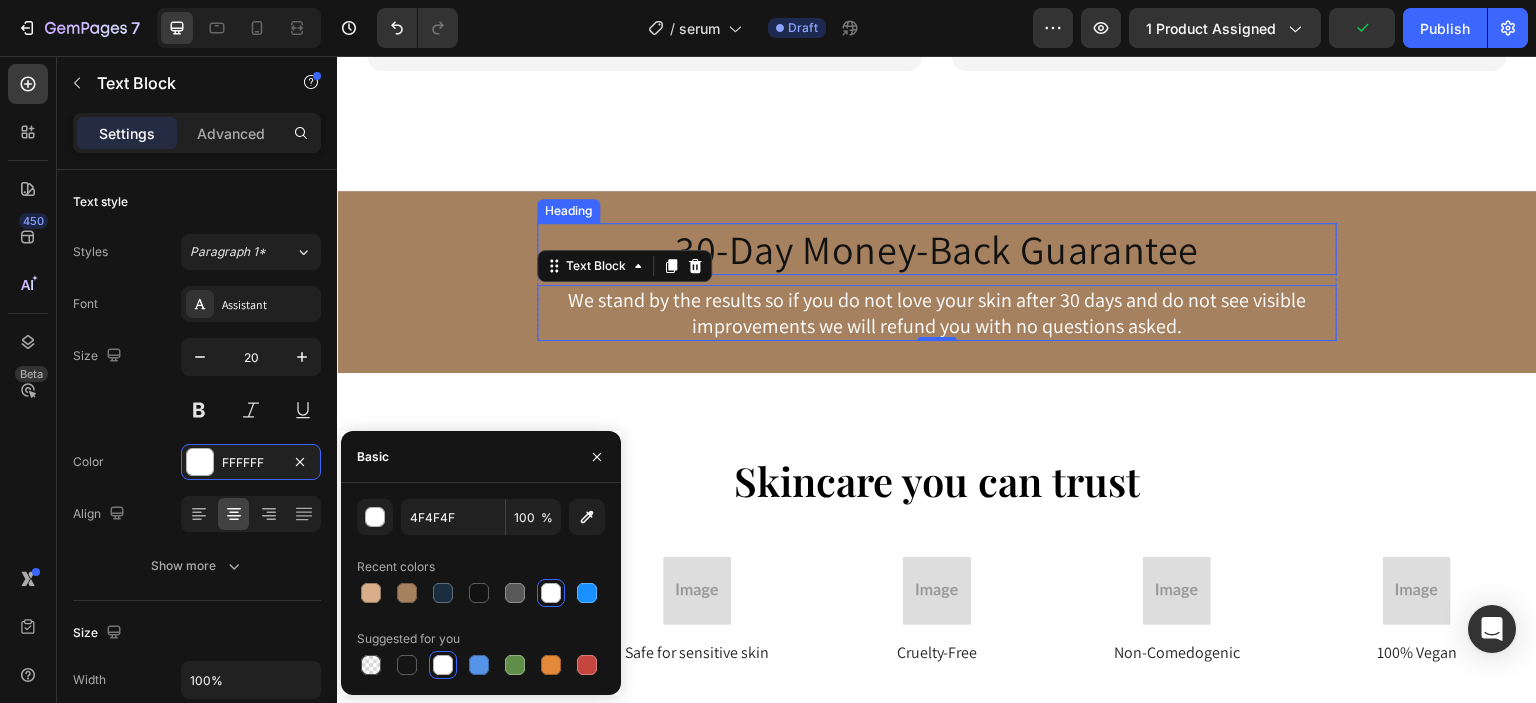 click on "30-Day Money-Back Guarantee" at bounding box center [937, 249] 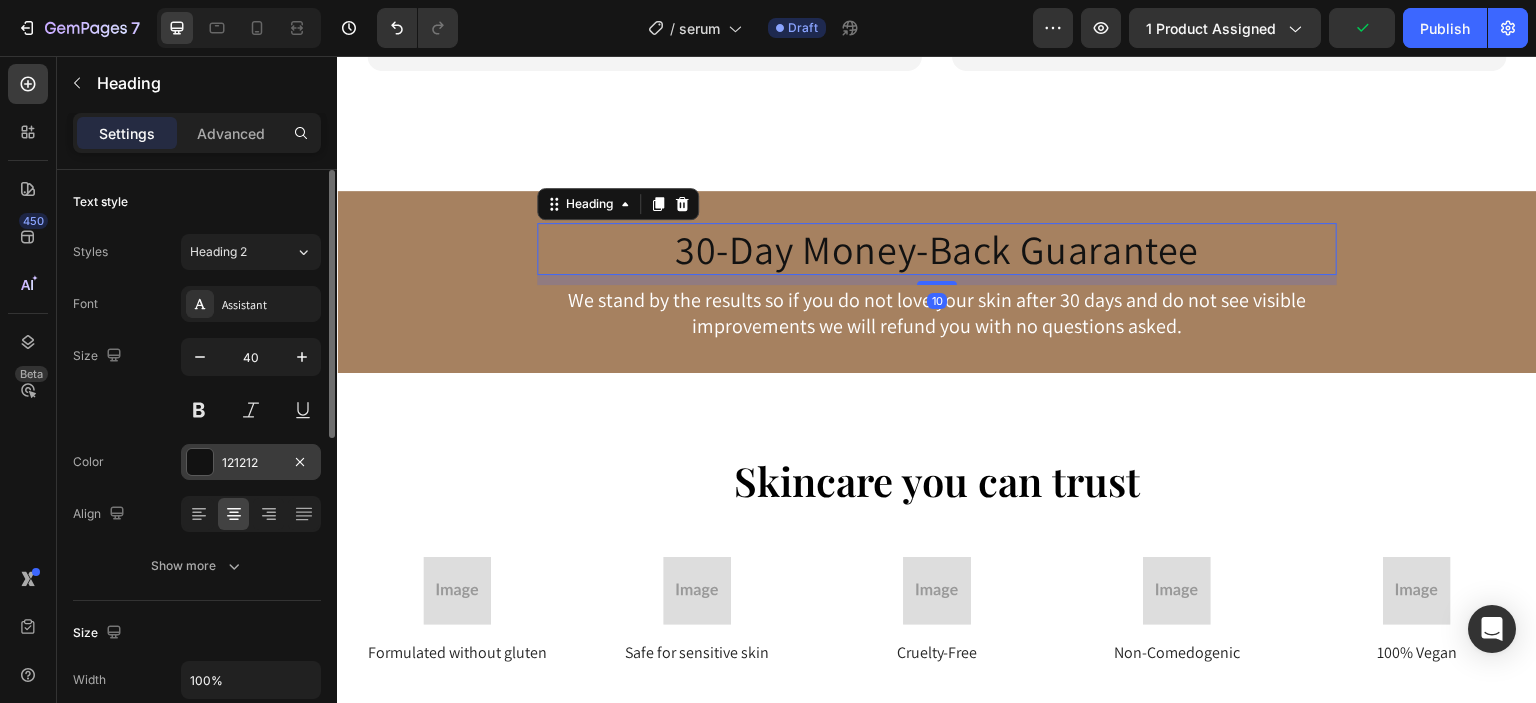 click on "121212" at bounding box center [251, 463] 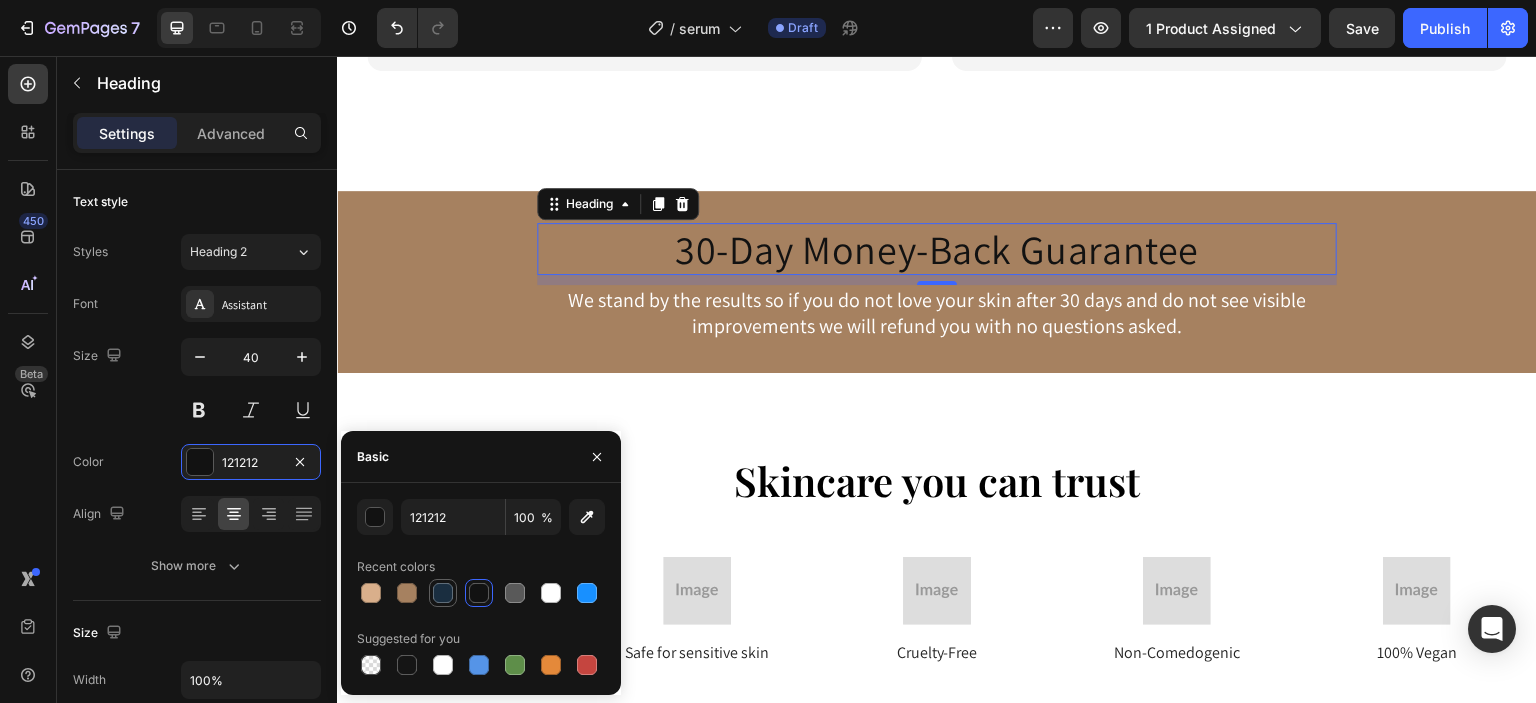 click at bounding box center [443, 593] 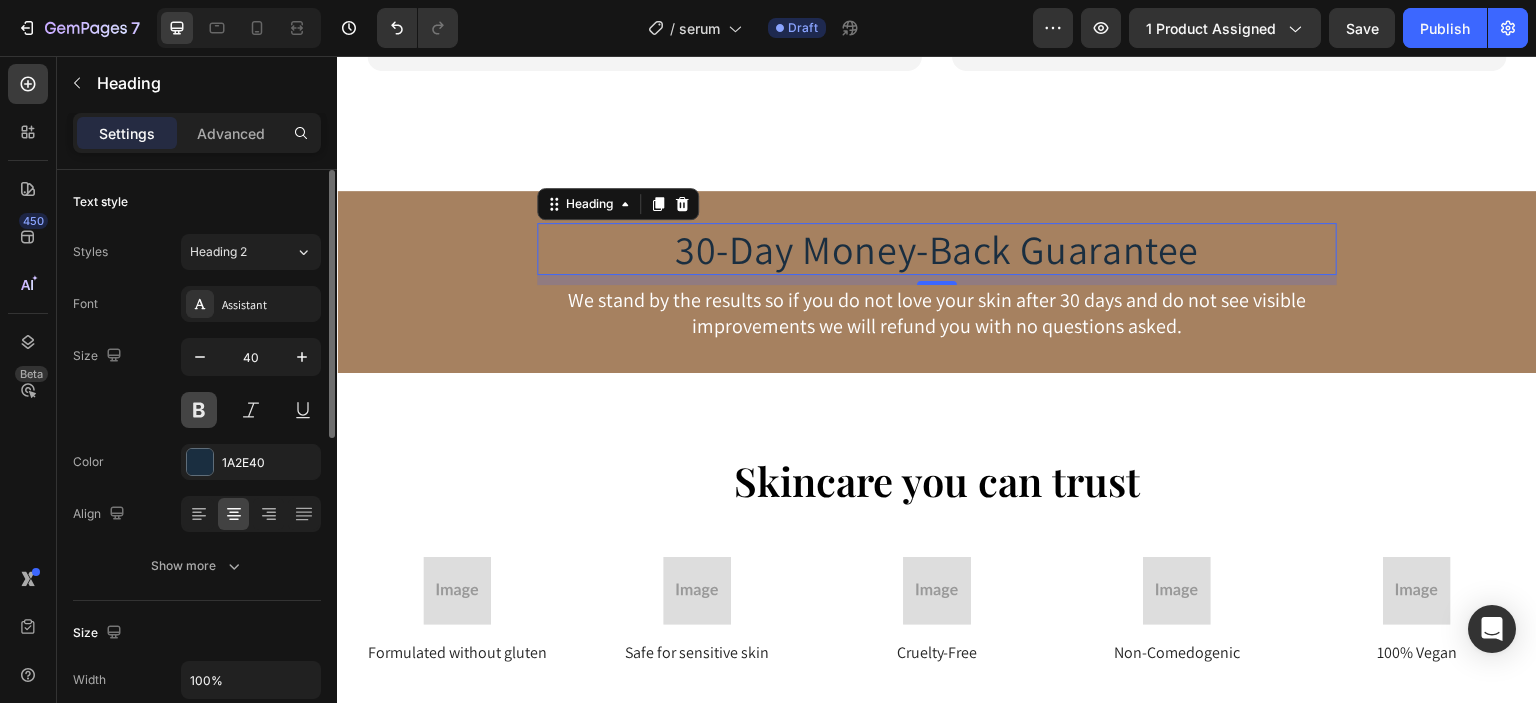 click at bounding box center [199, 410] 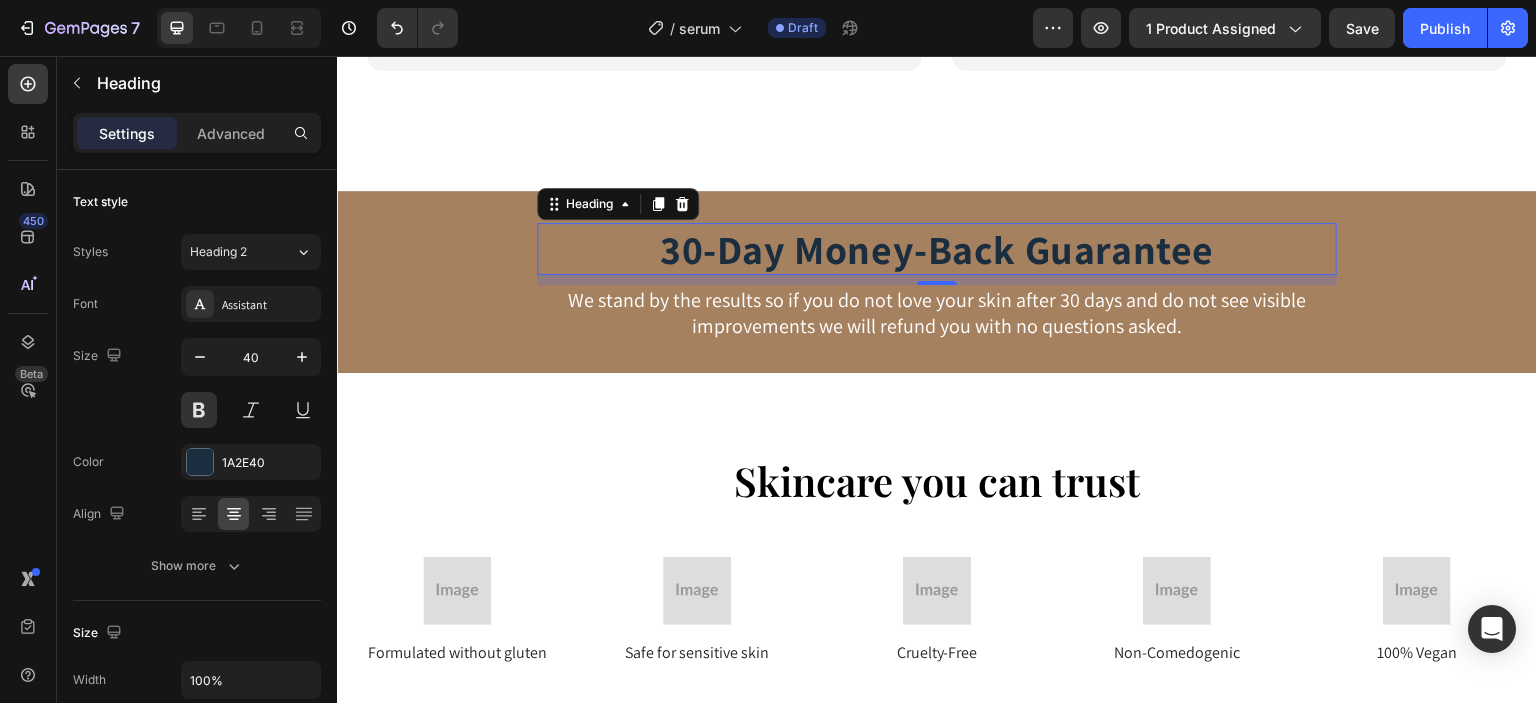 click on "10" at bounding box center (937, 280) 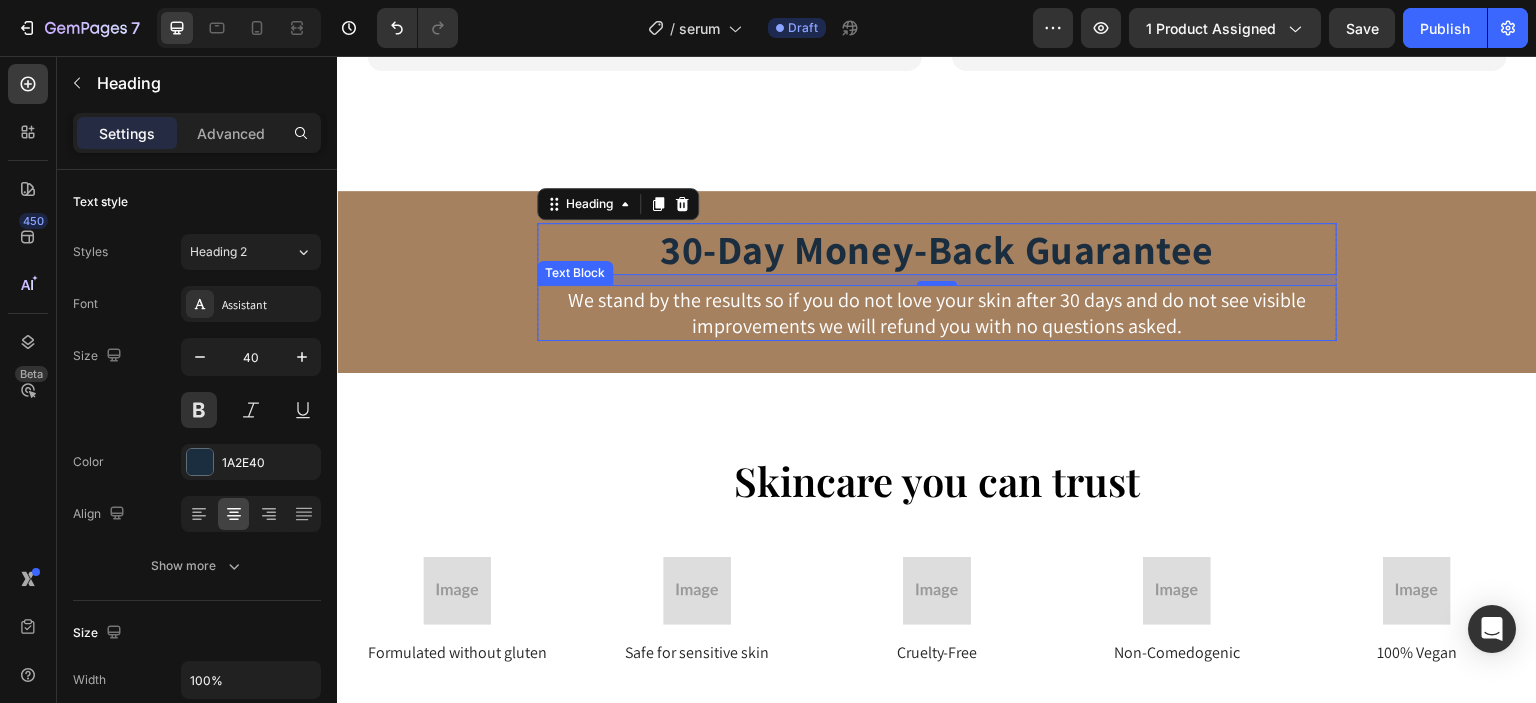 click on "We stand by the results so if you do not love your skin after 30 days and do not see visible improvements we will refund you with no questions asked." at bounding box center [937, 313] 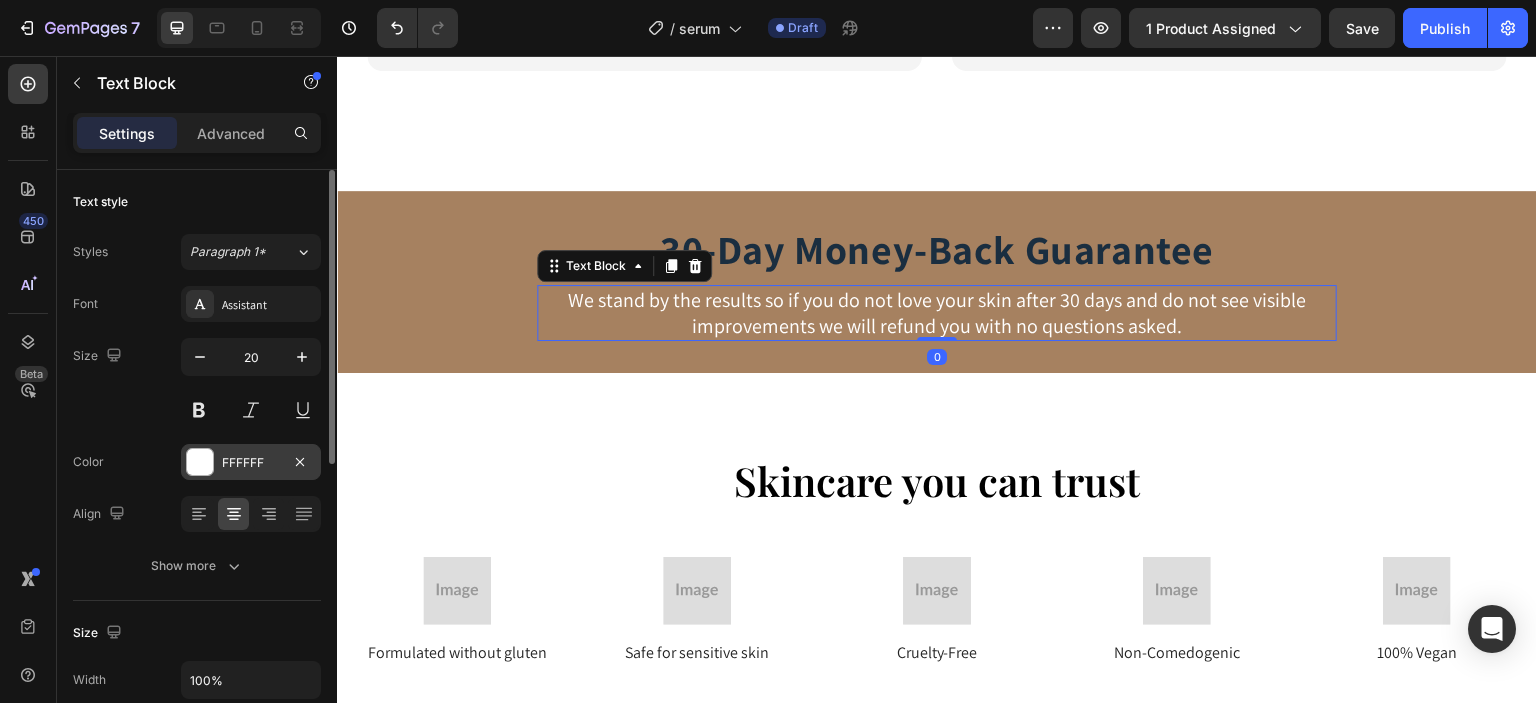click on "FFFFFF" at bounding box center (251, 462) 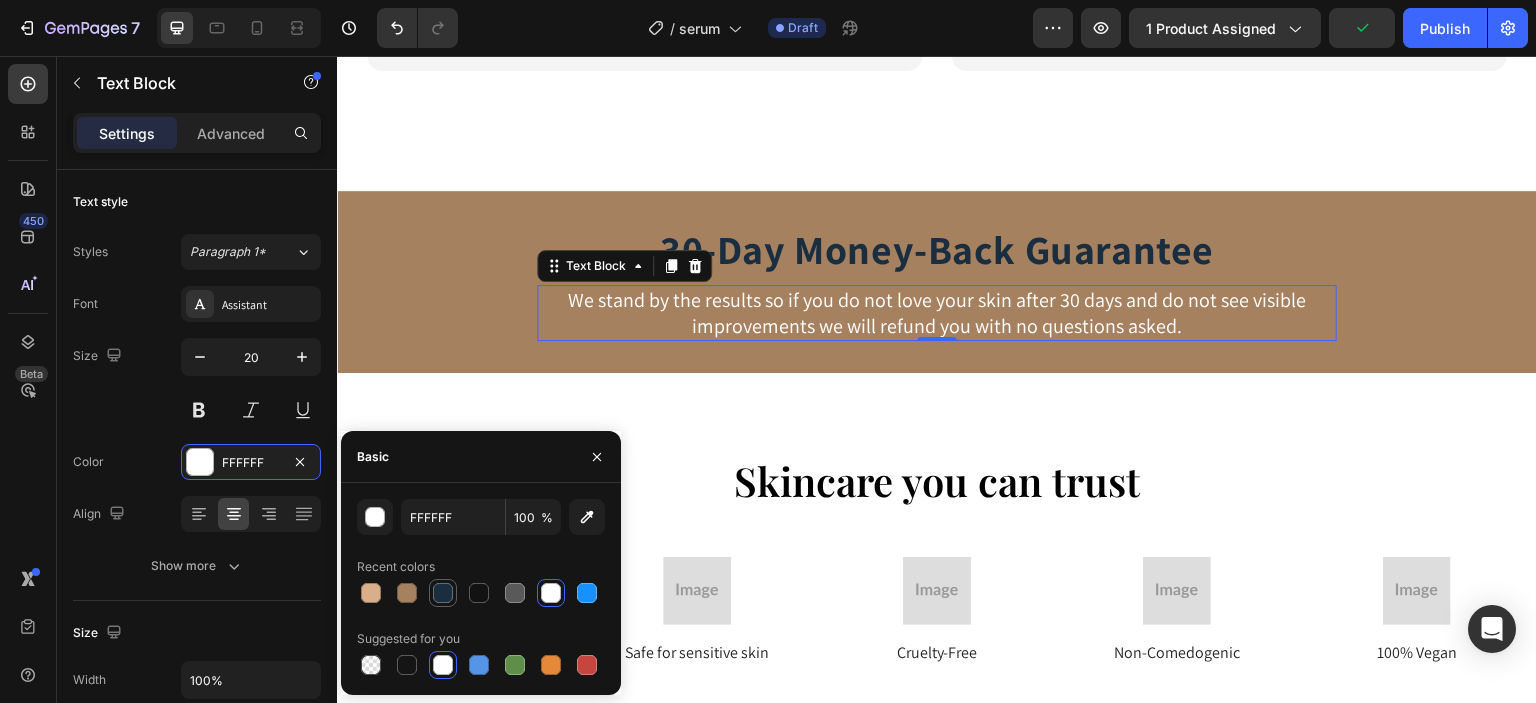 click at bounding box center [443, 593] 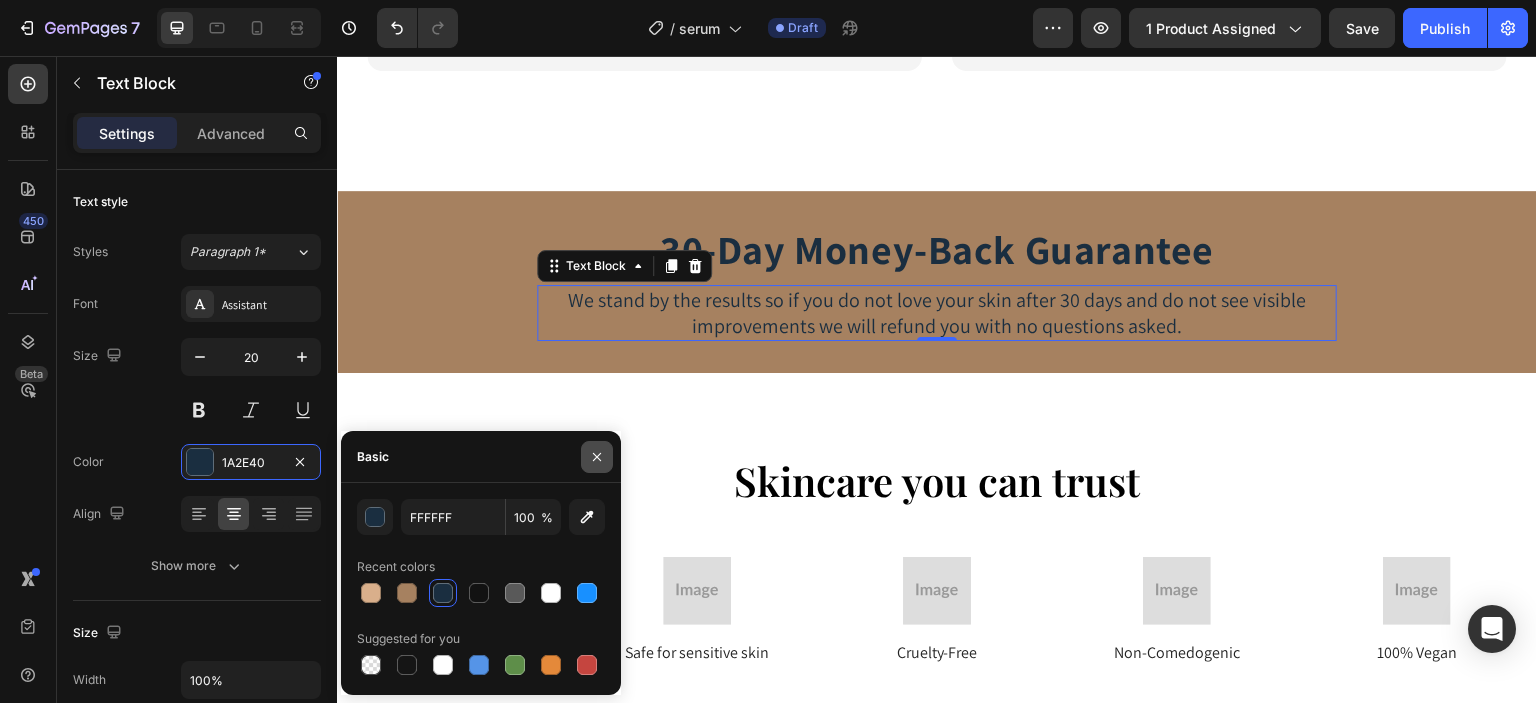 click 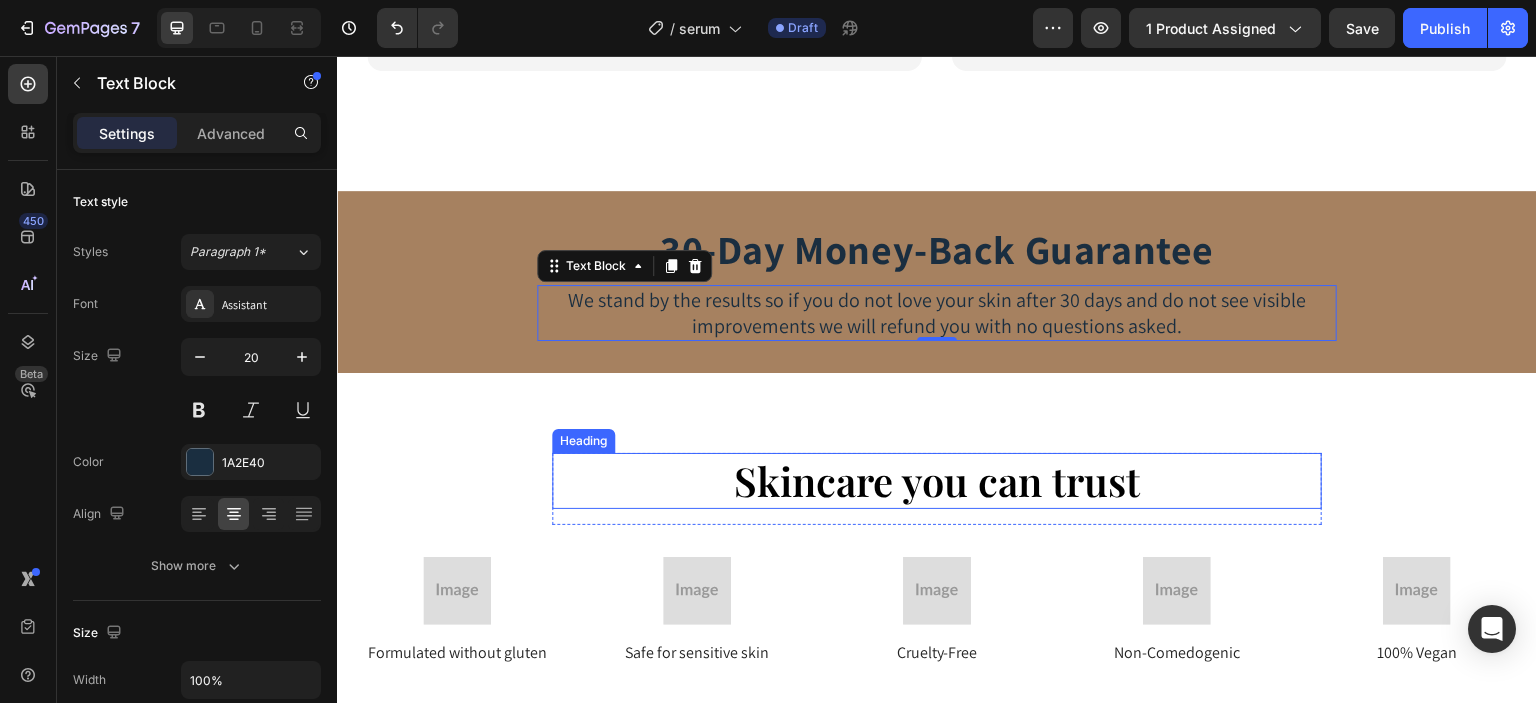 click on "Skincare you can trust" at bounding box center [937, 481] 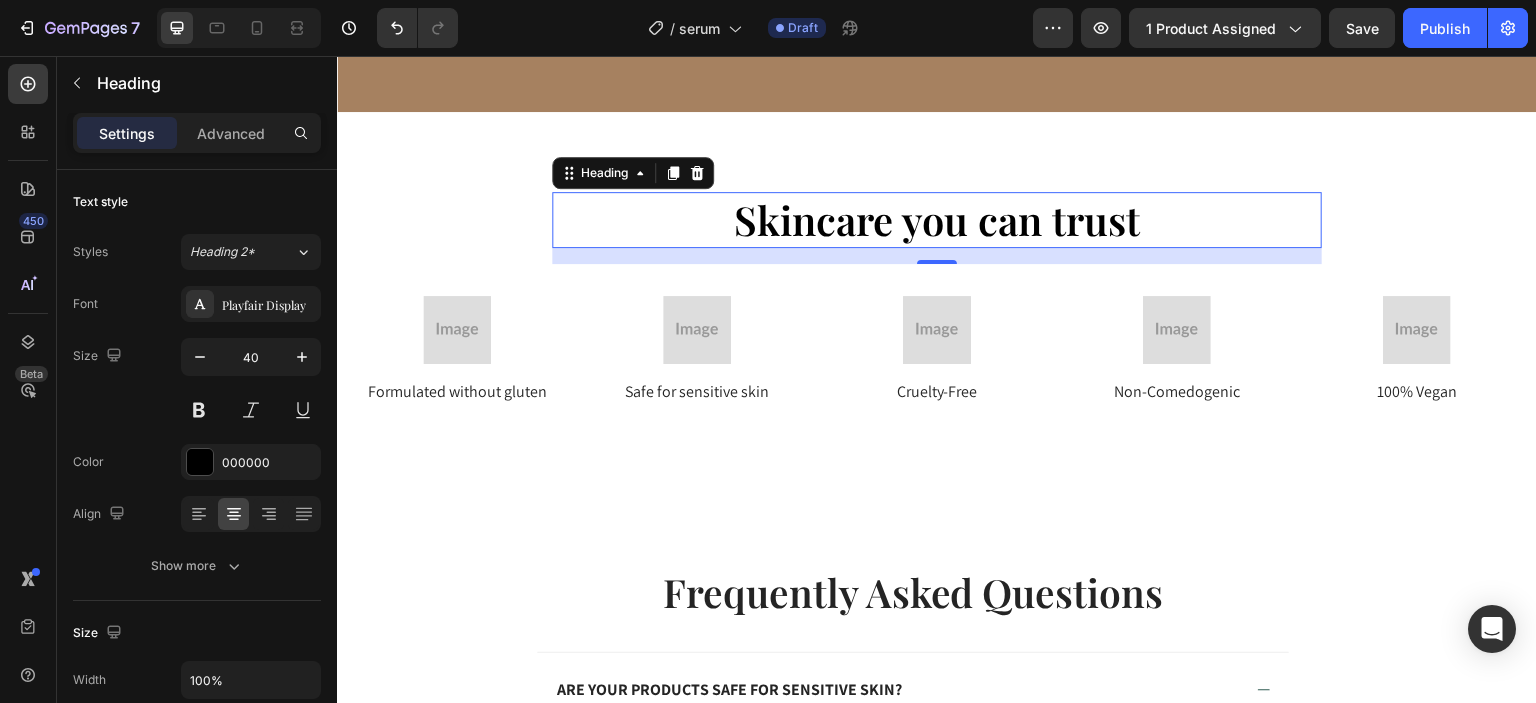 scroll, scrollTop: 4185, scrollLeft: 0, axis: vertical 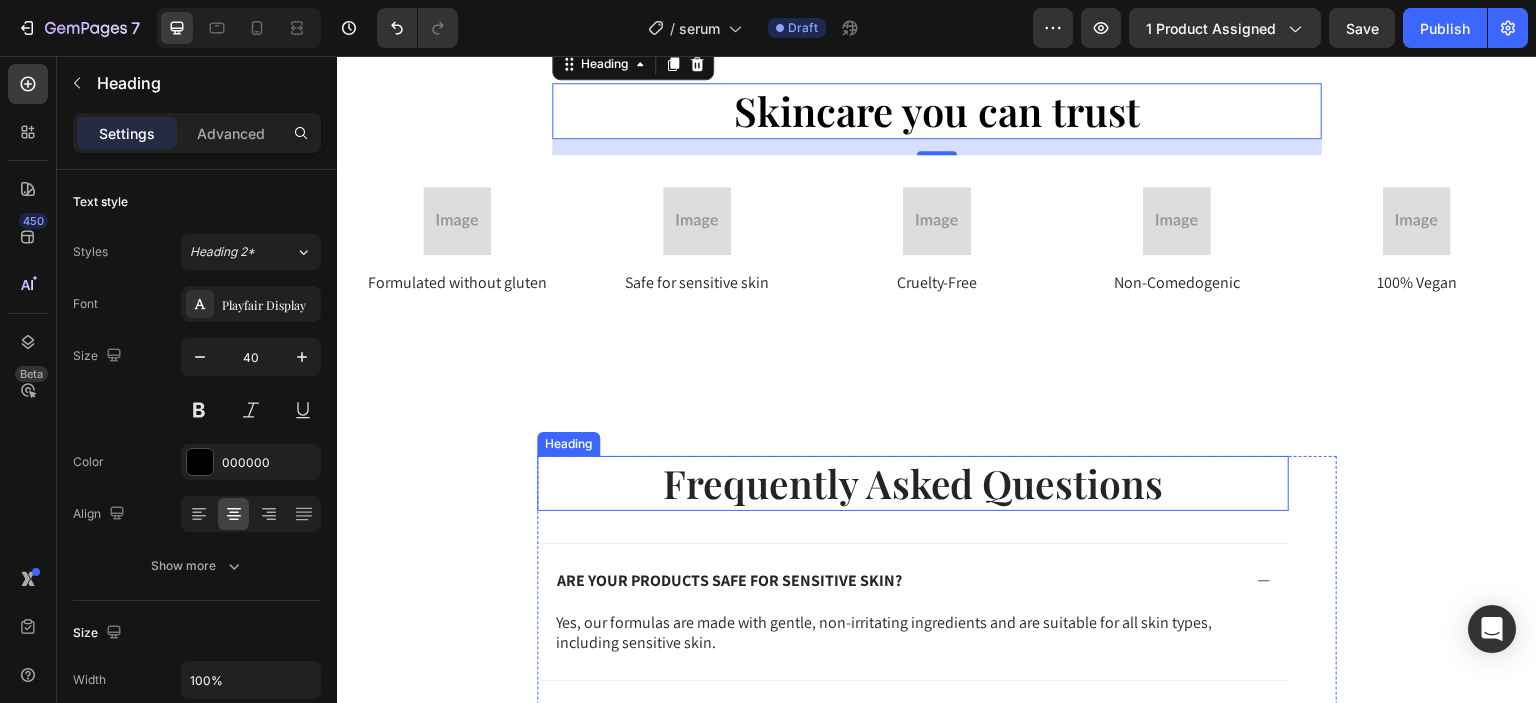 click on "Frequently Asked Questions" at bounding box center [913, 483] 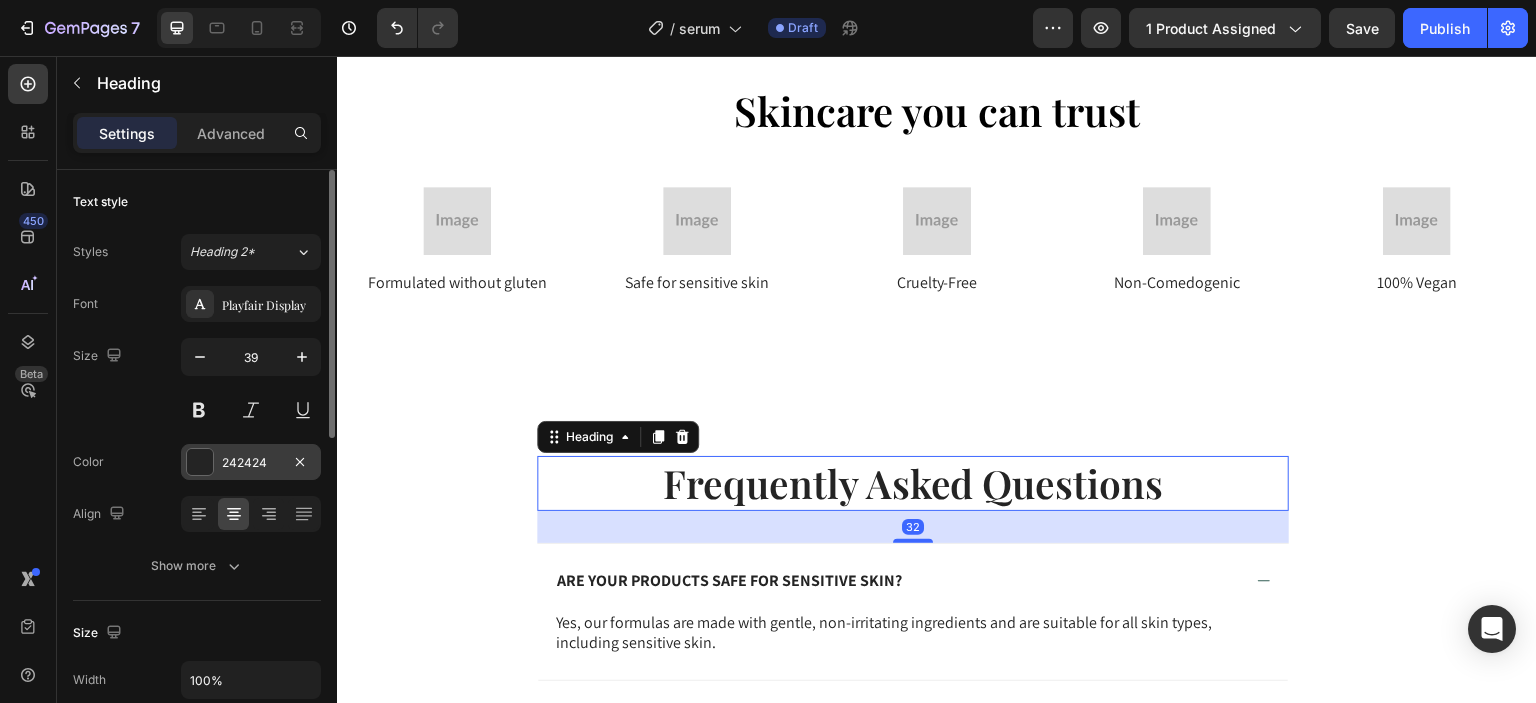 click on "242424" at bounding box center [251, 463] 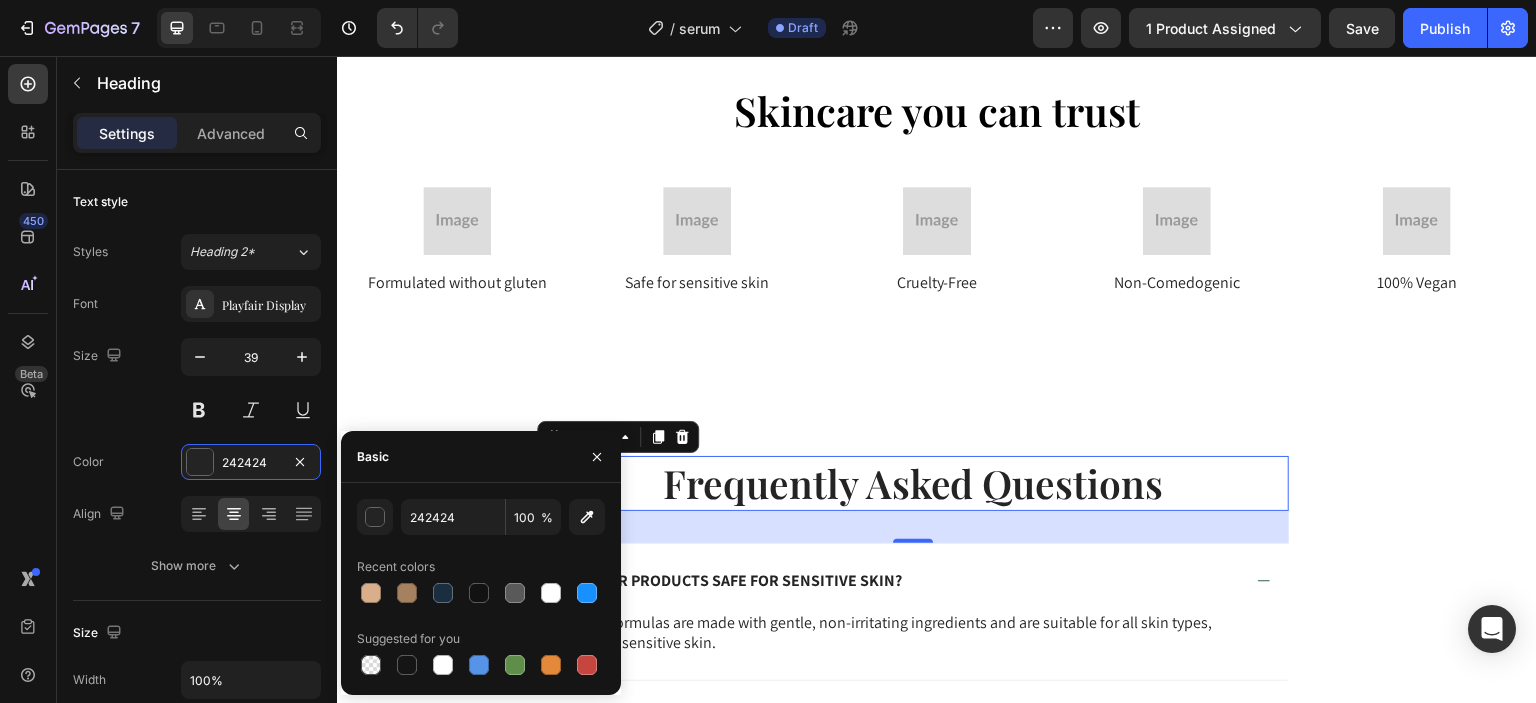 click at bounding box center (443, 593) 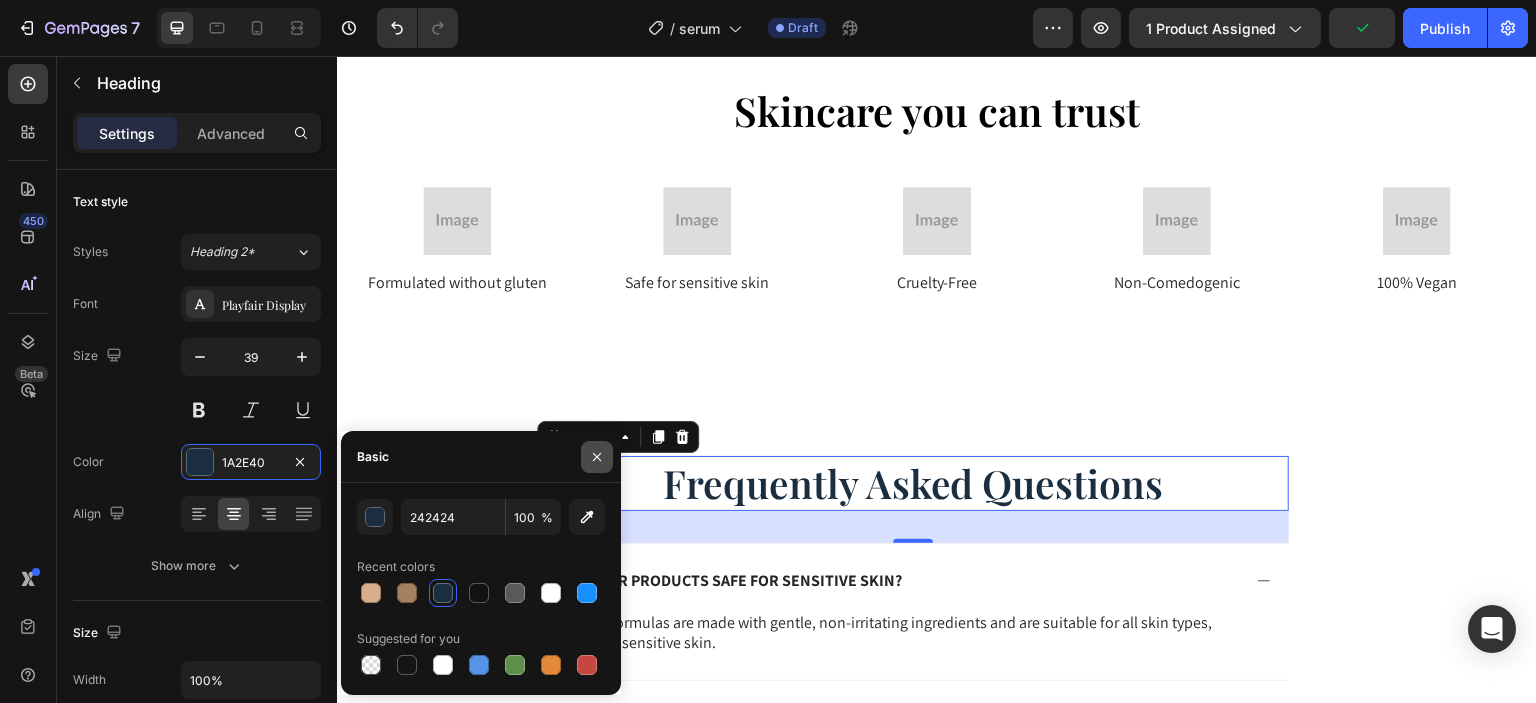 click 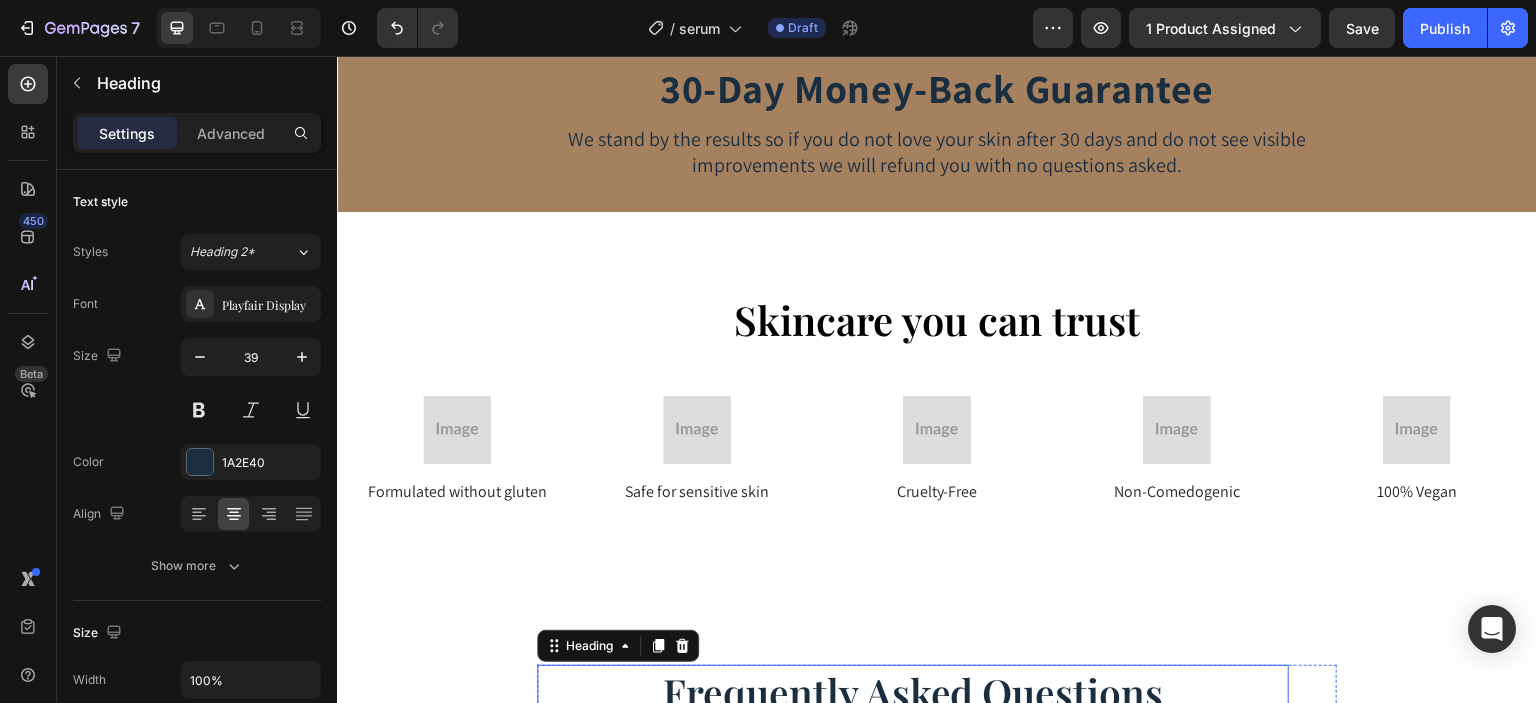 scroll, scrollTop: 3972, scrollLeft: 0, axis: vertical 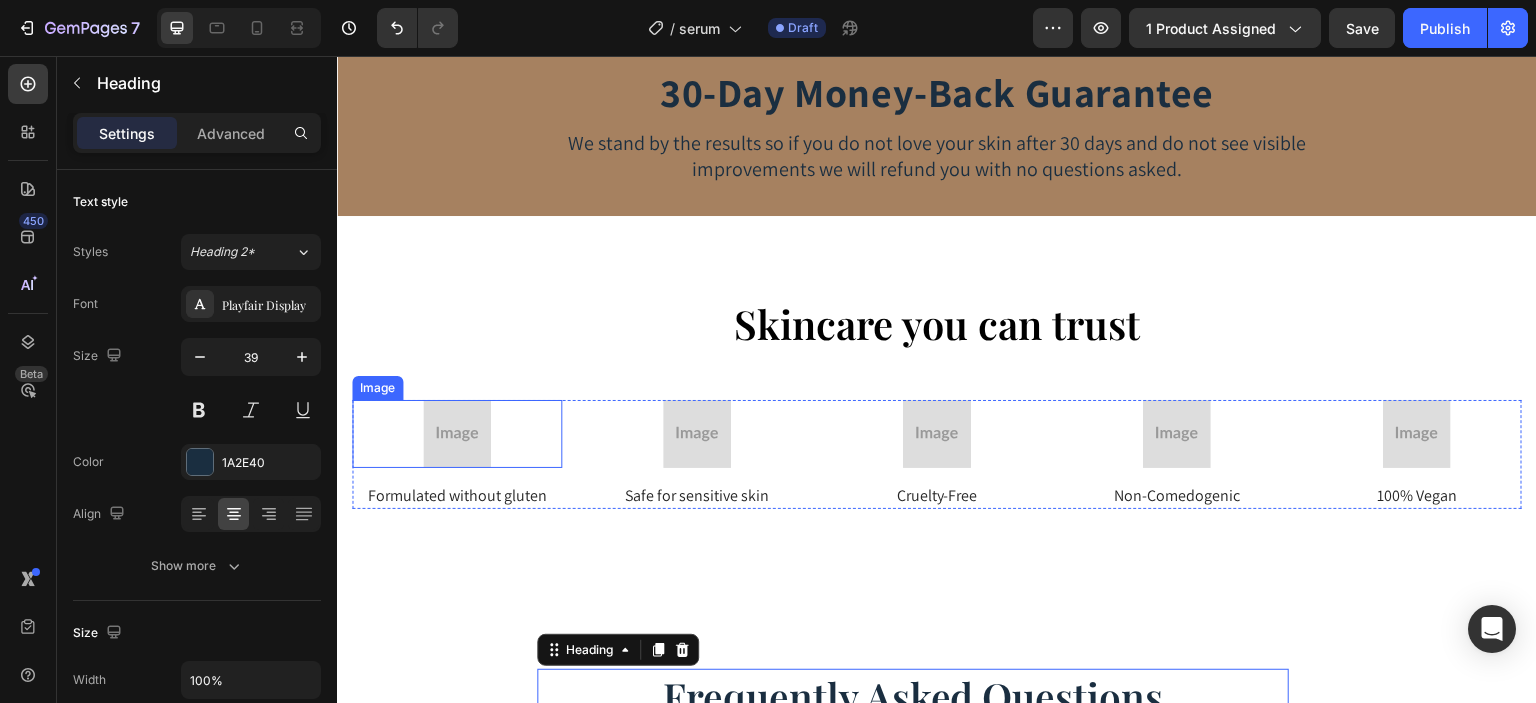 click at bounding box center [457, 434] 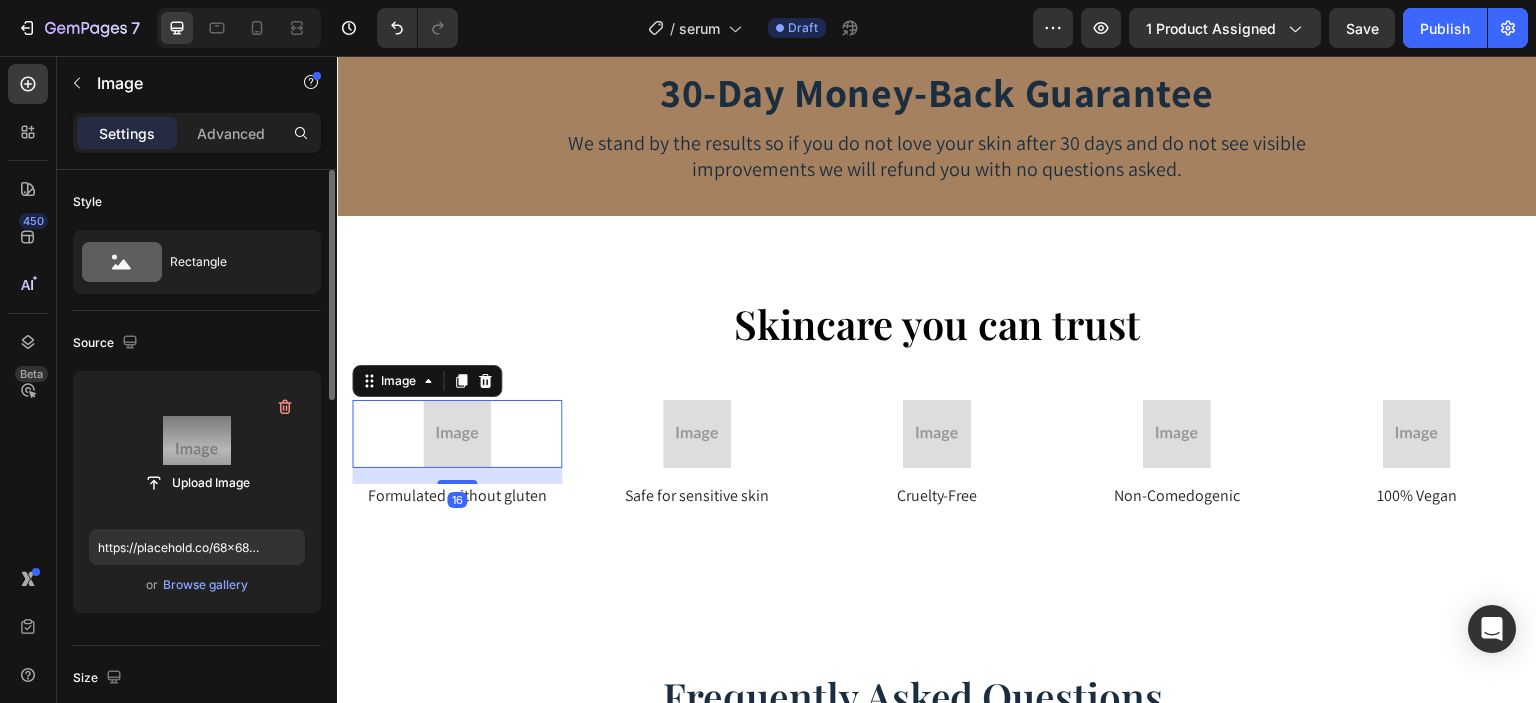click at bounding box center (197, 450) 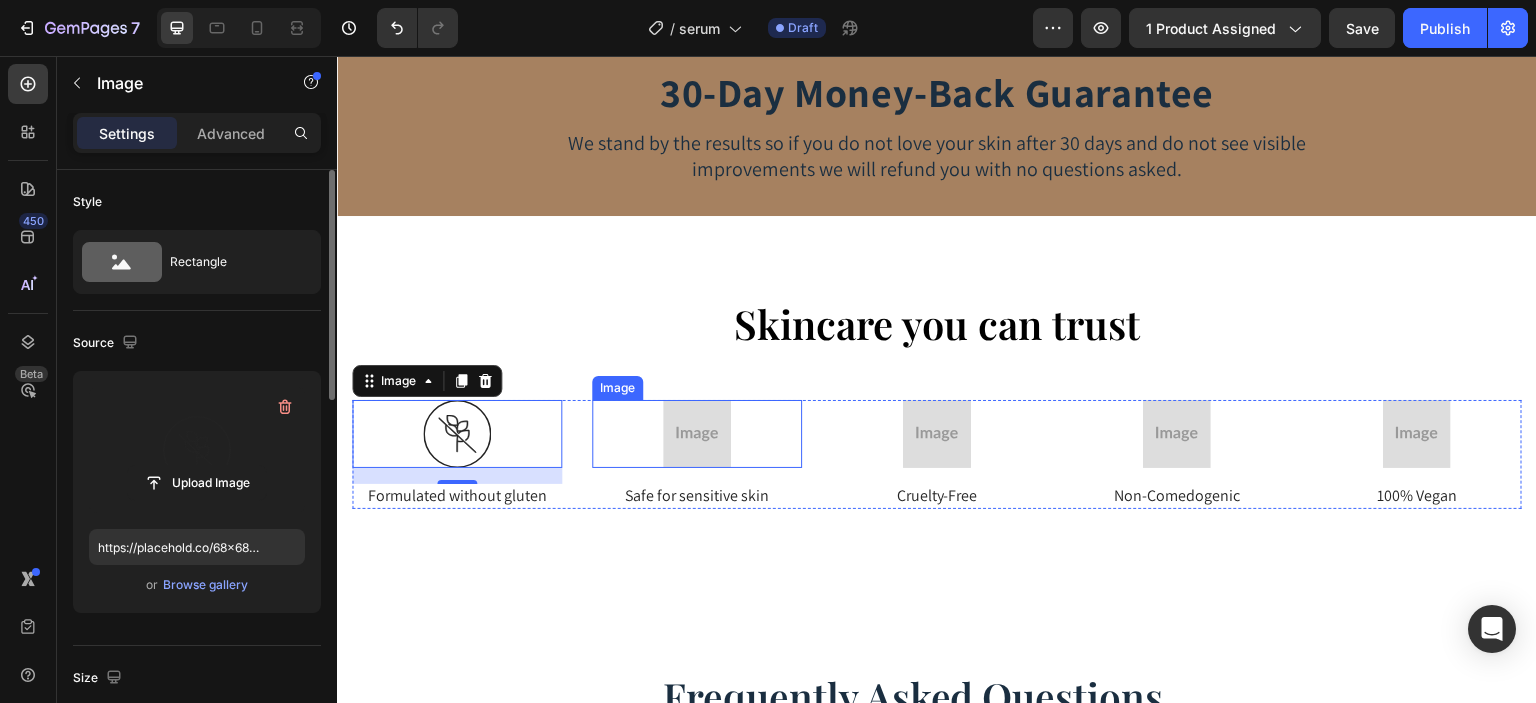 click at bounding box center [697, 434] 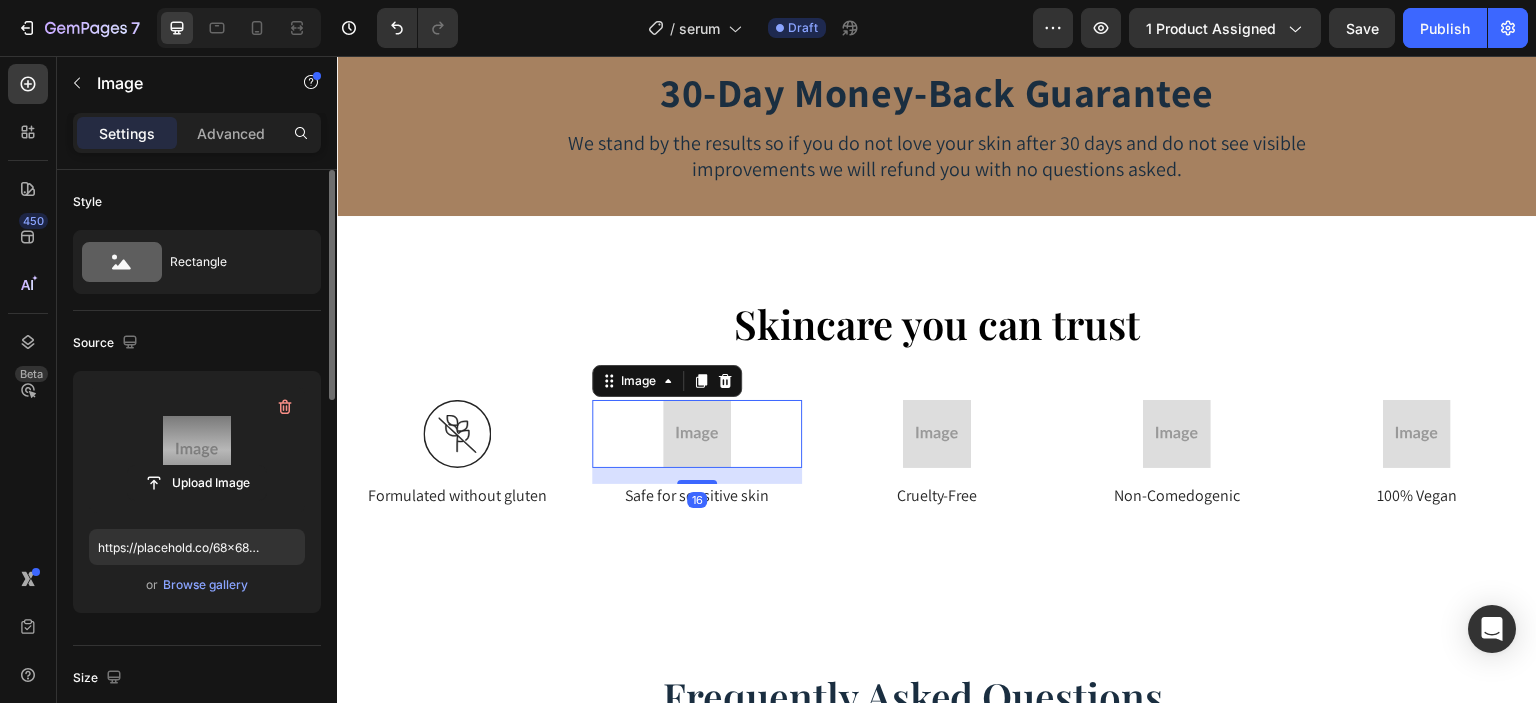 click at bounding box center (197, 450) 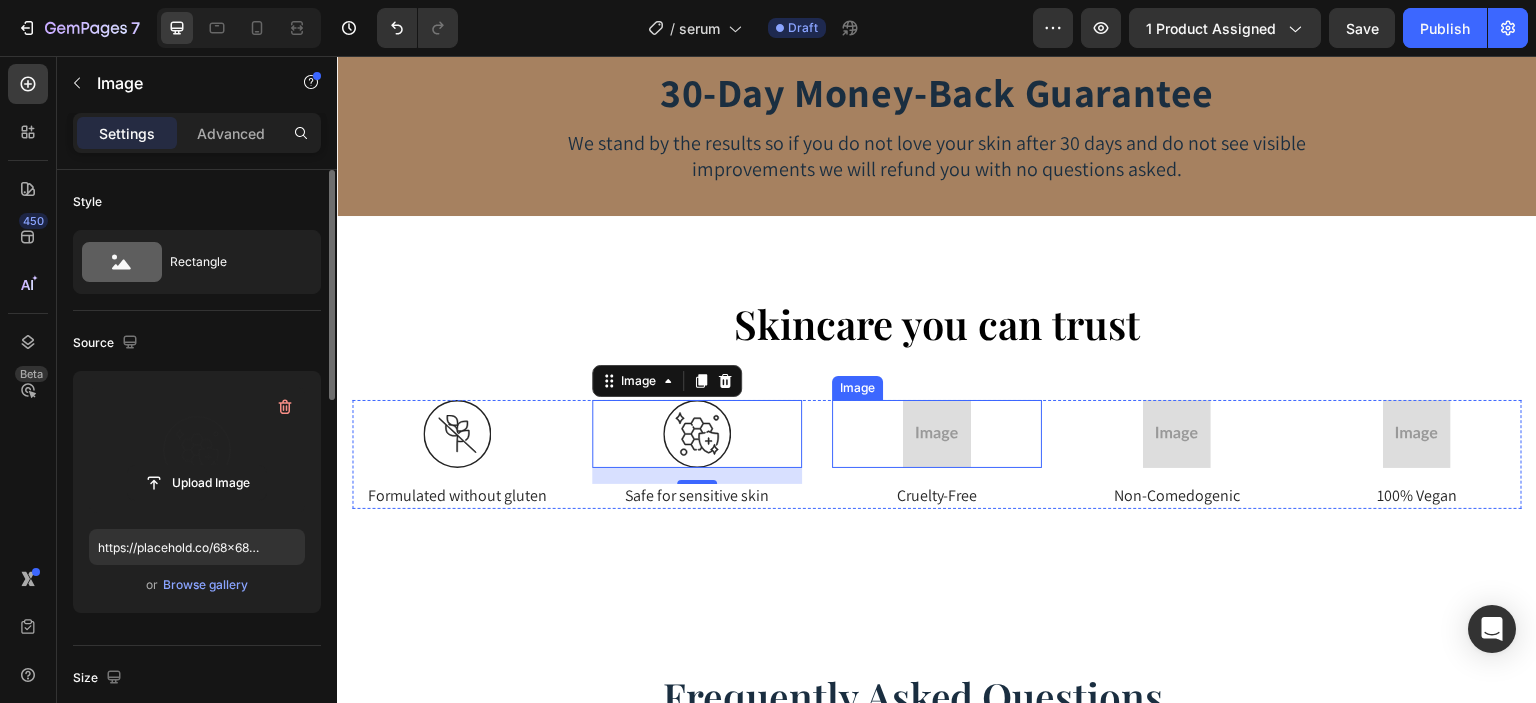 click at bounding box center [937, 434] 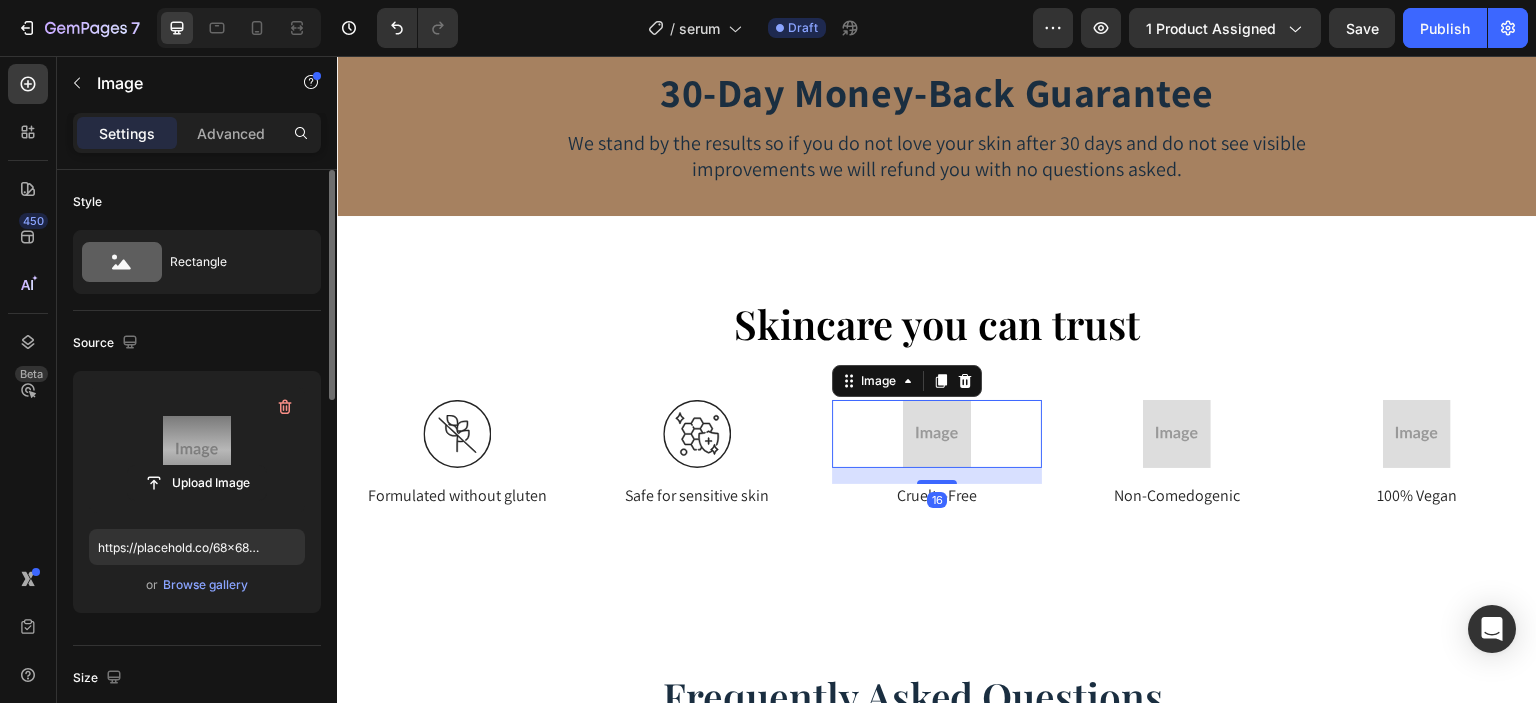 click at bounding box center [197, 450] 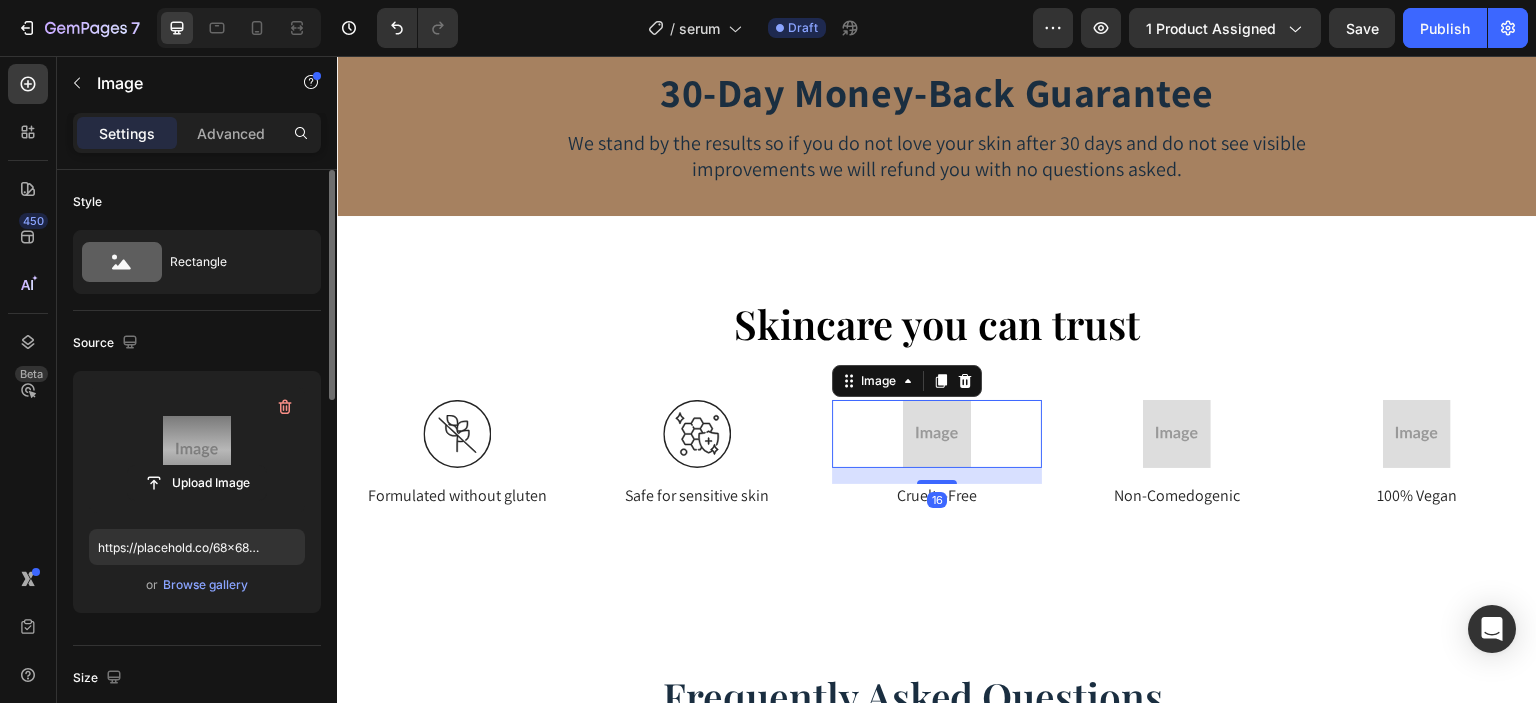 click 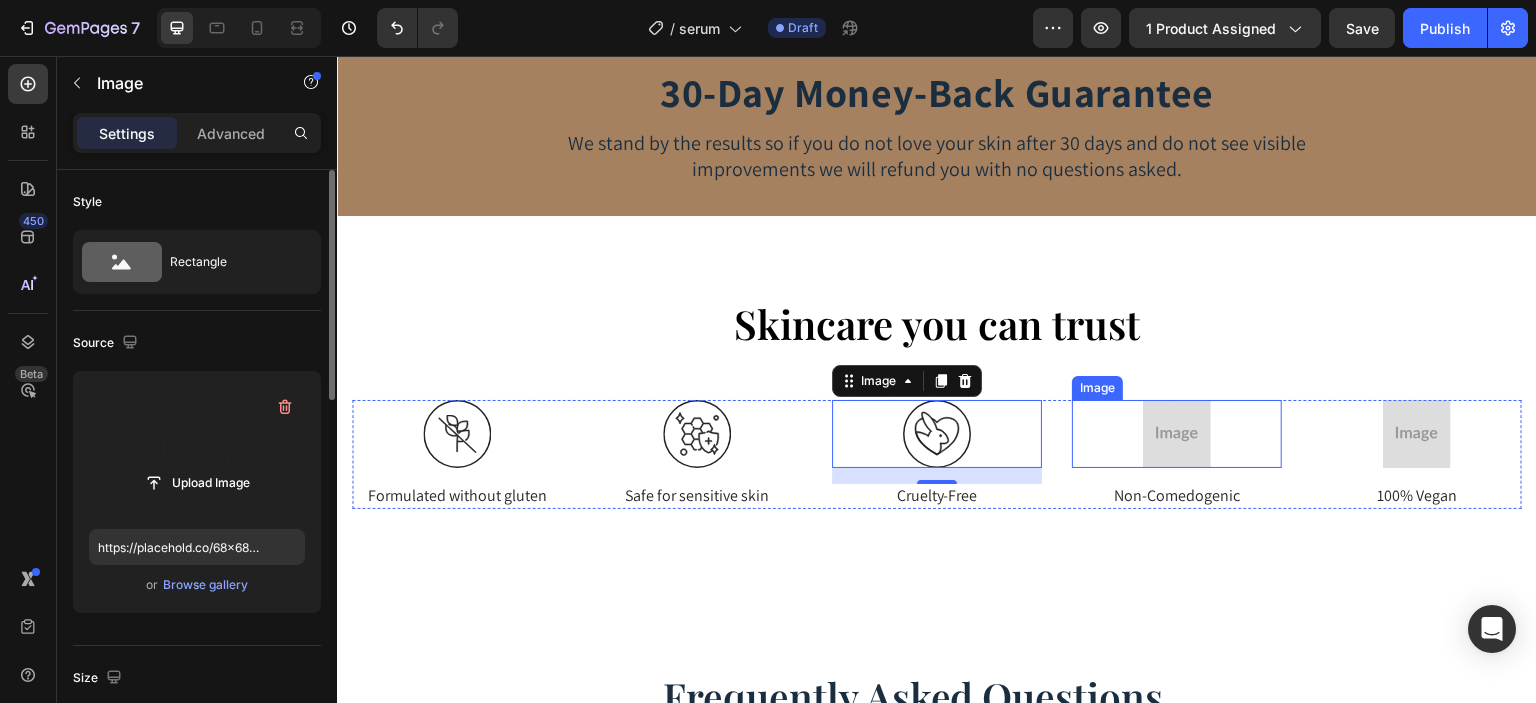 click at bounding box center (1177, 434) 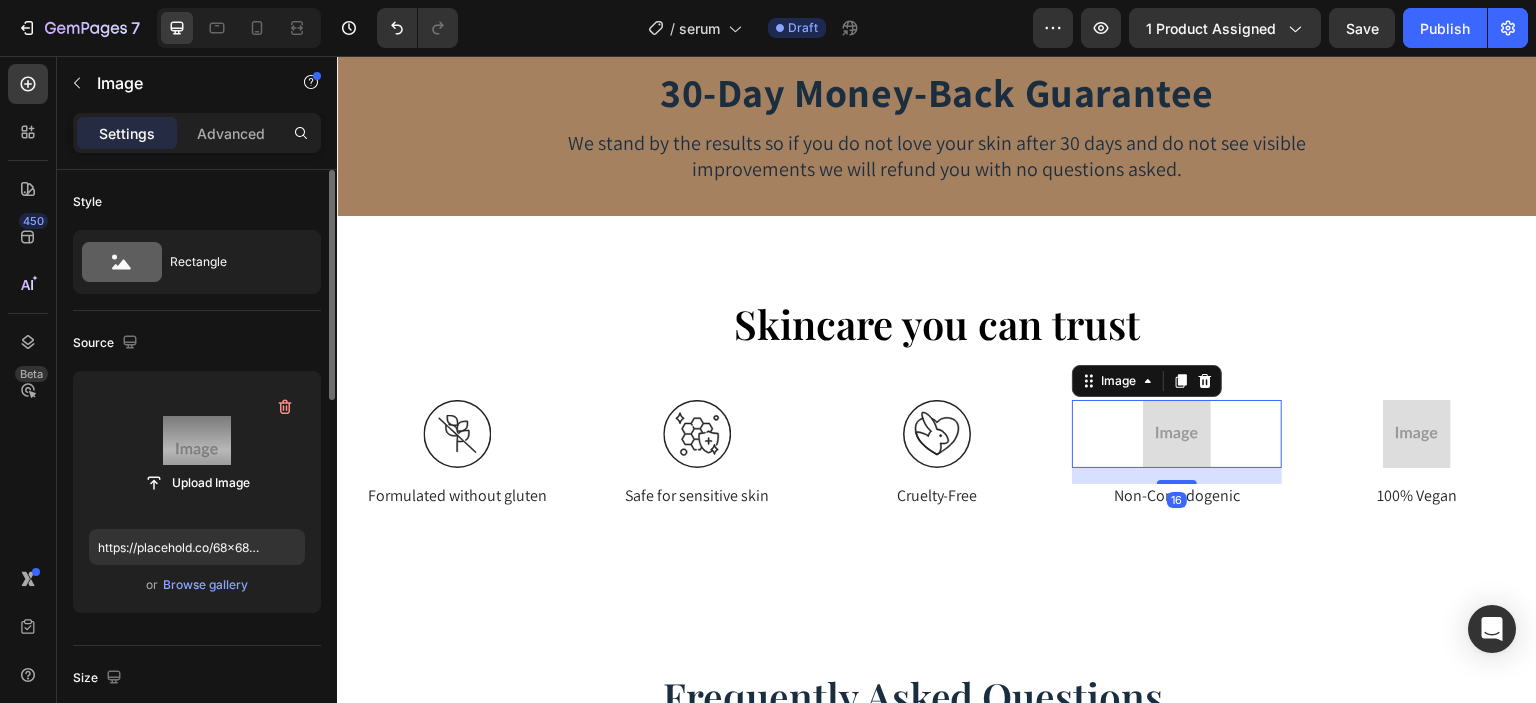 click at bounding box center [197, 450] 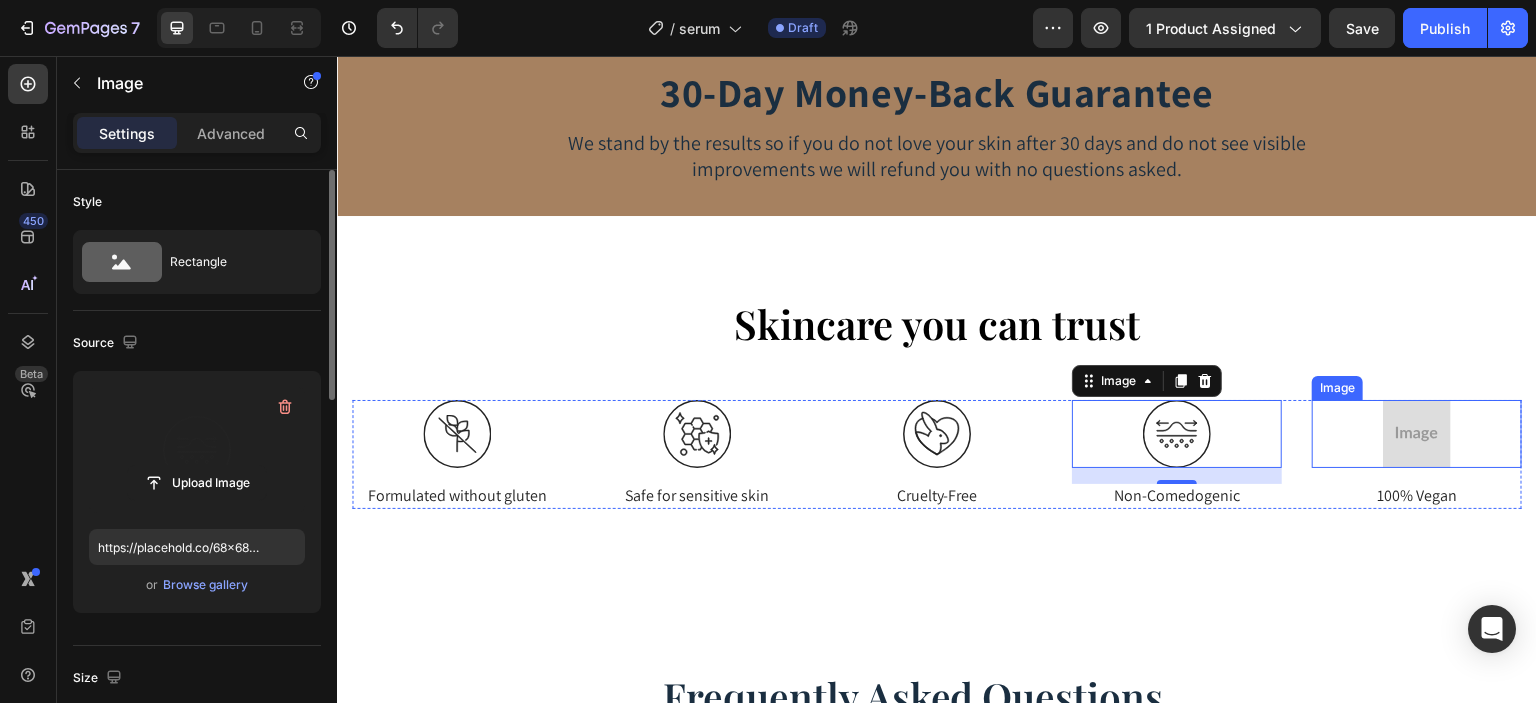 click at bounding box center (1417, 434) 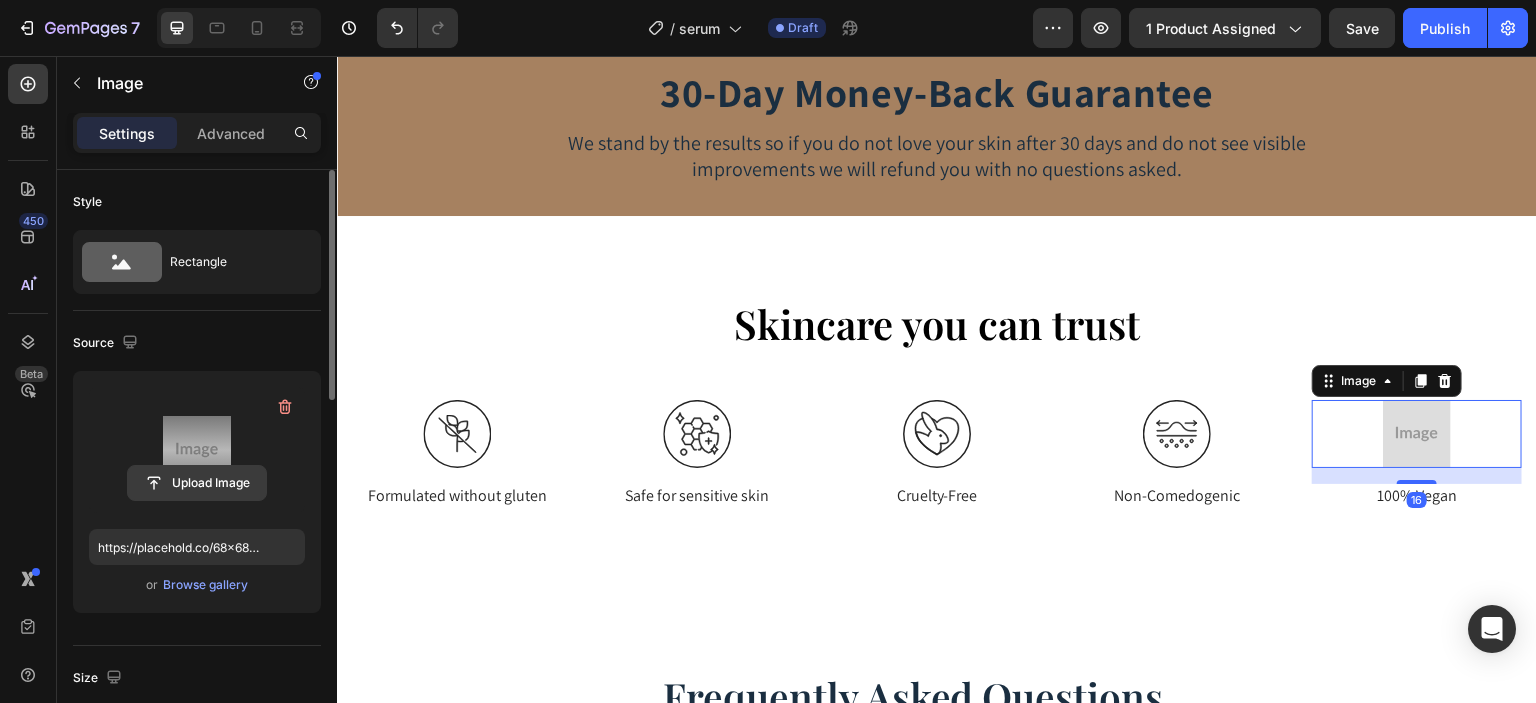 click 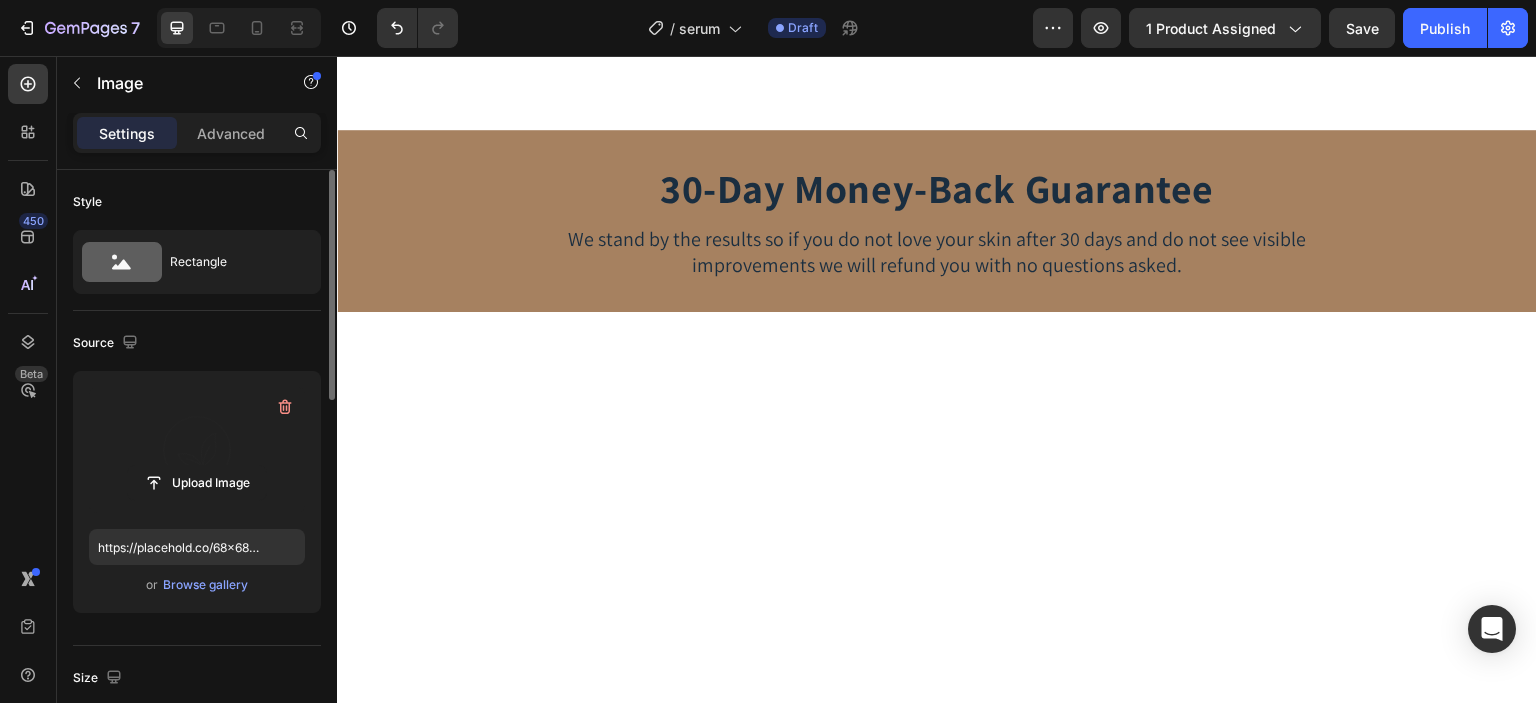 scroll, scrollTop: 3303, scrollLeft: 0, axis: vertical 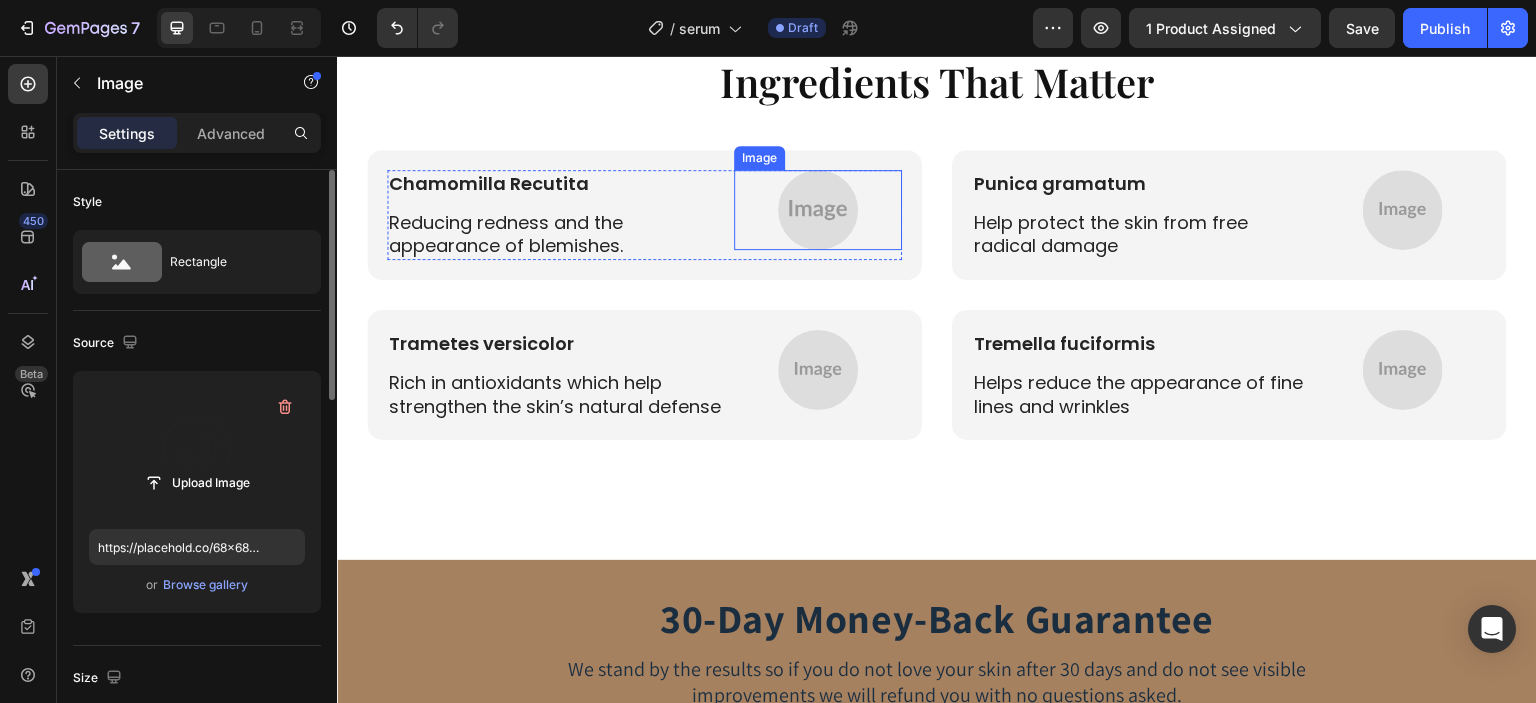 click at bounding box center (818, 210) 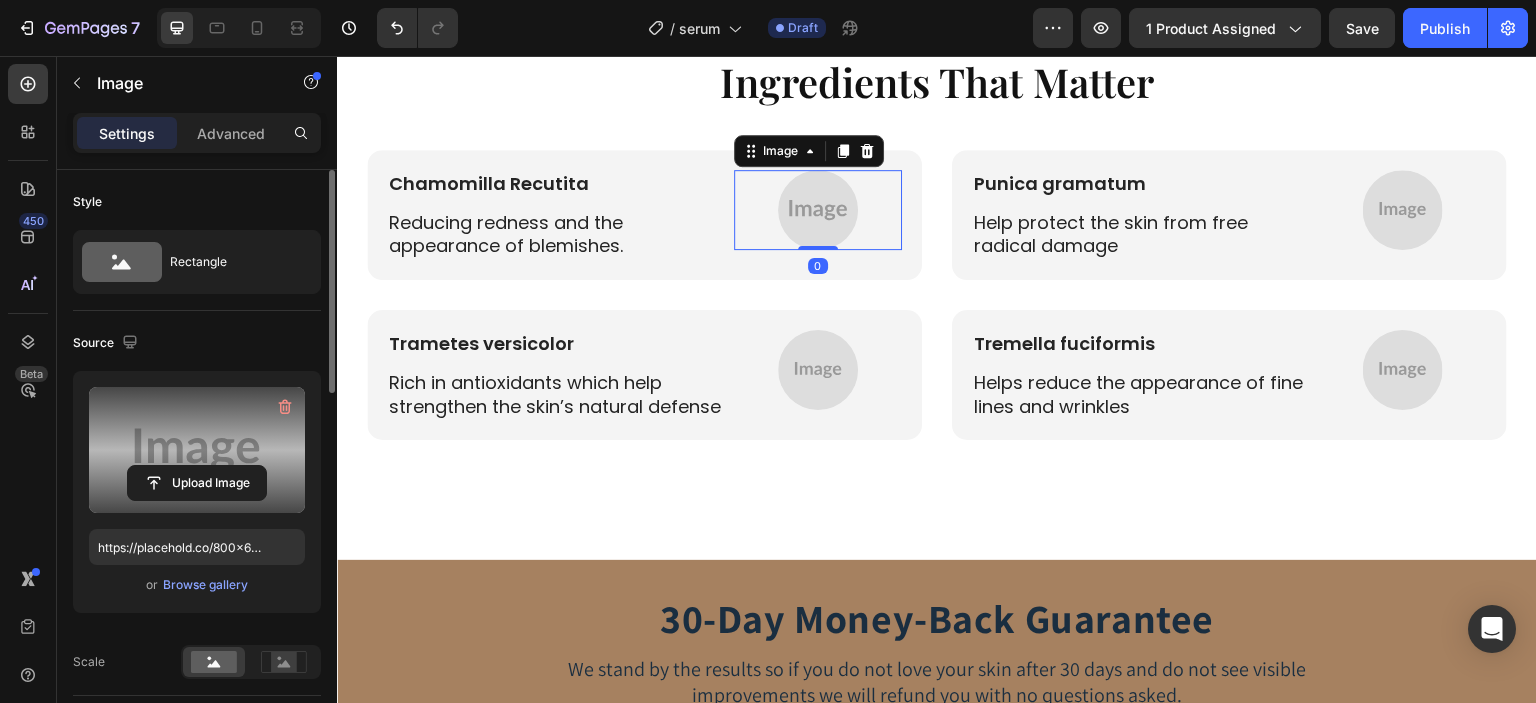 click at bounding box center [197, 450] 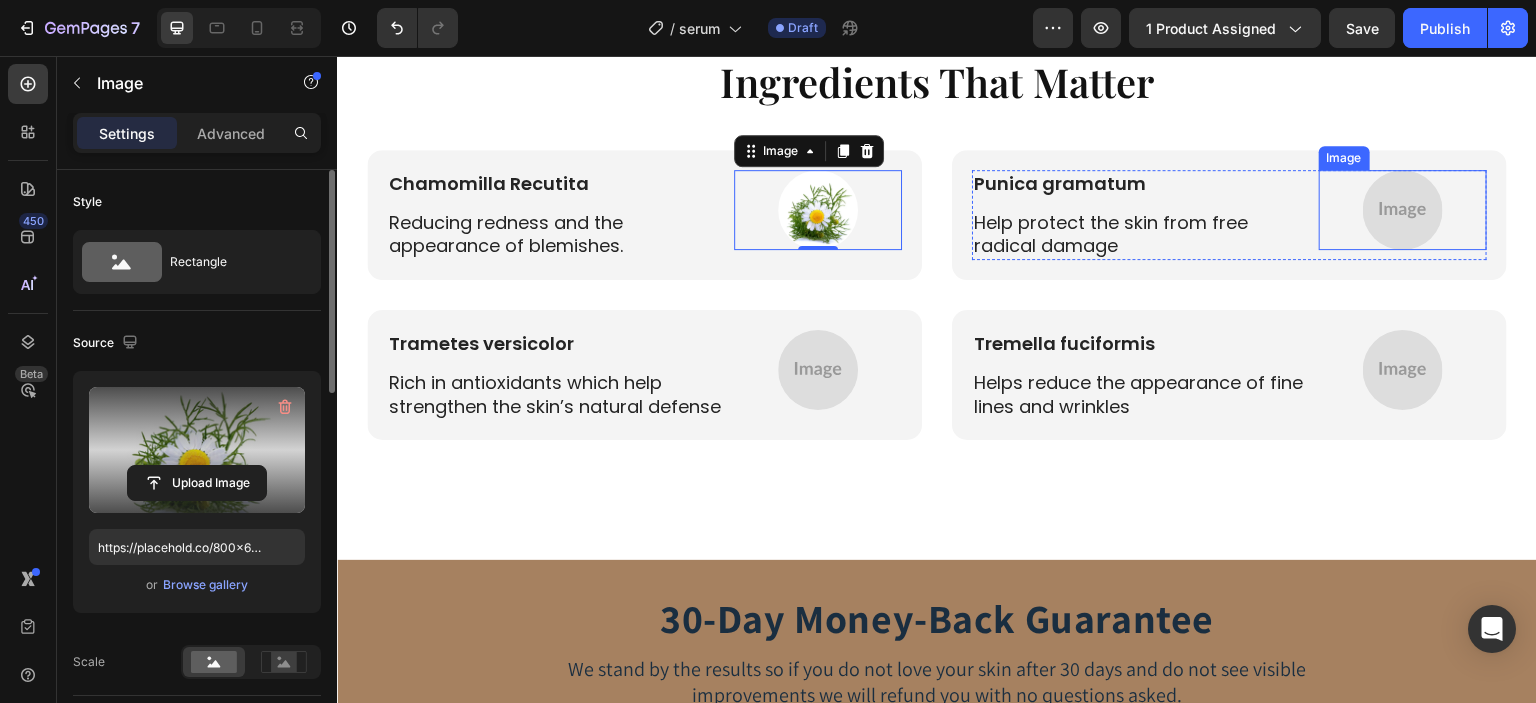 click at bounding box center (1403, 210) 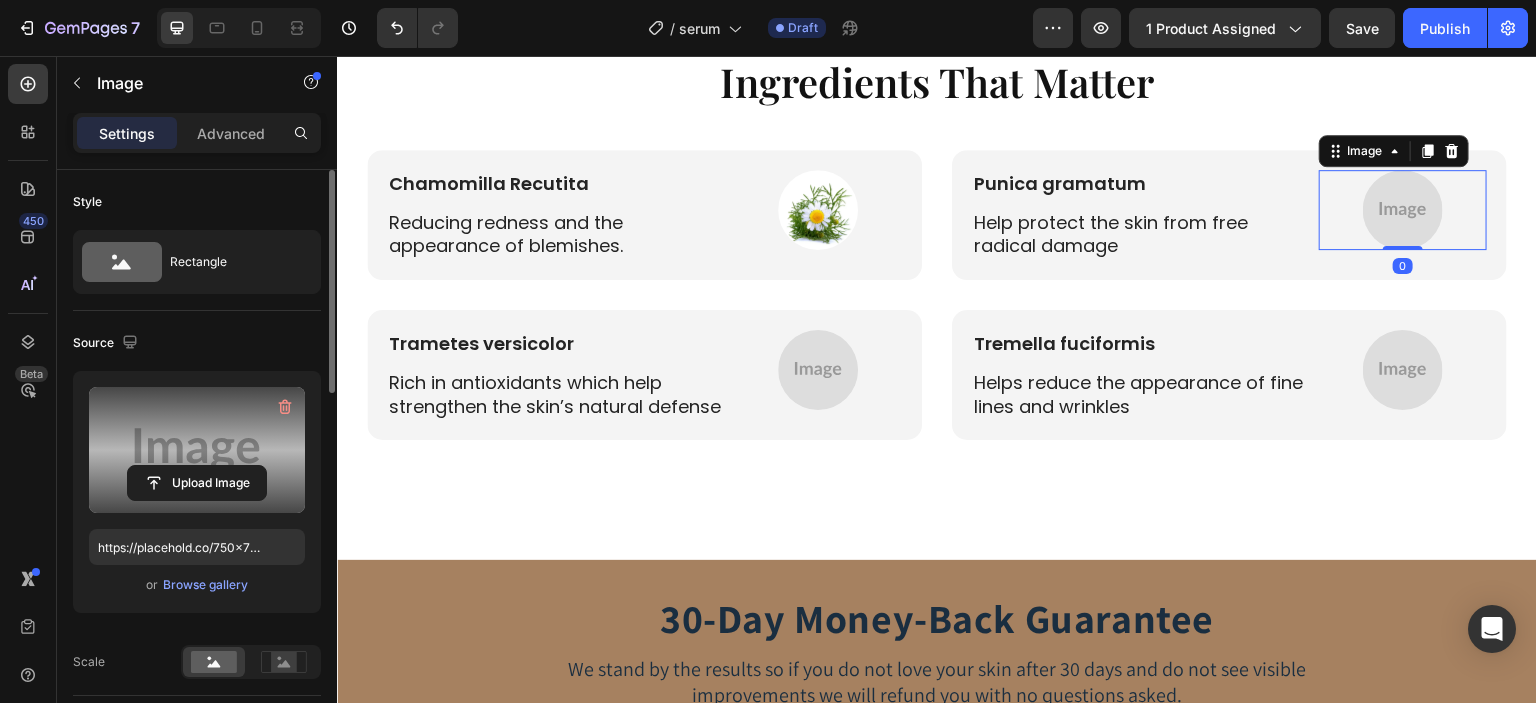 click at bounding box center (197, 450) 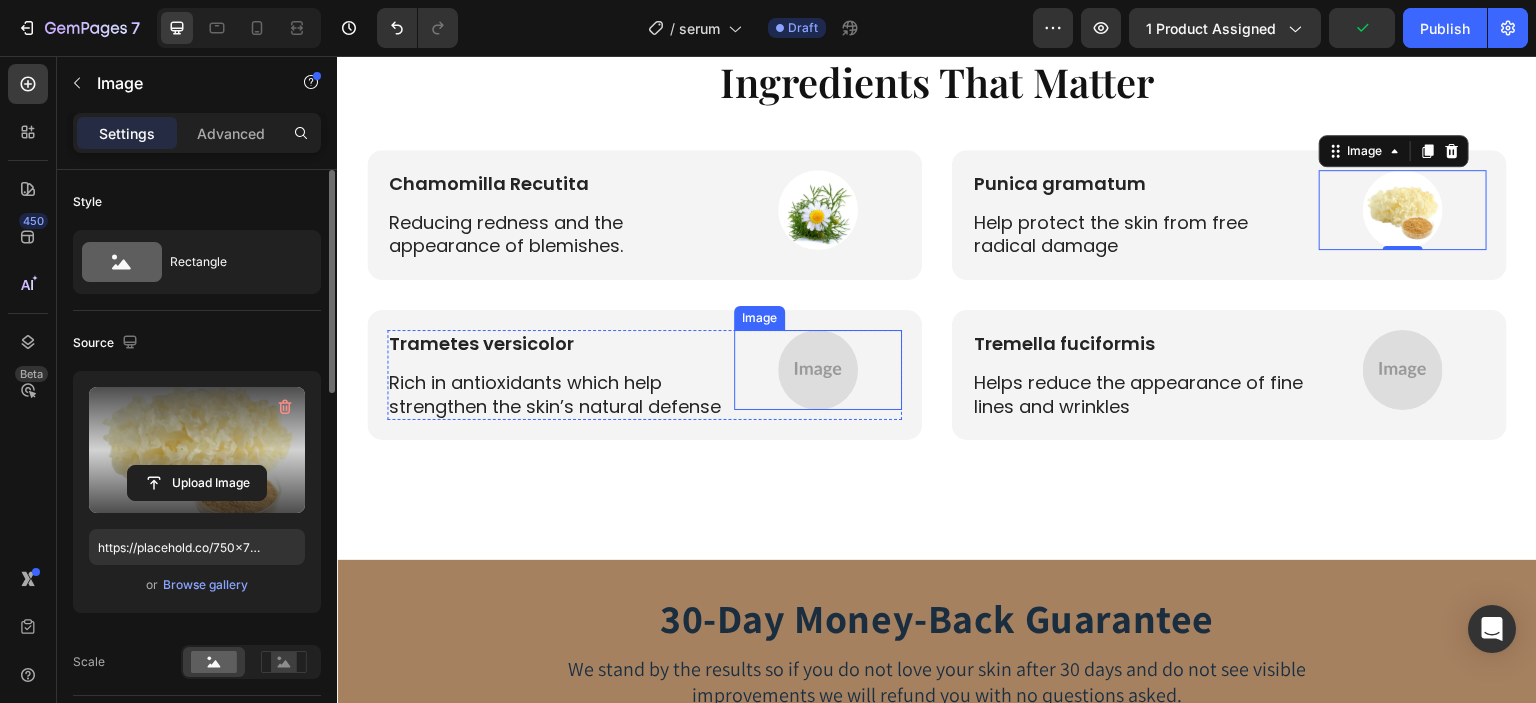 click at bounding box center (818, 370) 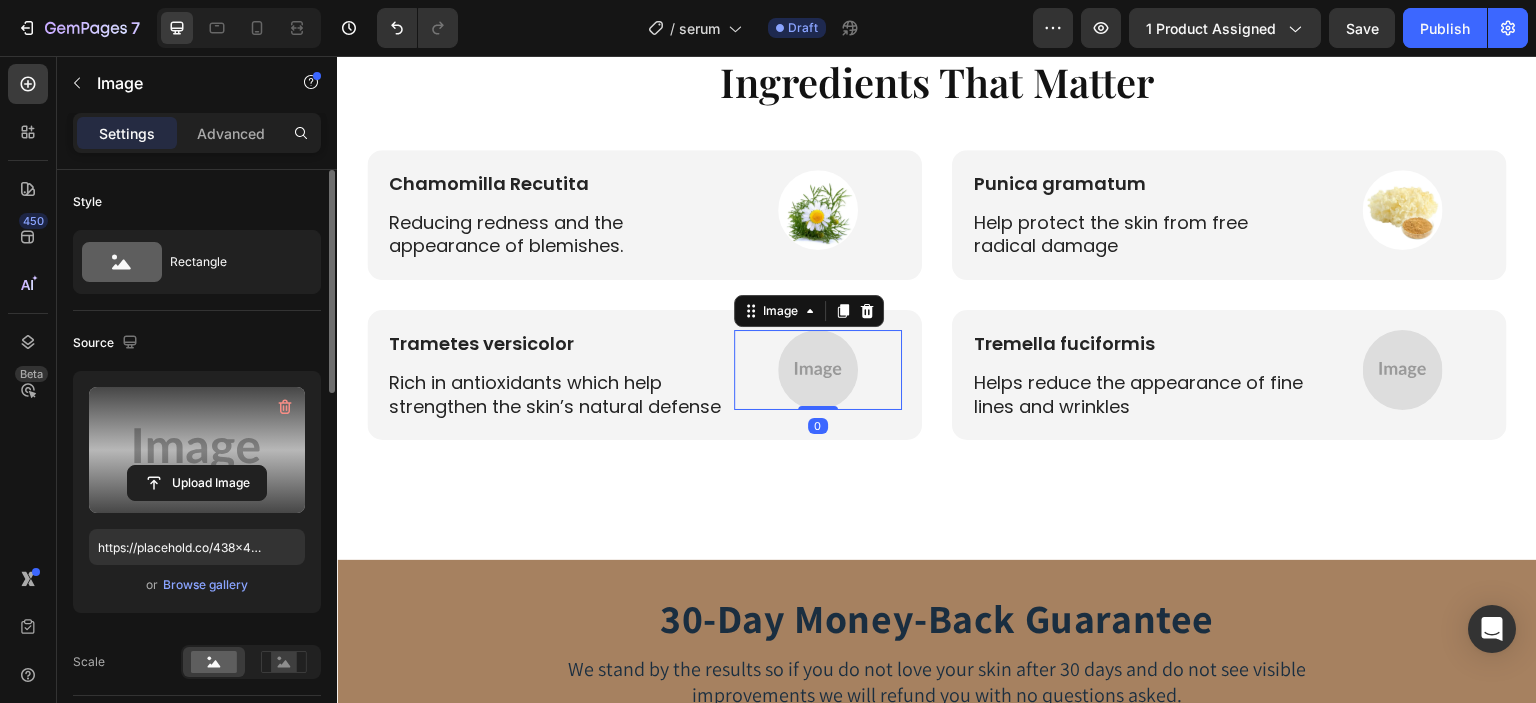 click at bounding box center (197, 450) 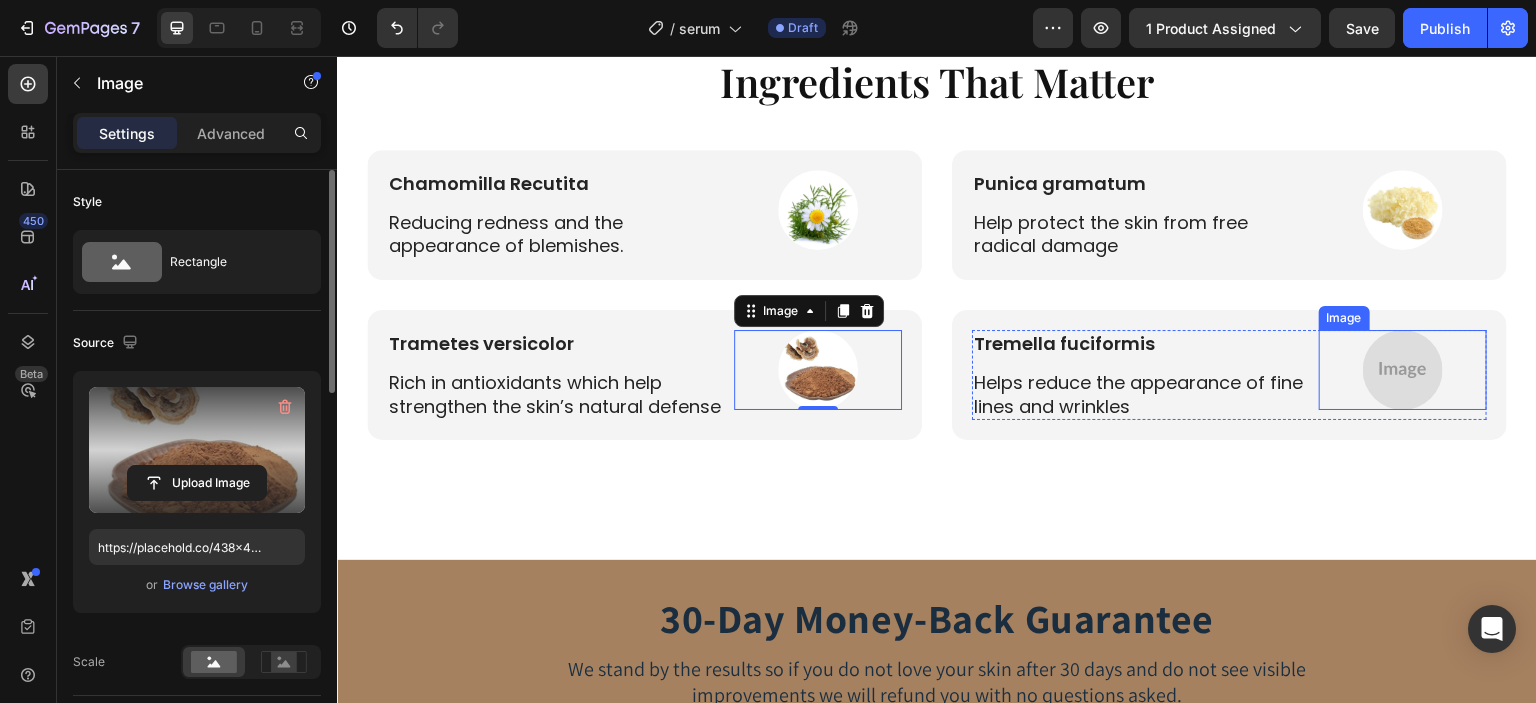 click at bounding box center (1403, 370) 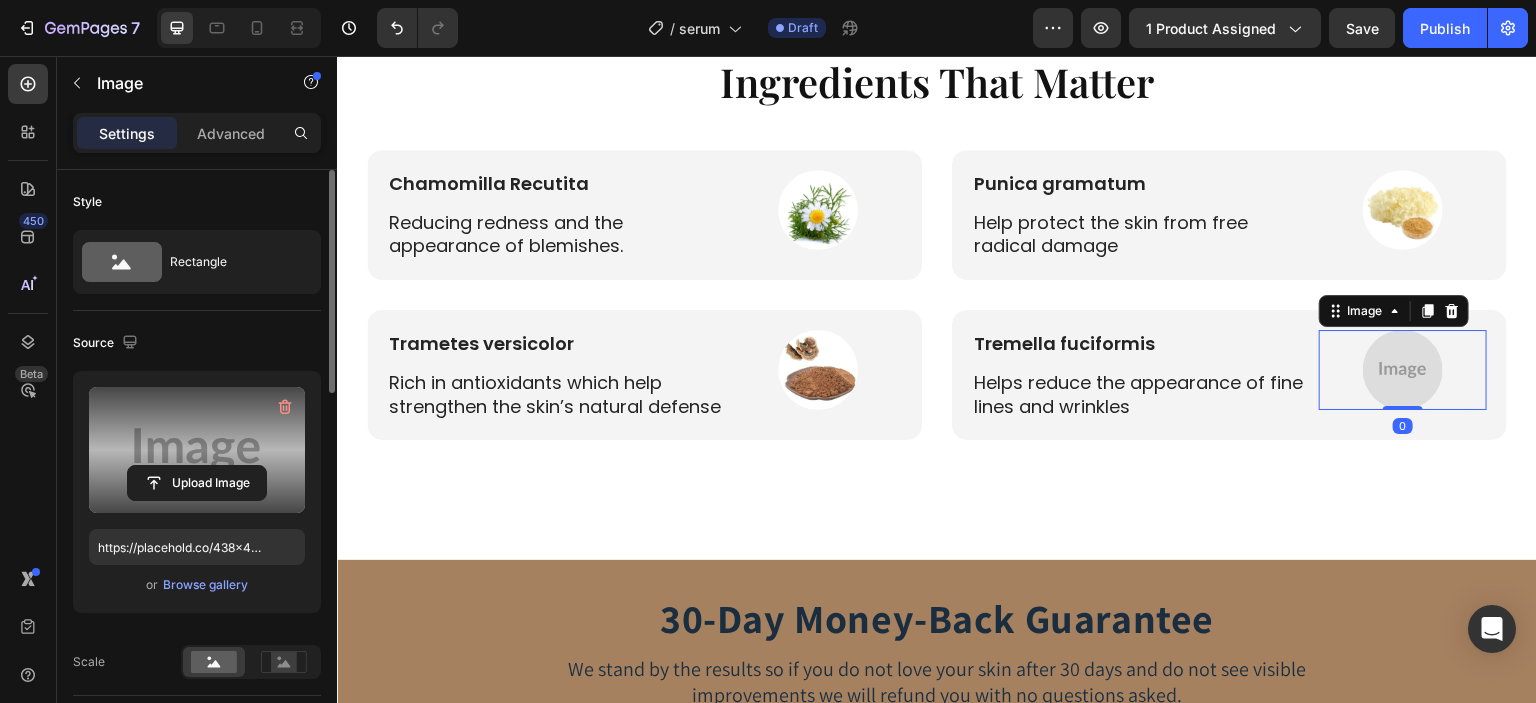 click at bounding box center (197, 450) 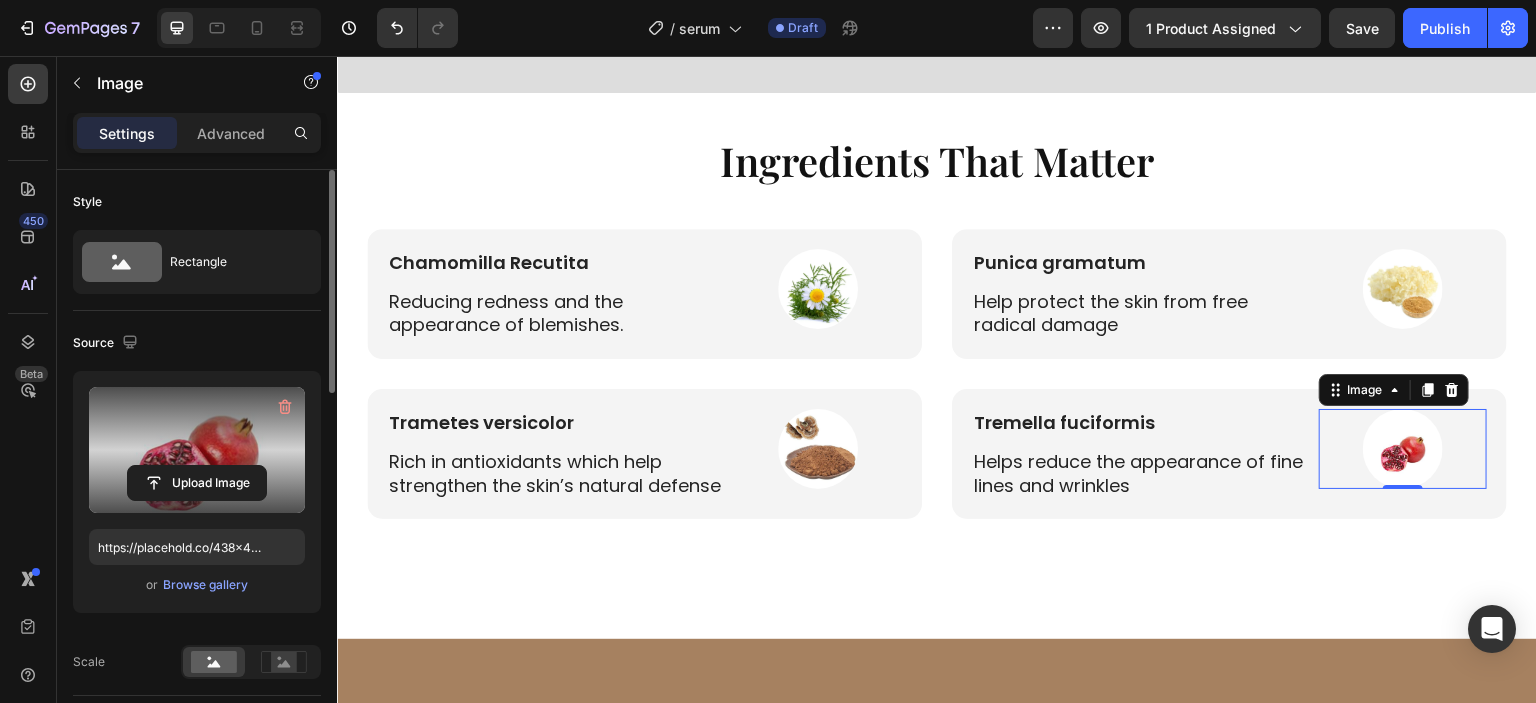 scroll, scrollTop: 2714, scrollLeft: 0, axis: vertical 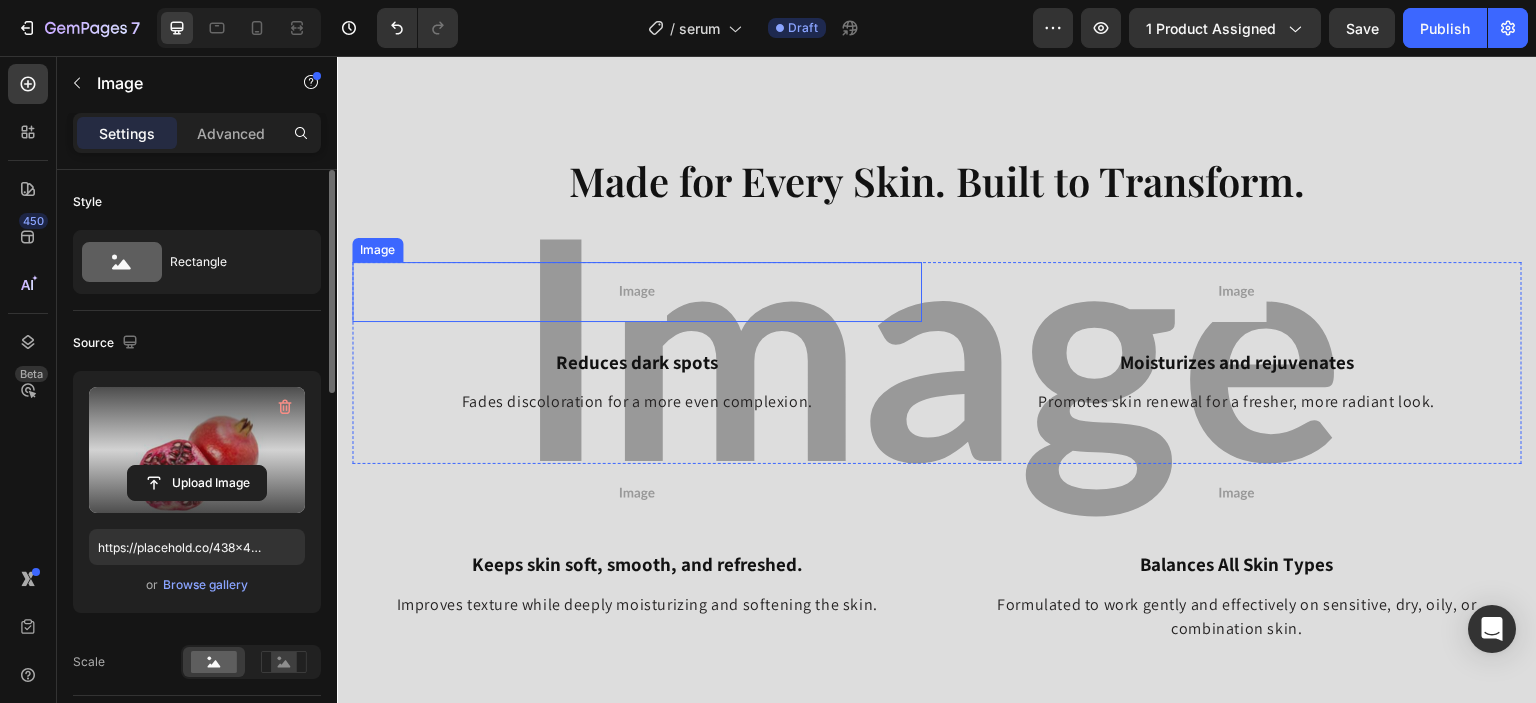 click at bounding box center [637, 292] 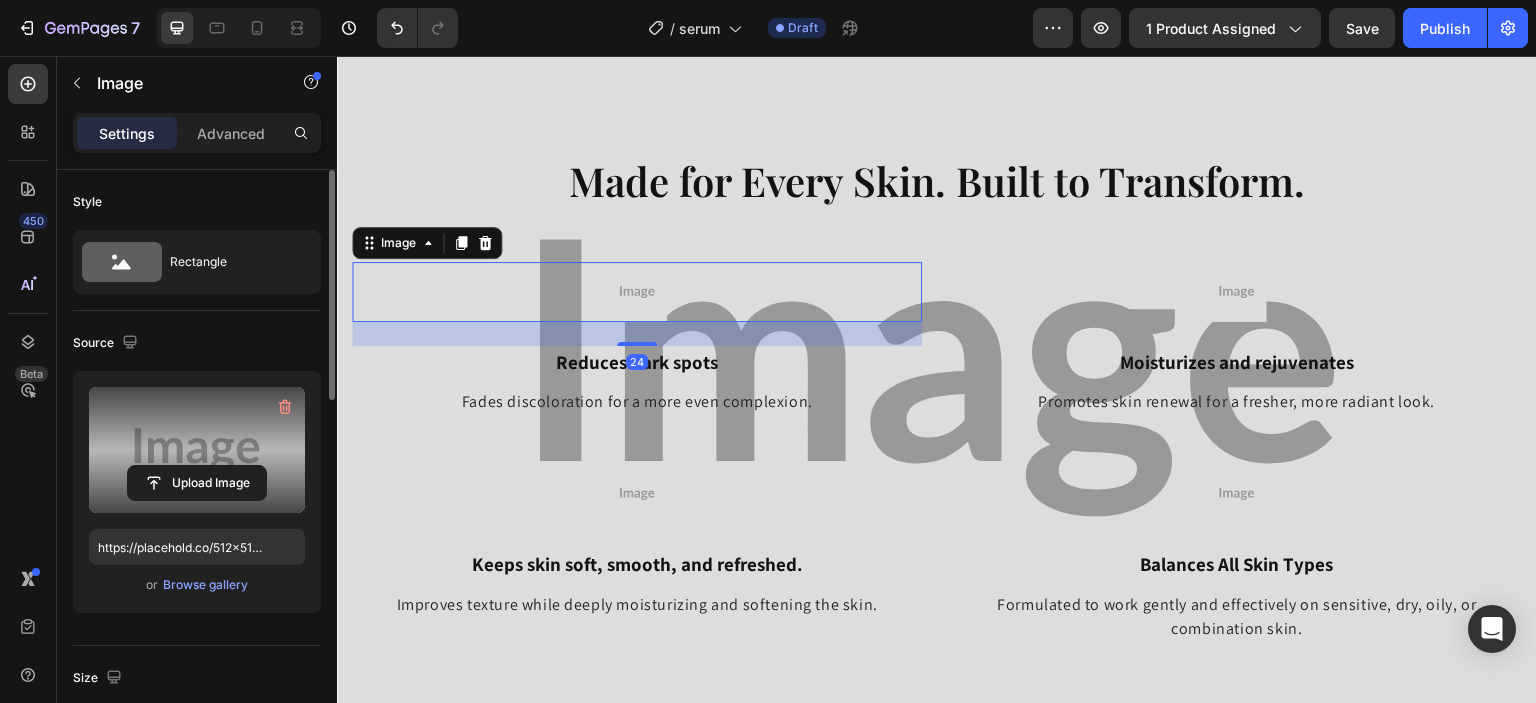 click at bounding box center [197, 450] 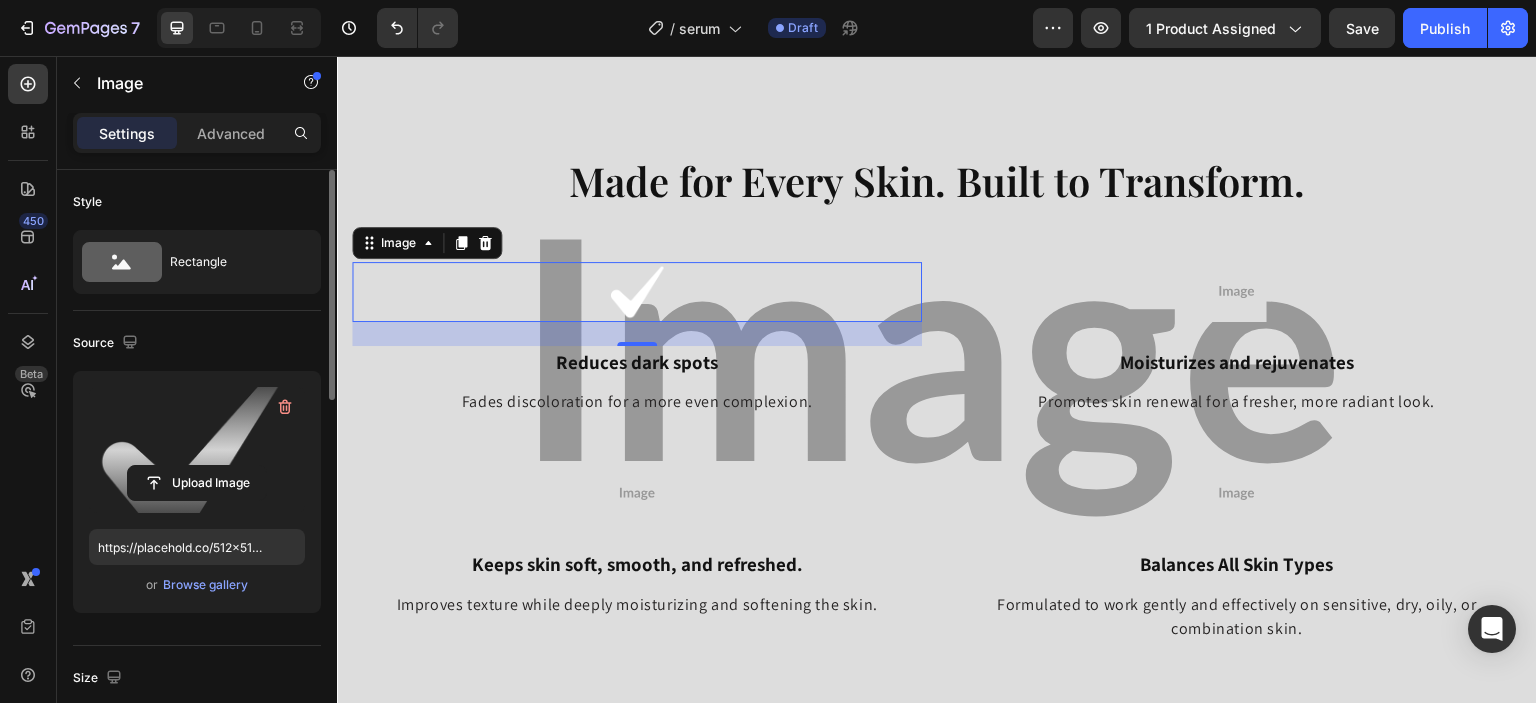 click at bounding box center (197, 450) 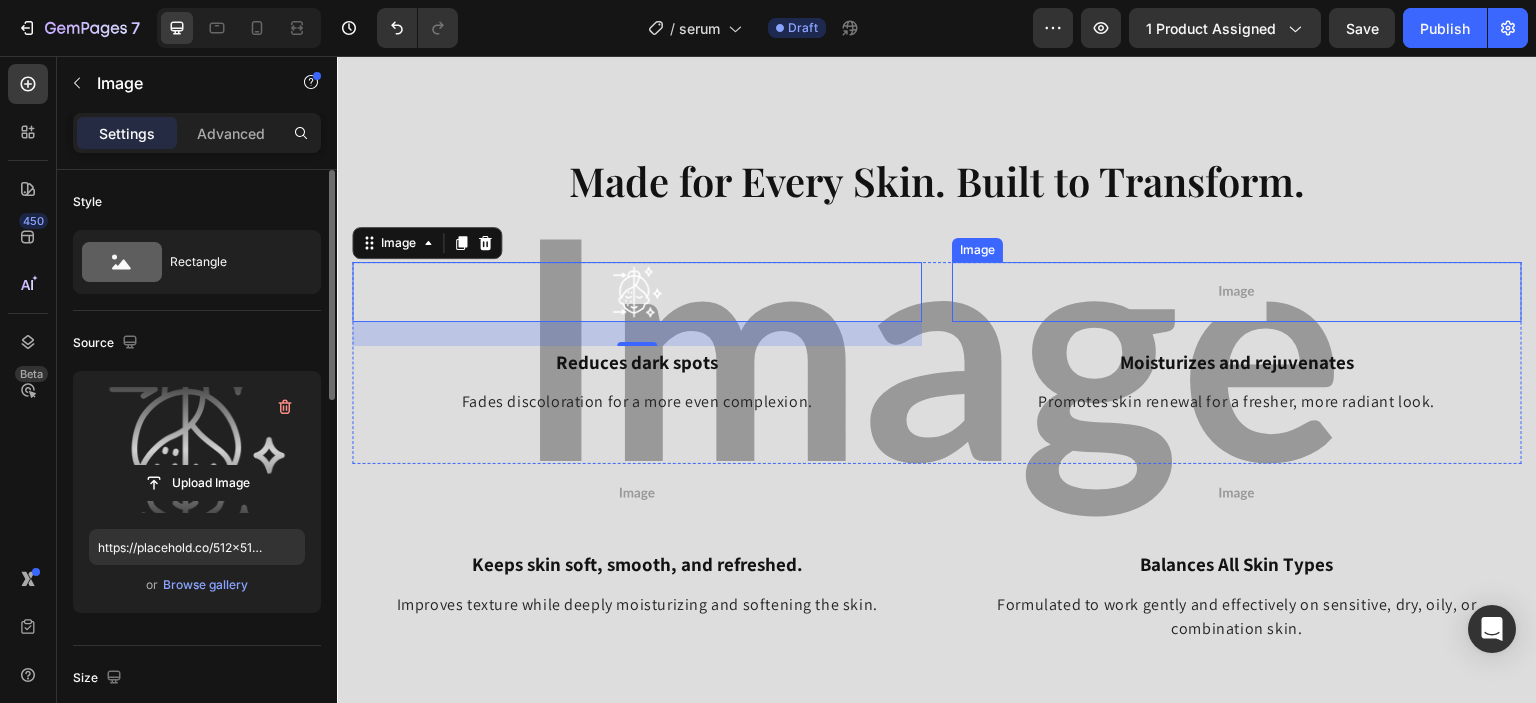 click at bounding box center [1237, 292] 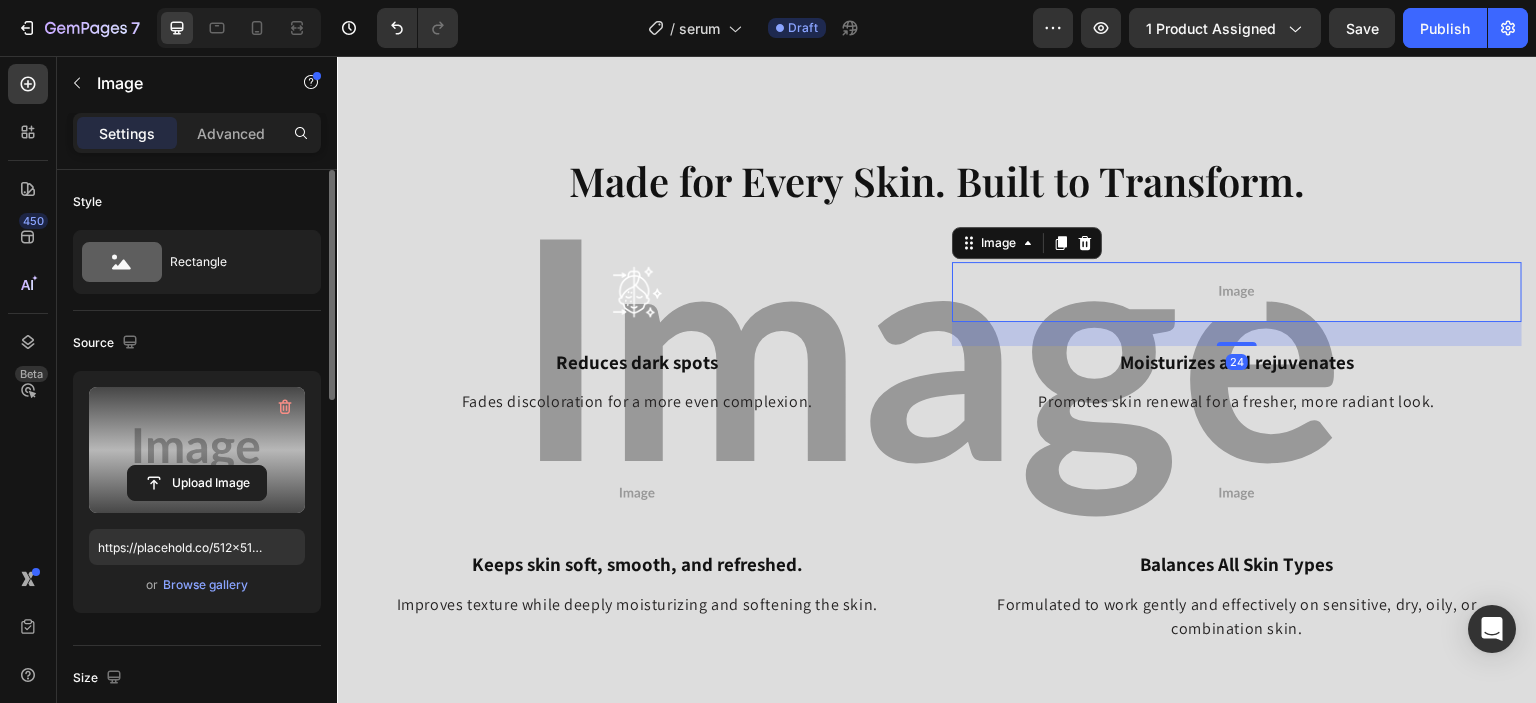 click at bounding box center [197, 450] 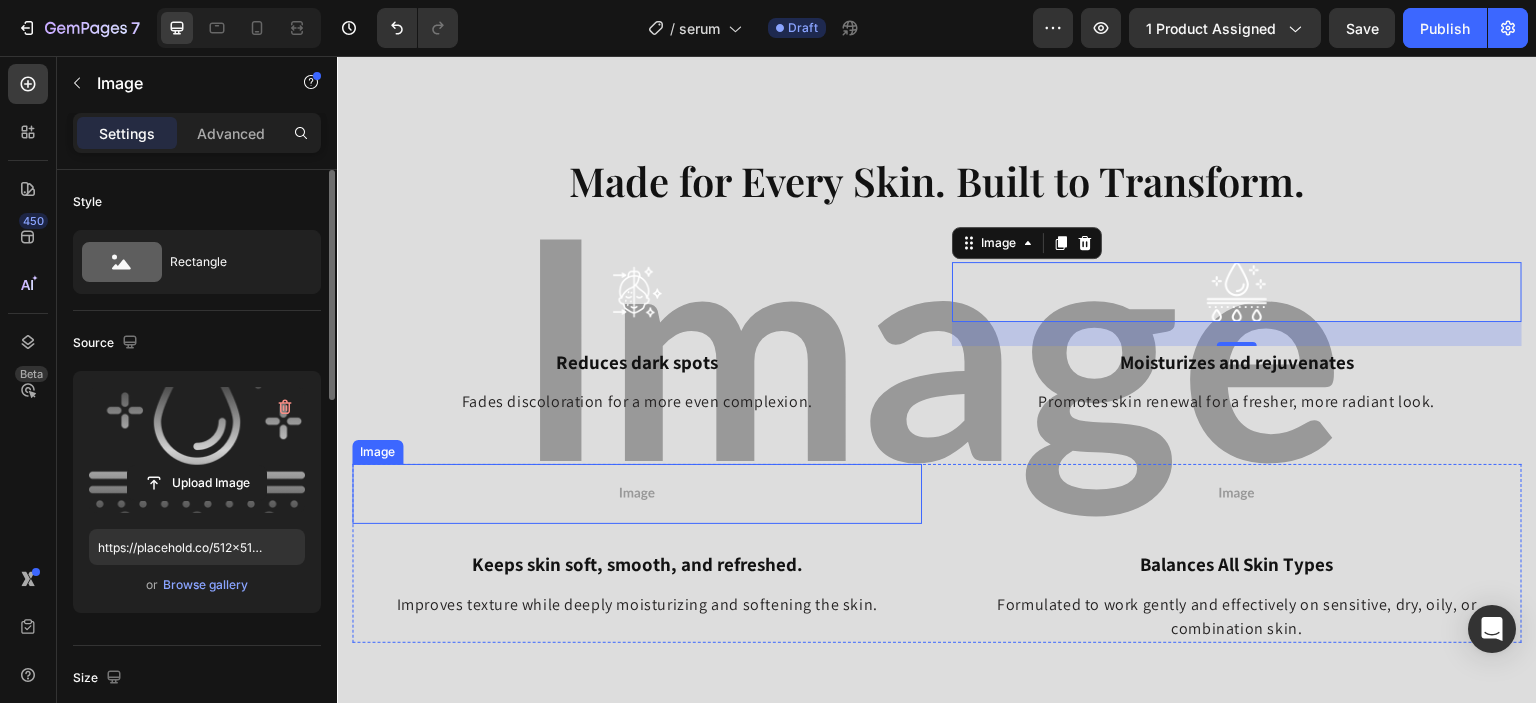 click at bounding box center [637, 494] 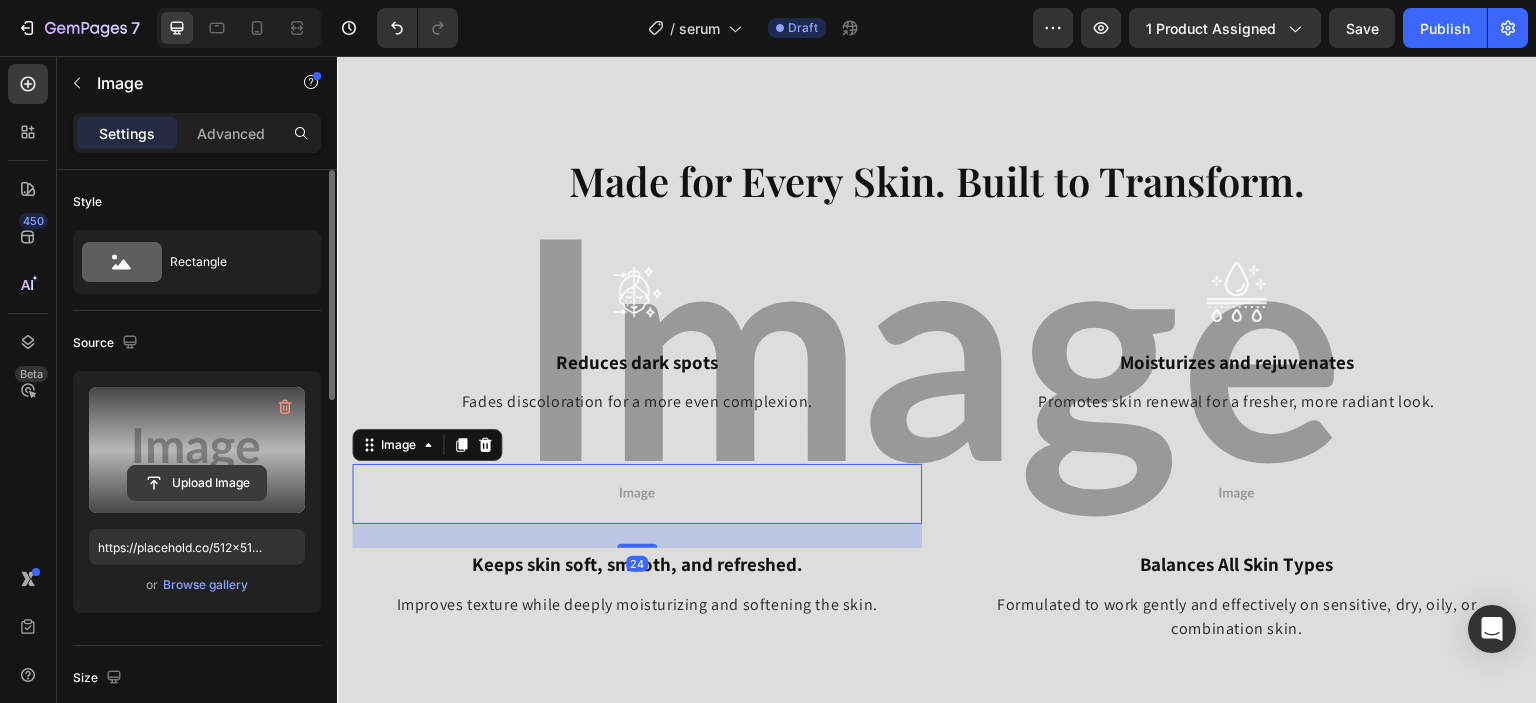 click 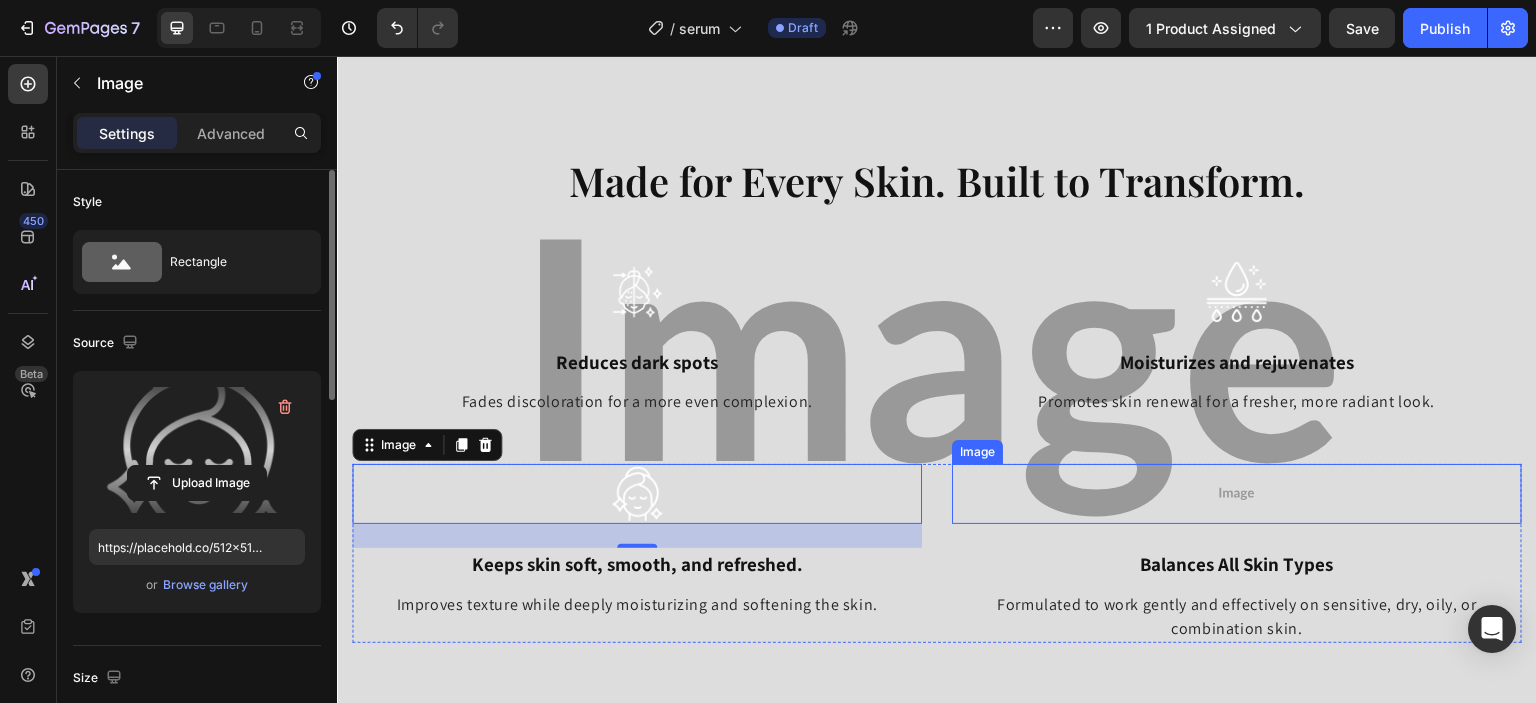 click at bounding box center [1237, 494] 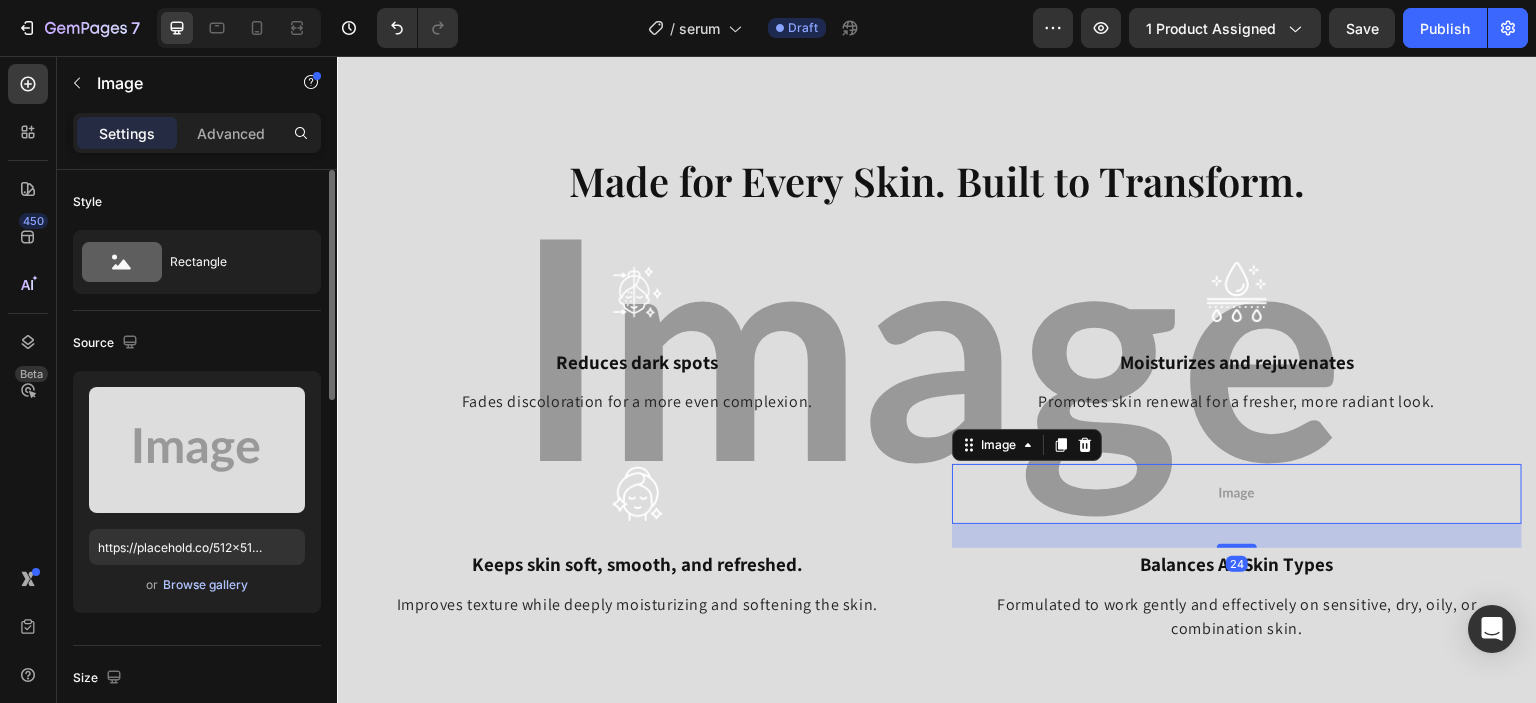 click on "Browse gallery" at bounding box center [205, 585] 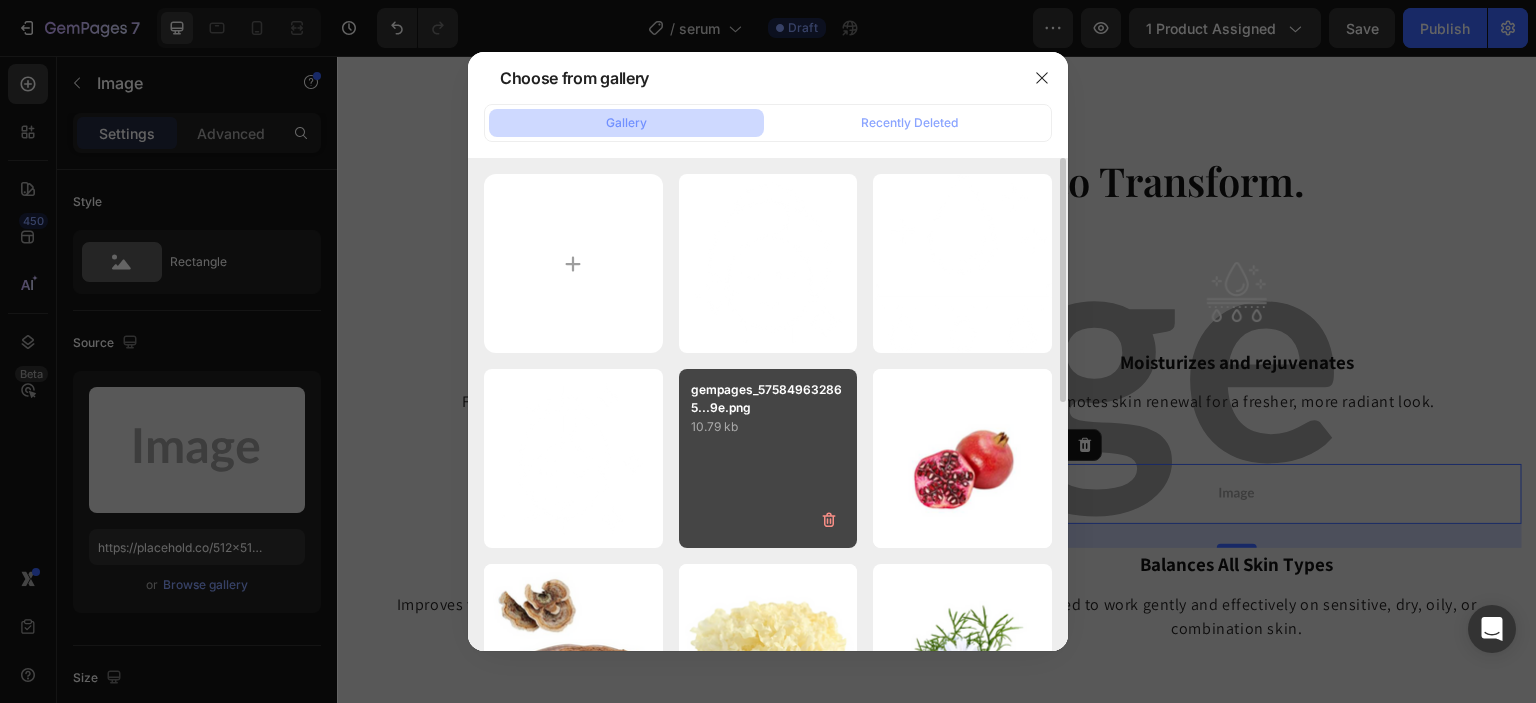 click on "gempages_575849632865...9e.png 10.79 kb" at bounding box center [768, 458] 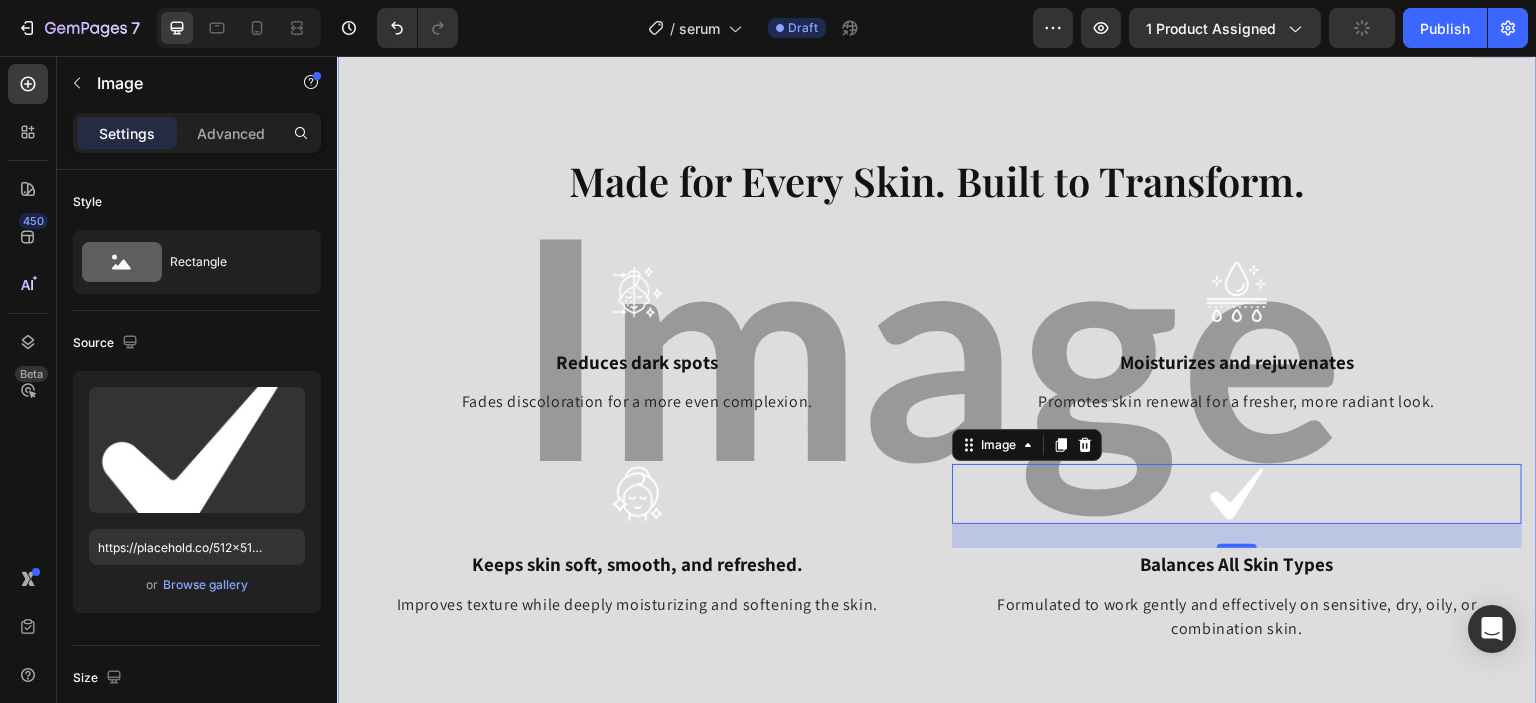 click on "Made for Every Skin. Built to Transform. Heading Image Reduces dark spots Text Block Fades discoloration for a more even complexion. Text block Image Moisturizes and rejuvenates Text Block Promotes skin renewal for a fresher, more radiant look. Text block Row Image Keeps skin soft, smooth, and refreshed. Text Block Improves texture while deeply moisturizing and softening the skin. Text block Image   24 Balances All Skin Types Text Block Formulated to work gently and effectively on sensitive, dry, oily, or combination skin. Text block Row Row Section 5" at bounding box center (937, 378) 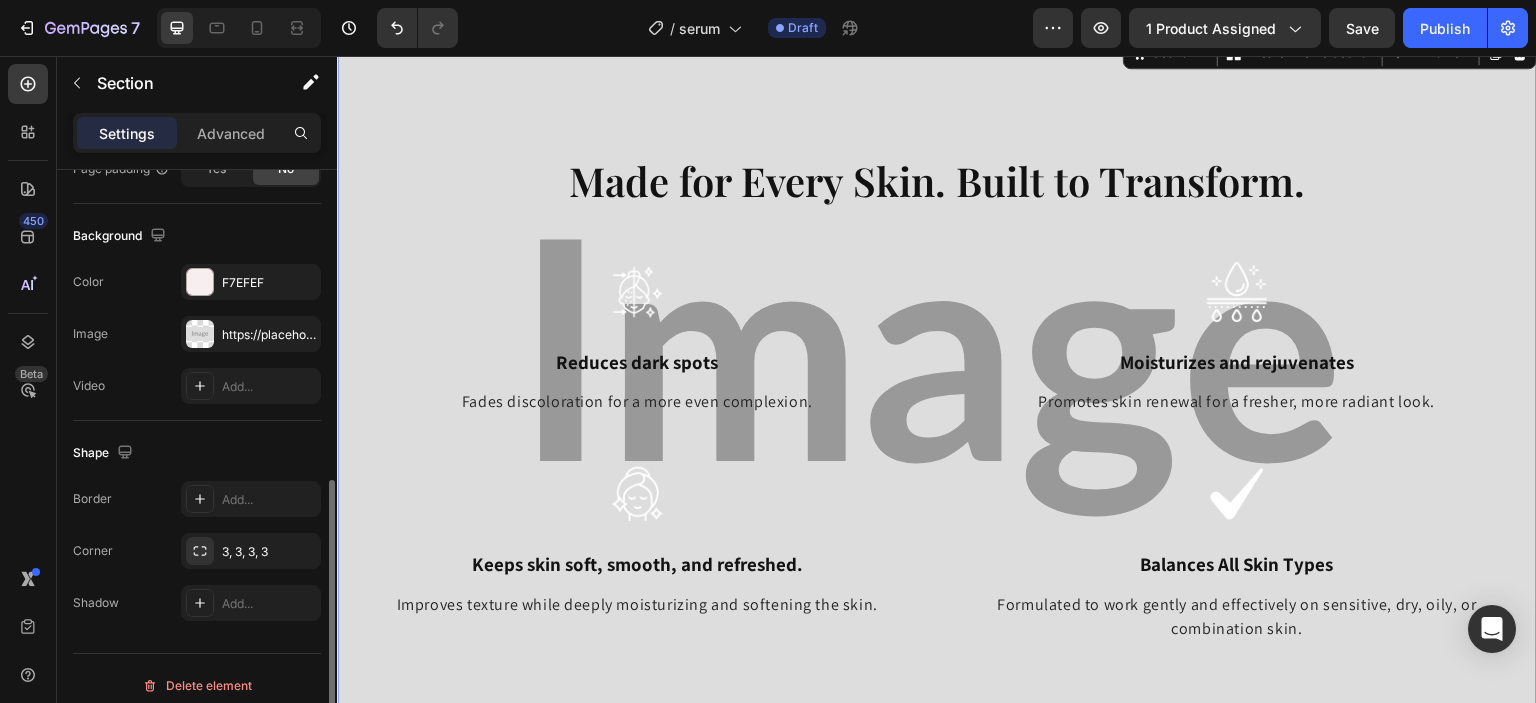 scroll, scrollTop: 625, scrollLeft: 0, axis: vertical 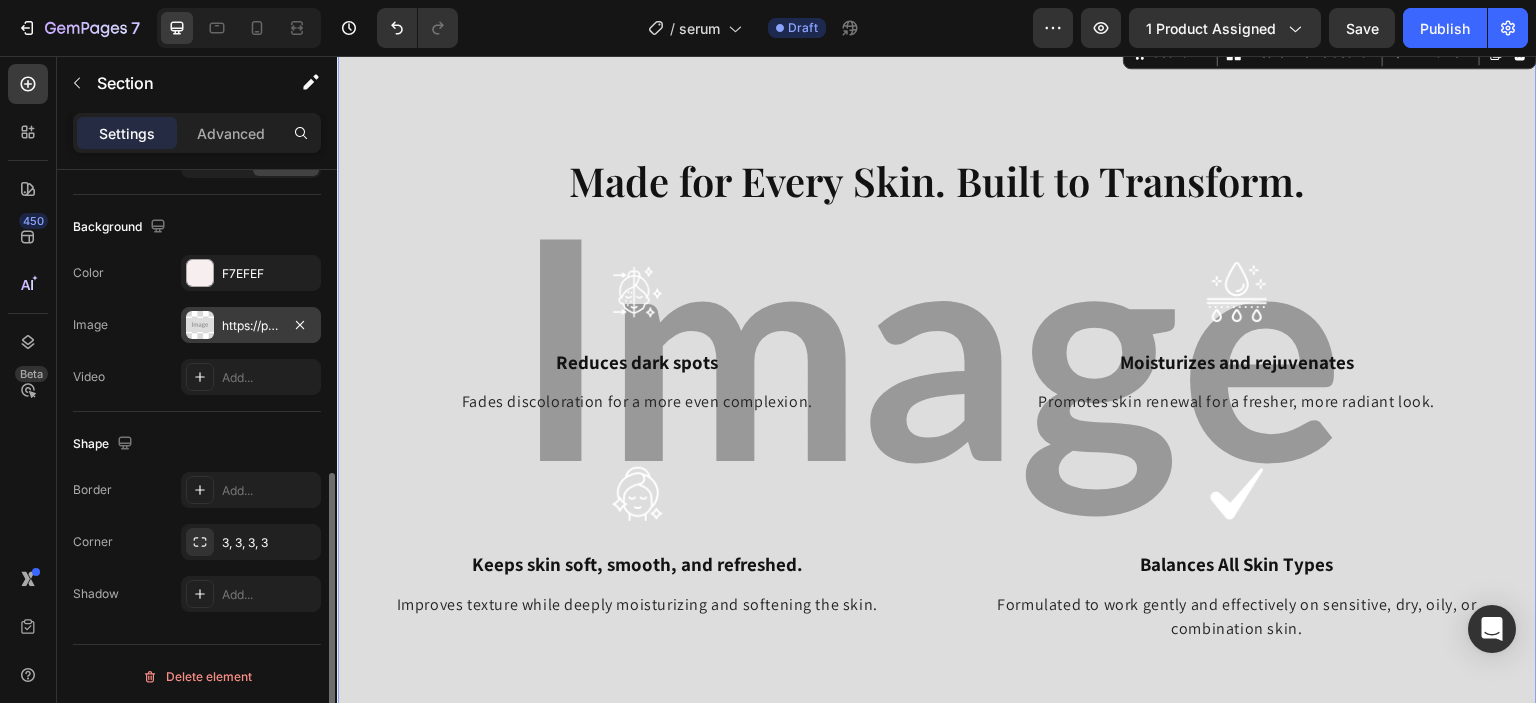 click on "https://placehold.co/2048x1024?text=Image" at bounding box center (251, 326) 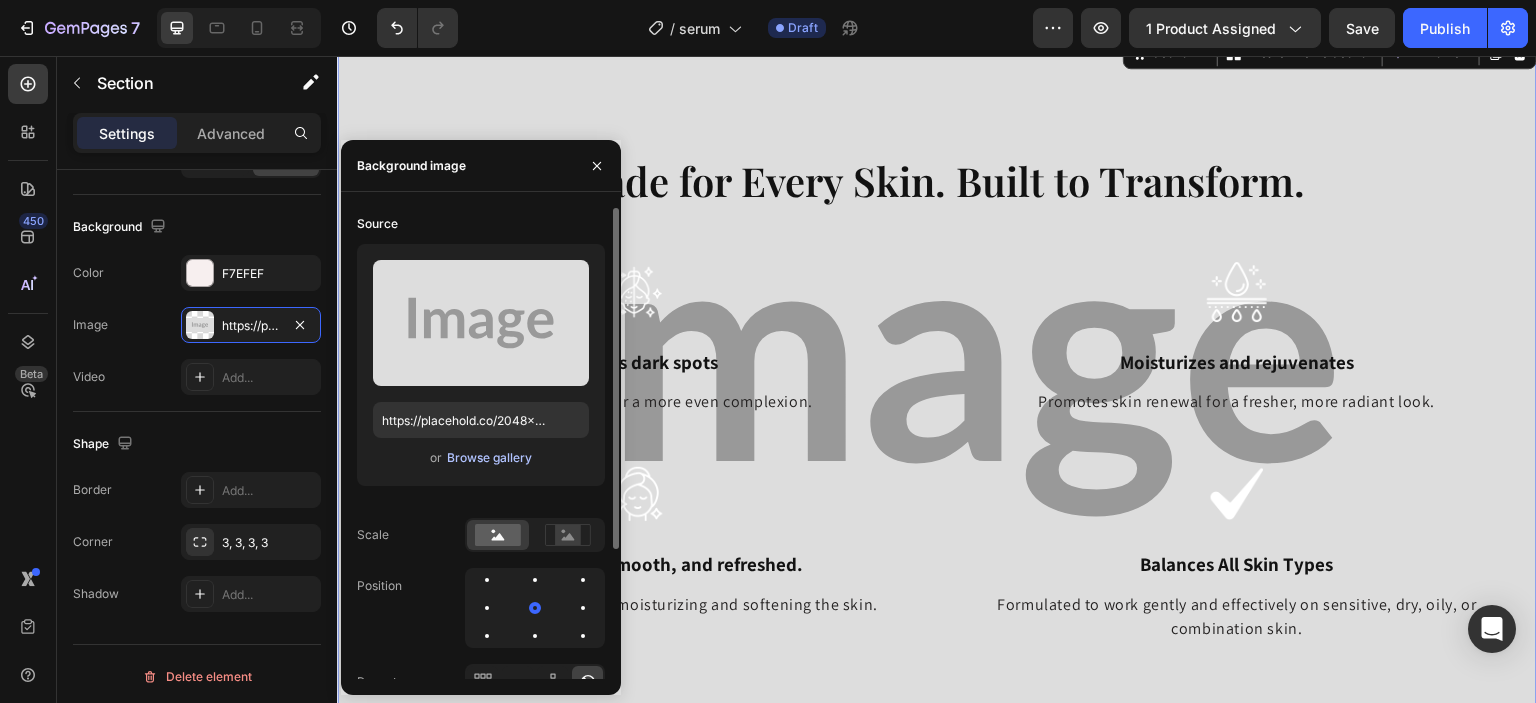 click on "Browse gallery" at bounding box center [489, 458] 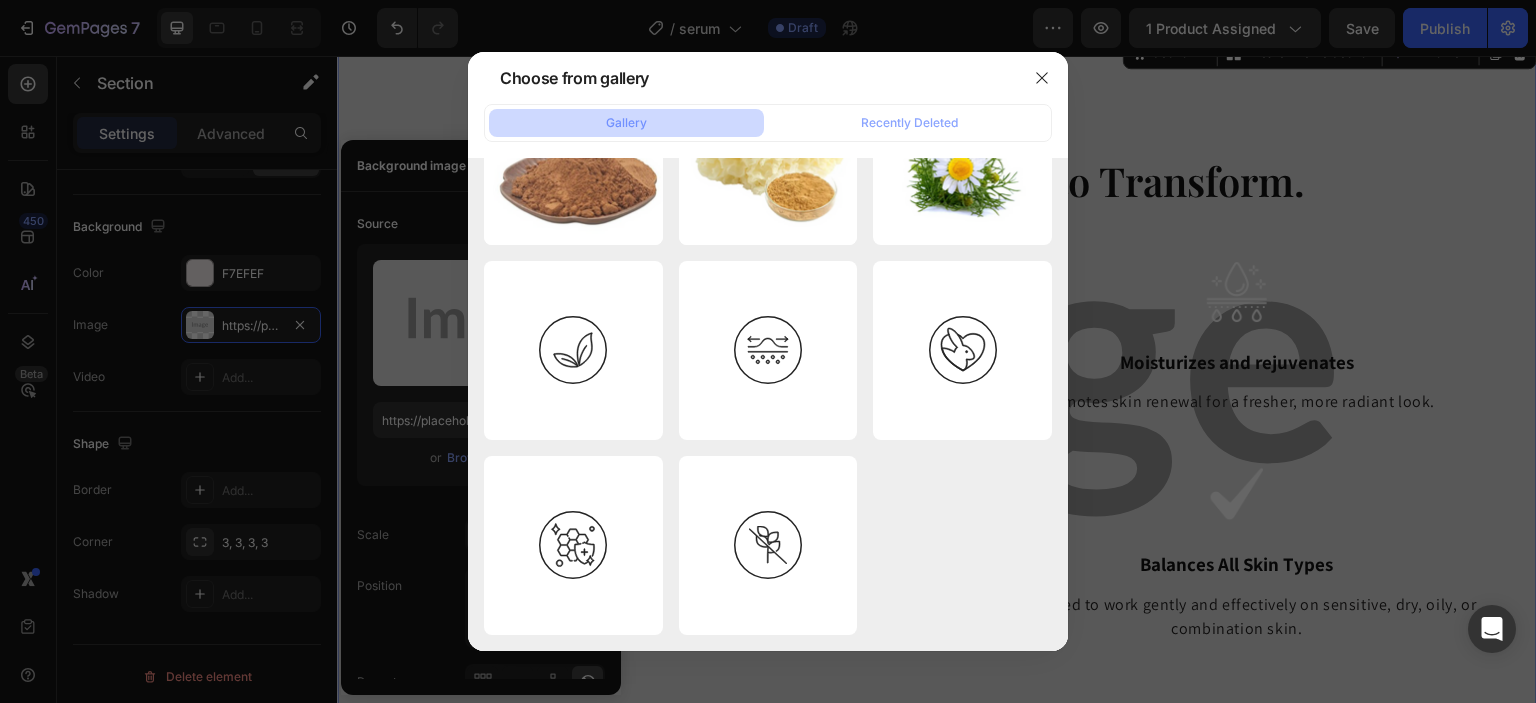 scroll, scrollTop: 0, scrollLeft: 0, axis: both 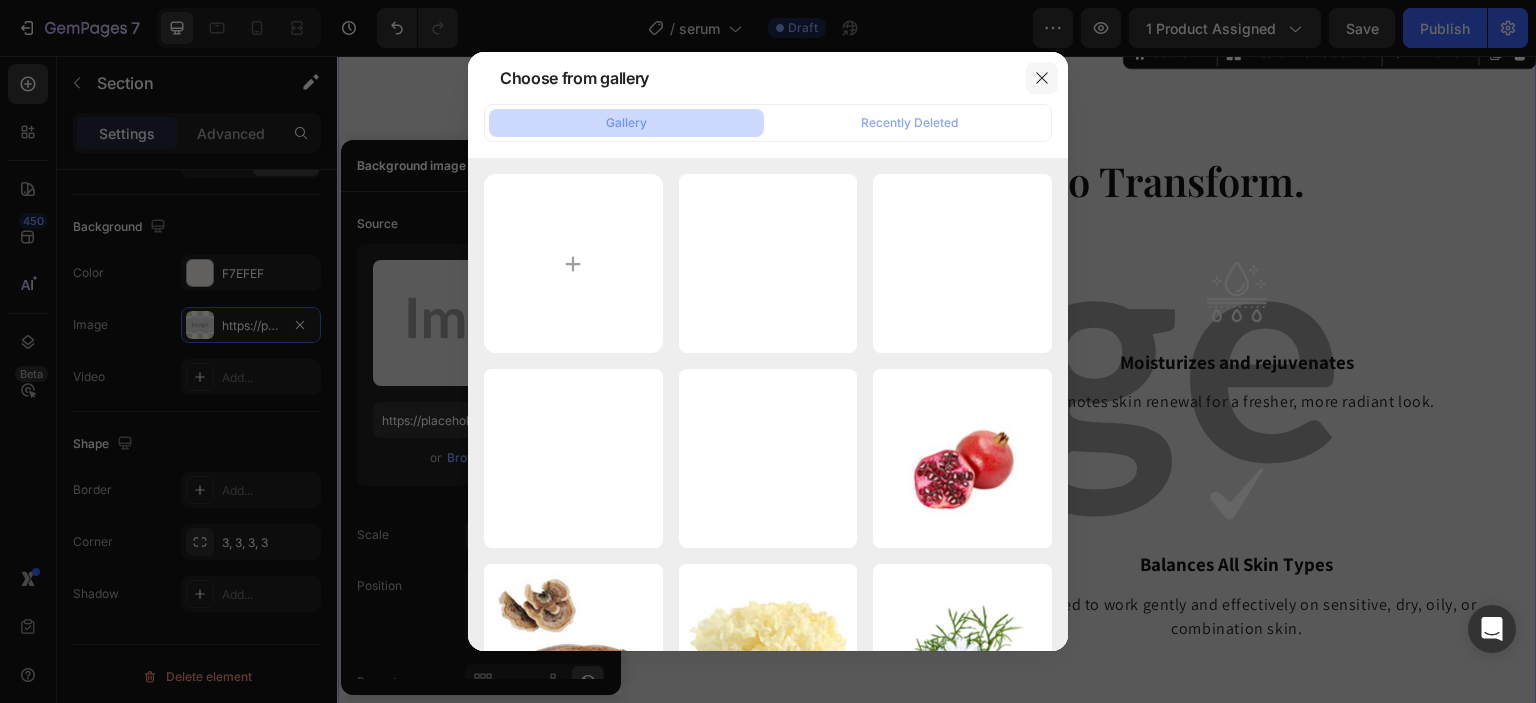 click 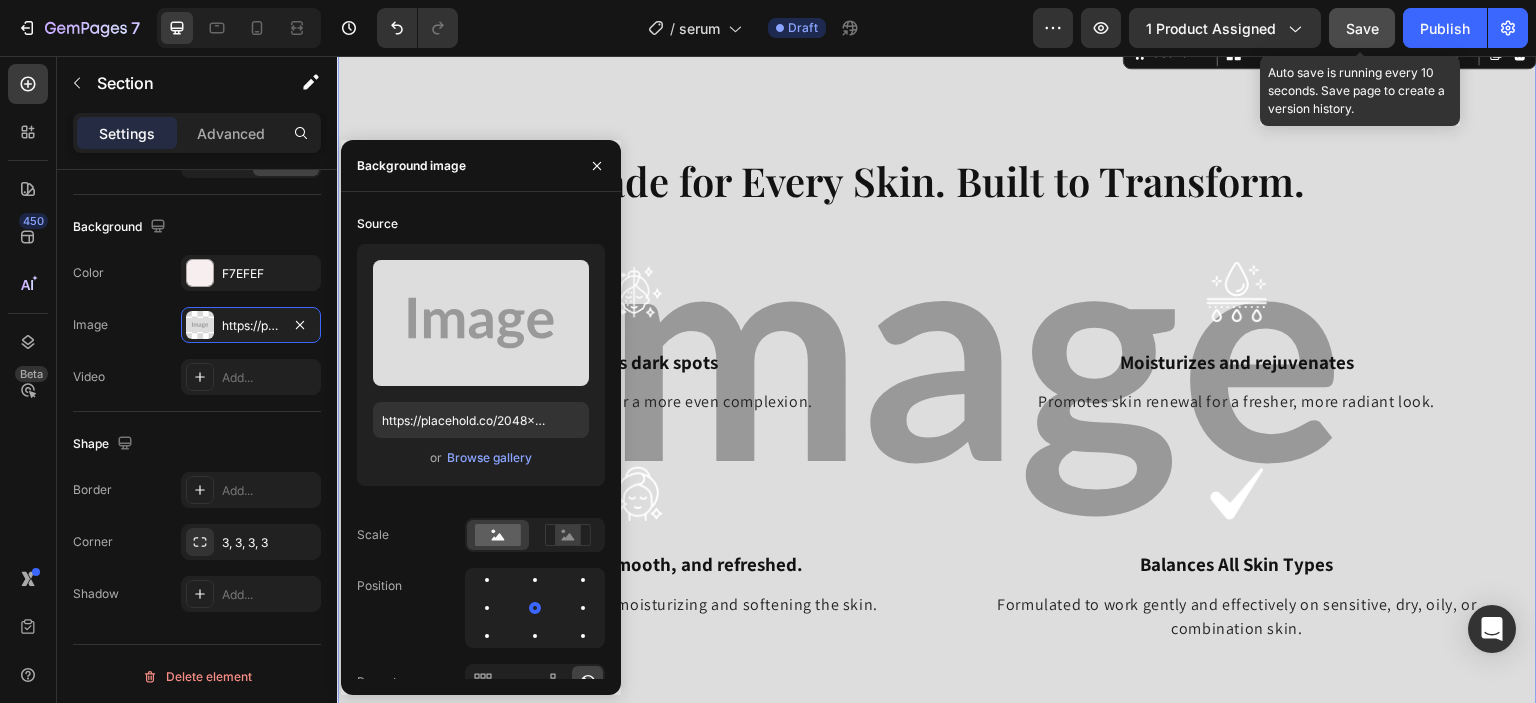click on "Save" at bounding box center (1362, 28) 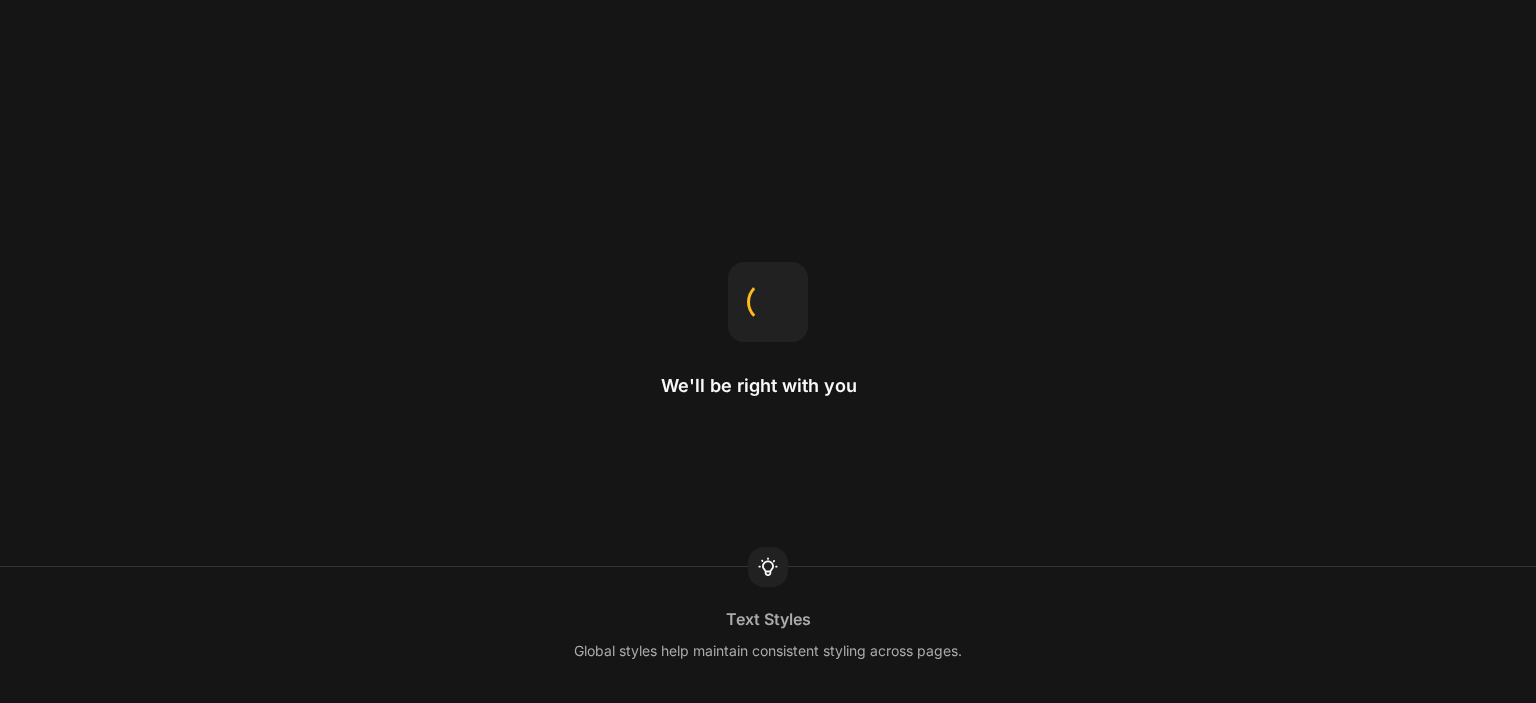 scroll, scrollTop: 0, scrollLeft: 0, axis: both 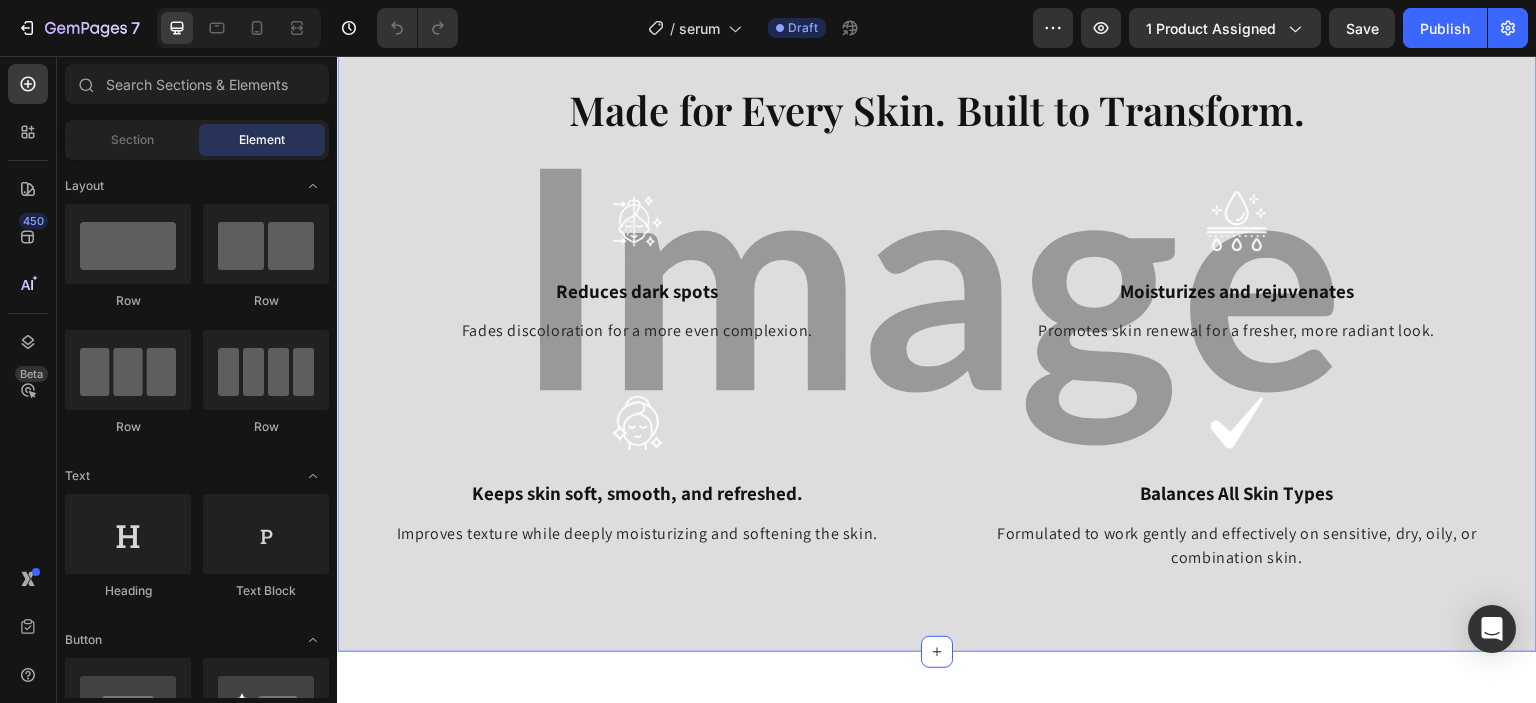 click on "Made for Every Skin. Built to Transform. Heading Image Reduces dark spots Text Block Fades discoloration for a more even complexion. Text block Image Moisturizes and rejuvenates Text Block Promotes skin renewal for a fresher, more radiant look. Text block Row Image Keeps skin soft, smooth, and refreshed. Text Block Improves texture while deeply moisturizing and softening the skin. Text block Image Balances All Skin Types Text Block Formulated to work gently and effectively on sensitive, dry, oily, or combination skin. Text block Row Row Section 5" at bounding box center (937, 307) 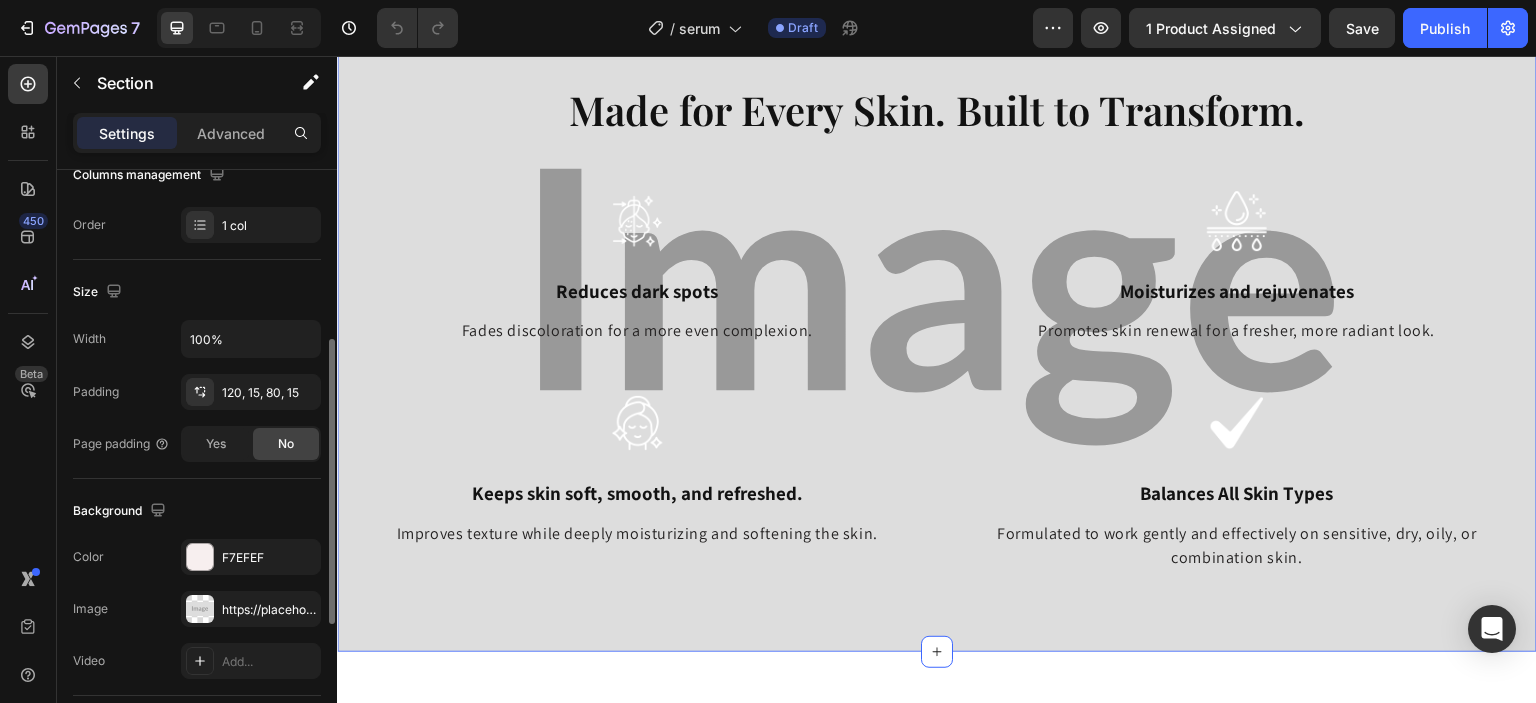 scroll, scrollTop: 368, scrollLeft: 0, axis: vertical 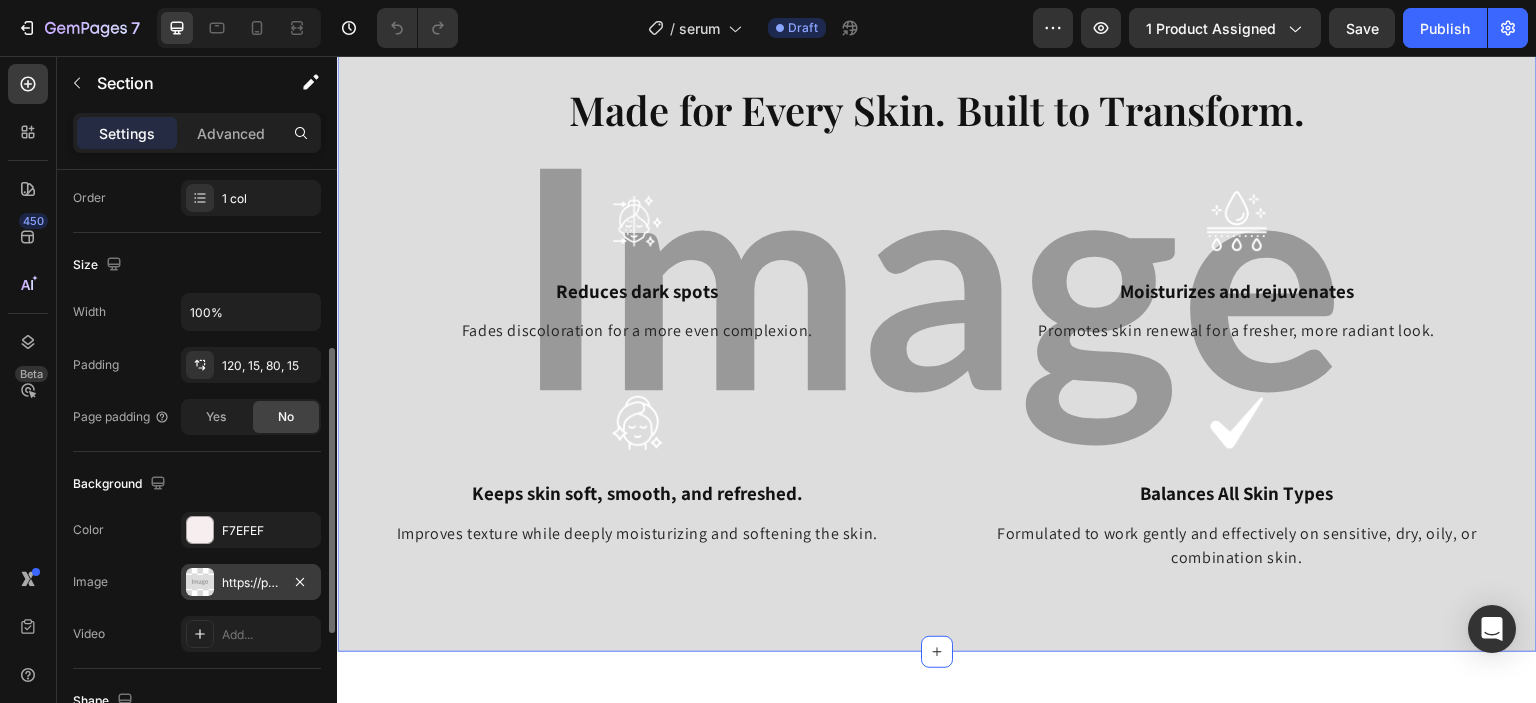 click on "https://placehold.co/2048x1024?text=Image" at bounding box center [251, 583] 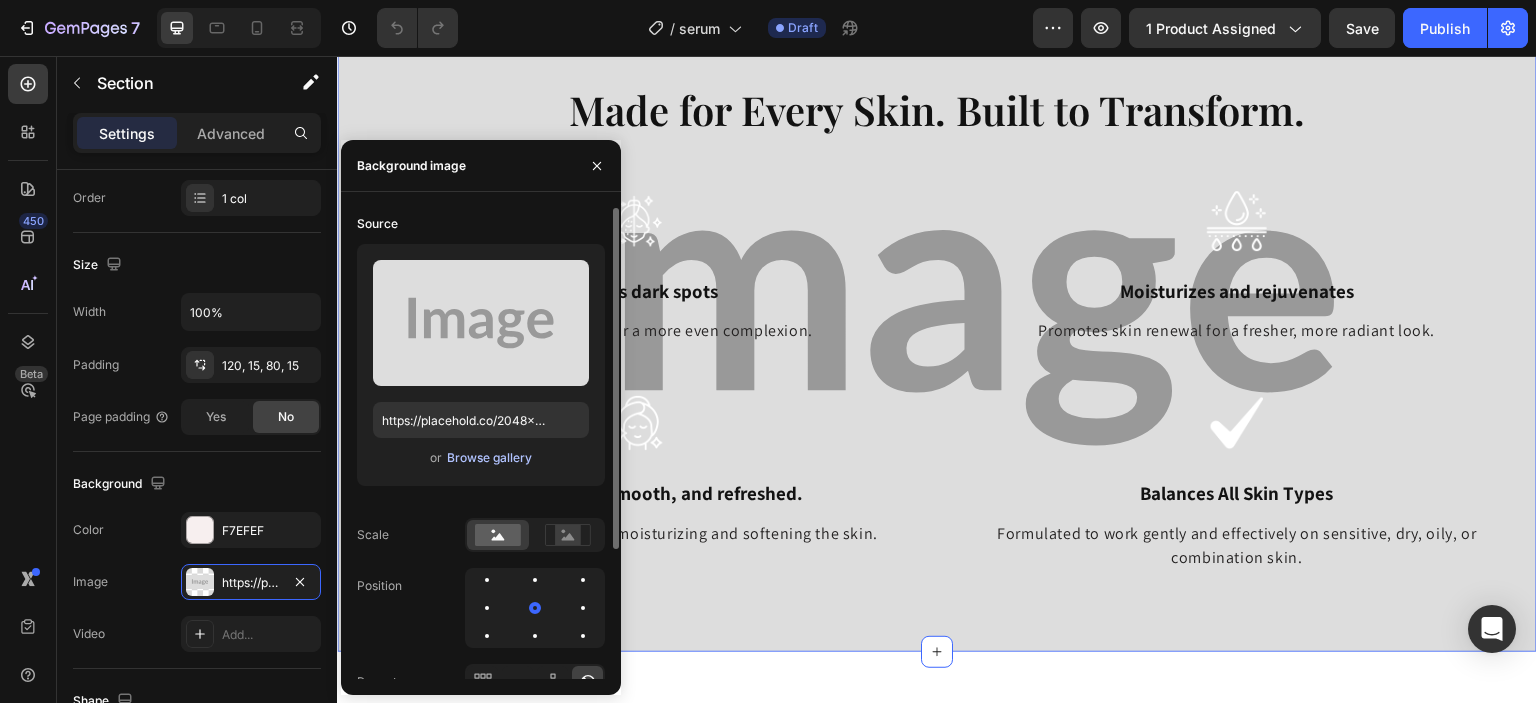 click on "Browse gallery" at bounding box center [489, 458] 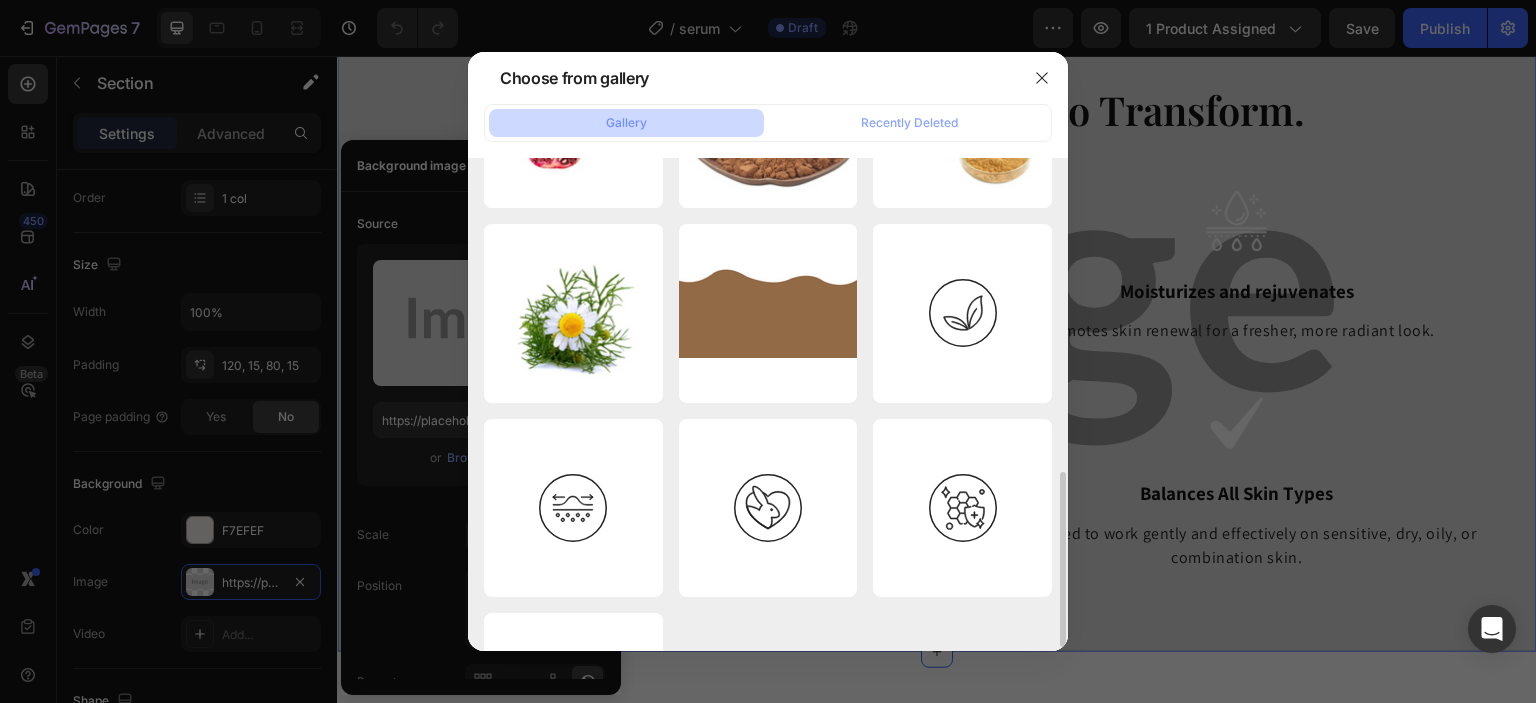 scroll, scrollTop: 812, scrollLeft: 0, axis: vertical 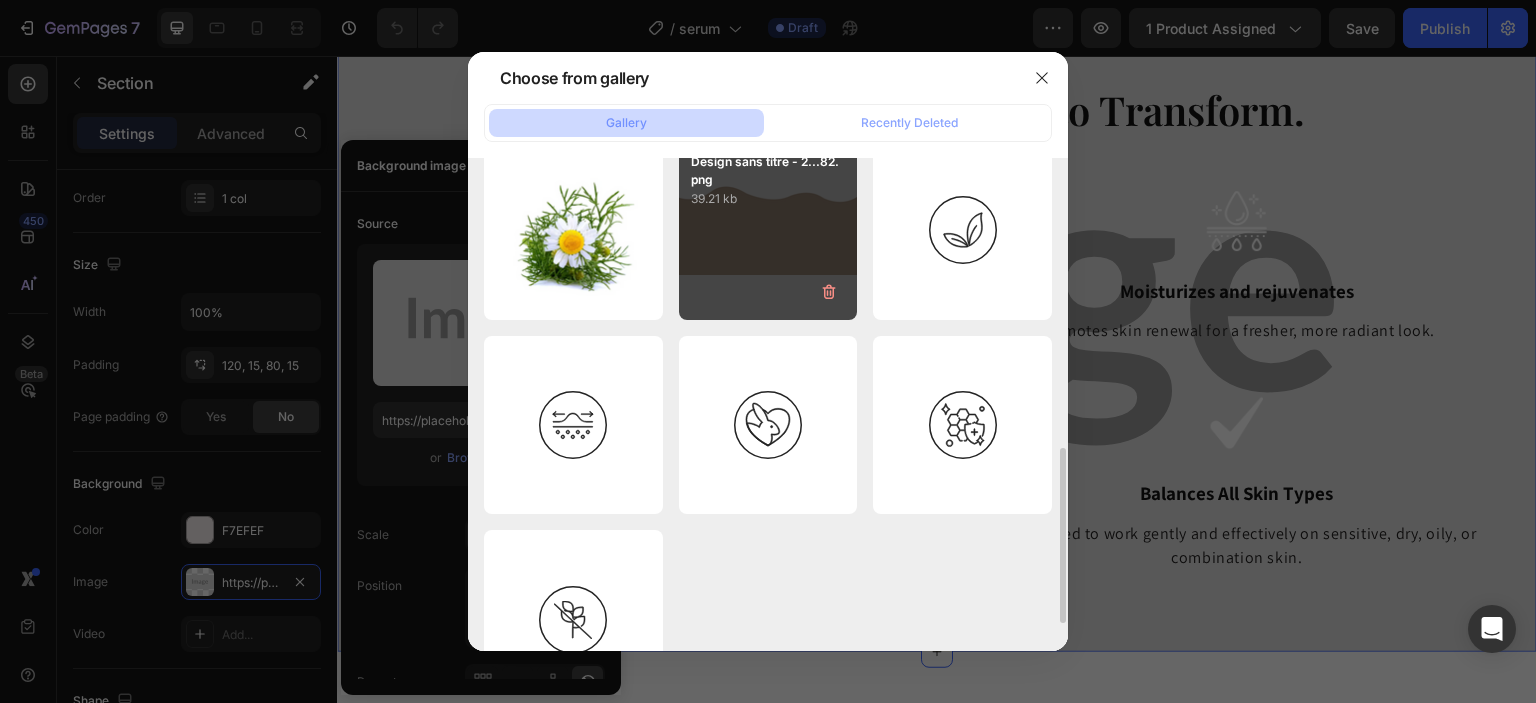 click on "Design sans titre - 2...82.png 39.21 kb" at bounding box center (768, 230) 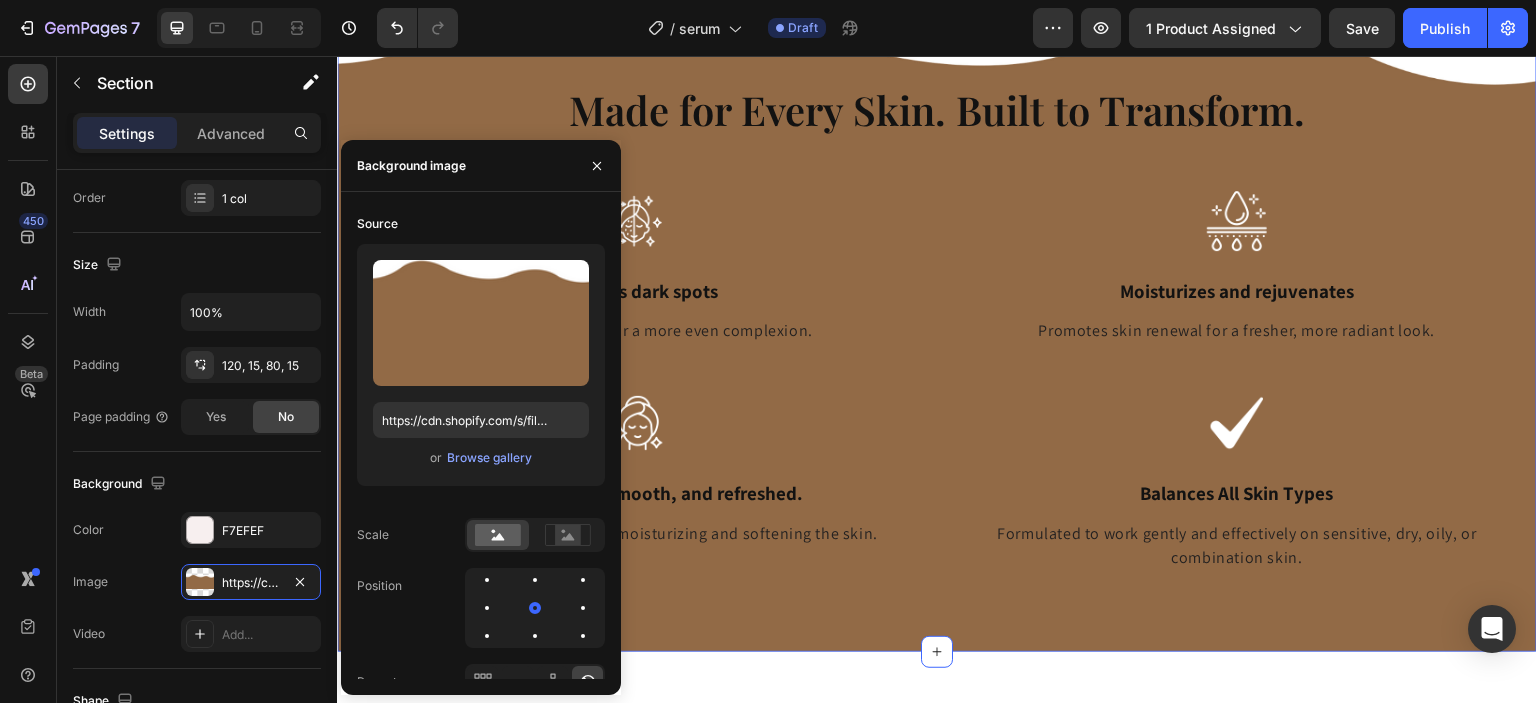 click on "Reduces dark spots" at bounding box center (637, 291) 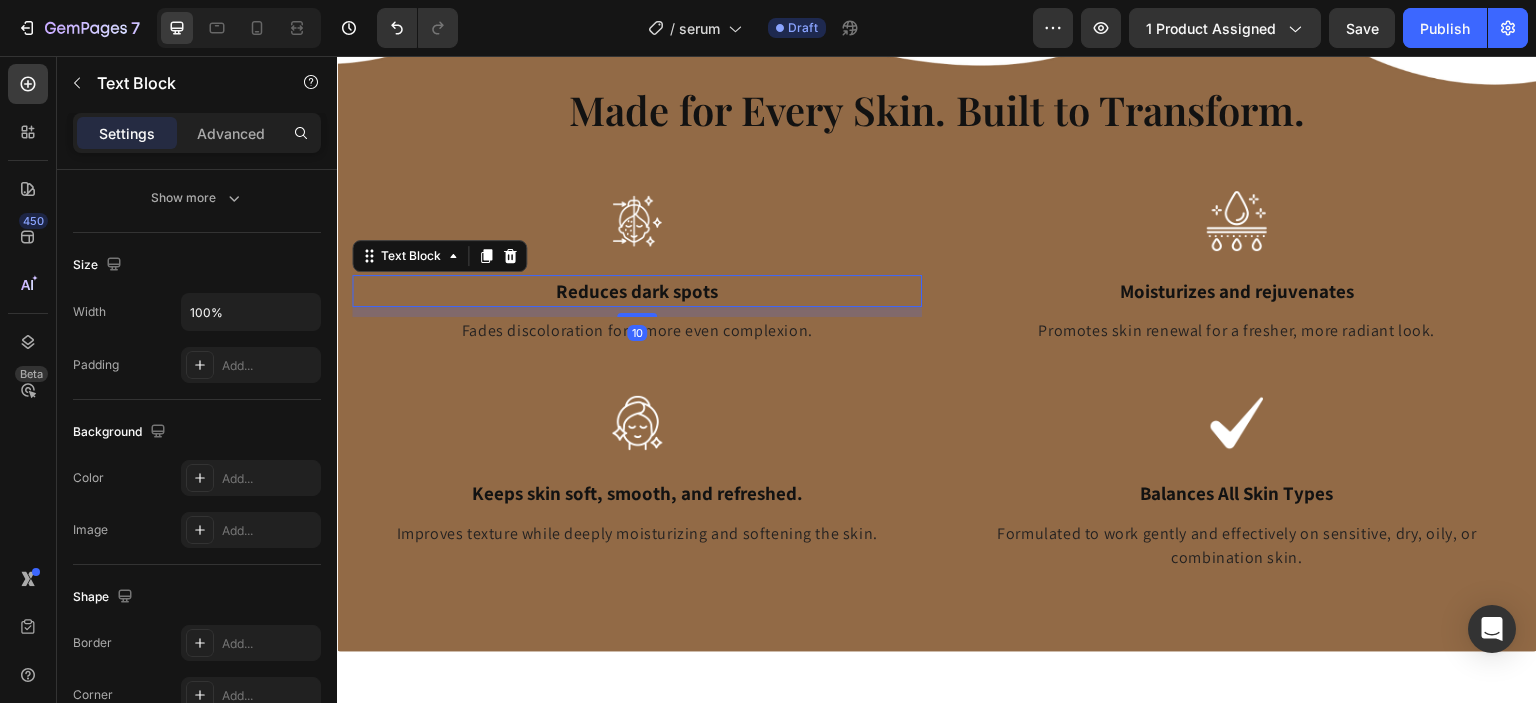 scroll, scrollTop: 0, scrollLeft: 0, axis: both 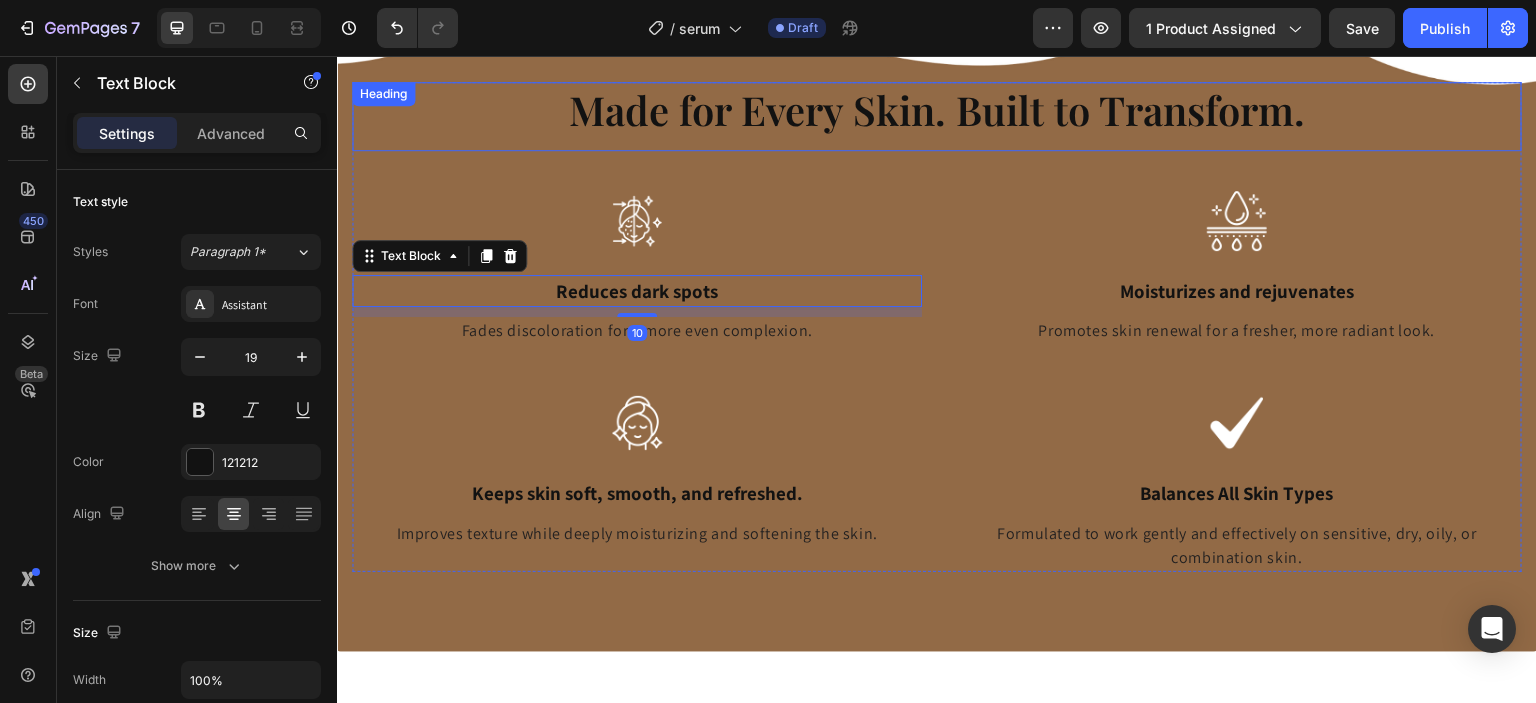 click on "Made for Every Skin. Built to Transform." at bounding box center [937, 116] 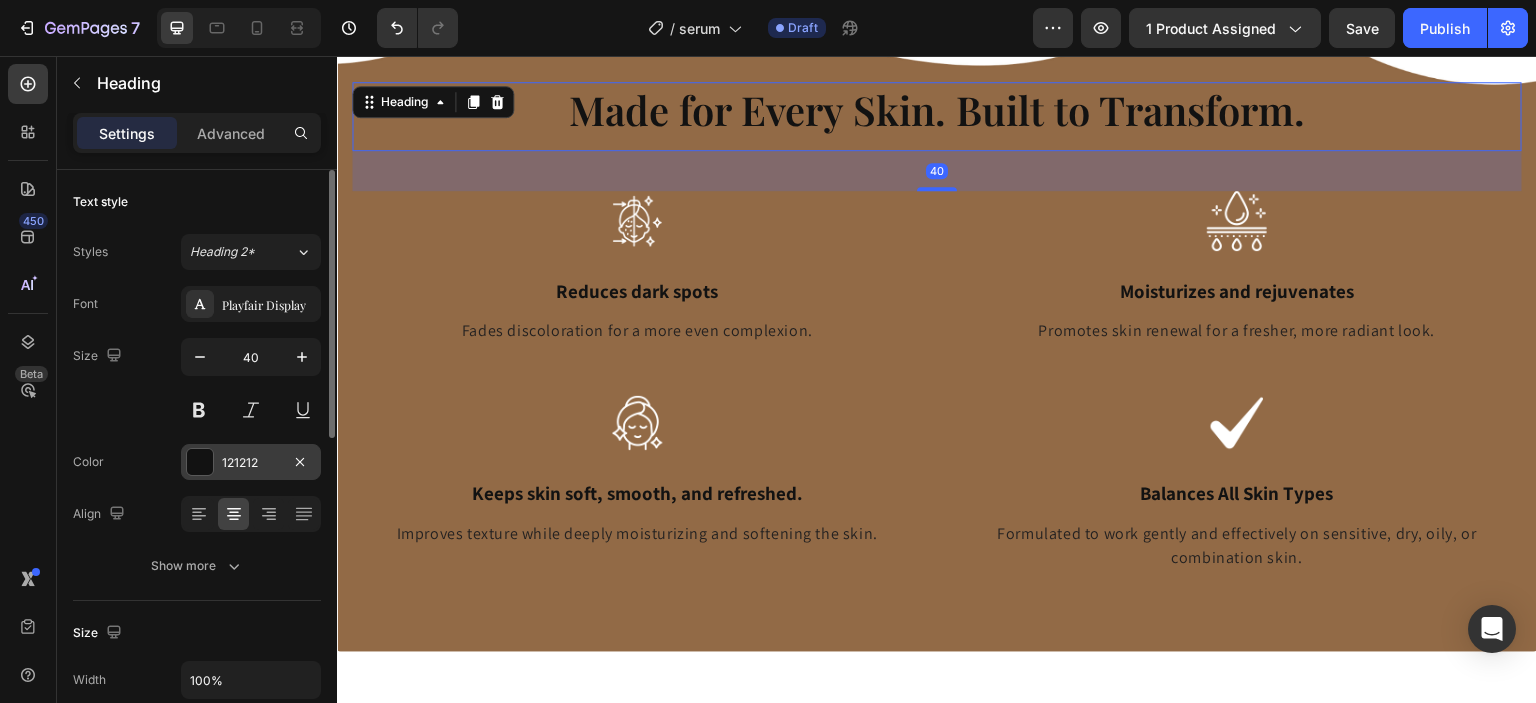 click on "121212" at bounding box center [251, 463] 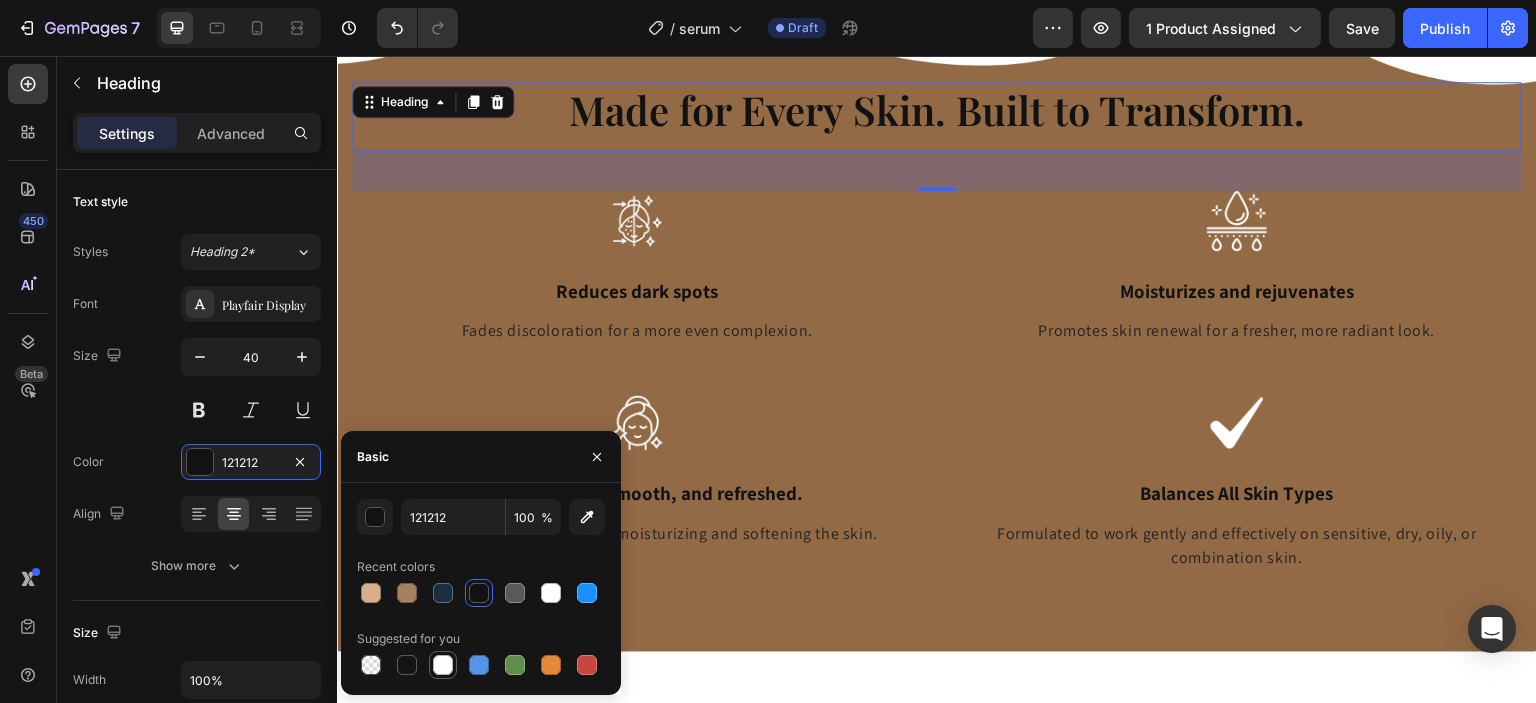 click at bounding box center (443, 665) 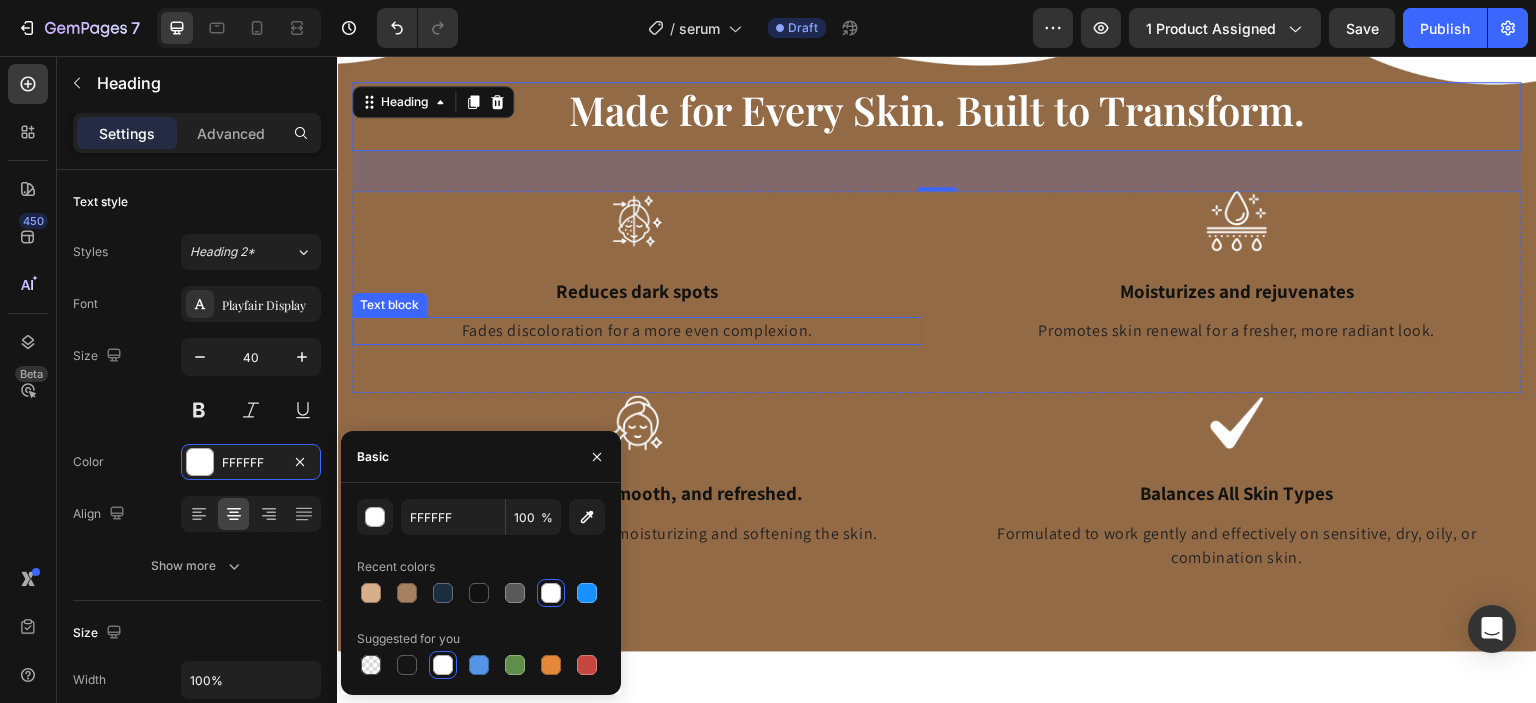 click on "Fades discoloration for a more even complexion." at bounding box center (637, 331) 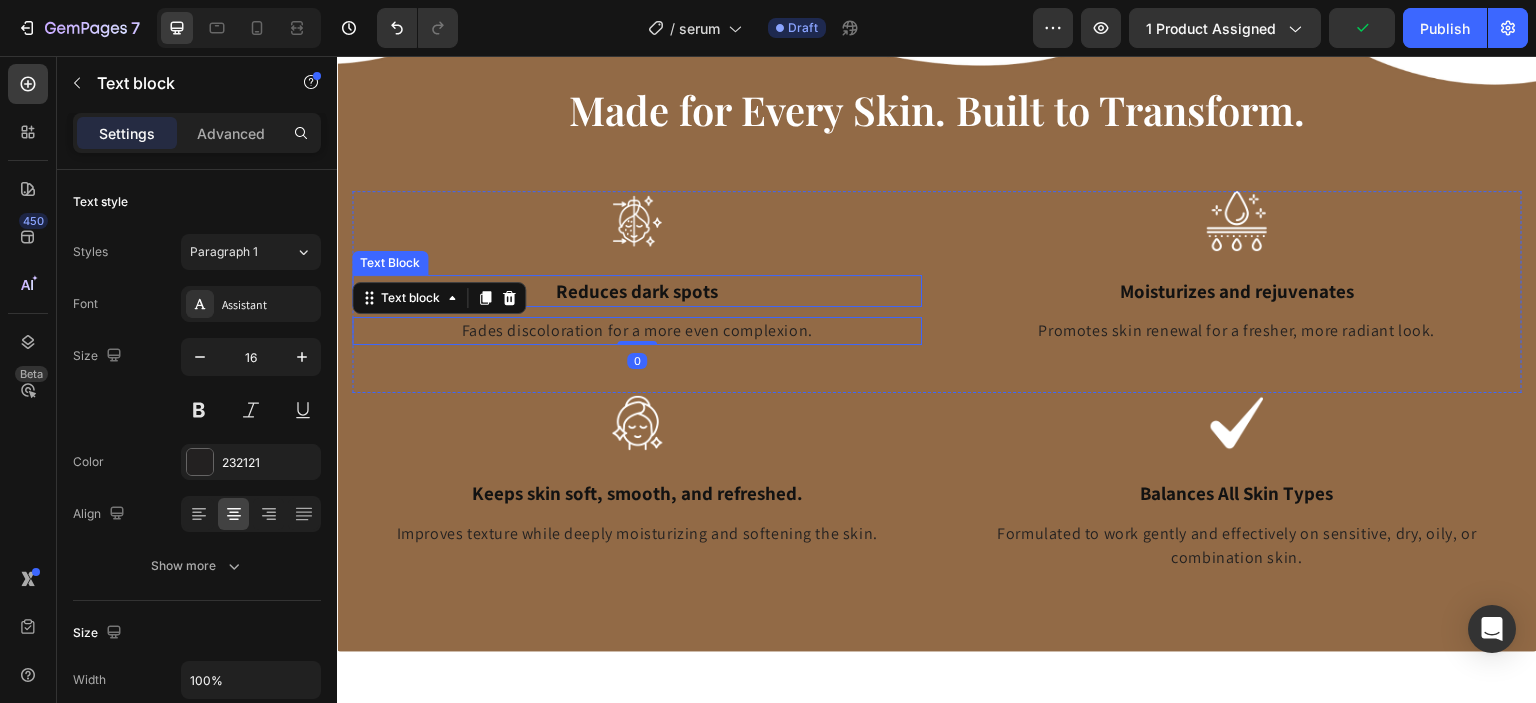 click on "Reduces dark spots" at bounding box center [637, 291] 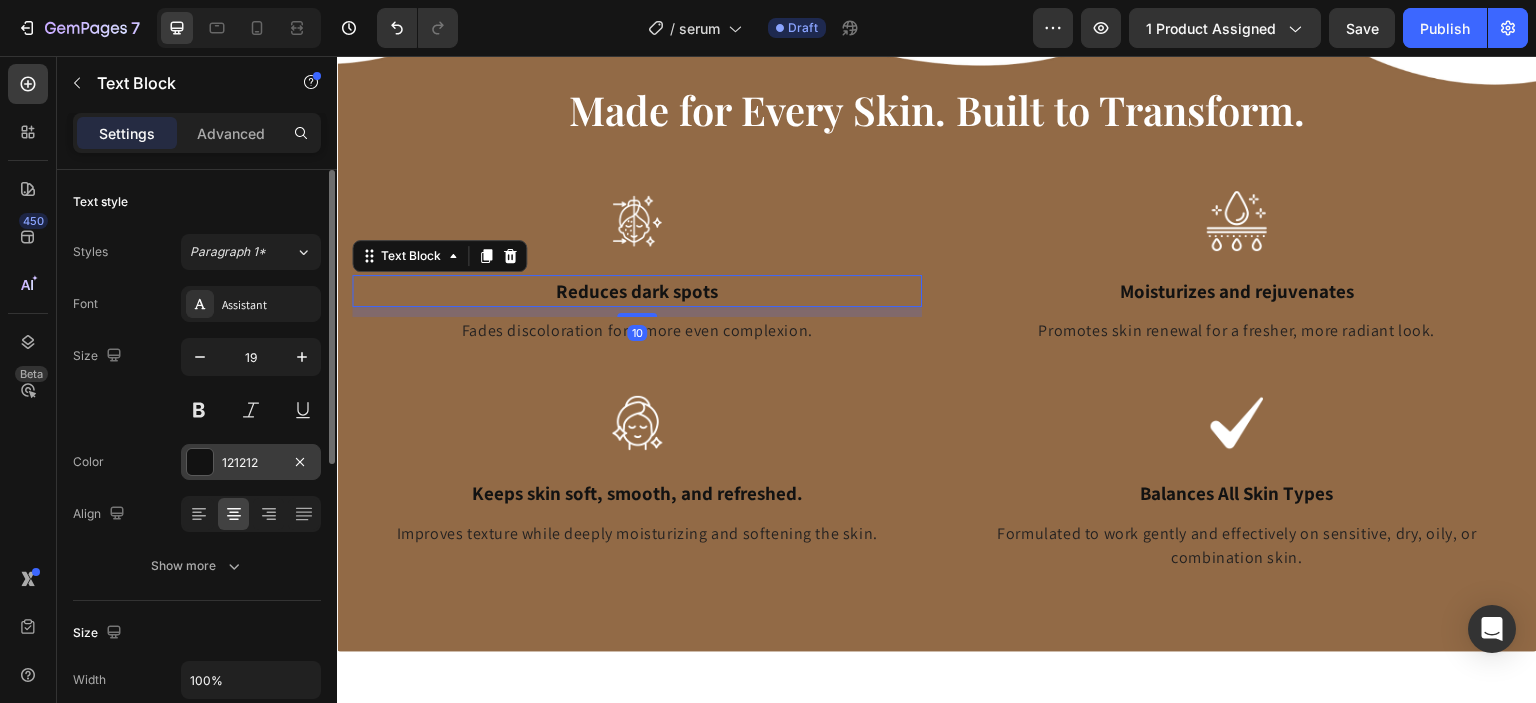 click on "121212" at bounding box center (251, 463) 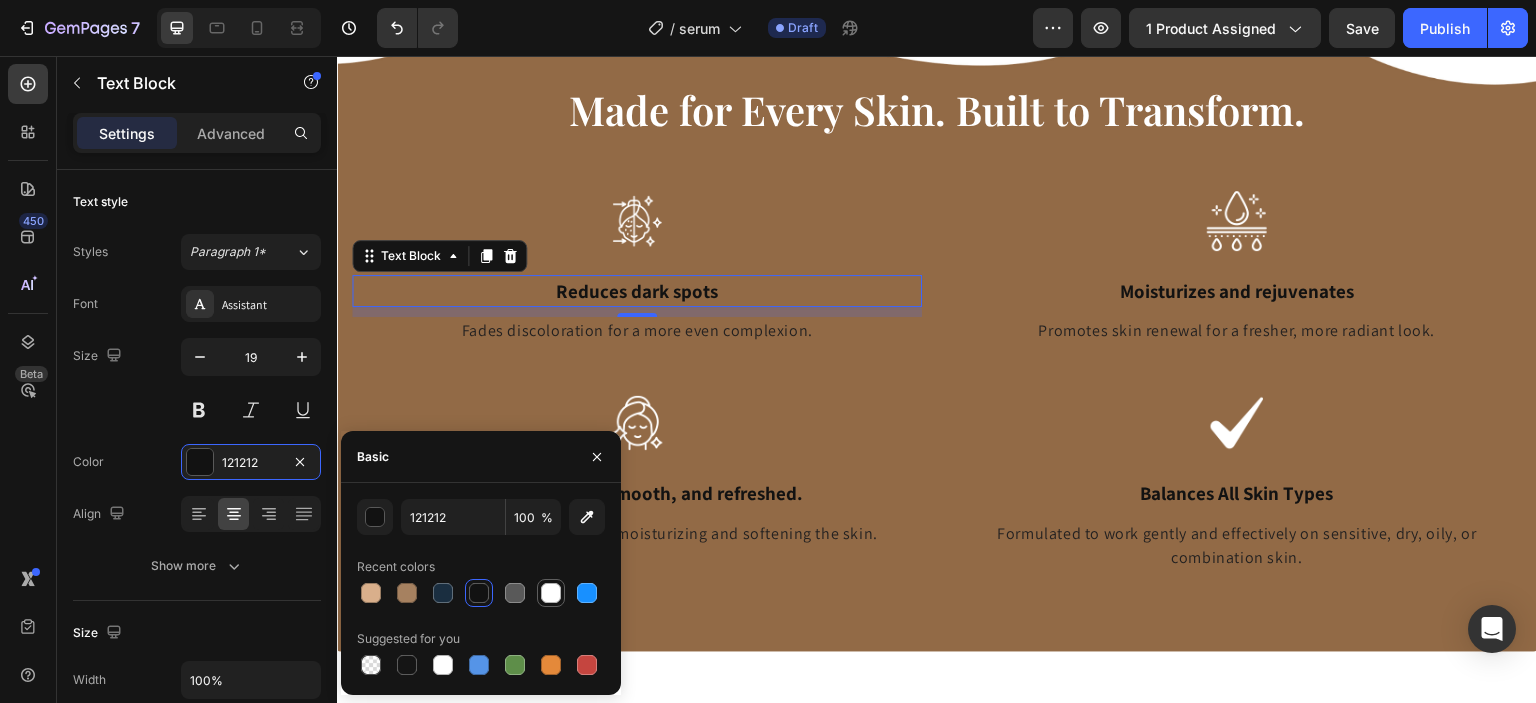 click at bounding box center (551, 593) 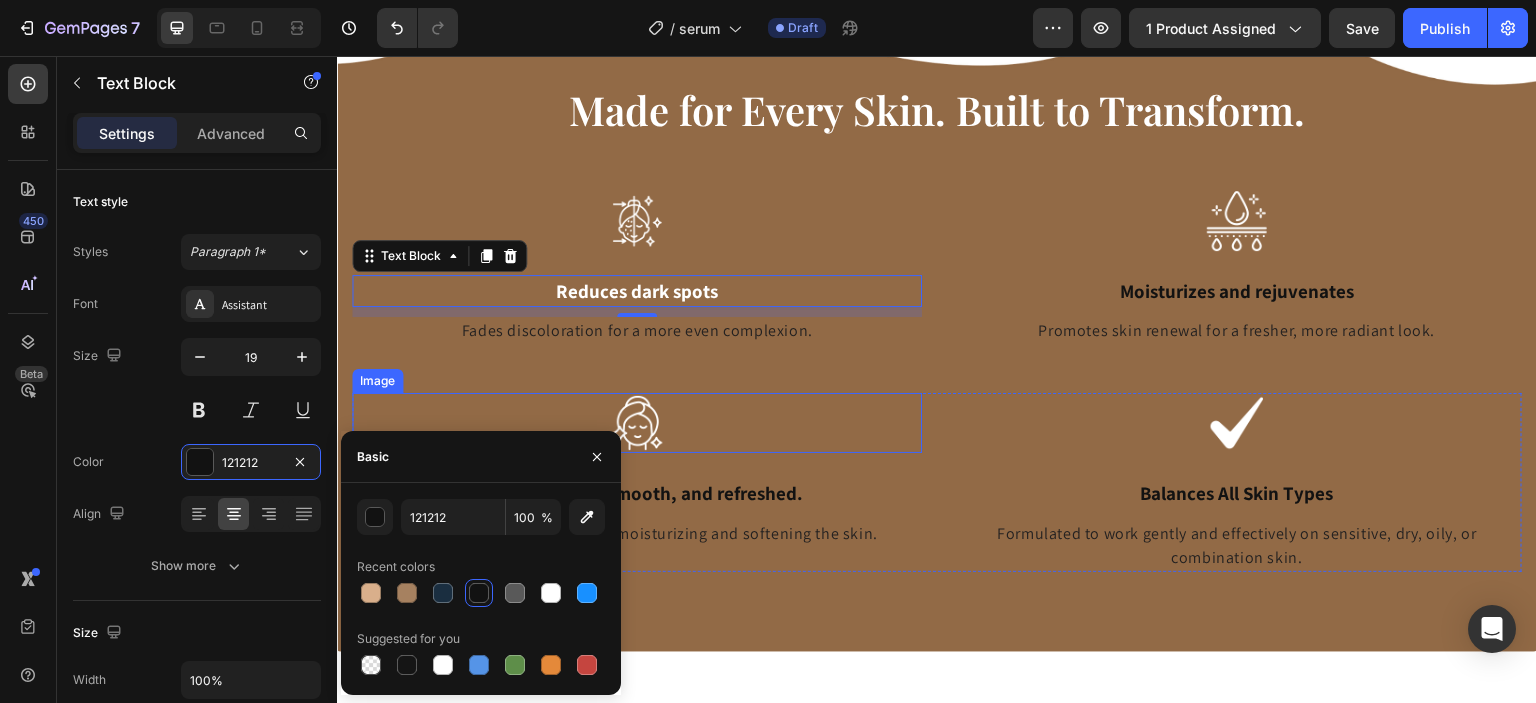 type on "FFFFFF" 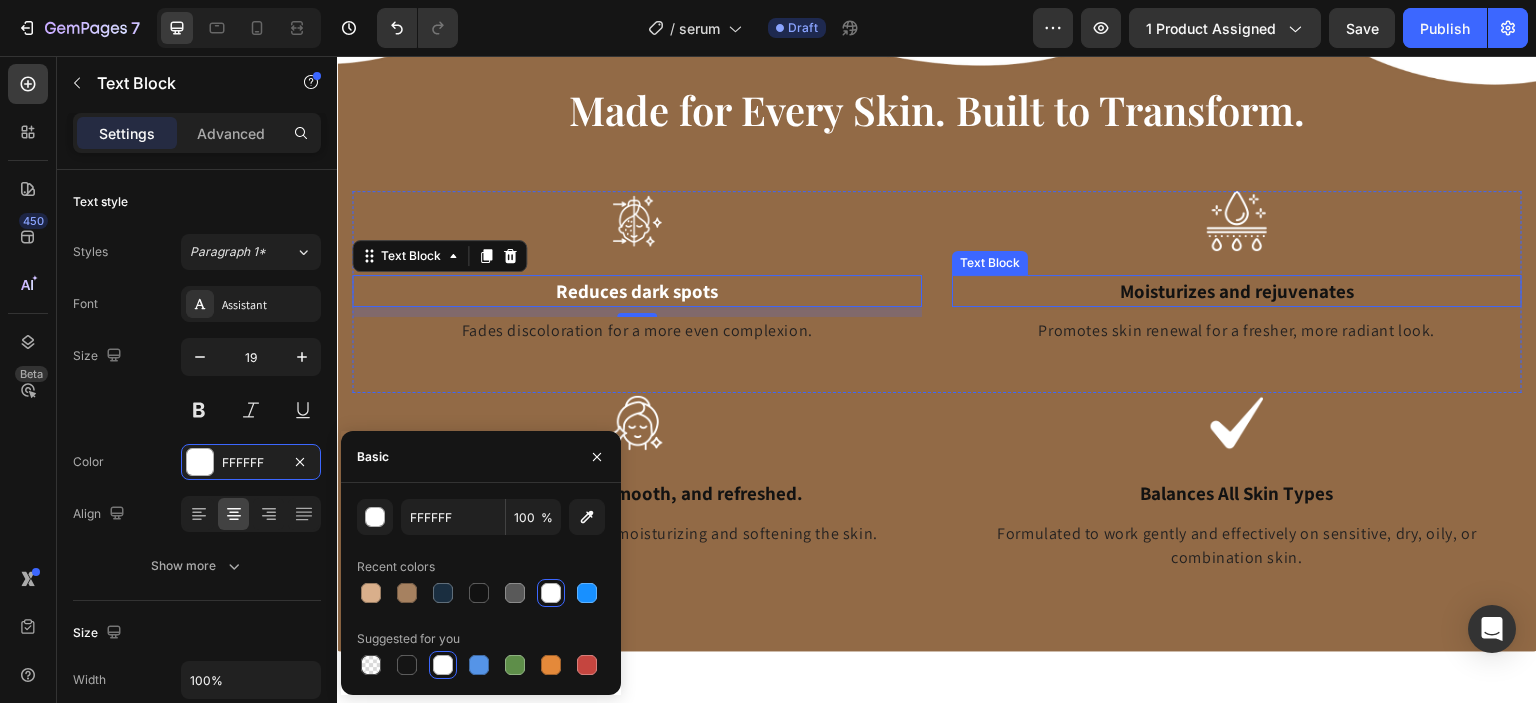 click on "Moisturizes and rejuvenates" at bounding box center [1237, 291] 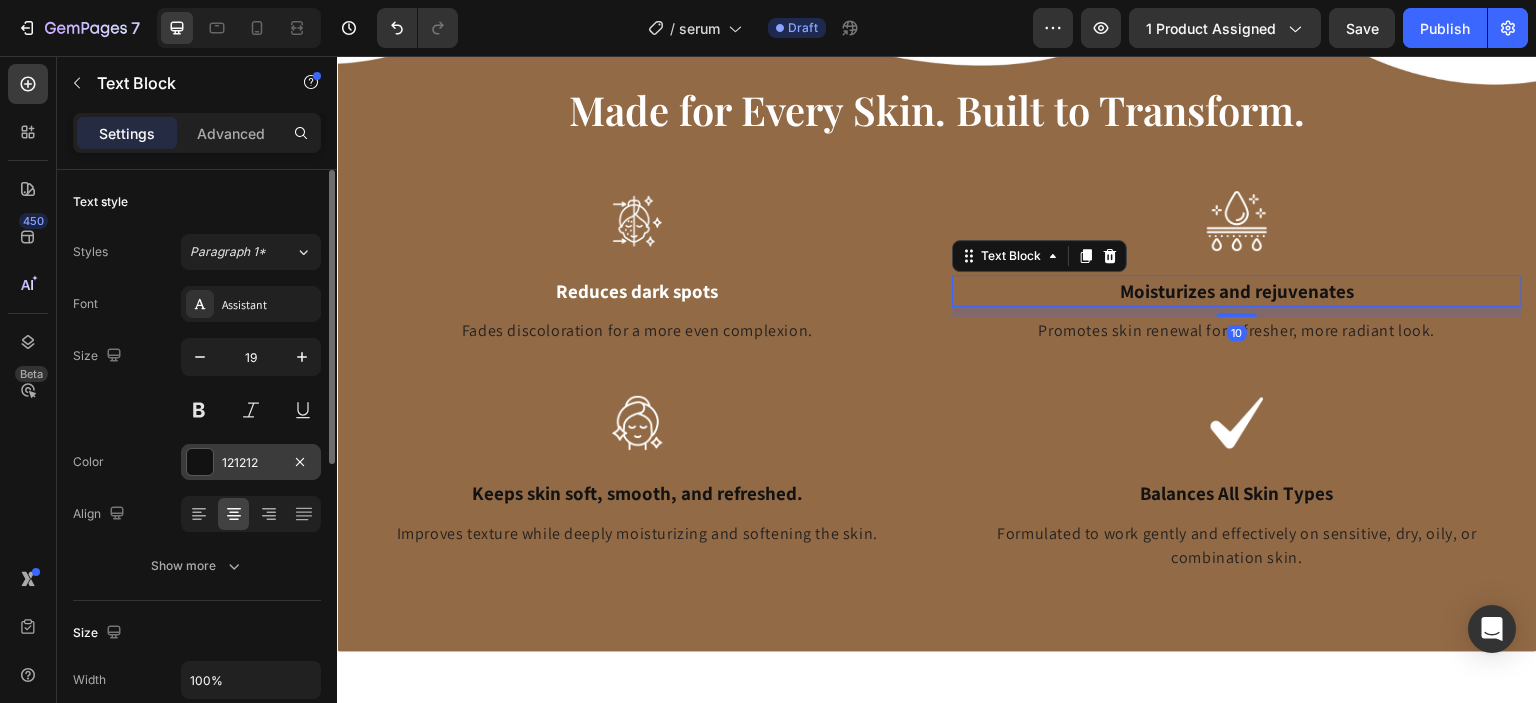 click on "121212" at bounding box center (251, 463) 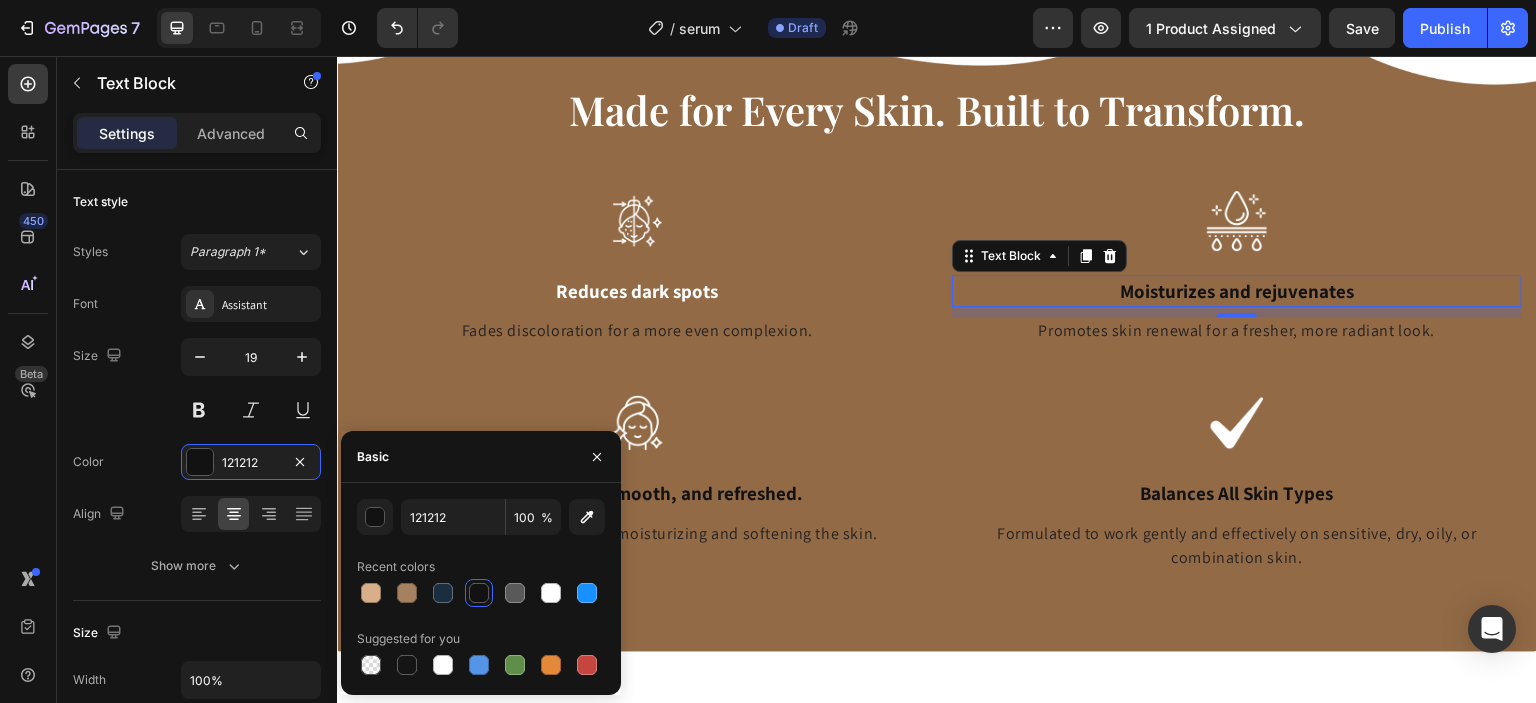 click on "121212 100 % Recent colors Suggested for you" at bounding box center (481, 589) 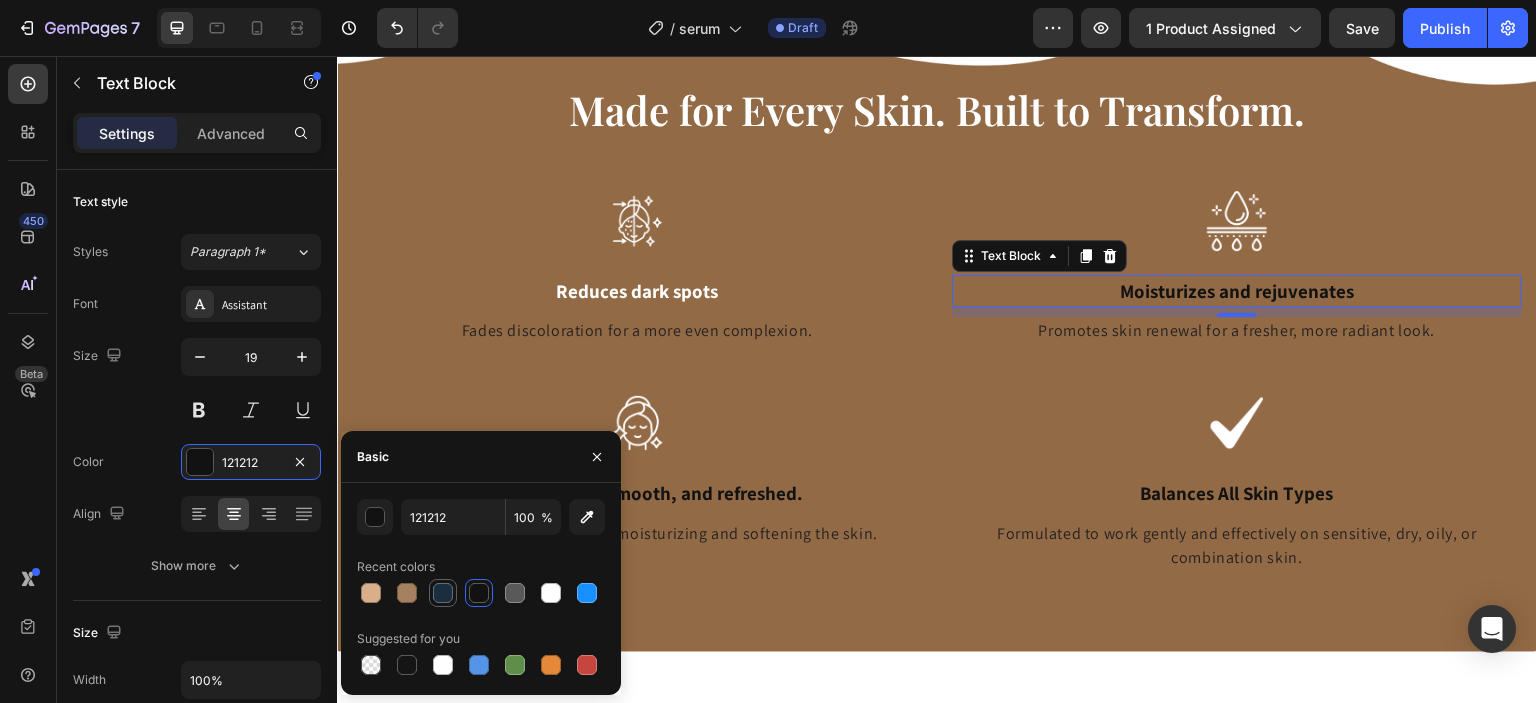 click at bounding box center (443, 593) 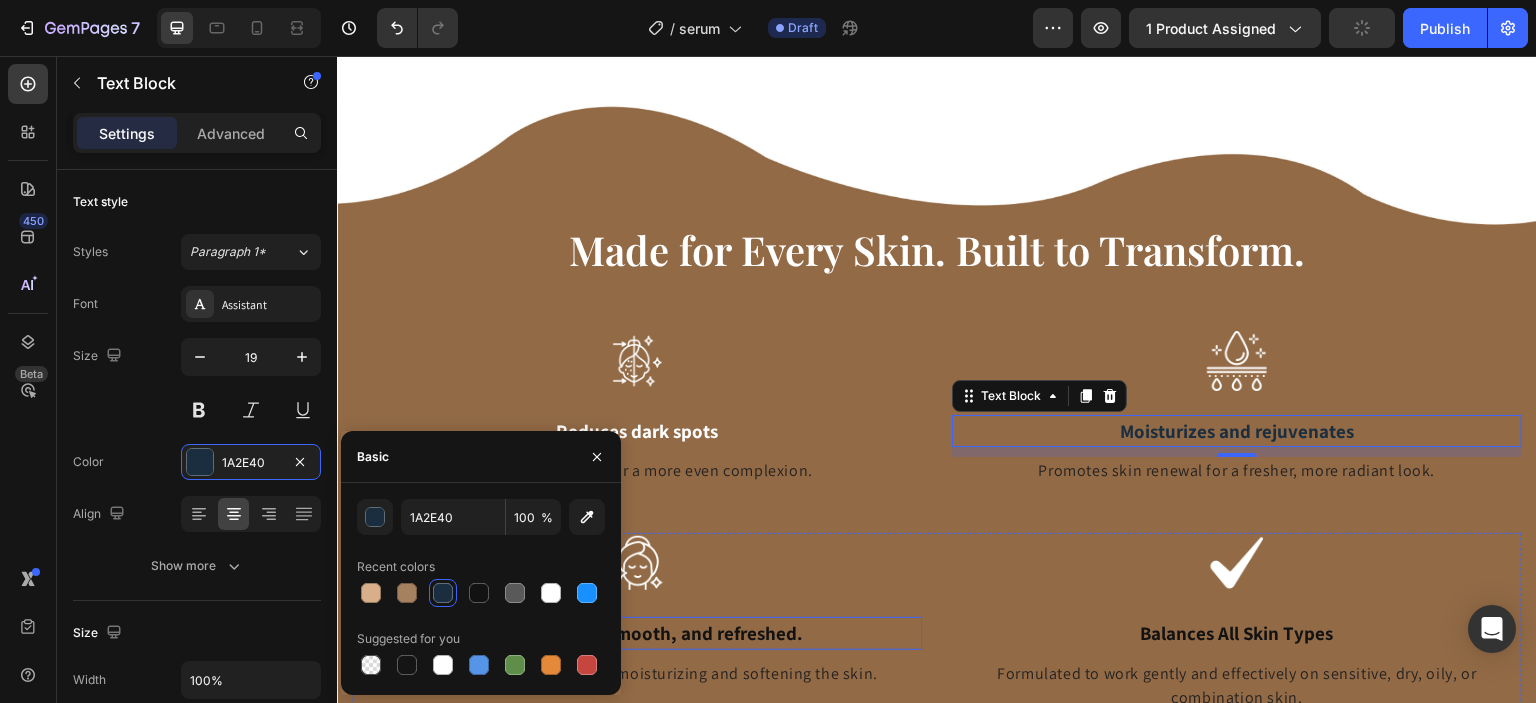 scroll, scrollTop: 2716, scrollLeft: 0, axis: vertical 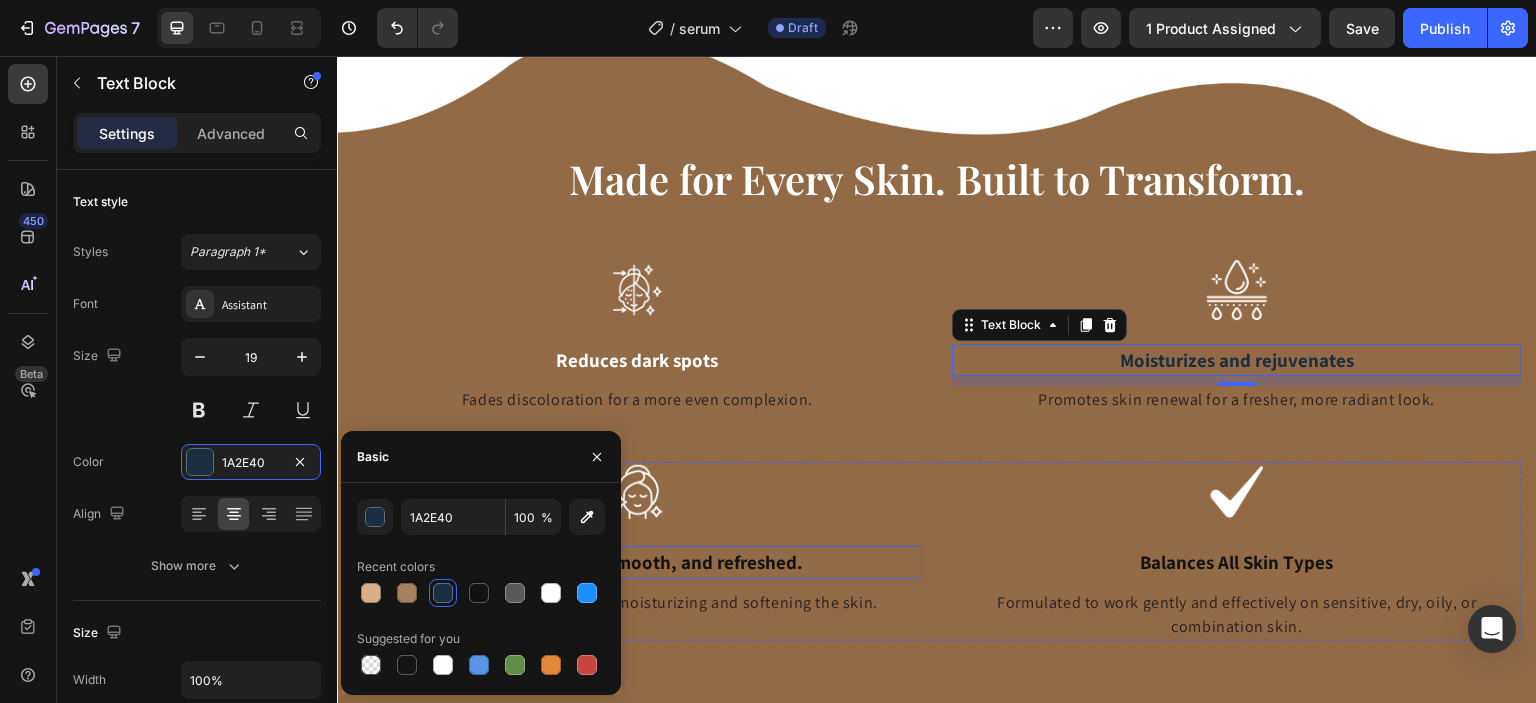 click on "Keeps skin soft, smooth, and refreshed." at bounding box center (637, 562) 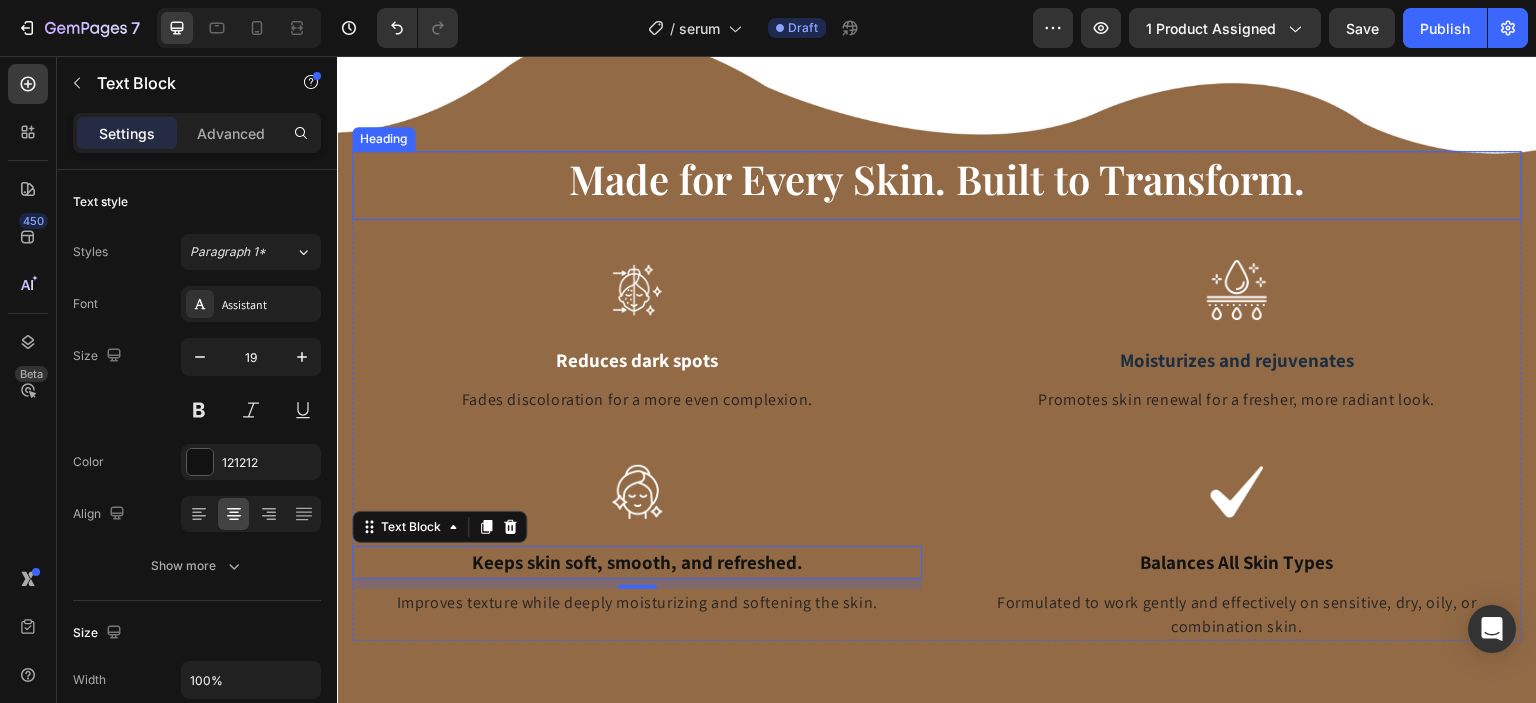 click on "Made for Every Skin. Built to Transform." at bounding box center [937, 185] 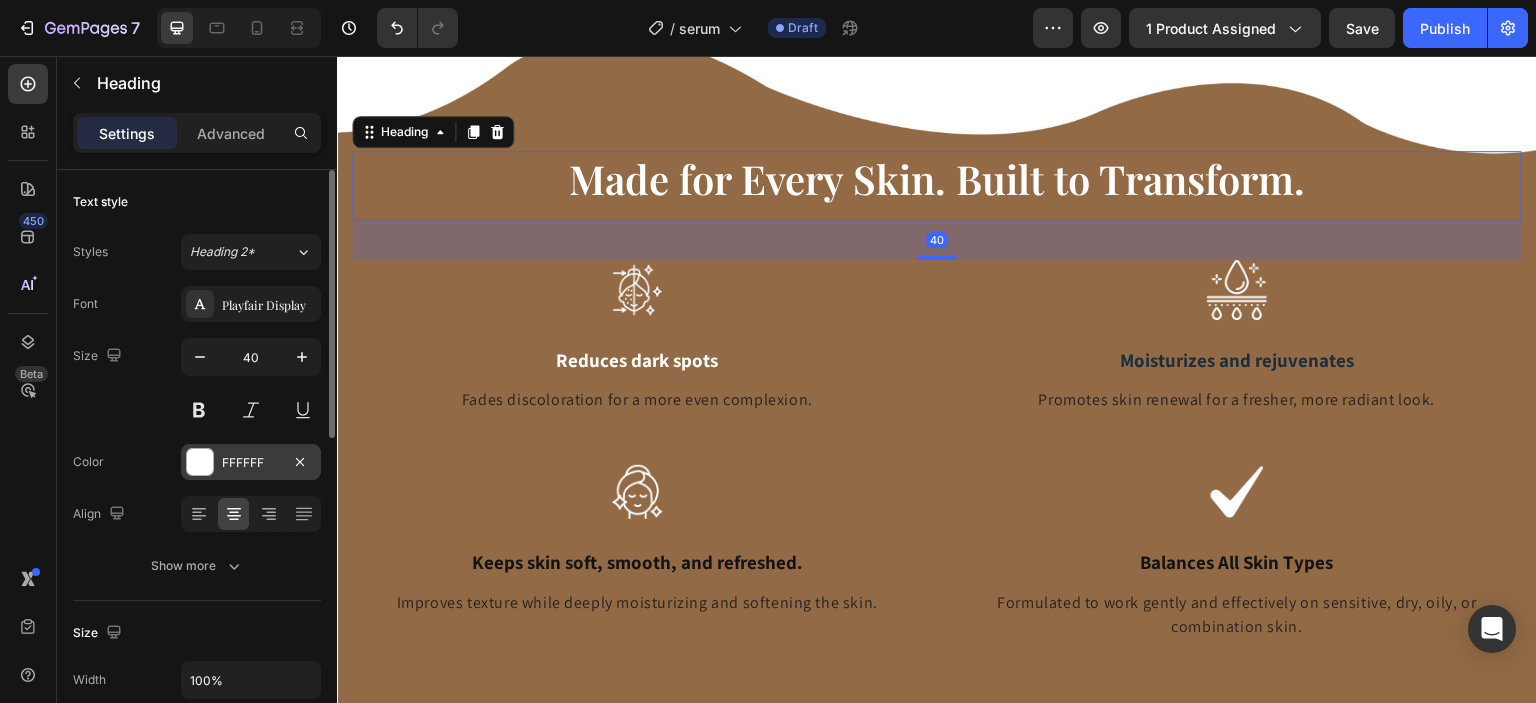 click on "FFFFFF" at bounding box center [251, 463] 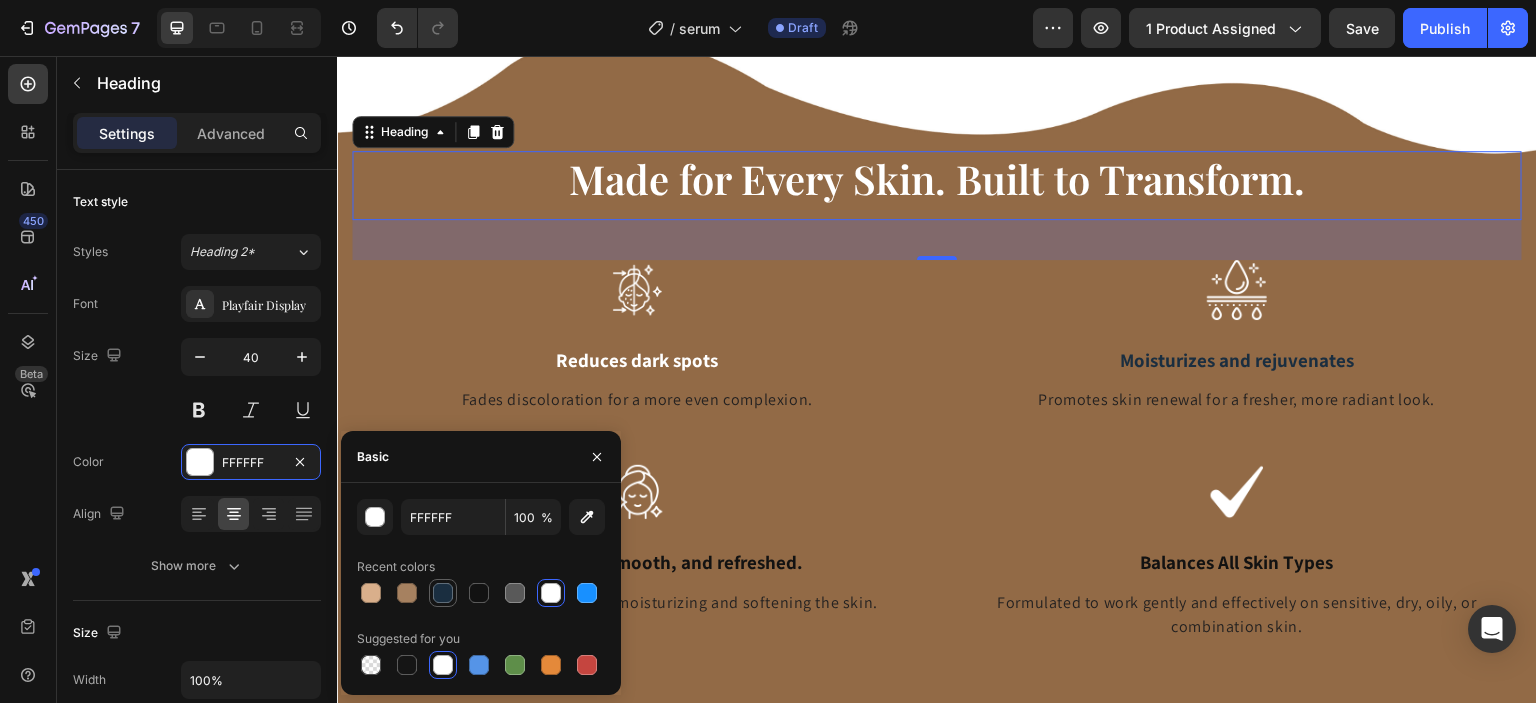 click at bounding box center (443, 593) 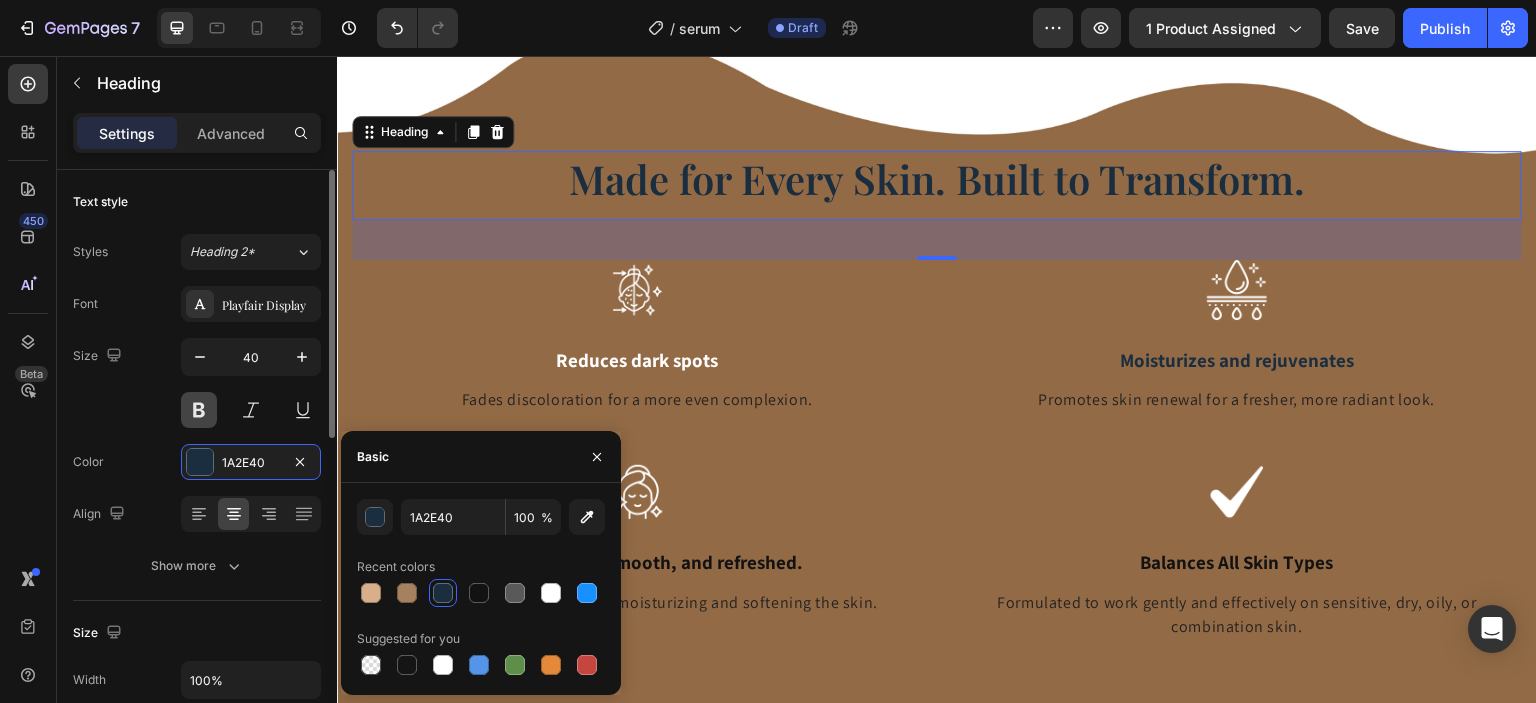 click at bounding box center [199, 410] 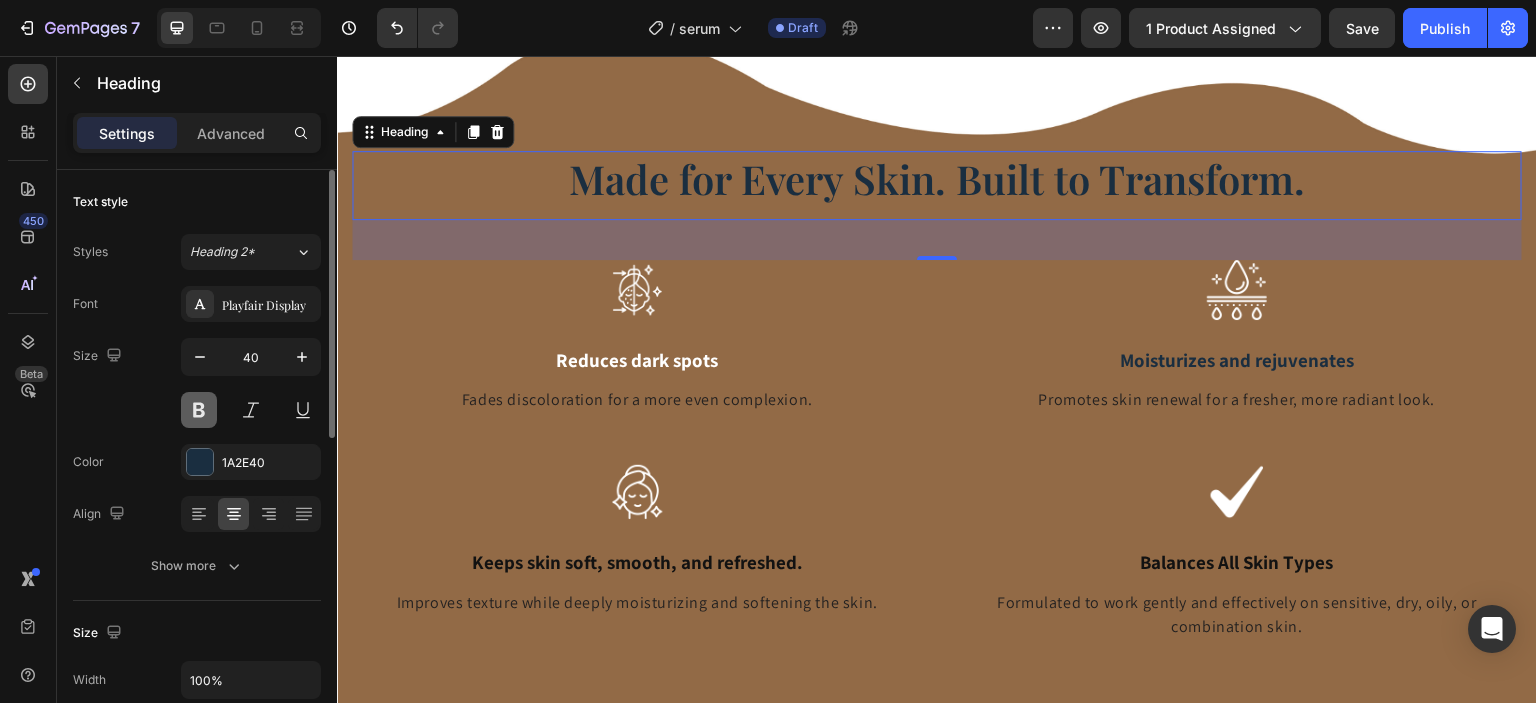 click at bounding box center (199, 410) 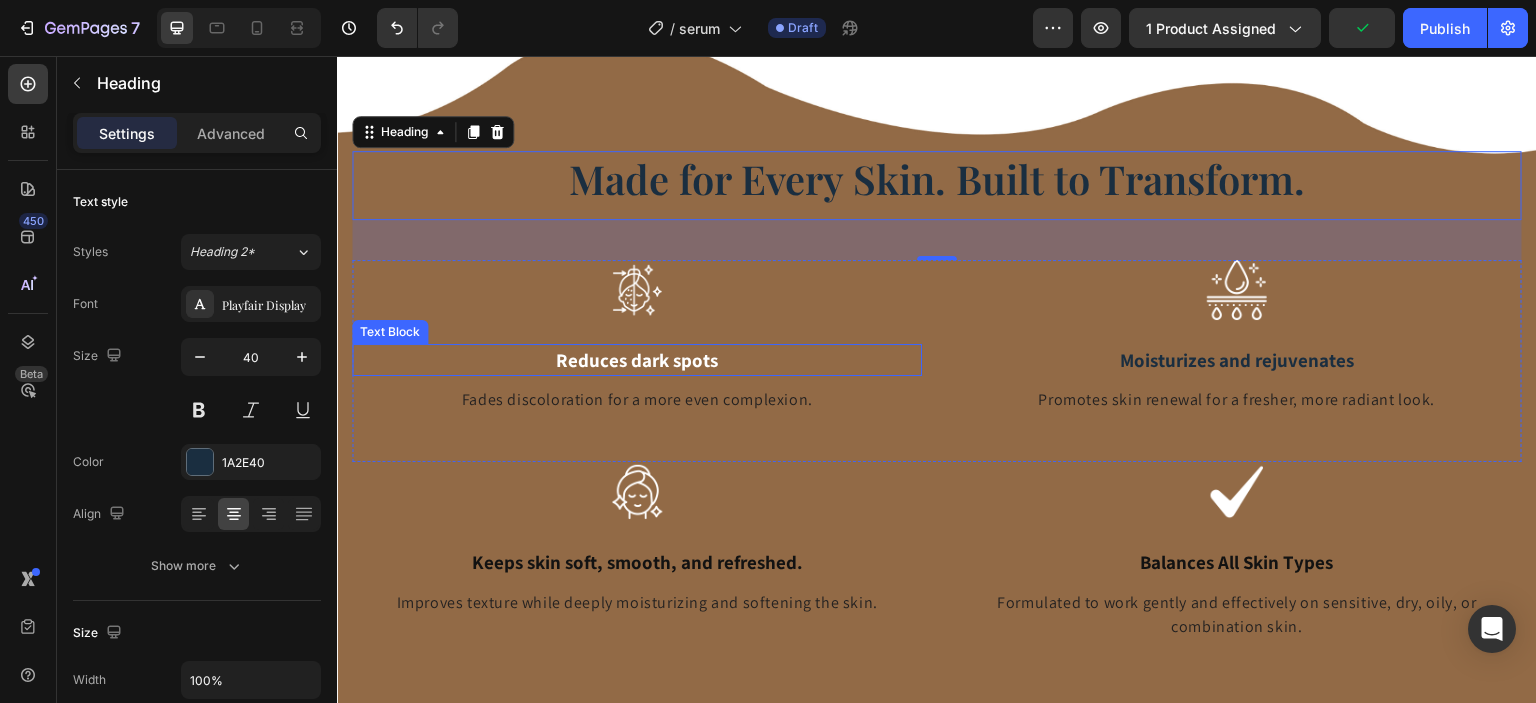 click on "Reduces dark spots" at bounding box center (637, 360) 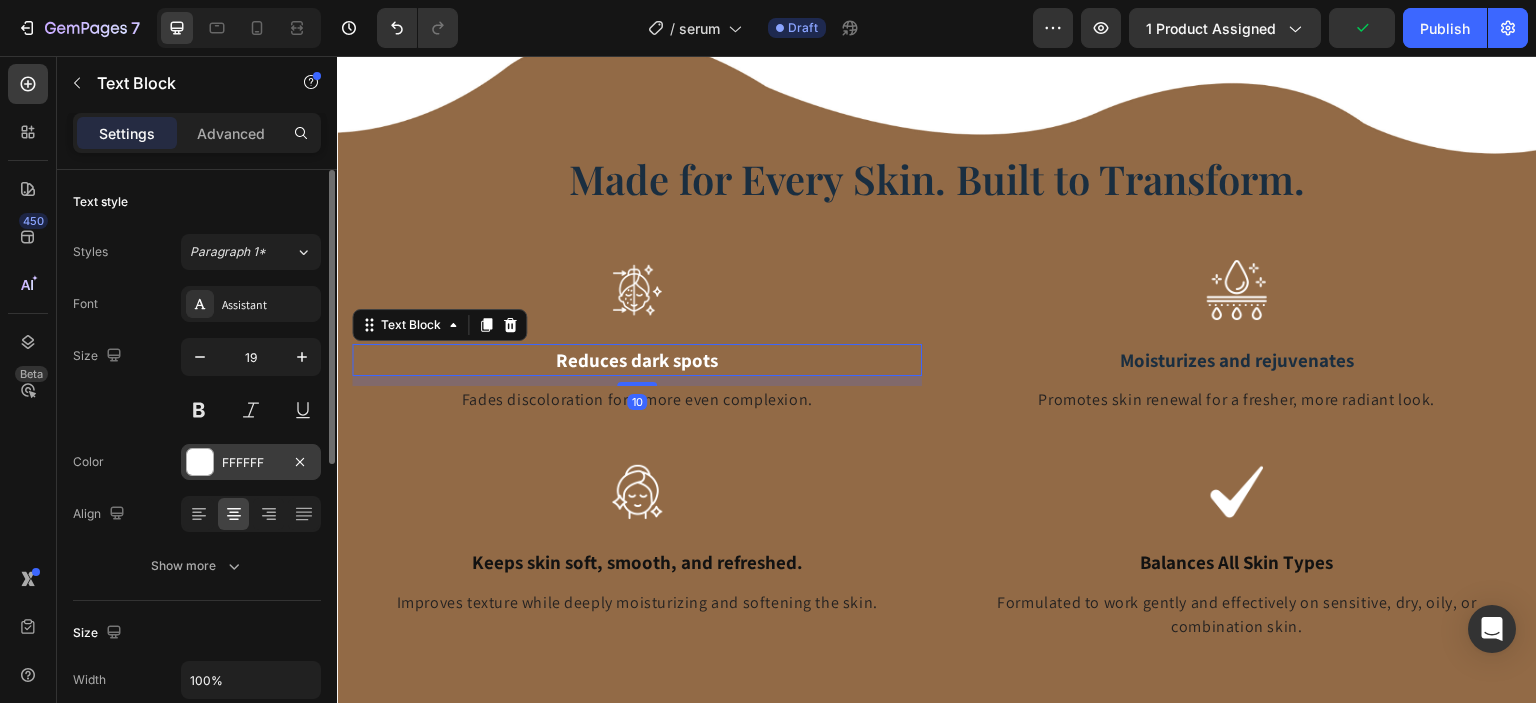 click on "FFFFFF" at bounding box center (251, 463) 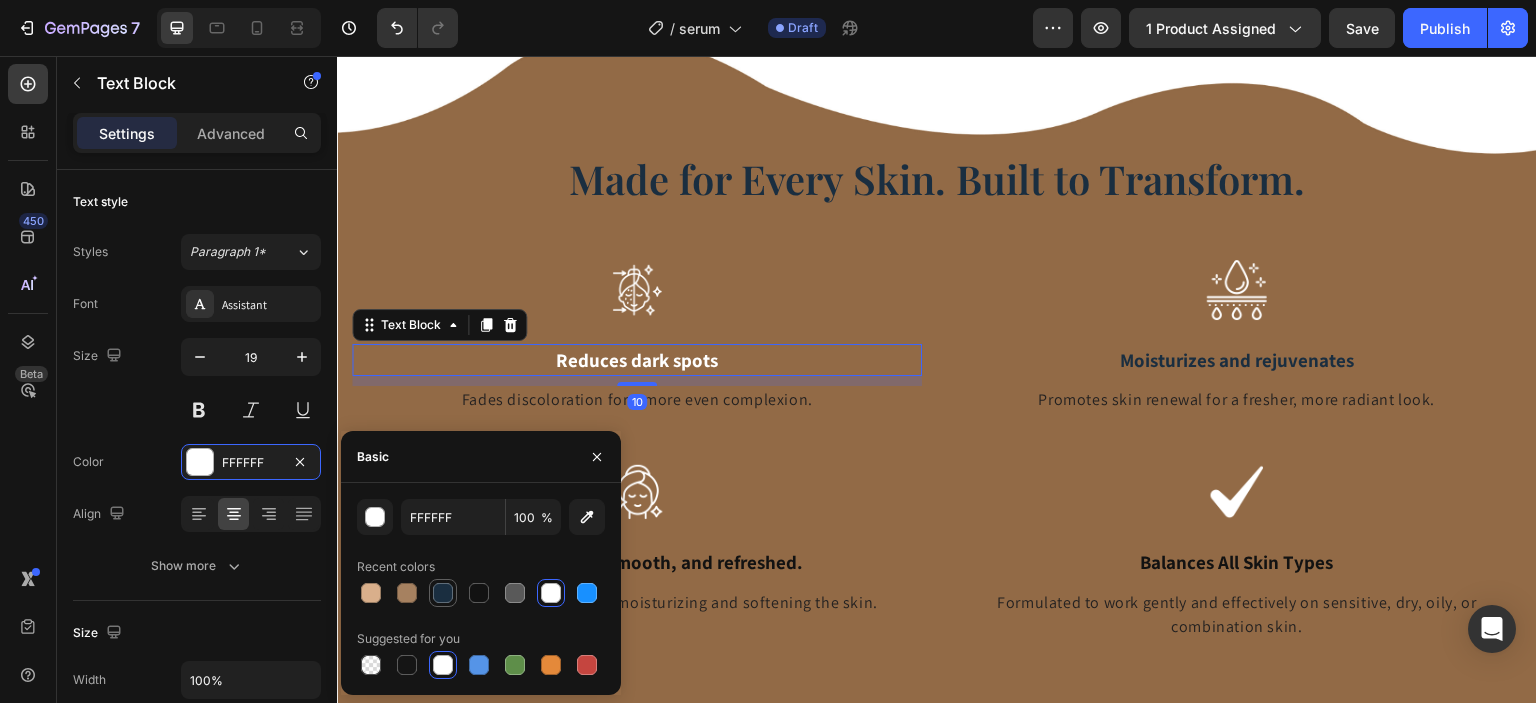 drag, startPoint x: 442, startPoint y: 585, endPoint x: 335, endPoint y: 504, distance: 134.20134 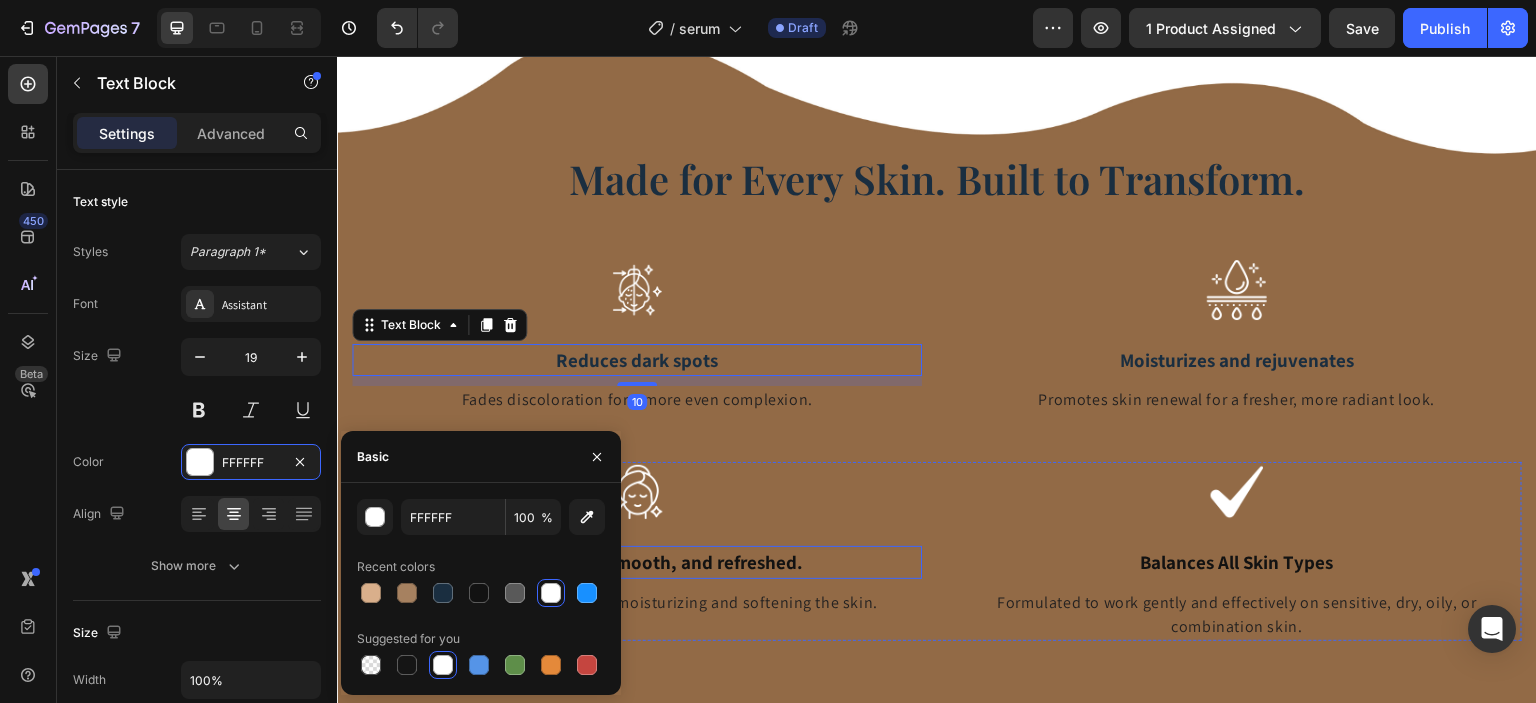 type on "1A2E40" 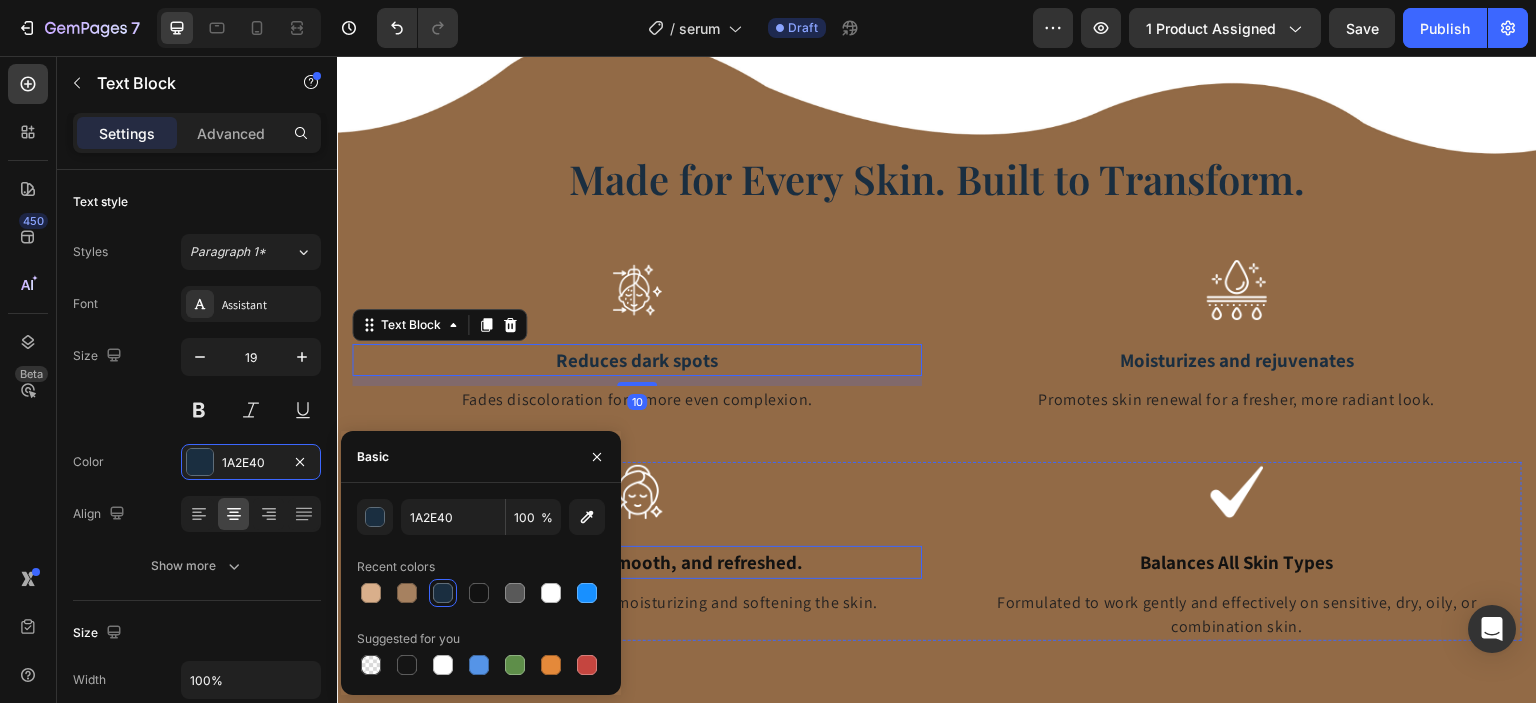 click on "Keeps skin soft, smooth, and refreshed." at bounding box center (637, 562) 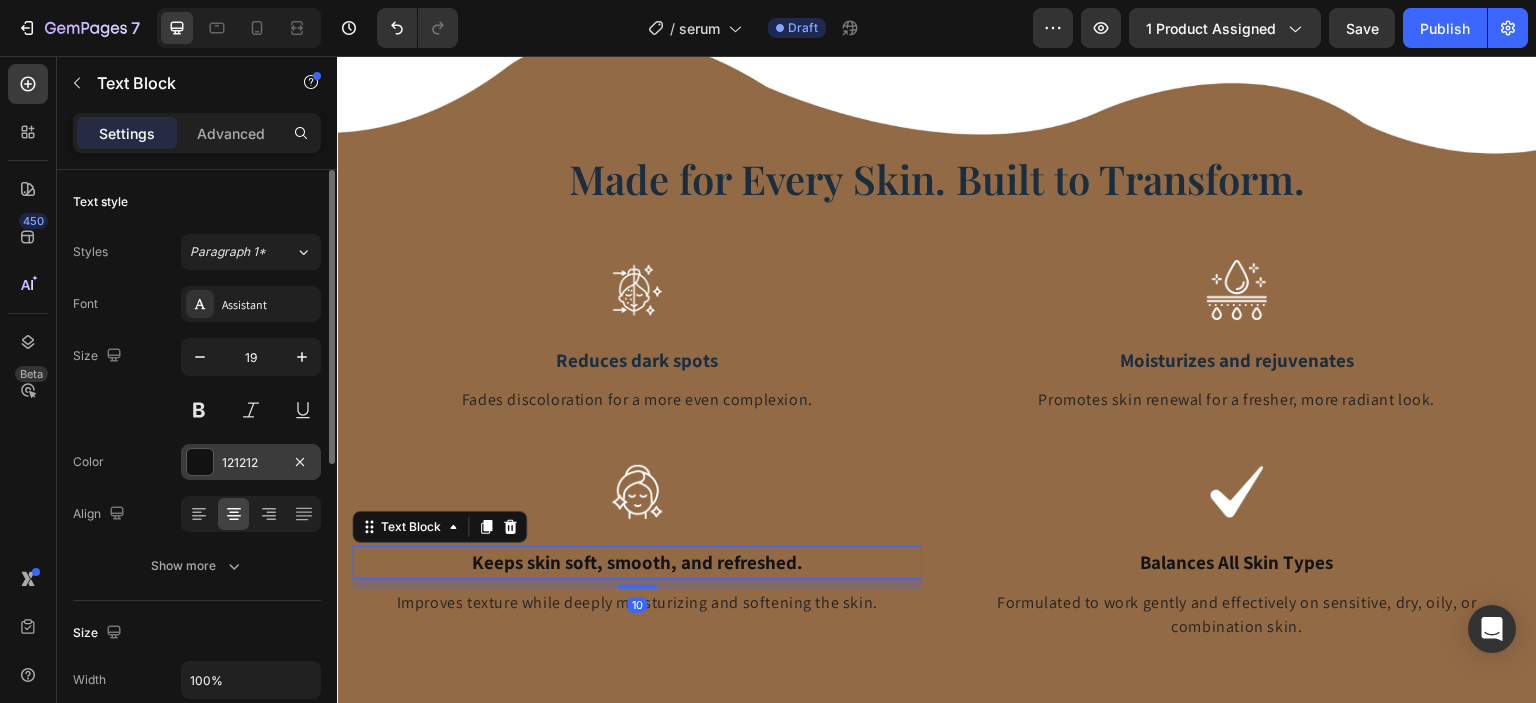 click on "121212" at bounding box center (251, 462) 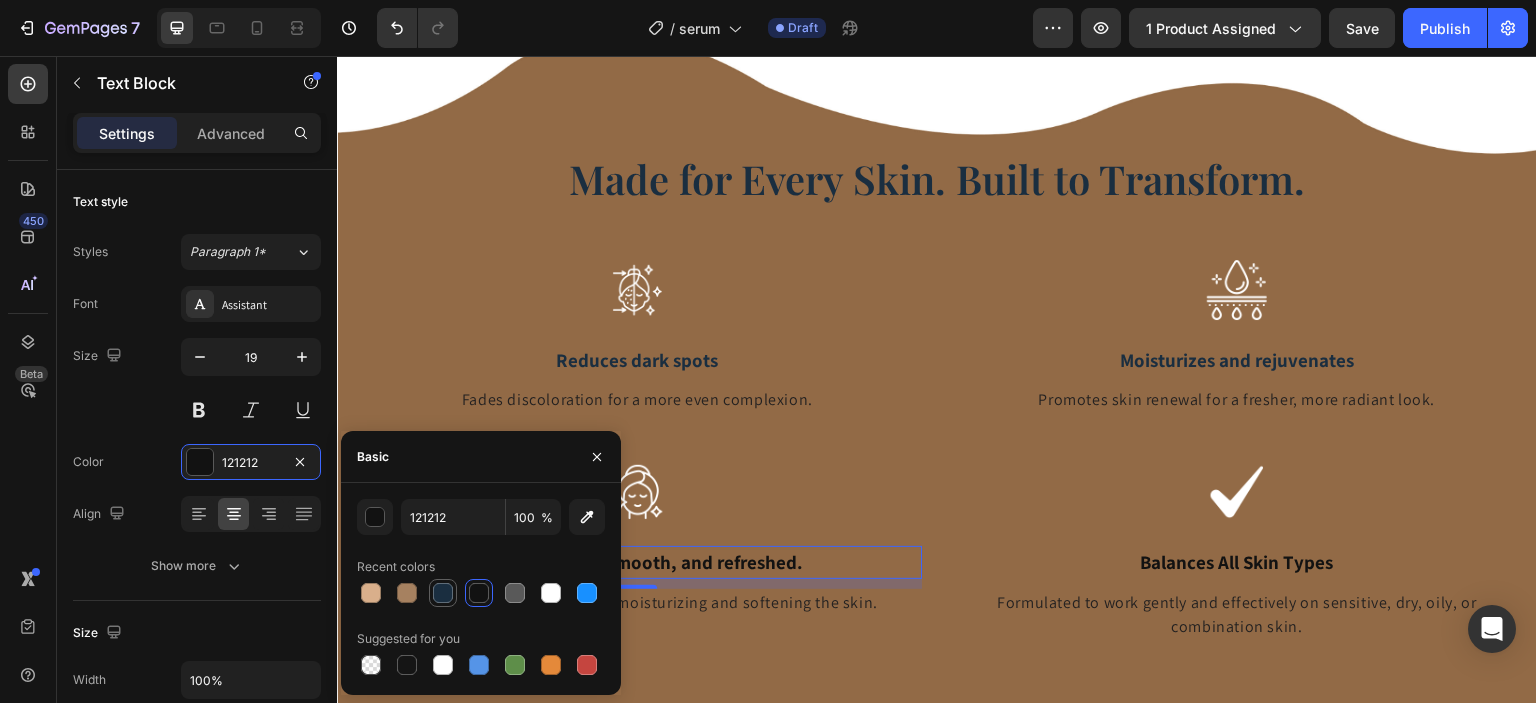 click at bounding box center (443, 593) 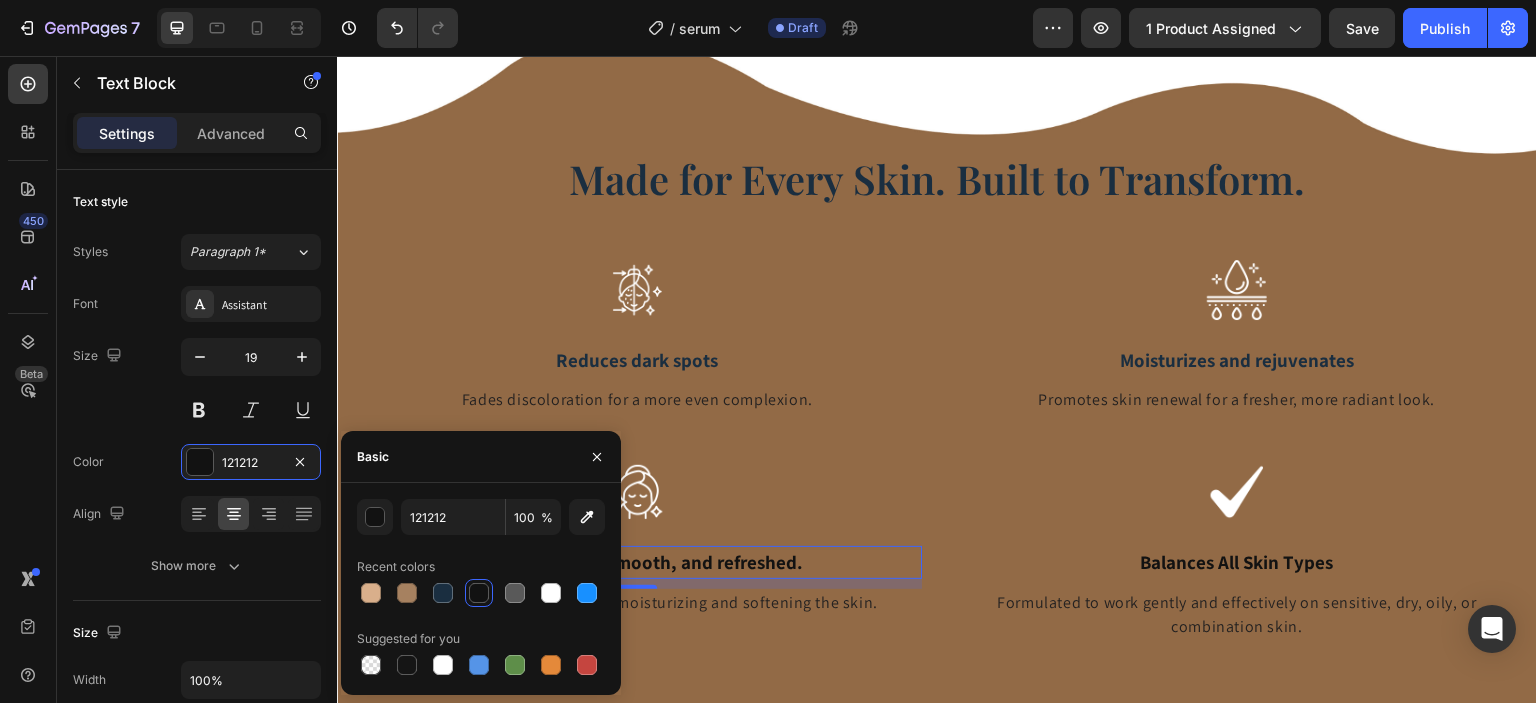 type on "1A2E40" 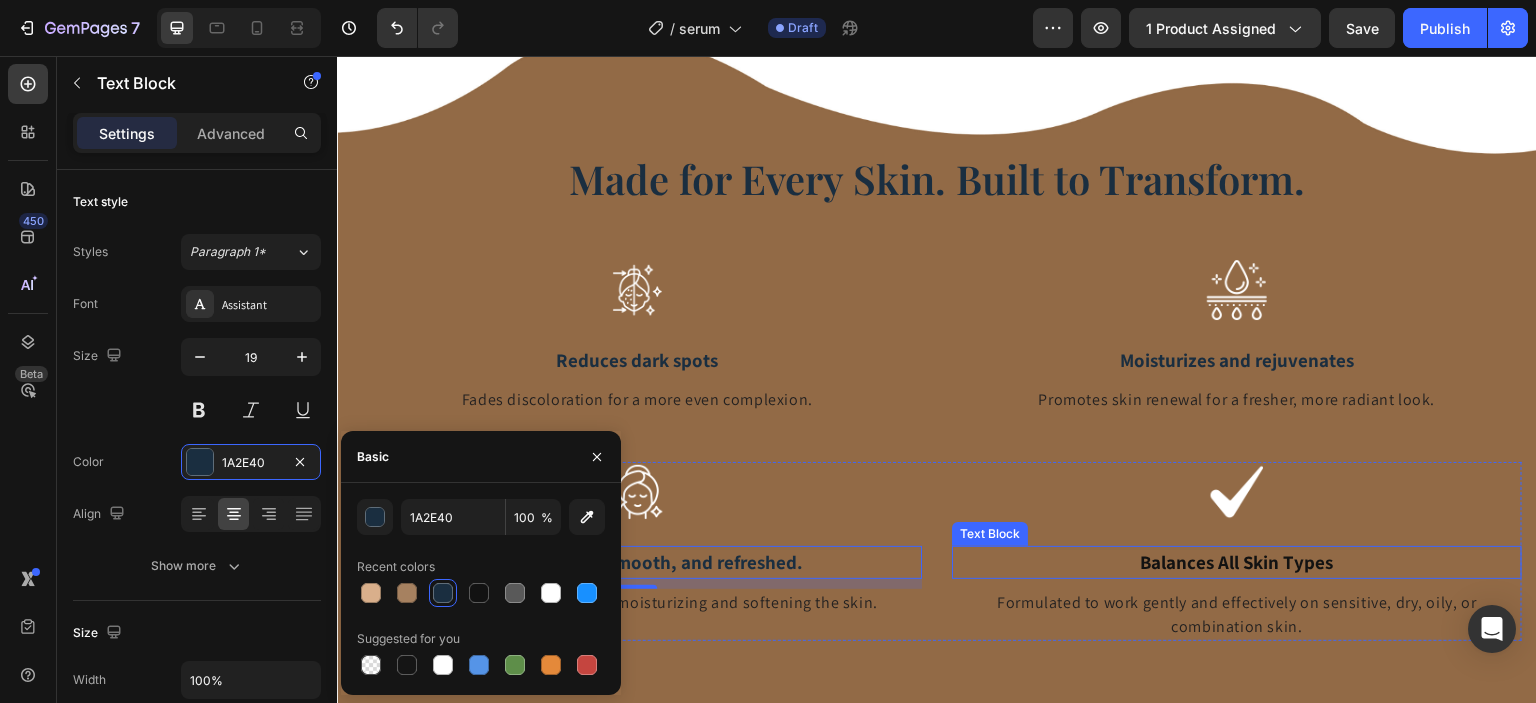 click on "Balances All Skin Types" at bounding box center [1237, 562] 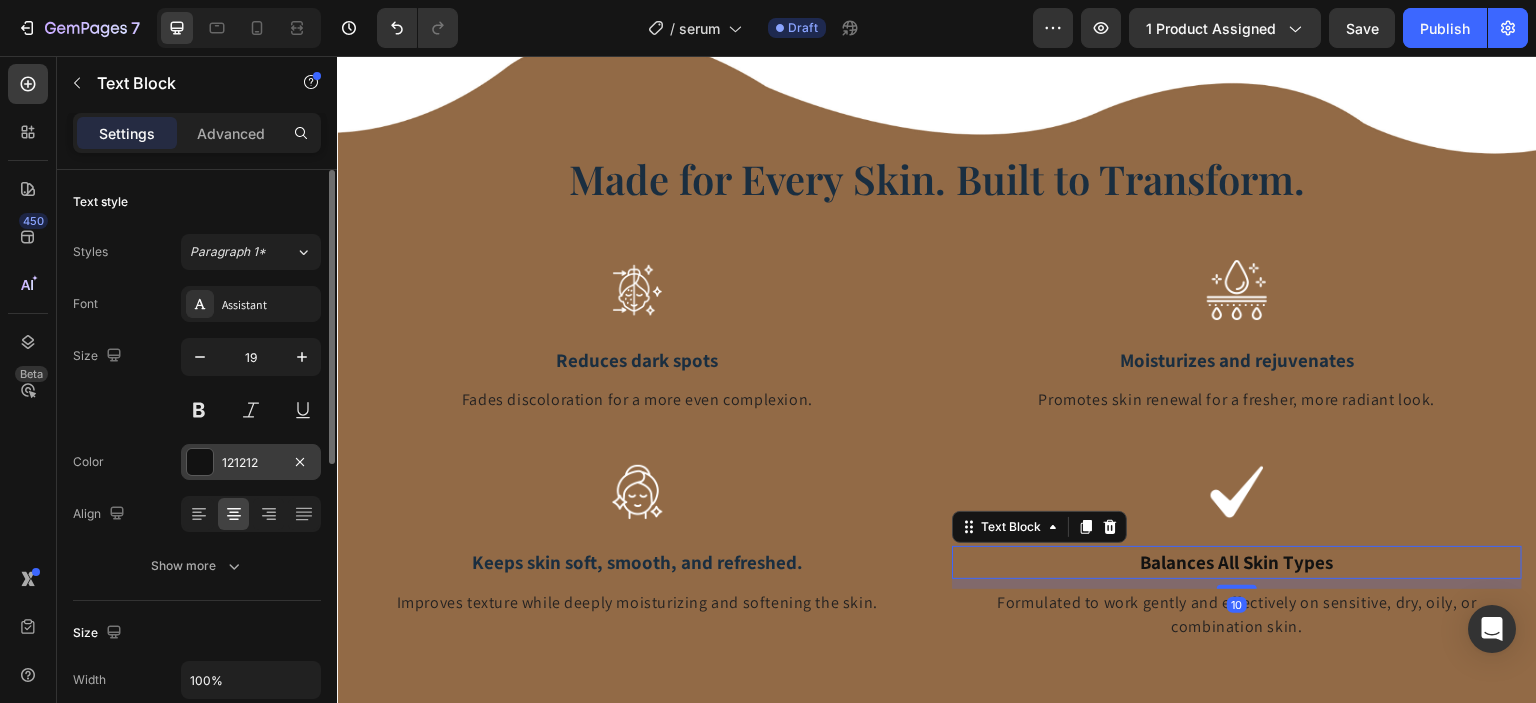 click at bounding box center (200, 462) 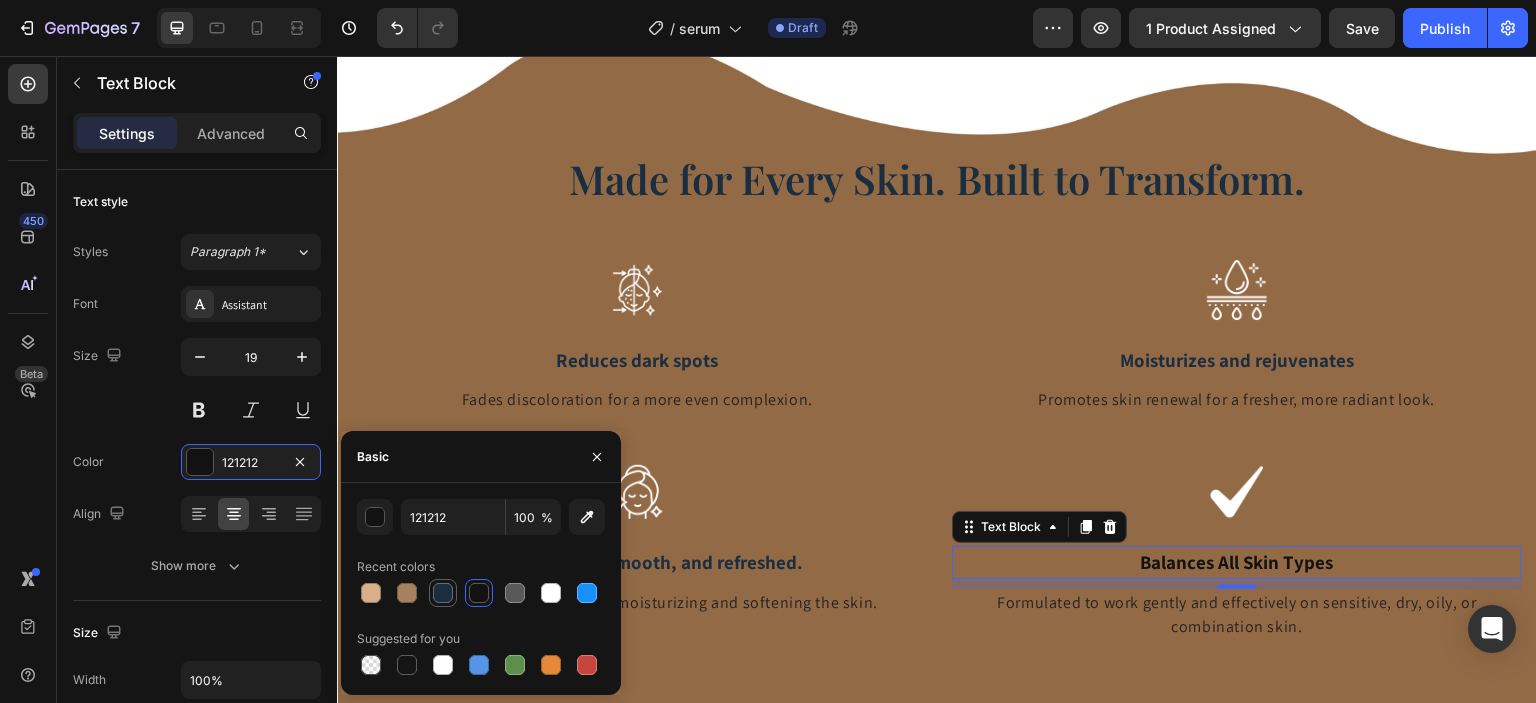 click at bounding box center [443, 593] 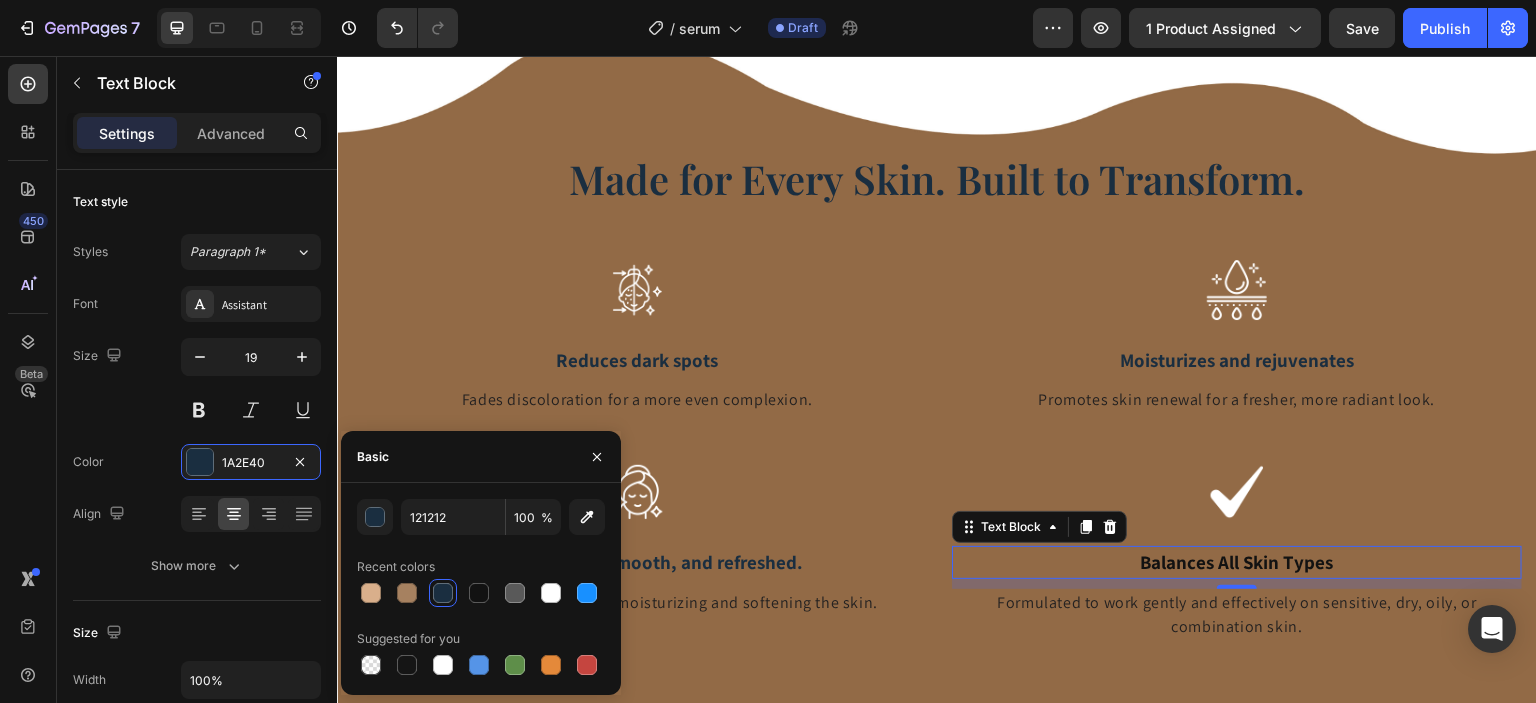 type on "1A2E40" 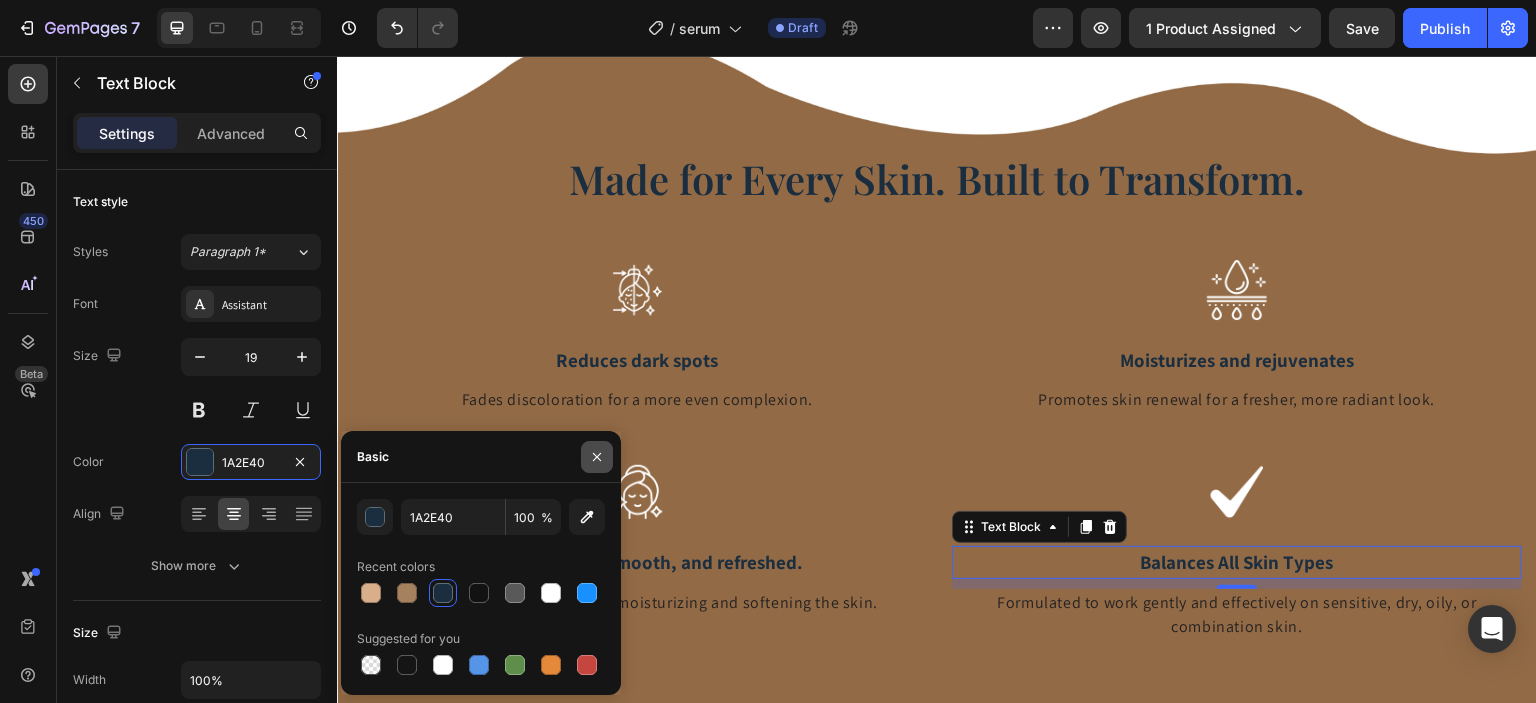 click 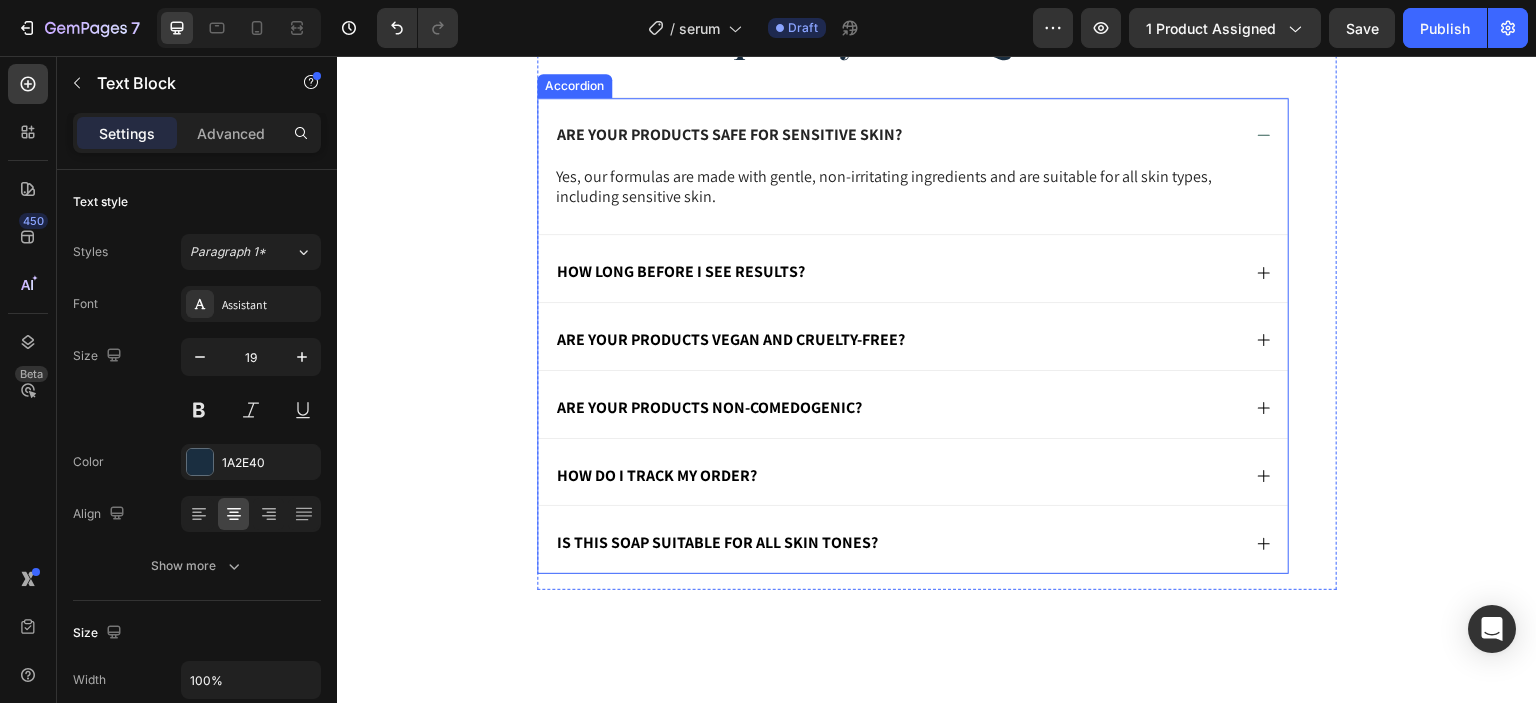 scroll, scrollTop: 4634, scrollLeft: 0, axis: vertical 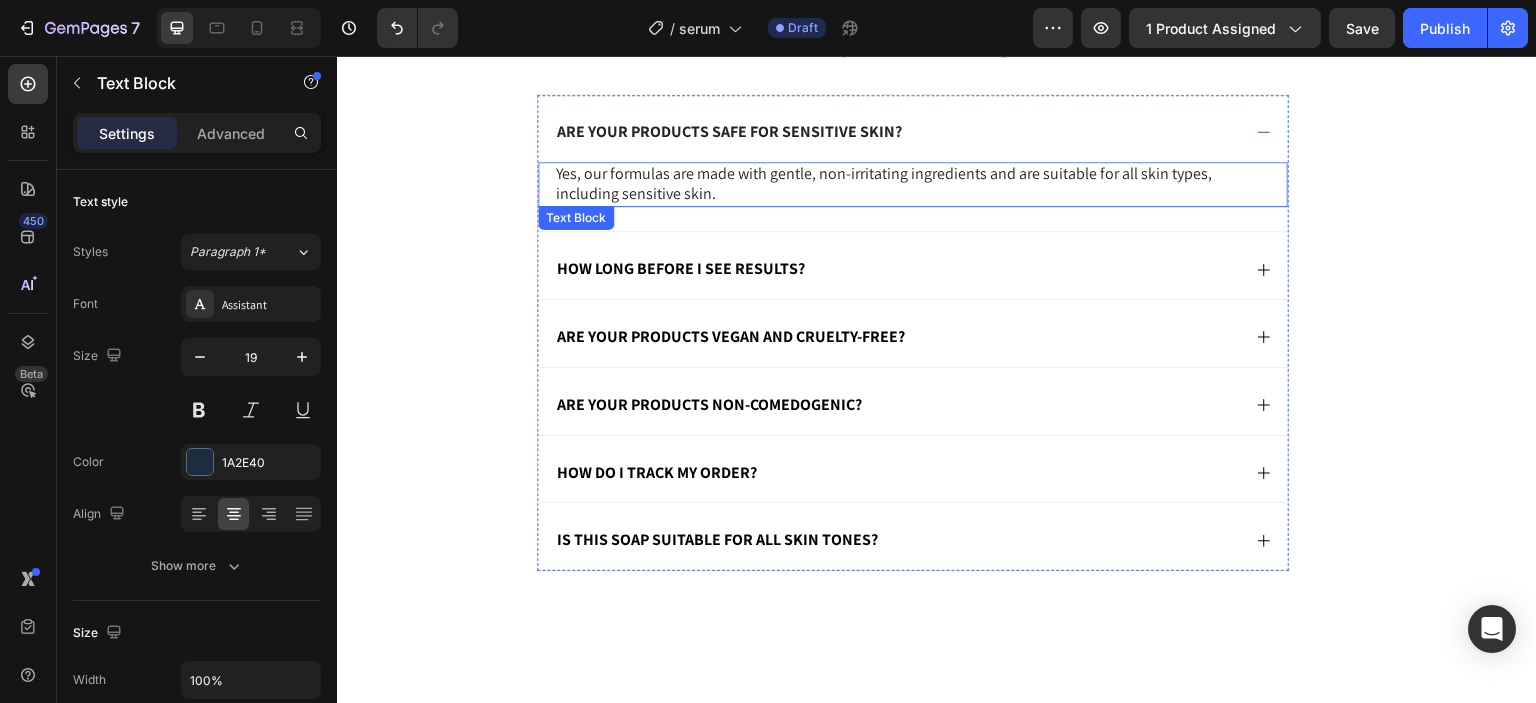 click on "Yes, our formulas are made with gentle, non-irritating ingredients and are suitable for all skin types, including sensitive skin." at bounding box center [913, 185] 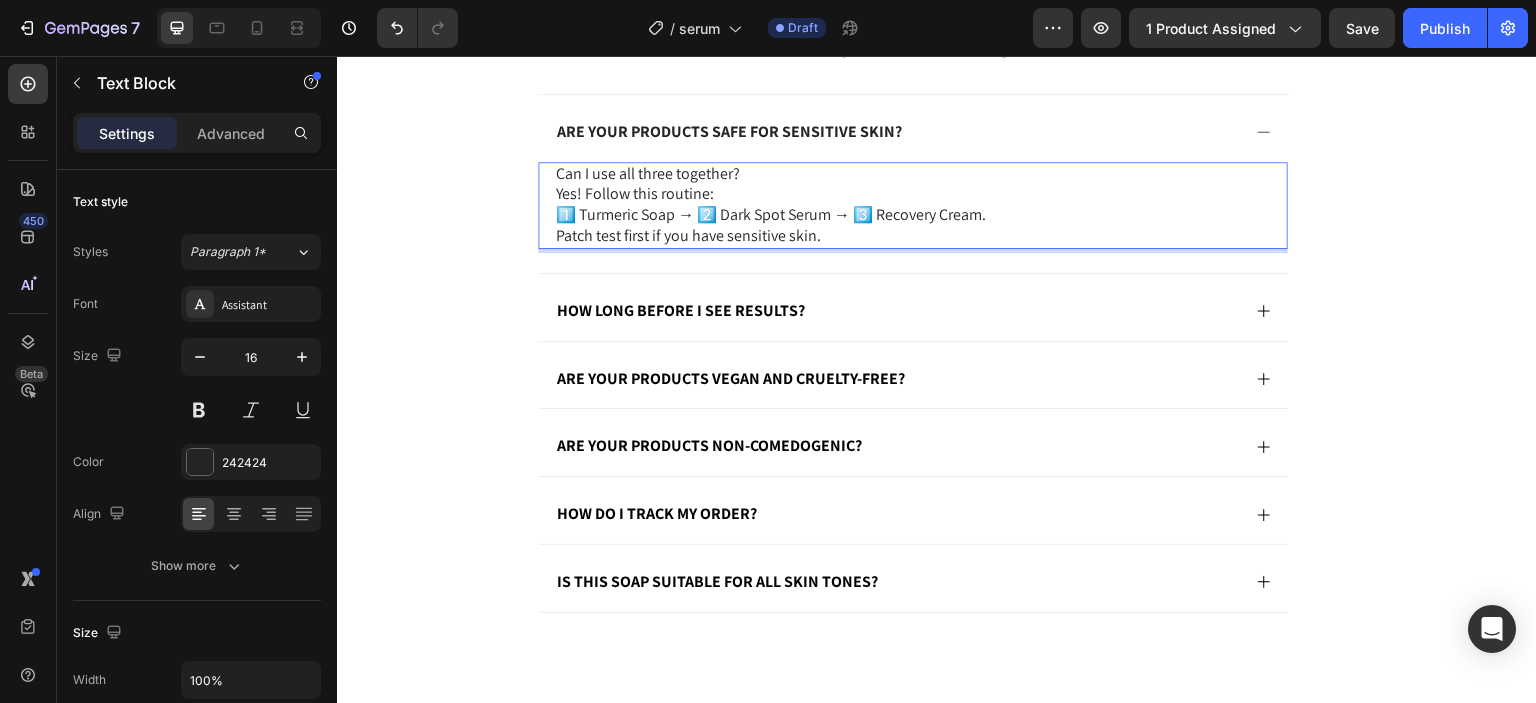click on "Can I use all three together? Yes! Follow this routine: 1️⃣ Turmeric Soap → 2️⃣ Dark Spot Serum → 3️⃣ Recovery Cream. Patch test first if you have sensitive skin." at bounding box center (913, 205) 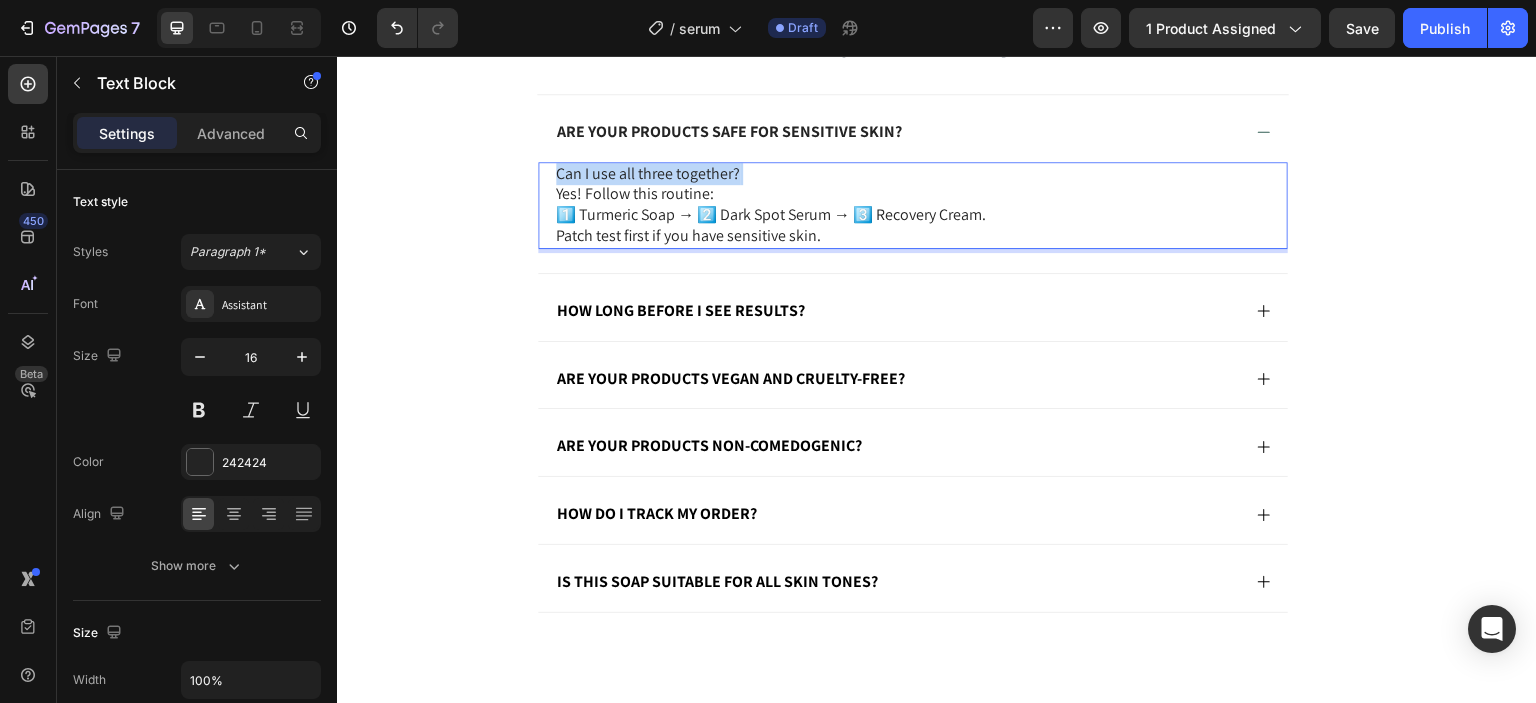 drag, startPoint x: 741, startPoint y: 171, endPoint x: 540, endPoint y: 171, distance: 201 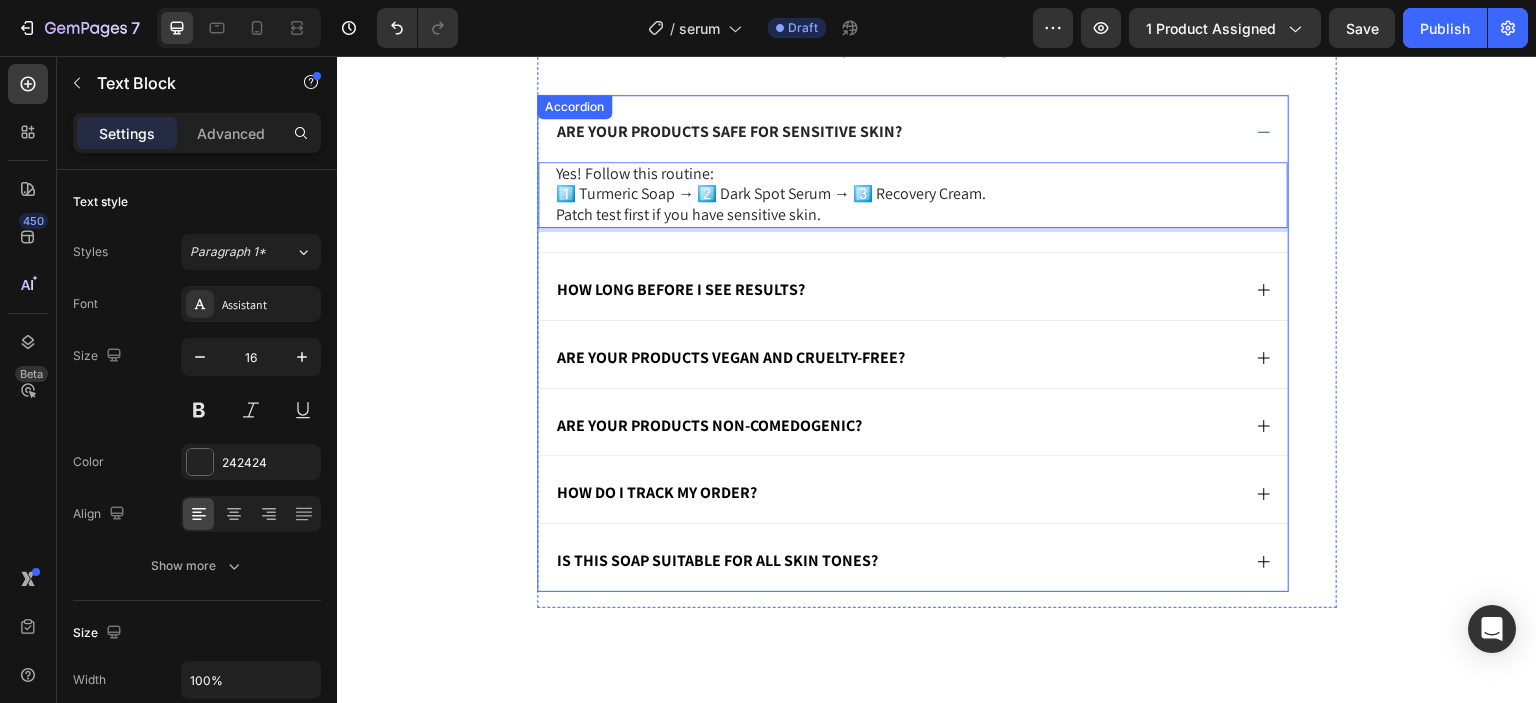 click on "Are your products safe for sensitive skin? Yes! Follow this routine: 1️⃣ Turmeric Soap → 2️⃣ Dark Spot Serum → 3️⃣ Recovery Cream. Patch test first if you have sensitive skin. Text Block   0
How long before I see results?
Are your products vegan and cruelty-free?
Are your products non-comedogenic?
How do I track my order?
Is this soap suitable for all skin tones? Accordion" at bounding box center [913, 343] 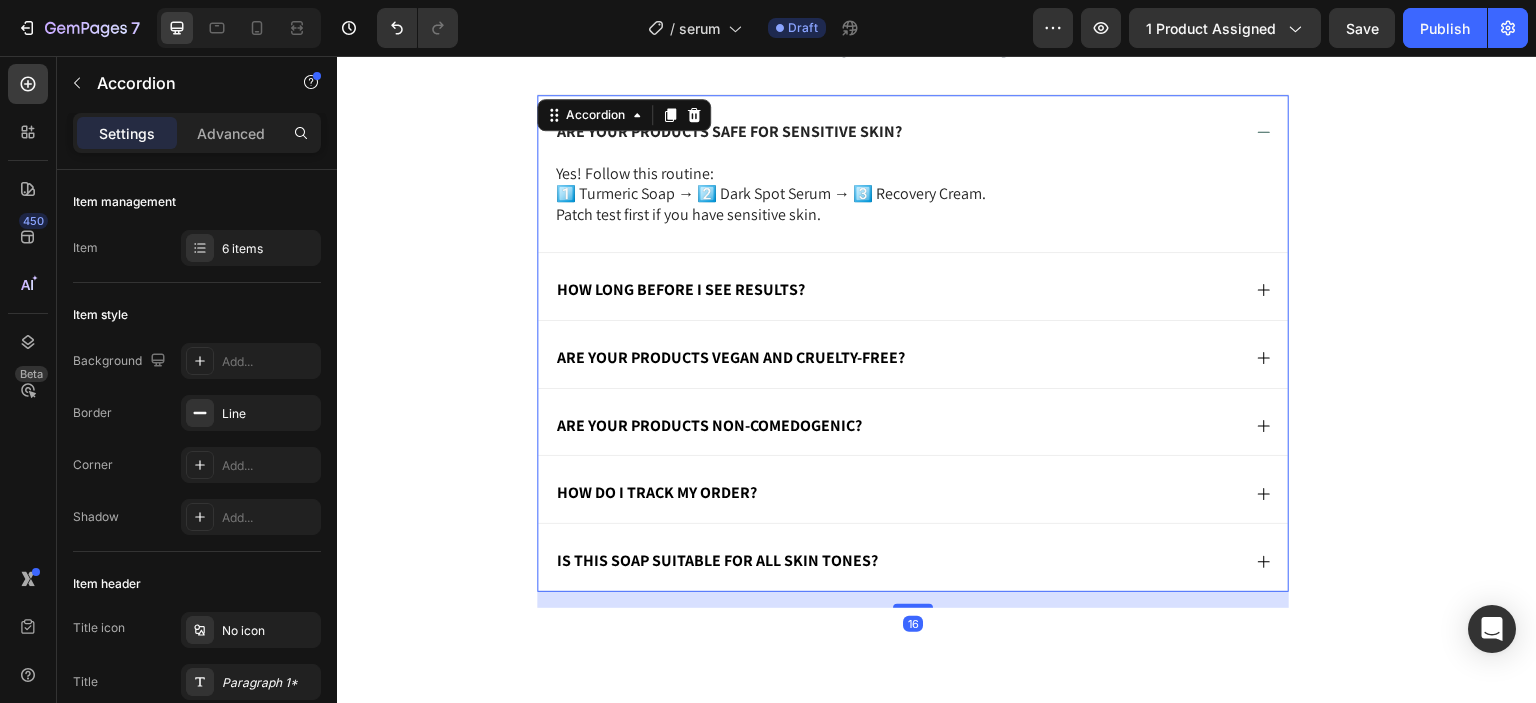click on "Are your products safe for sensitive skin?" at bounding box center [729, 132] 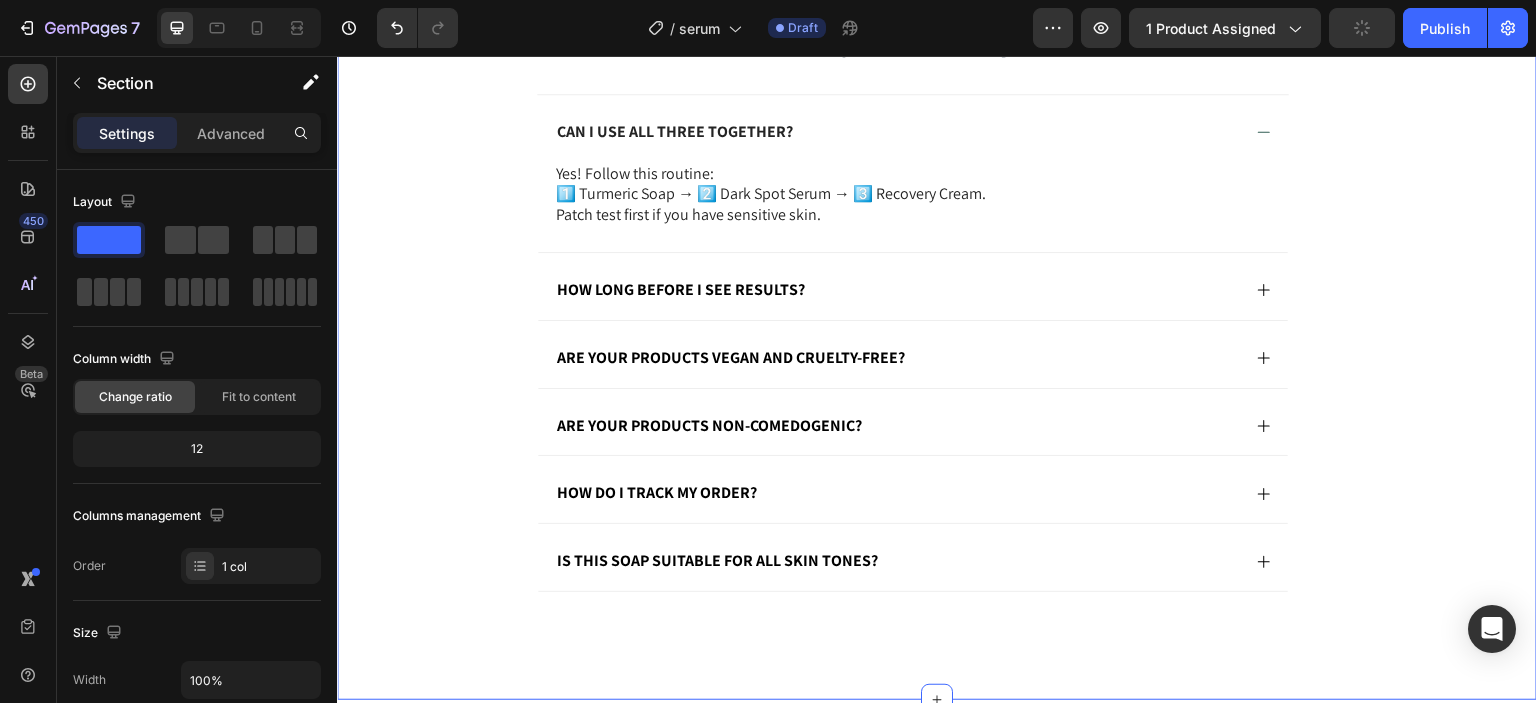 click on "Frequently Asked Questions Heading
Can I use all three together? Yes! Follow this routine: 1️⃣ Turmeric Soap → 2️⃣ Dark Spot Serum → 3️⃣ Recovery Cream. Patch test first if you have sensitive skin. Text Block
How long before I see results?
Are your products vegan and cruelty-free?
Are your products non-comedogenic?
How do I track my order?
Is this soap suitable for all skin tones? Accordion   16 Row Row" at bounding box center (937, 323) 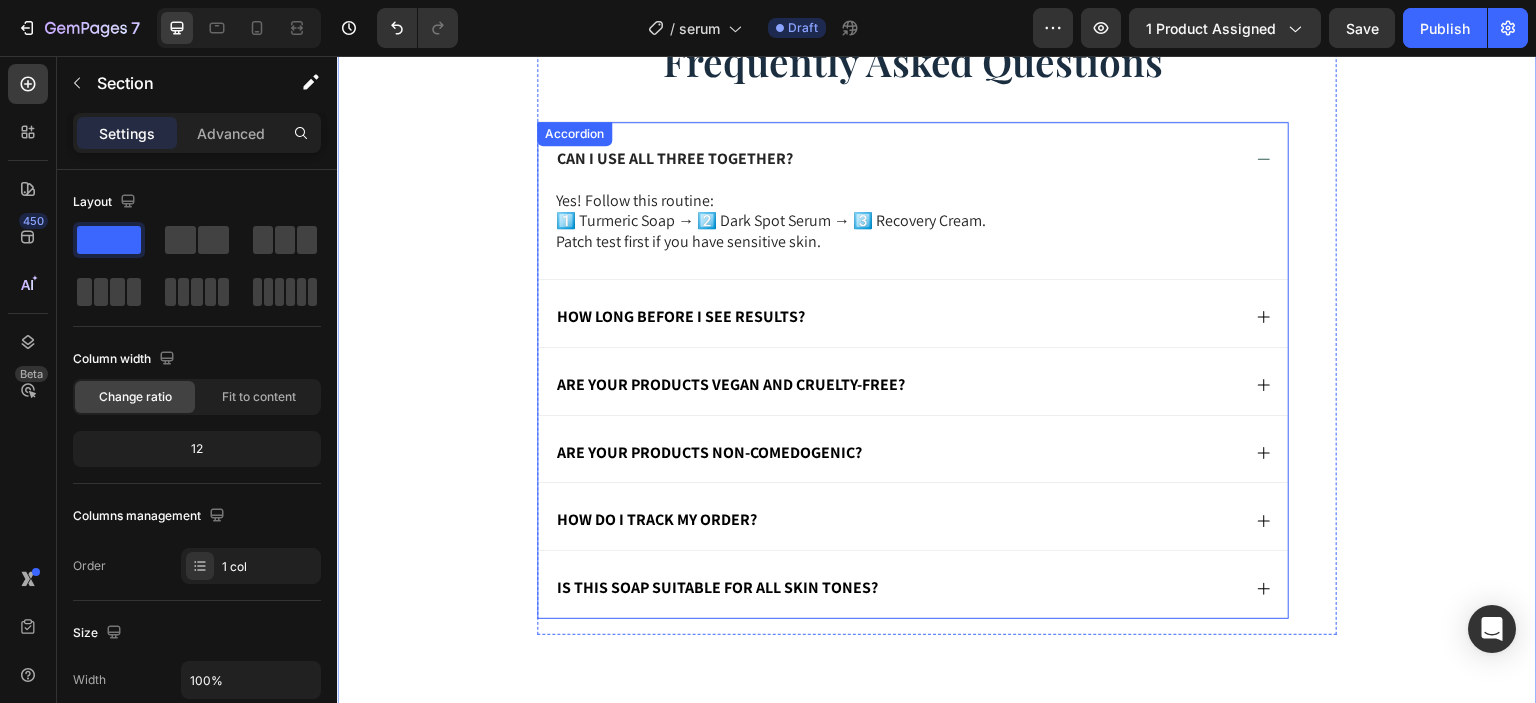 scroll, scrollTop: 4597, scrollLeft: 0, axis: vertical 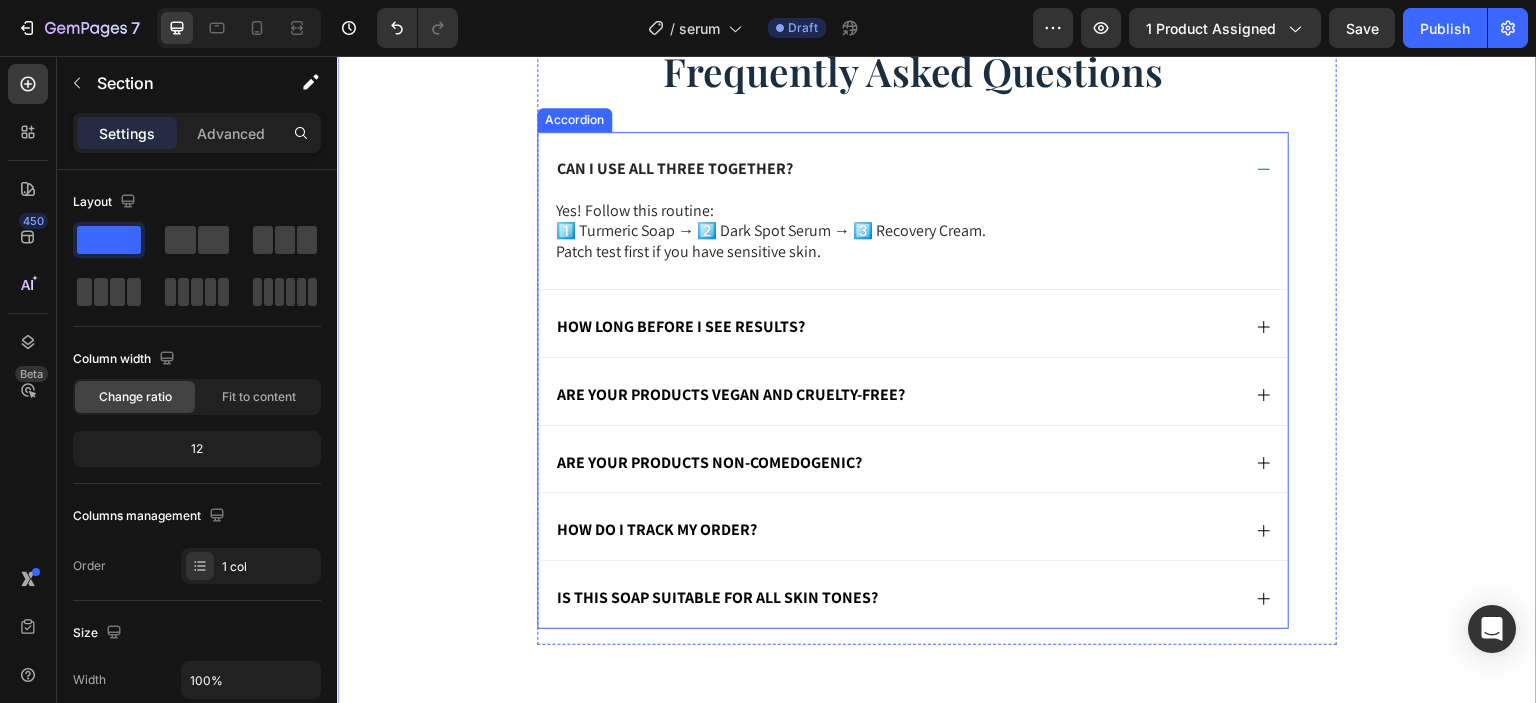 click on "Can I use all three together?" at bounding box center [897, 169] 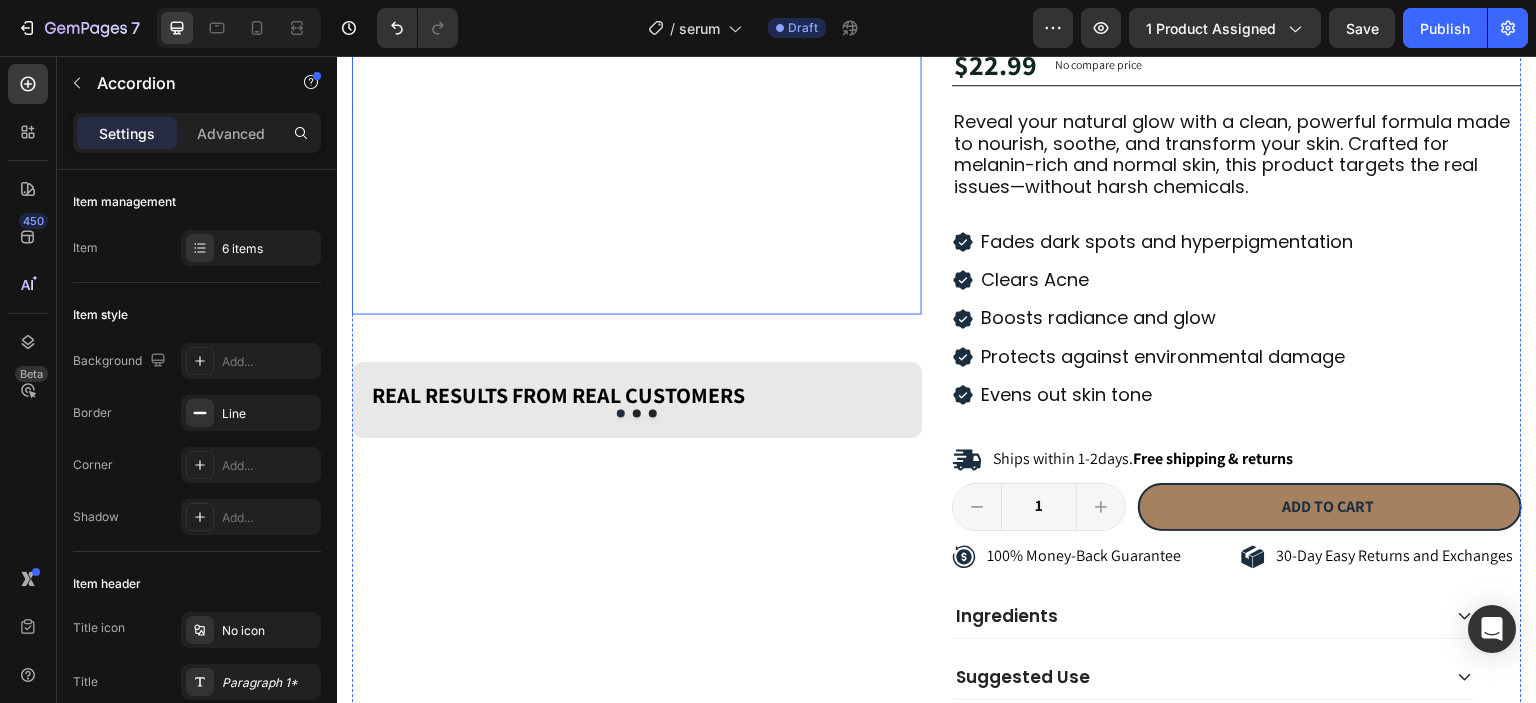 scroll, scrollTop: 572, scrollLeft: 0, axis: vertical 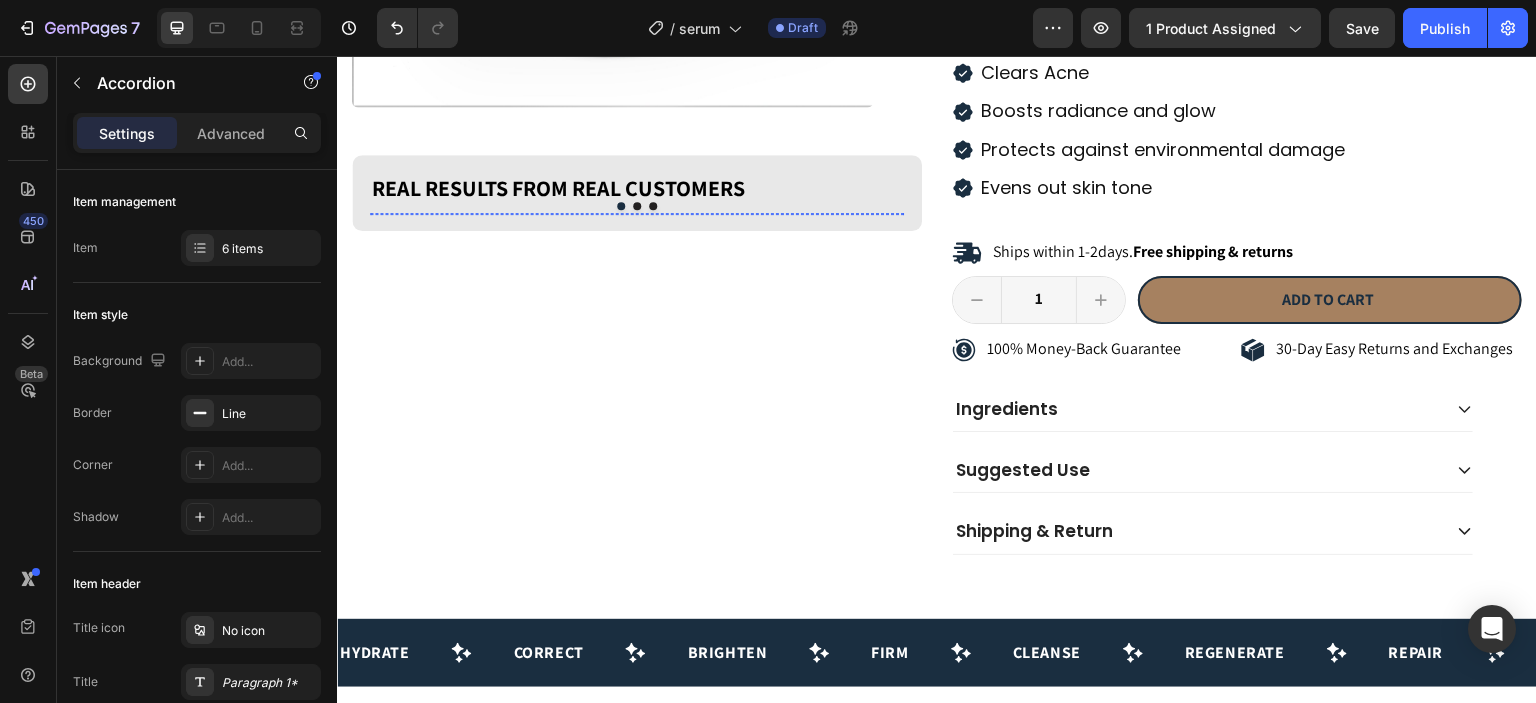 click at bounding box center (484, 213) 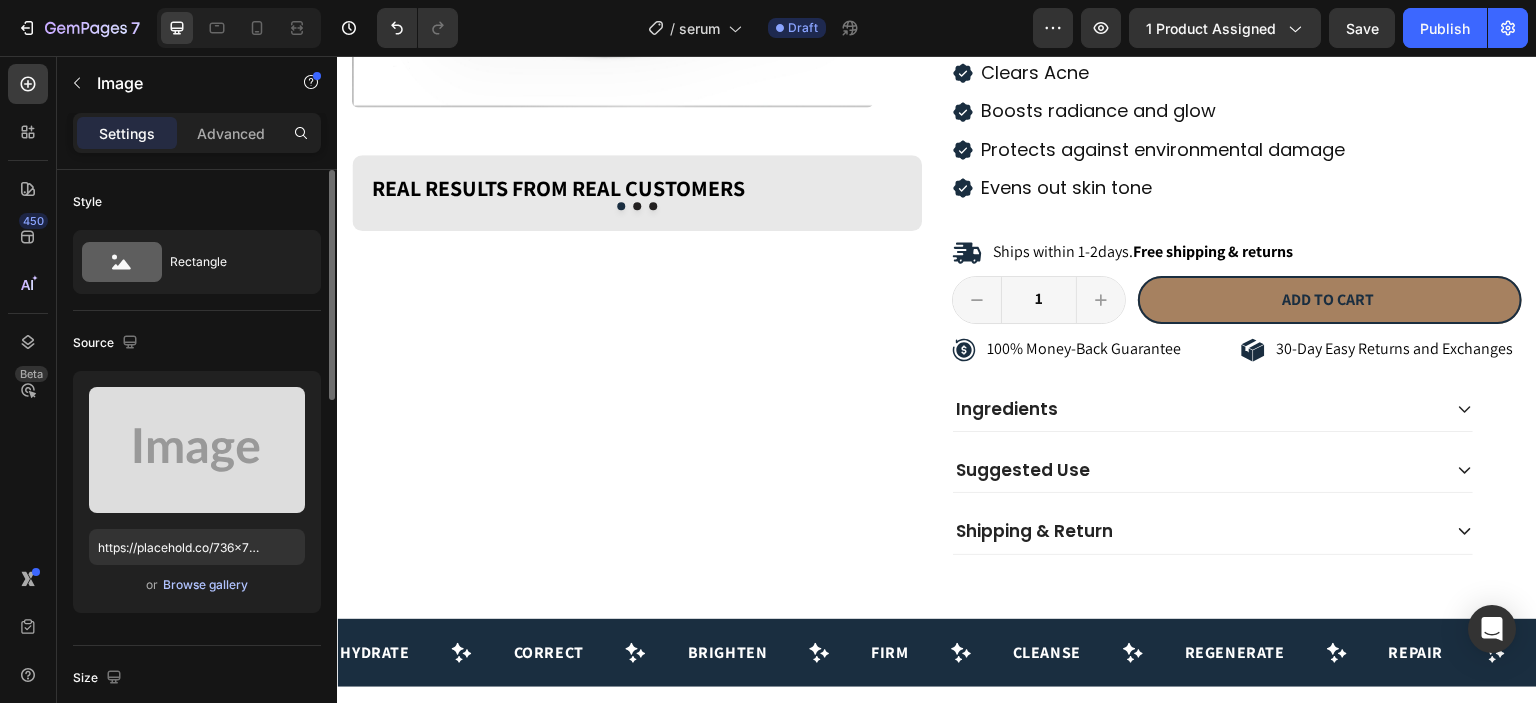 click on "Browse gallery" at bounding box center [205, 585] 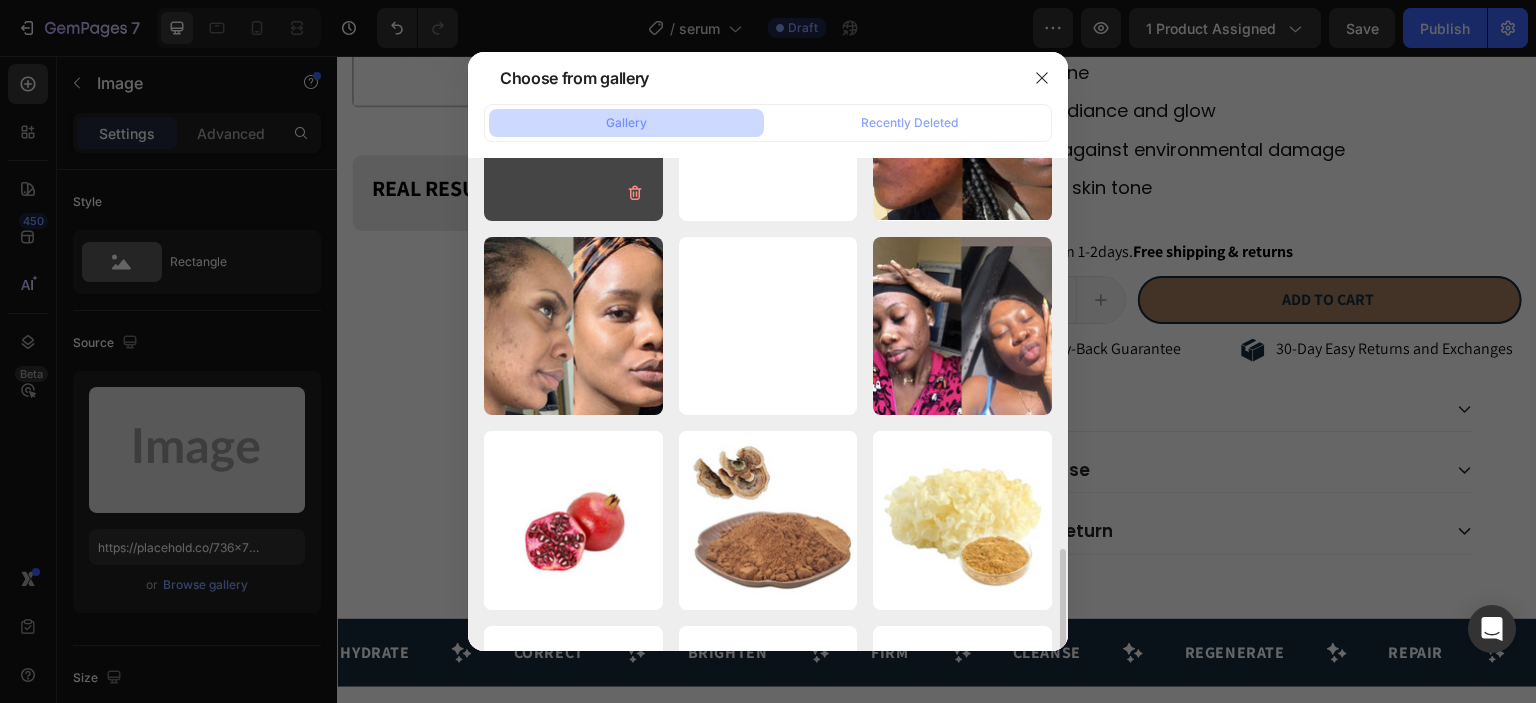 scroll, scrollTop: 507, scrollLeft: 0, axis: vertical 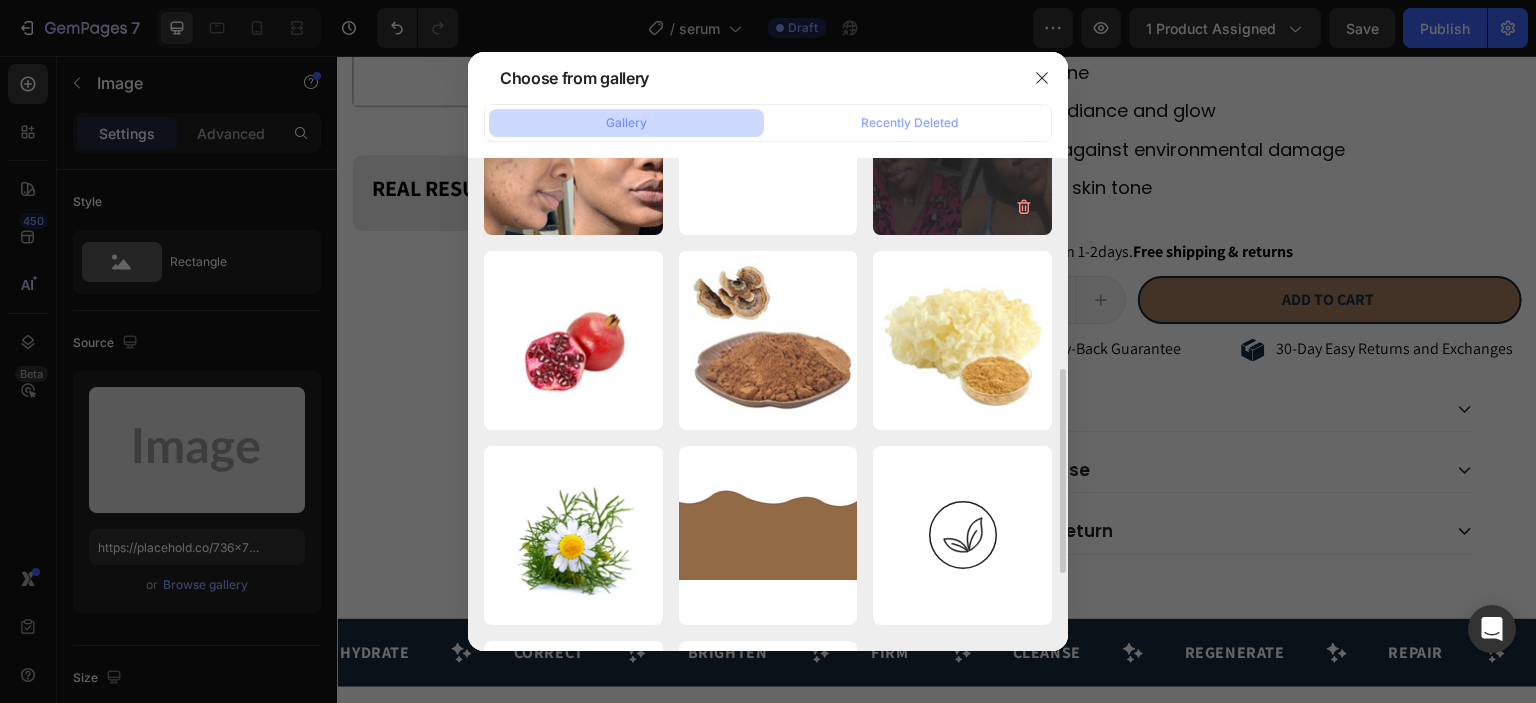 click on "gempages_576429578289...13.jpg 64.31 kb" at bounding box center [962, 146] 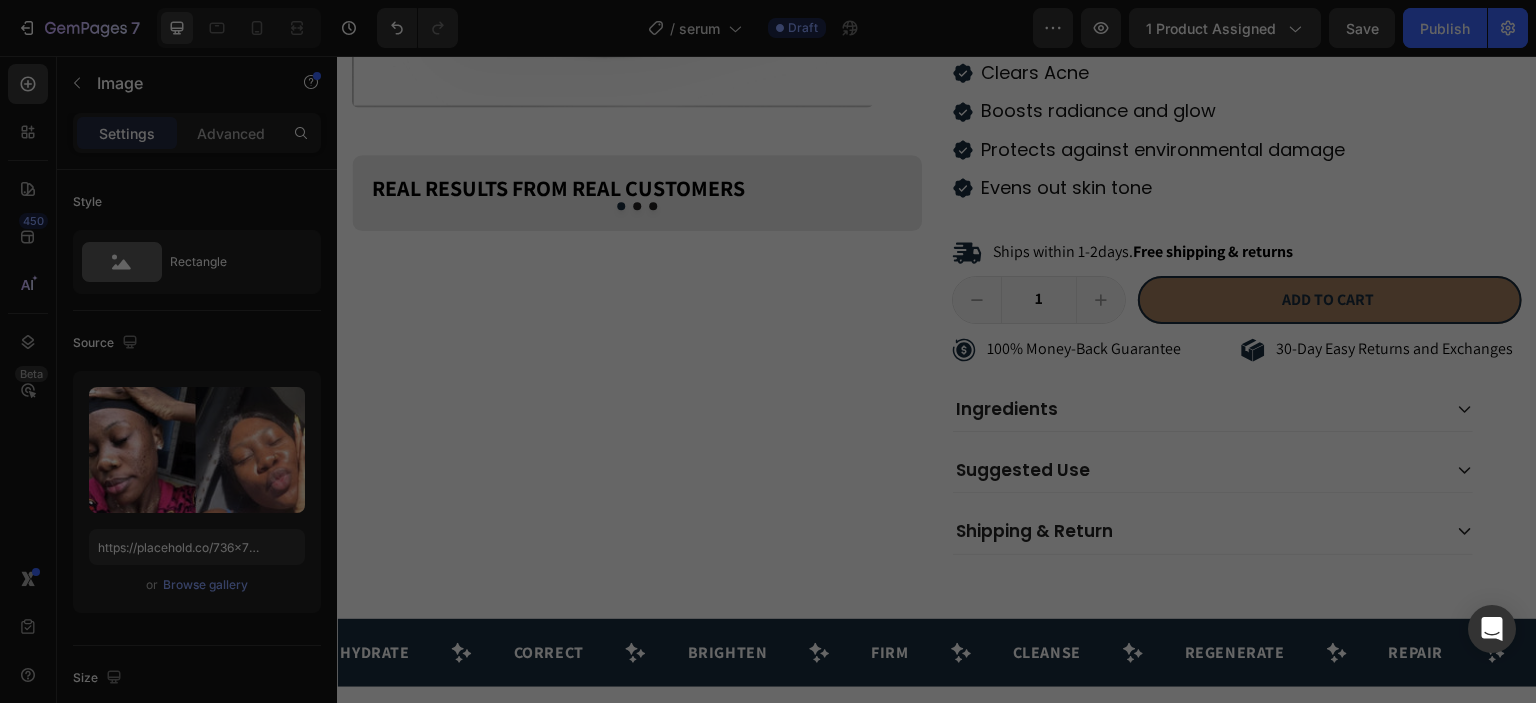 type on "https://cdn.shopify.com/s/files/1/0663/9881/4339/files/gempages_578192608090653637-a02896c0-1a52-4de4-9a7f-ffd969833684.jpg" 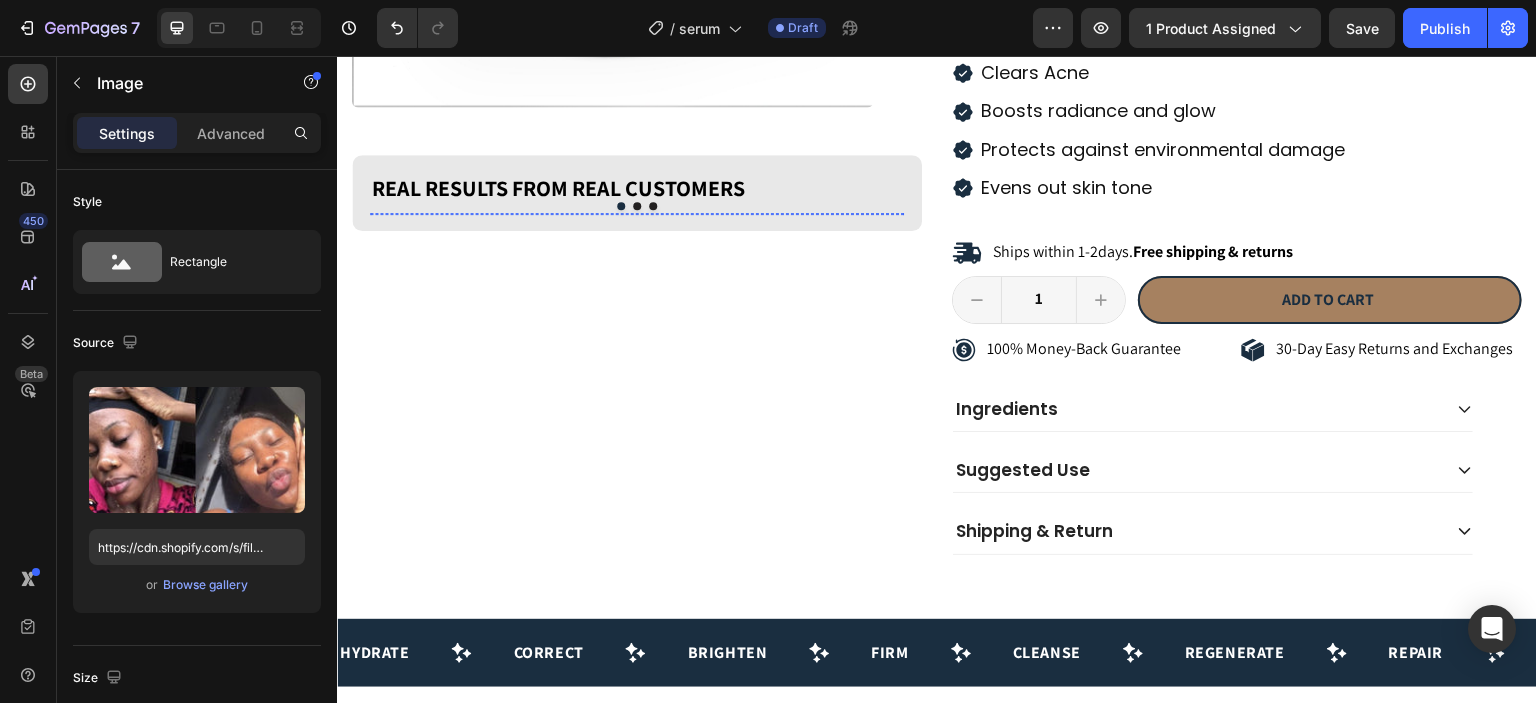 click at bounding box center [723, 213] 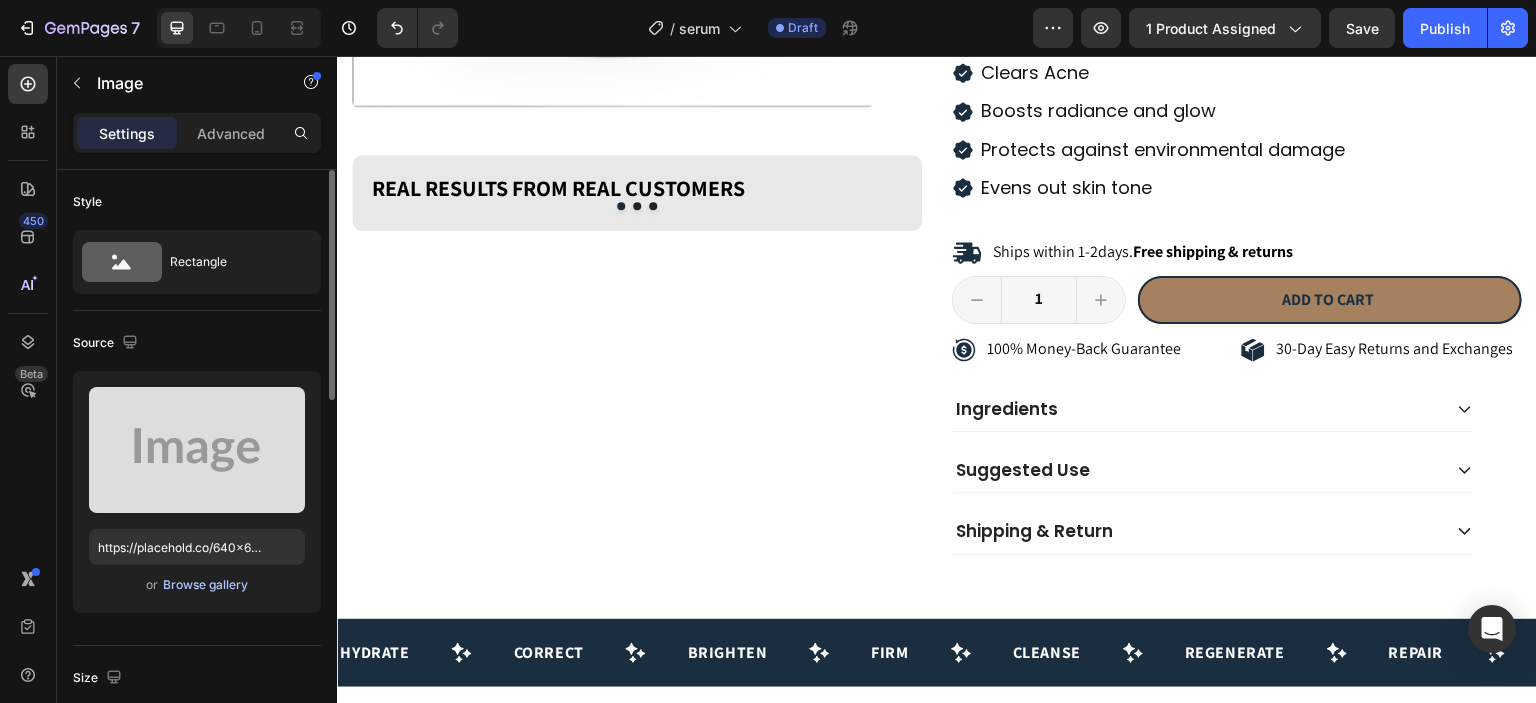 click on "Browse gallery" at bounding box center [205, 585] 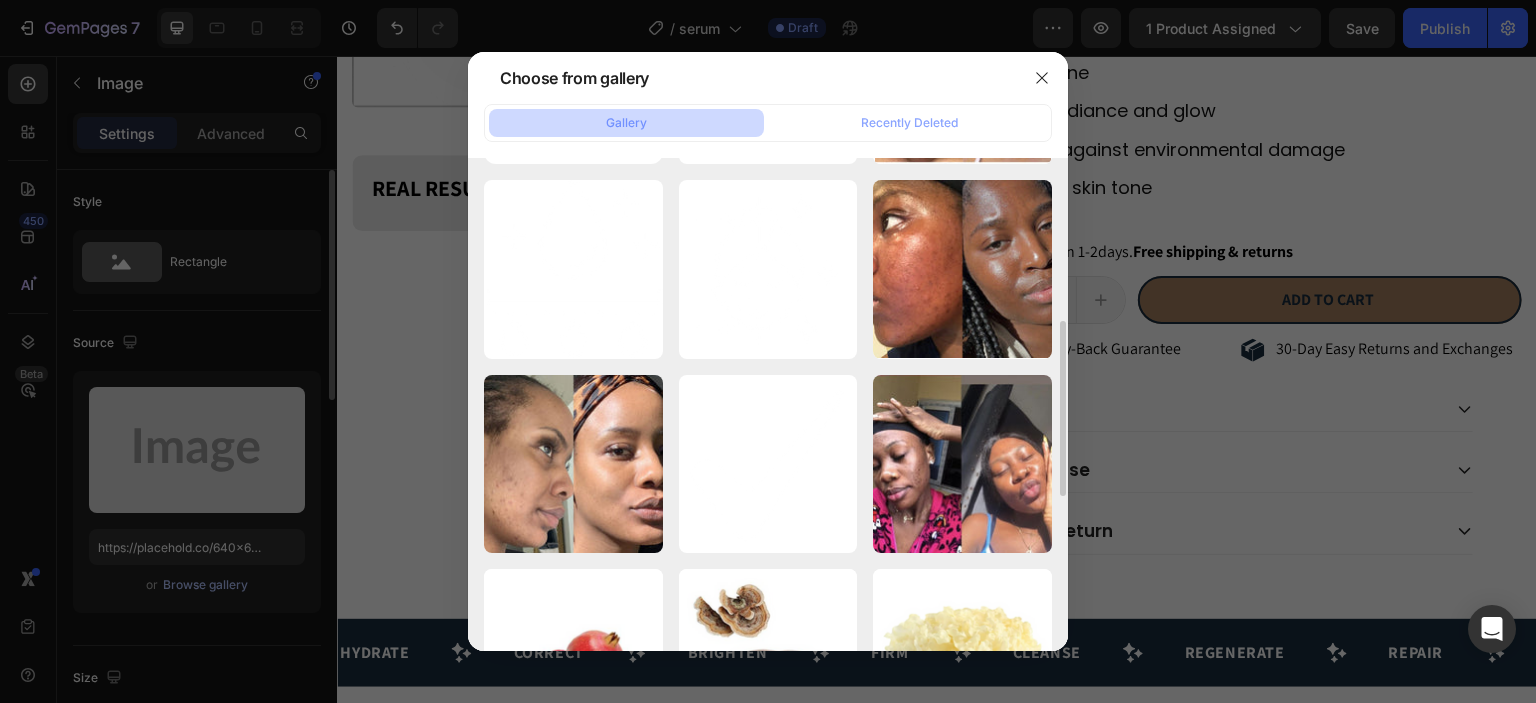 scroll, scrollTop: 260, scrollLeft: 0, axis: vertical 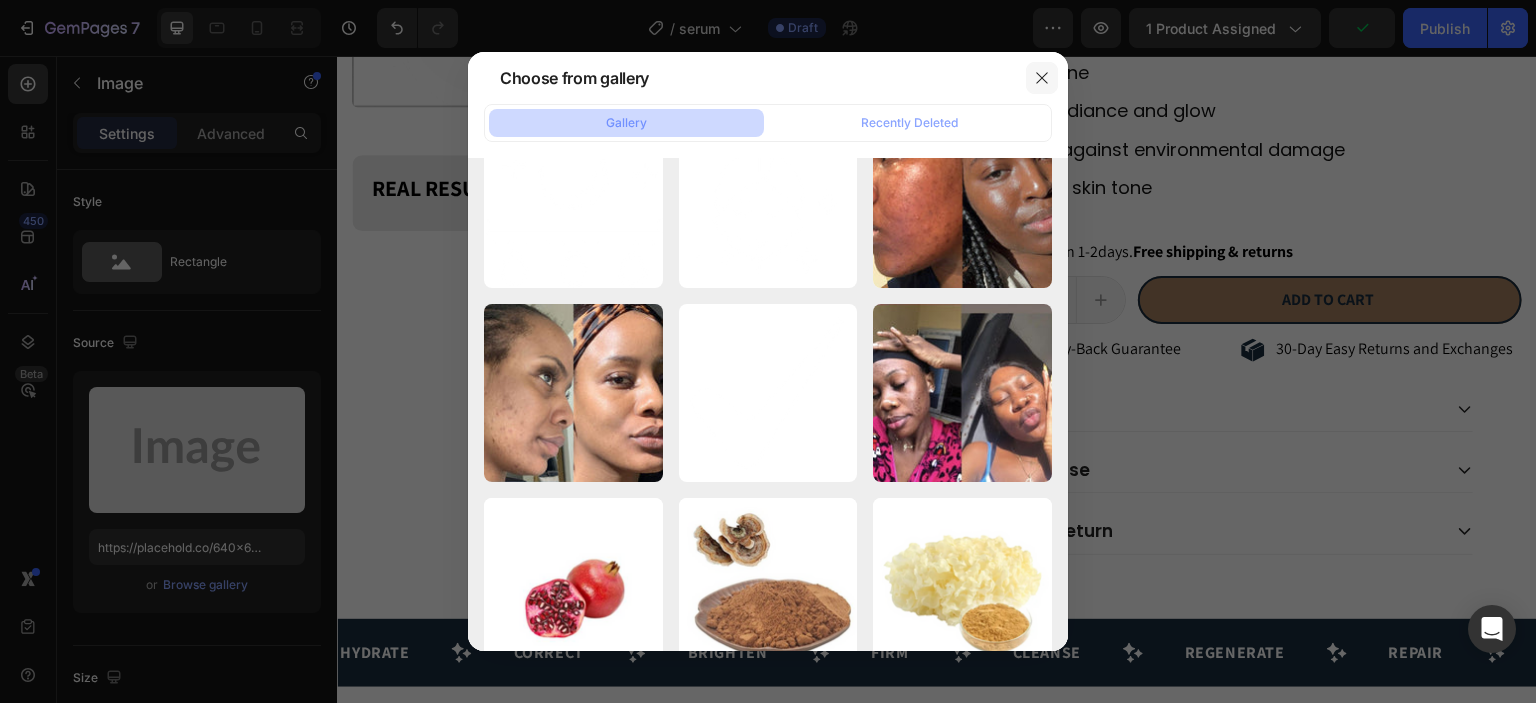 click 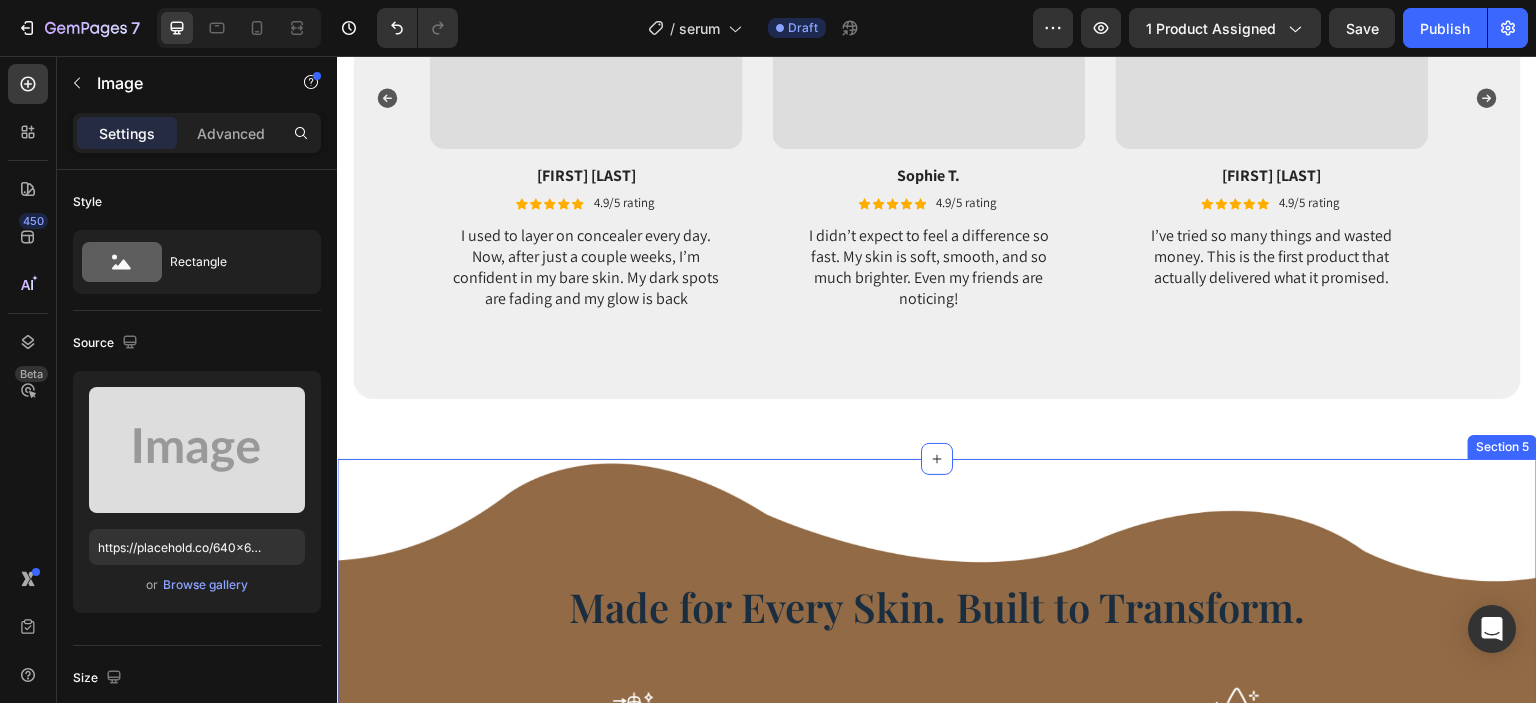 scroll, scrollTop: 2281, scrollLeft: 0, axis: vertical 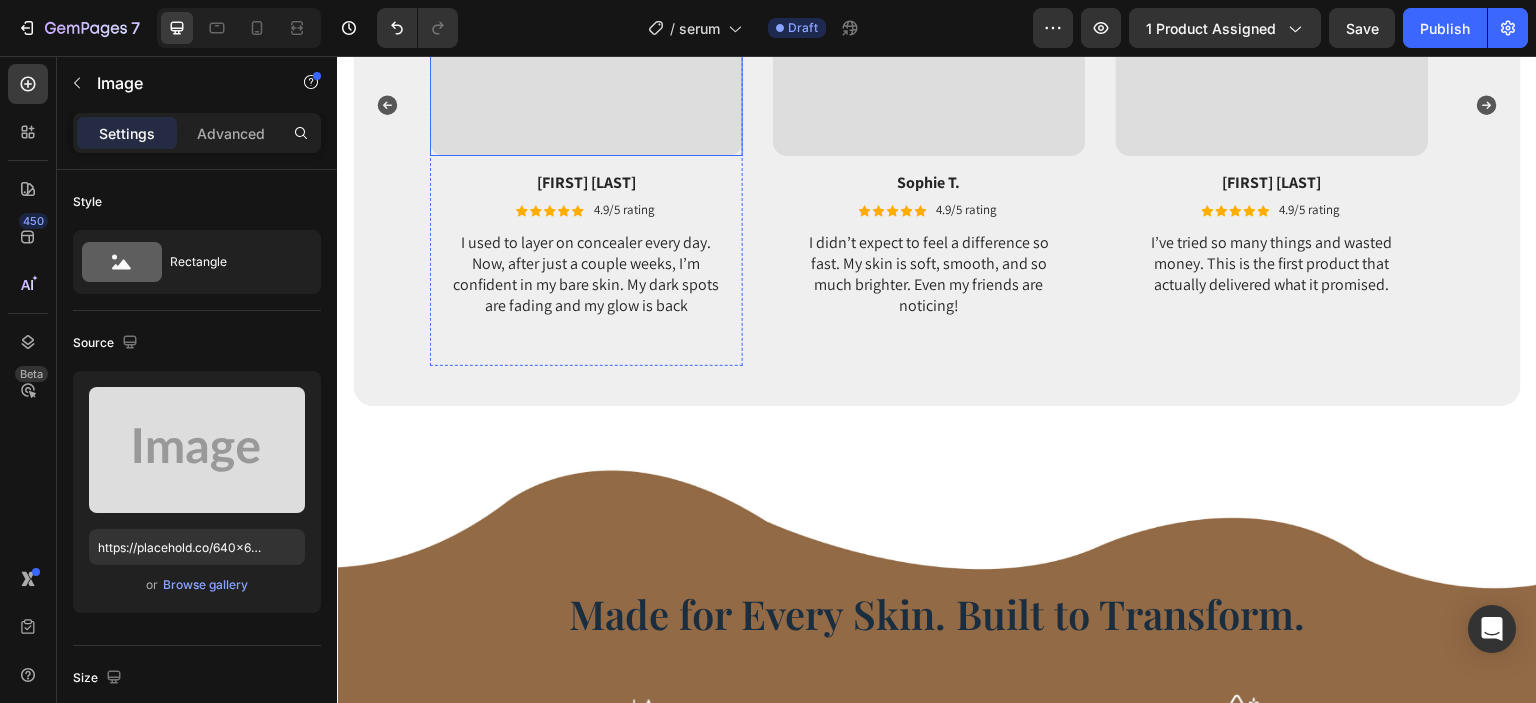 click at bounding box center [586, -1] 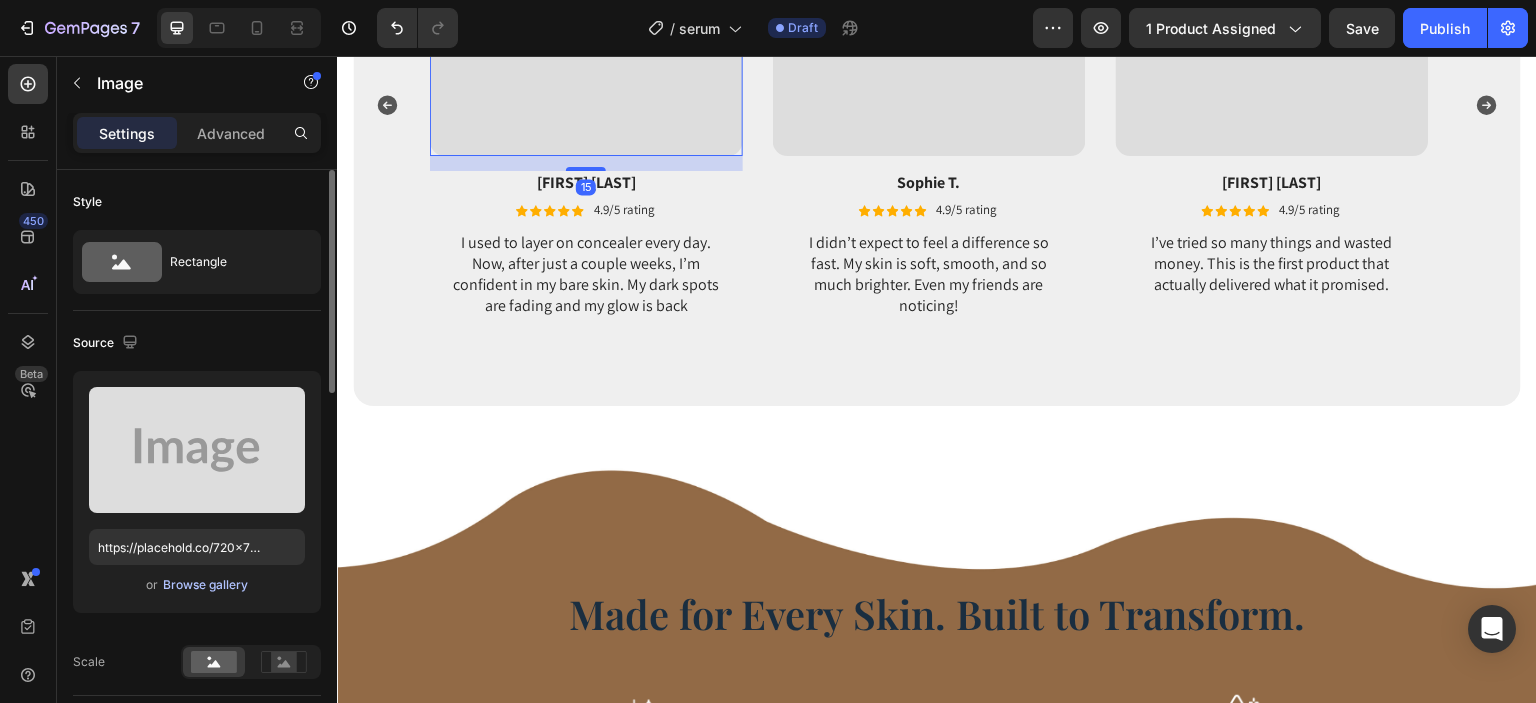 click on "Browse gallery" at bounding box center (205, 585) 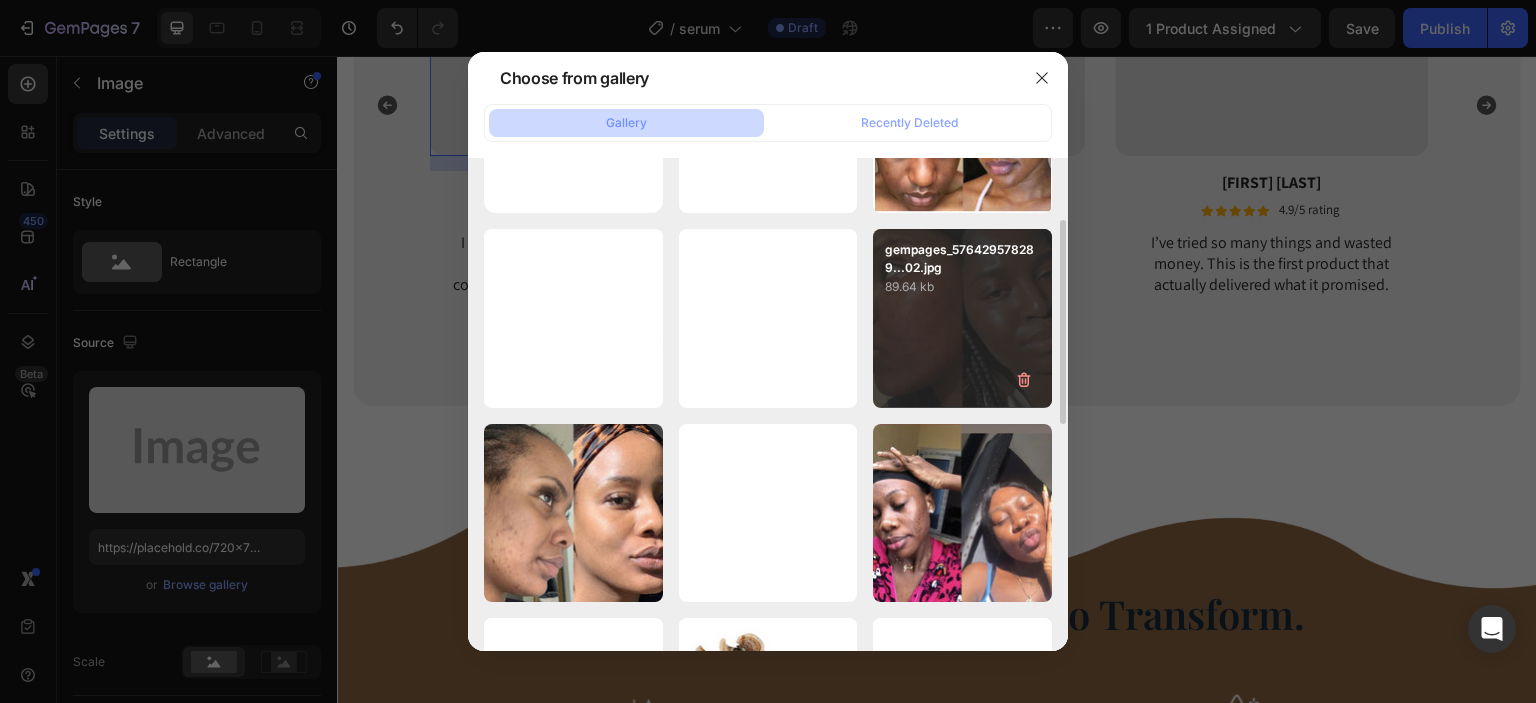 scroll, scrollTop: 143, scrollLeft: 0, axis: vertical 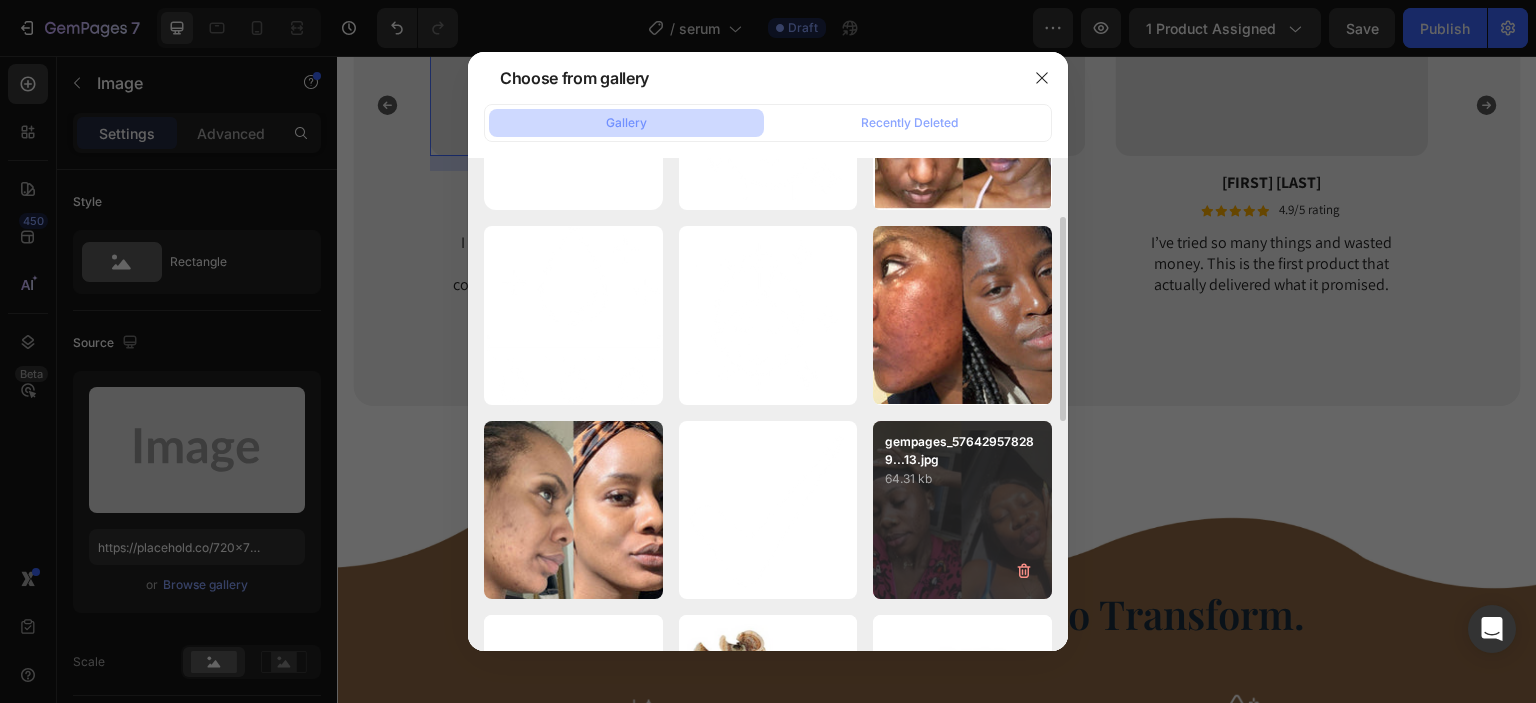 click on "gempages_576429578289...13.jpg 64.31 kb" at bounding box center [962, 510] 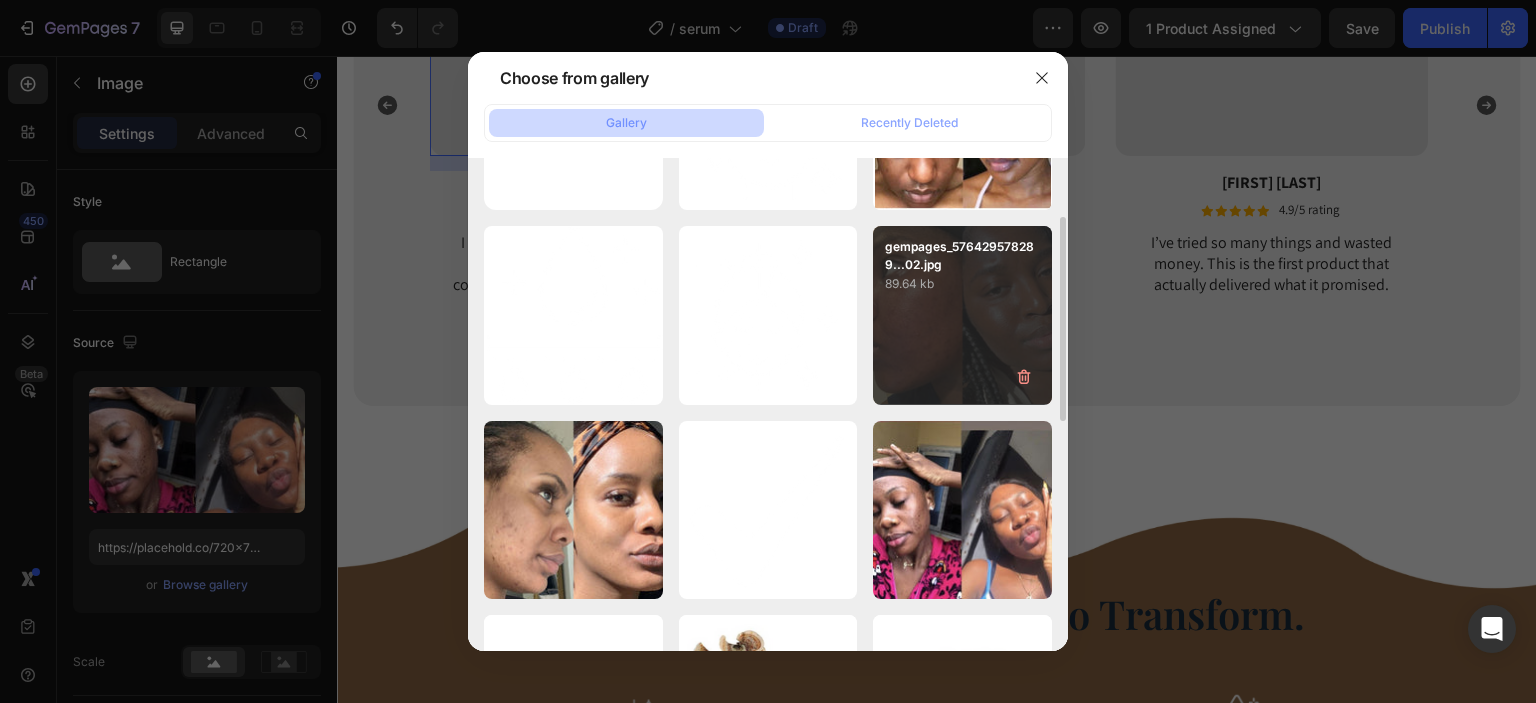 type on "https://cdn.shopify.com/s/files/1/0663/9881/4339/files/gempages_578192608090653637-a02896c0-1a52-4de4-9a7f-ffd969833684.jpg" 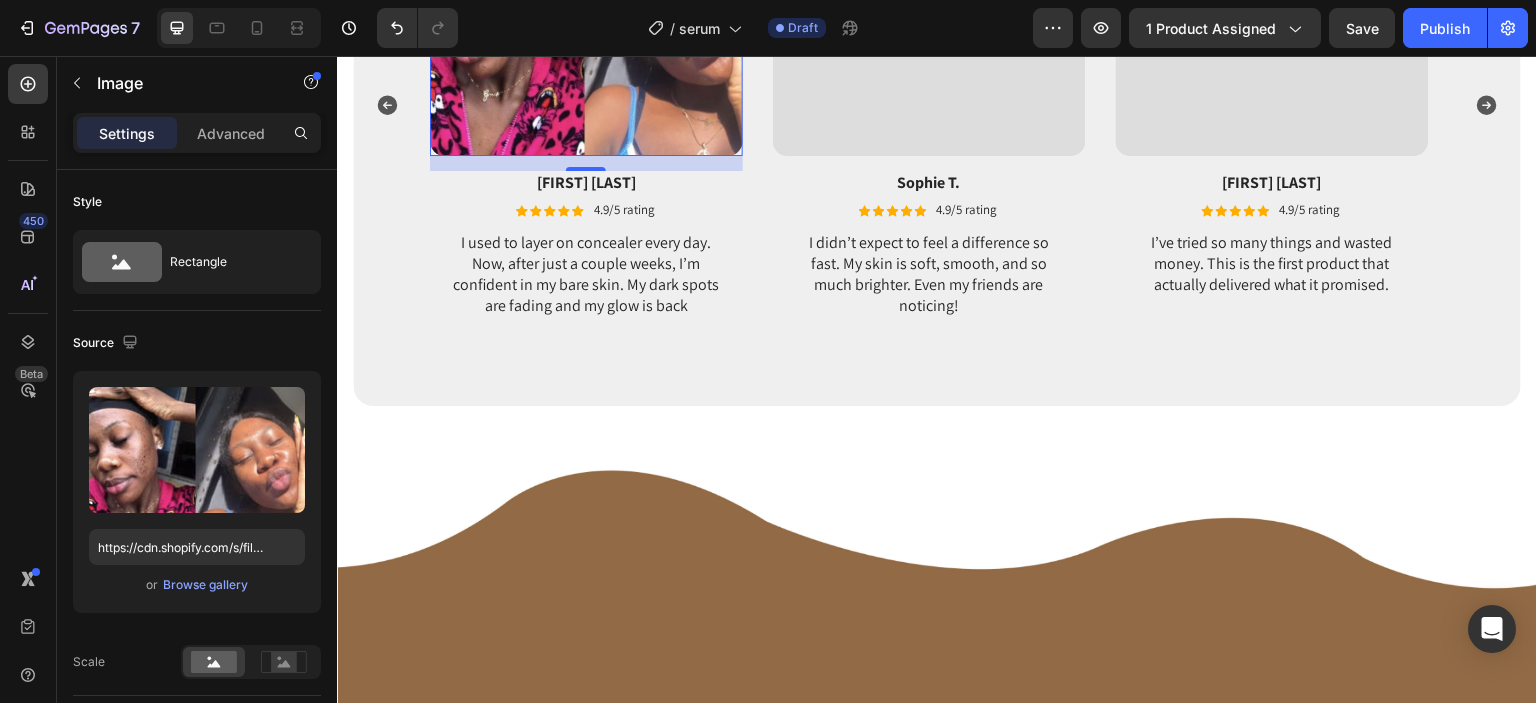 scroll, scrollTop: 1964, scrollLeft: 0, axis: vertical 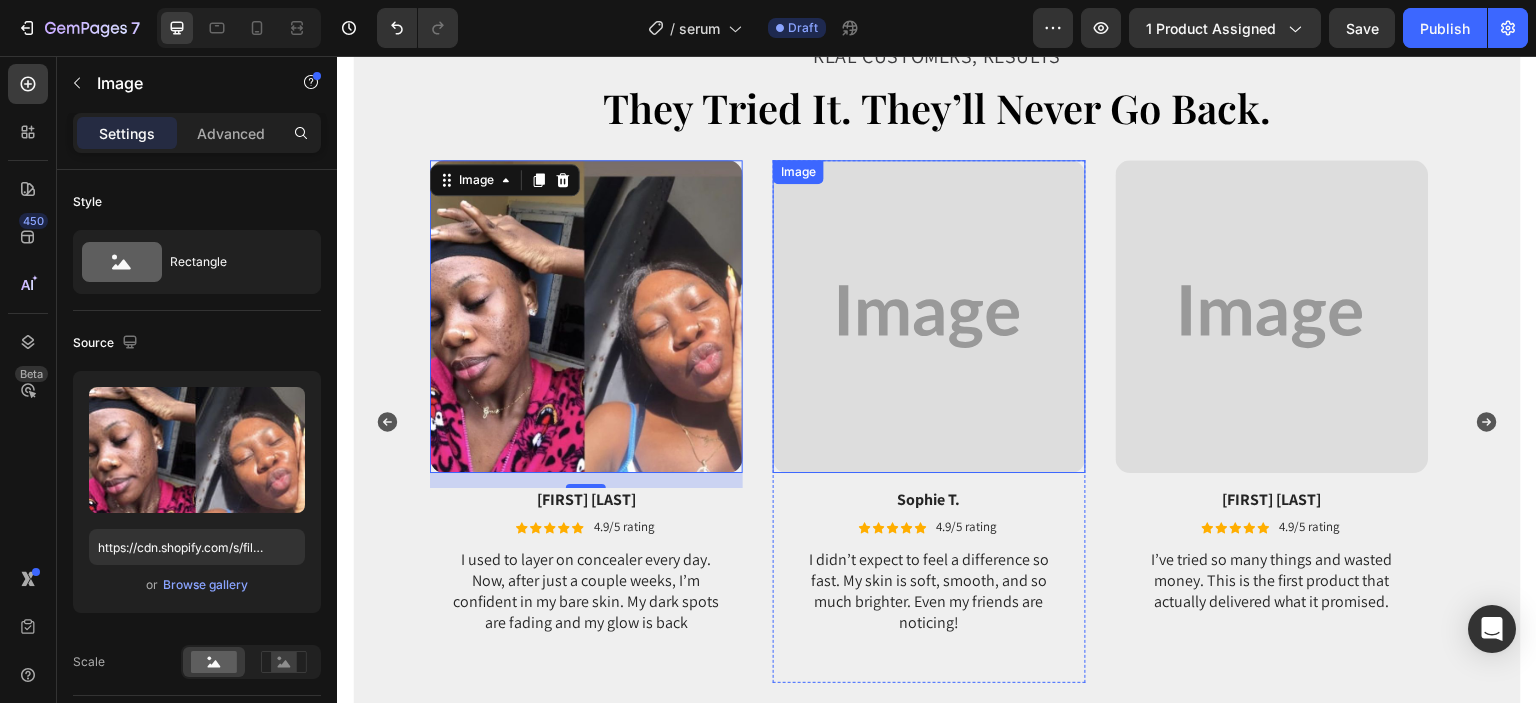 click at bounding box center (929, 316) 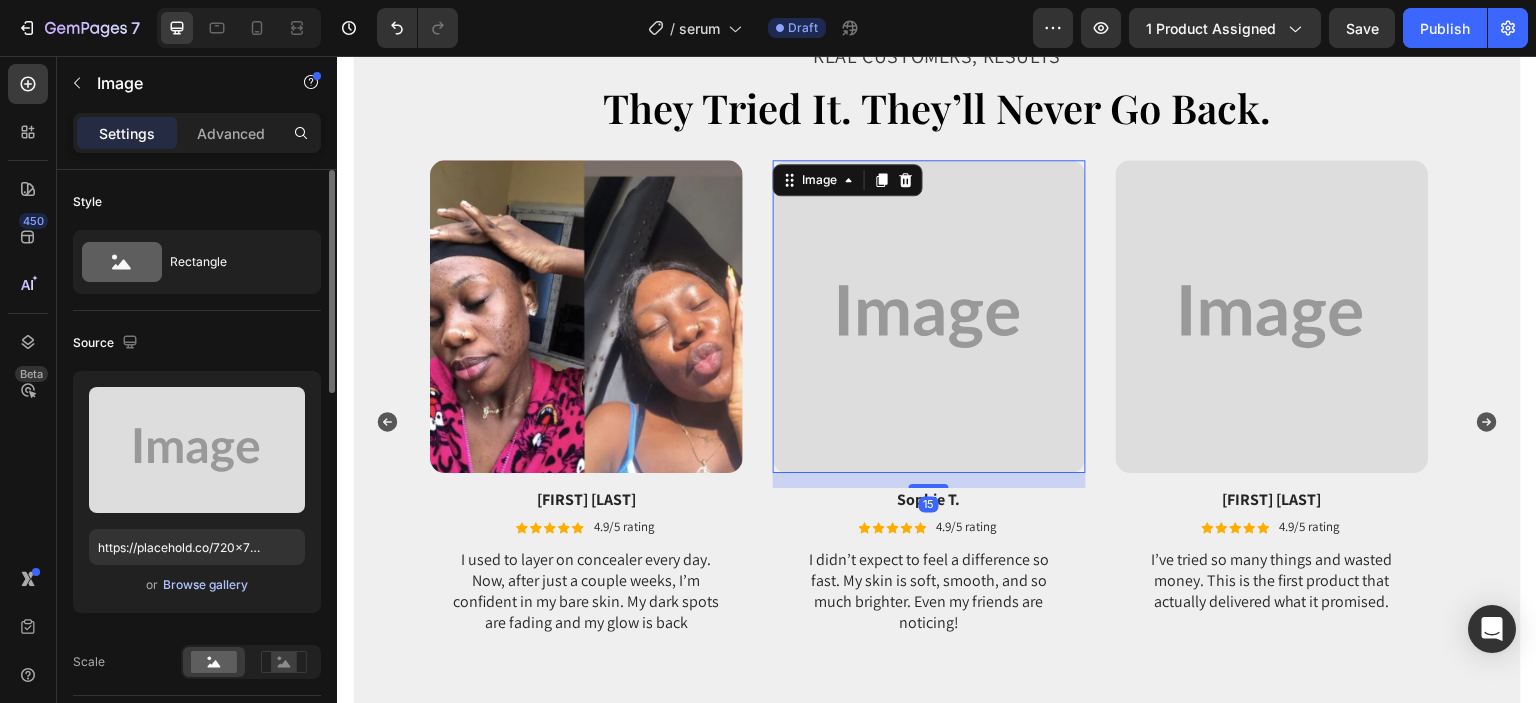 click on "Browse gallery" at bounding box center (205, 585) 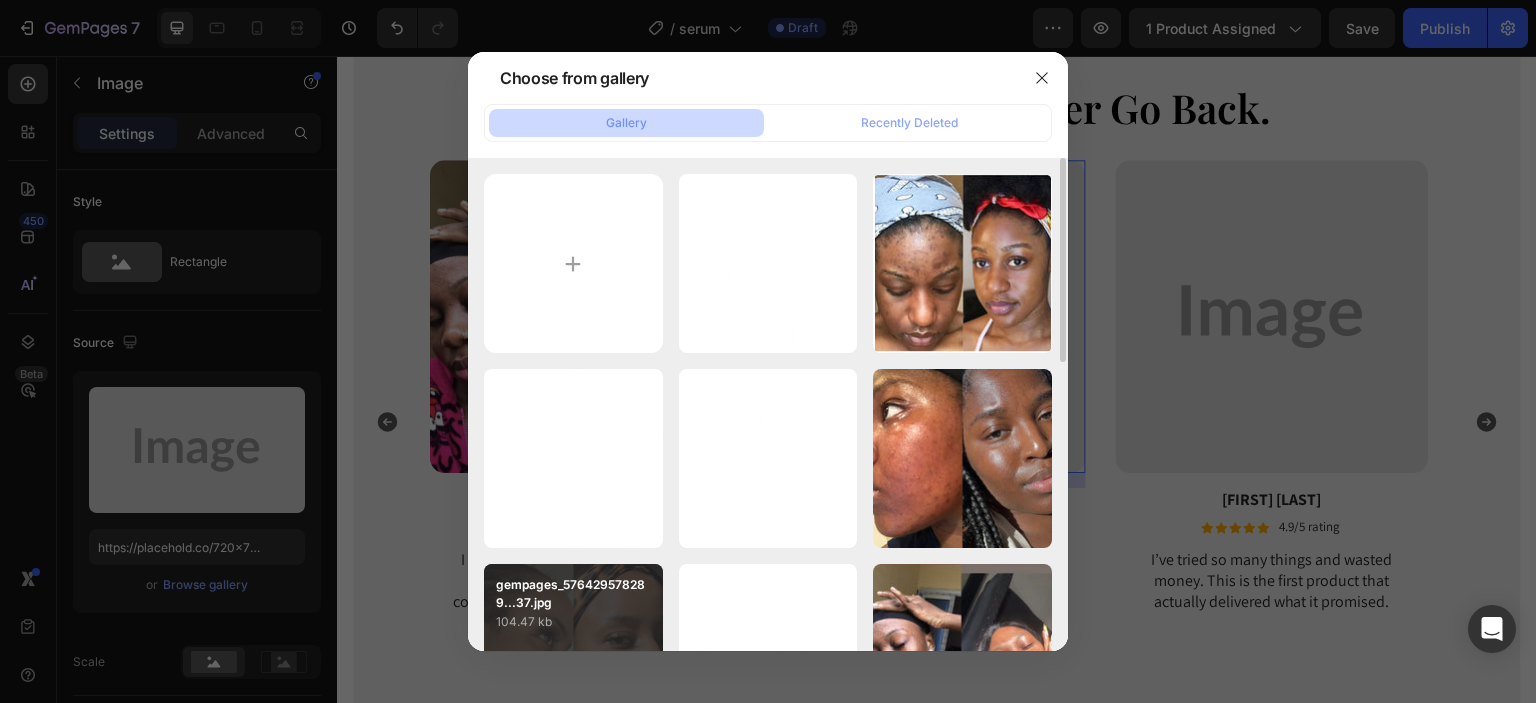 click on "gempages_576429578289...37.jpg" at bounding box center (573, 594) 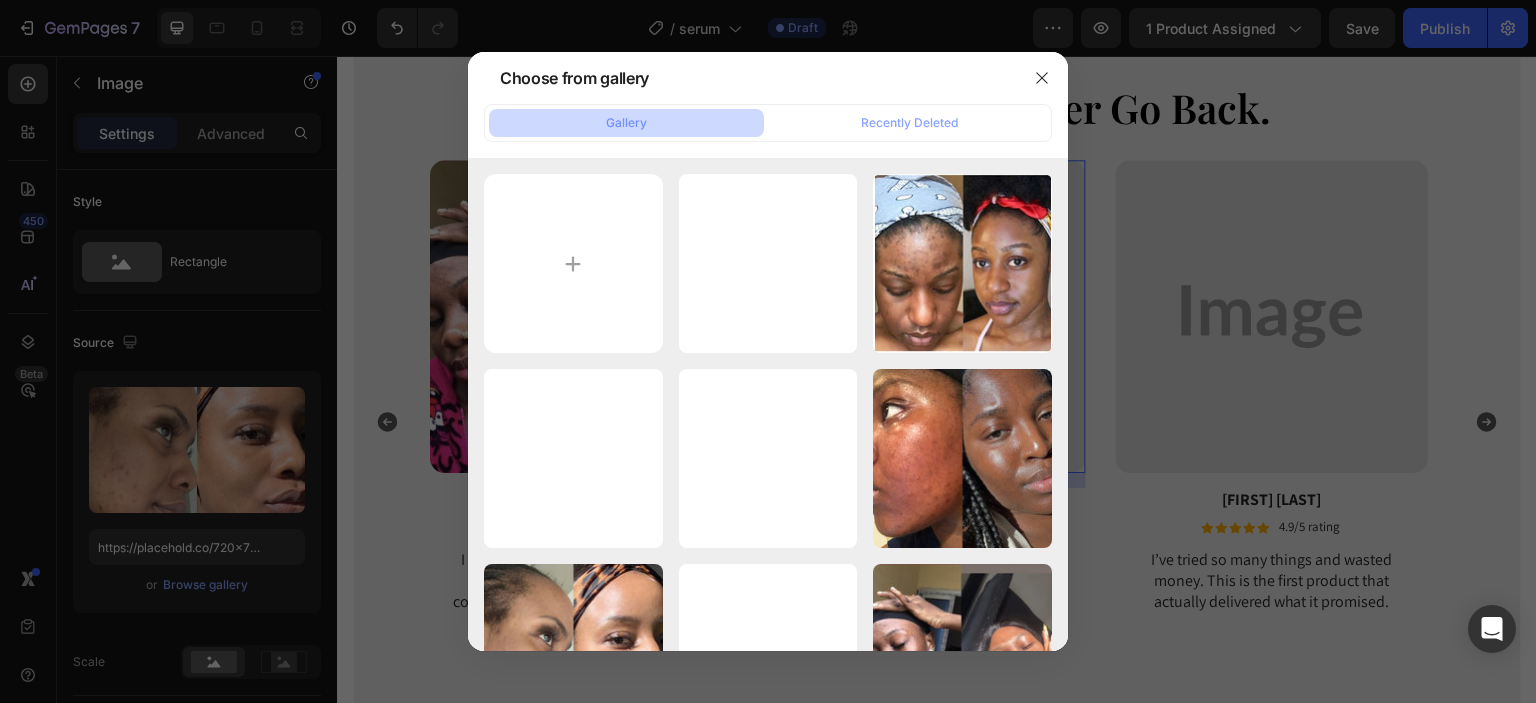 type on "https://cdn.shopify.com/s/files/1/0663/9881/4339/files/gempages_578192608090653637-e9bab724-6bb9-4fdb-9122-4b8507515d95.jpg" 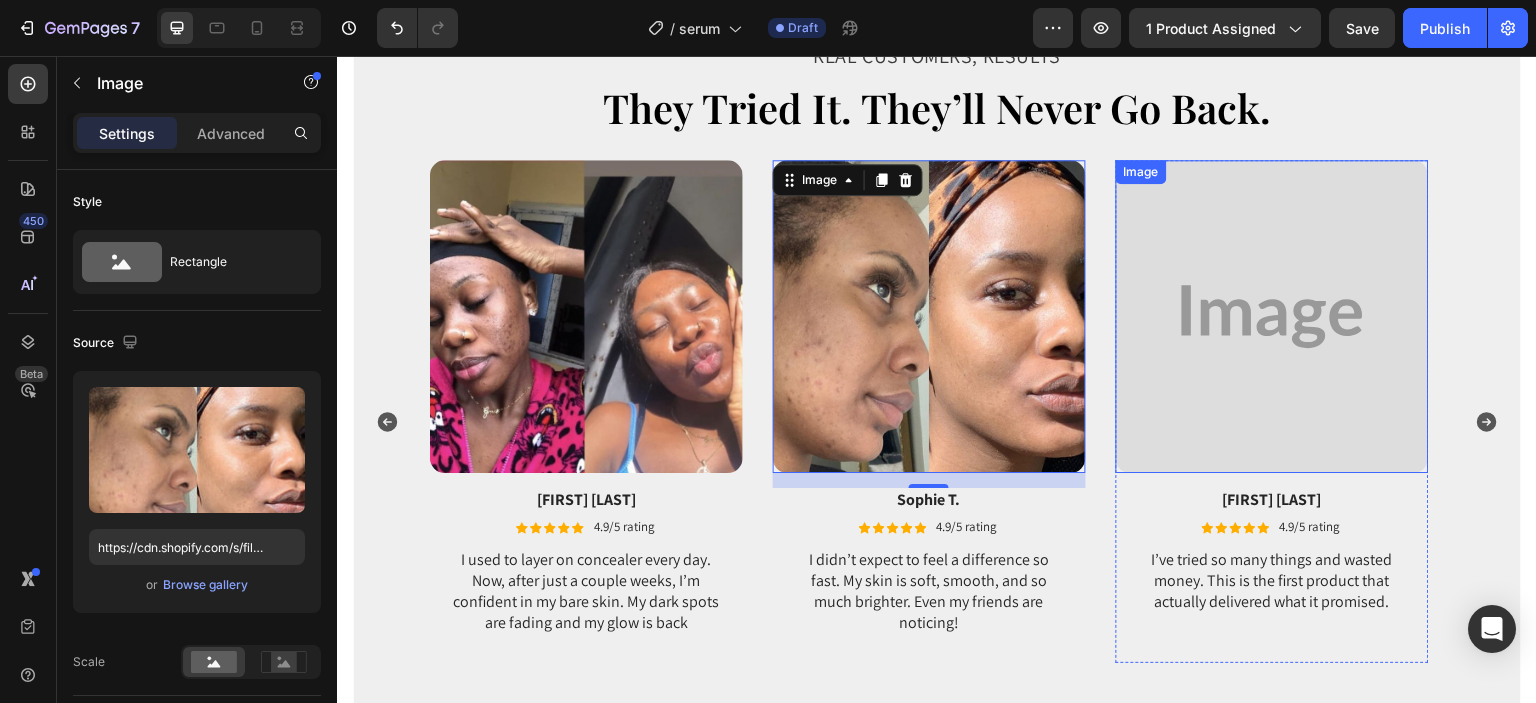 click at bounding box center (1272, 316) 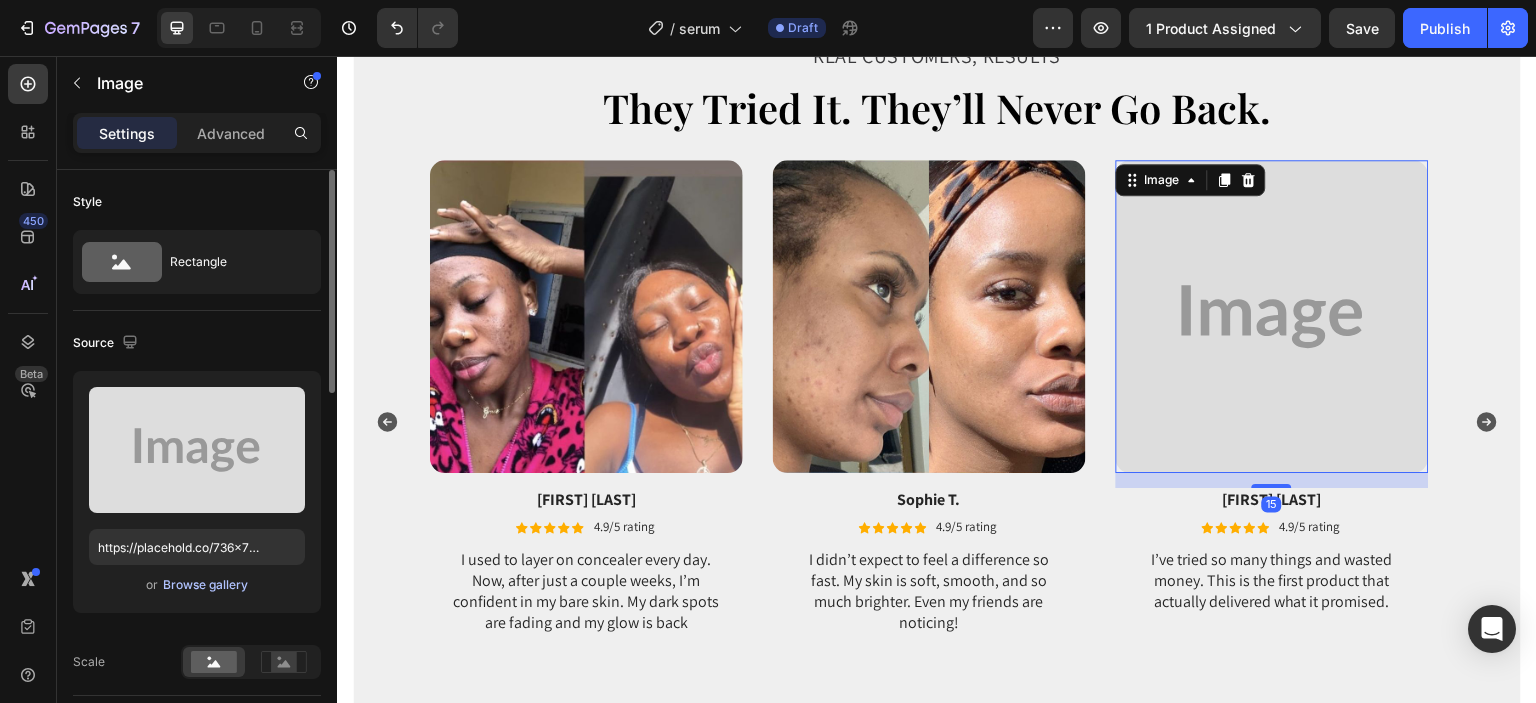 click on "Browse gallery" at bounding box center [205, 585] 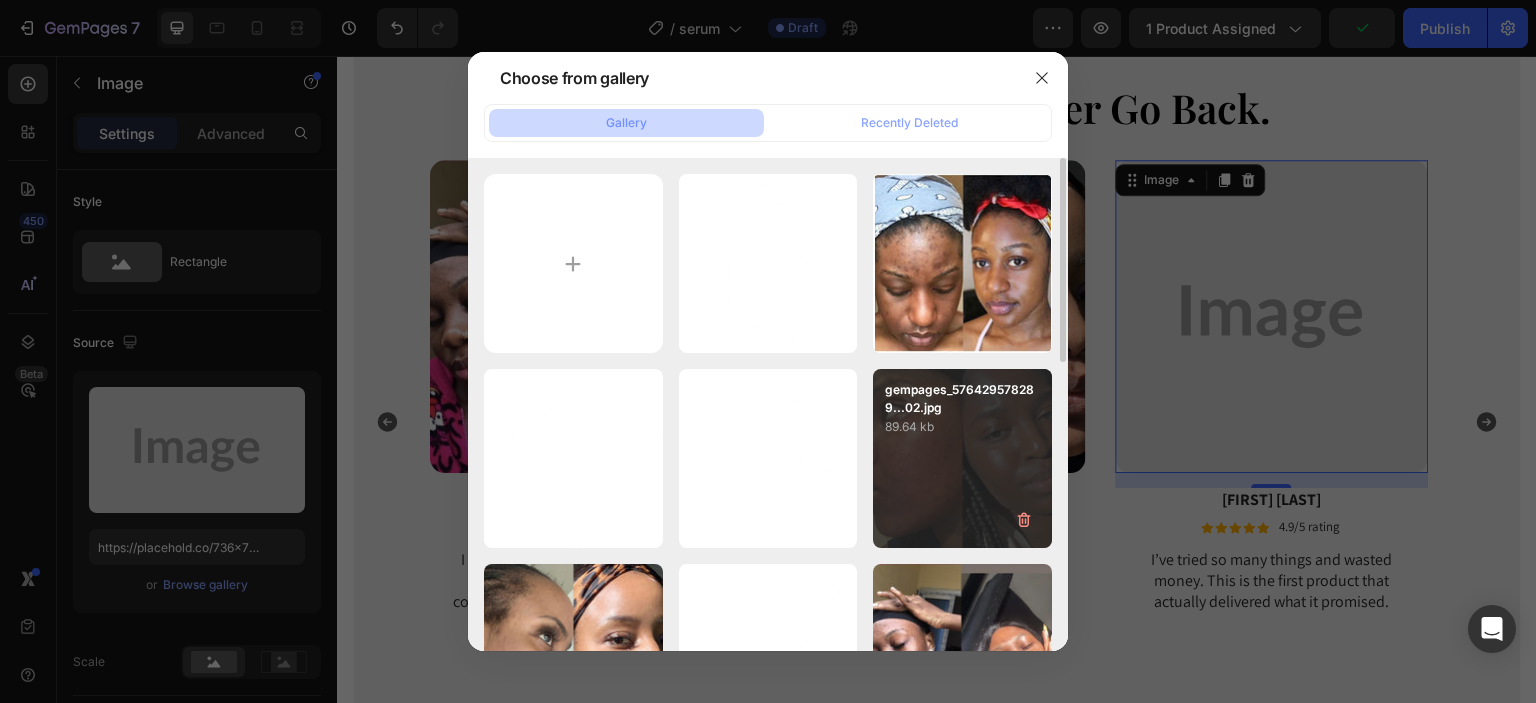 click on "89.64 kb" at bounding box center (962, 427) 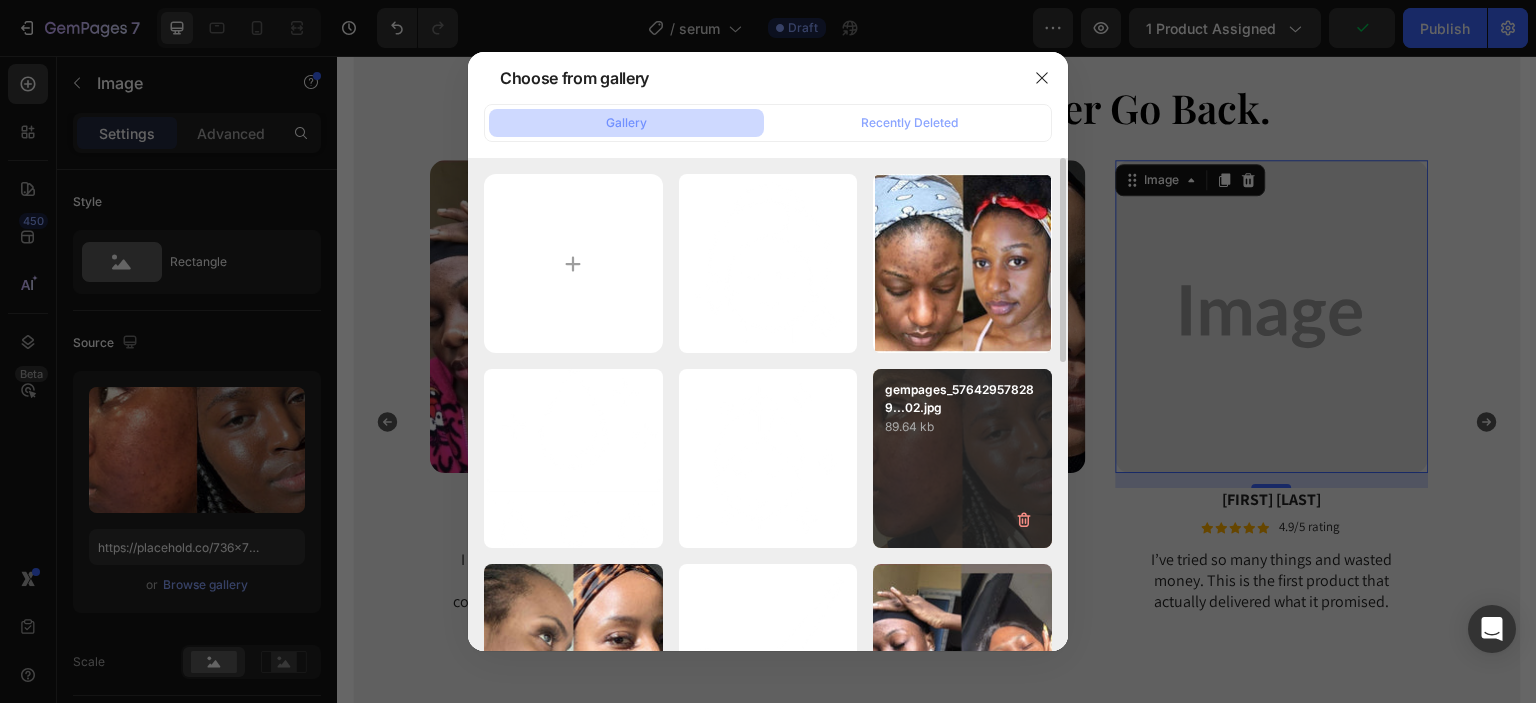 type on "https://cdn.shopify.com/s/files/1/0663/9881/4339/files/gempages_578192608090653637-0b0f3818-edda-4313-a470-4e2ffe029c68.jpg" 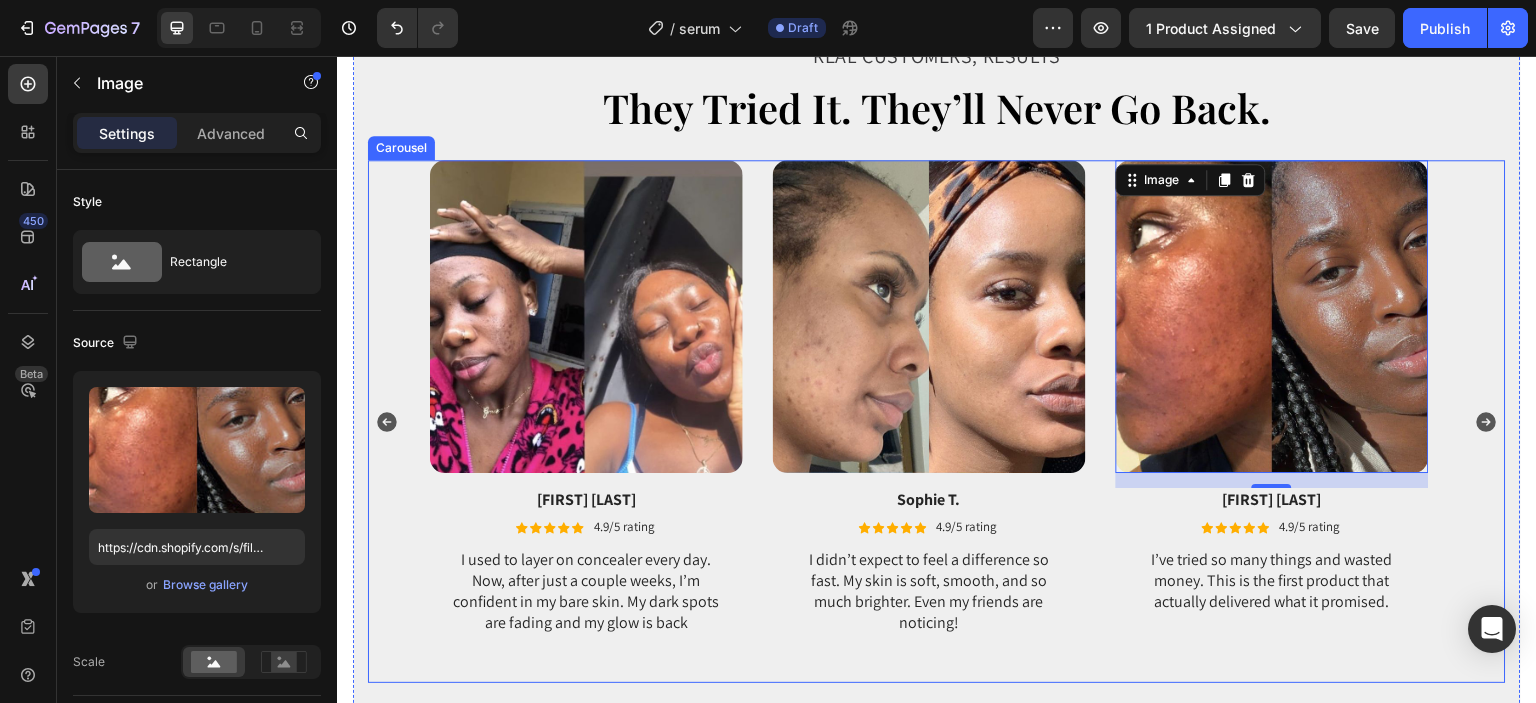 click 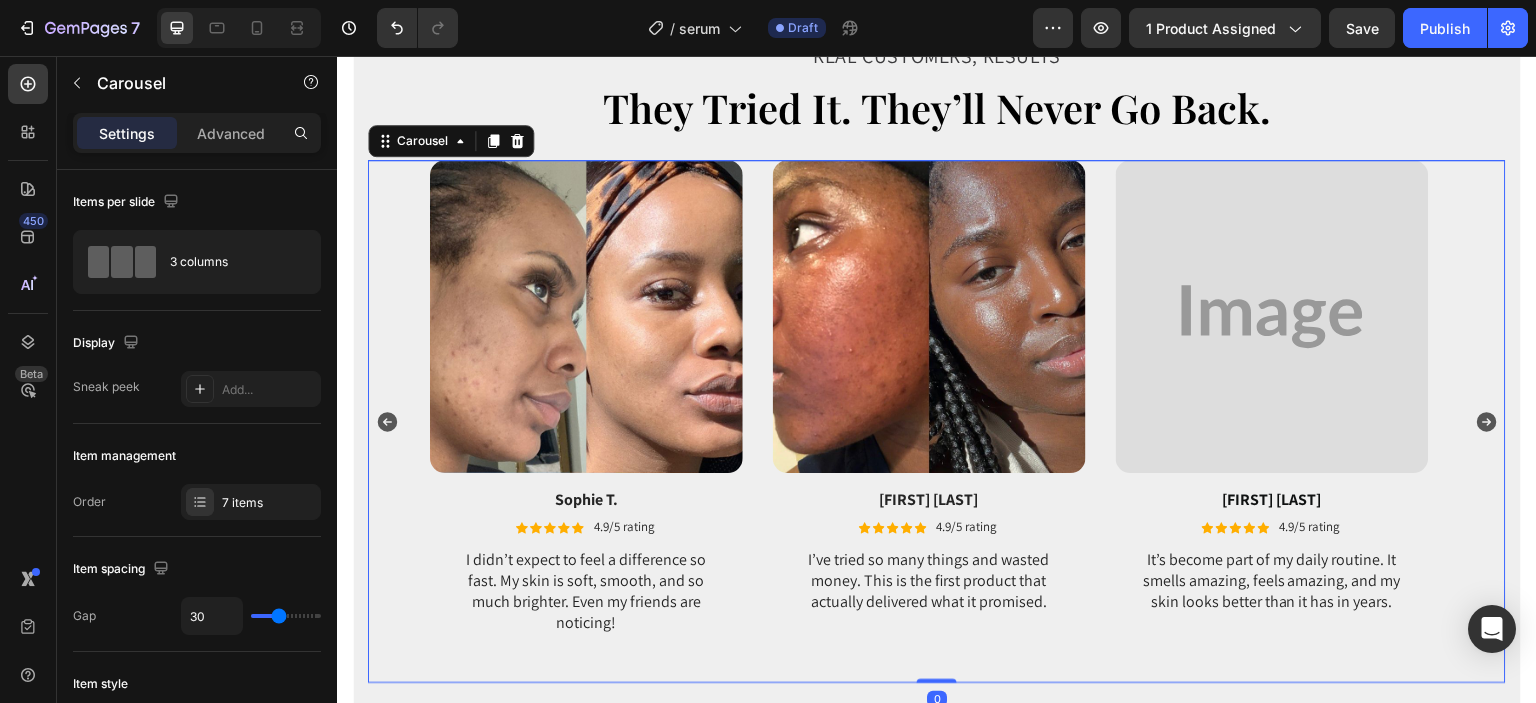 click 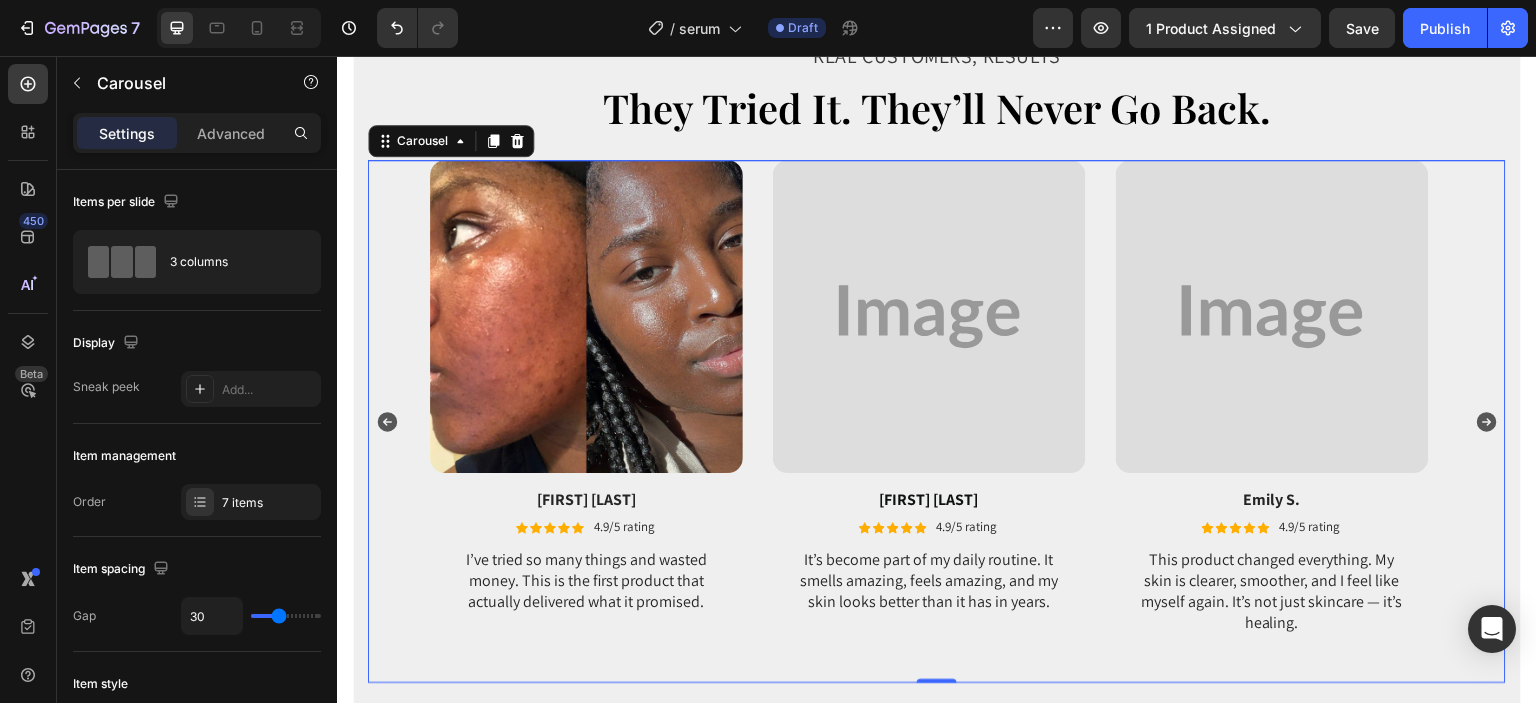 click 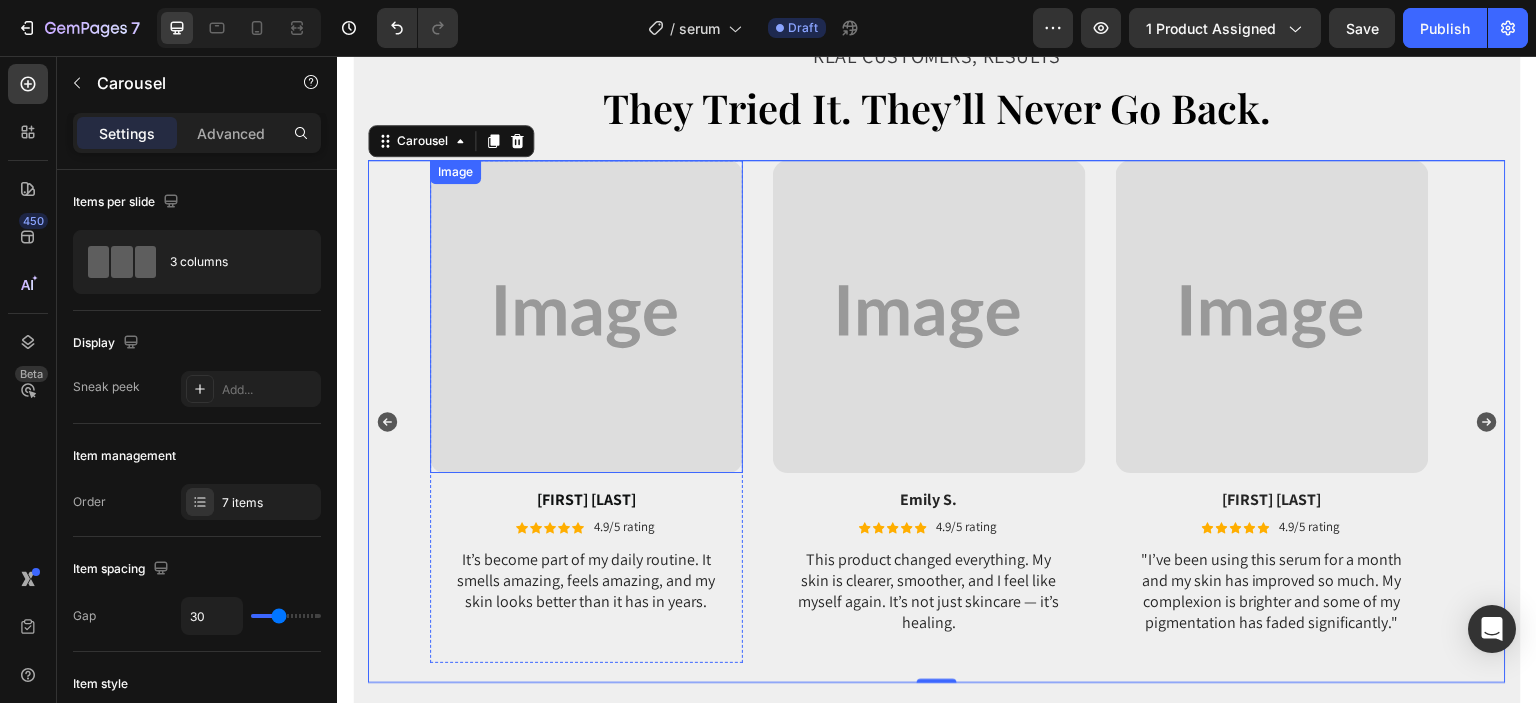click at bounding box center [586, 316] 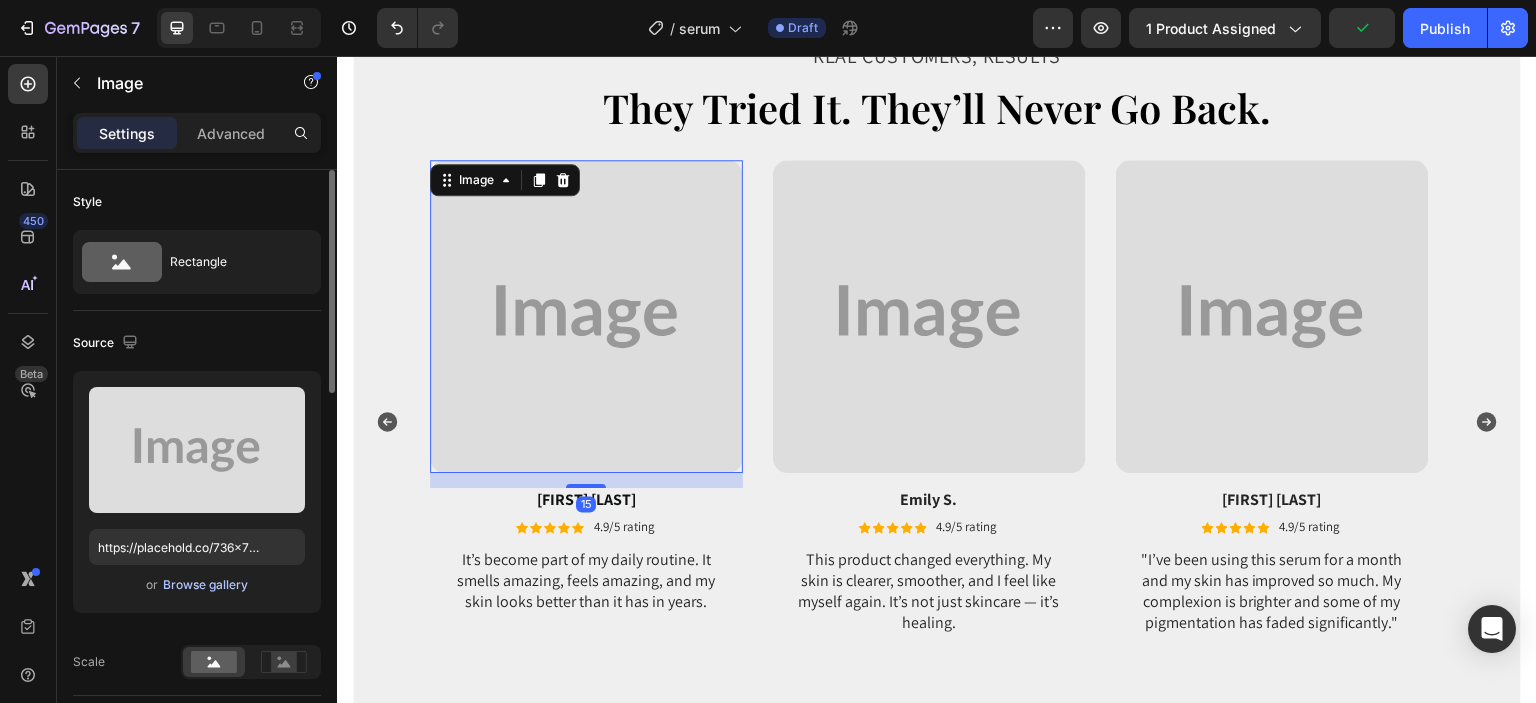 click on "Browse gallery" at bounding box center [205, 585] 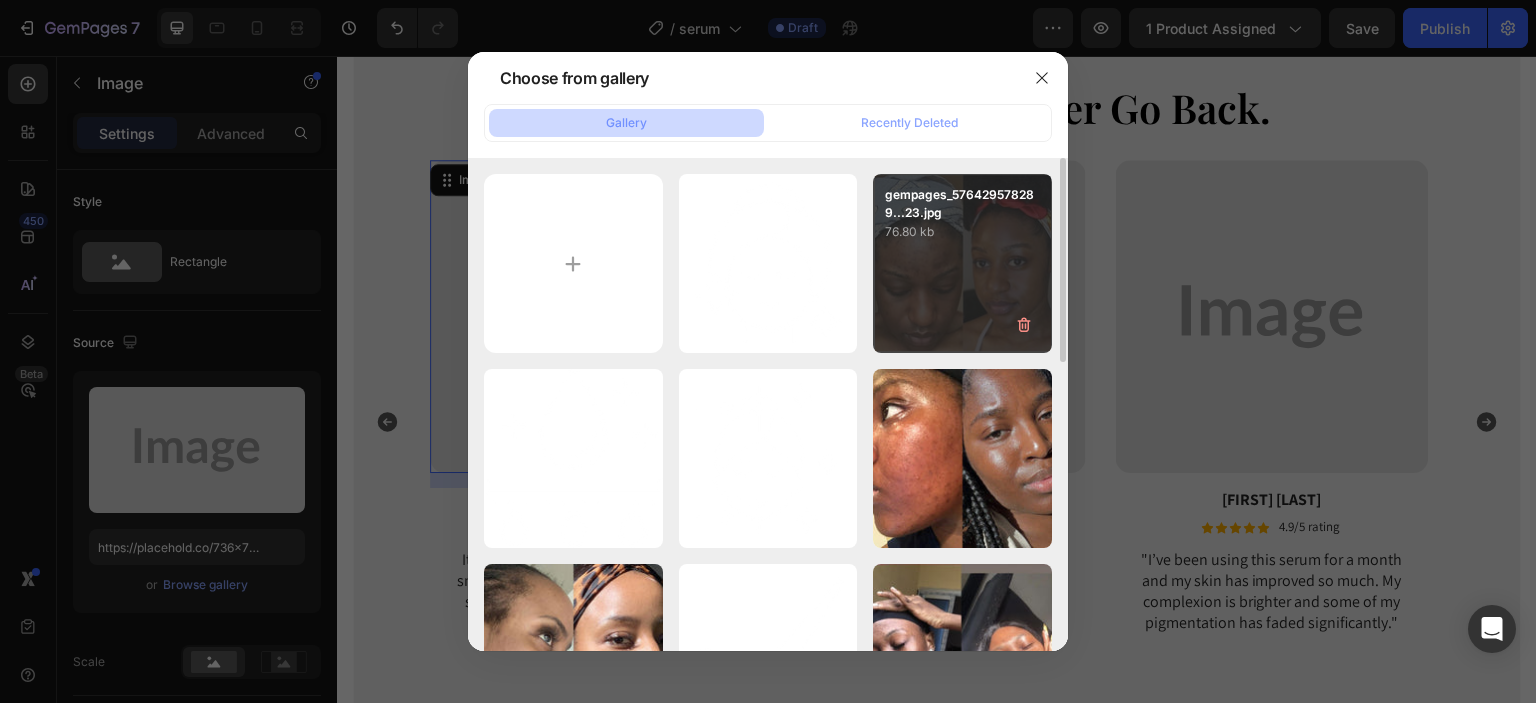 click on "gempages_576429578289...23.jpg 76.80 kb" at bounding box center (962, 263) 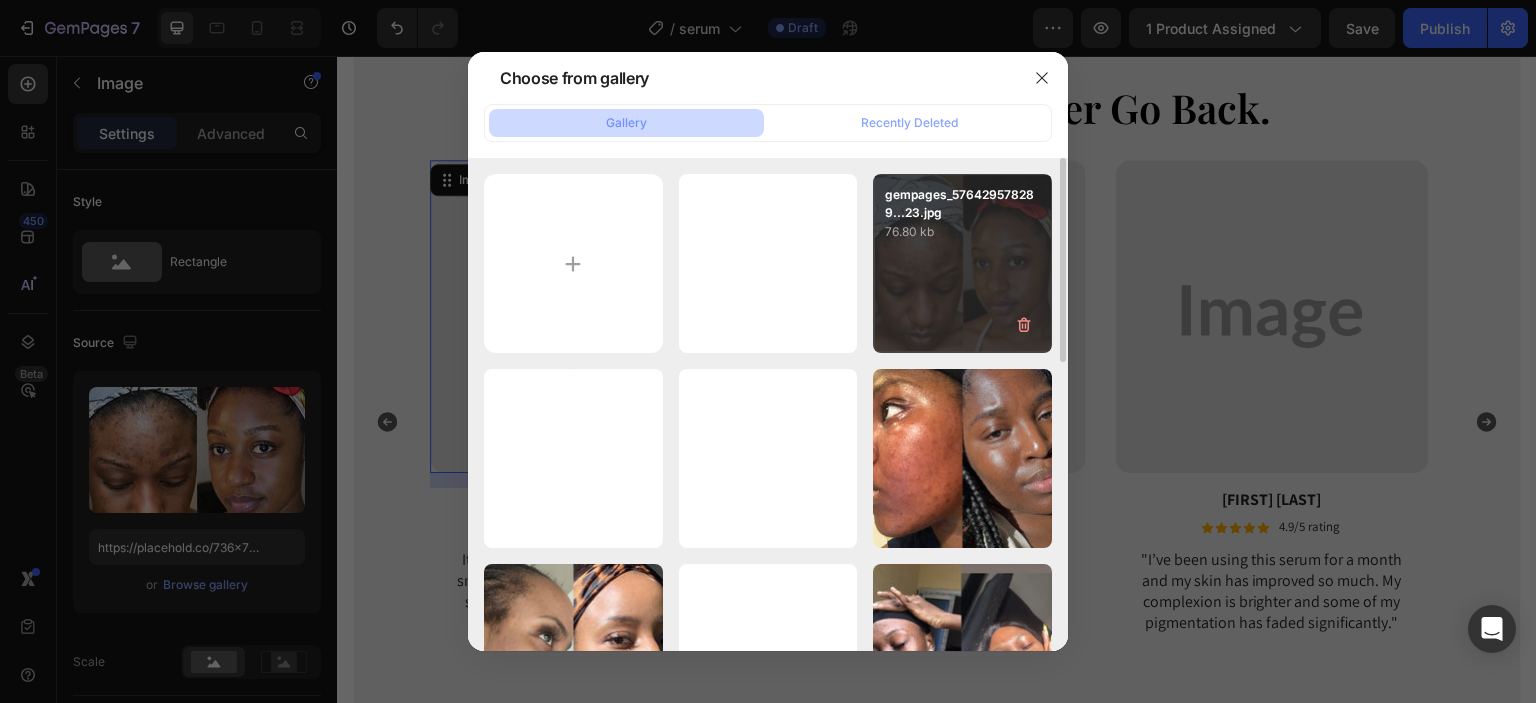 type on "https://cdn.shopify.com/s/files/1/0663/9881/4339/files/gempages_578192608090653637-564b6194-6ac2-4872-b140-f04cf9bdf9e0.jpg" 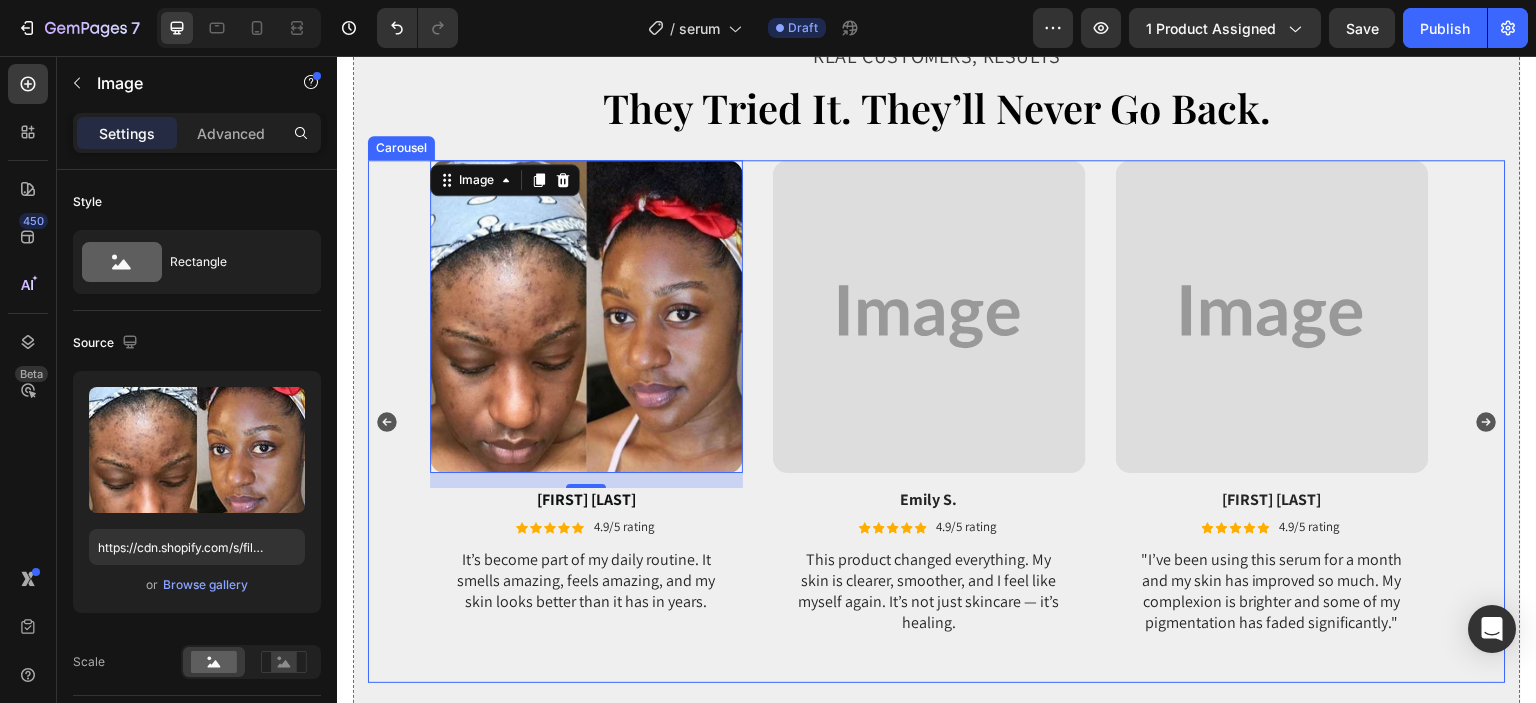 click 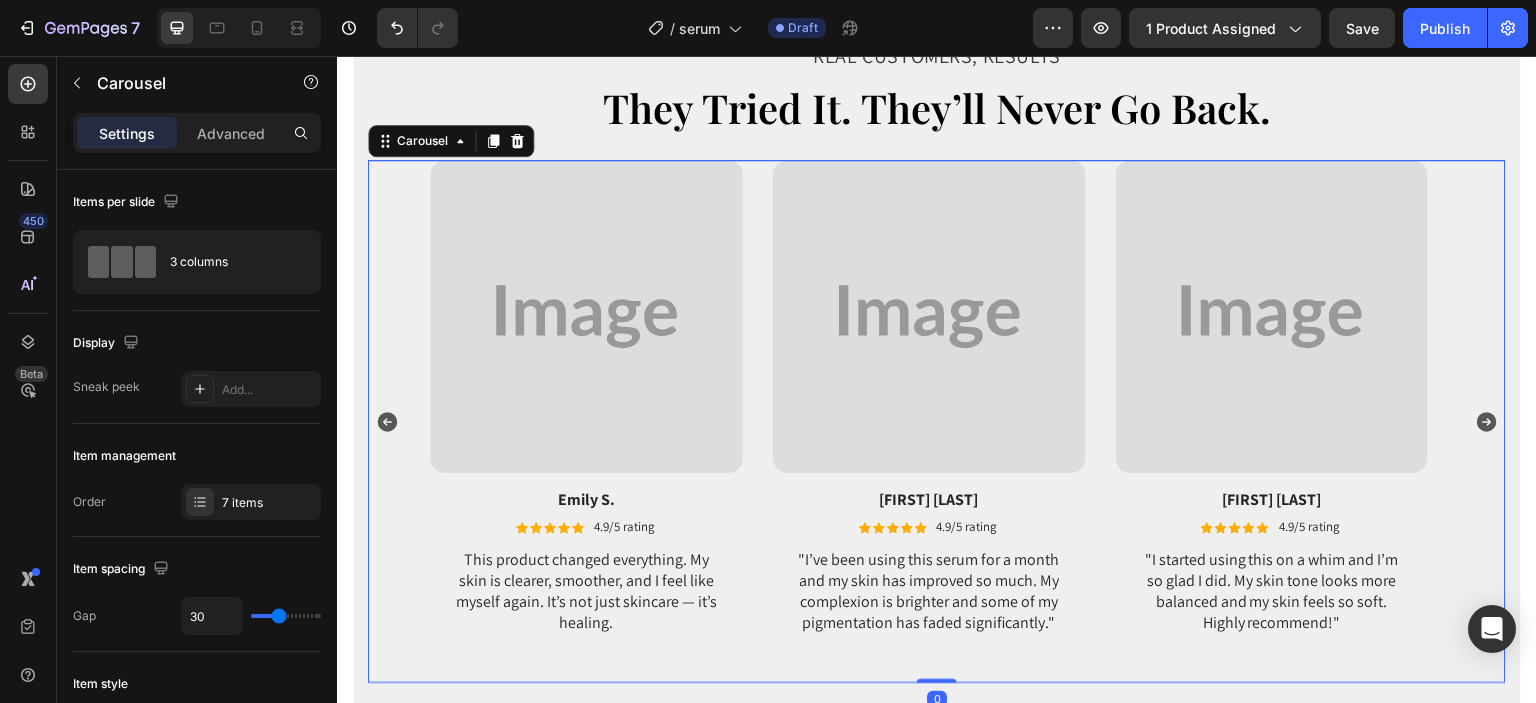 click 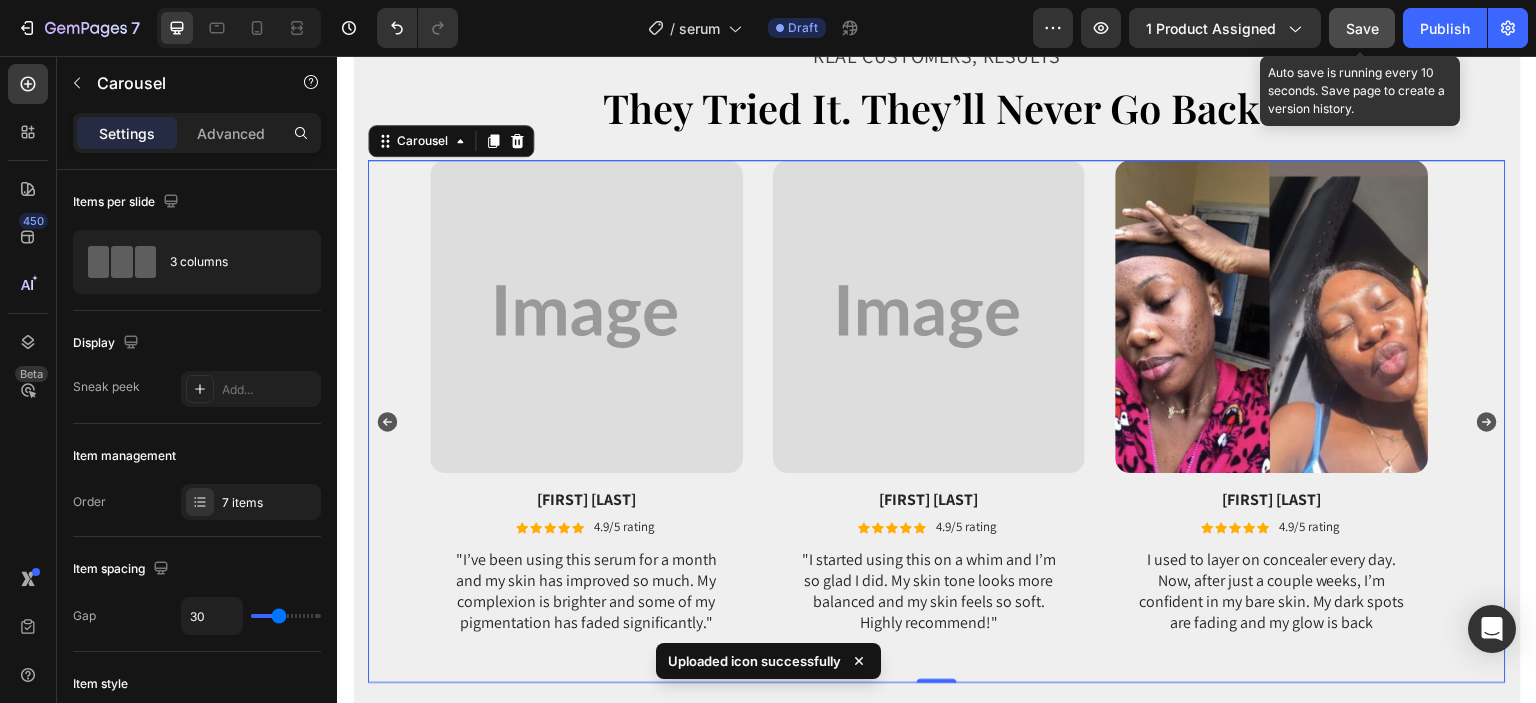 click on "Save" 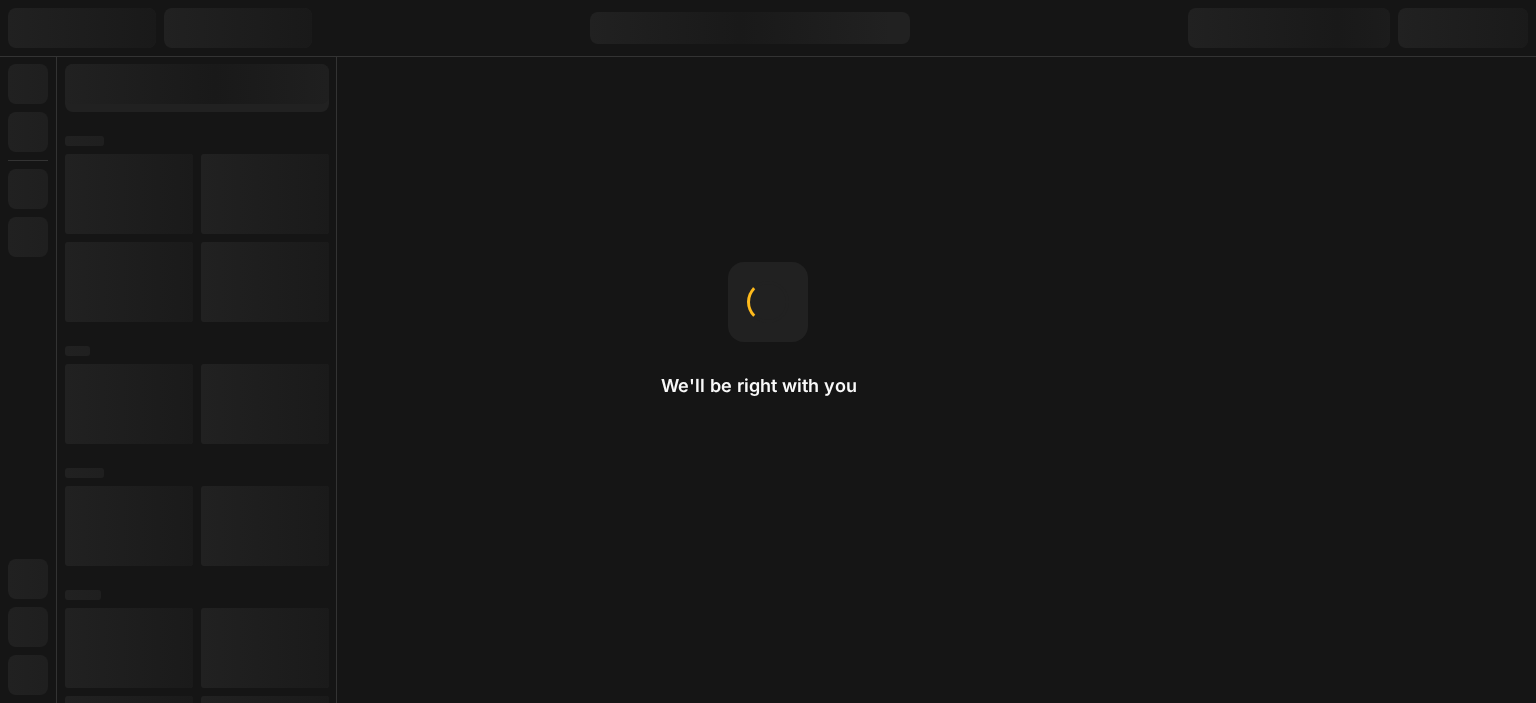 scroll, scrollTop: 0, scrollLeft: 0, axis: both 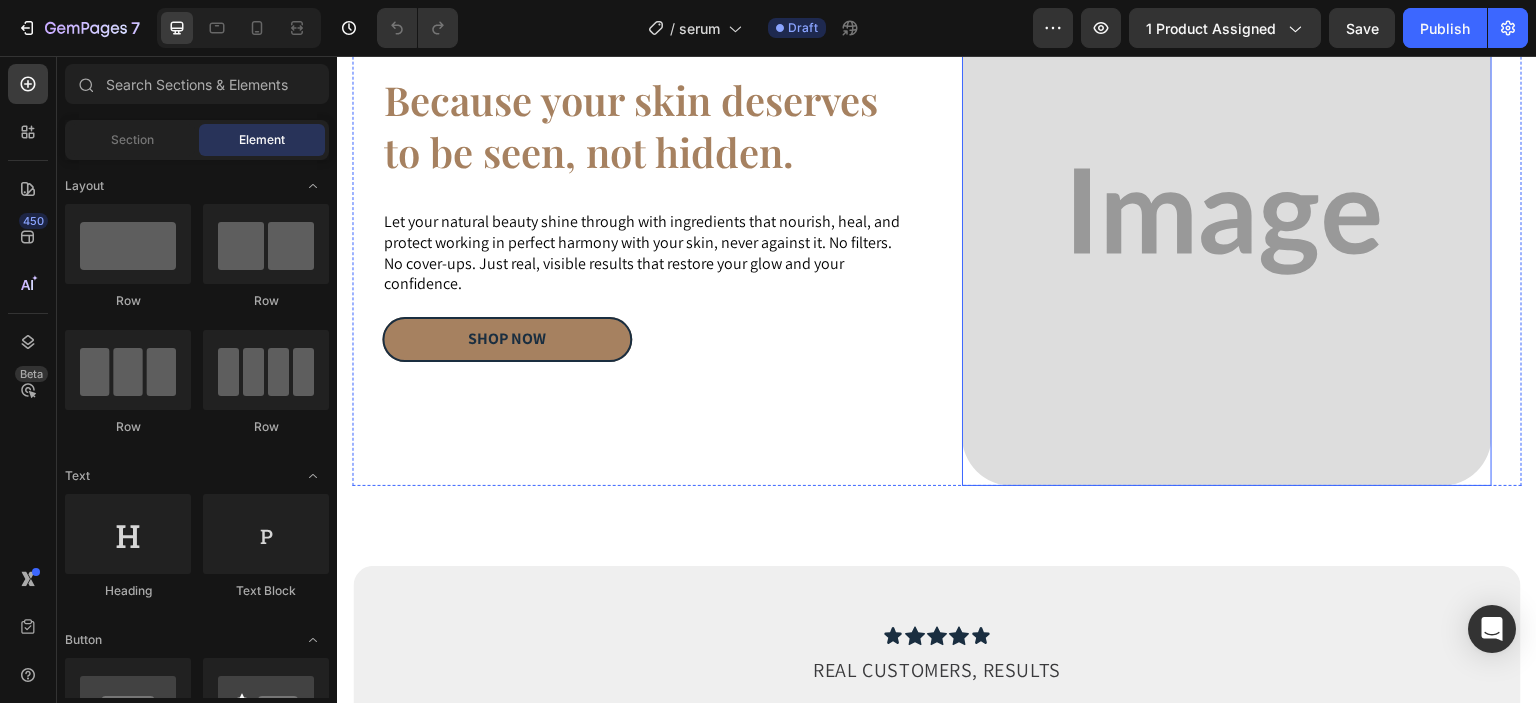 click at bounding box center [1227, 221] 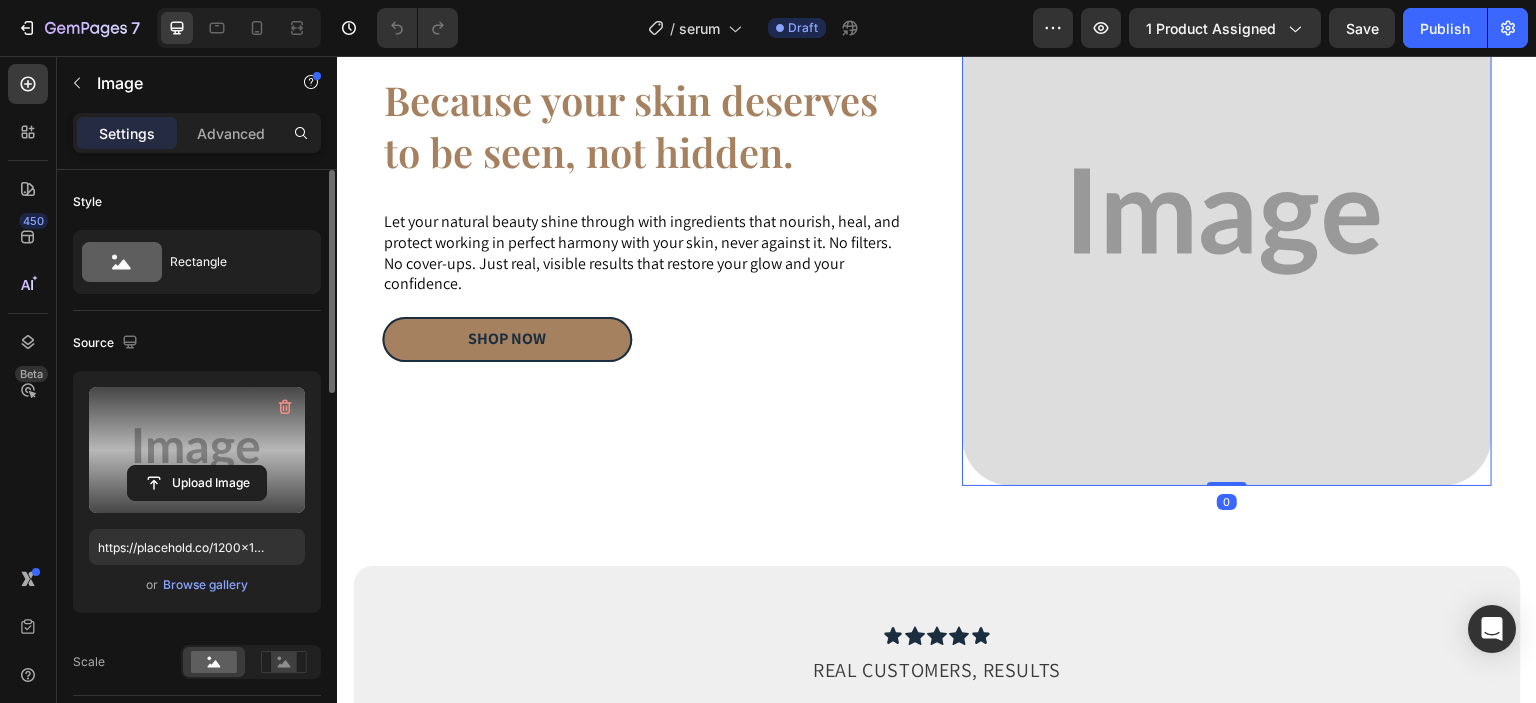 click at bounding box center (197, 450) 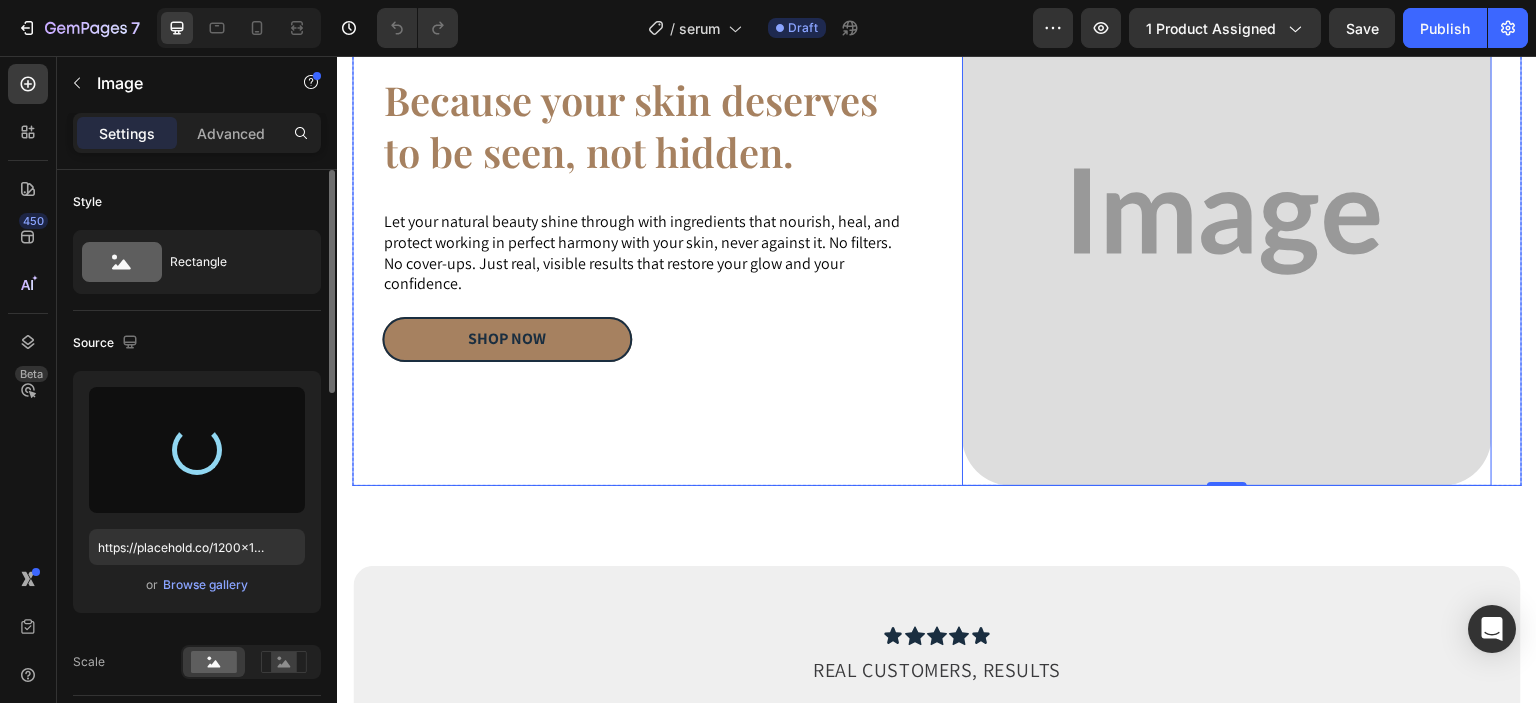 scroll, scrollTop: 473, scrollLeft: 0, axis: vertical 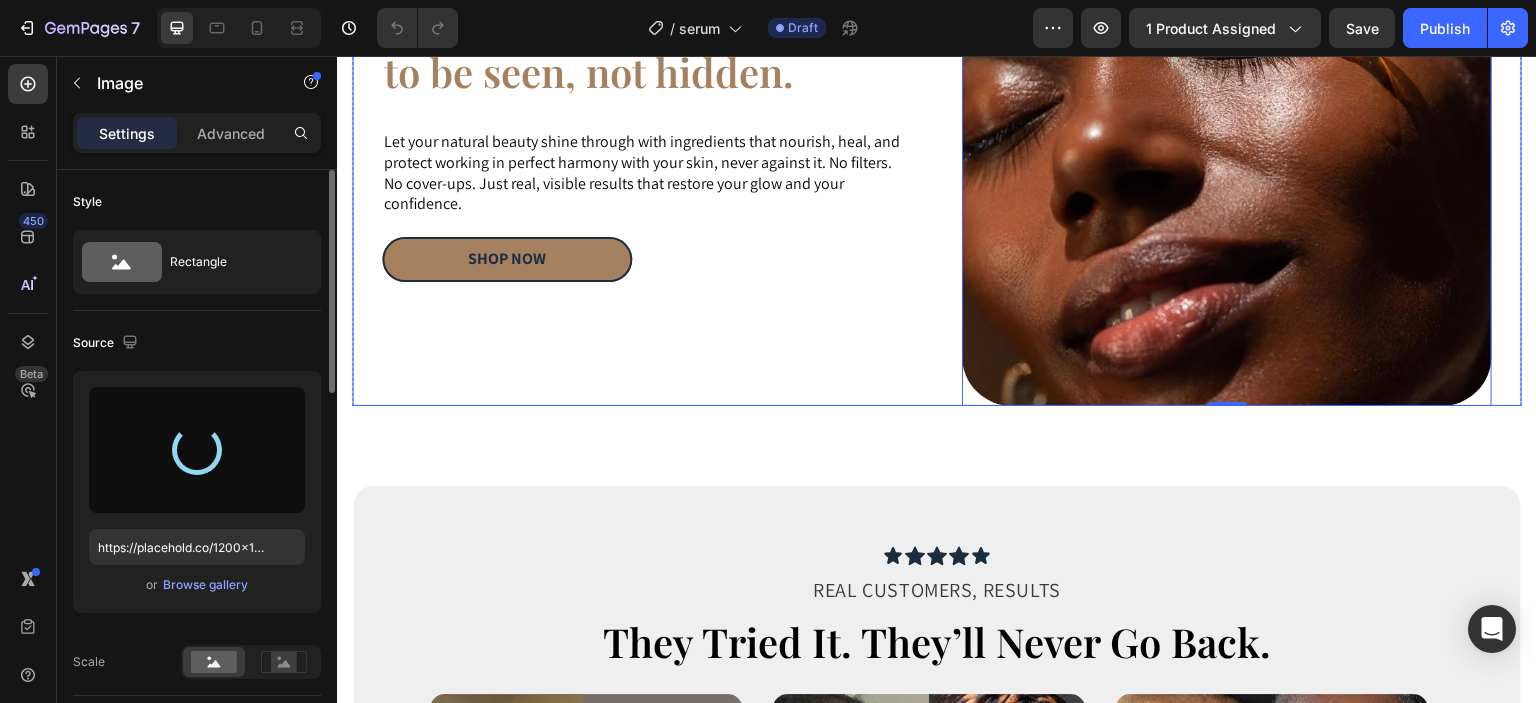 type on "https://cdn.shopify.com/s/files/1/0663/9881/4339/files/gempages_578192608090653637-81dbc649-01ae-49f3-a0e2-a21c272dfc59.jpg" 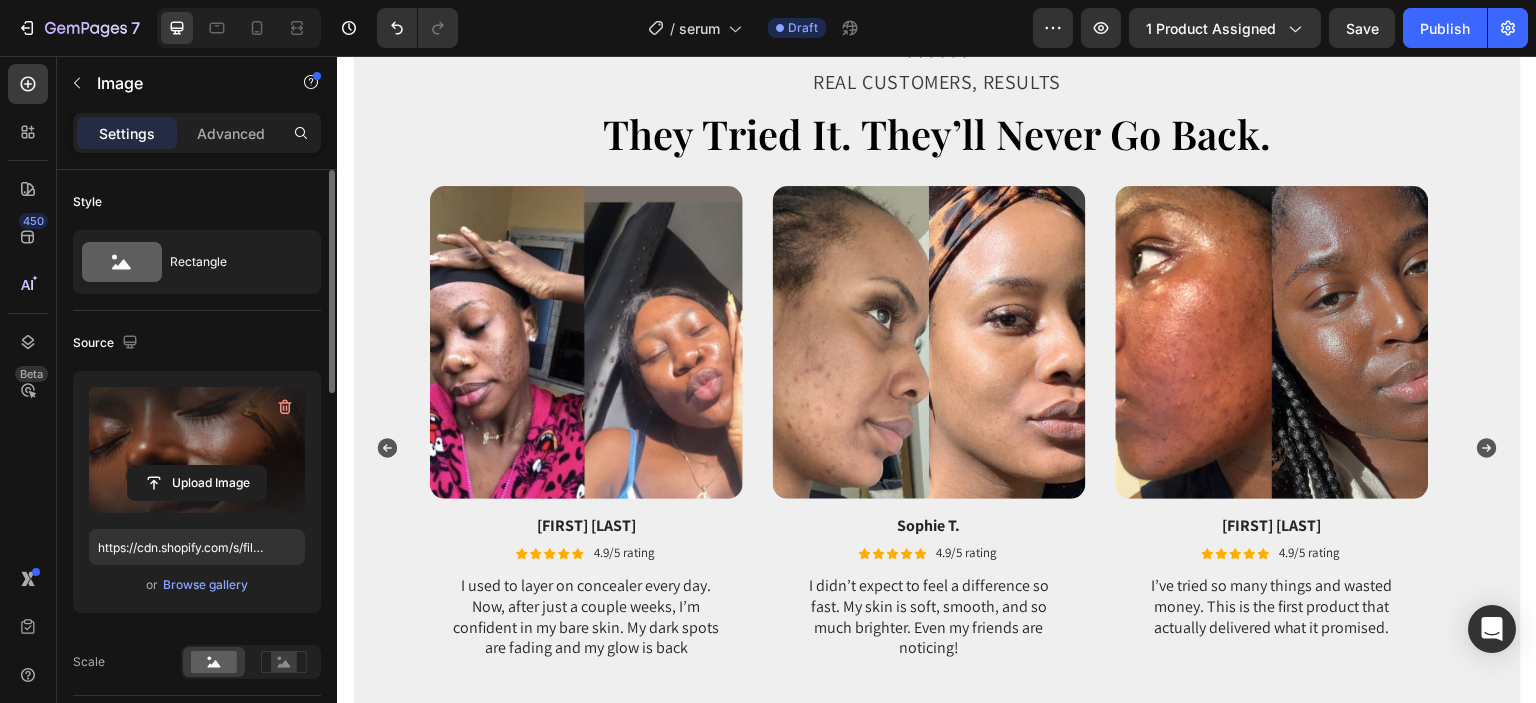 scroll, scrollTop: 1006, scrollLeft: 0, axis: vertical 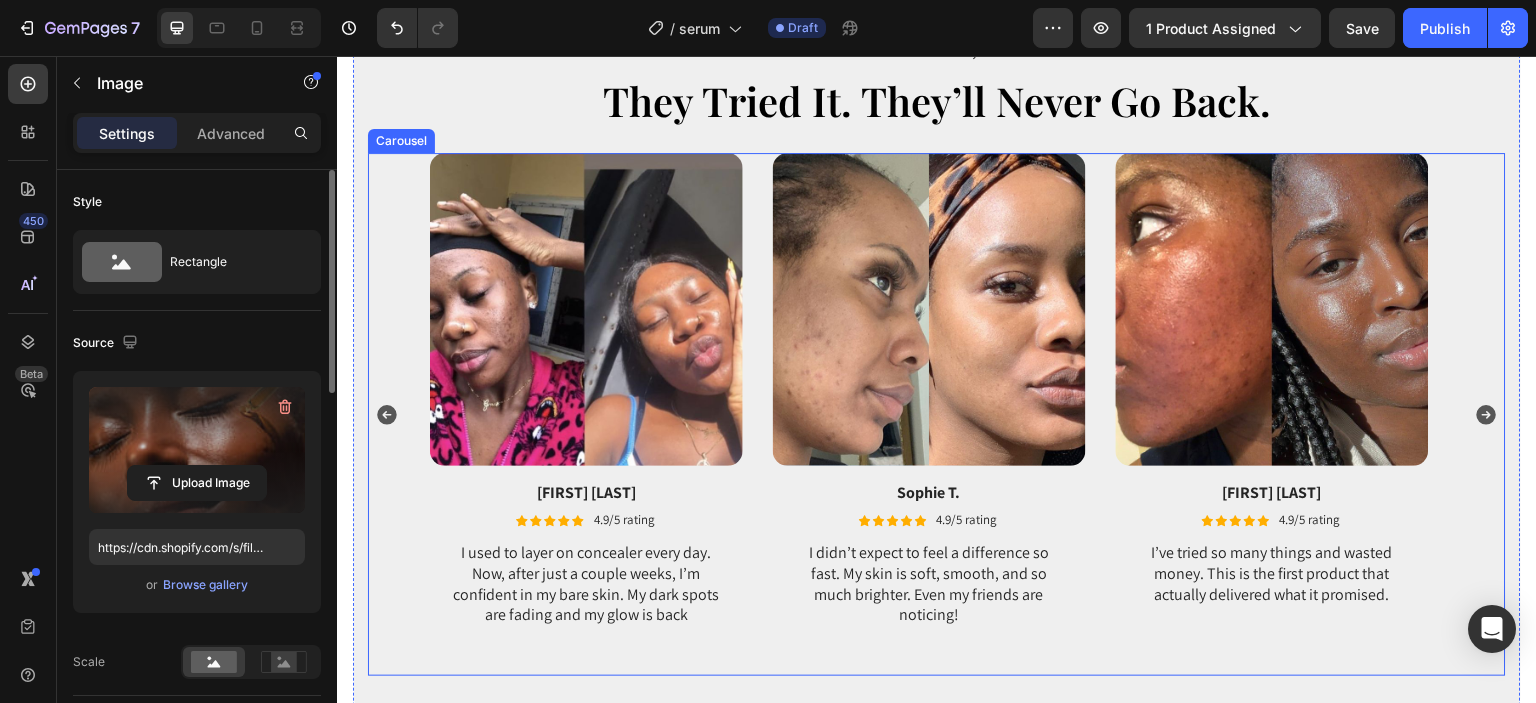 click 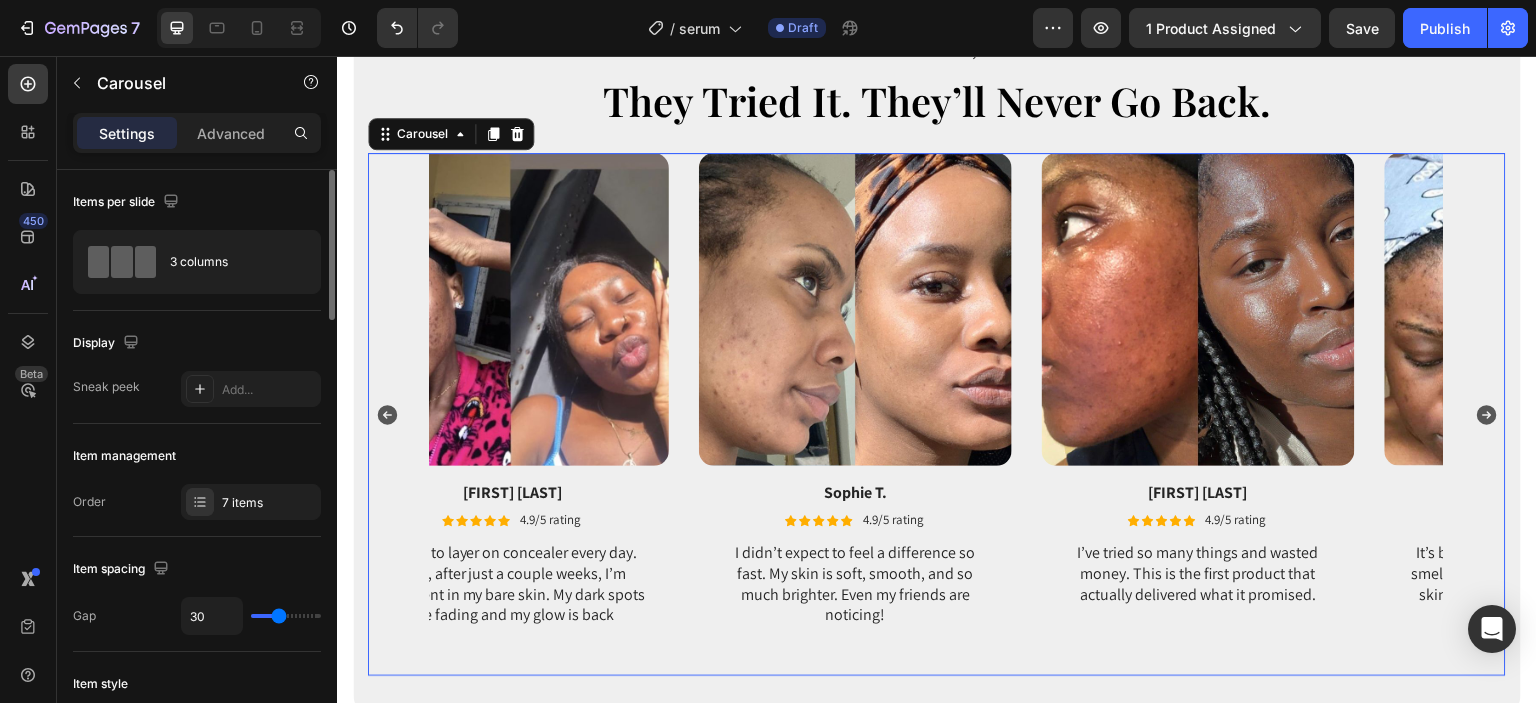 click 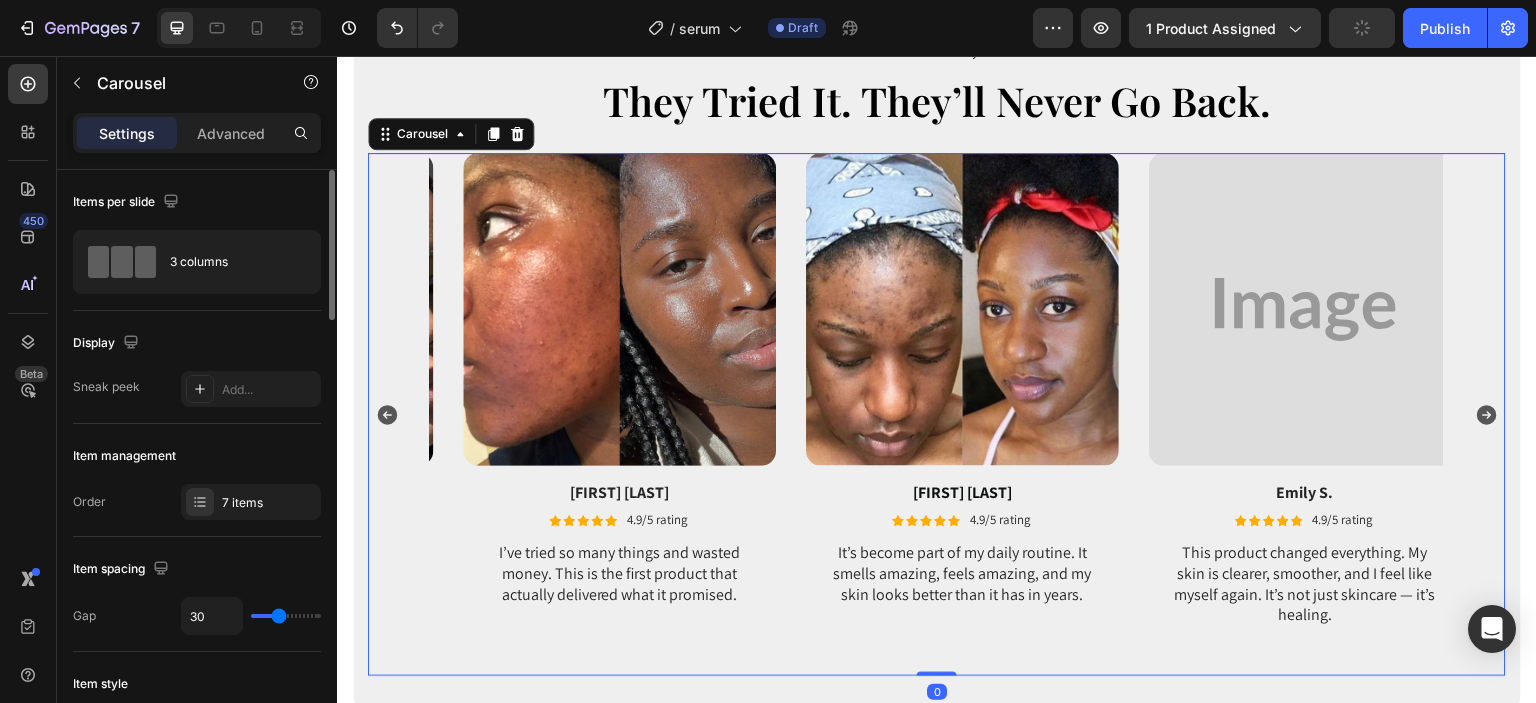 click 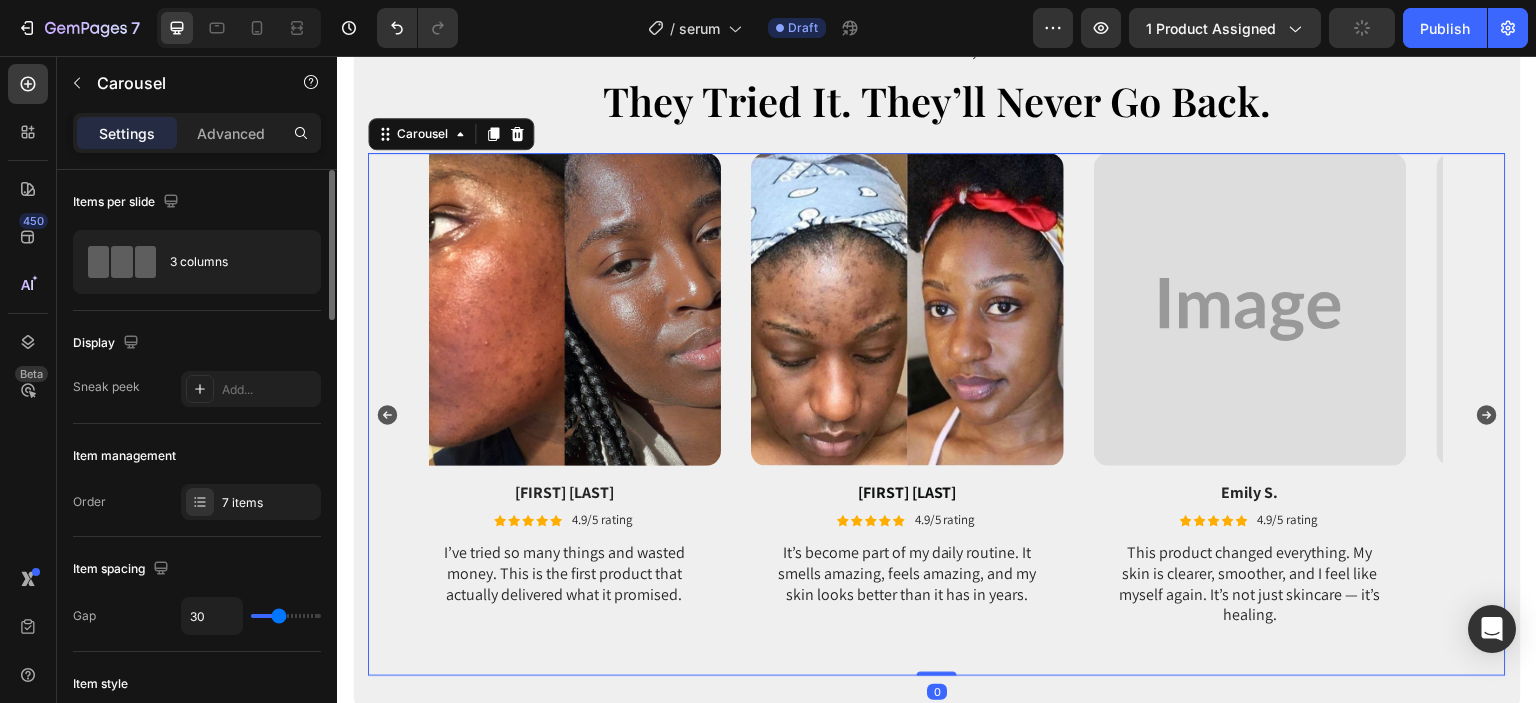 click 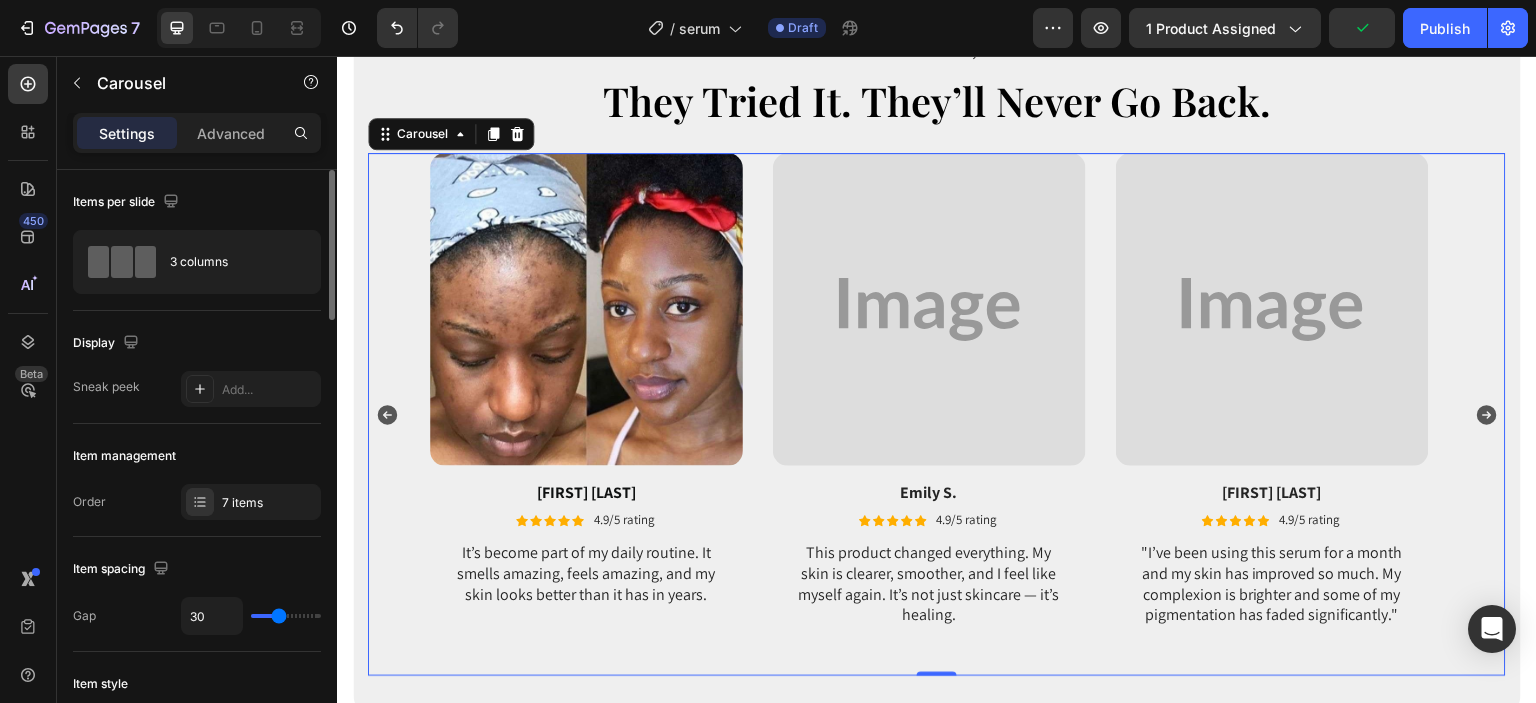 click 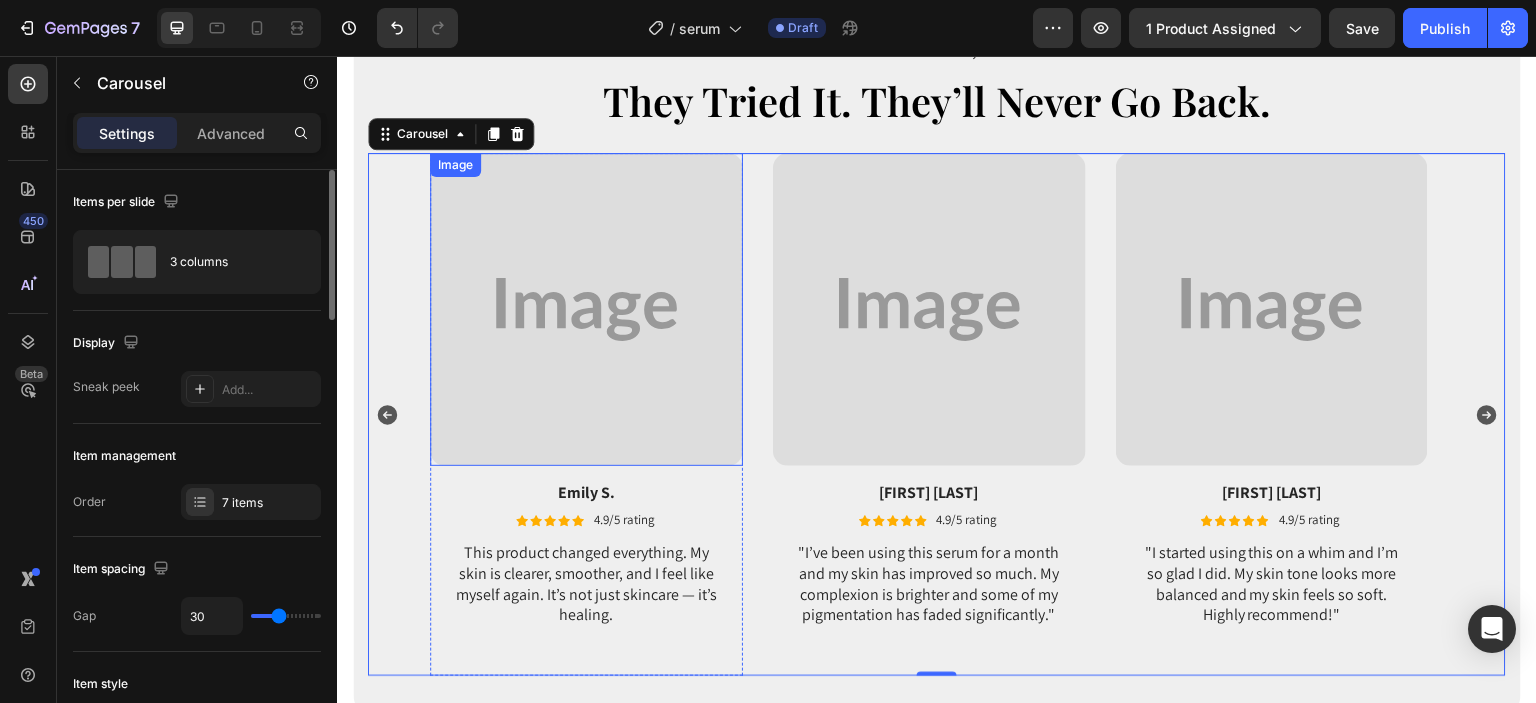 click at bounding box center (586, 309) 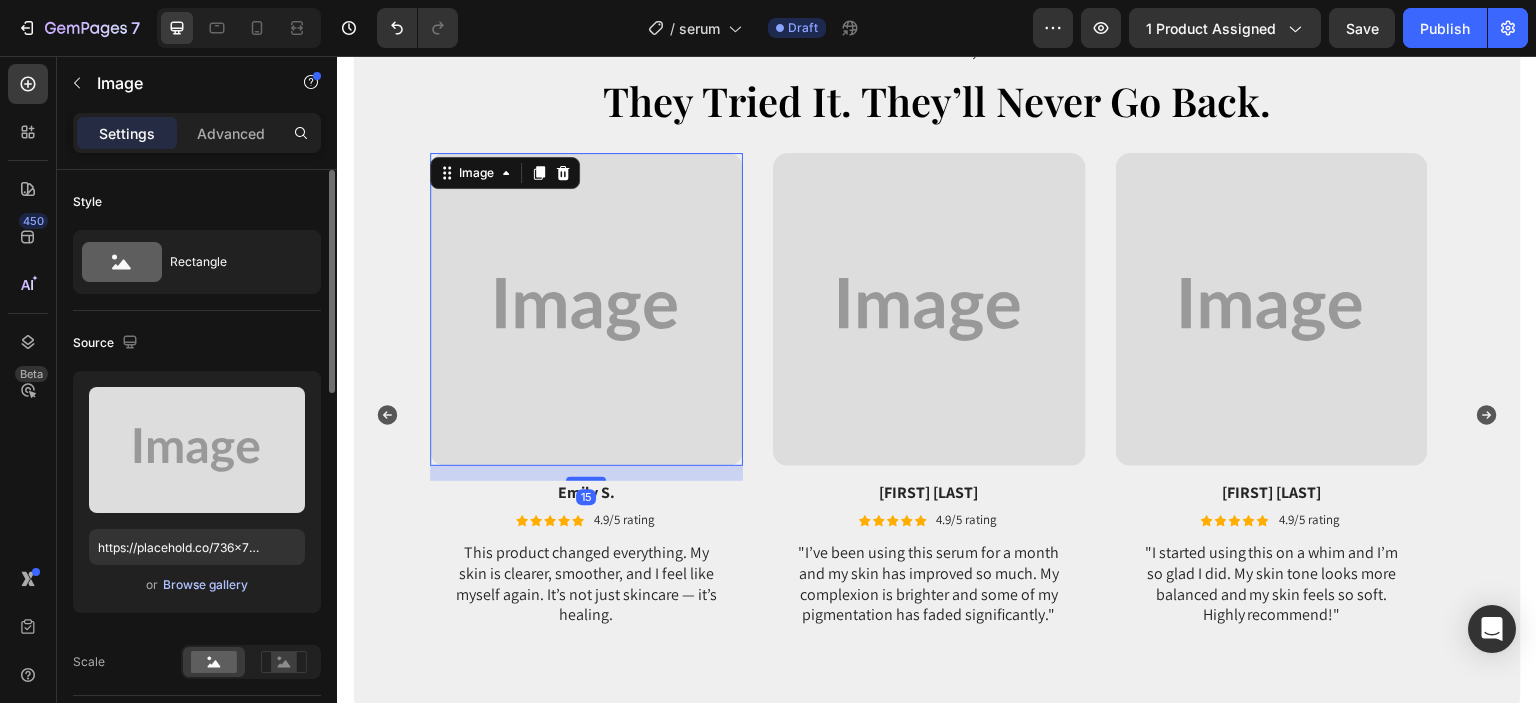 click on "Browse gallery" at bounding box center (205, 585) 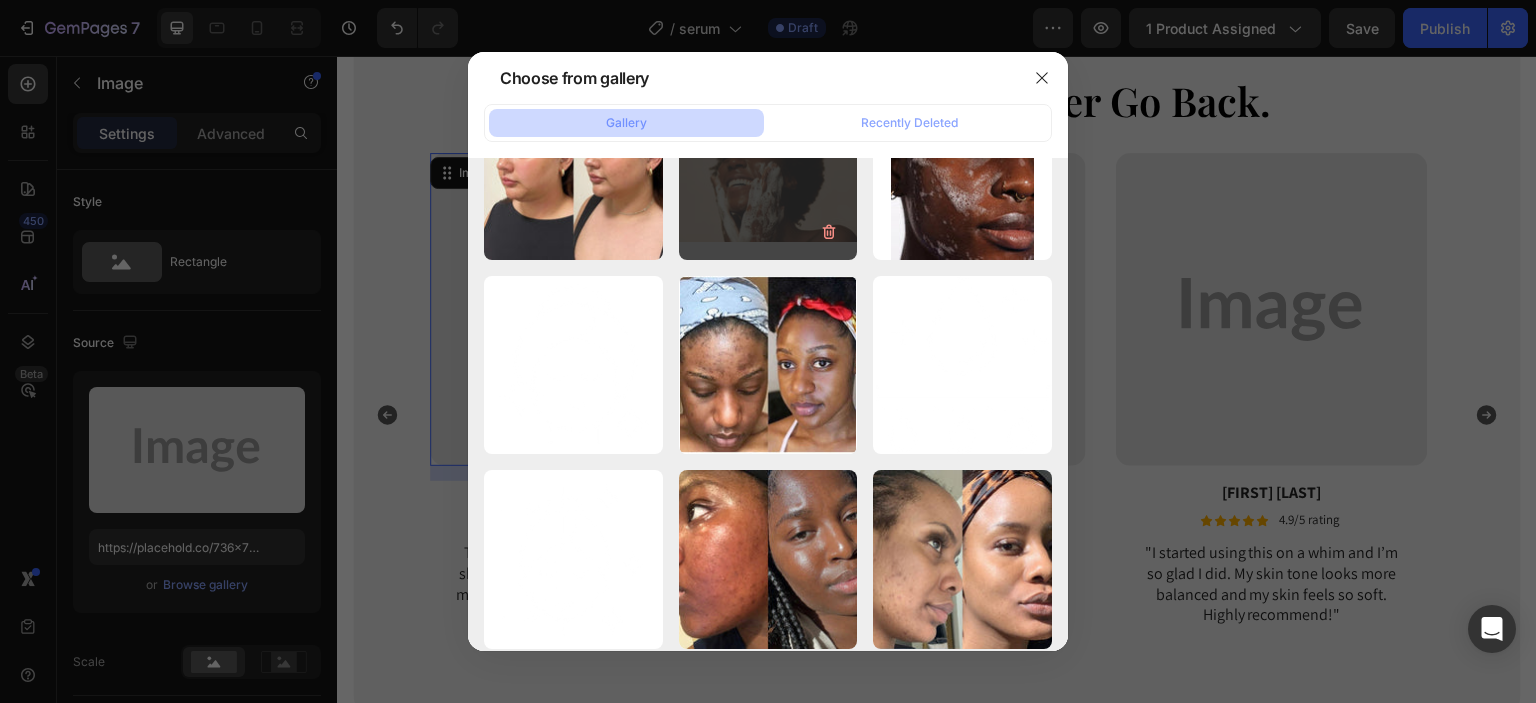 scroll, scrollTop: 45, scrollLeft: 0, axis: vertical 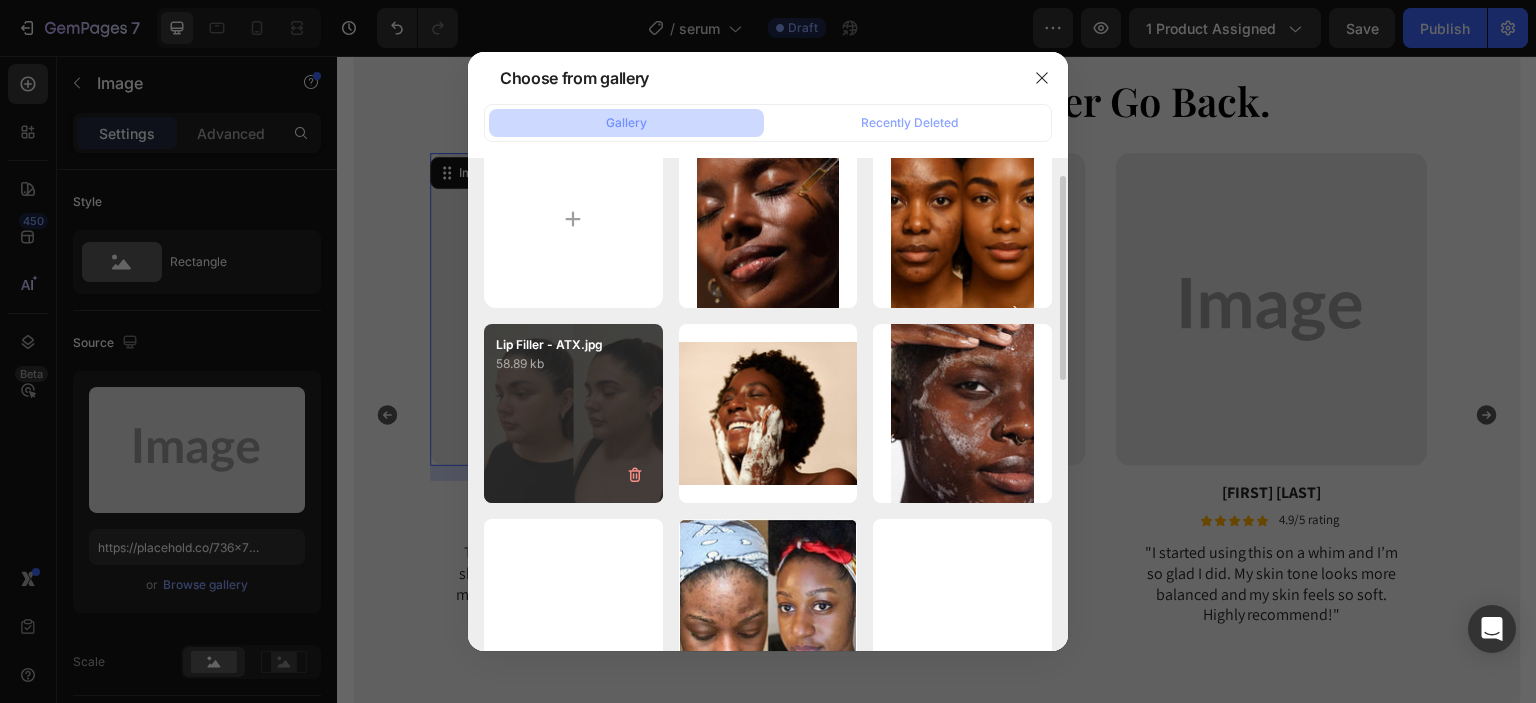 click on "Lip Filler - ATX.jpg 58.89 kb" at bounding box center [573, 413] 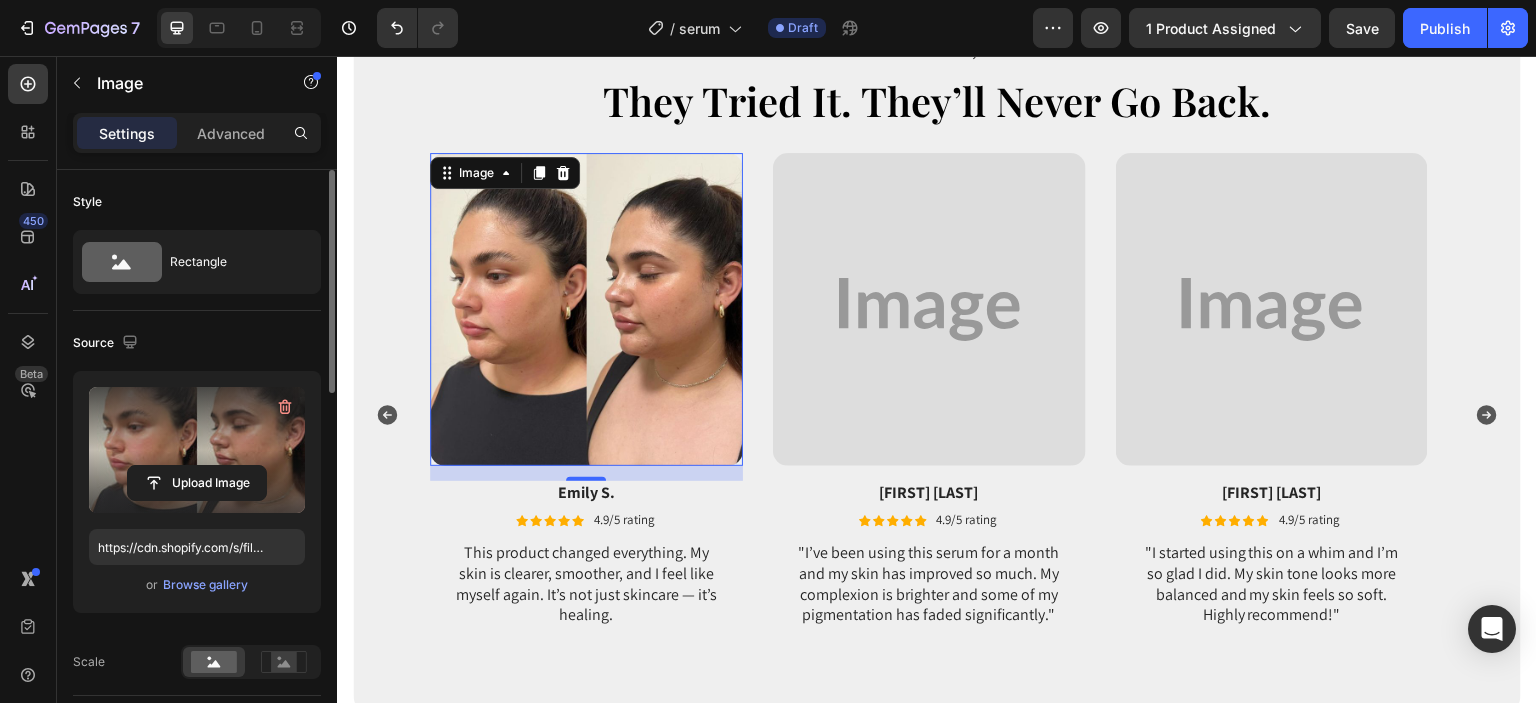 click at bounding box center (197, 450) 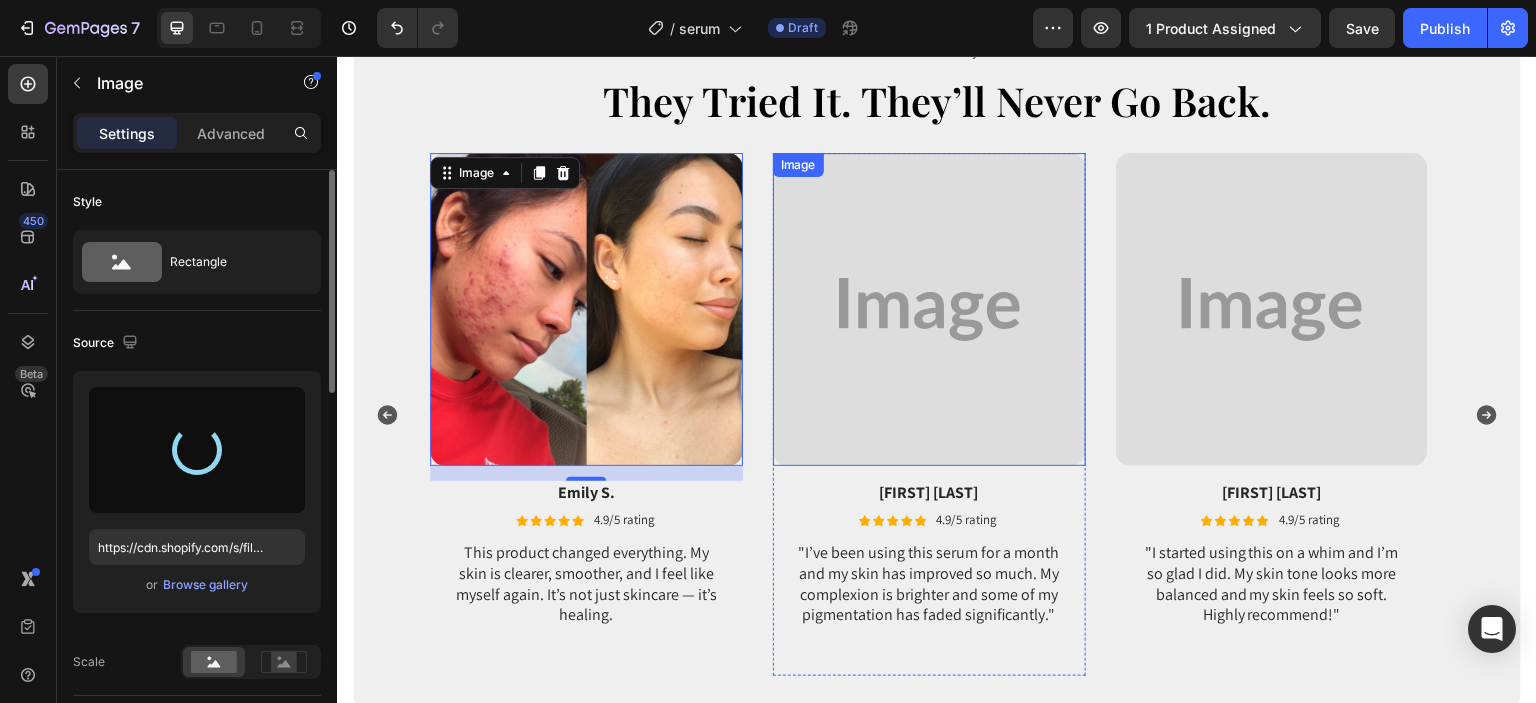 type on "https://cdn.shopify.com/s/files/1/0663/9881/4339/files/gempages_578192608090653637-ef9a5640-88e3-4a1d-9ce4-d38ba352865b.jpg" 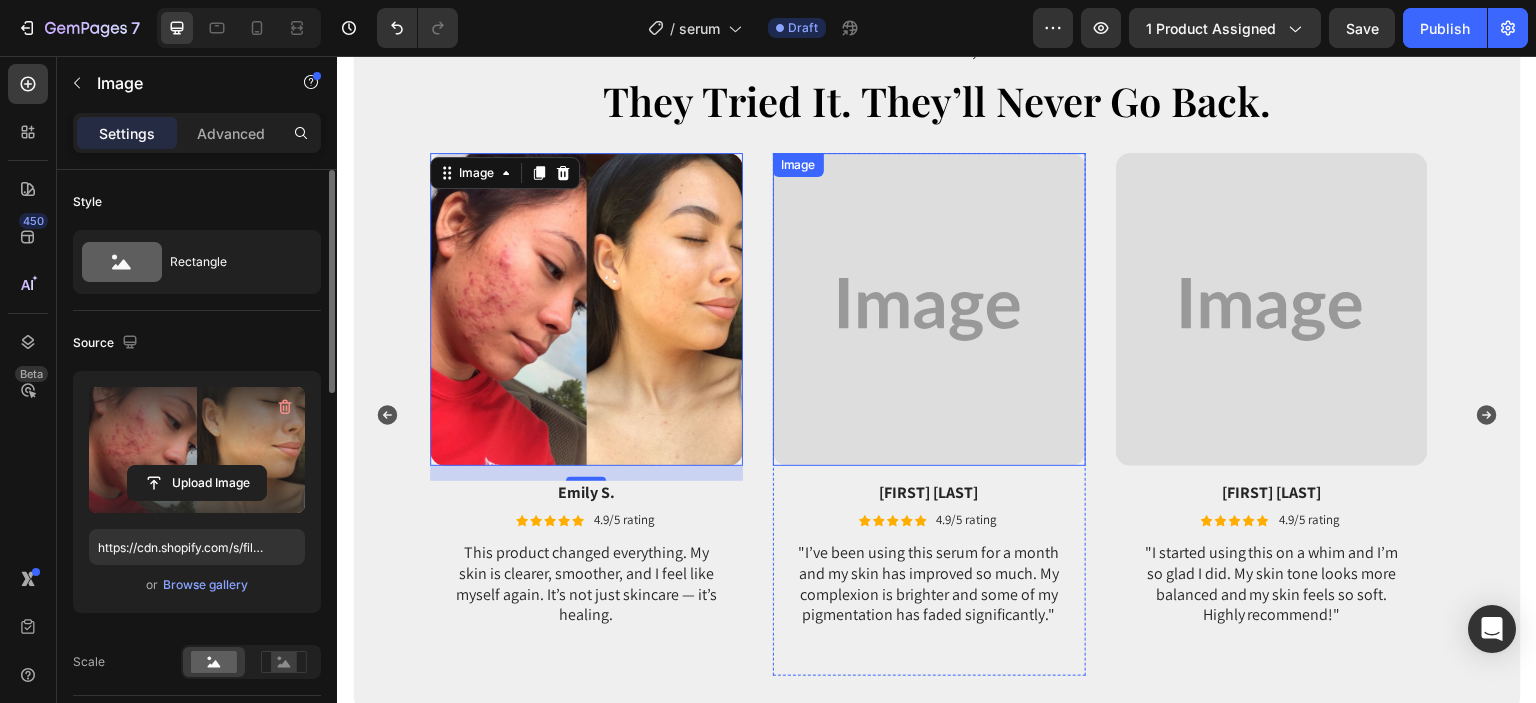 click at bounding box center (929, 309) 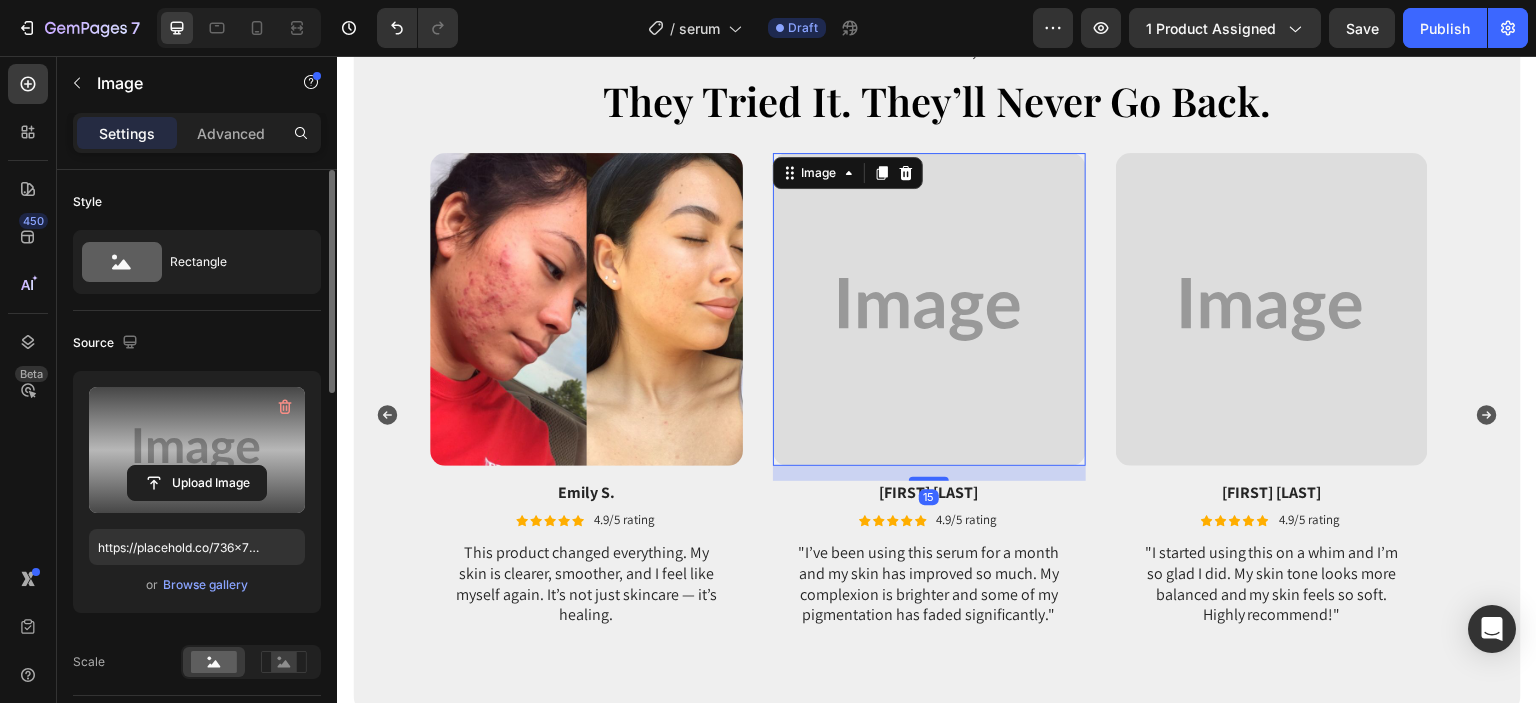 click at bounding box center [197, 450] 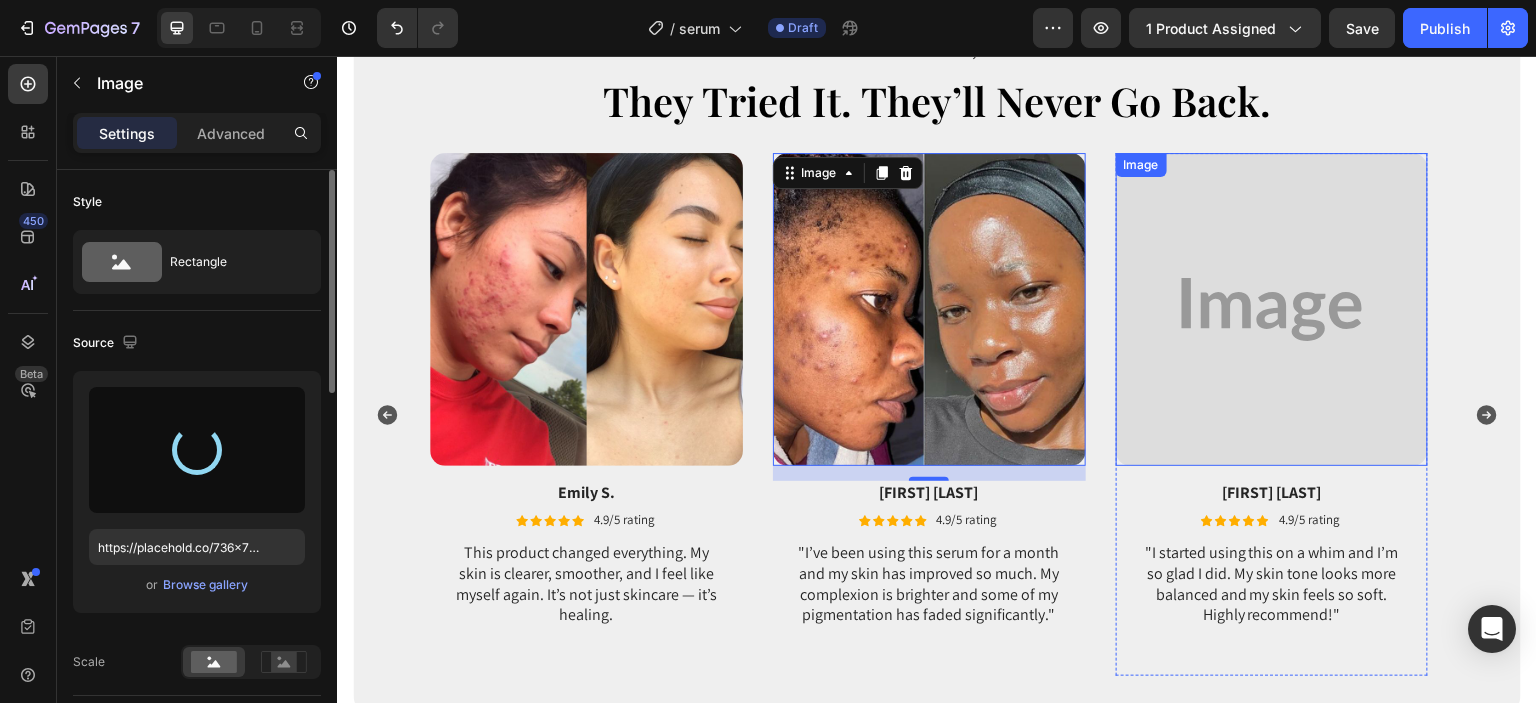 type on "https://cdn.shopify.com/s/files/1/0663/9881/4339/files/gempages_578192608090653637-49ab9adb-95c9-4734-b4ac-c00d0323fc50.jpg" 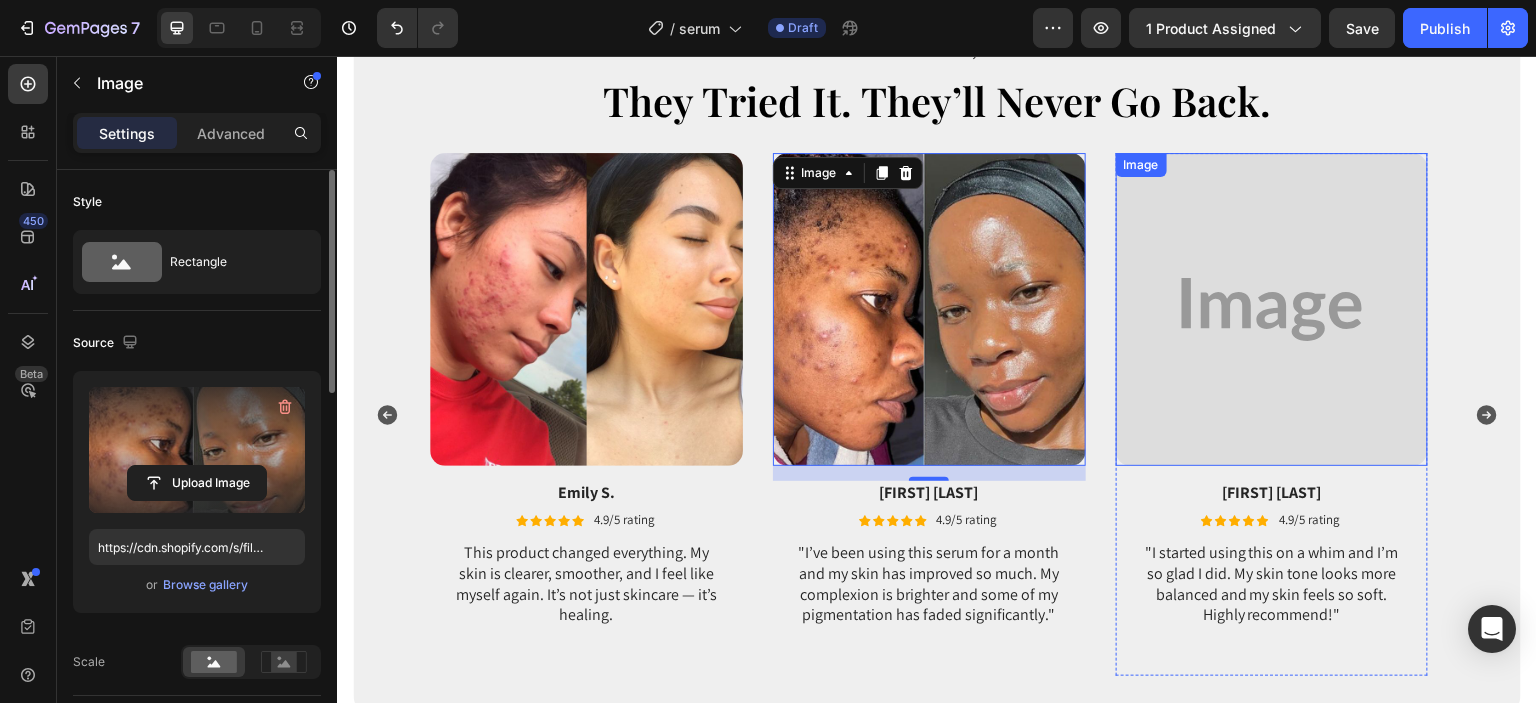 click at bounding box center [1272, 309] 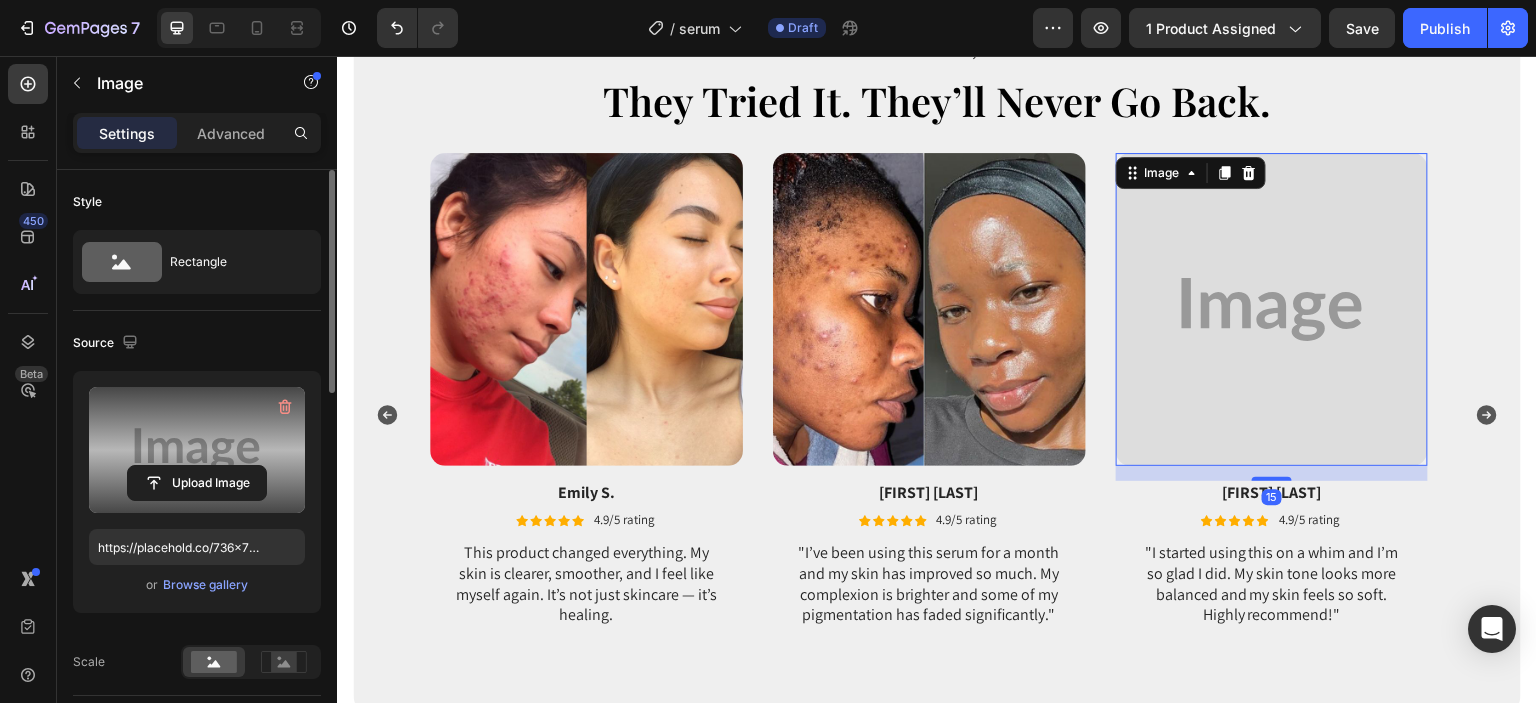 click at bounding box center (197, 450) 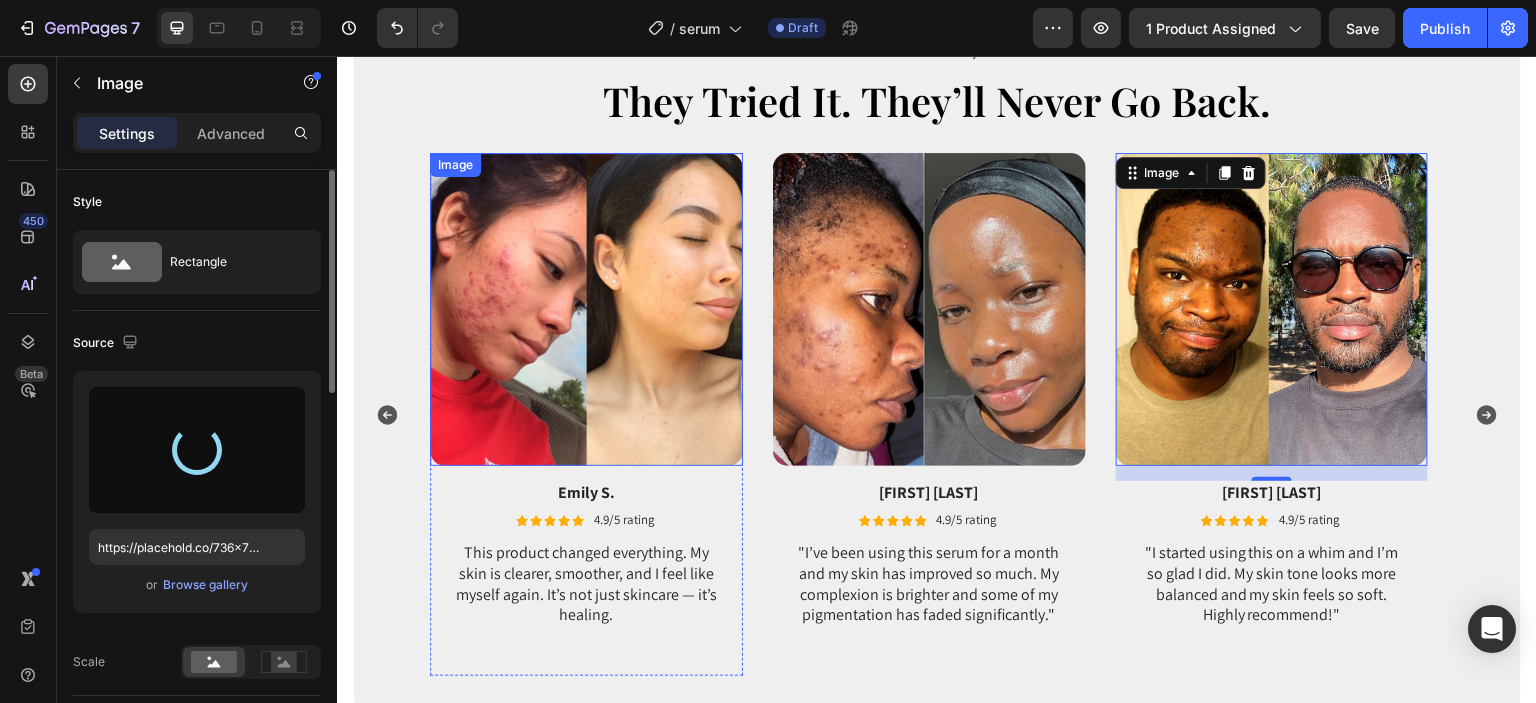 type on "https://cdn.shopify.com/s/files/1/0663/9881/4339/files/gempages_578192608090653637-aaf366a9-cd01-492b-9e6b-1dfef65b3fbe.jpg" 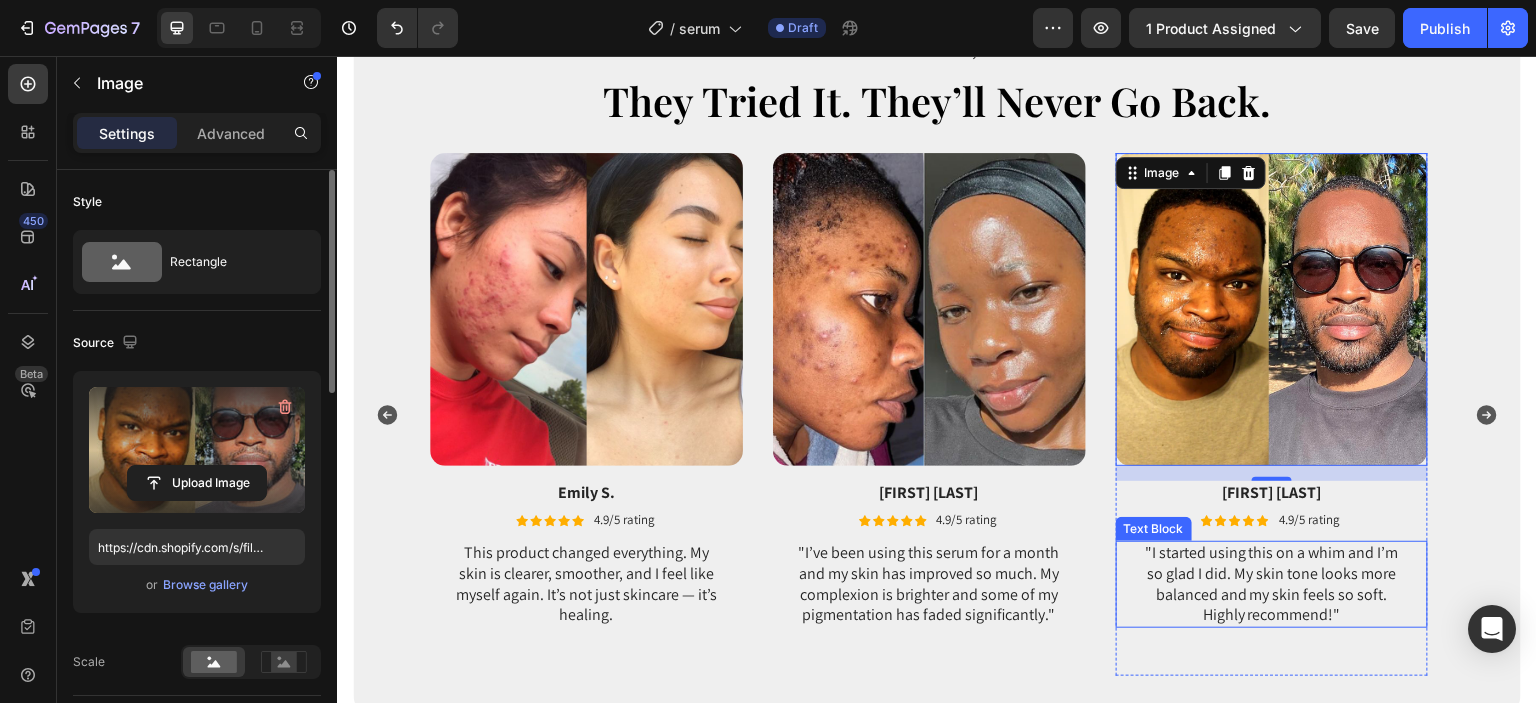 click on ""I started using this on a whim and I’m so glad I did. My skin tone looks more balanced and my skin feels so soft. Highly recommend!"" at bounding box center (1272, 584) 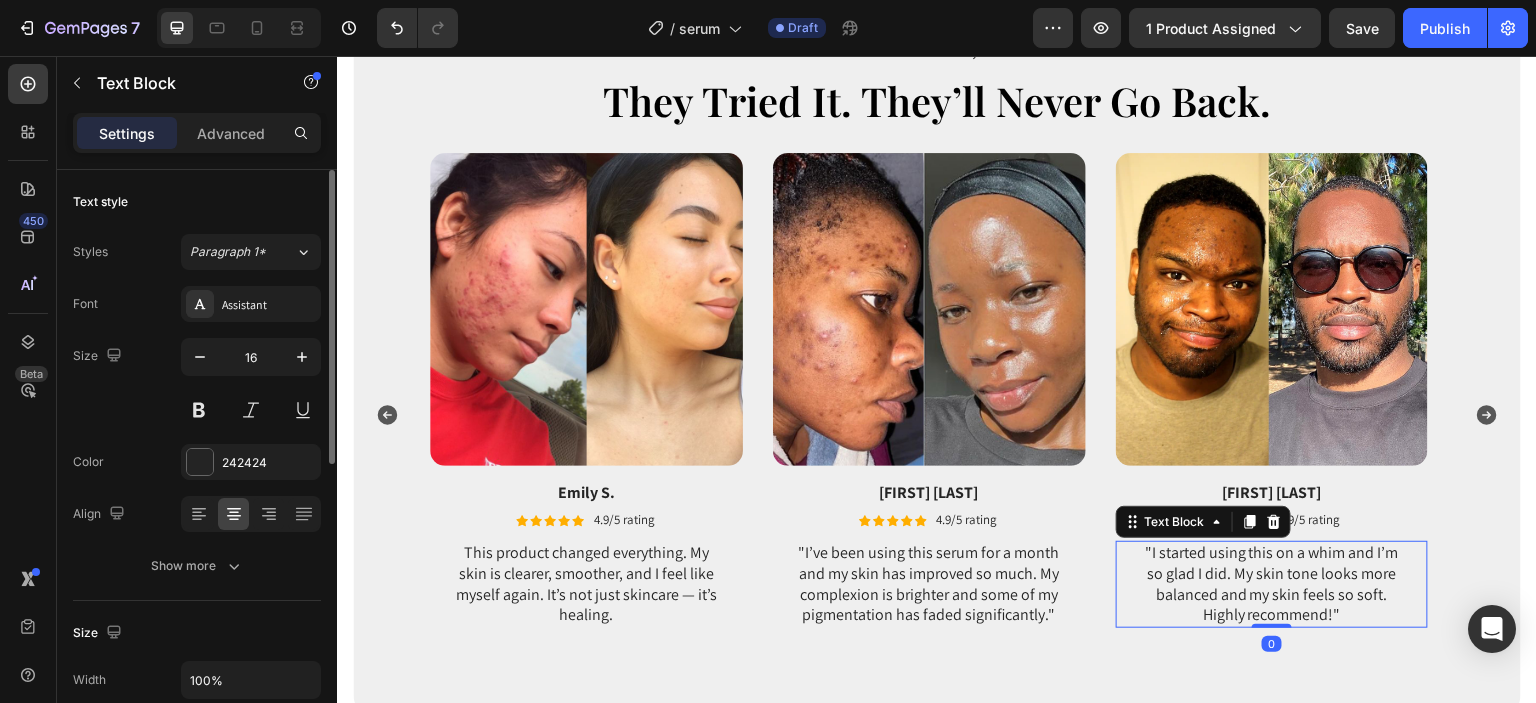 click on ""I started using this on a whim and I’m so glad I did. My skin tone looks more balanced and my skin feels so soft. Highly recommend!"" at bounding box center [1272, 584] 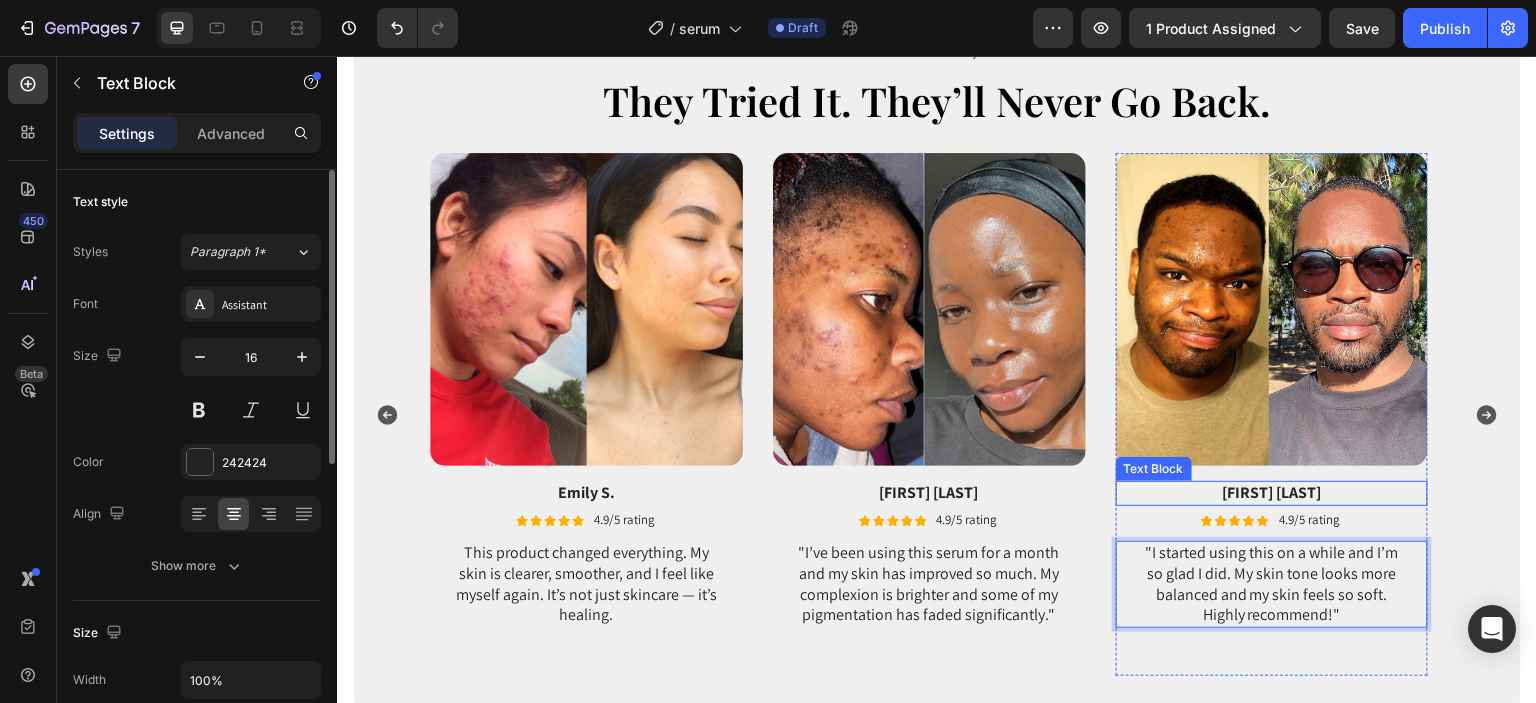 click on "[FIRST] [LAST]" at bounding box center (1272, 493) 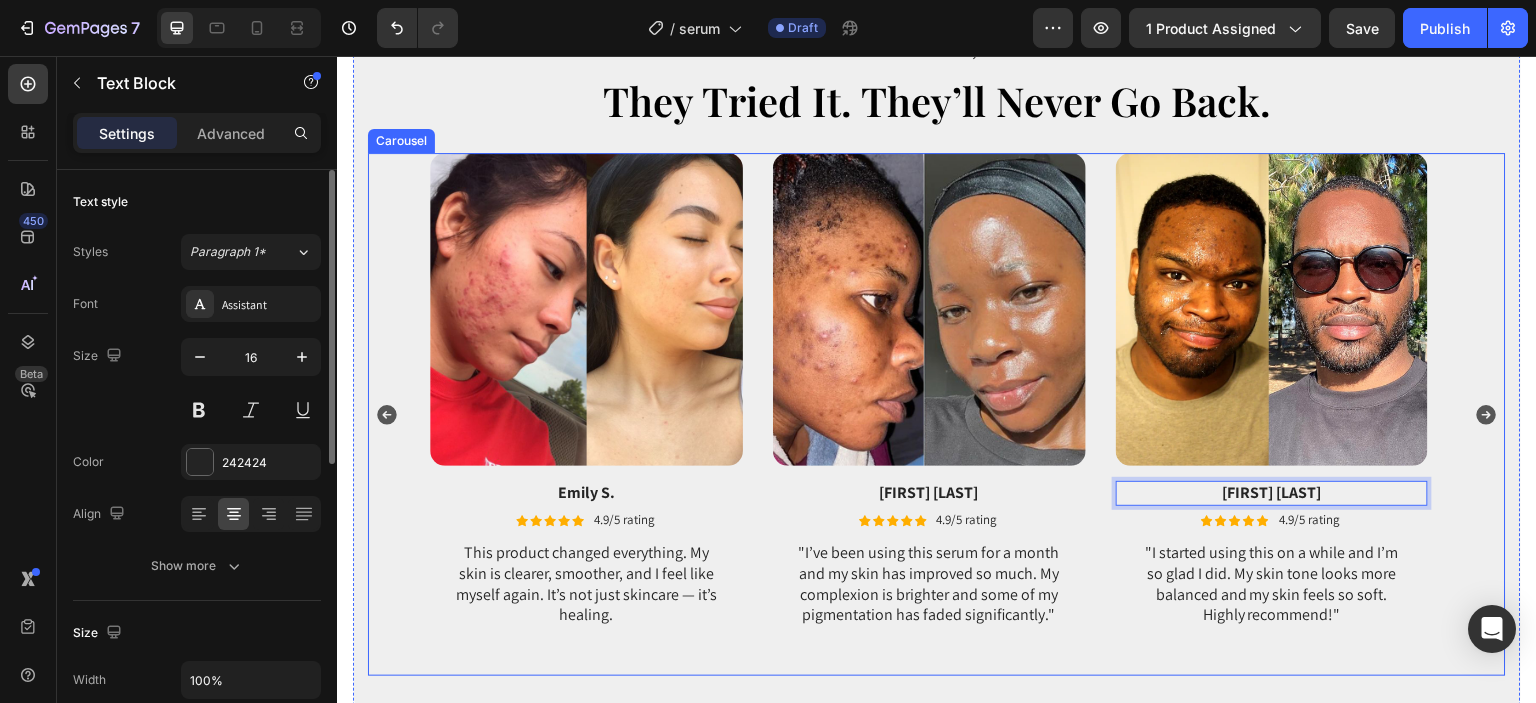 click 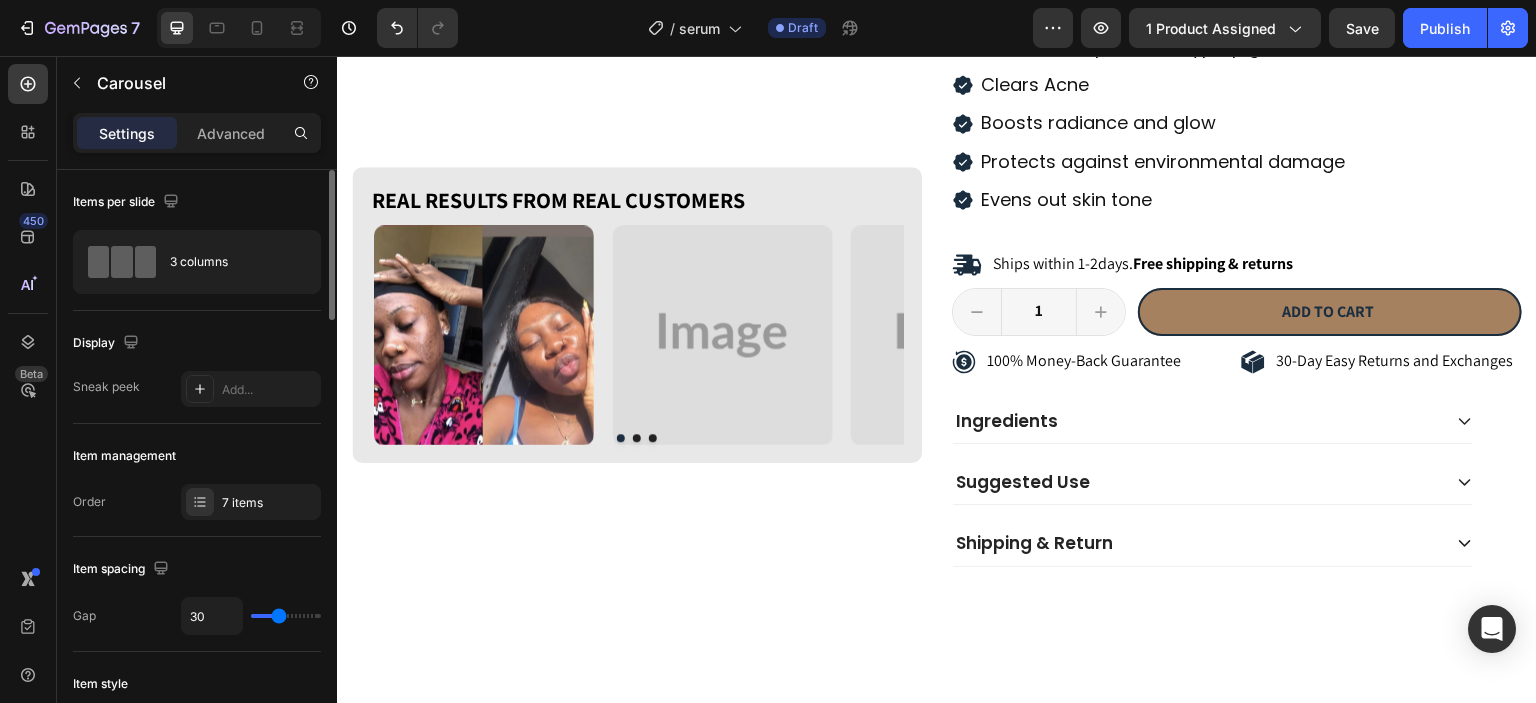 scroll, scrollTop: 0, scrollLeft: 0, axis: both 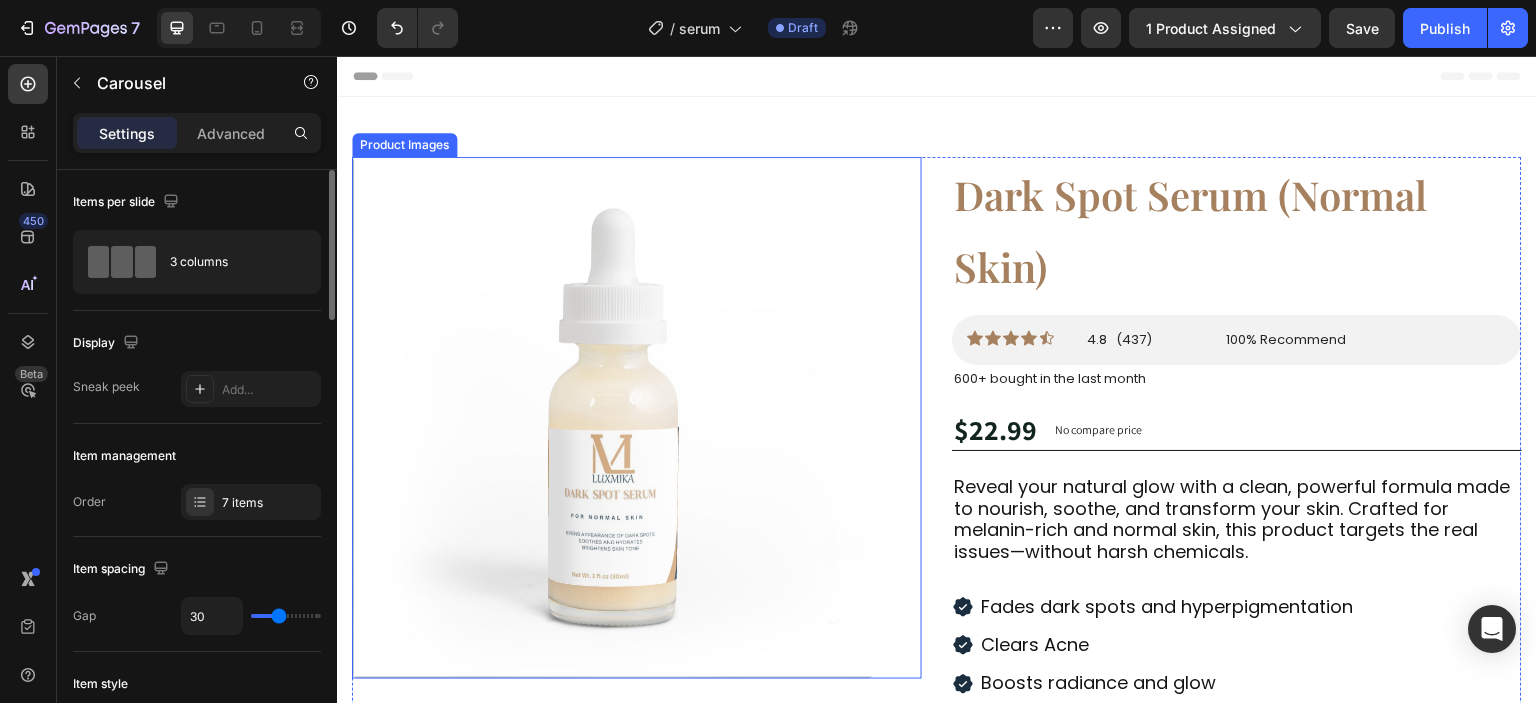 click at bounding box center (613, 418) 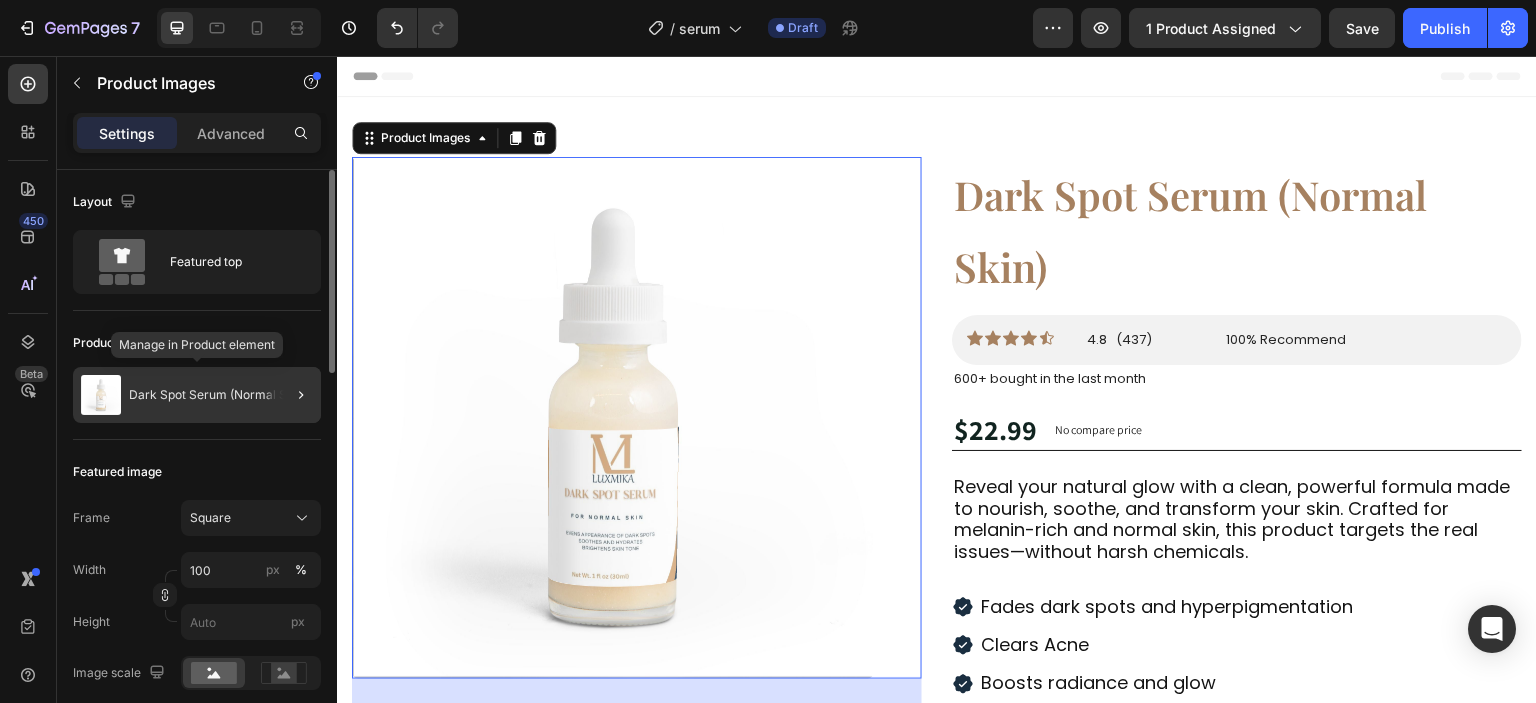 click on "Dark Spot Serum (Normal Skin)" at bounding box center [218, 395] 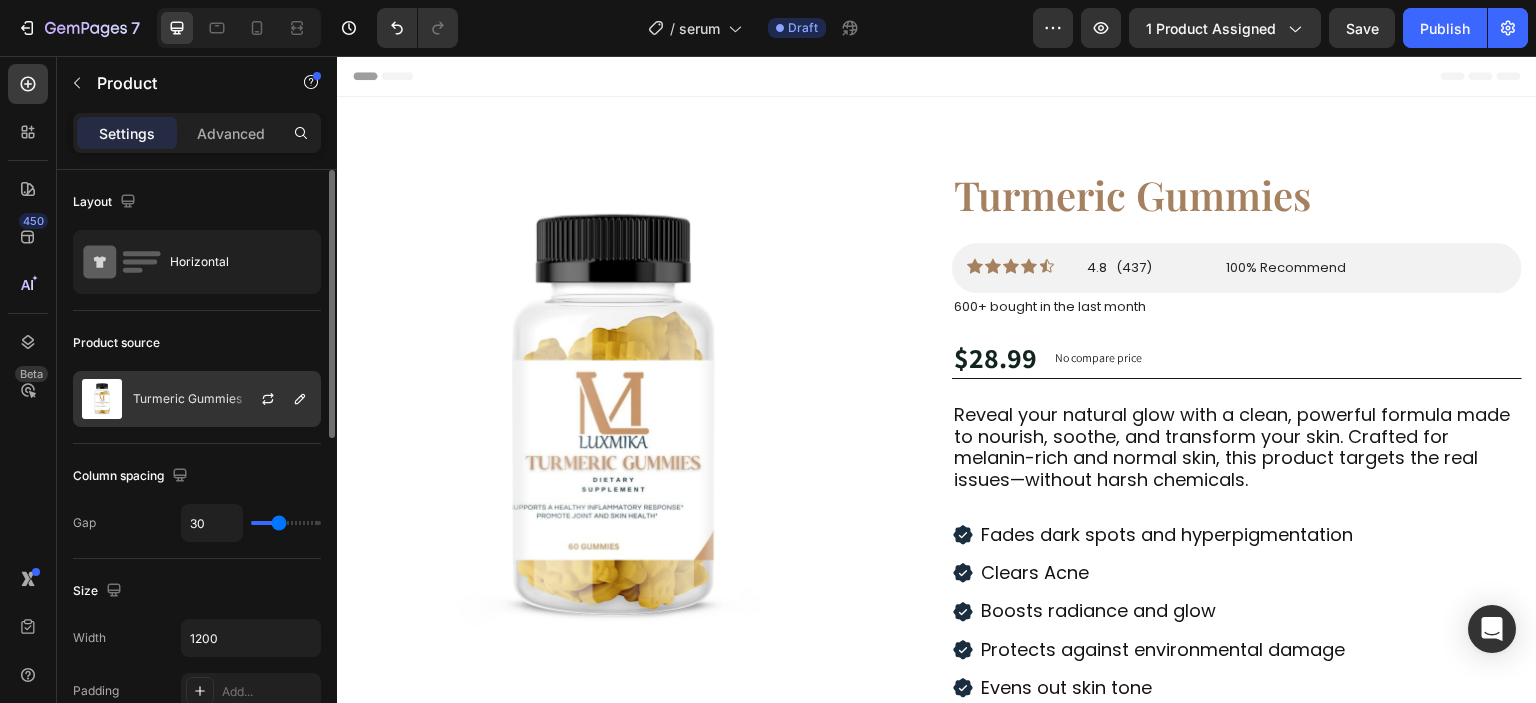click on "Turmeric Gummies" at bounding box center (187, 399) 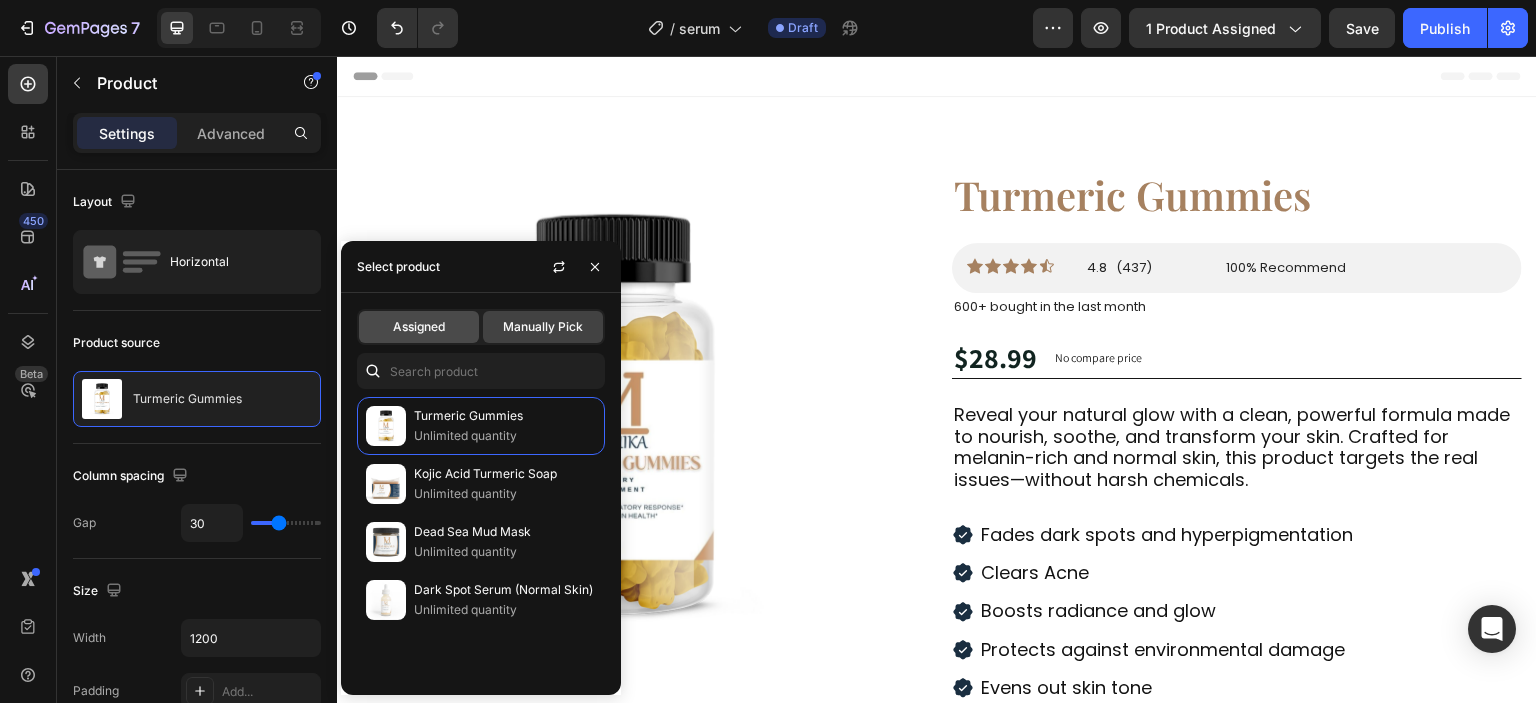 click on "Assigned" 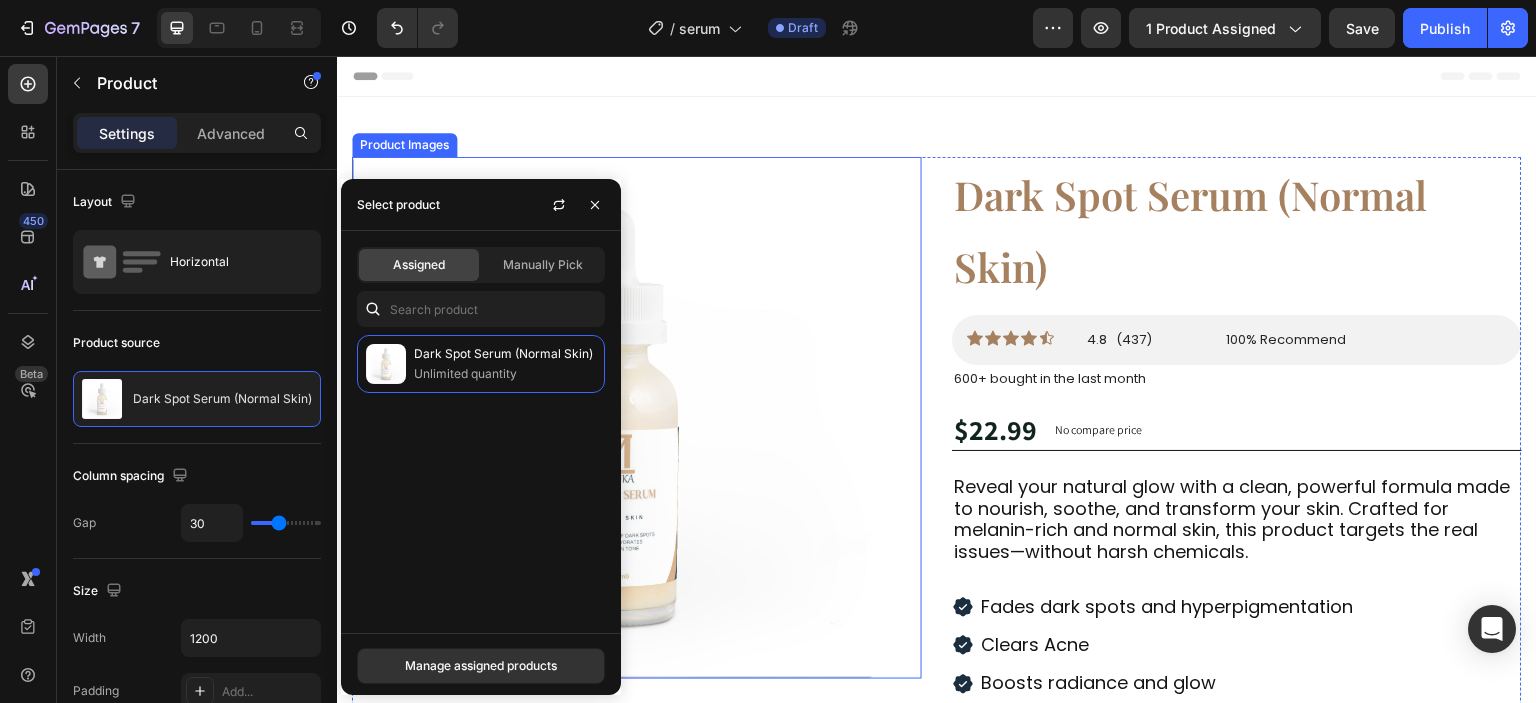 click at bounding box center [613, 418] 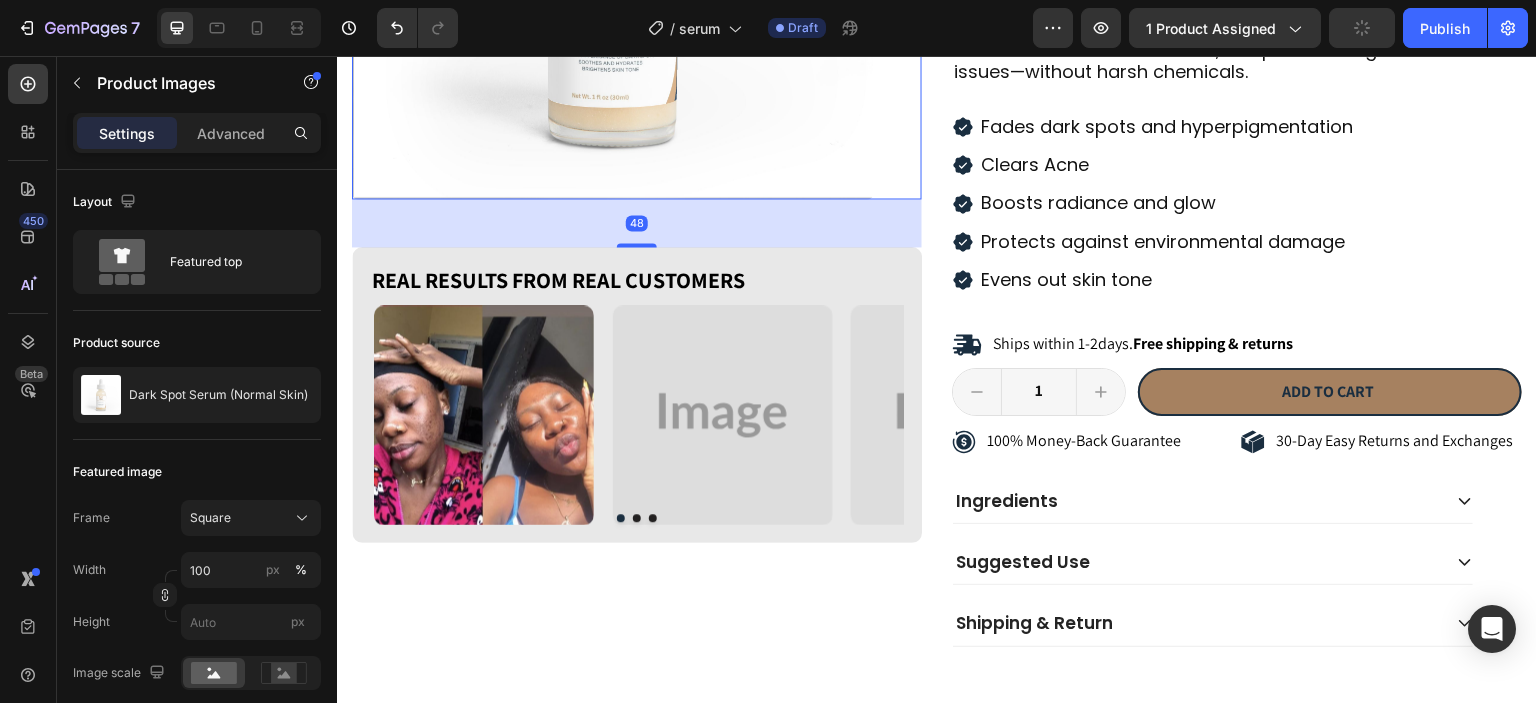 scroll, scrollTop: 520, scrollLeft: 0, axis: vertical 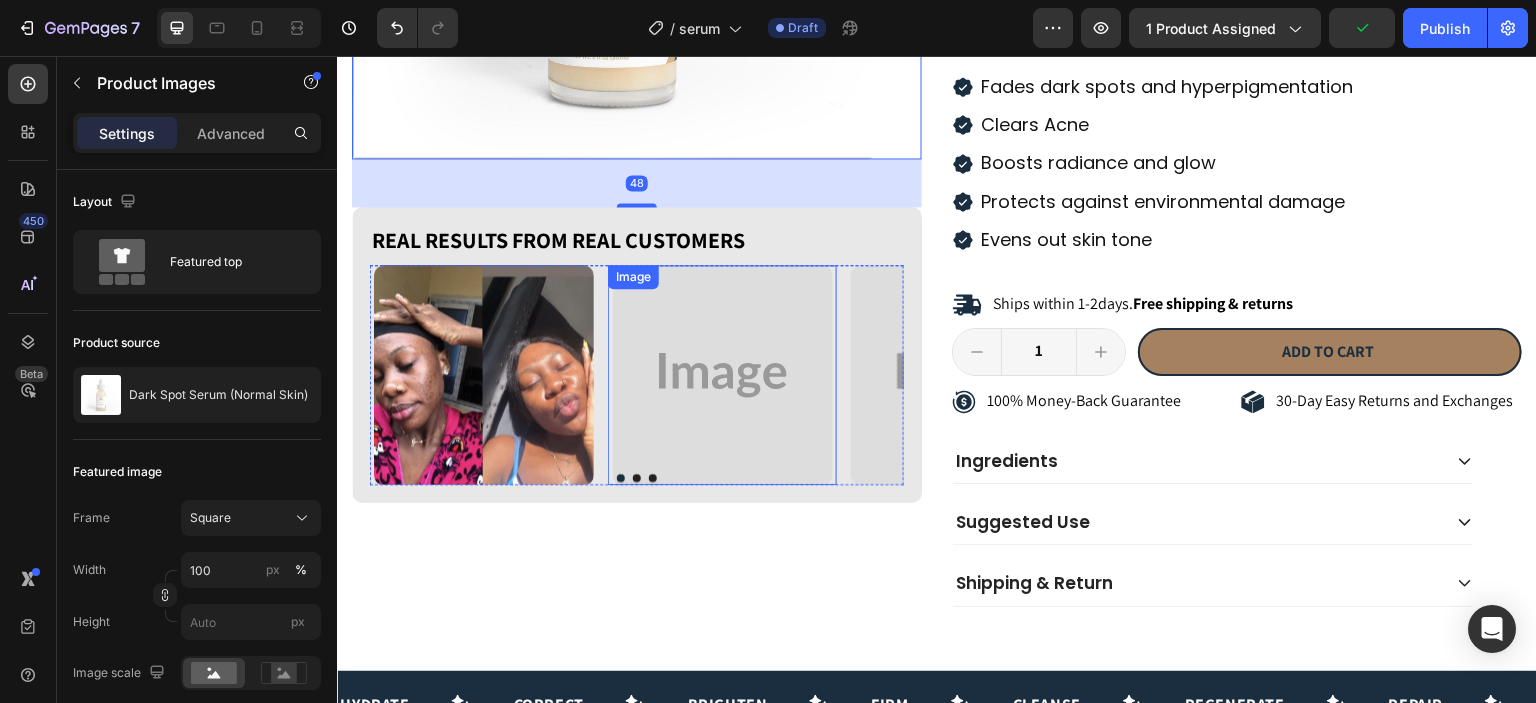 click at bounding box center [723, 375] 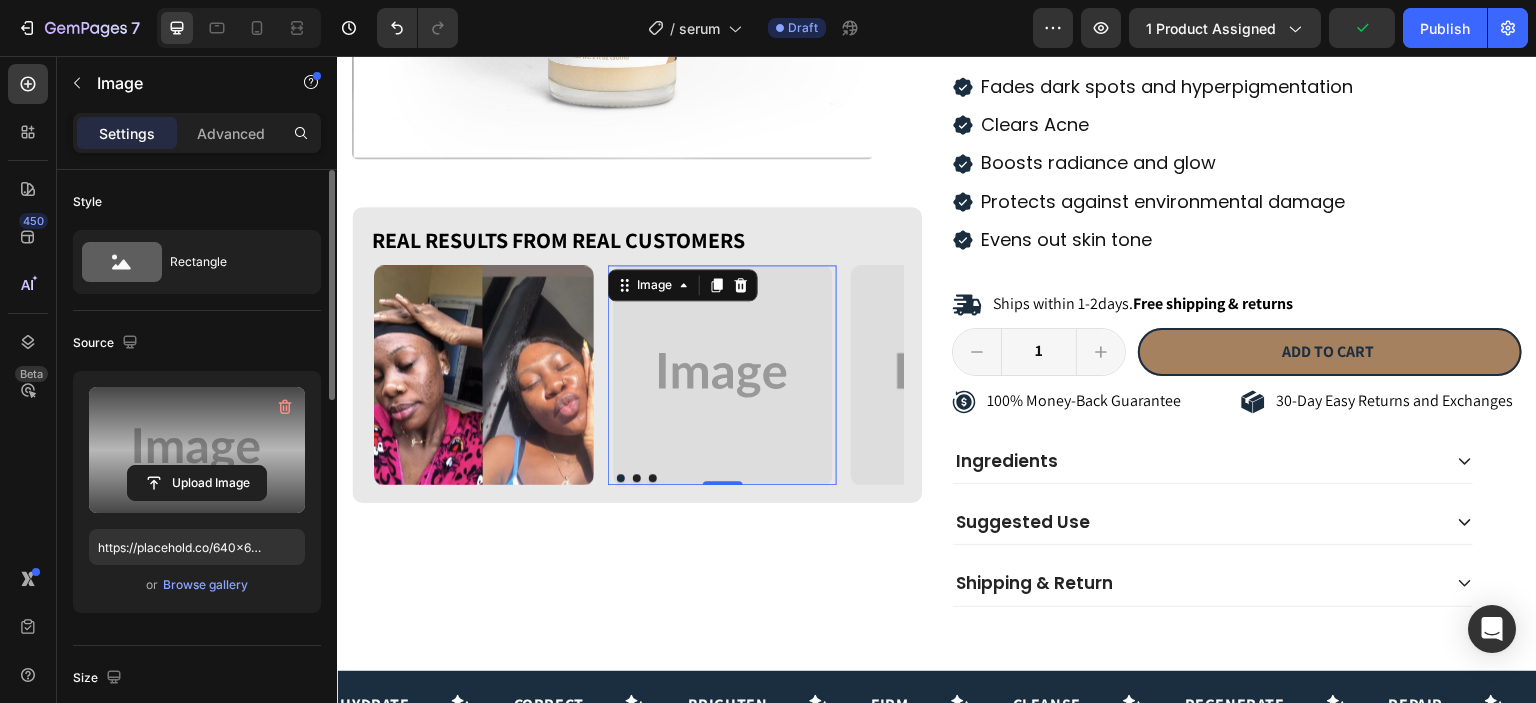 click at bounding box center [197, 450] 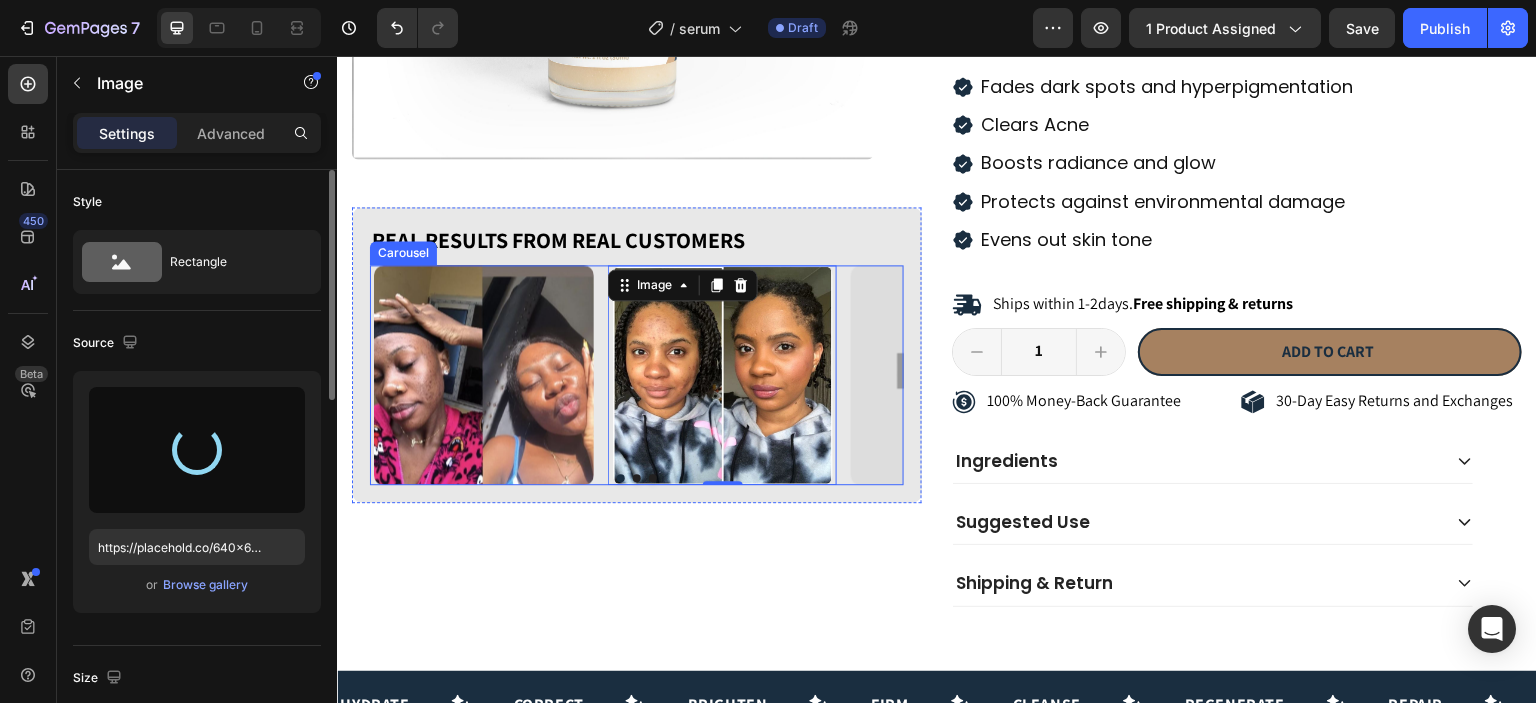 type on "https://cdn.shopify.com/s/files/1/0663/9881/4339/files/gempages_578192608090653637-eb0bc24e-ae79-45ab-8471-6ec84314cc58.jpg" 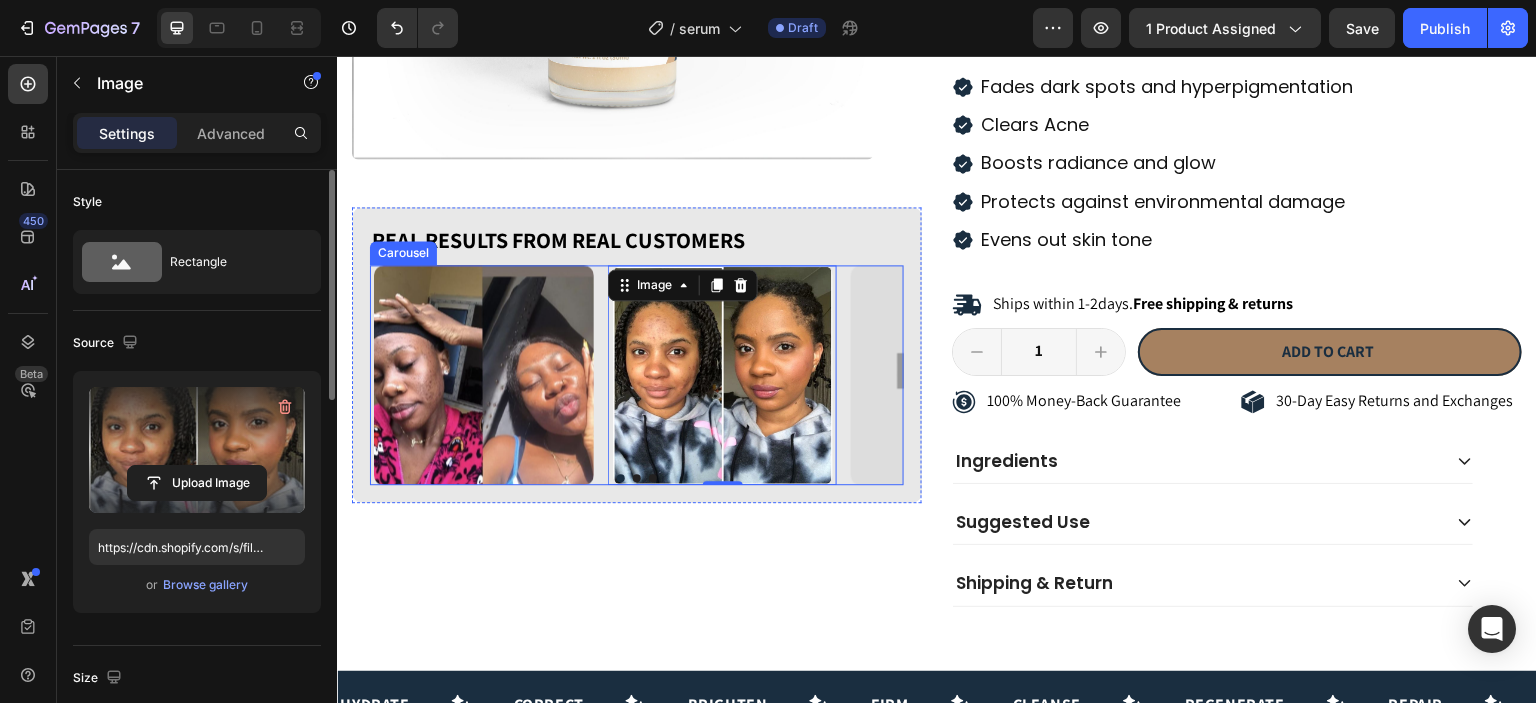 click at bounding box center (653, 478) 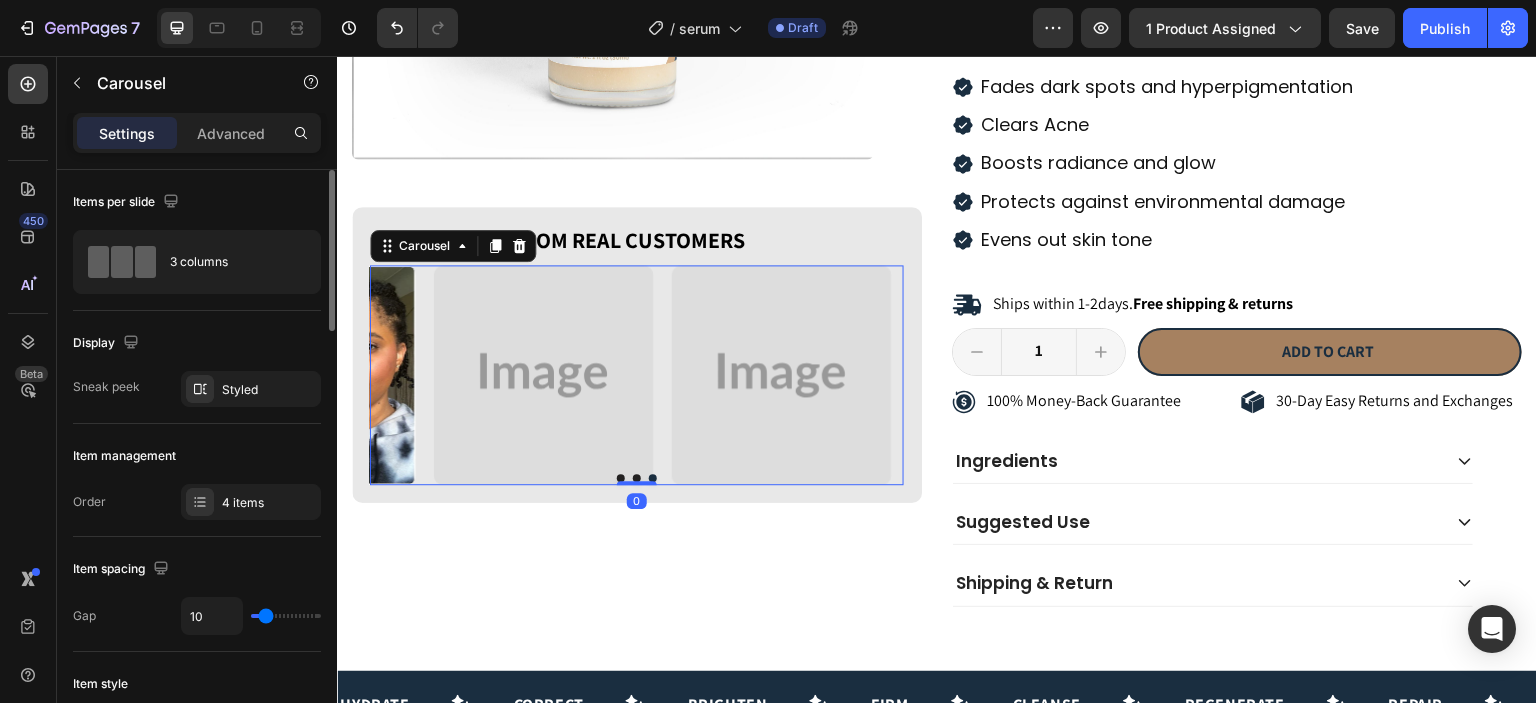 click at bounding box center [653, 478] 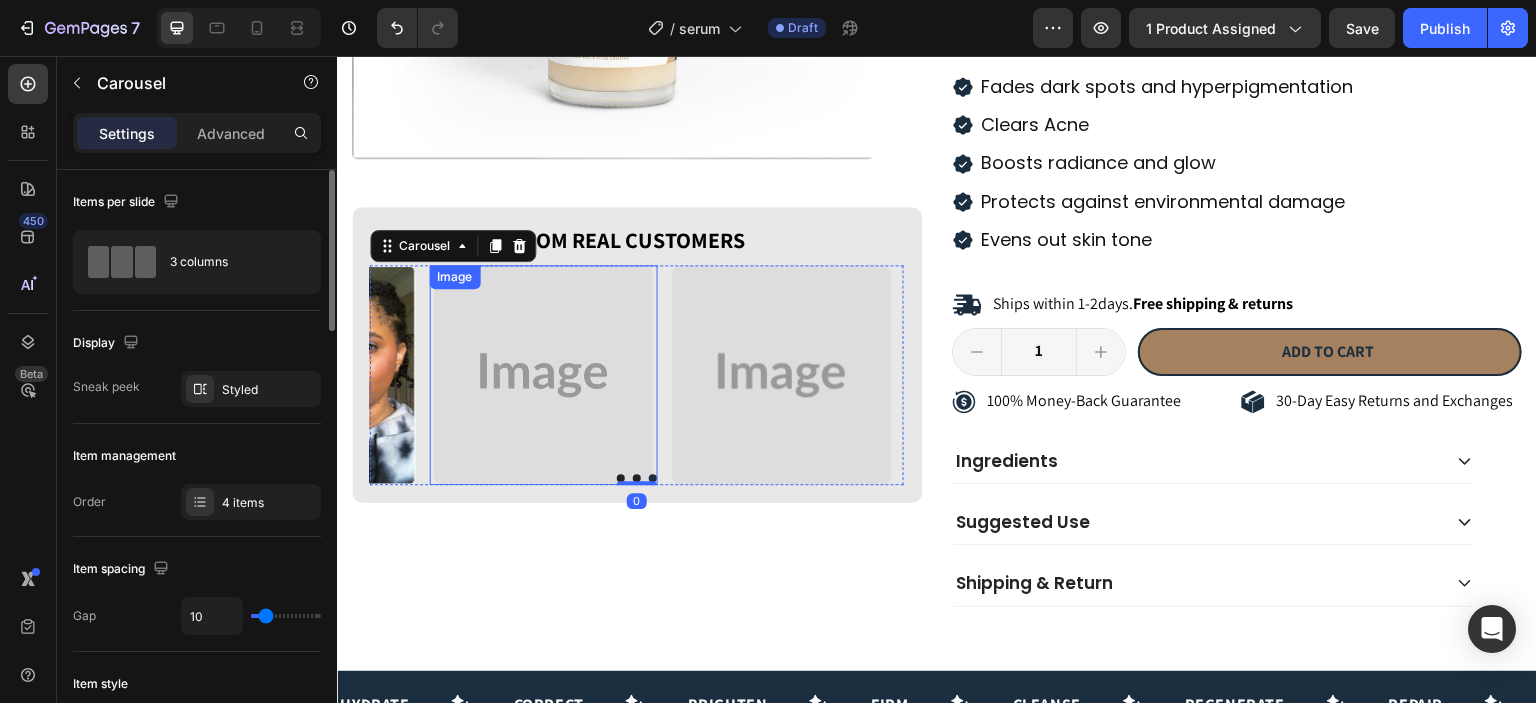 click at bounding box center (544, 375) 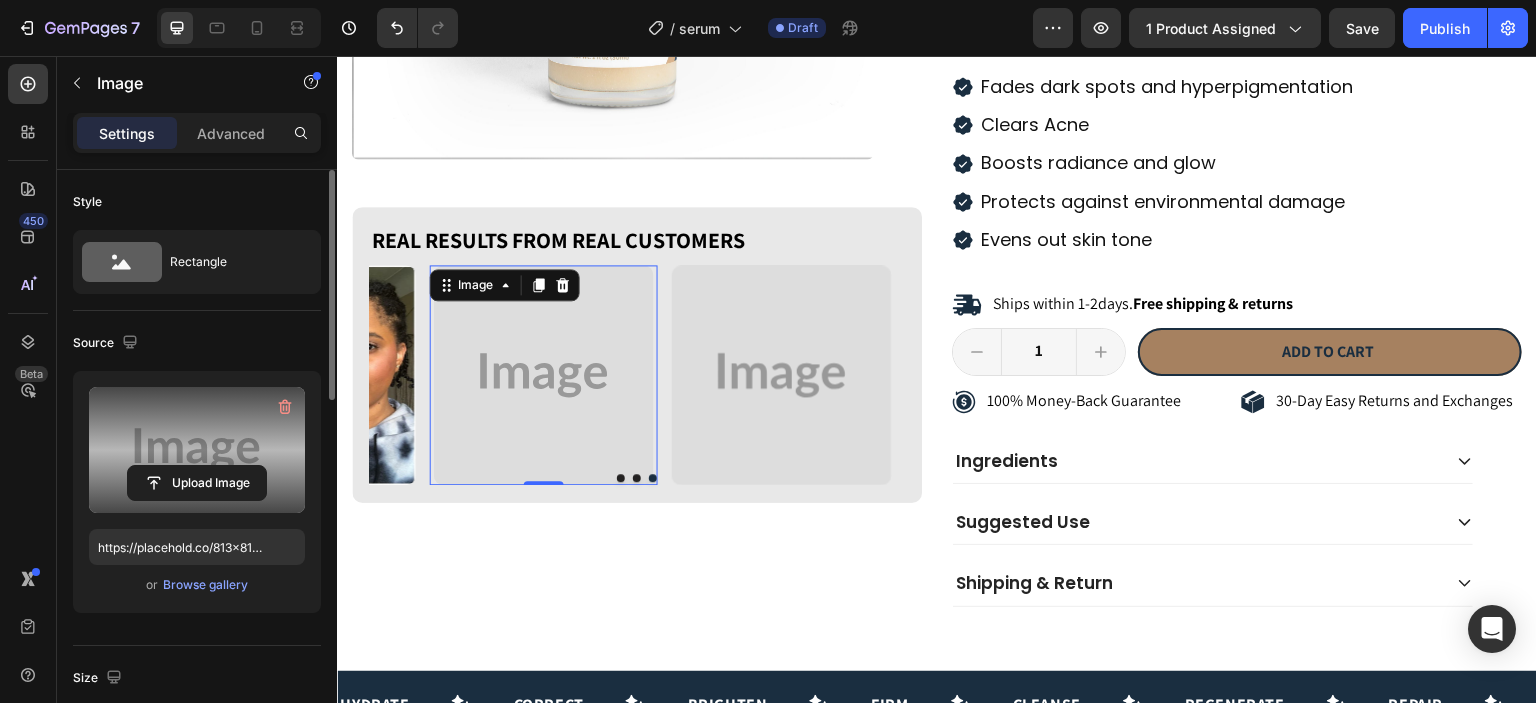 click at bounding box center [197, 450] 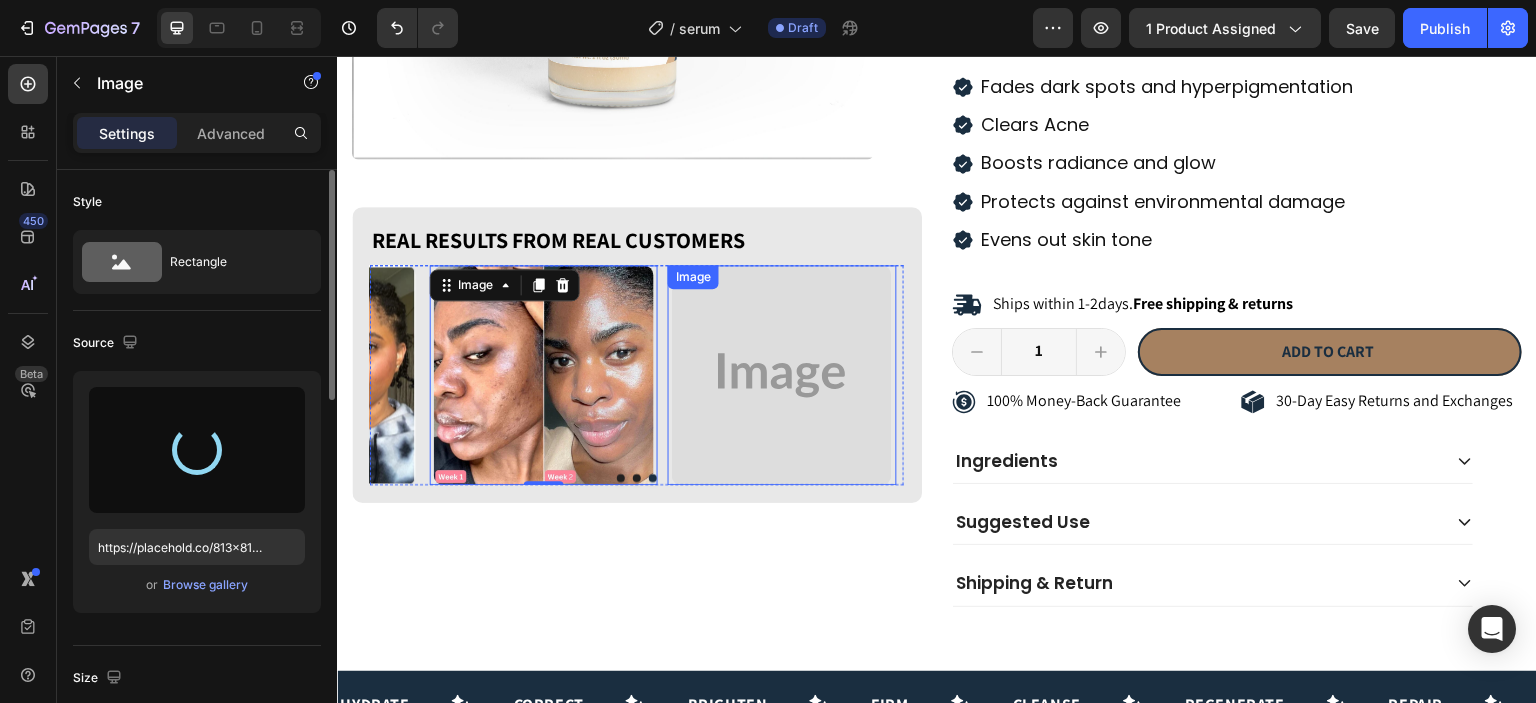 type on "https://cdn.shopify.com/s/files/1/0663/9881/4339/files/gempages_578192608090653637-3c06de3b-eebb-48cc-bb2a-94435cb988aa.jpg" 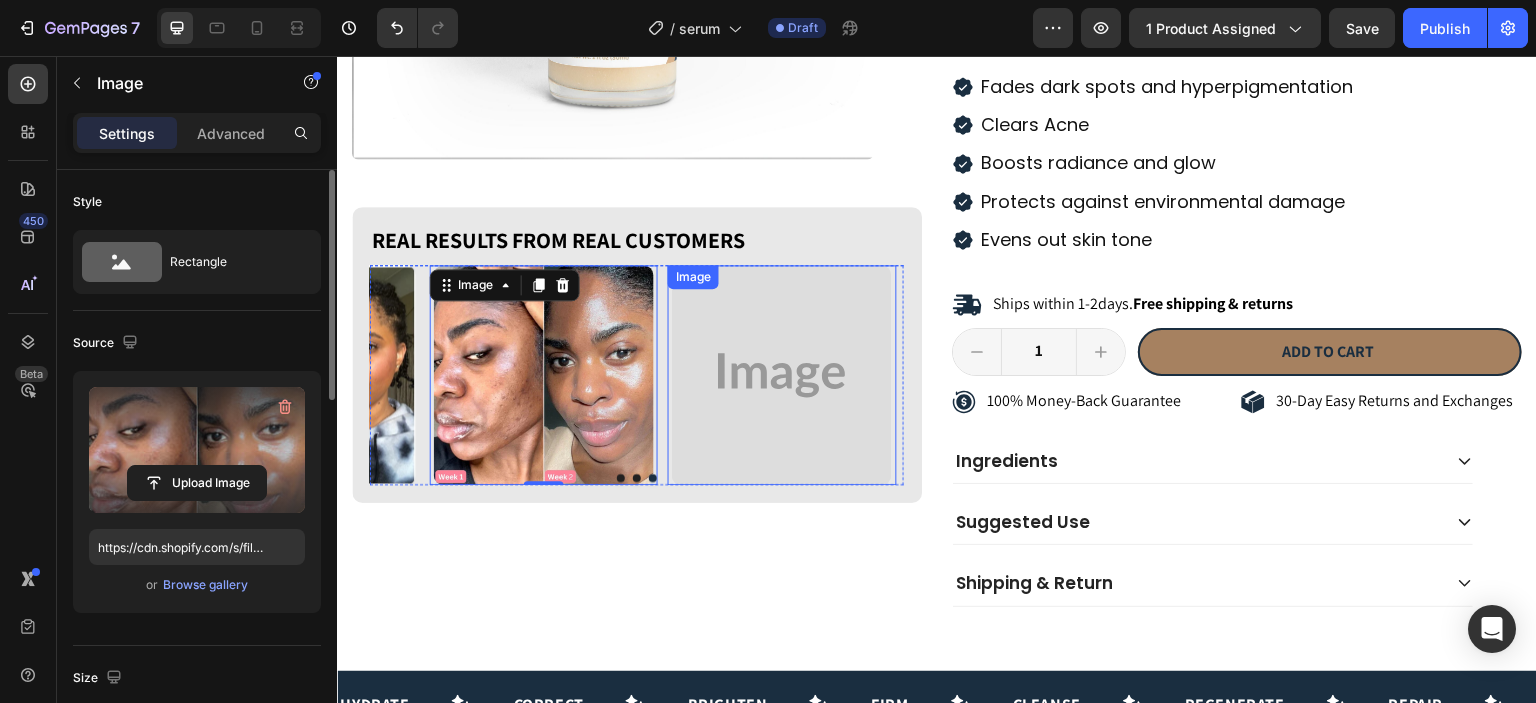 click at bounding box center (782, 375) 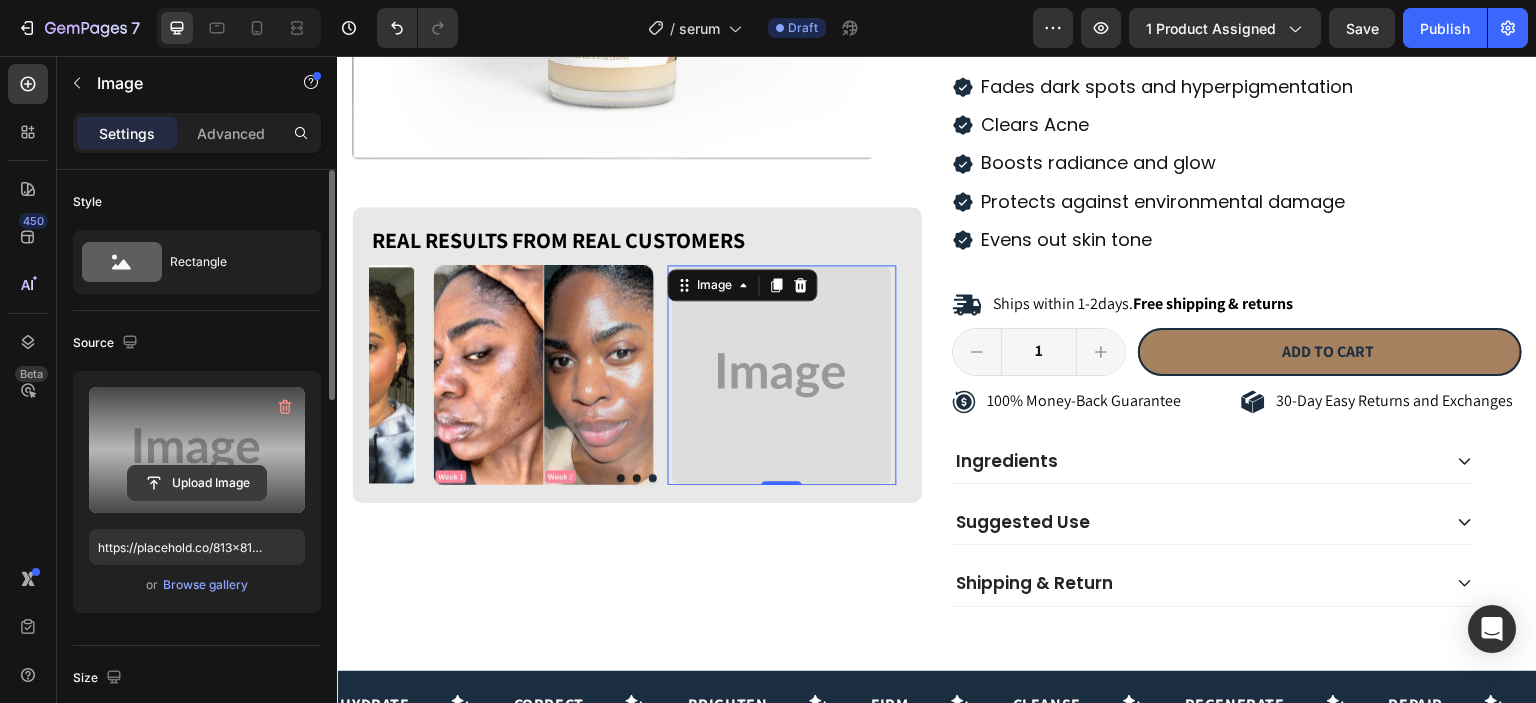 click 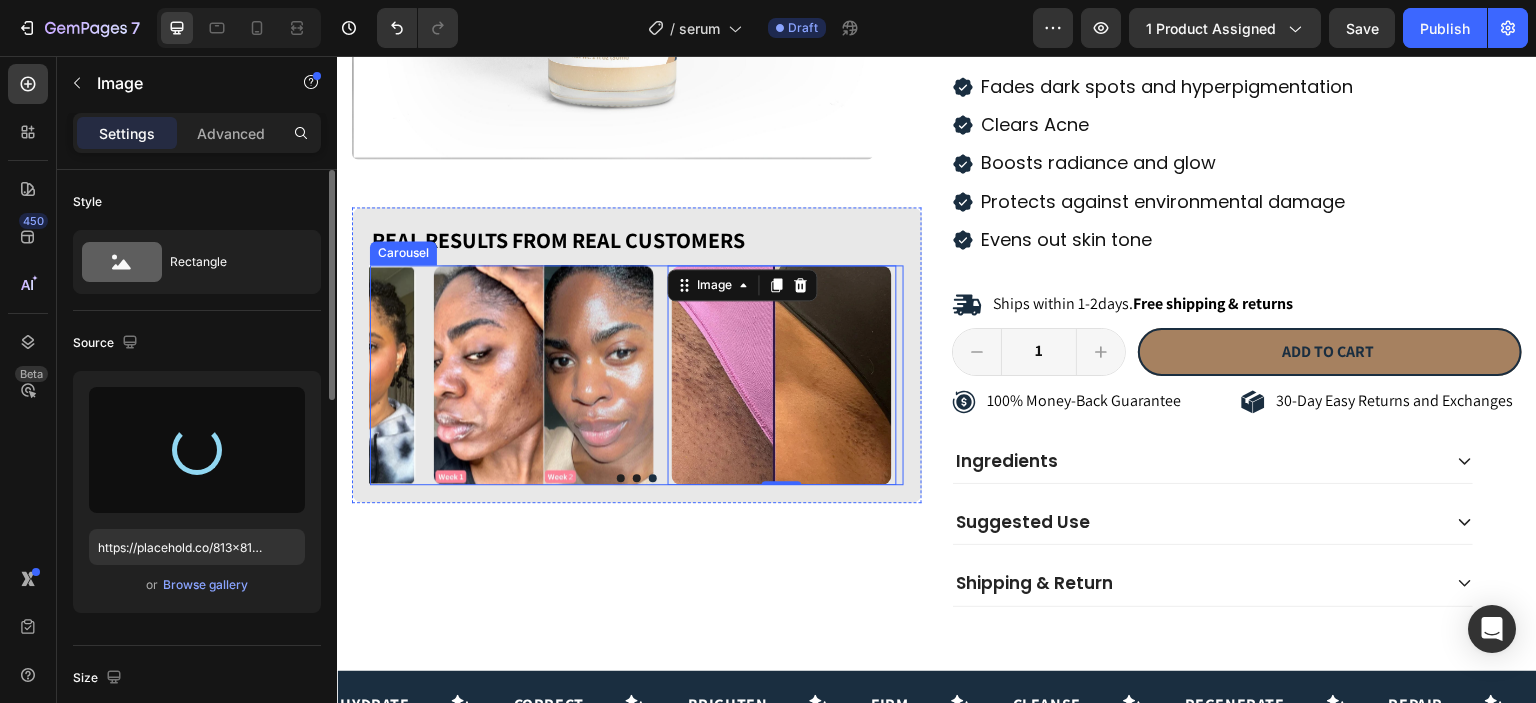 type on "https://cdn.shopify.com/s/files/1/0663/9881/4339/files/gempages_578192608090653637-ed3ae98d-80f9-45ae-bff3-49909a918cde.jpg" 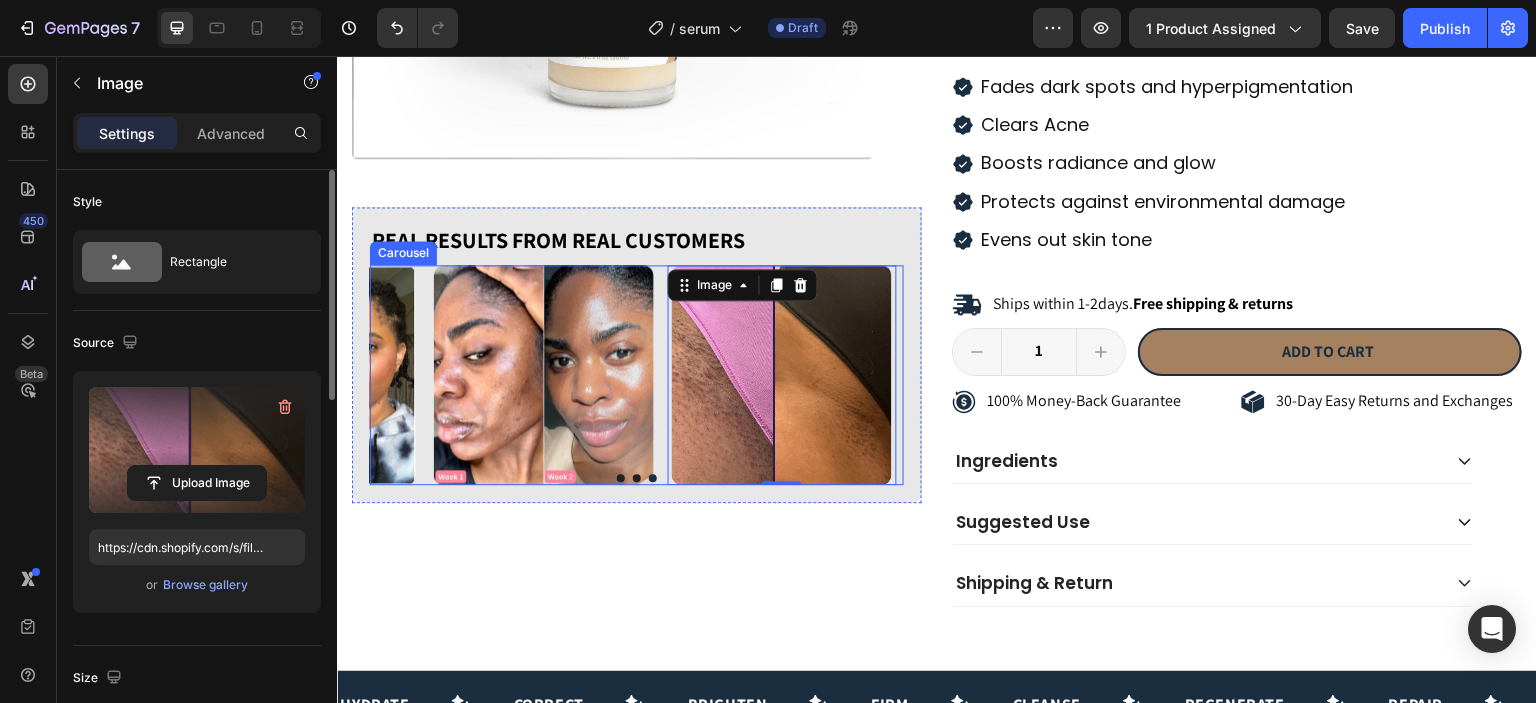 click at bounding box center [621, 478] 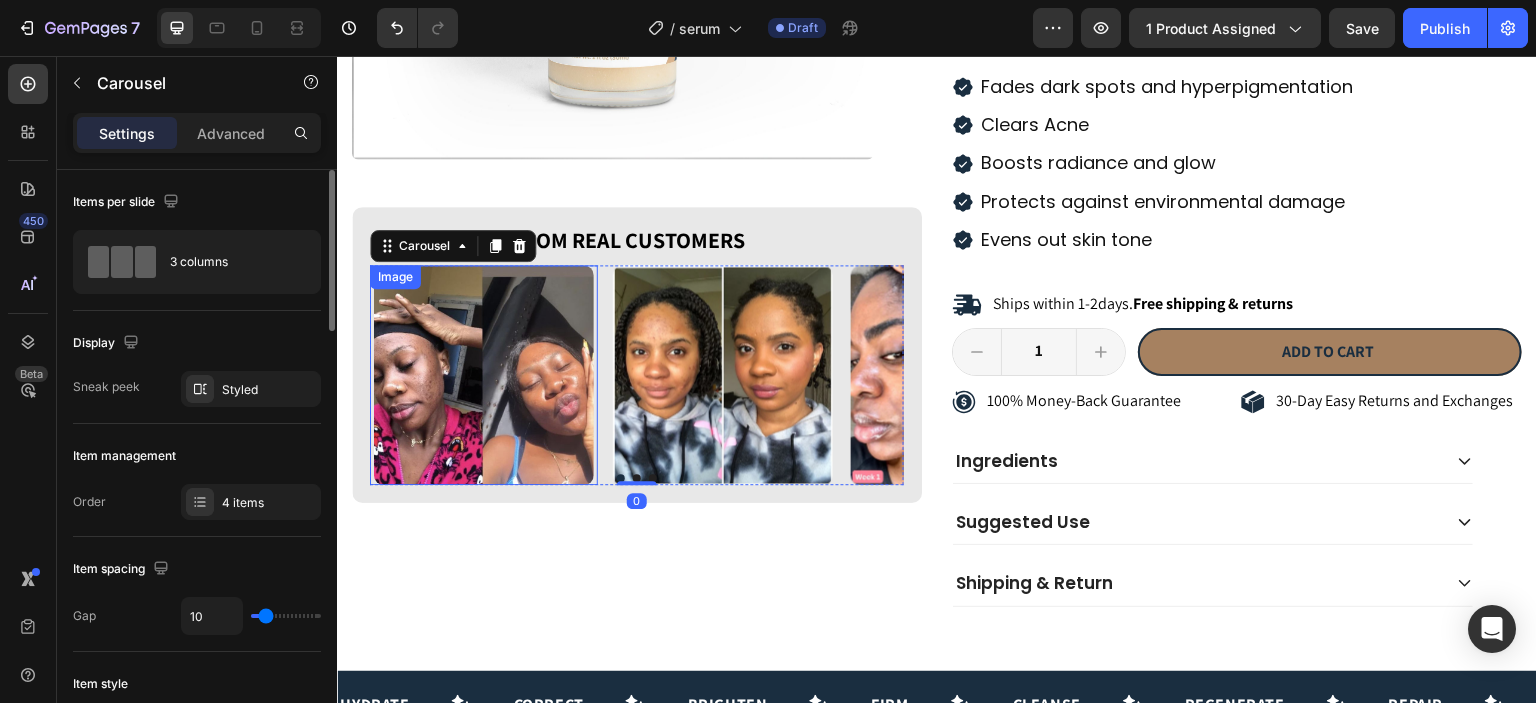 click at bounding box center [484, 375] 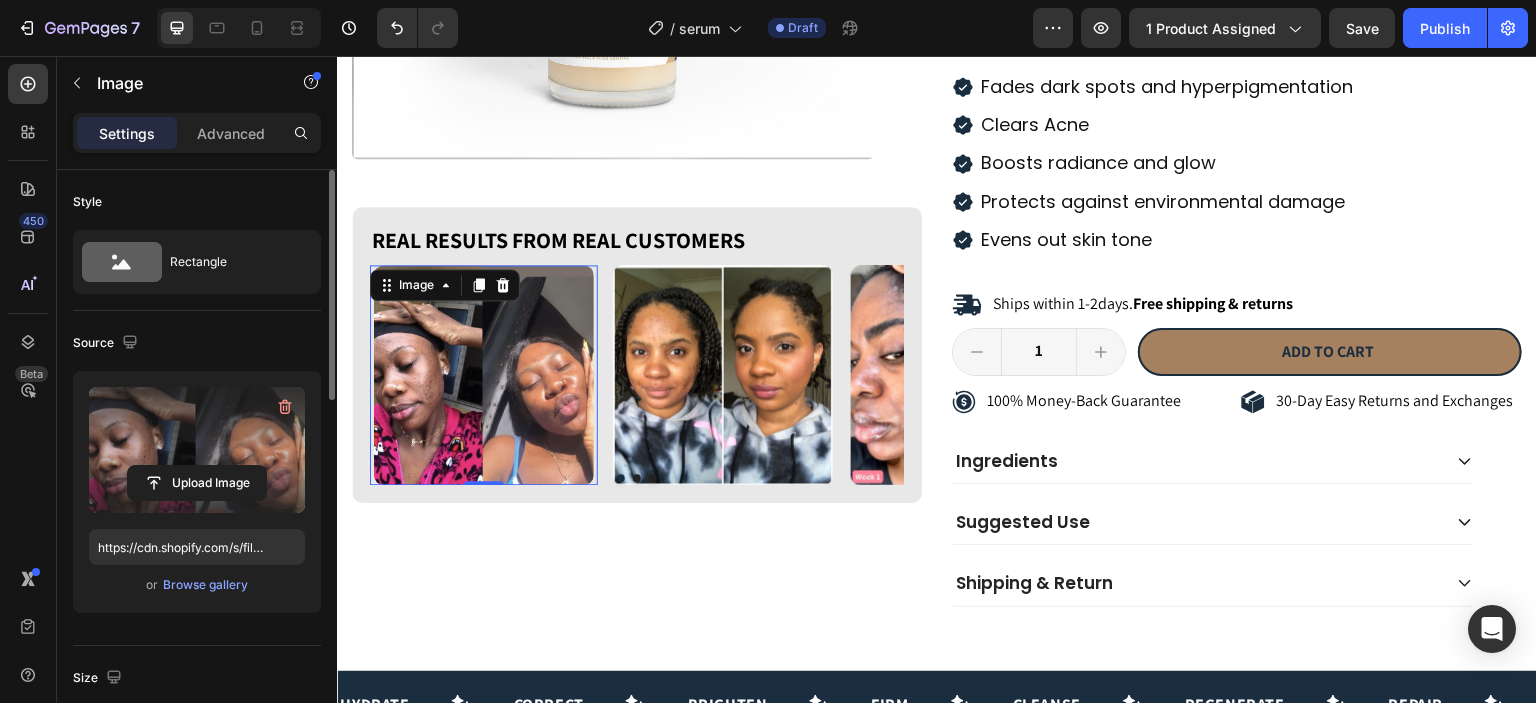 click at bounding box center (197, 450) 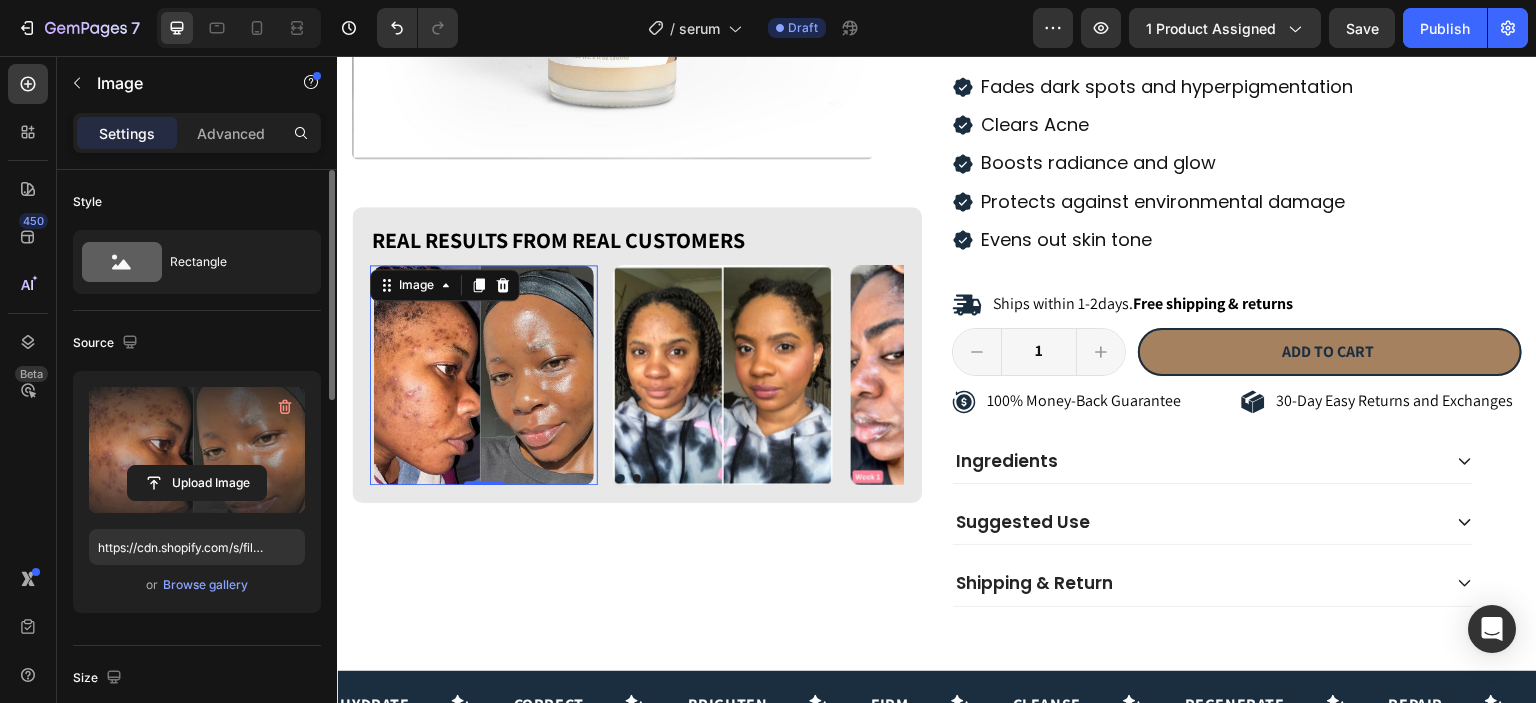 type on "https://cdn.shopify.com/s/files/1/0663/9881/4339/files/gempages_578192608090653637-49ab9adb-95c9-4734-b4ac-c00d0323fc50.jpg" 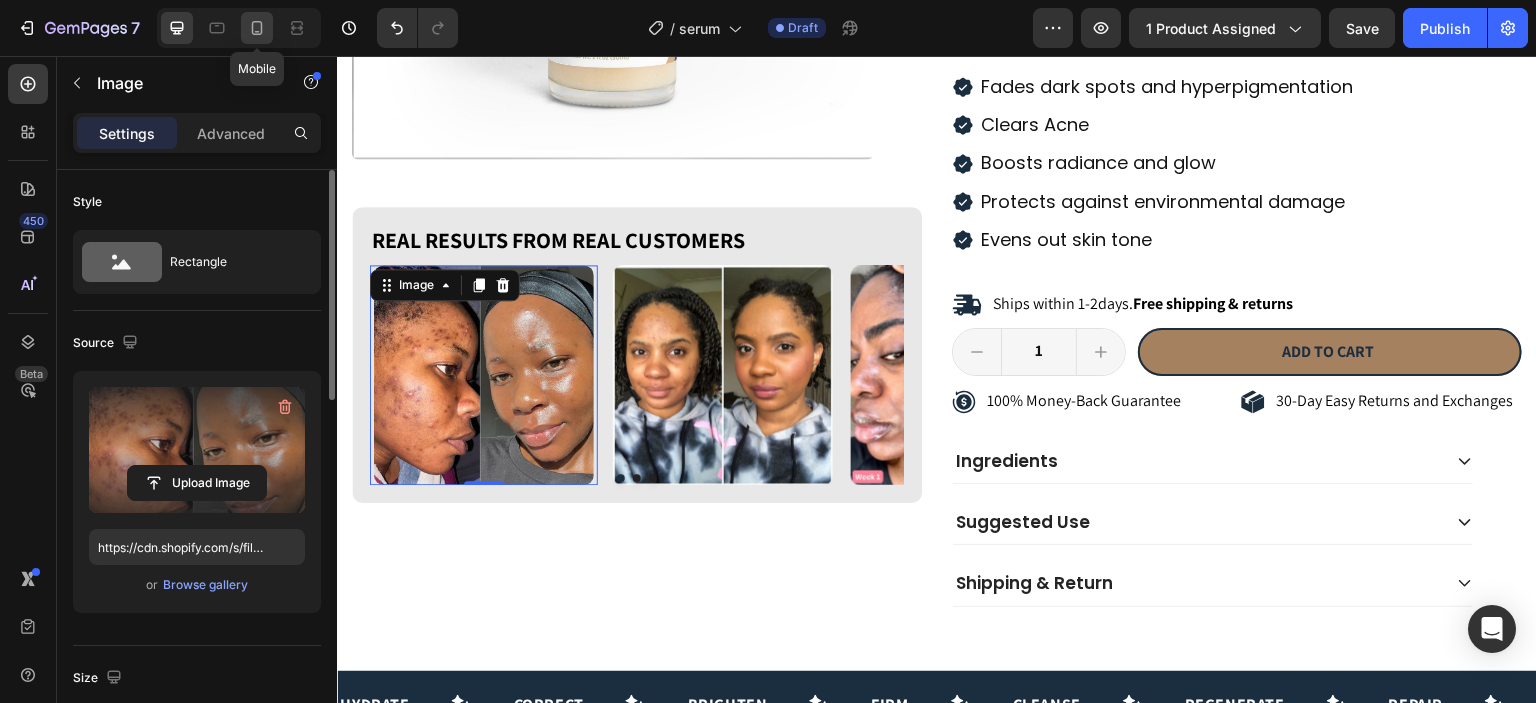 click 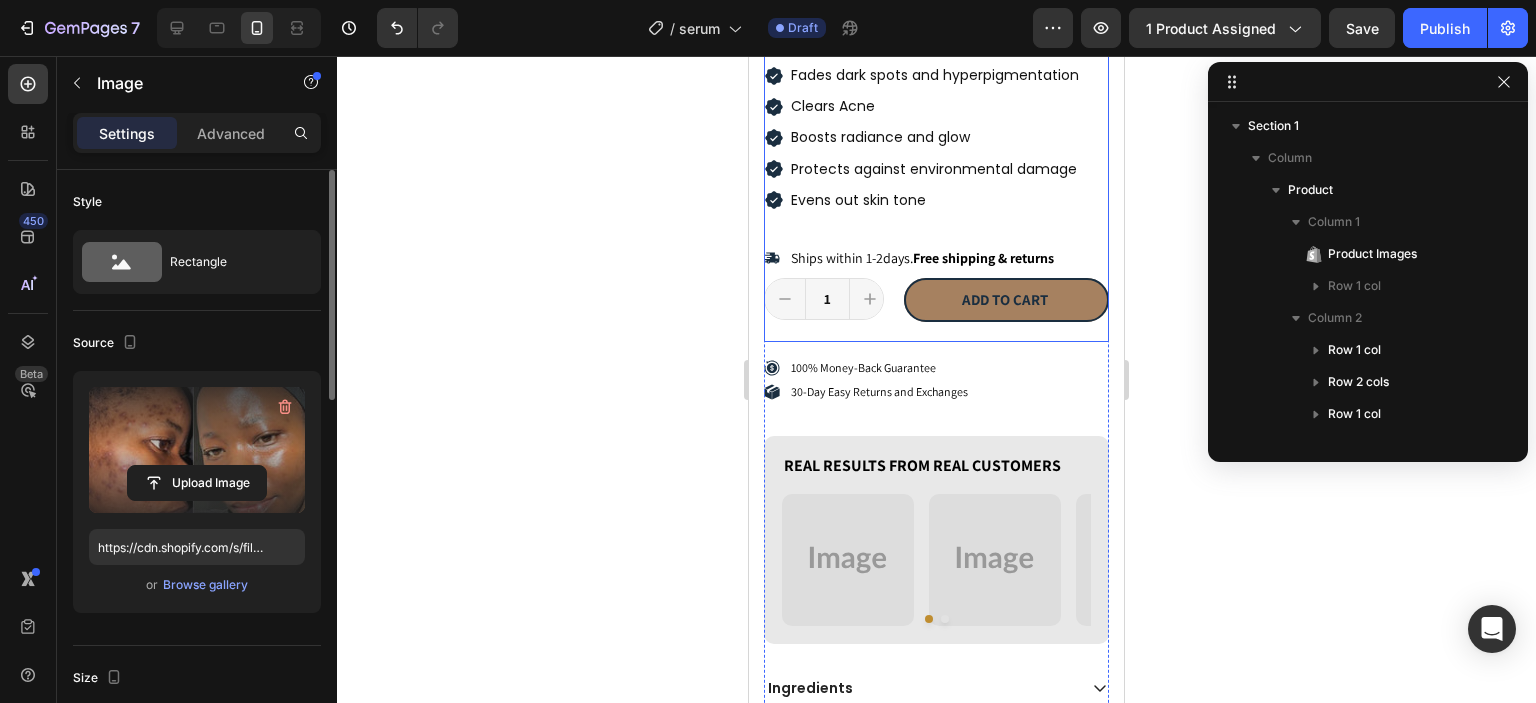 scroll, scrollTop: 990, scrollLeft: 0, axis: vertical 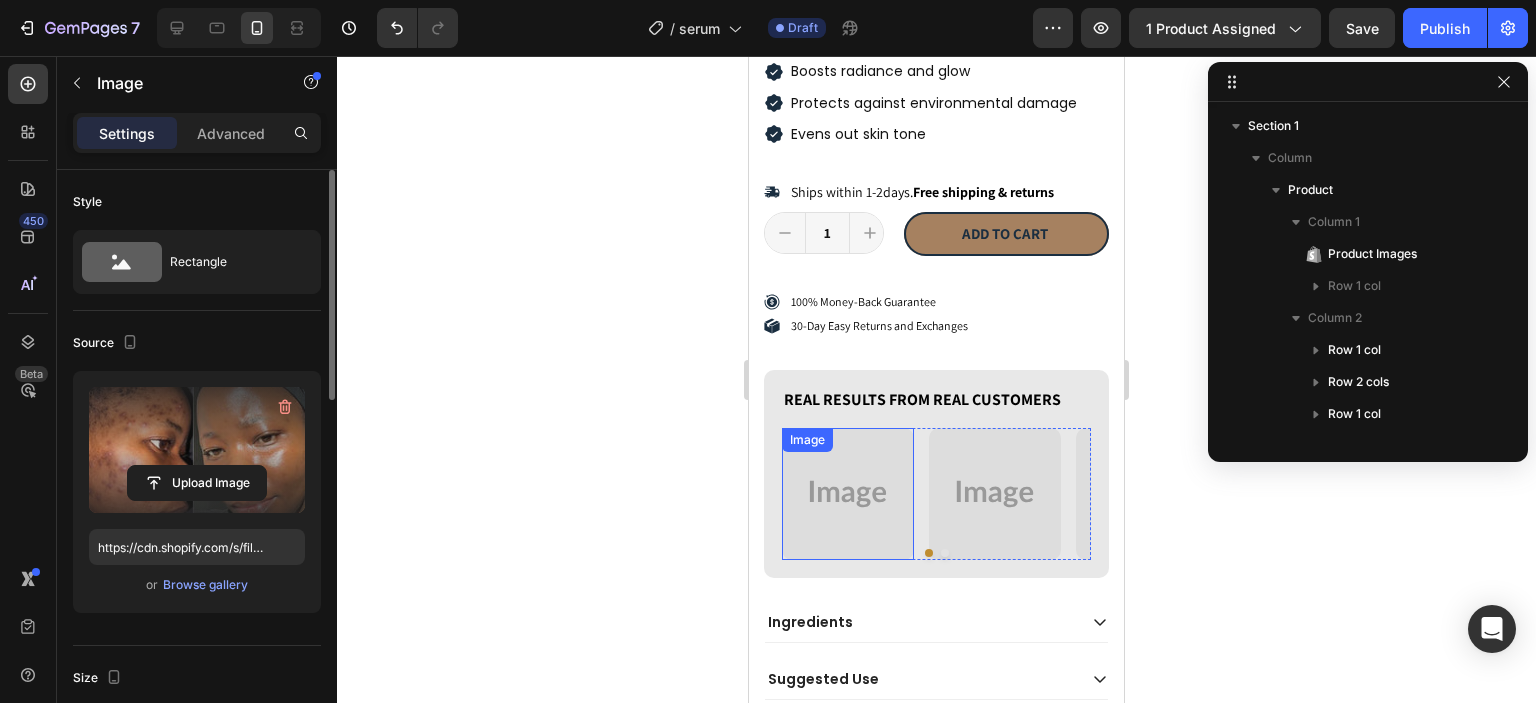click at bounding box center (848, 494) 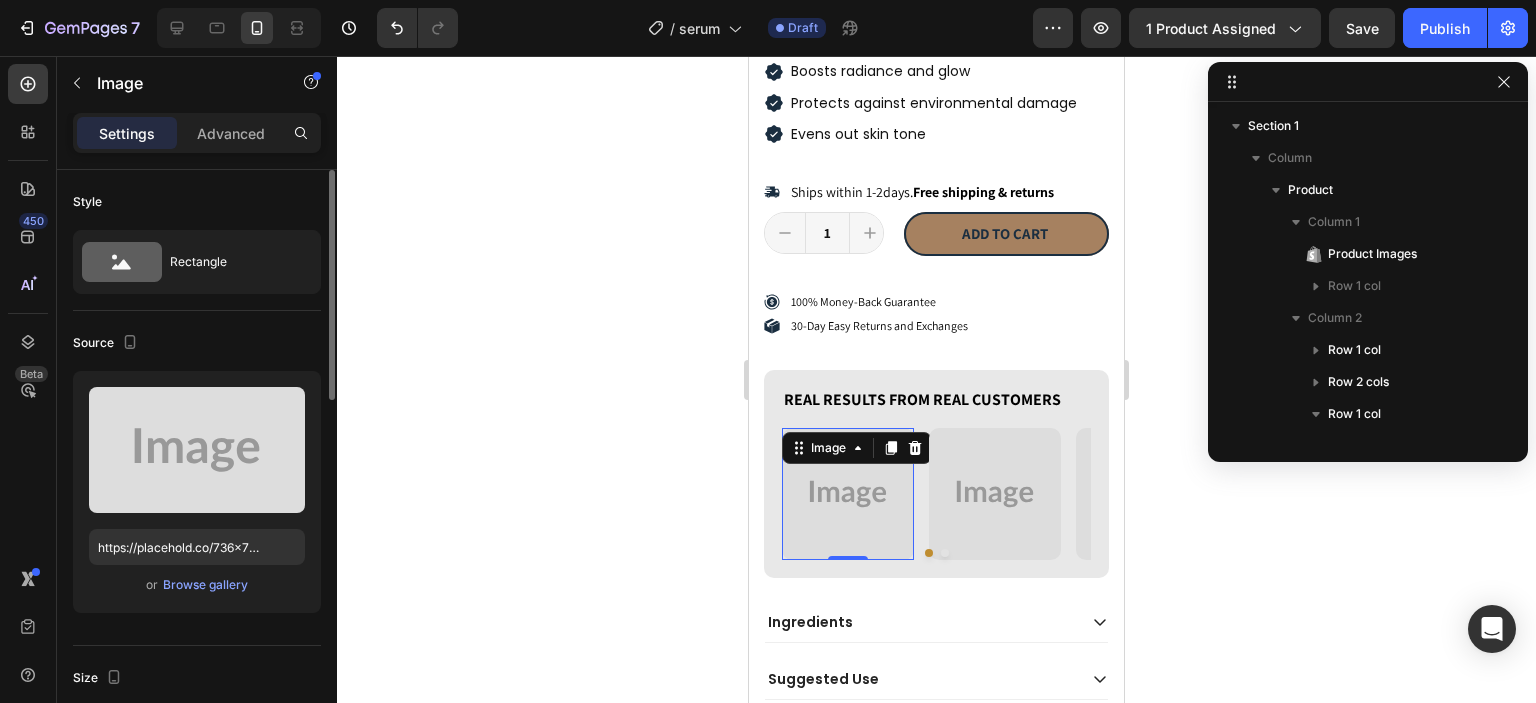 scroll, scrollTop: 314, scrollLeft: 0, axis: vertical 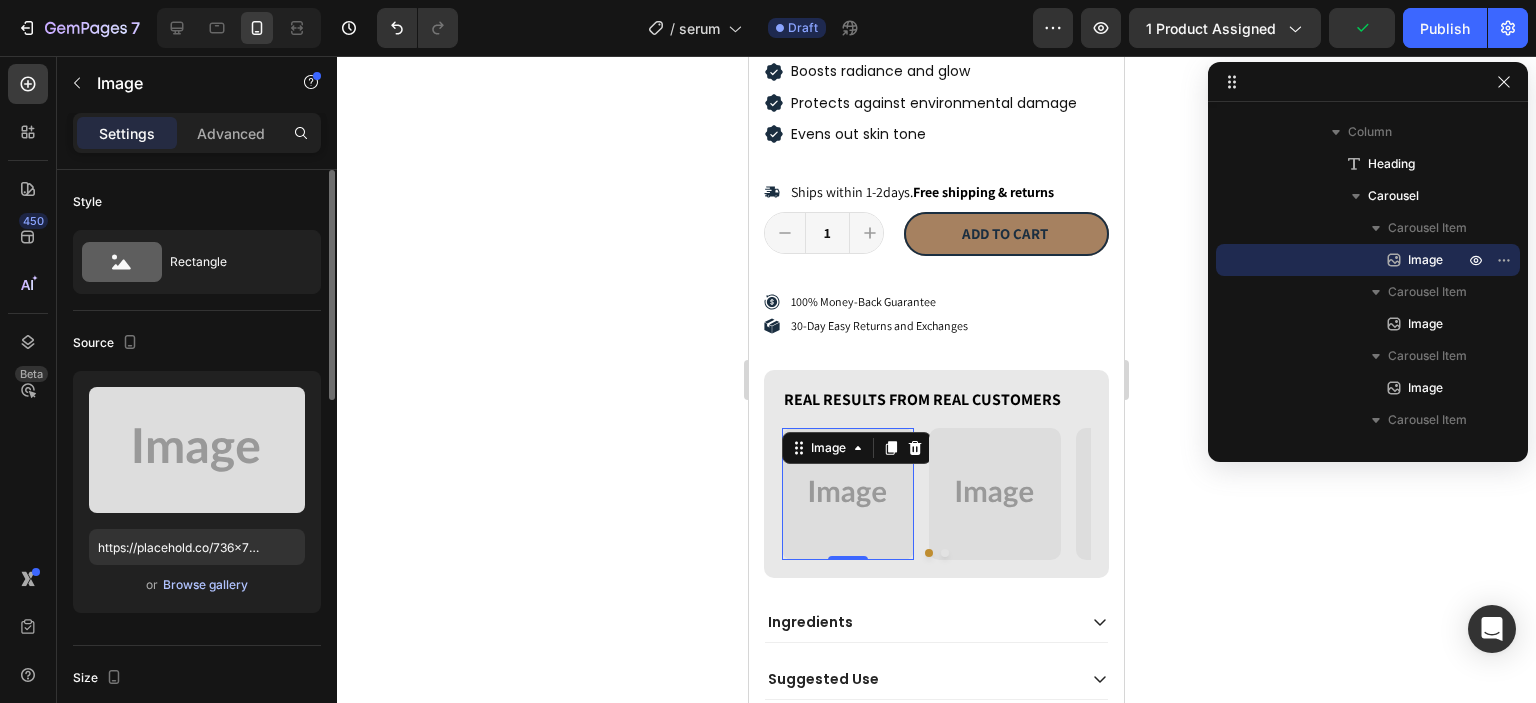 click on "Browse gallery" at bounding box center [205, 585] 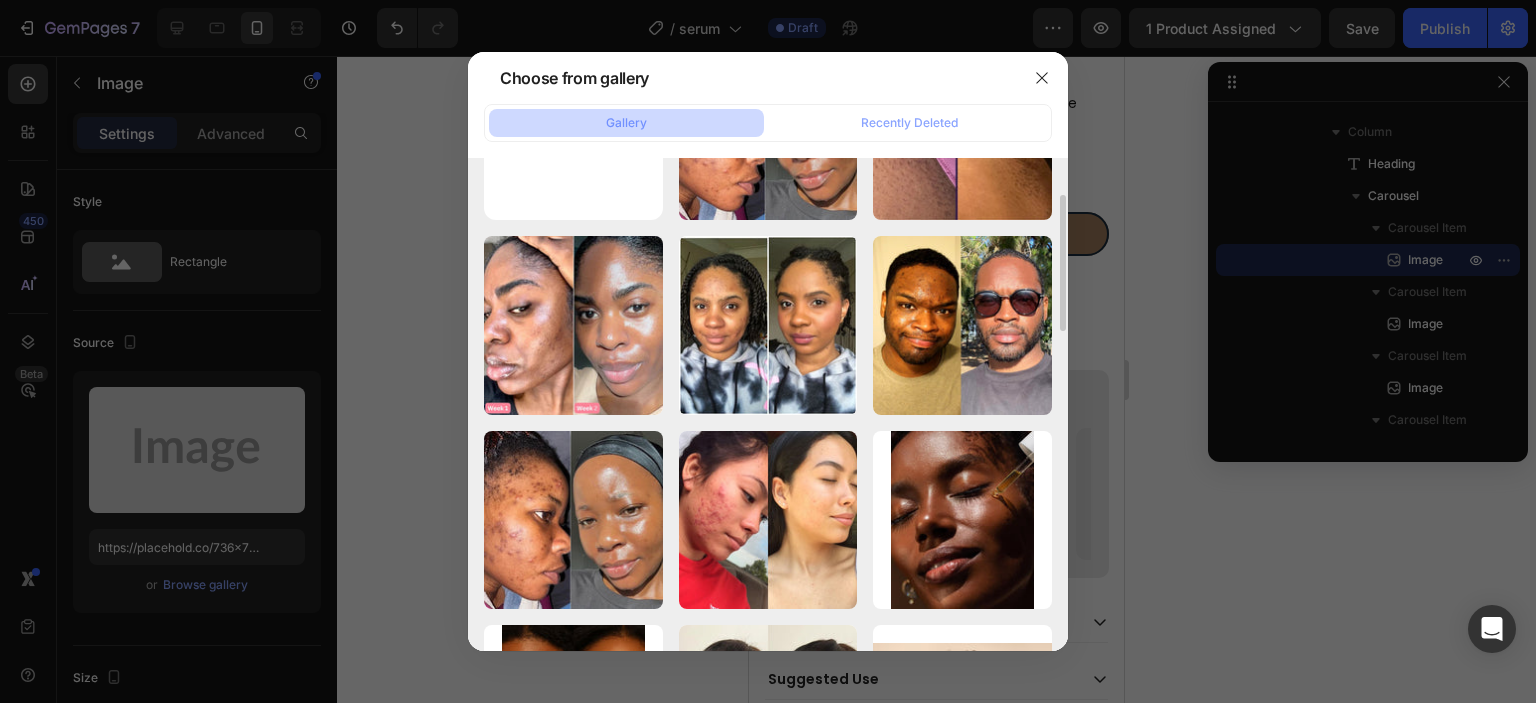 scroll, scrollTop: 0, scrollLeft: 0, axis: both 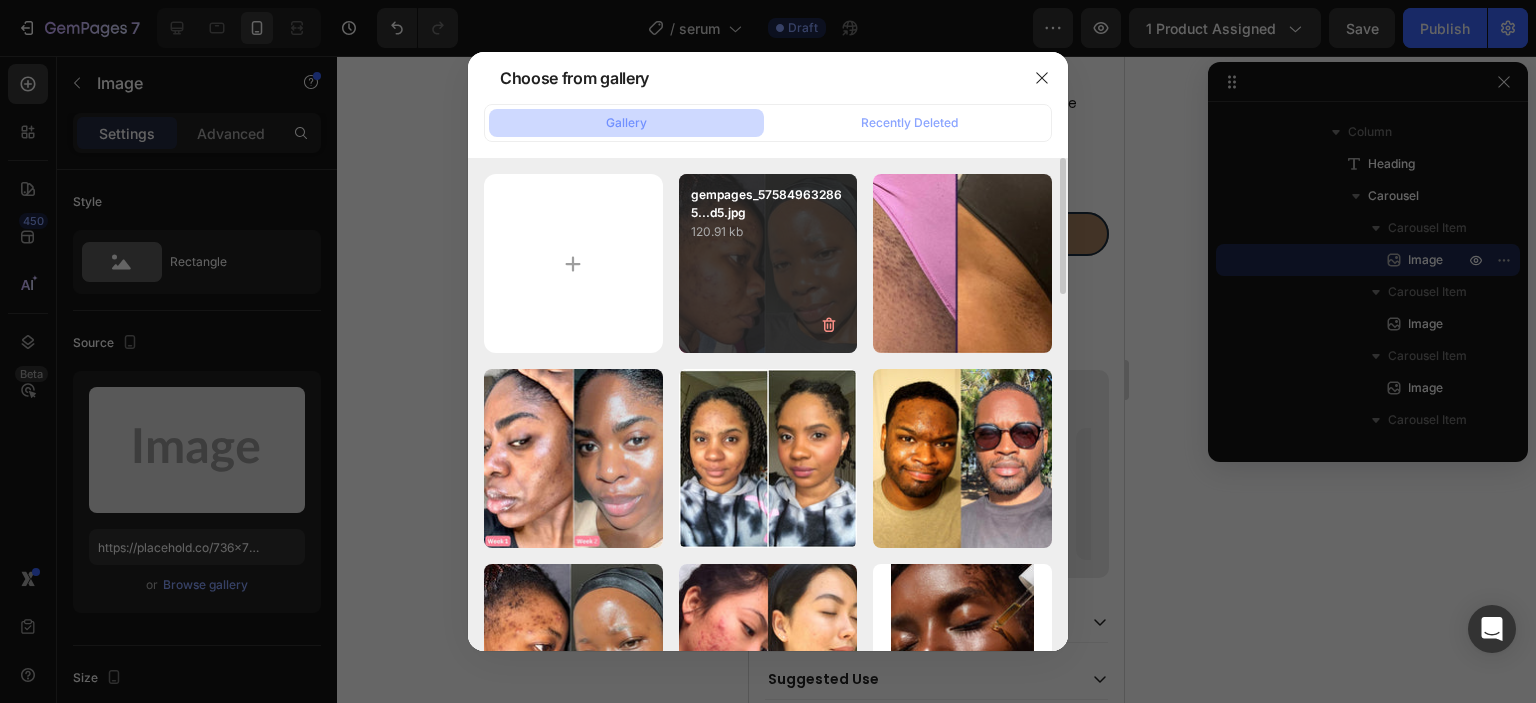 click on "gempages_575849632865...d5.jpg 120.91 kb" at bounding box center [768, 263] 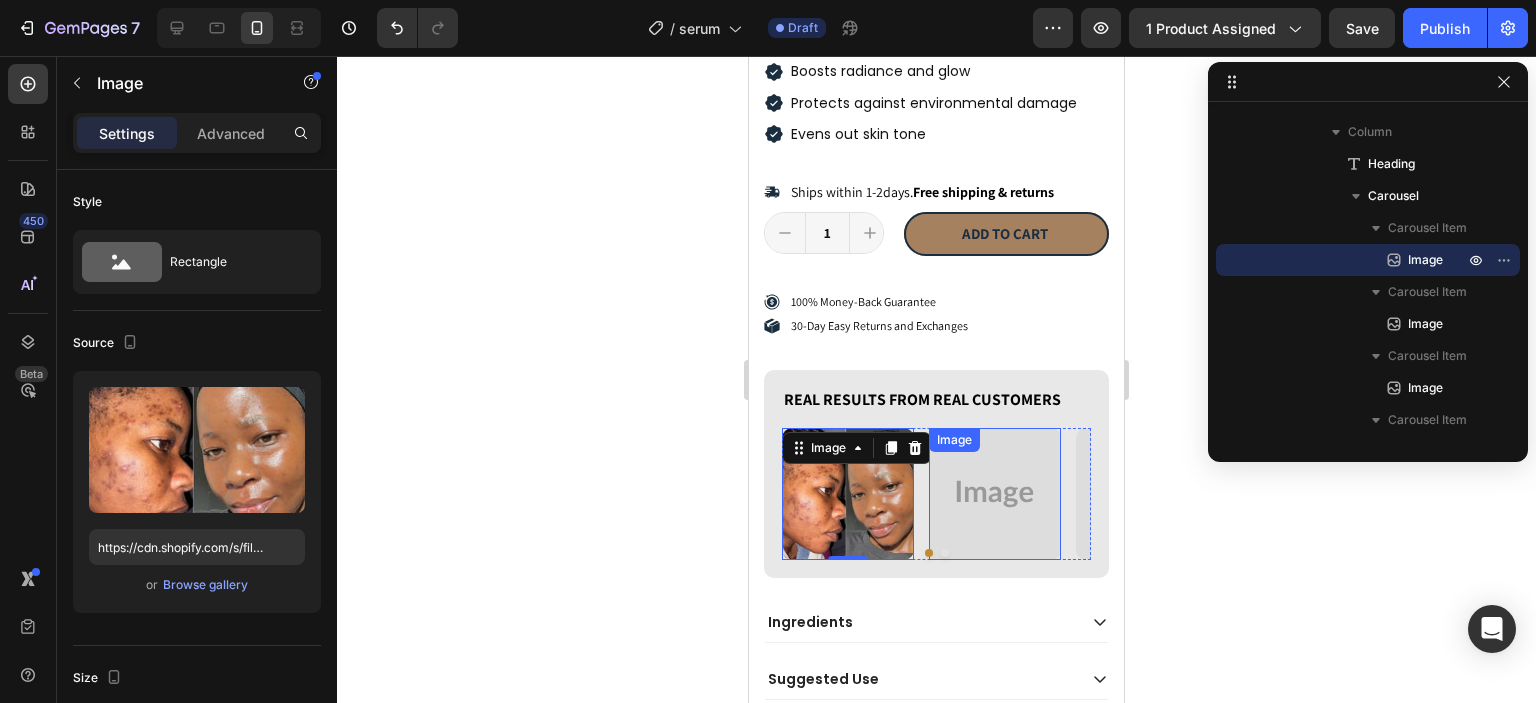 click at bounding box center [995, 494] 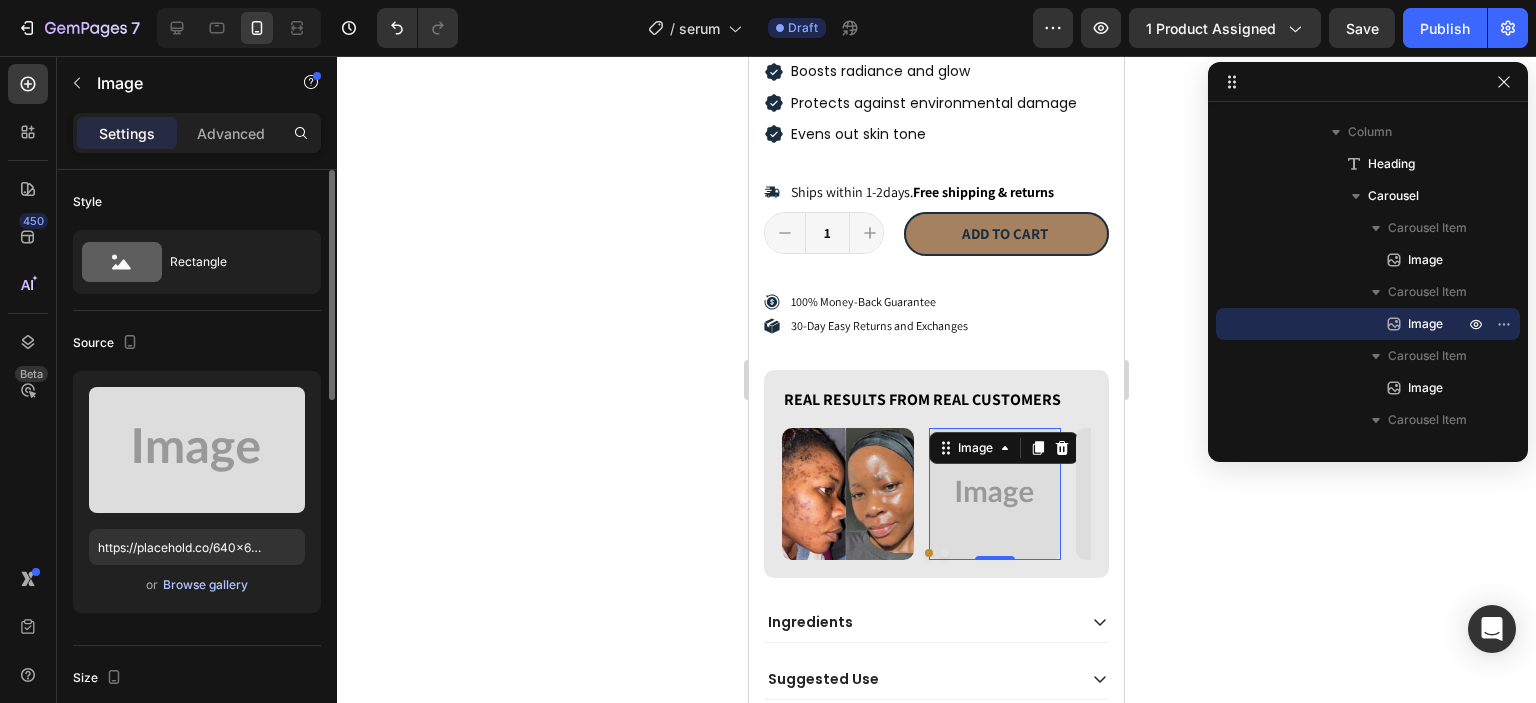 click on "Browse gallery" at bounding box center (205, 585) 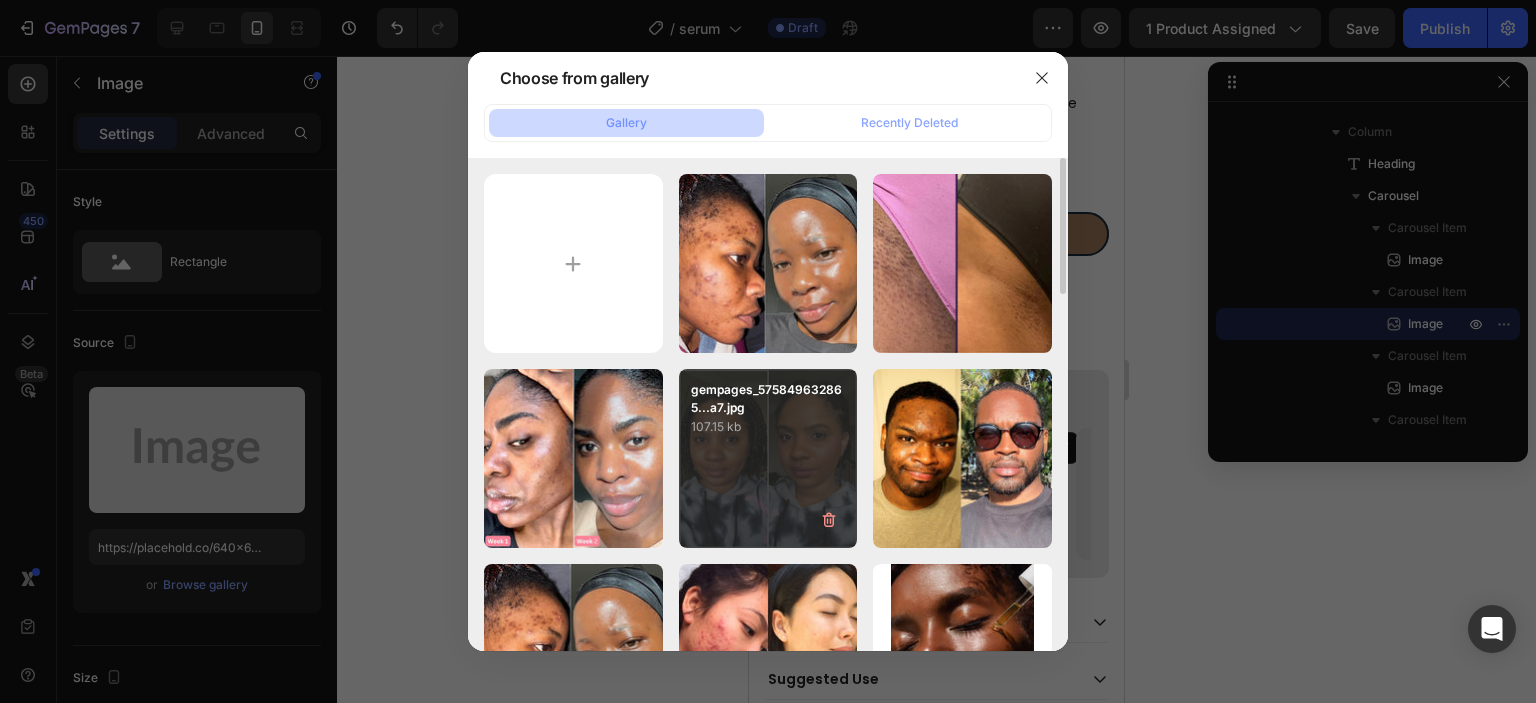 click on "gempages_575849632865...a7.jpg 107.15 kb" at bounding box center (768, 458) 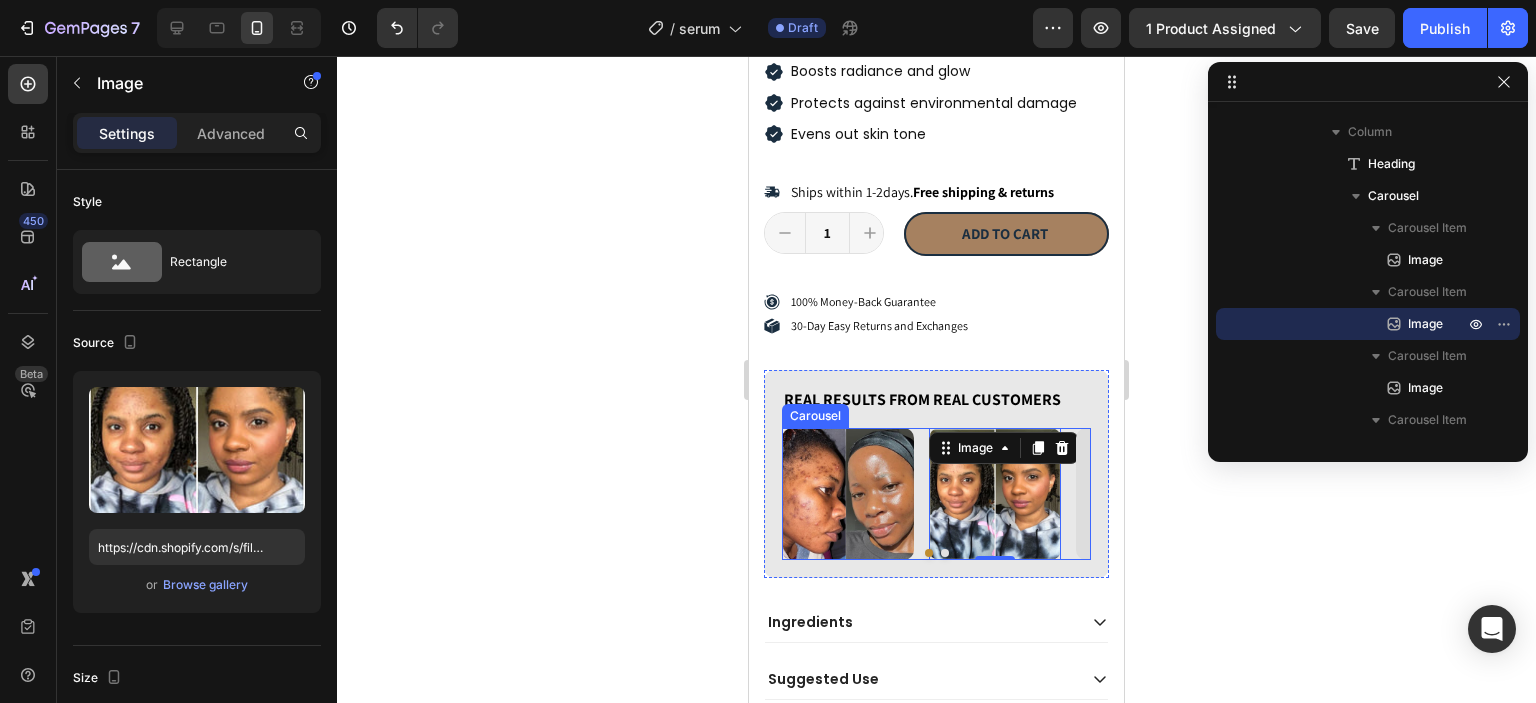 click at bounding box center (945, 553) 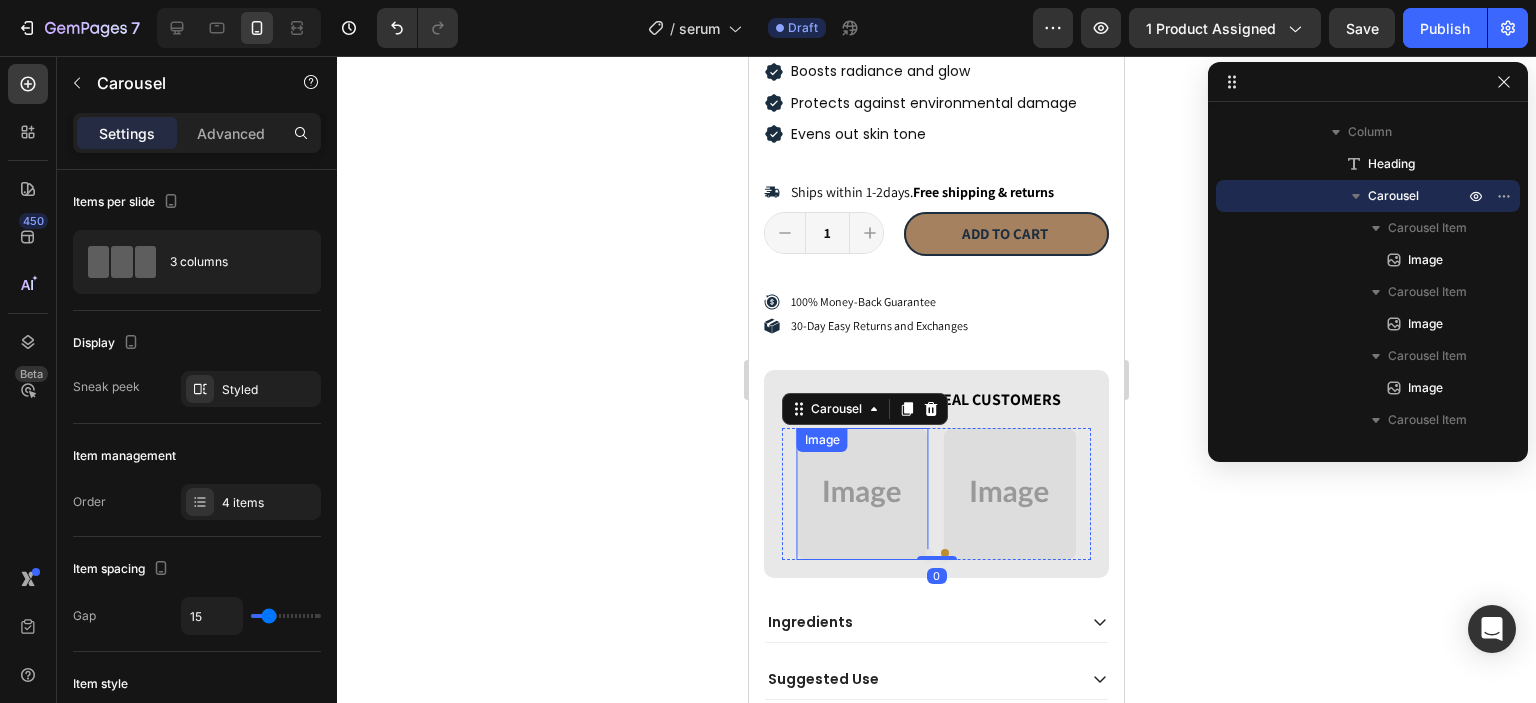 click at bounding box center [863, 494] 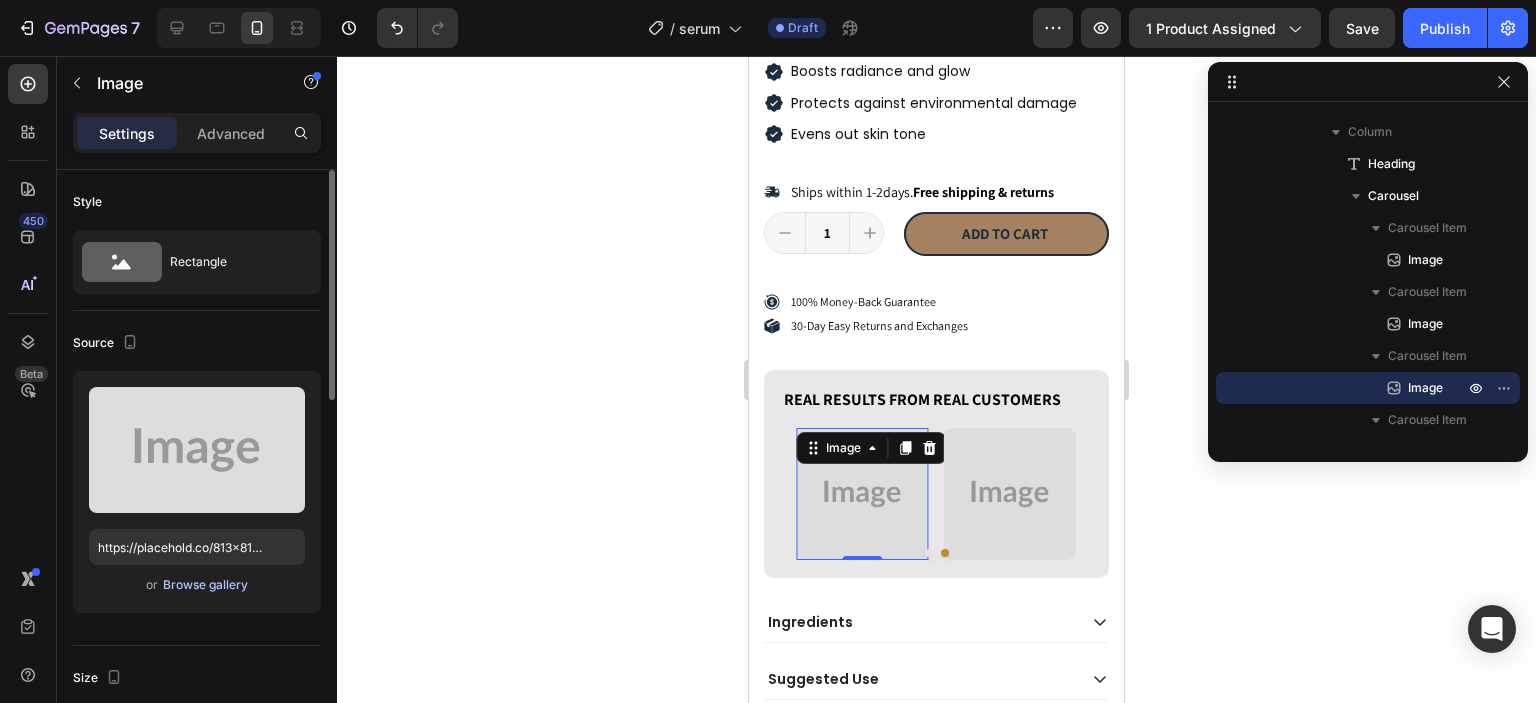 click on "Browse gallery" at bounding box center (205, 585) 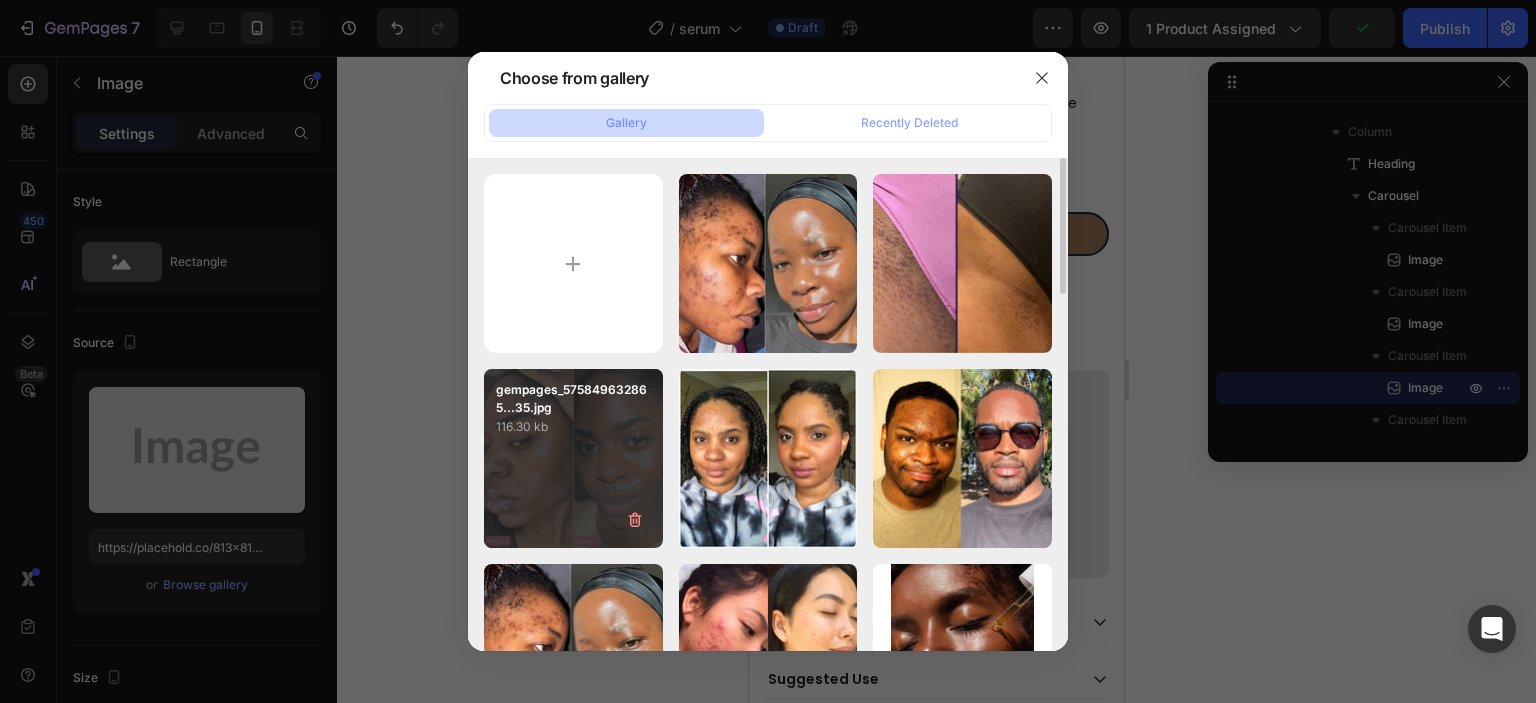 click on "gempages_575849632865...35.jpg 116.30 kb" at bounding box center [573, 458] 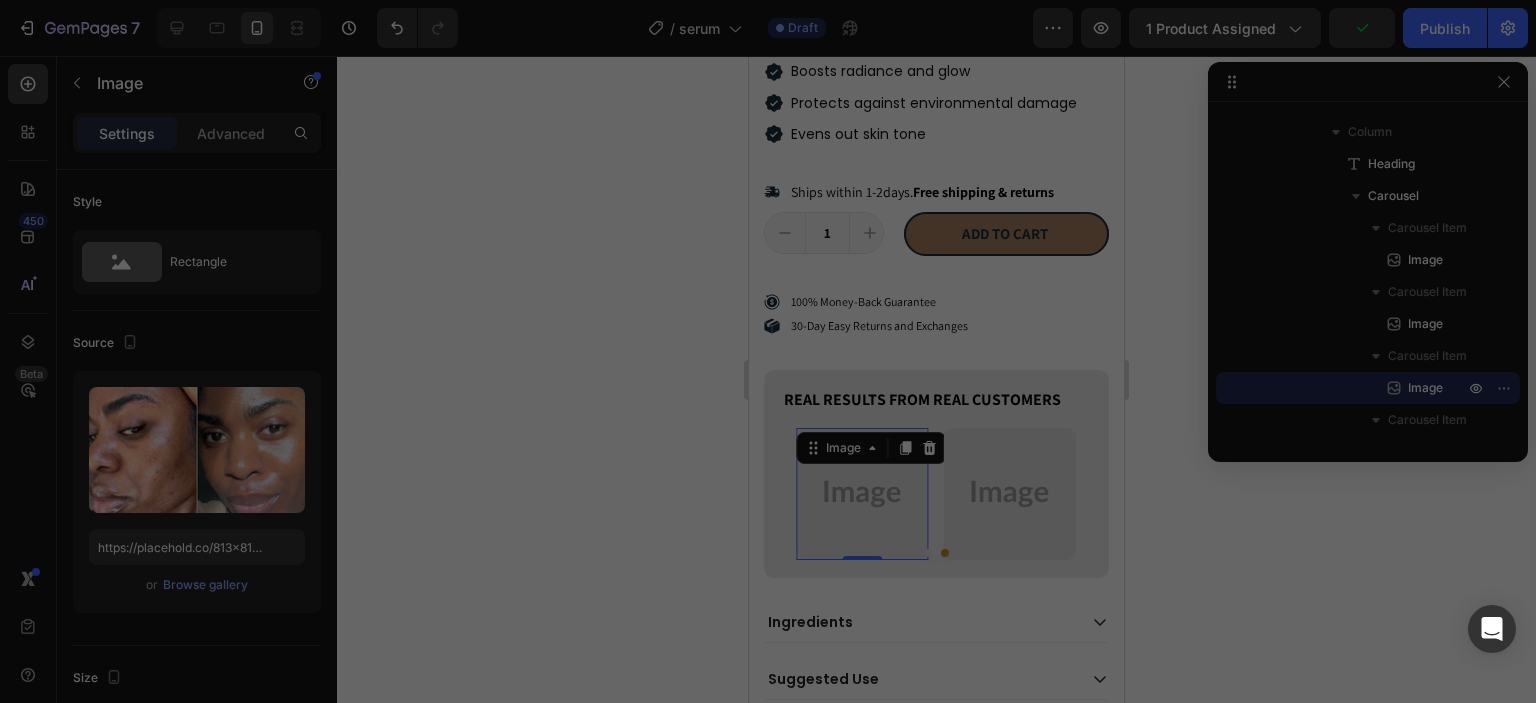 type on "https://cdn.shopify.com/s/files/1/0663/9881/4339/files/gempages_578192608090653637-3c06de3b-eebb-48cc-bb2a-94435cb988aa.jpg" 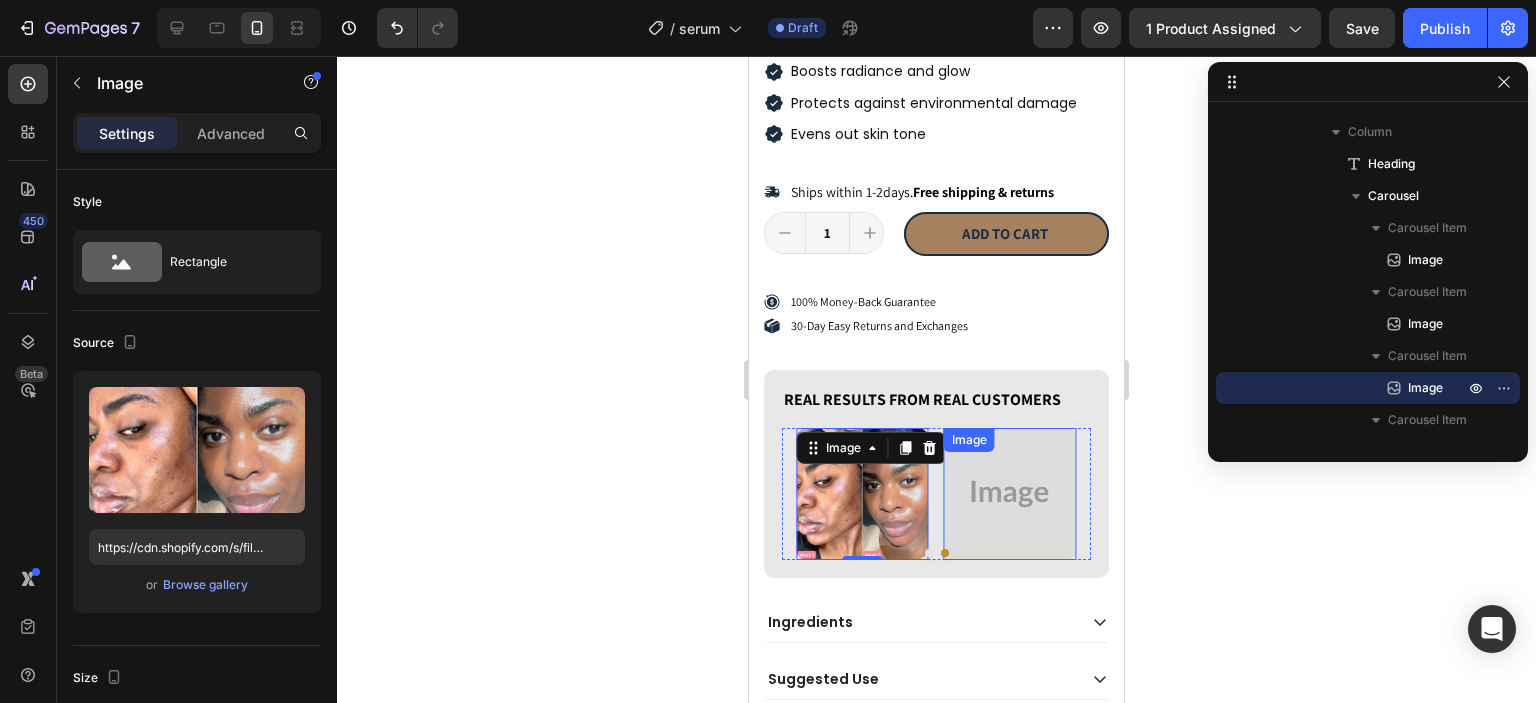 click at bounding box center [1010, 494] 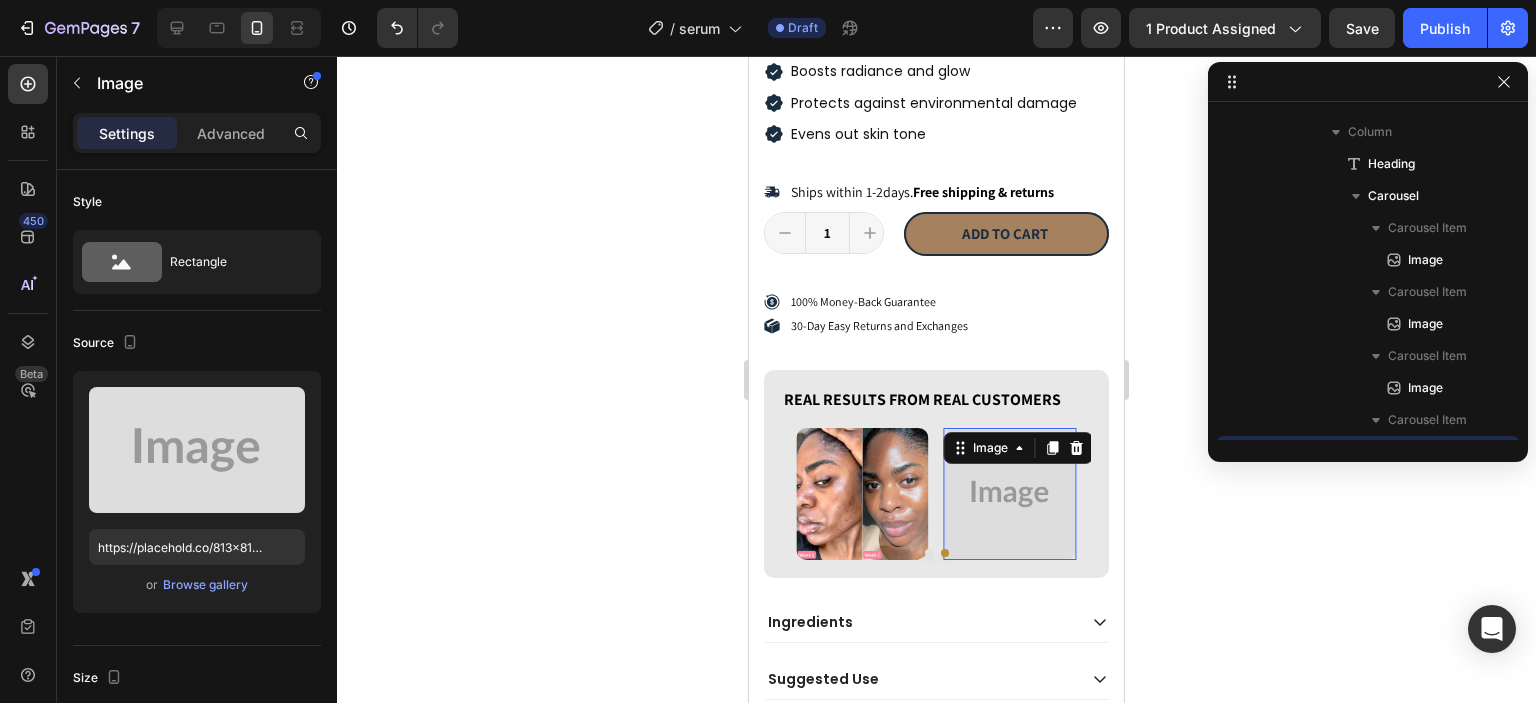scroll, scrollTop: 506, scrollLeft: 0, axis: vertical 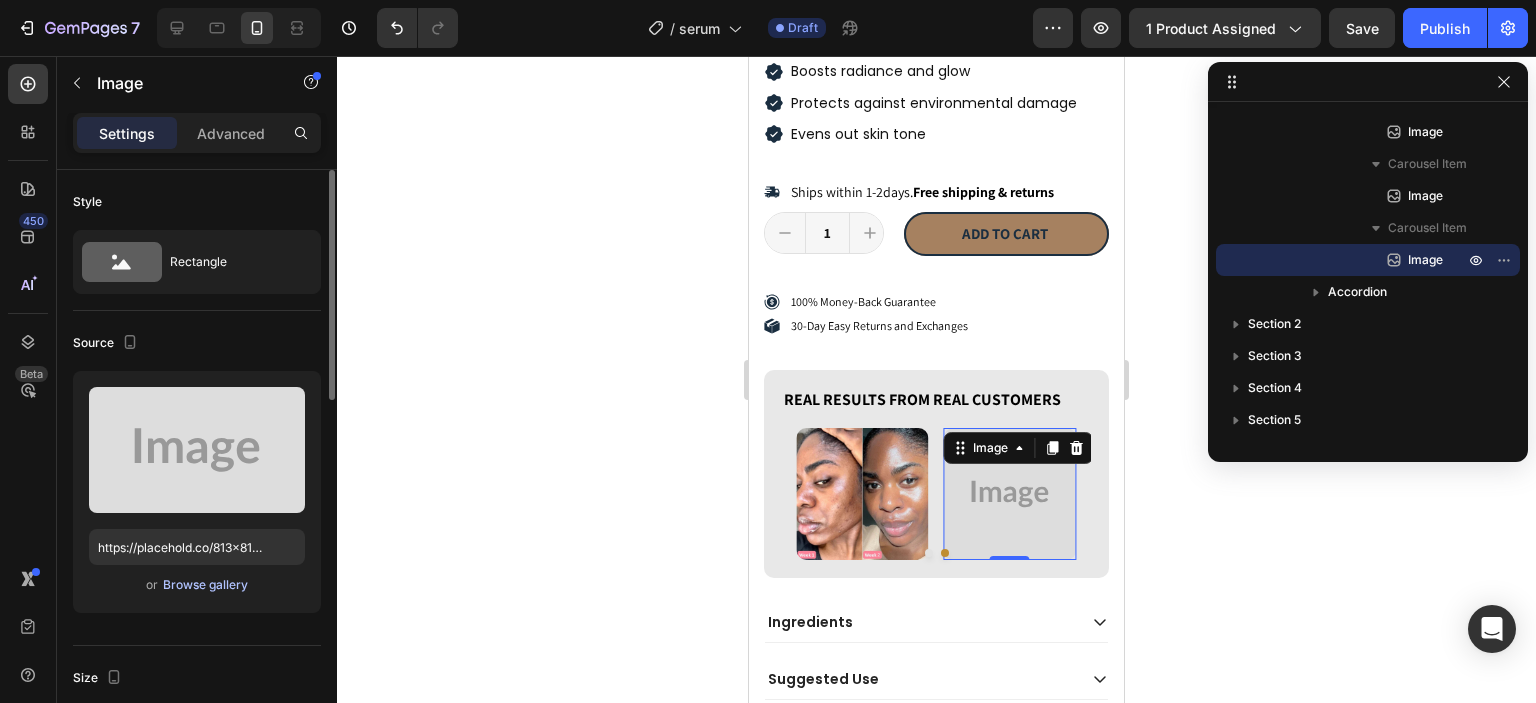 click on "Browse gallery" at bounding box center (205, 585) 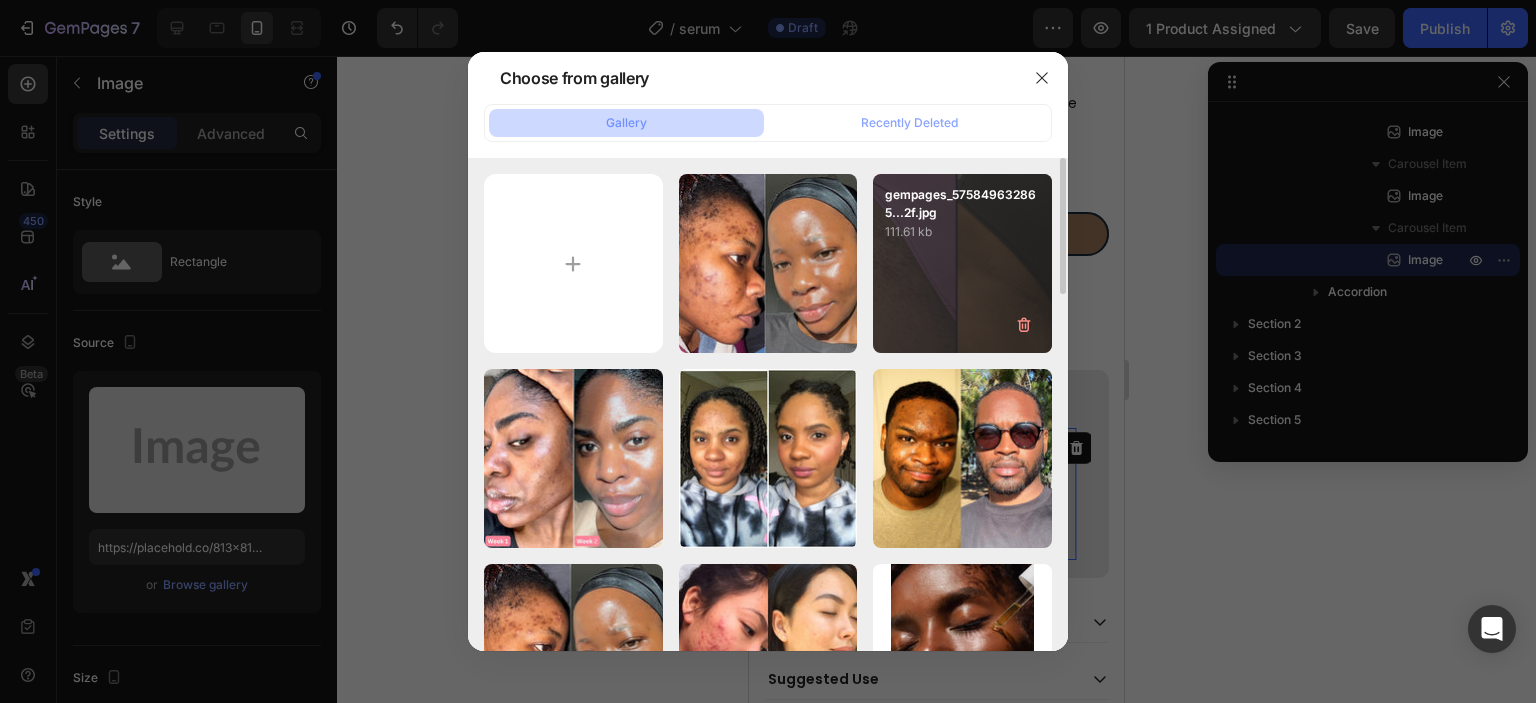 click on "gempages_575849632865...2f.jpg 111.61 kb" at bounding box center [962, 263] 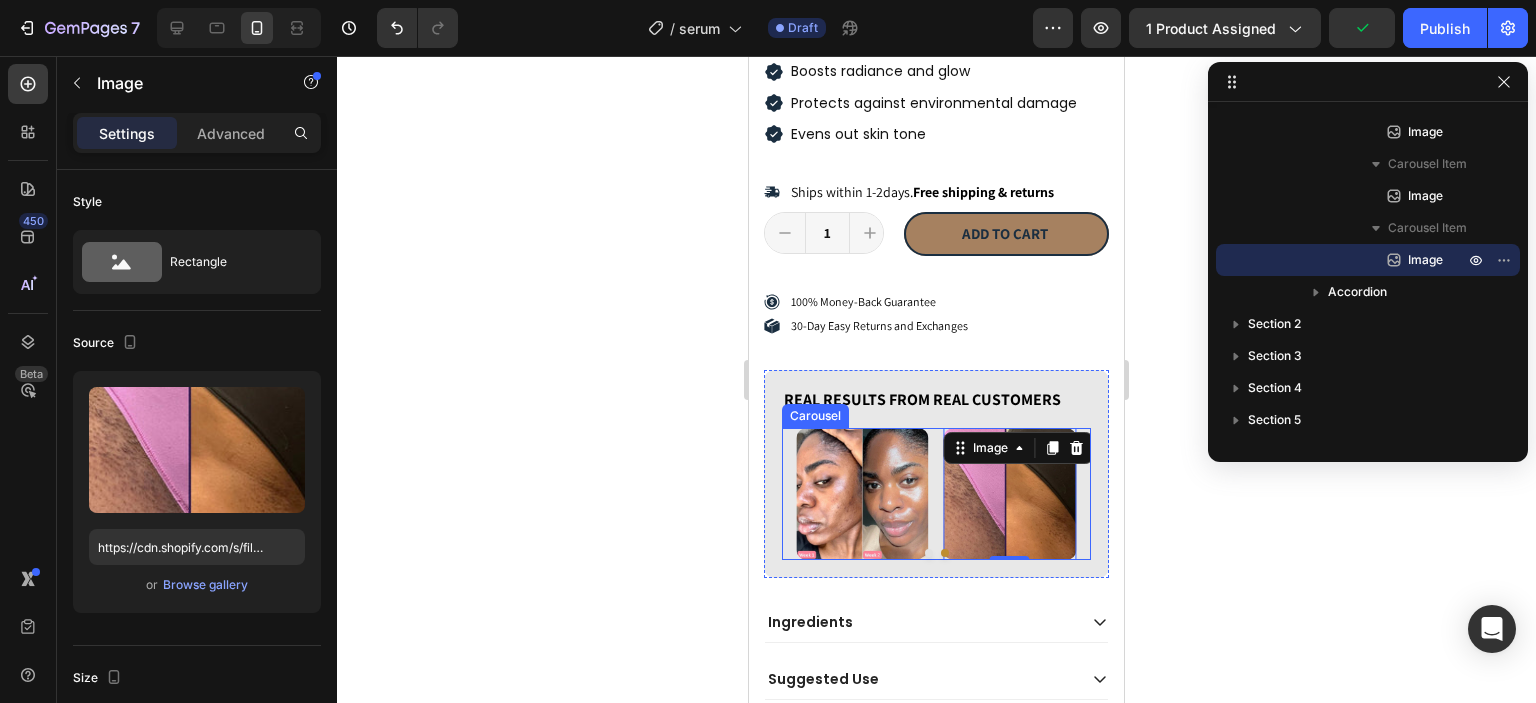 click at bounding box center [945, 553] 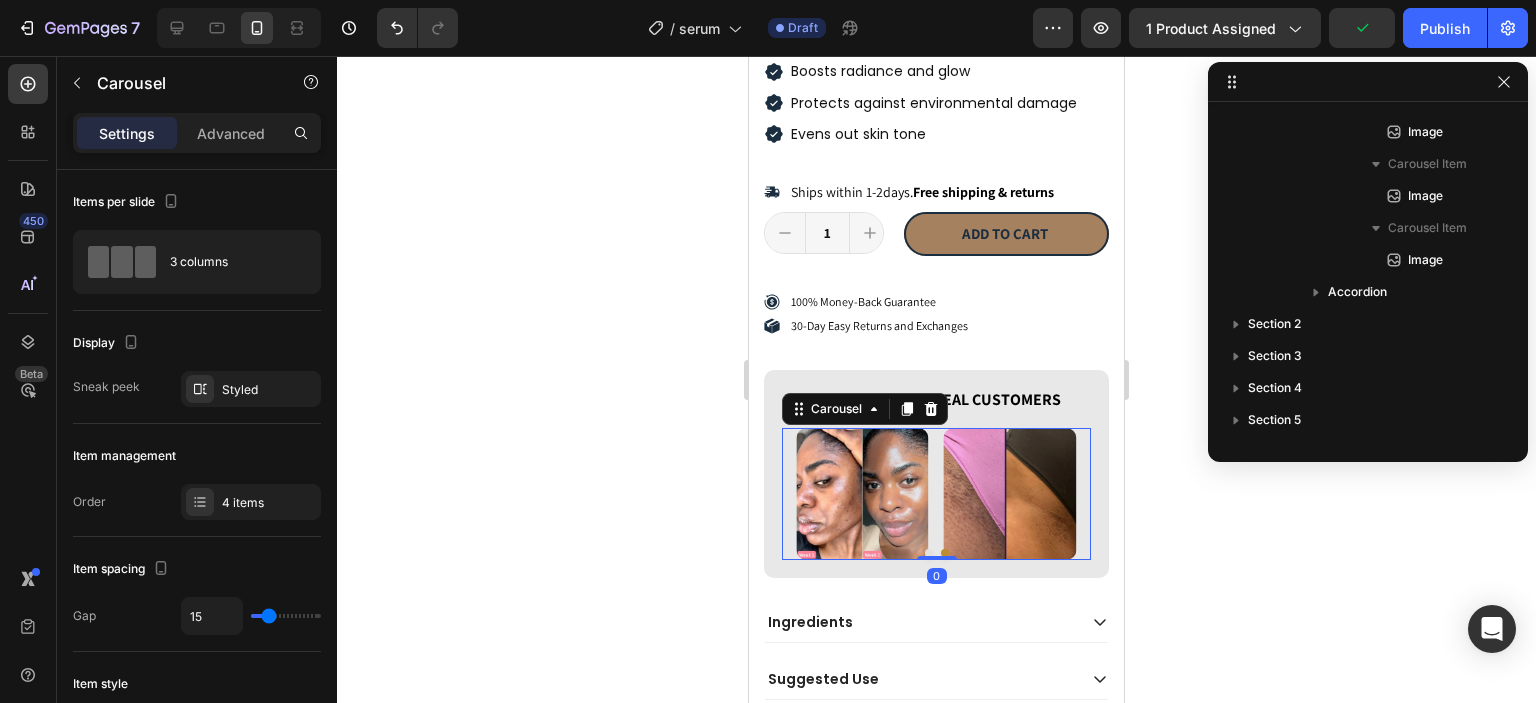 scroll, scrollTop: 250, scrollLeft: 0, axis: vertical 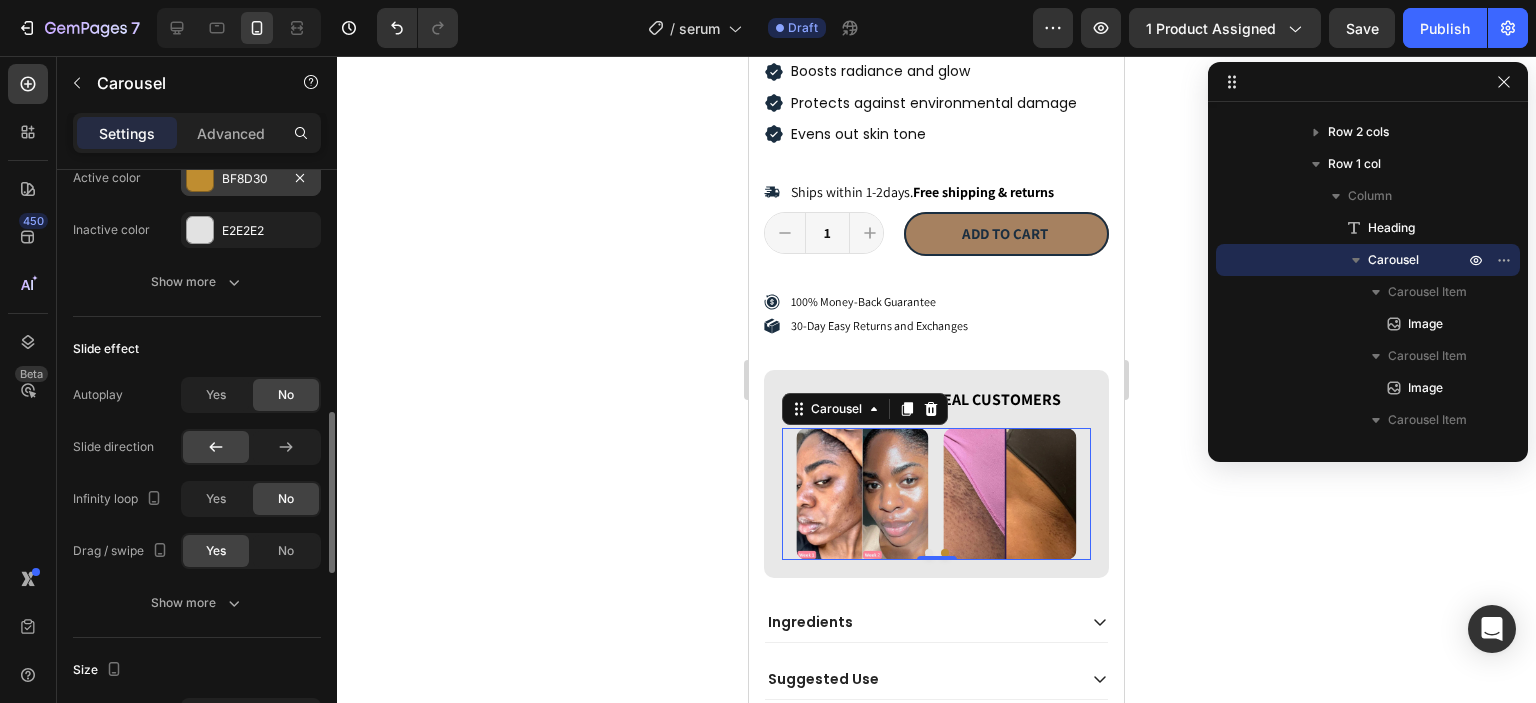 click on "BF8D30" at bounding box center [251, 179] 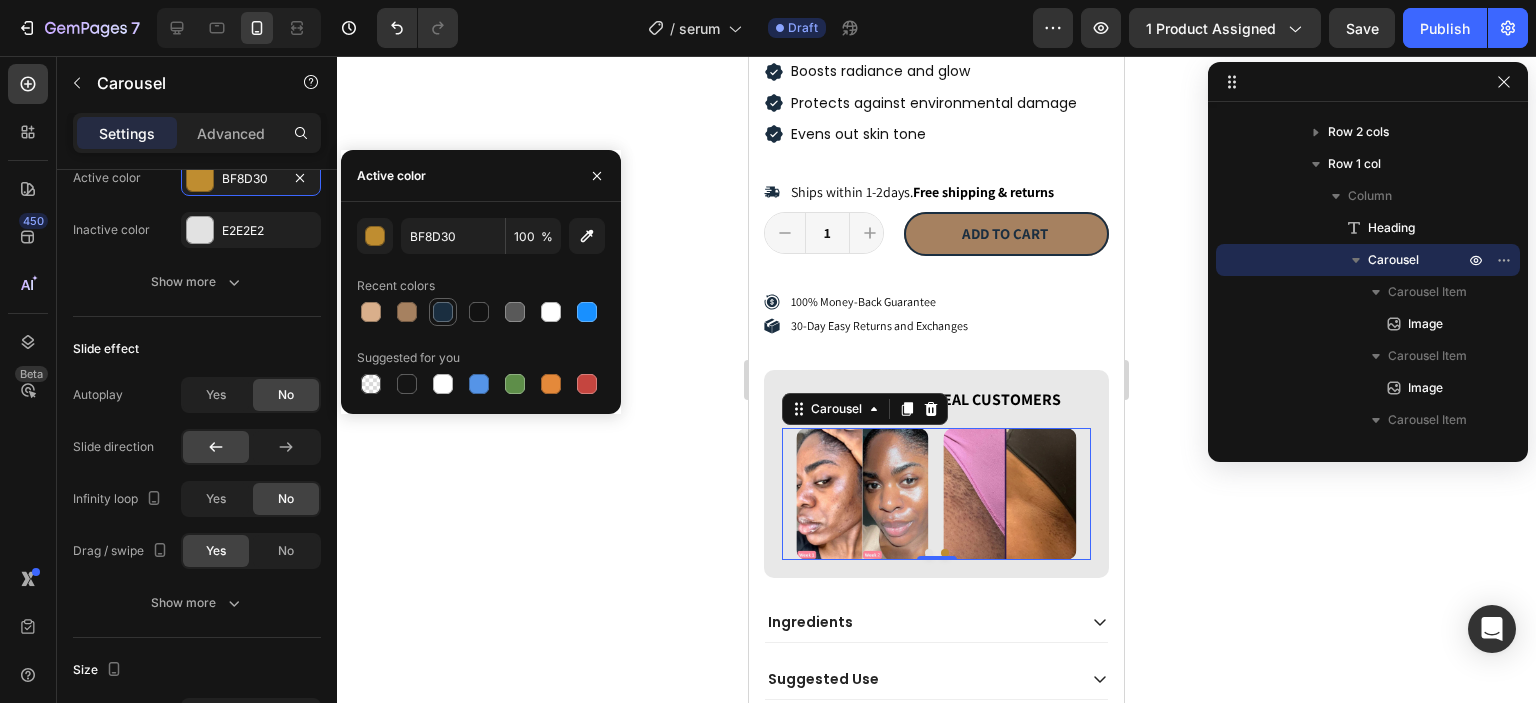 drag, startPoint x: 450, startPoint y: 317, endPoint x: 247, endPoint y: 448, distance: 241.59885 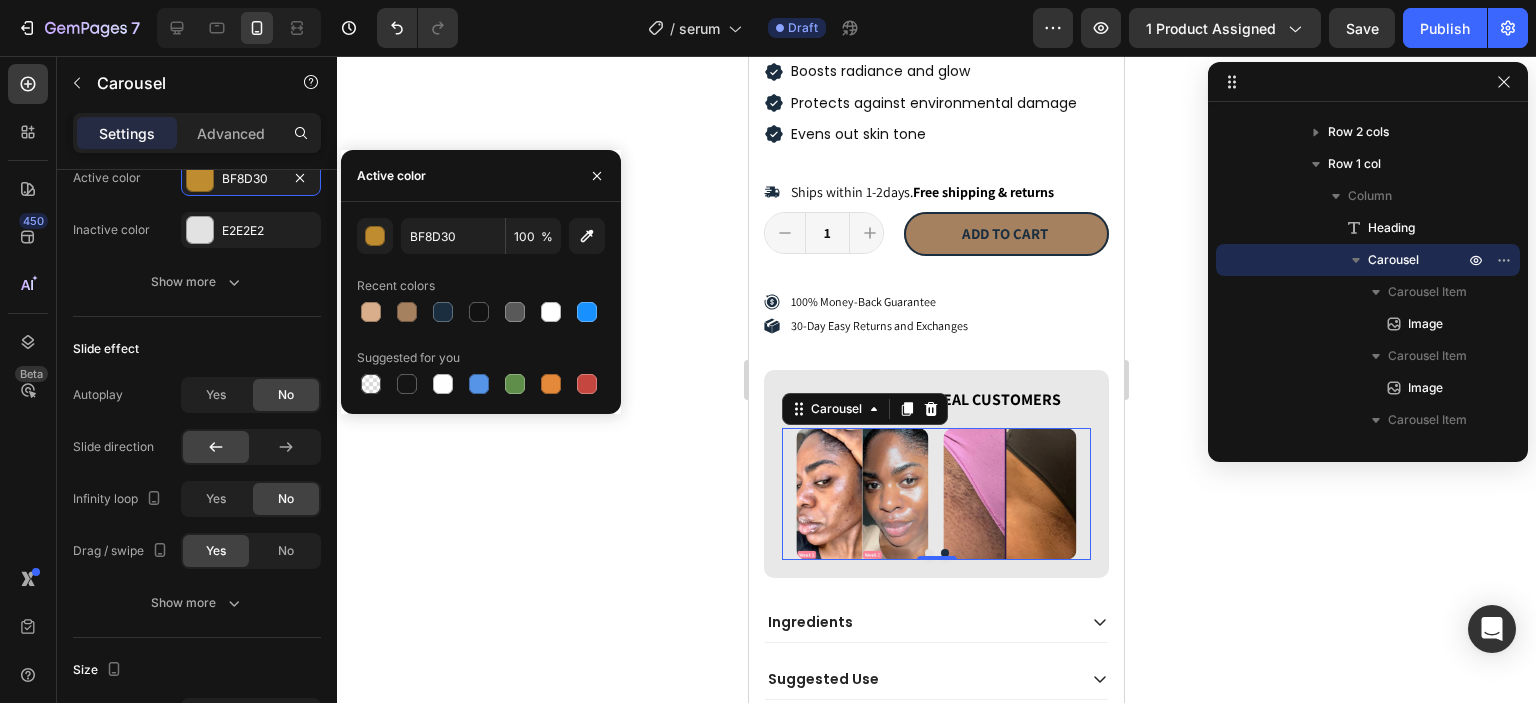 type on "1A2E40" 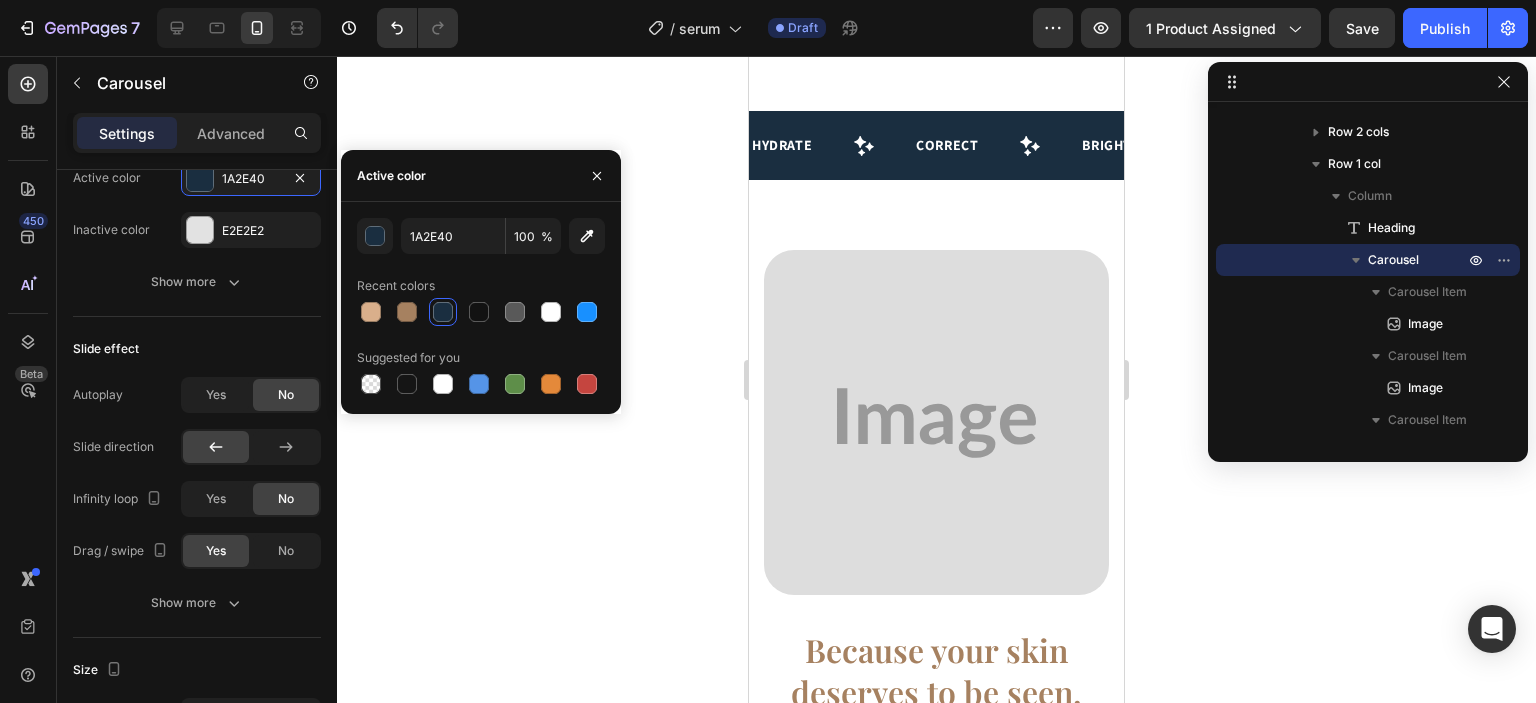 scroll, scrollTop: 1693, scrollLeft: 0, axis: vertical 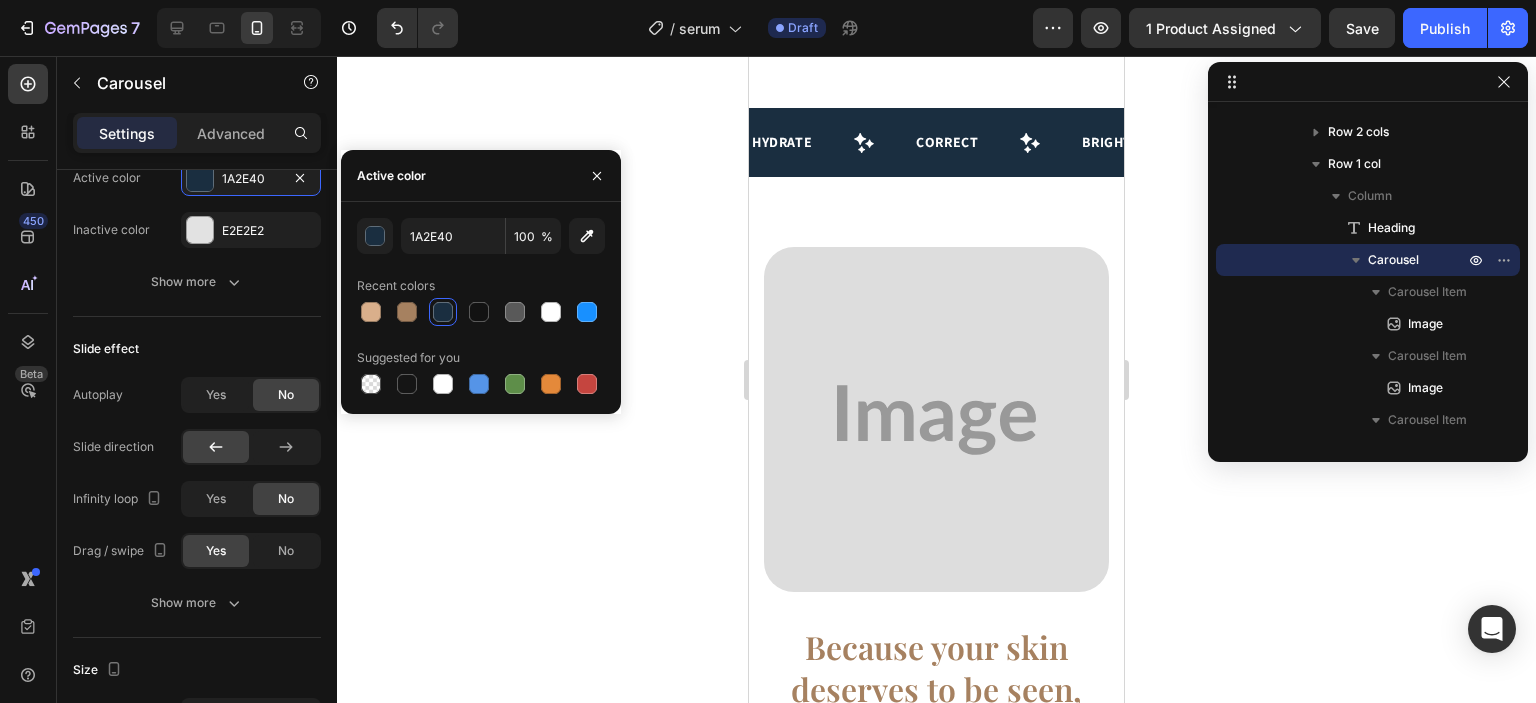 click at bounding box center (936, 419) 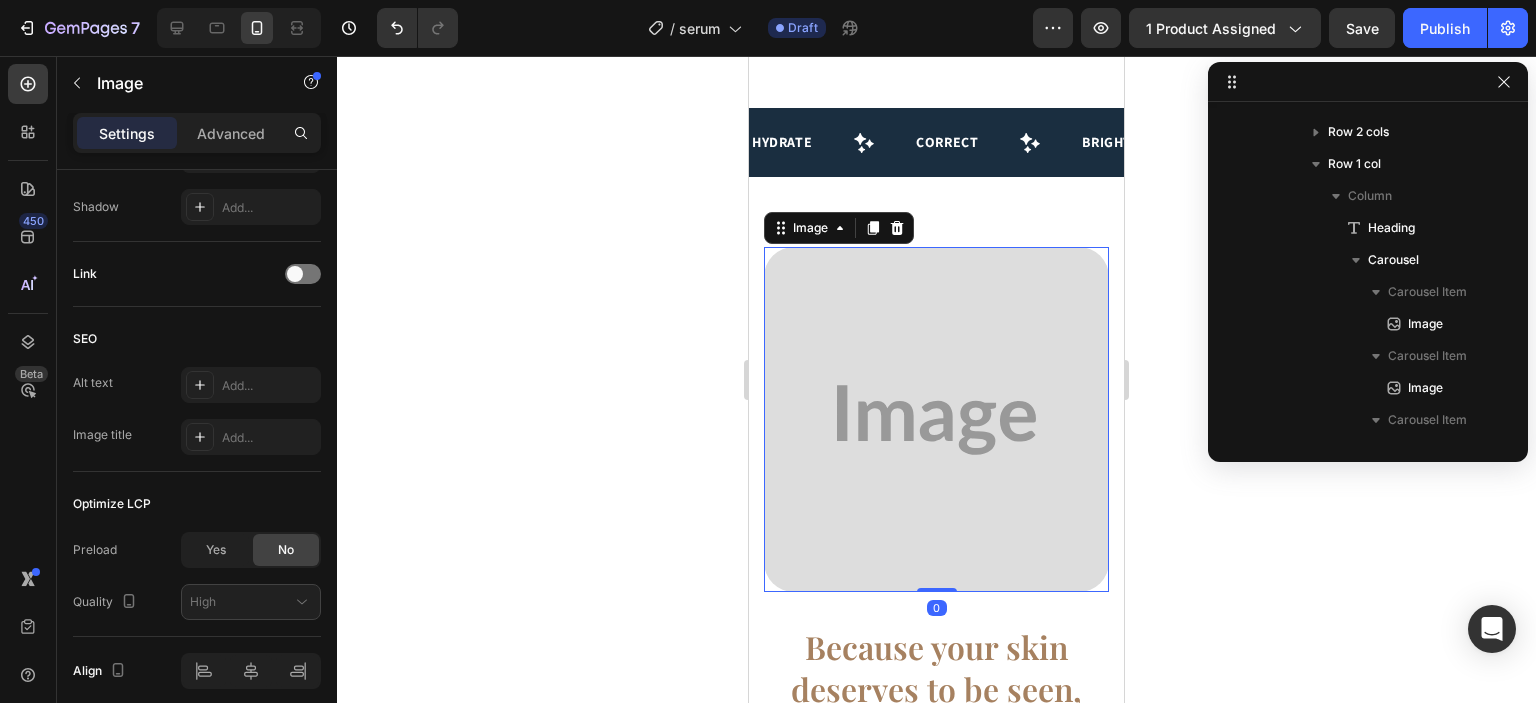 scroll, scrollTop: 794, scrollLeft: 0, axis: vertical 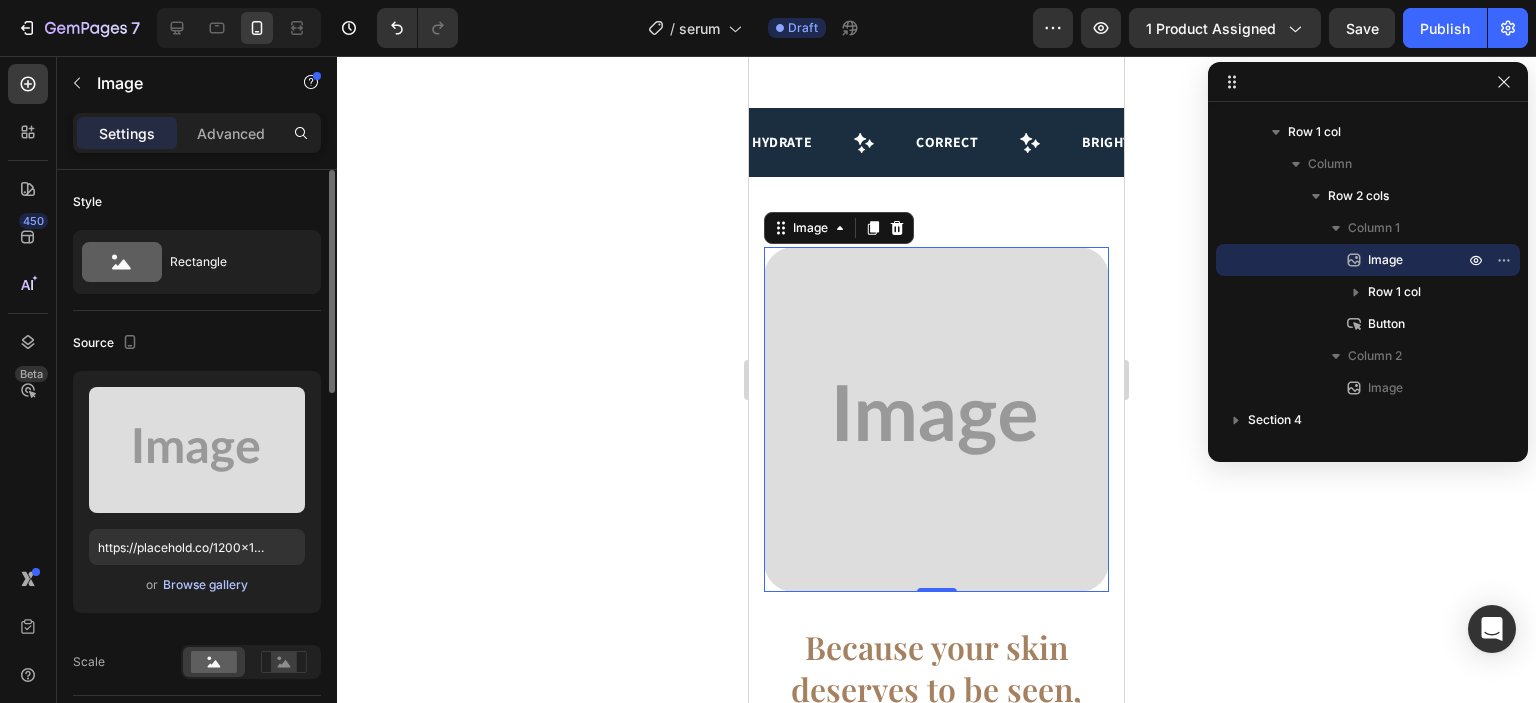 click on "Browse gallery" at bounding box center (205, 585) 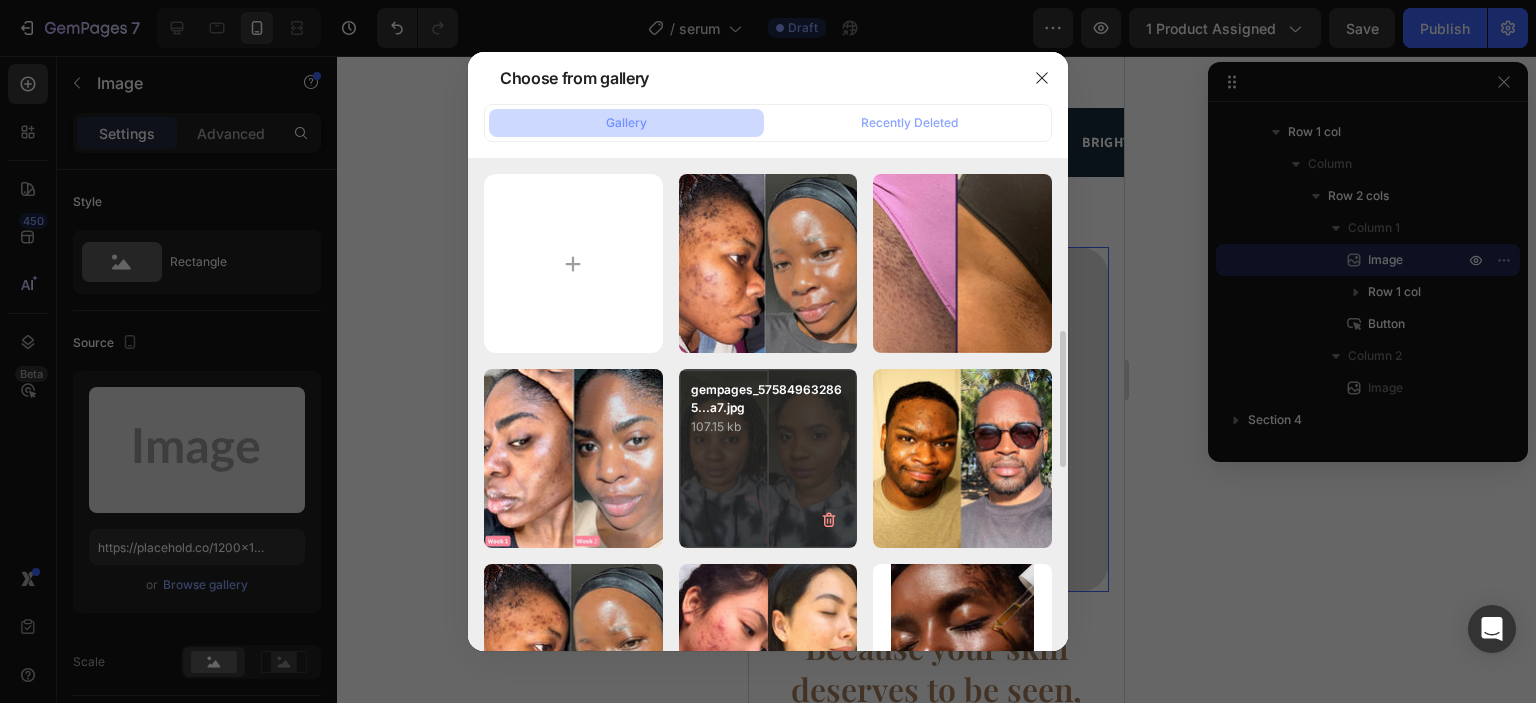 scroll, scrollTop: 143, scrollLeft: 0, axis: vertical 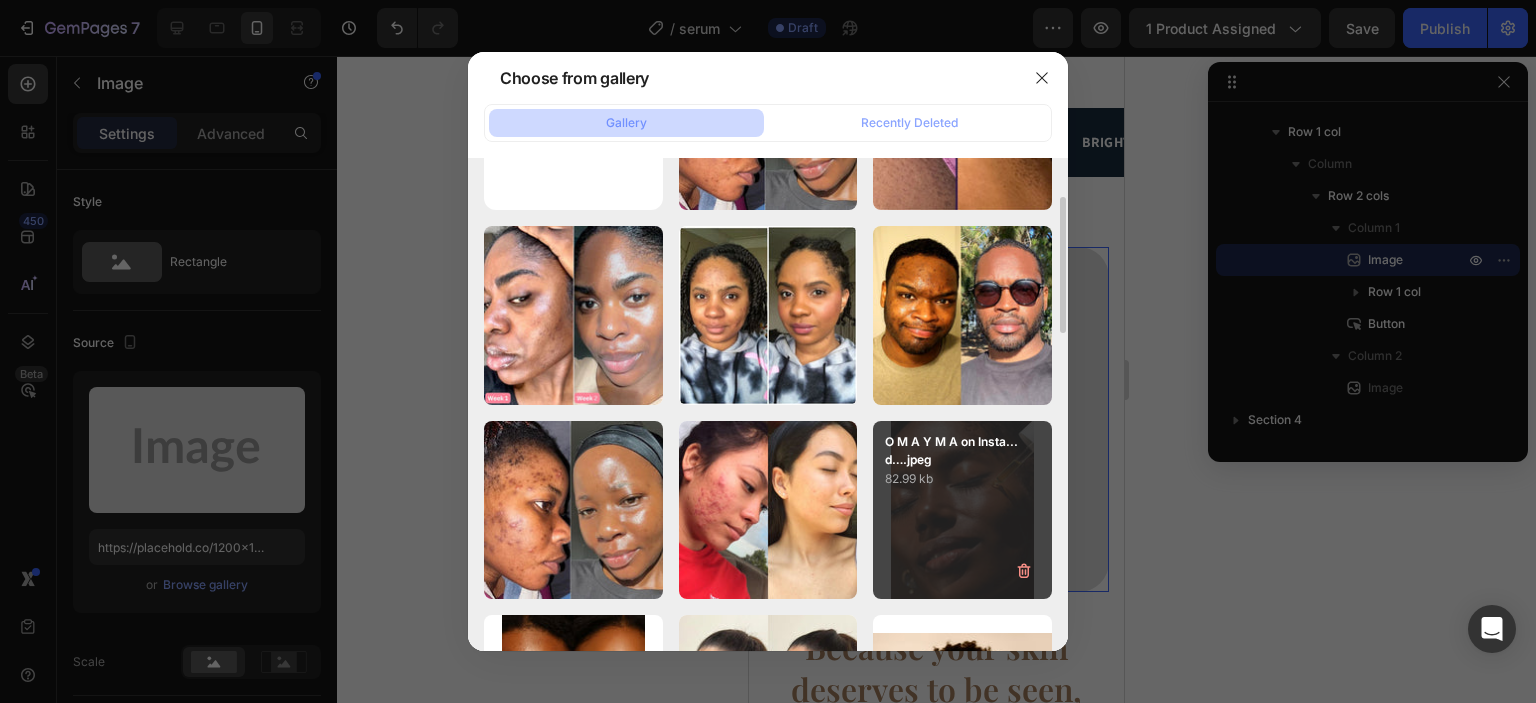 click on "O M A Y M A on Insta...d….jpeg 82.99 kb" at bounding box center [962, 510] 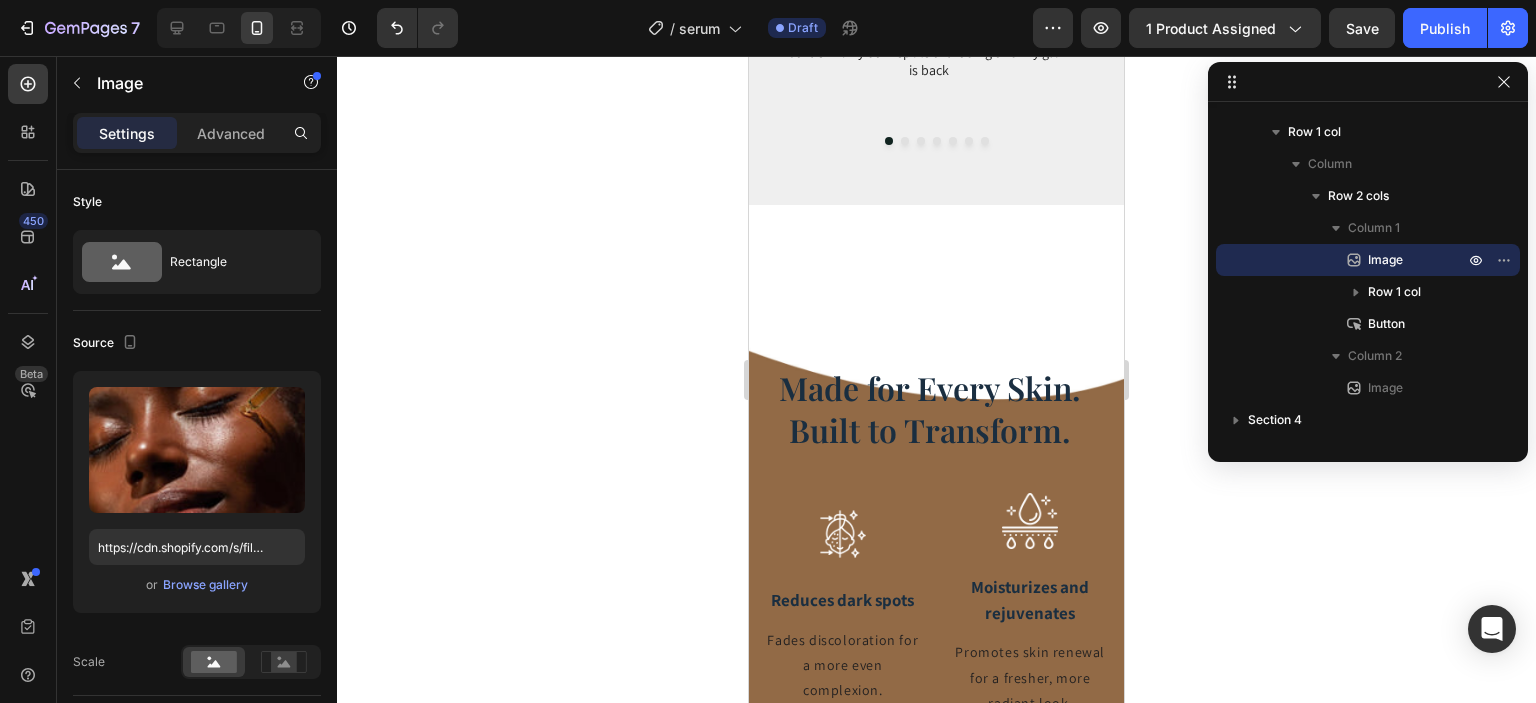 scroll, scrollTop: 3319, scrollLeft: 0, axis: vertical 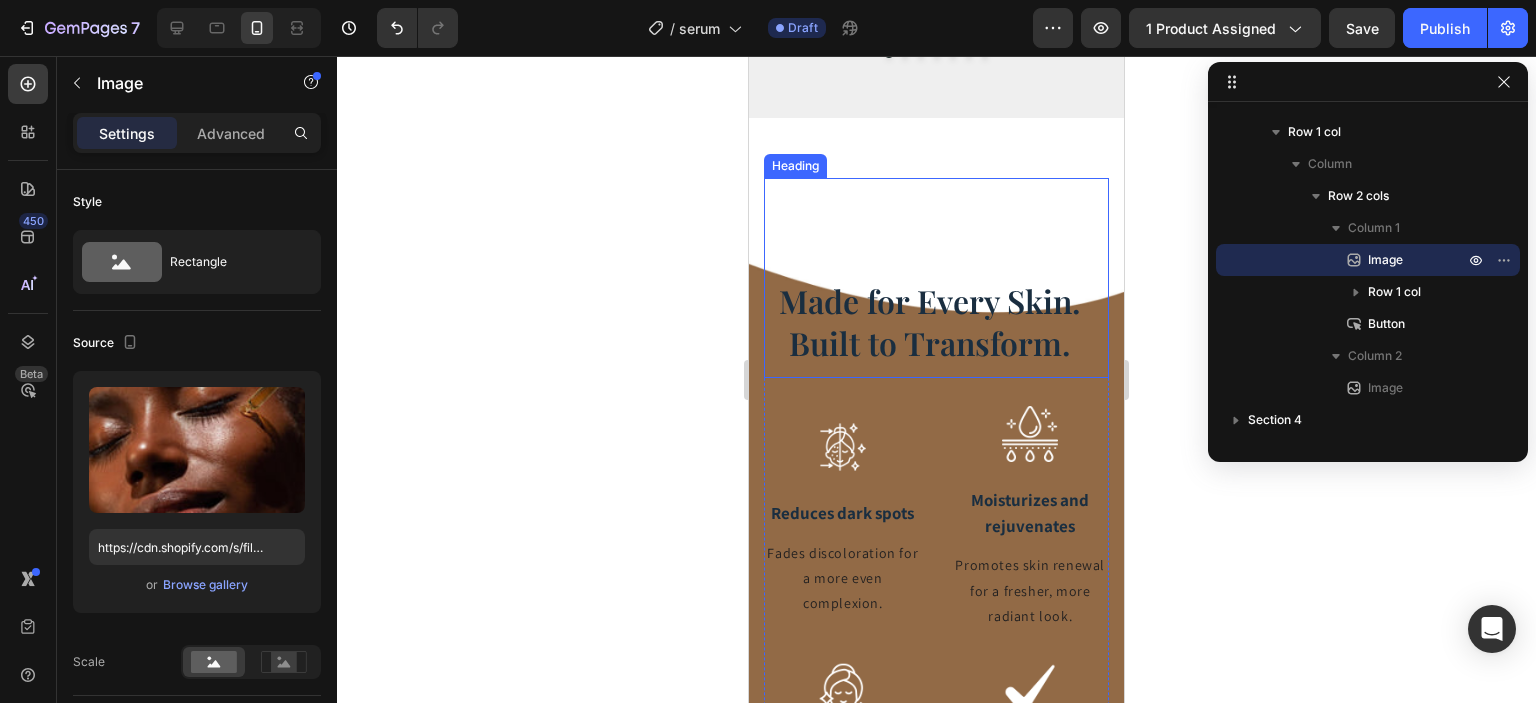 click on "Made for Every Skin. Built to Transform." at bounding box center (929, 328) 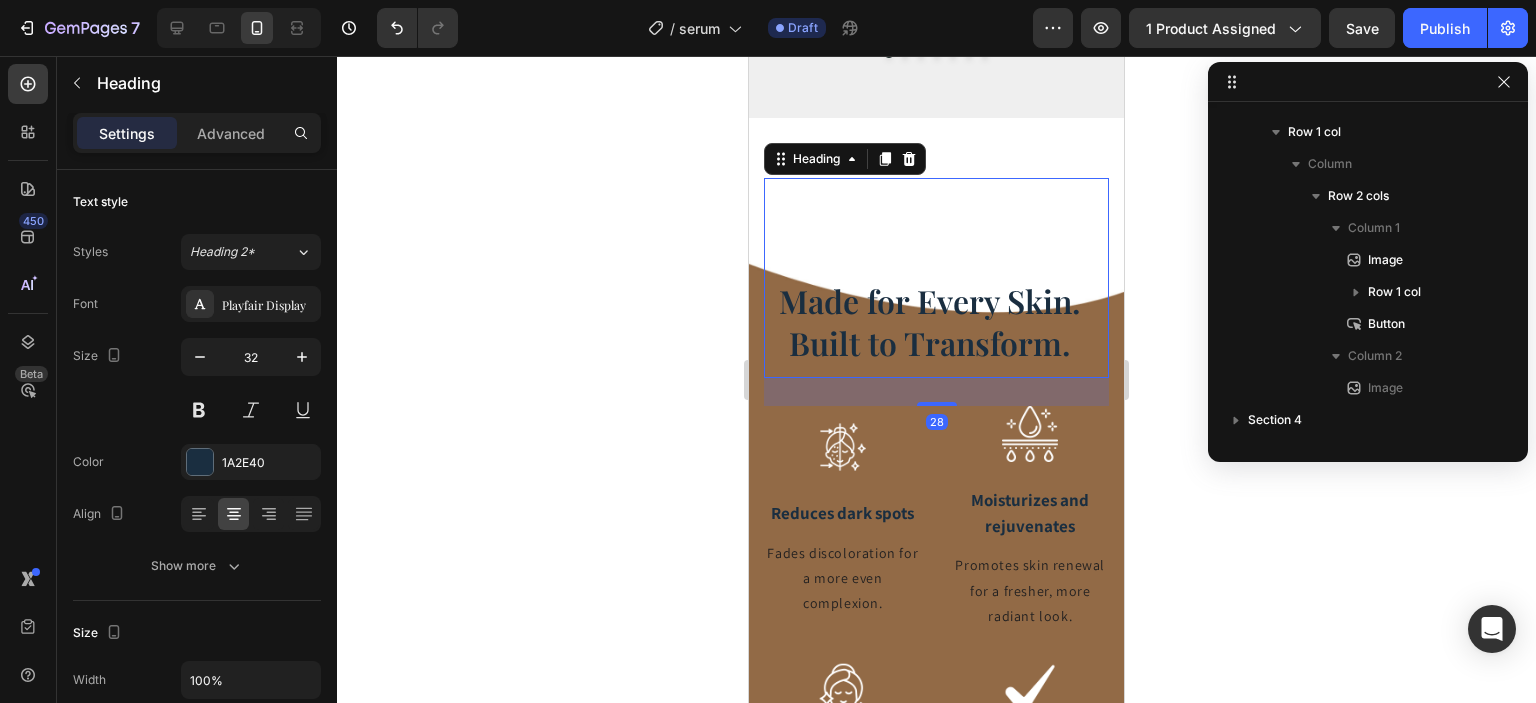 scroll, scrollTop: 1114, scrollLeft: 0, axis: vertical 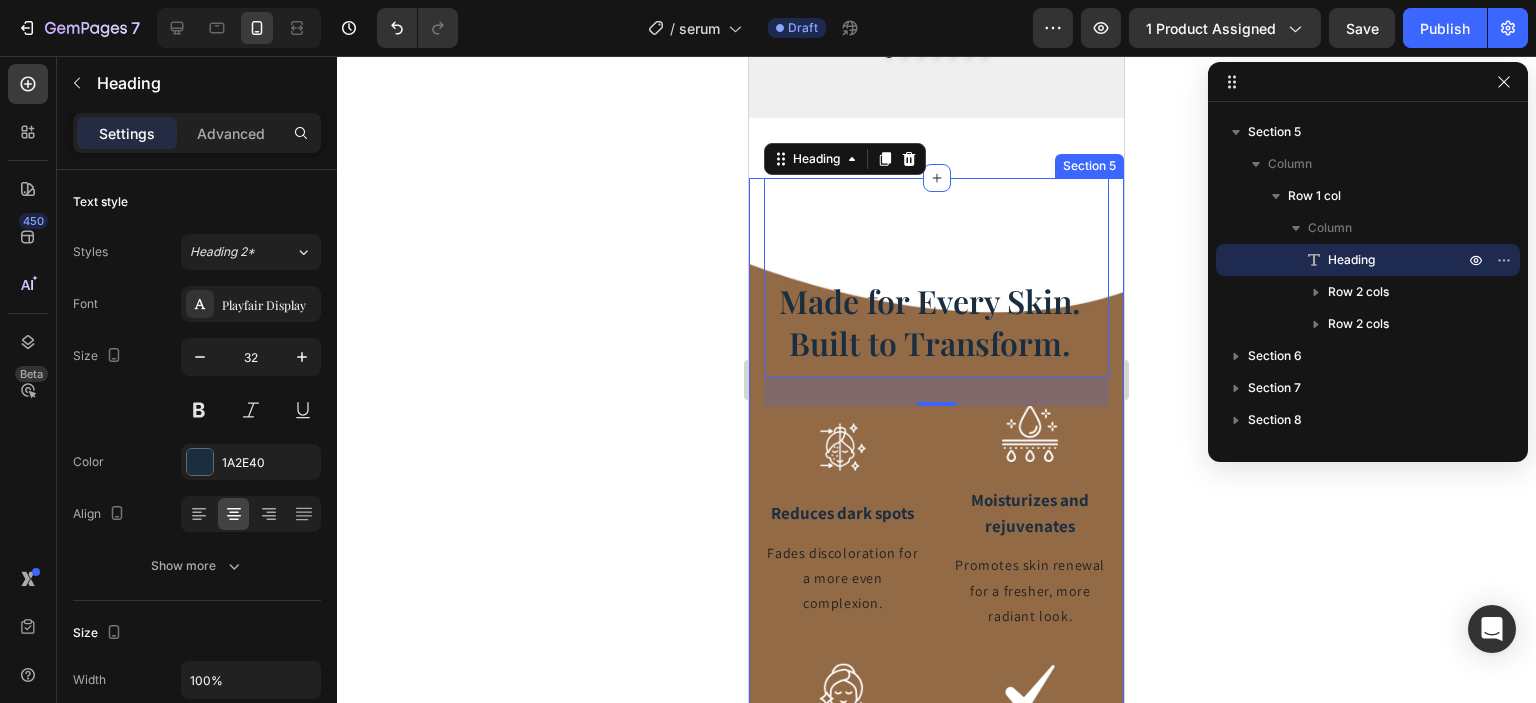 click on "Made for Every Skin. Built to Transform. Heading   28 Image Reduces dark spots Text Block Fades discoloration for a more even complexion. Text block Image Moisturizes and rejuvenates Text Block Promotes skin renewal for a fresher, more radiant look. Text block Row Image Keeps skin soft, smooth, and refreshed. Text Block Improves texture while deeply moisturizing and softening the skin. Text block Image Balances All Skin Types Text Block Formulated to work gently and effectively on sensitive, dry, oily, or combination skin. Text block Row Row Section 5" at bounding box center [936, 626] 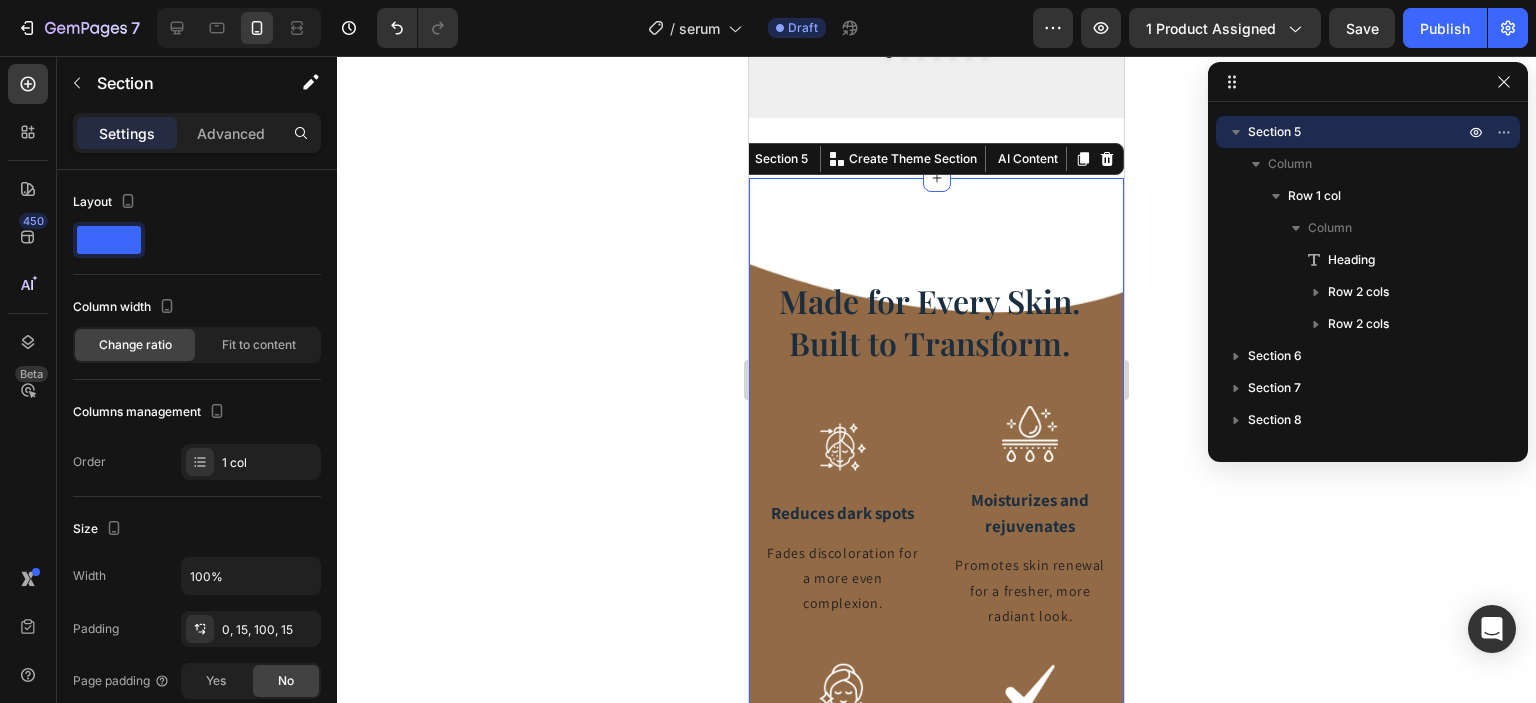scroll, scrollTop: 3369, scrollLeft: 0, axis: vertical 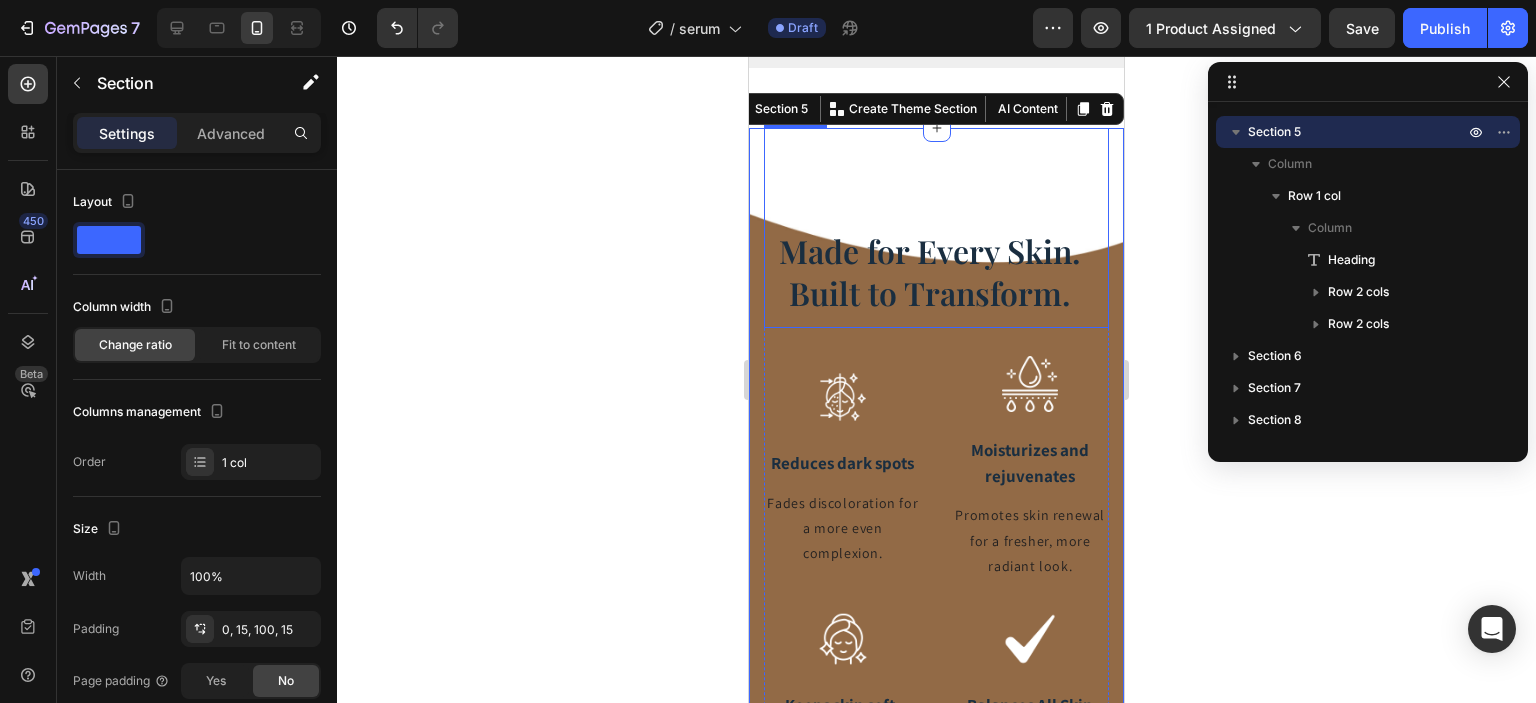 click on "Made for Every Skin. Built to Transform." at bounding box center (929, 278) 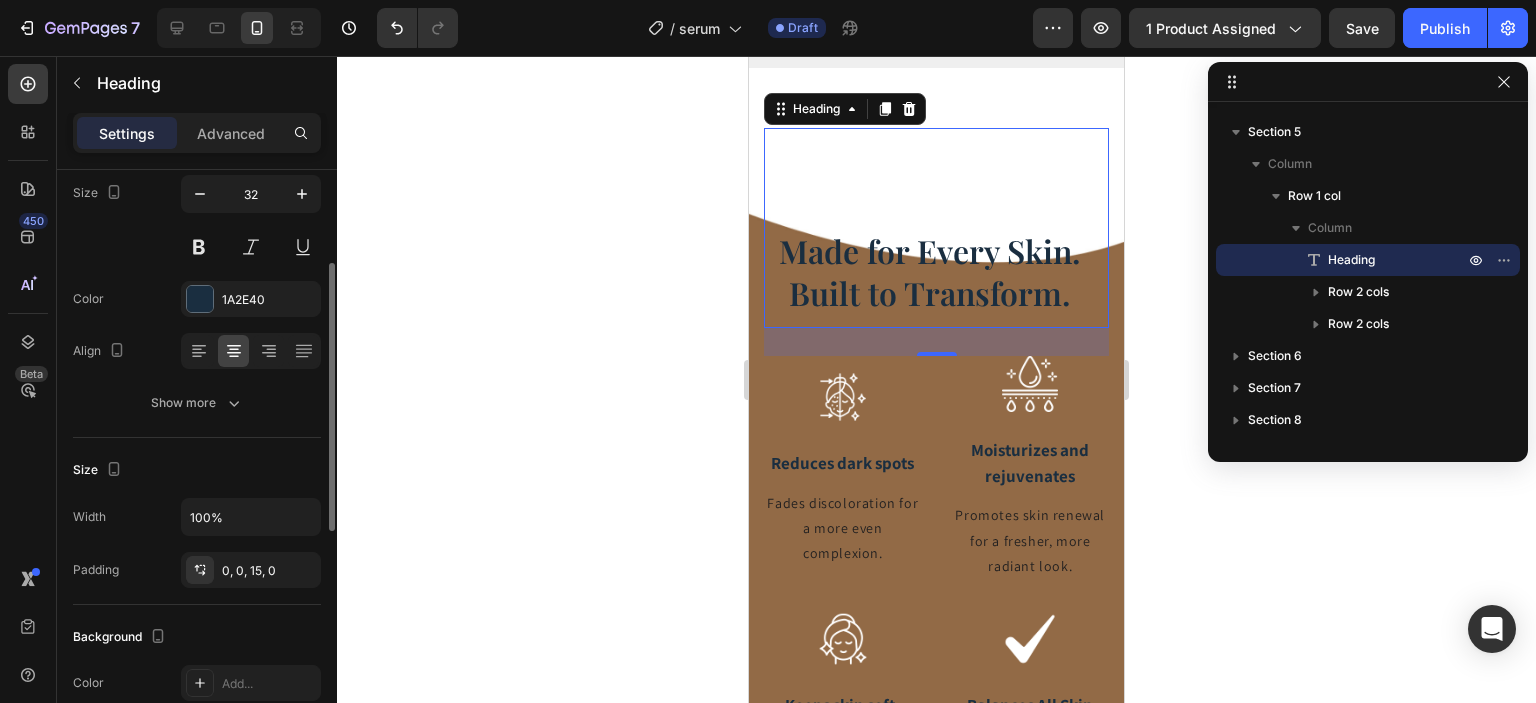 scroll, scrollTop: 263, scrollLeft: 0, axis: vertical 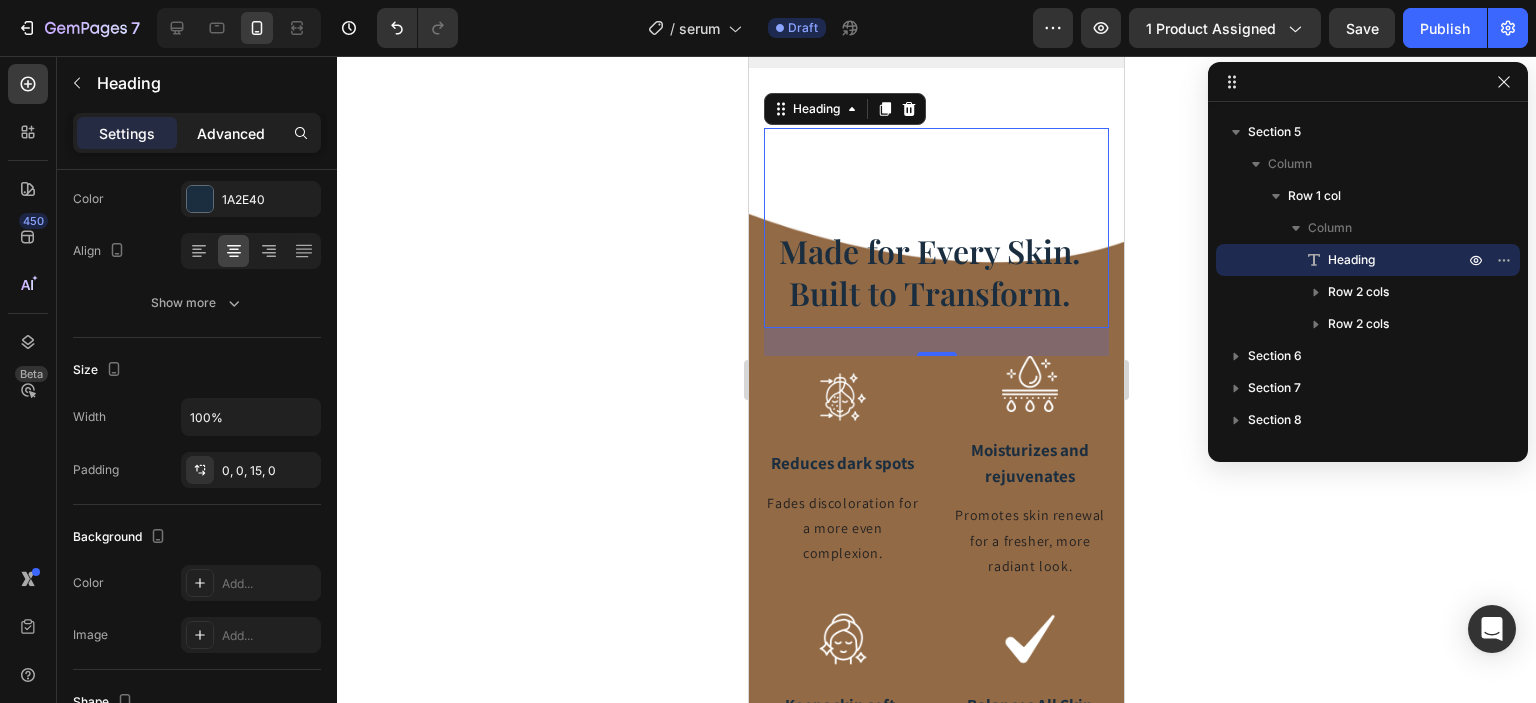 click on "Advanced" 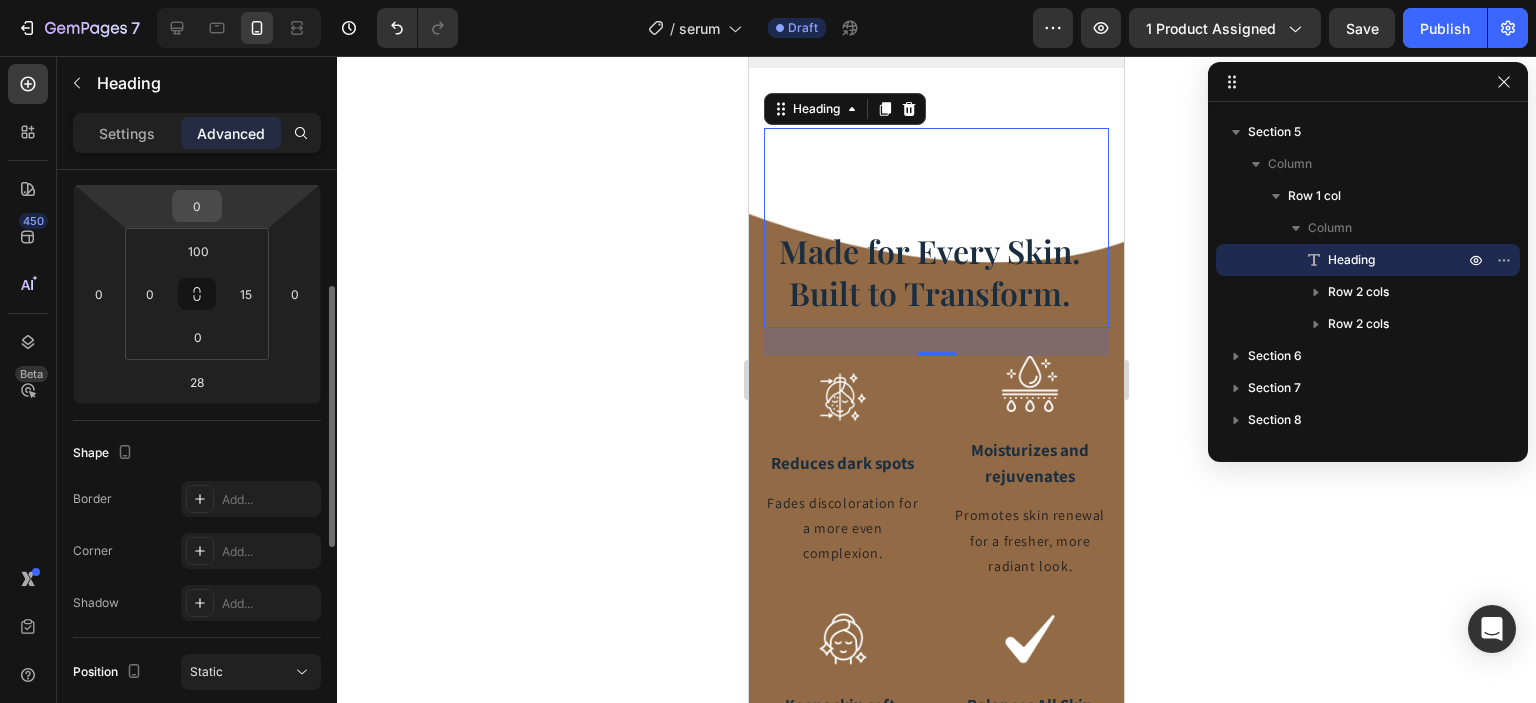 click on "0" at bounding box center (197, 206) 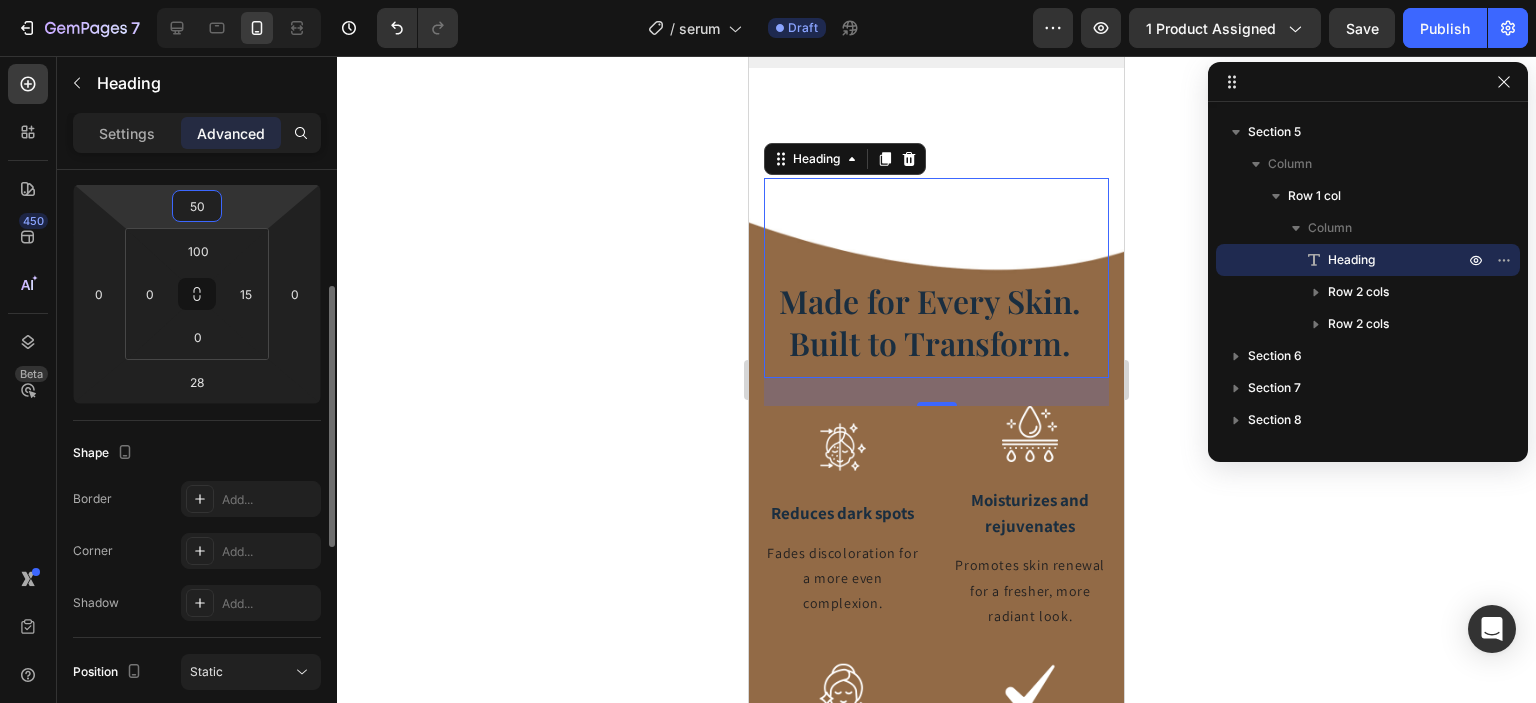 type on "0" 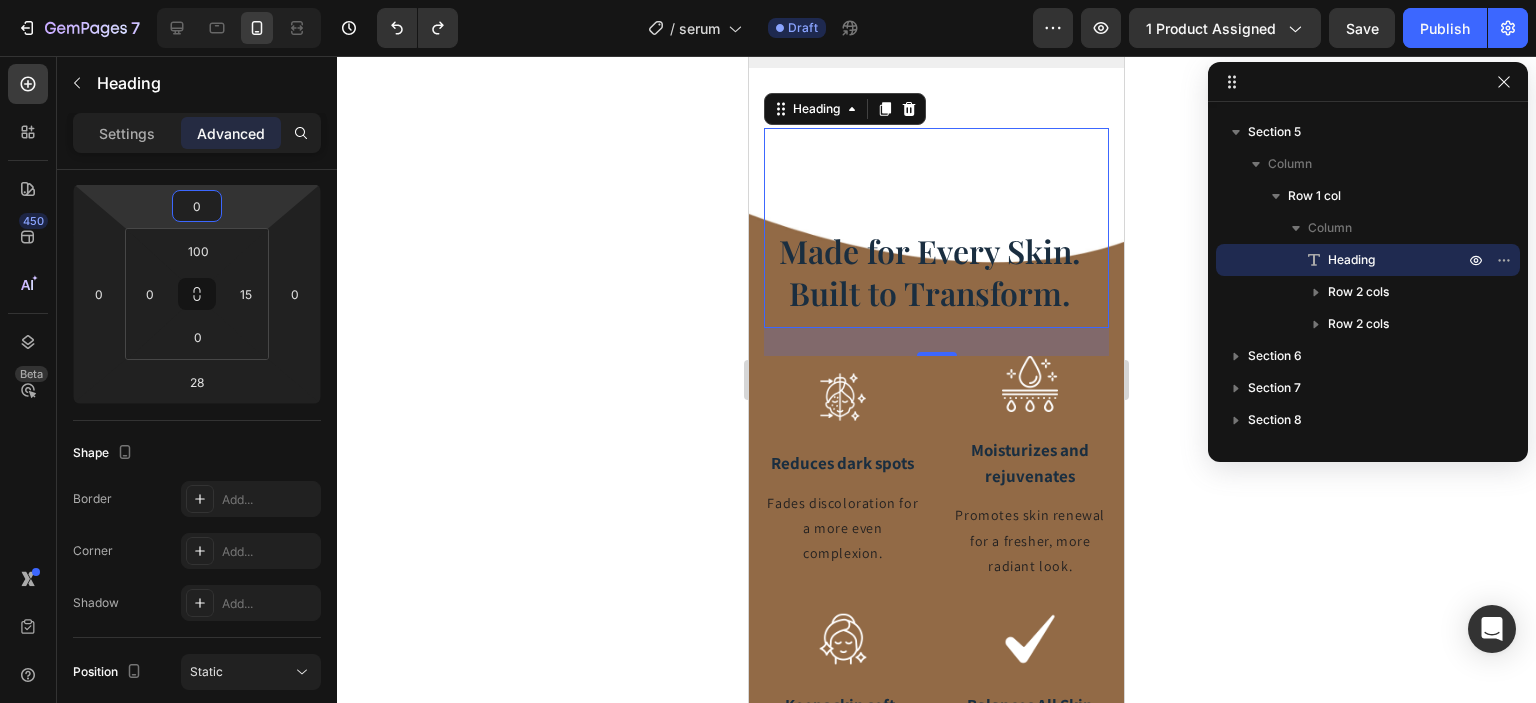click on "Icon Icon Icon Icon
Icon Icon List REAL CUSTOMERS, RESULTS Heading They Tried It. They’ll Never Go Back. Heading Row Image Leah M. Text Block Icon Icon Icon Icon Icon Icon List 4.9/5 rating Text Block Row I used to layer on concealer every day. Now, after just a couple weeks, I’m confident in my bare skin. My dark spots are fading and my glow is back Text Block Row Image Sophie T. Text Block Icon Icon Icon Icon Icon Icon List 4.9/5 rating Text Block Row I didn’t expect to feel a difference so fast. My skin is soft, smooth, and so much brighter. Even my friends are noticing! Text Block Row Image  Isabel G. Text Block Icon Icon Icon Icon Icon Icon List 4.9/5 rating Text Block Row I’ve tried so many things and wasted money. This is the first product that actually delivered what it promised. Text Block Row Image Diana W. Text Block Icon Icon Icon Icon Icon Icon List 4.9/5 rating Text Block Row Text Block Row Image Emily S. Text Block Icon Icon Icon Icon Icon Icon List Row" at bounding box center (936, -221) 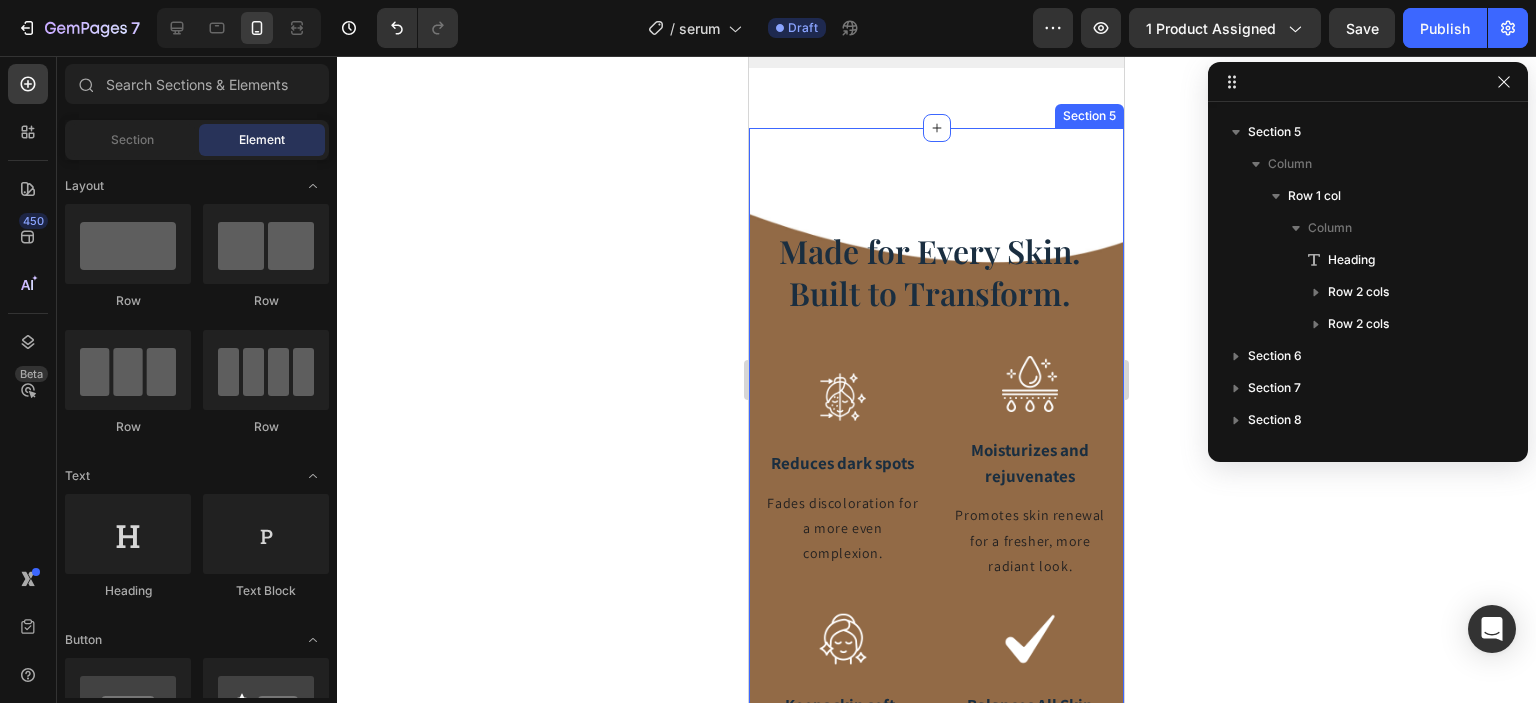 click on "Made for Every Skin. Built to Transform. Heading Image Reduces dark spots Text Block Fades discoloration for a more even complexion. Text block Image Moisturizes and rejuvenates Text Block Promotes skin renewal for a fresher, more radiant look. Text block Row Image Keeps skin soft, smooth, and refreshed. Text Block Improves texture while deeply moisturizing and softening the skin. Text block Image Balances All Skin Types Text Block Formulated to work gently and effectively on sensitive, dry, oily, or combination skin. Text block Row Row Section 5" at bounding box center [936, 576] 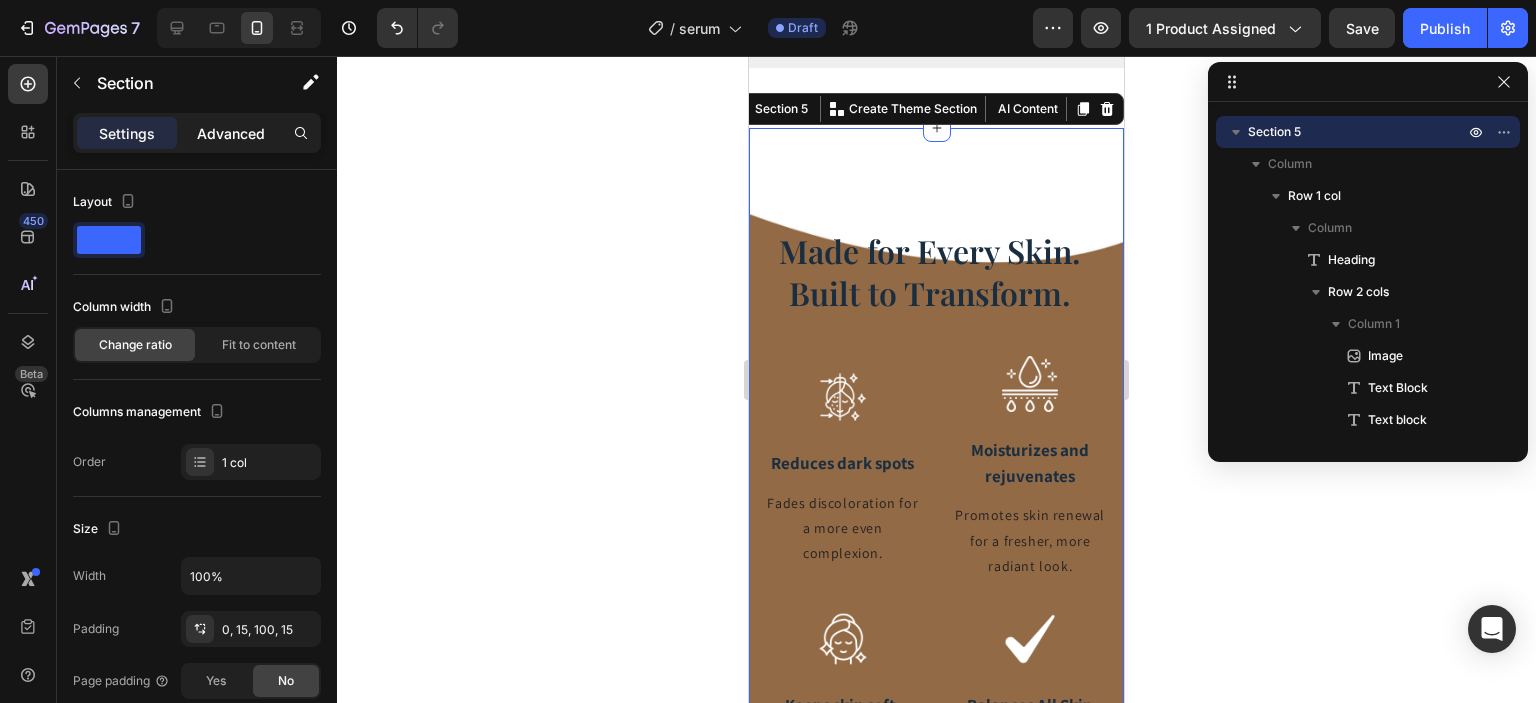 click on "Advanced" 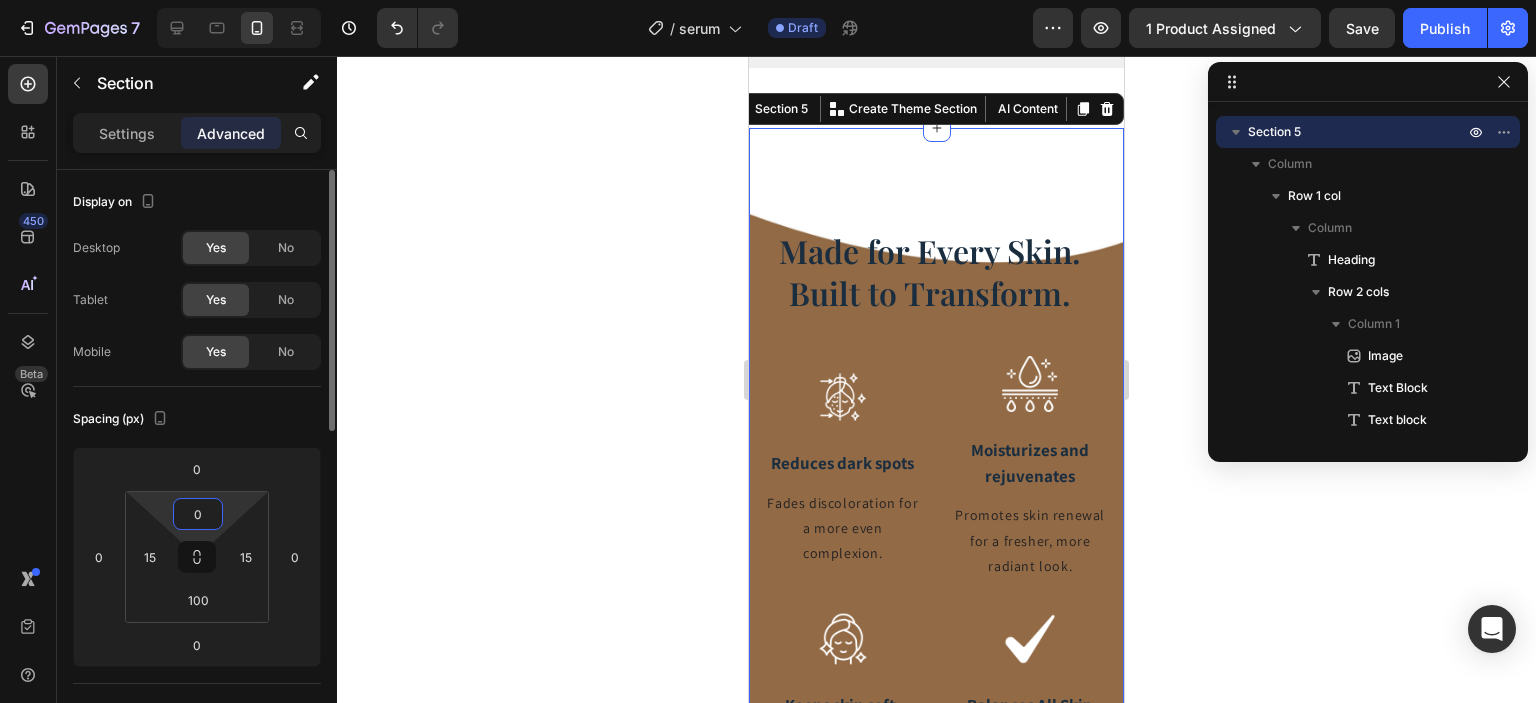 click on "0" at bounding box center [198, 514] 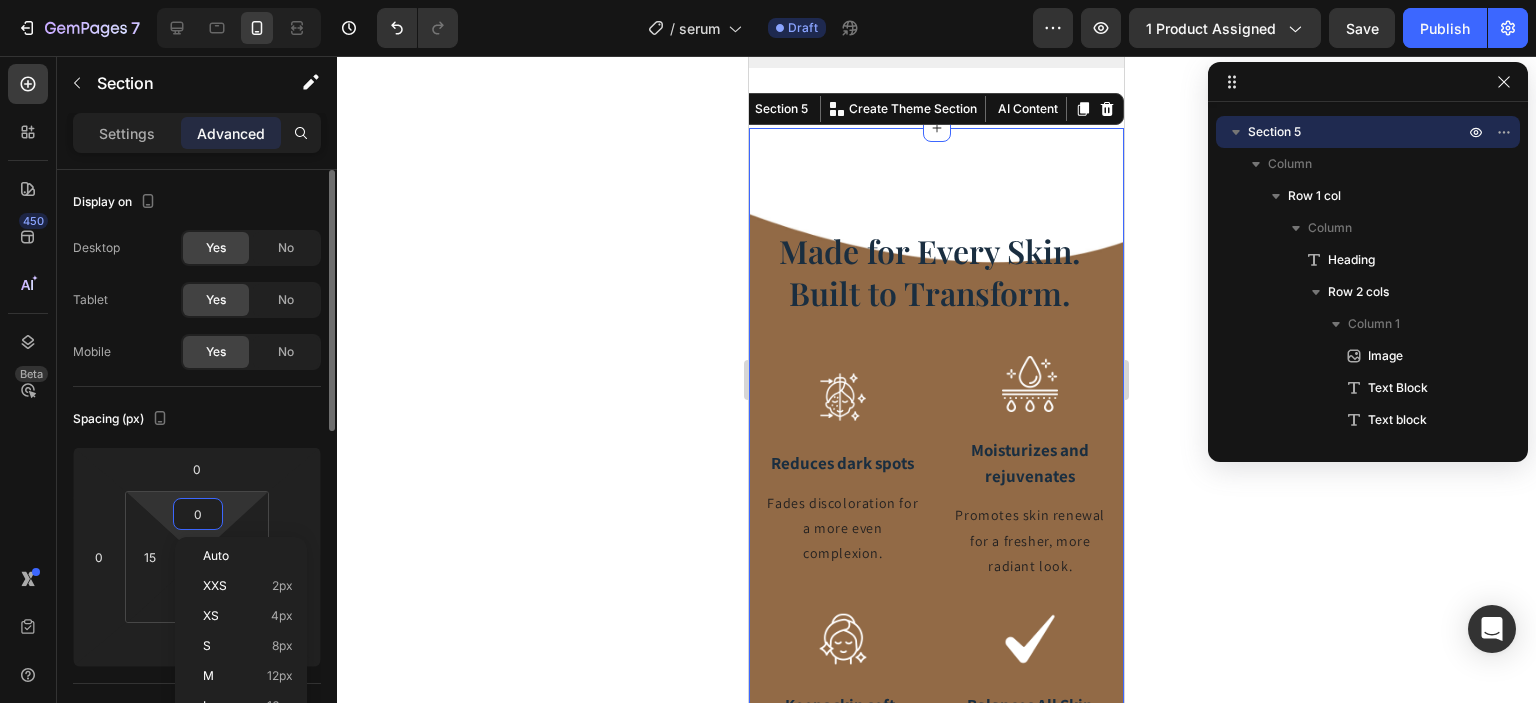 type 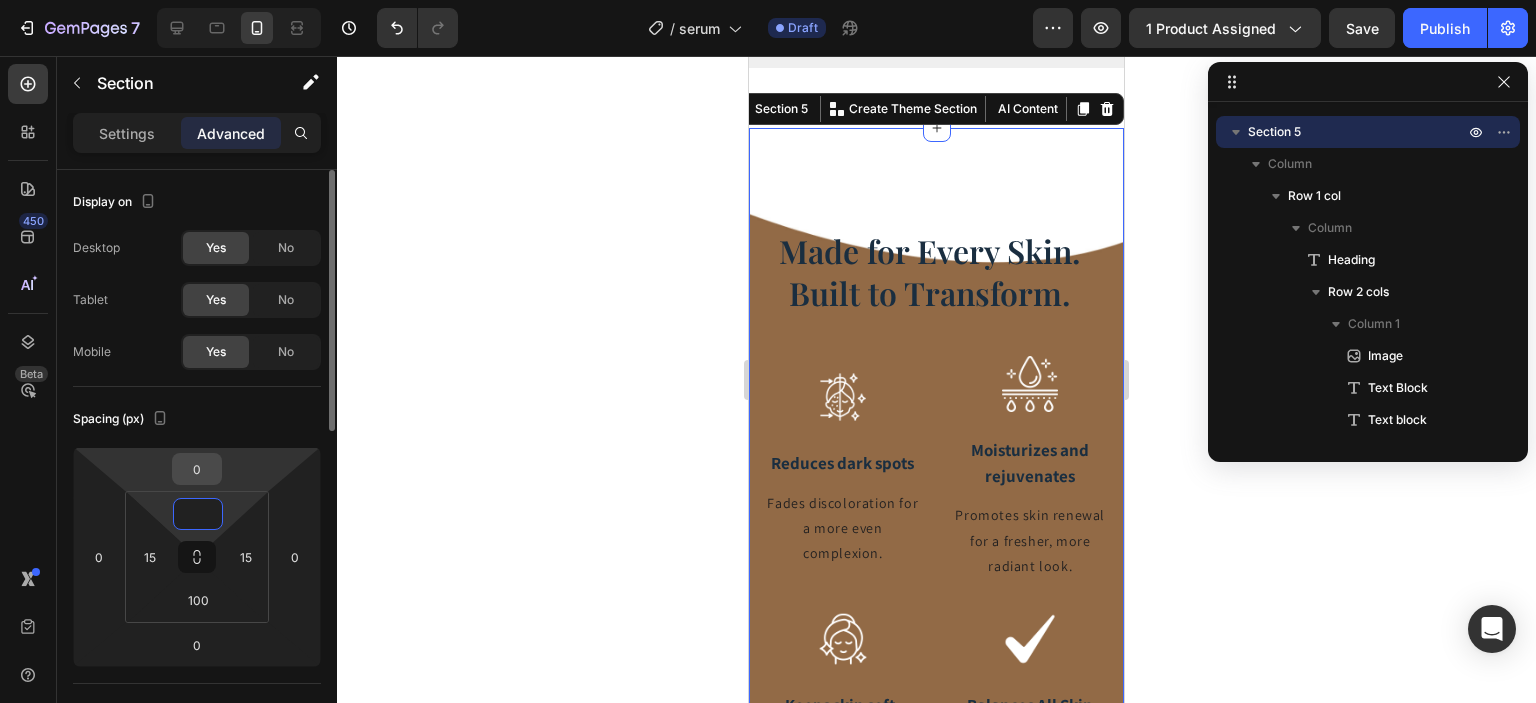 click on "0" at bounding box center (197, 469) 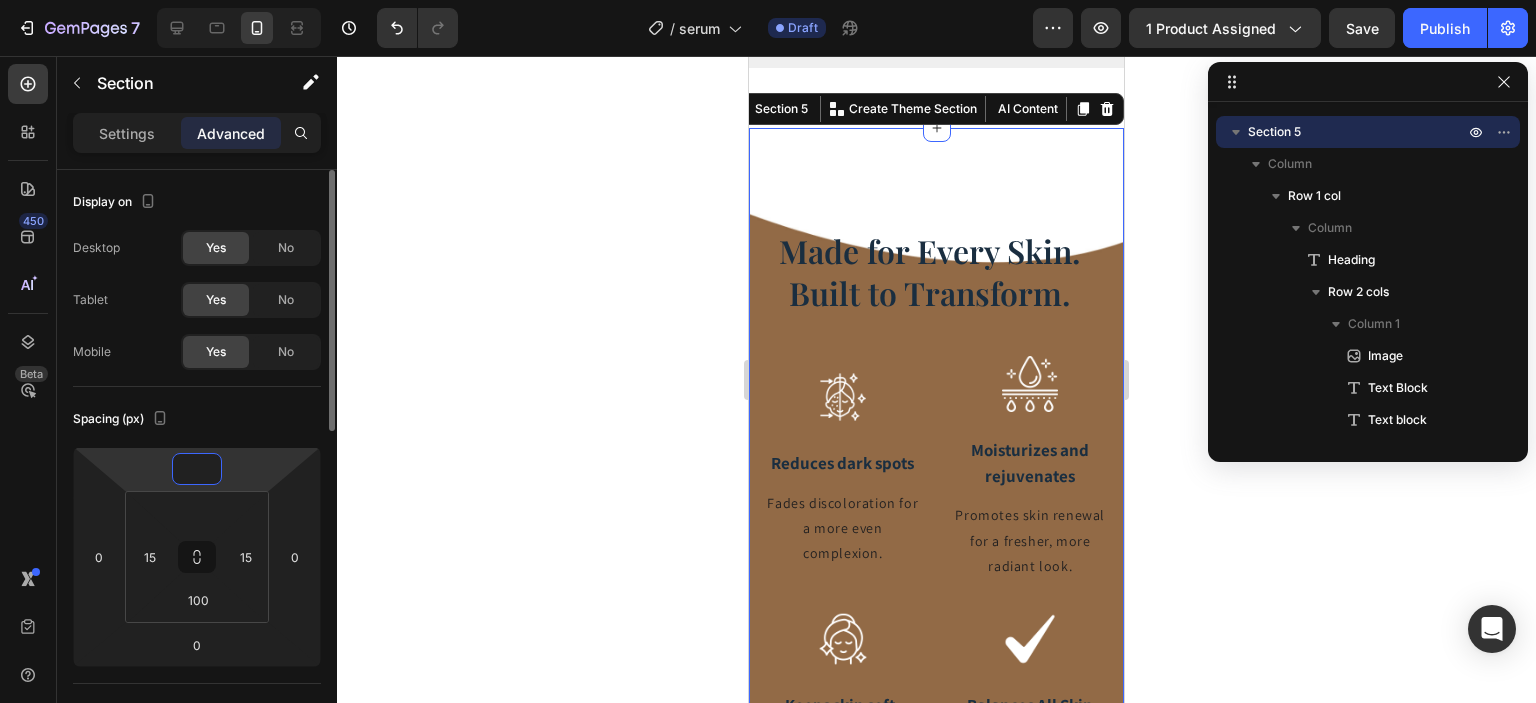 type on "0" 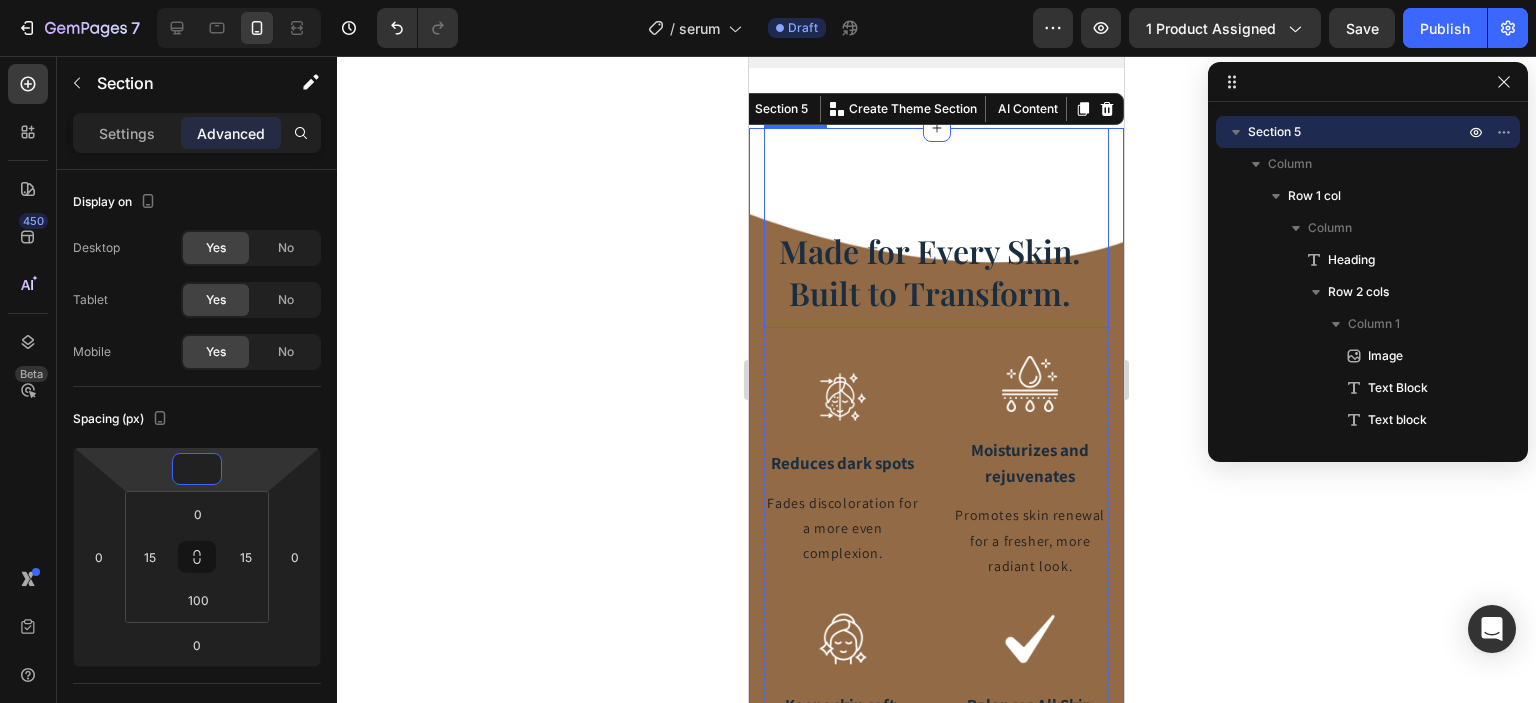 click on "Made for Every Skin. Built to Transform." at bounding box center (929, 278) 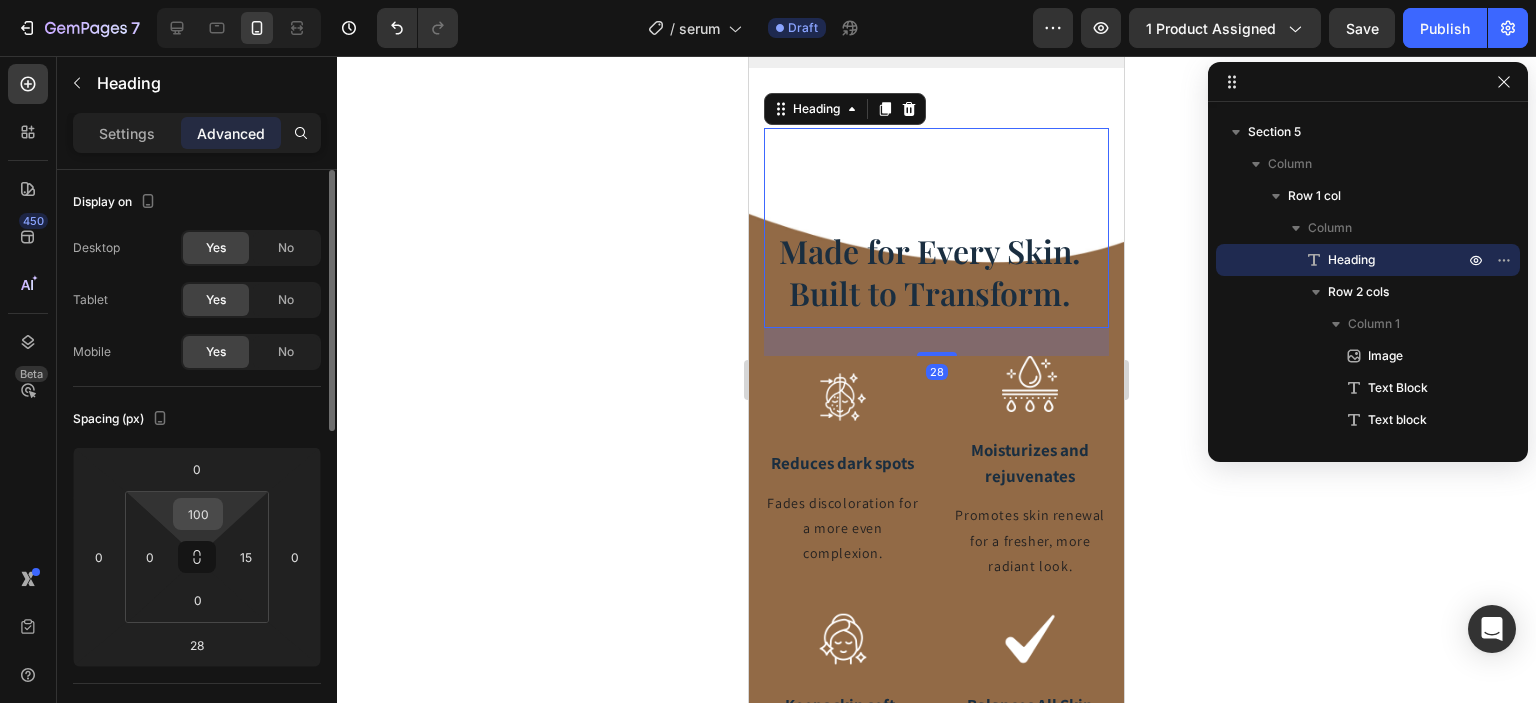 click on "100" at bounding box center (198, 514) 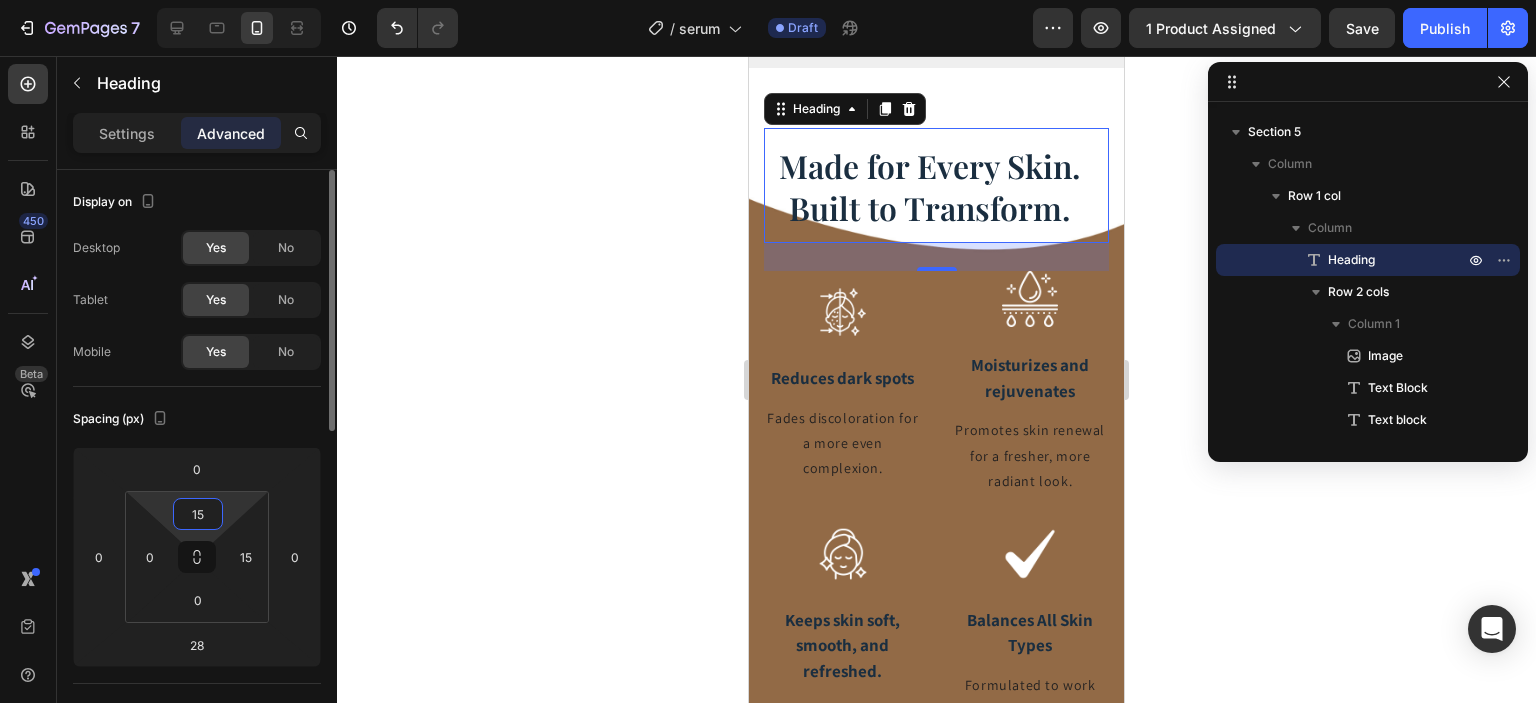 type on "150" 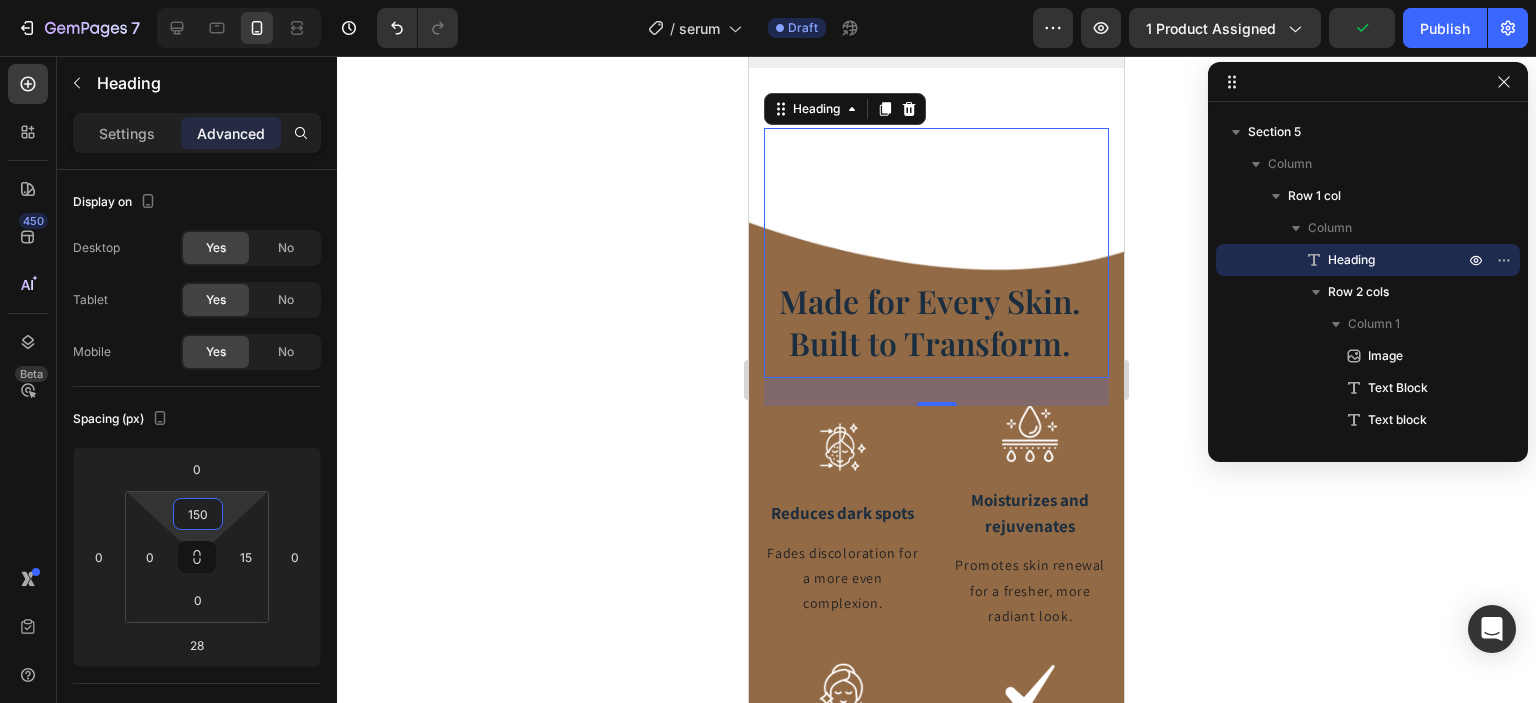 click on "Icon Icon Icon Icon
Icon Icon List REAL CUSTOMERS, RESULTS Heading They Tried It. They’ll Never Go Back. Heading Row Image Leah M. Text Block Icon Icon Icon Icon Icon Icon List 4.9/5 rating Text Block Row I used to layer on concealer every day. Now, after just a couple weeks, I’m confident in my bare skin. My dark spots are fading and my glow is back Text Block Row Image Sophie T. Text Block Icon Icon Icon Icon Icon Icon List 4.9/5 rating Text Block Row I didn’t expect to feel a difference so fast. My skin is soft, smooth, and so much brighter. Even my friends are noticing! Text Block Row Image  Isabel G. Text Block Icon Icon Icon Icon Icon Icon List 4.9/5 rating Text Block Row I’ve tried so many things and wasted money. This is the first product that actually delivered what it promised. Text Block Row Image Diana W. Text Block Icon Icon Icon Icon Icon Icon List 4.9/5 rating Text Block Row Text Block Row Image Emily S. Text Block Icon Icon Icon Icon Icon Icon List Row" at bounding box center [936, -196] 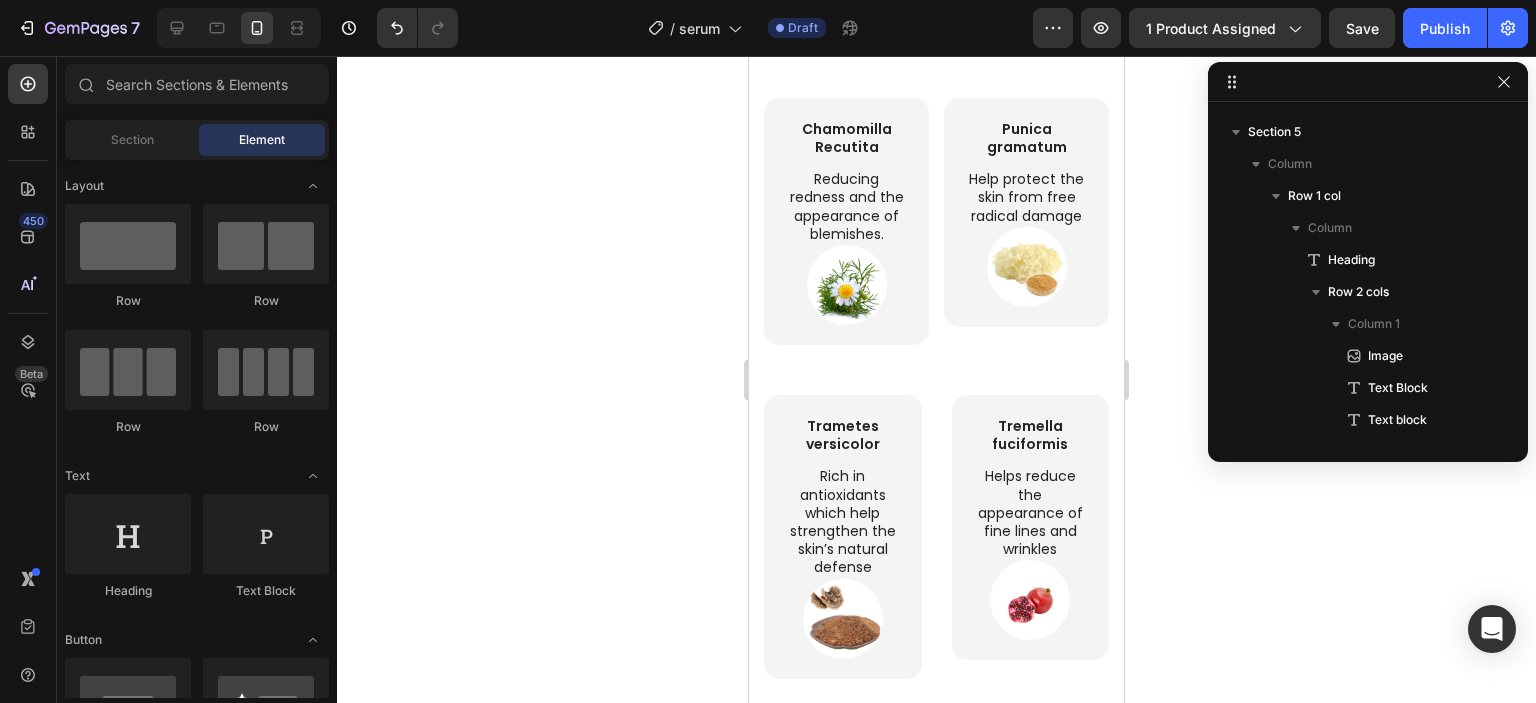 scroll, scrollTop: 4446, scrollLeft: 0, axis: vertical 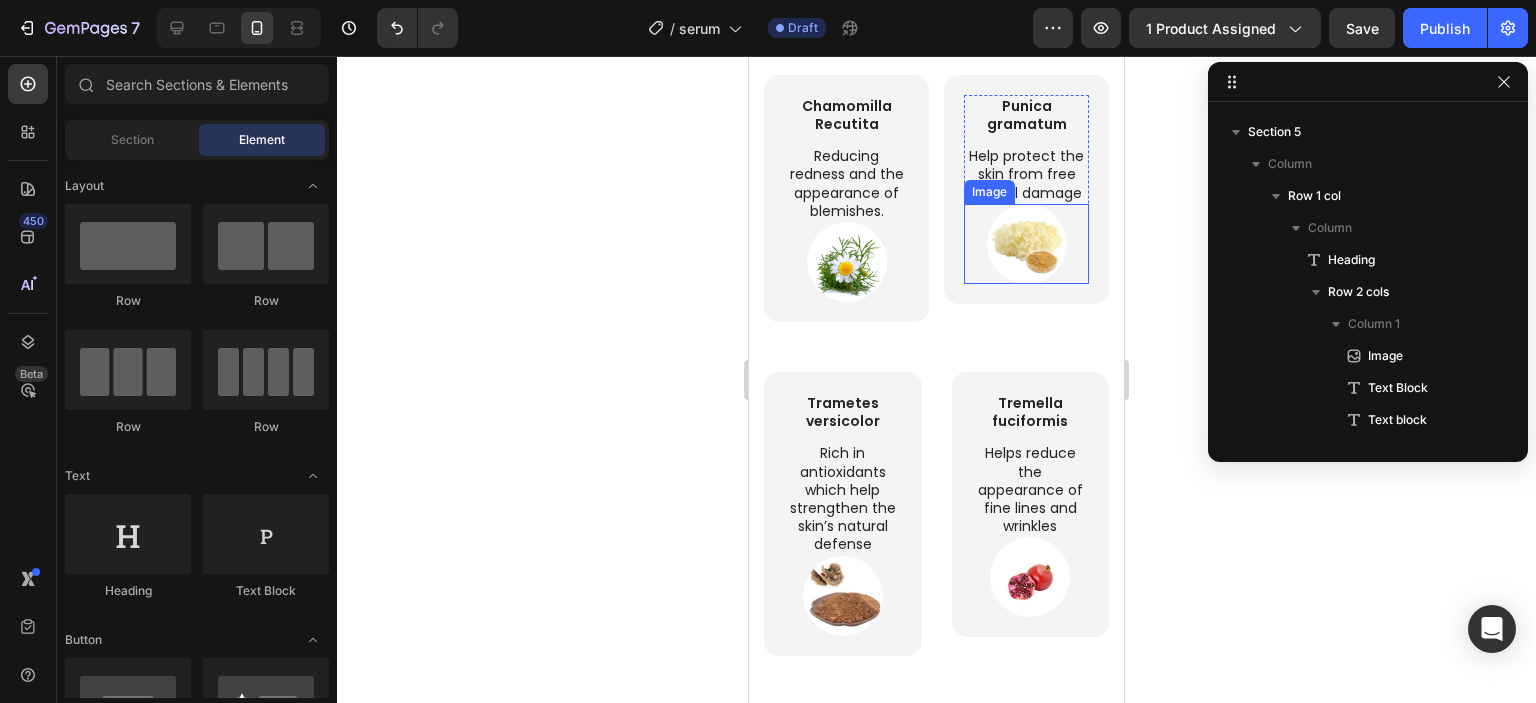 click at bounding box center [1027, 244] 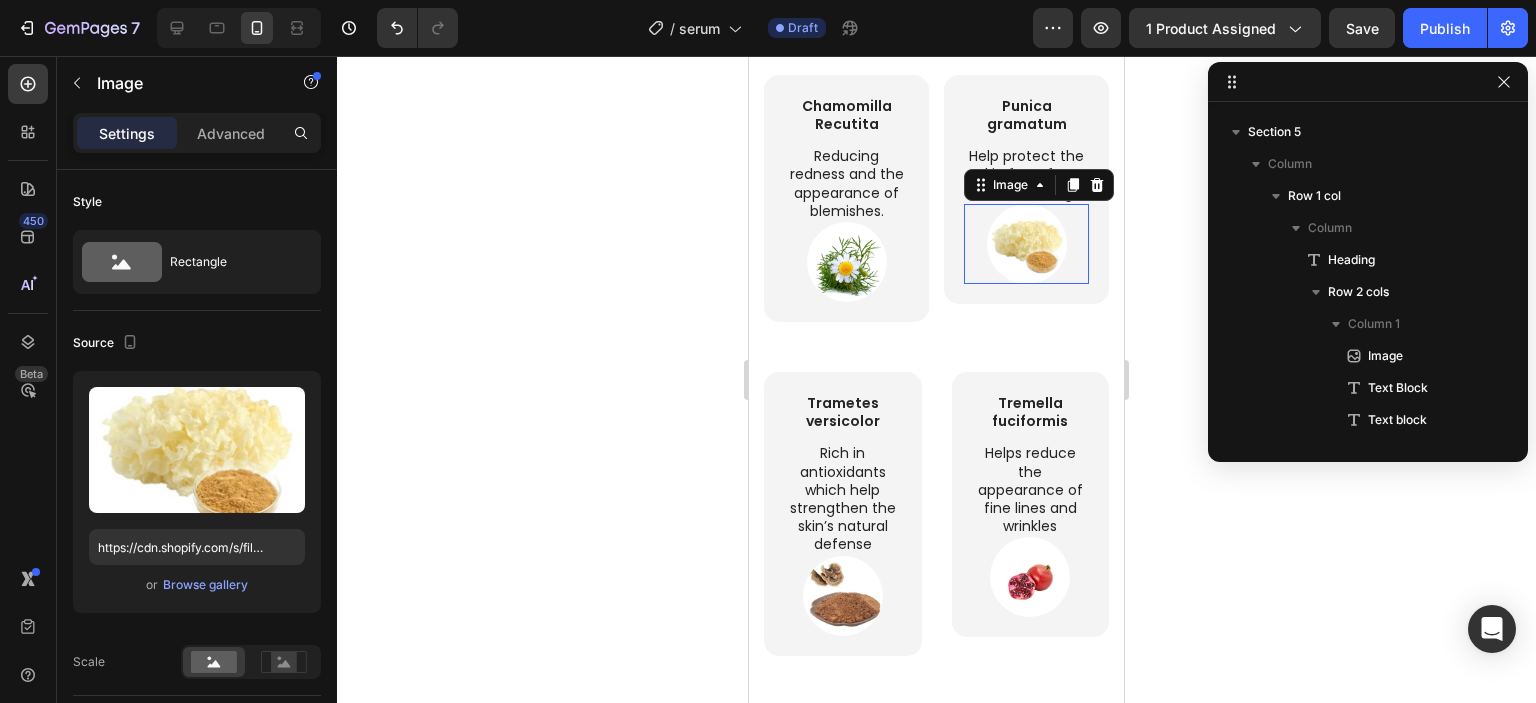 scroll, scrollTop: 2197, scrollLeft: 0, axis: vertical 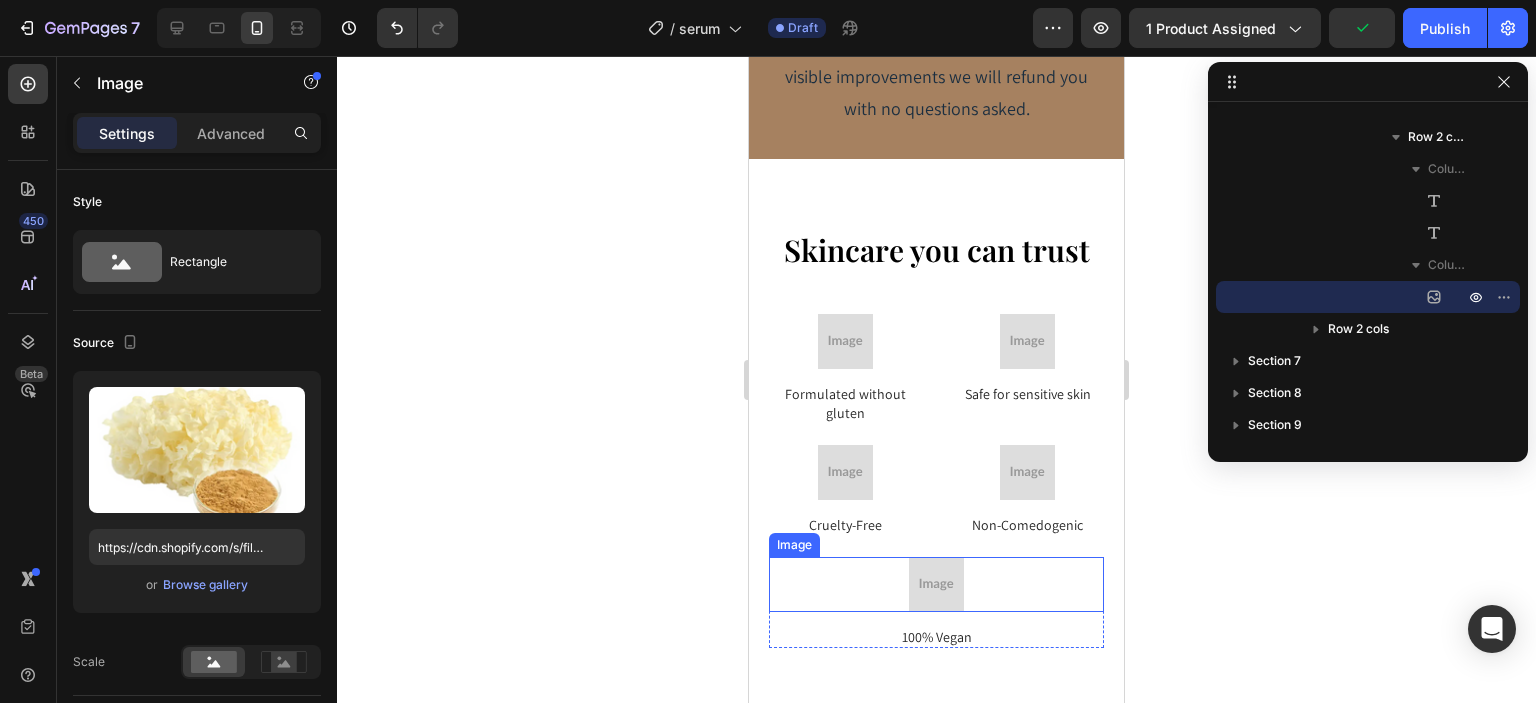 click at bounding box center (936, 584) 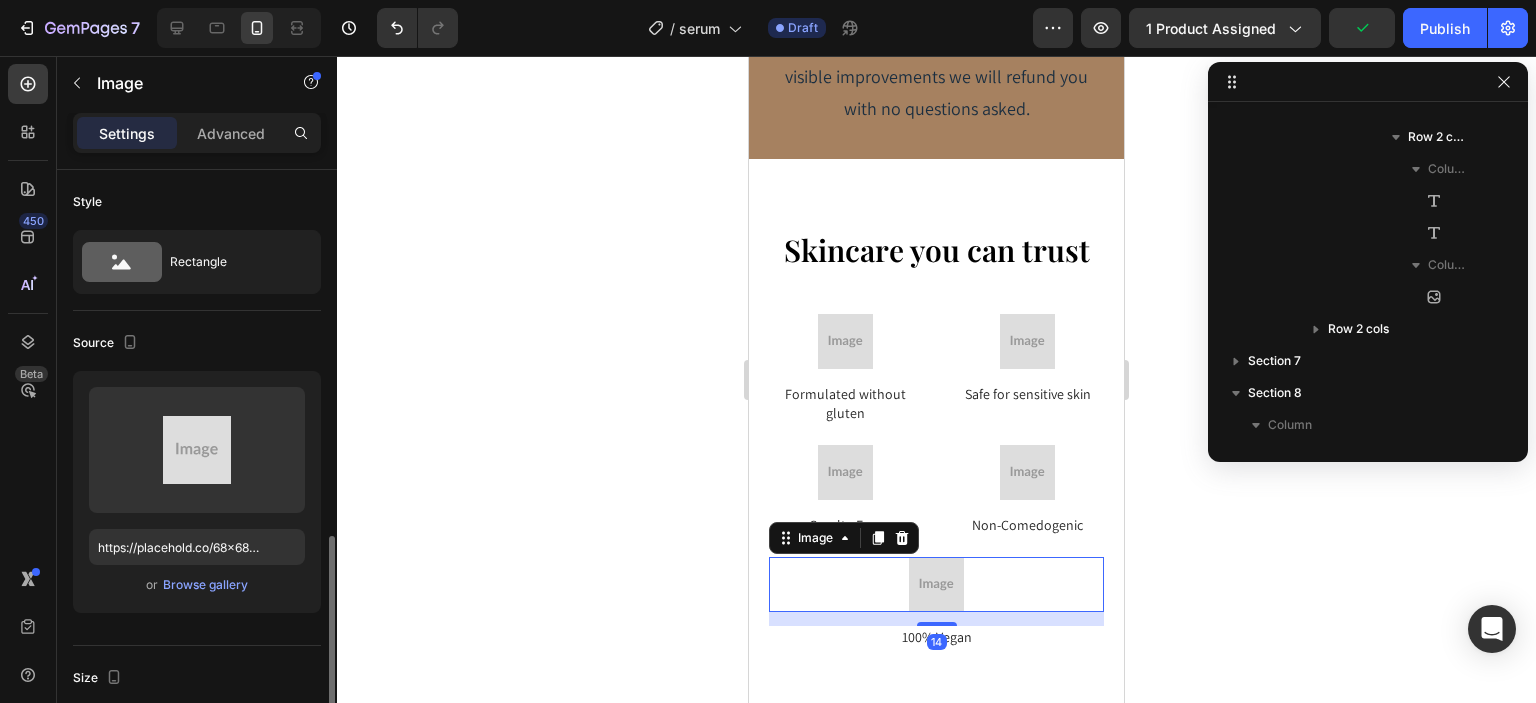scroll, scrollTop: 263, scrollLeft: 0, axis: vertical 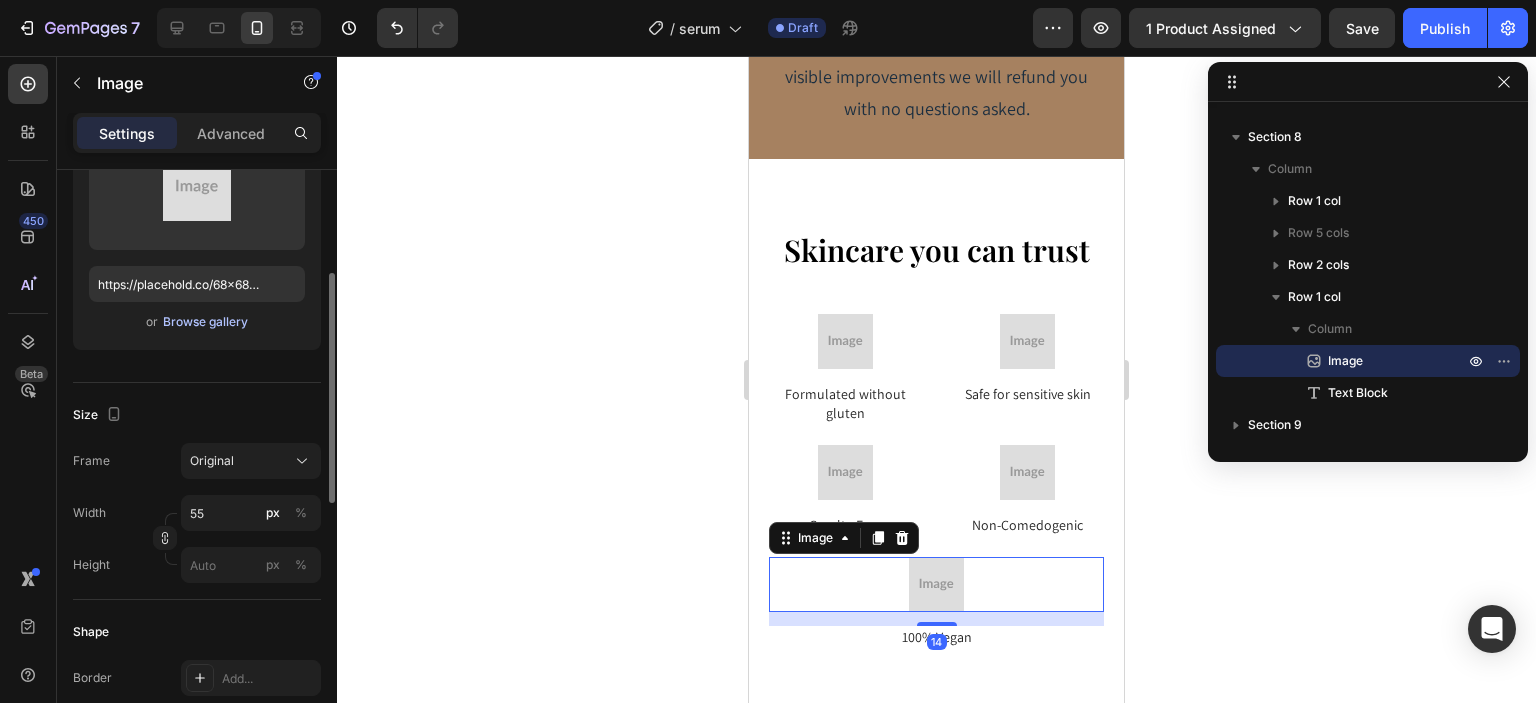 click on "Browse gallery" at bounding box center (205, 322) 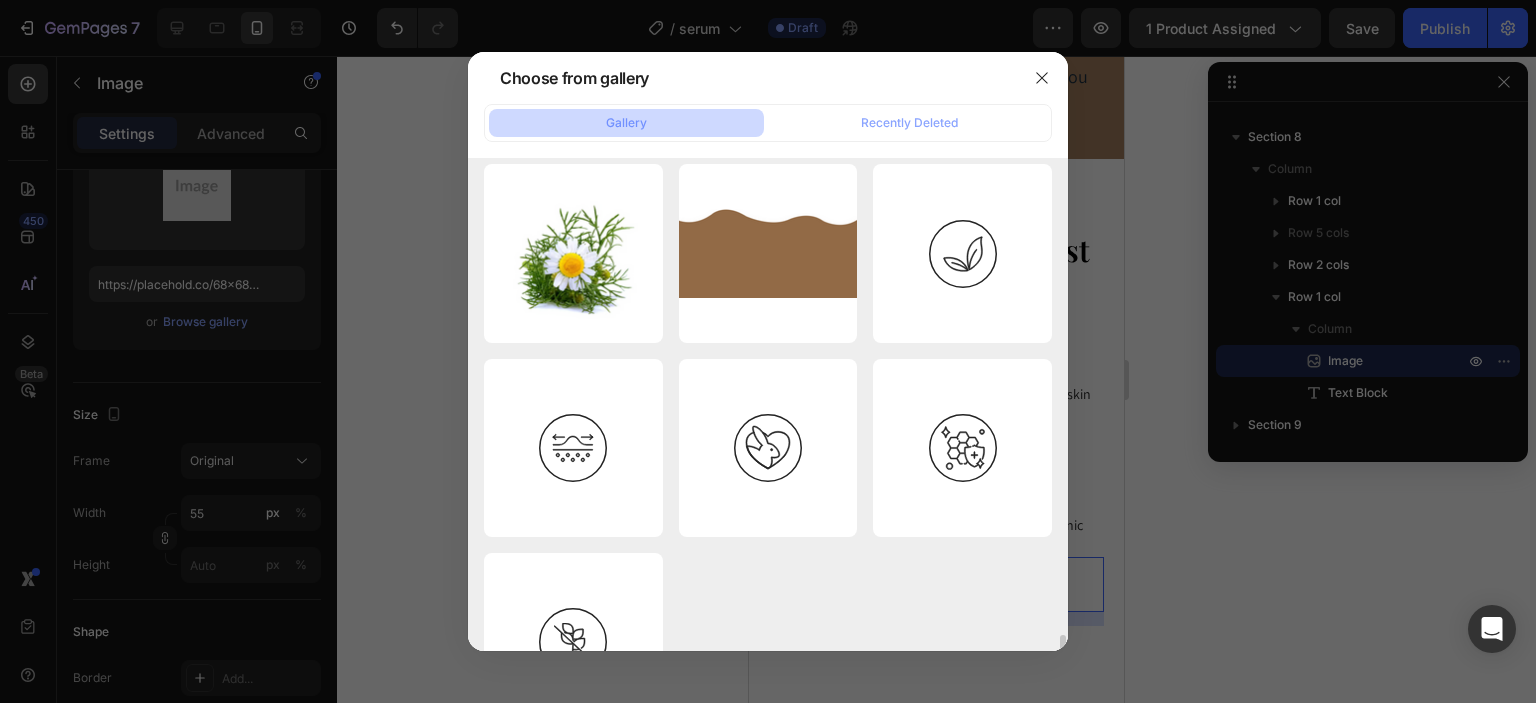scroll, scrollTop: 1665, scrollLeft: 0, axis: vertical 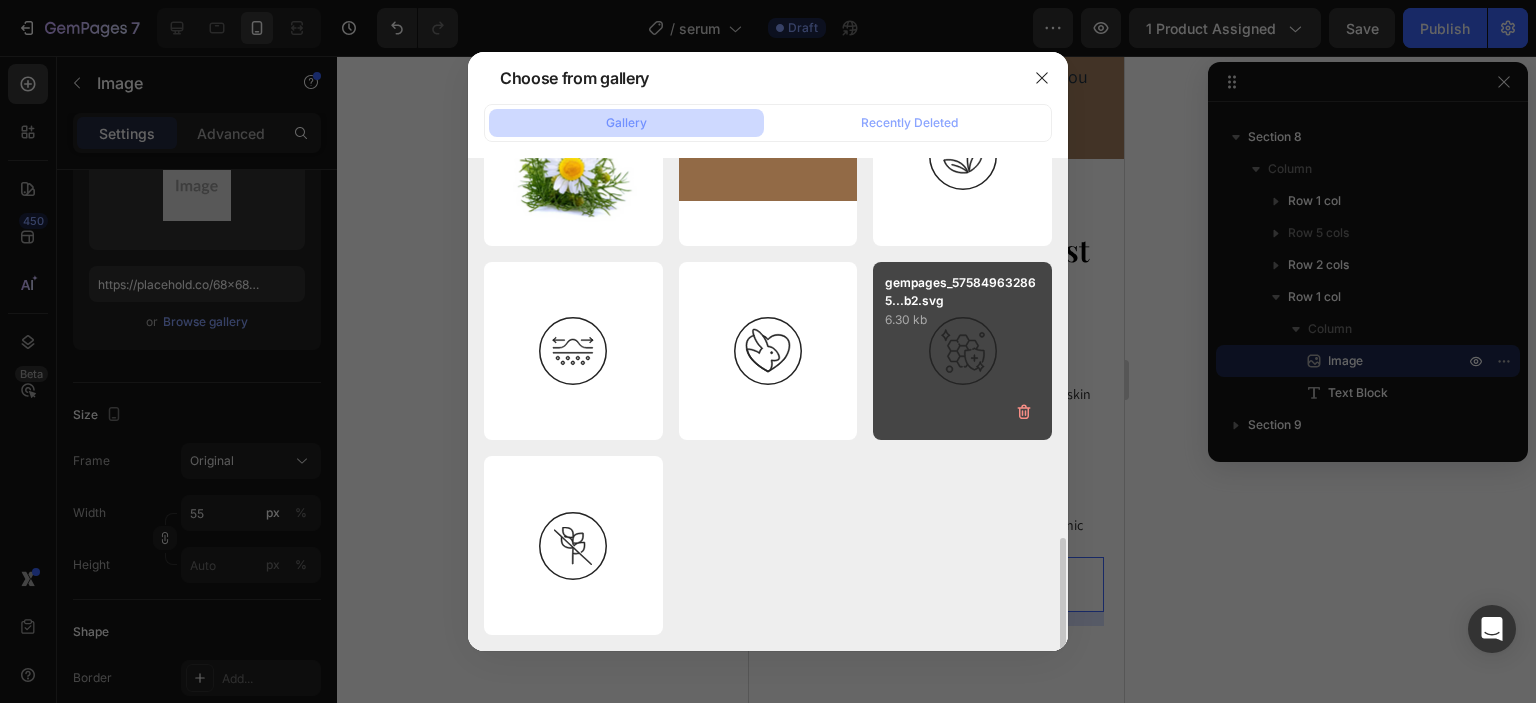 click on "gempages_575849632865...f4.svg 2.36 kb" at bounding box center [0, 0] 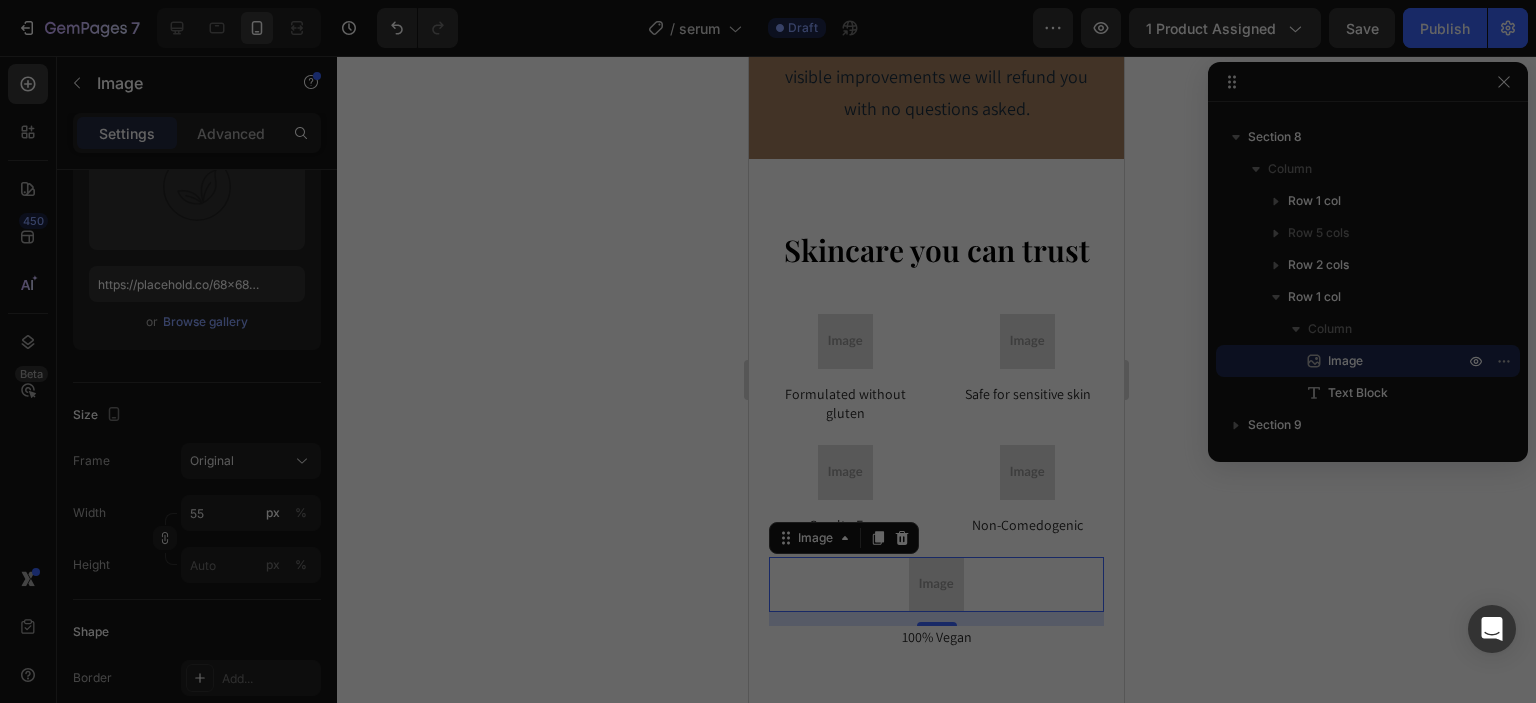 type on "https://cdn.shopify.com/s/files/1/0663/9881/4339/files/gempages_578192608090653637-71658e34-7cc2-447c-9ca4-3f310818a236.svg" 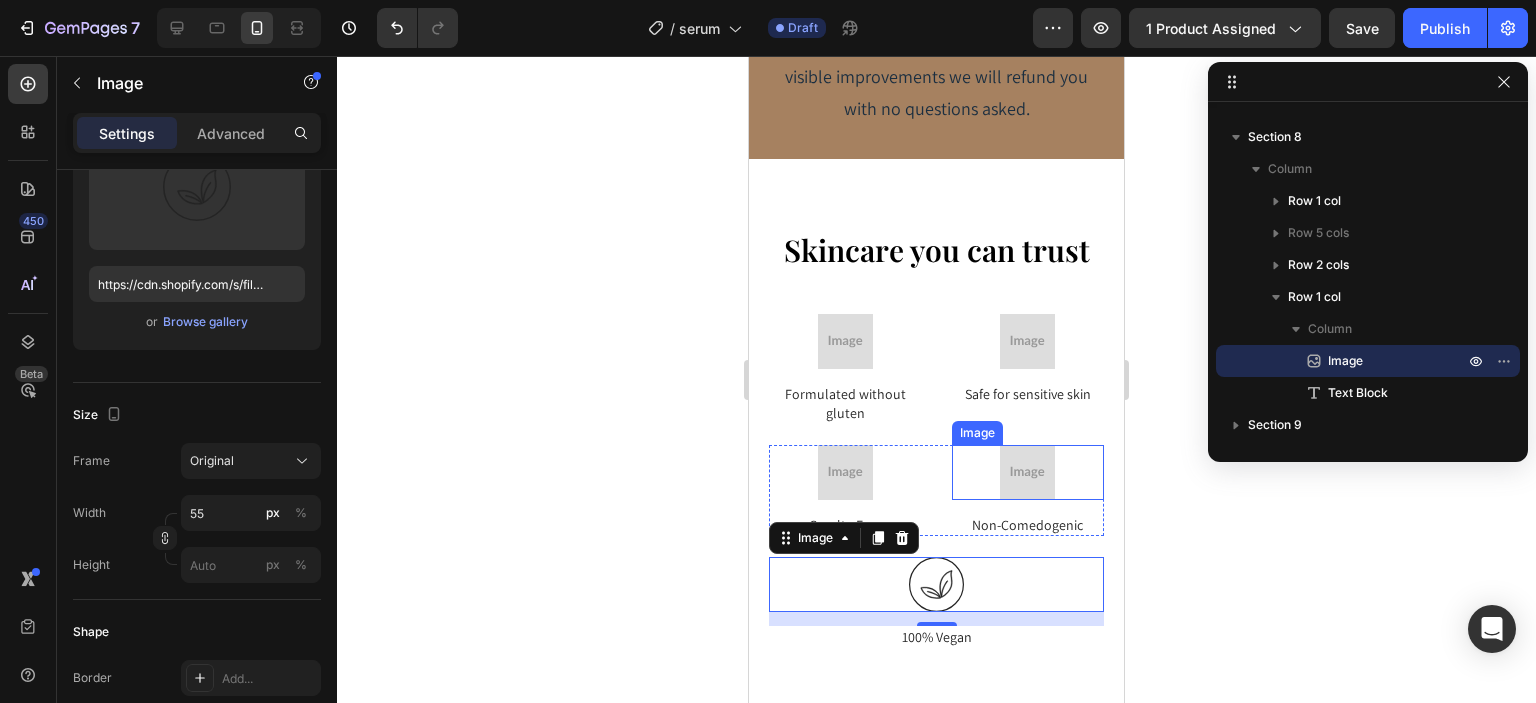 click at bounding box center (1027, 472) 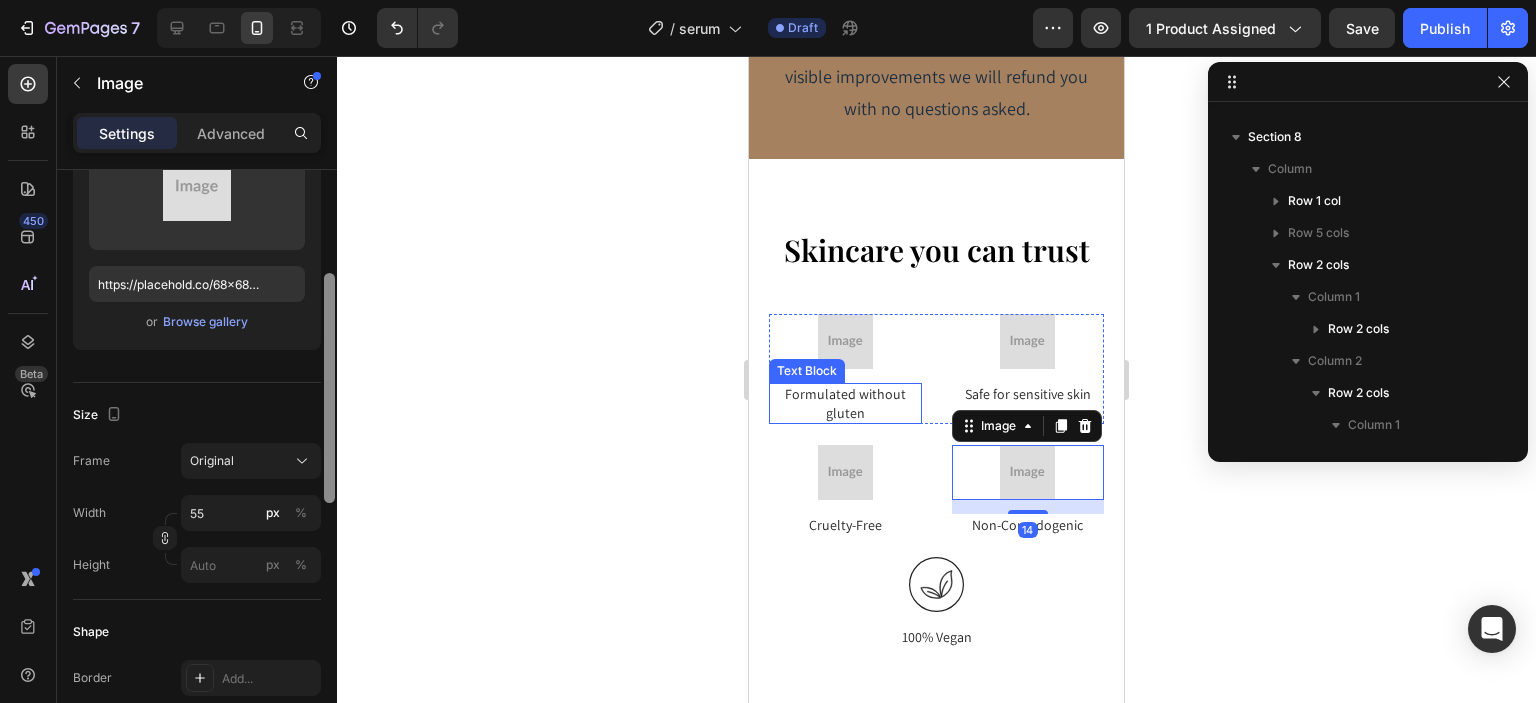 scroll, scrollTop: 2746, scrollLeft: 0, axis: vertical 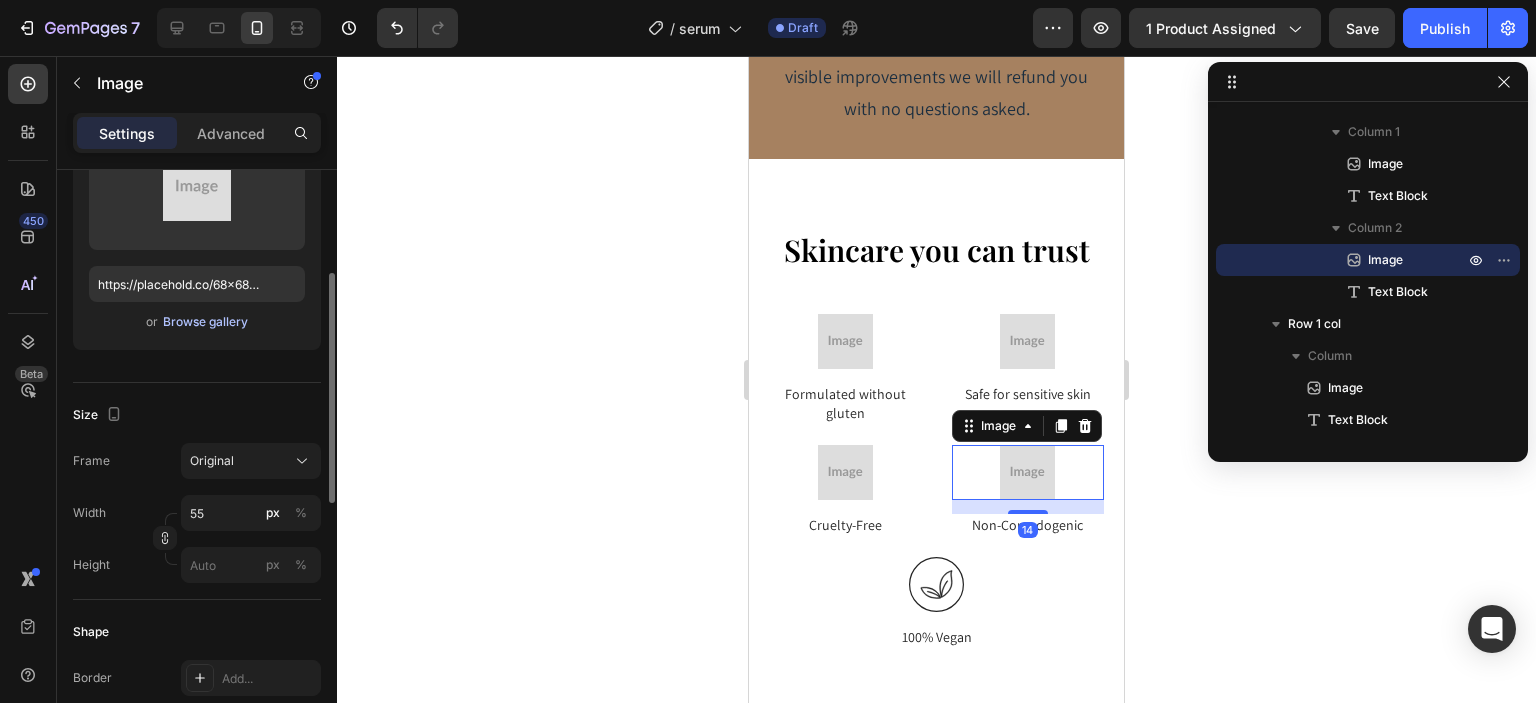 click on "Browse gallery" at bounding box center (205, 322) 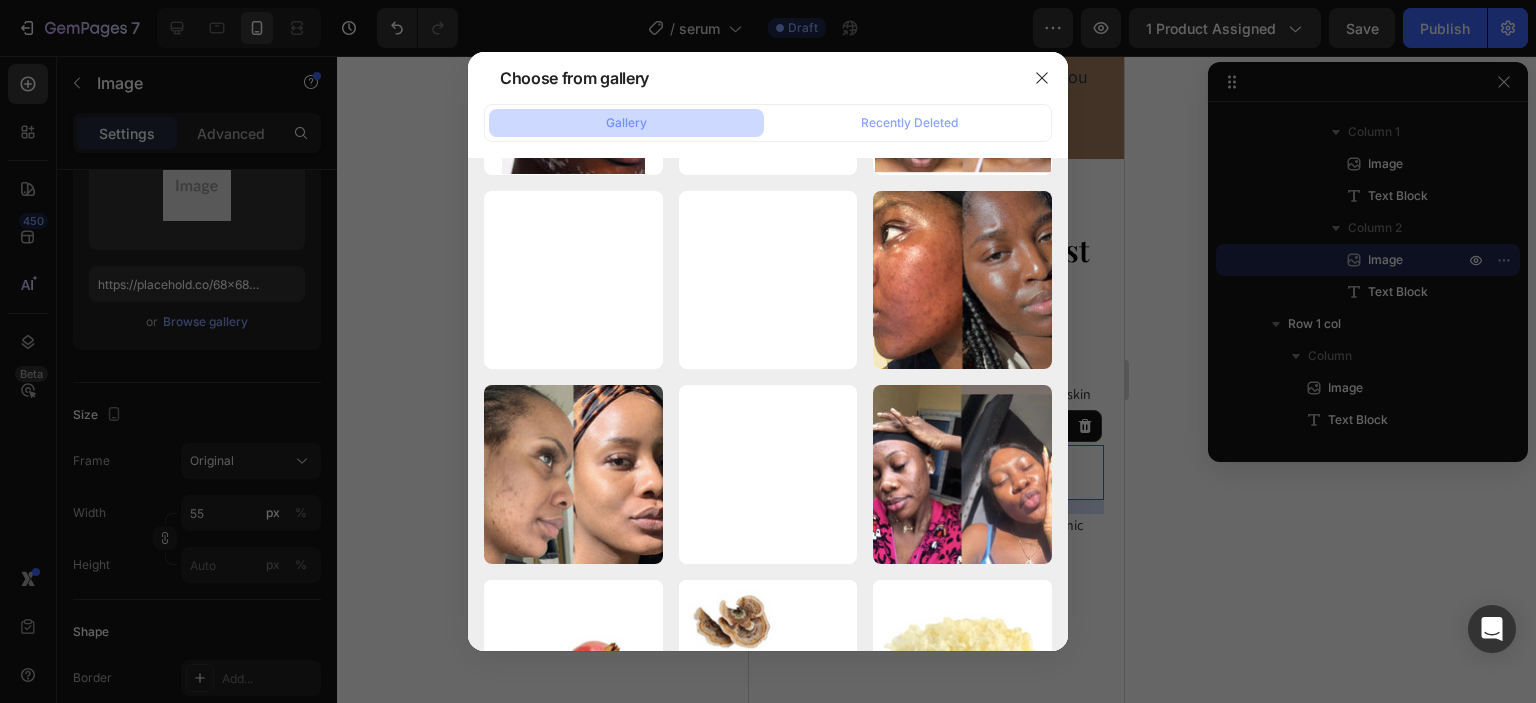 scroll, scrollTop: 1665, scrollLeft: 0, axis: vertical 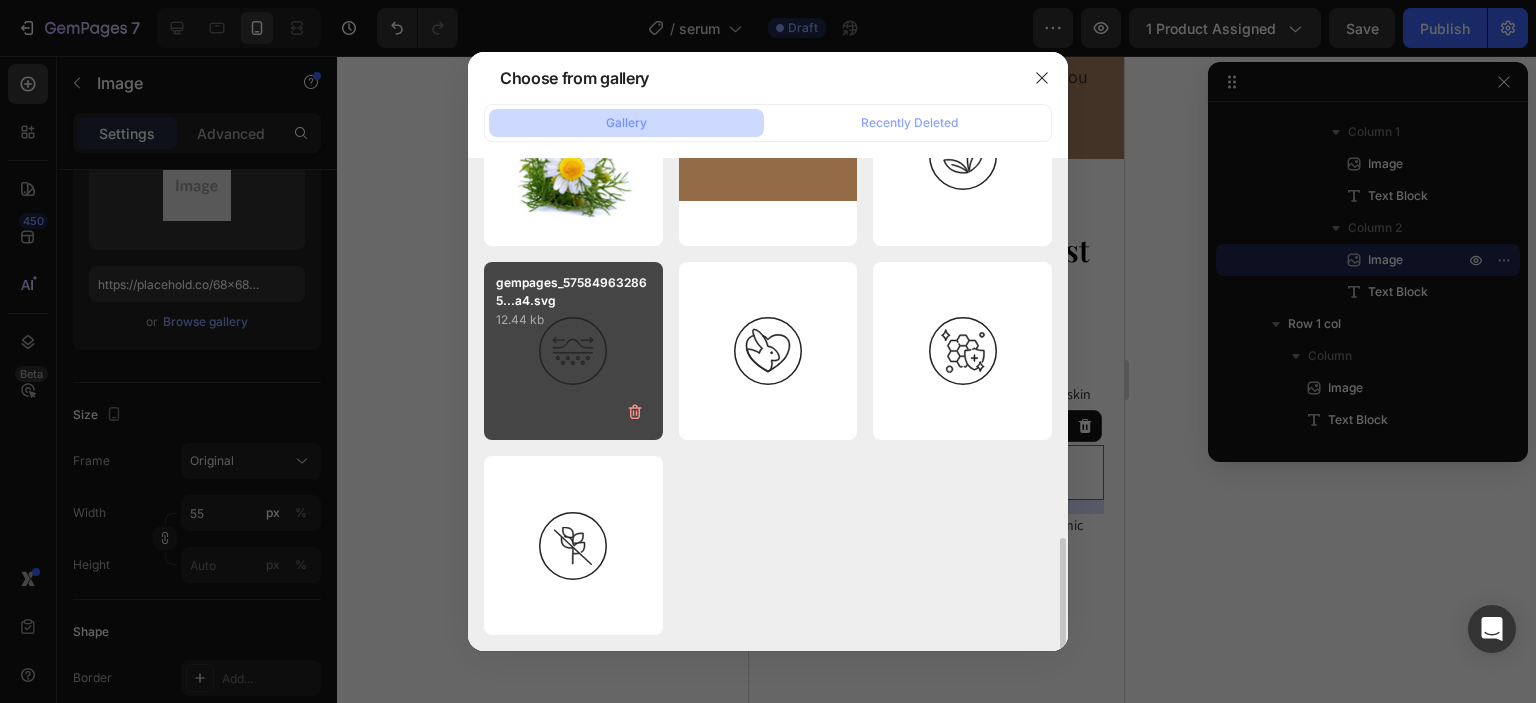 click on "gempages_575849632865...a4.svg 12.44 kb" at bounding box center (573, 351) 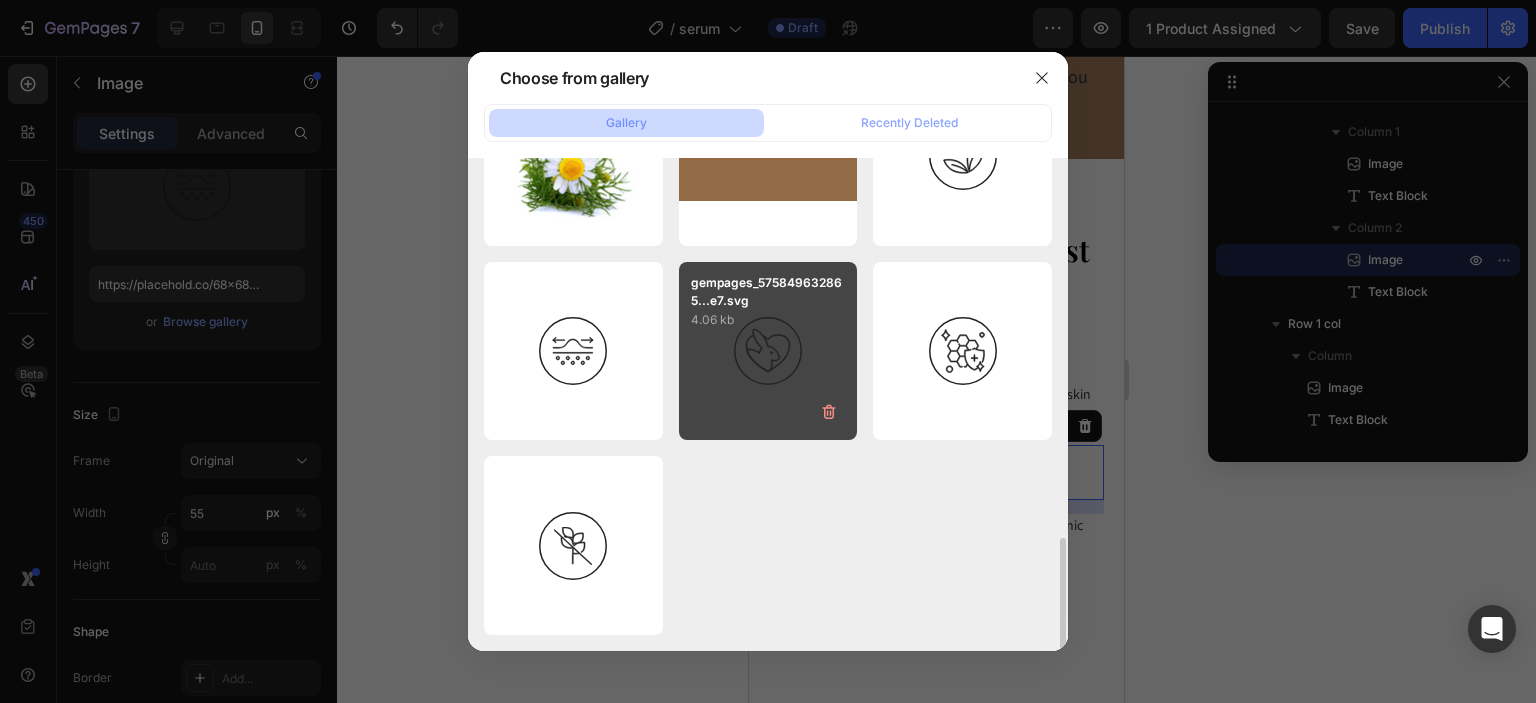 type on "https://cdn.shopify.com/s/files/1/0663/9881/4339/files/gempages_578192608090653637-125d39f4-0dbf-4bc4-93a5-f93276e5ec43.svg" 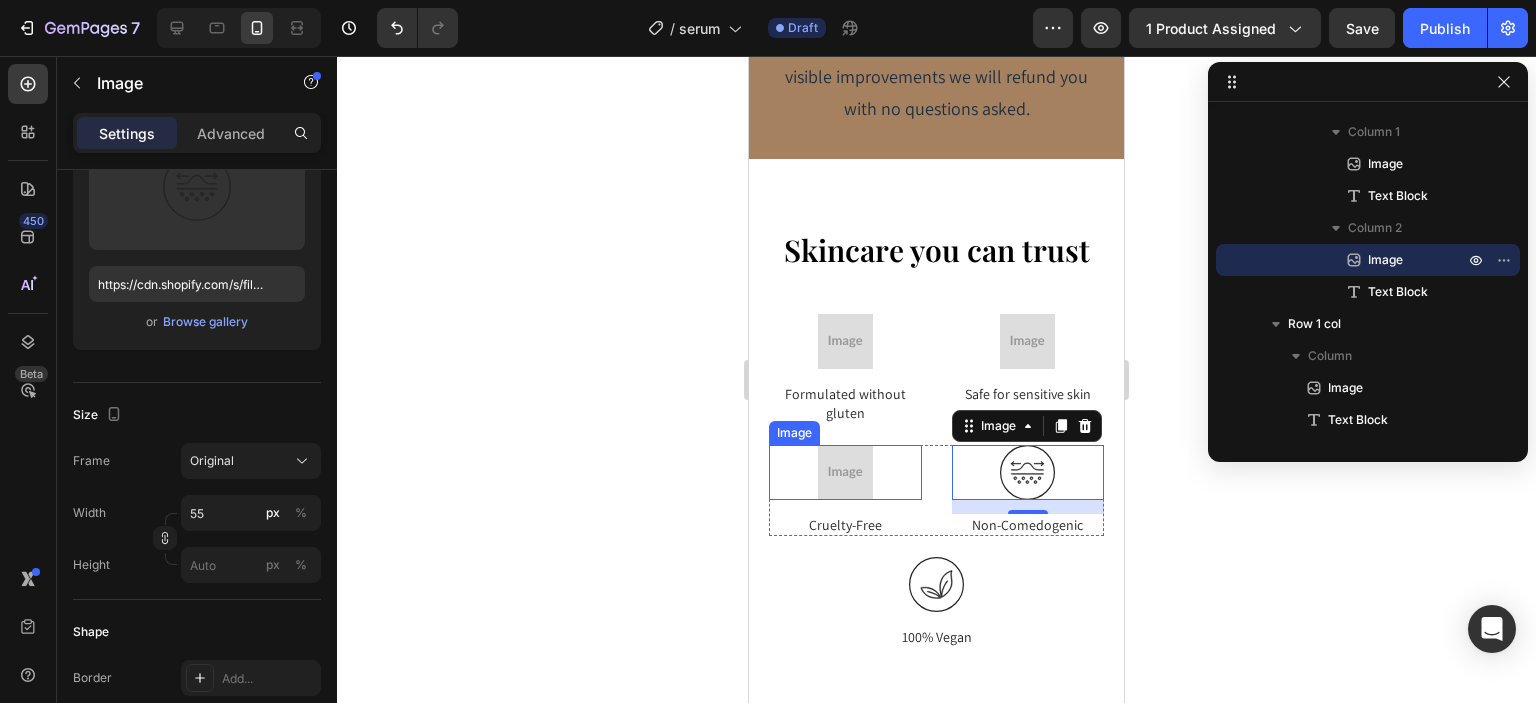 click at bounding box center [845, 472] 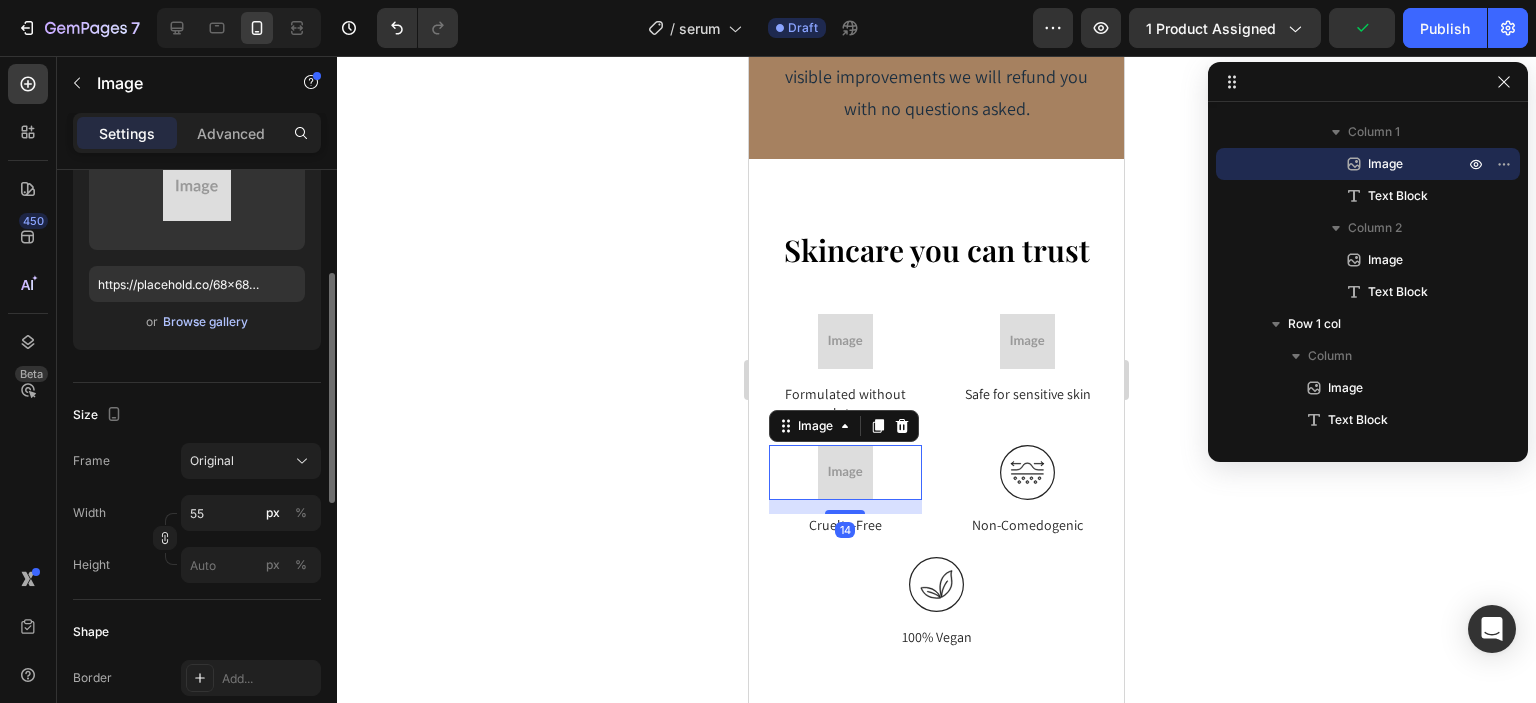 click on "Browse gallery" at bounding box center [205, 322] 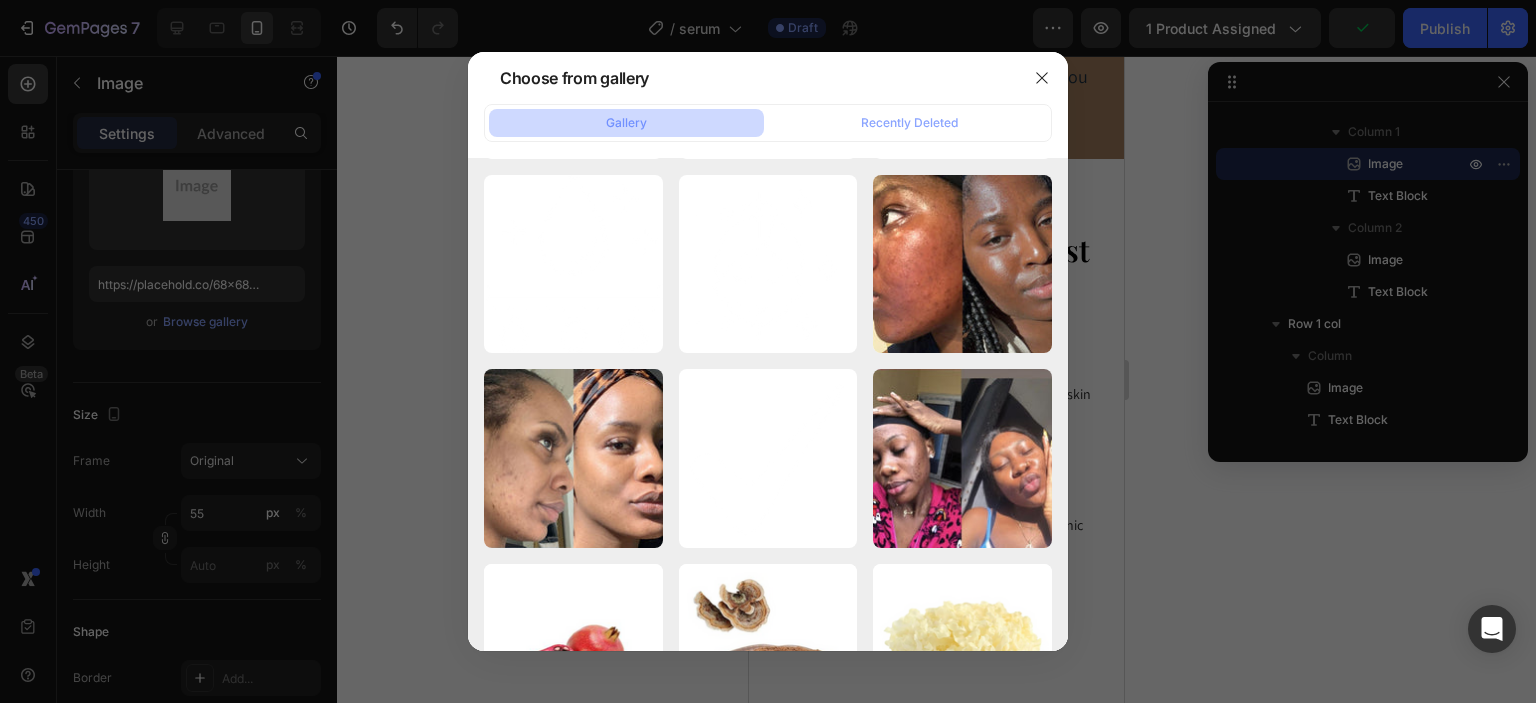 scroll, scrollTop: 1665, scrollLeft: 0, axis: vertical 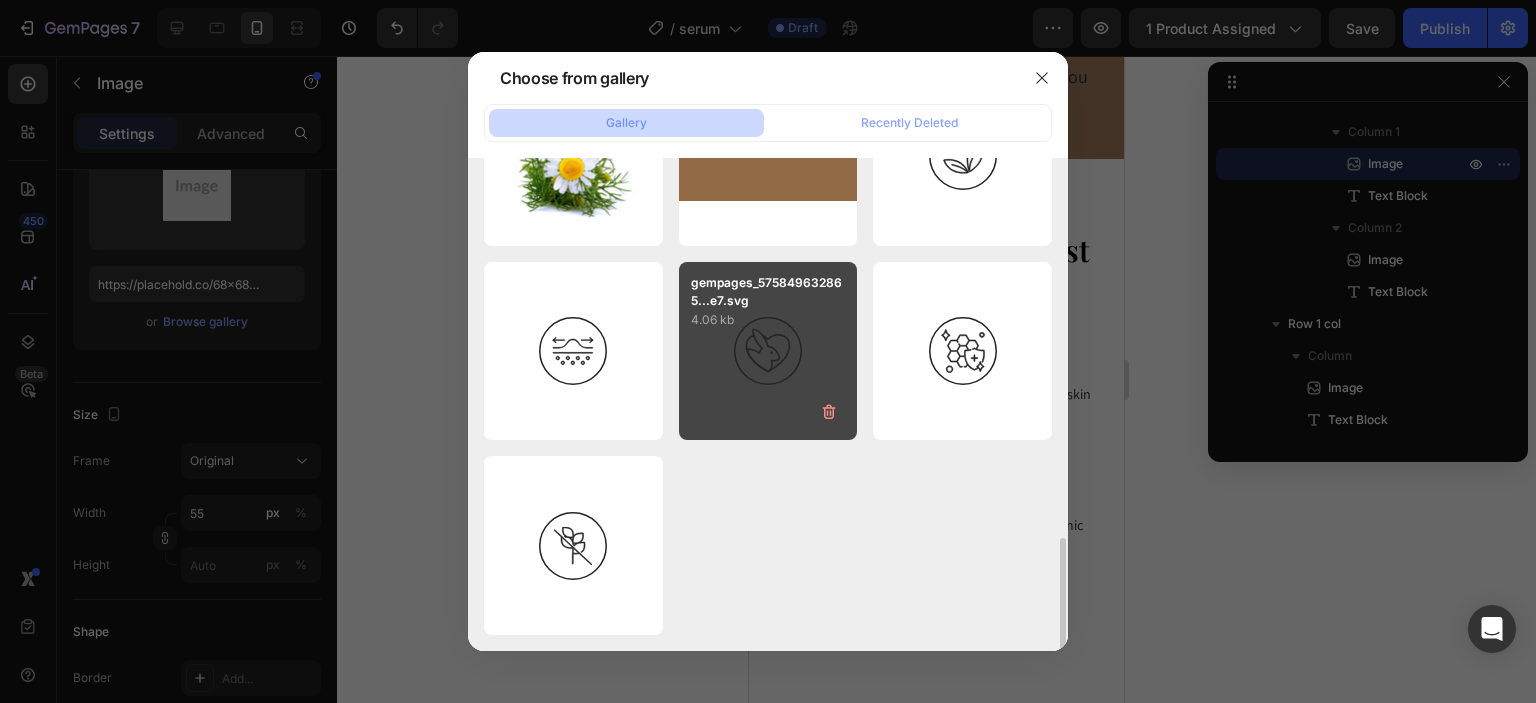 click on "gempages_575849632865...e7.svg 4.06 kb" at bounding box center [768, 351] 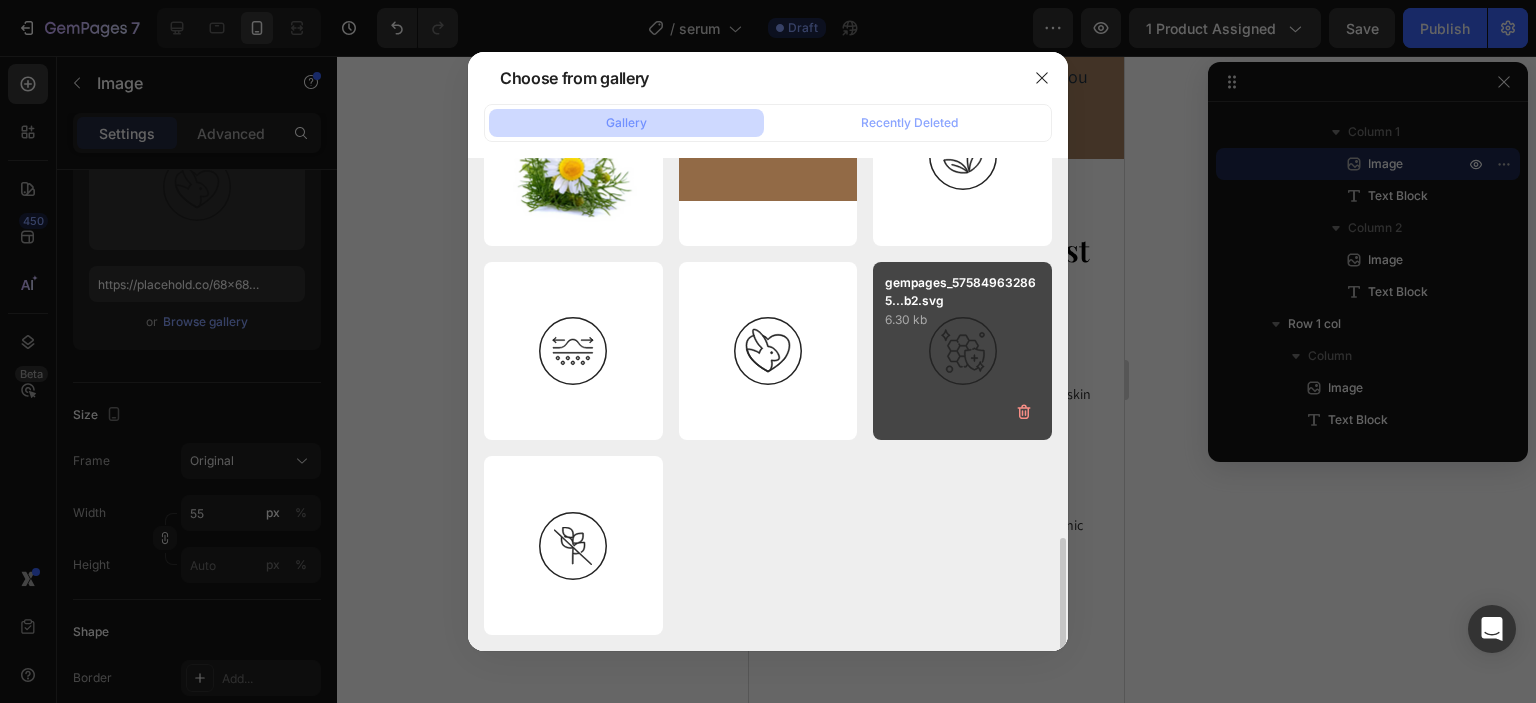 type on "https://cdn.shopify.com/s/files/1/0663/9881/4339/files/gempages_578192608090653637-39f7e0c1-1152-48c7-8428-2ff4661c1275.svg" 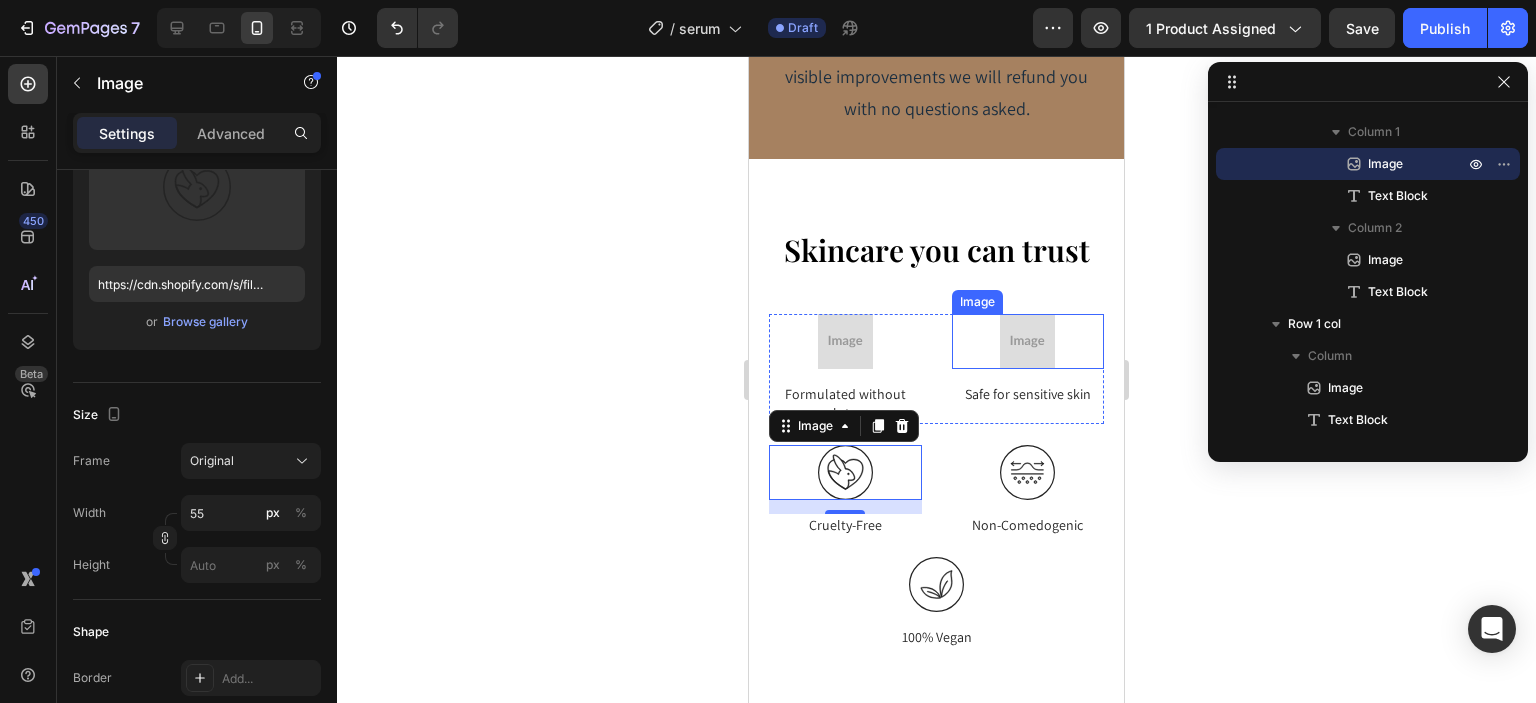 click at bounding box center [1027, 341] 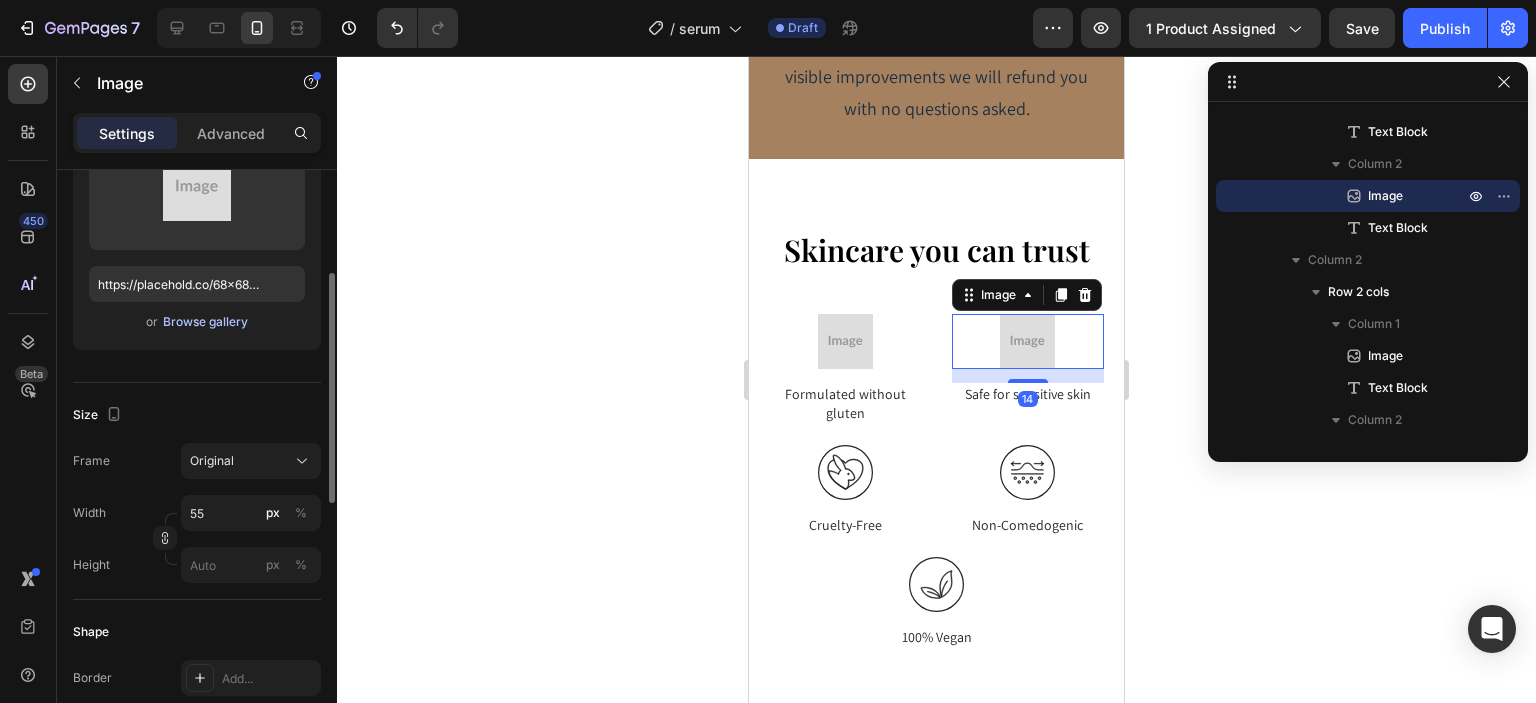 click on "Browse gallery" at bounding box center [205, 322] 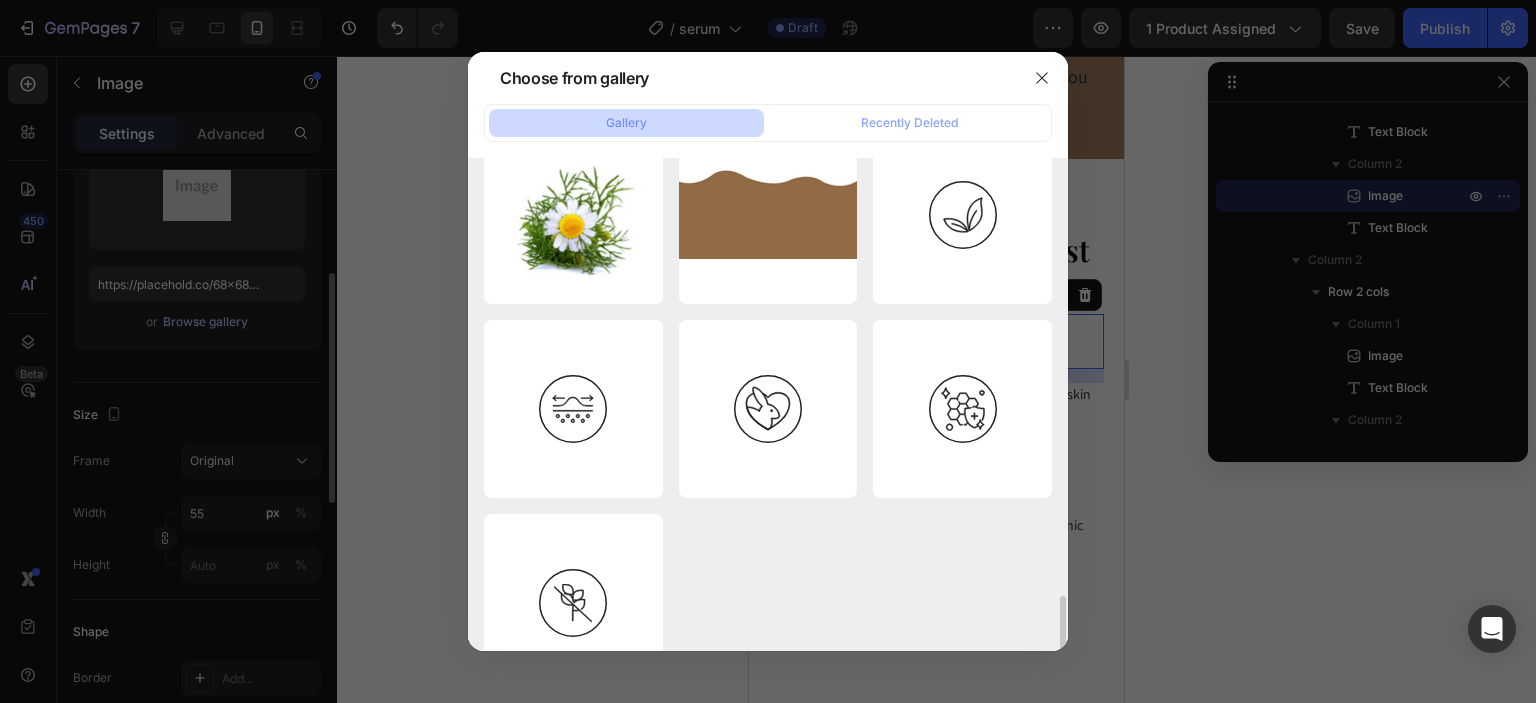 scroll, scrollTop: 1665, scrollLeft: 0, axis: vertical 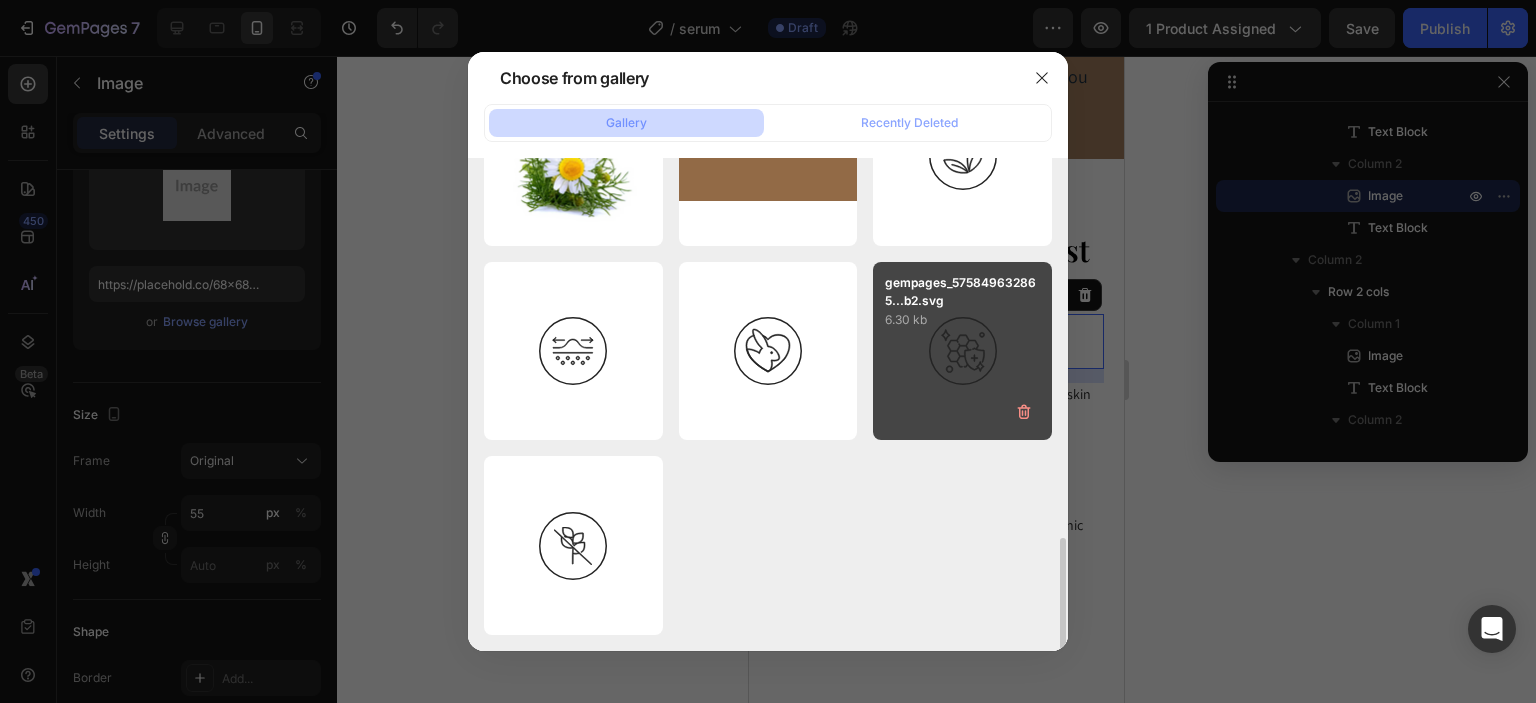 click on "gempages_575849632865...b2.svg 6.30 kb" at bounding box center (962, 351) 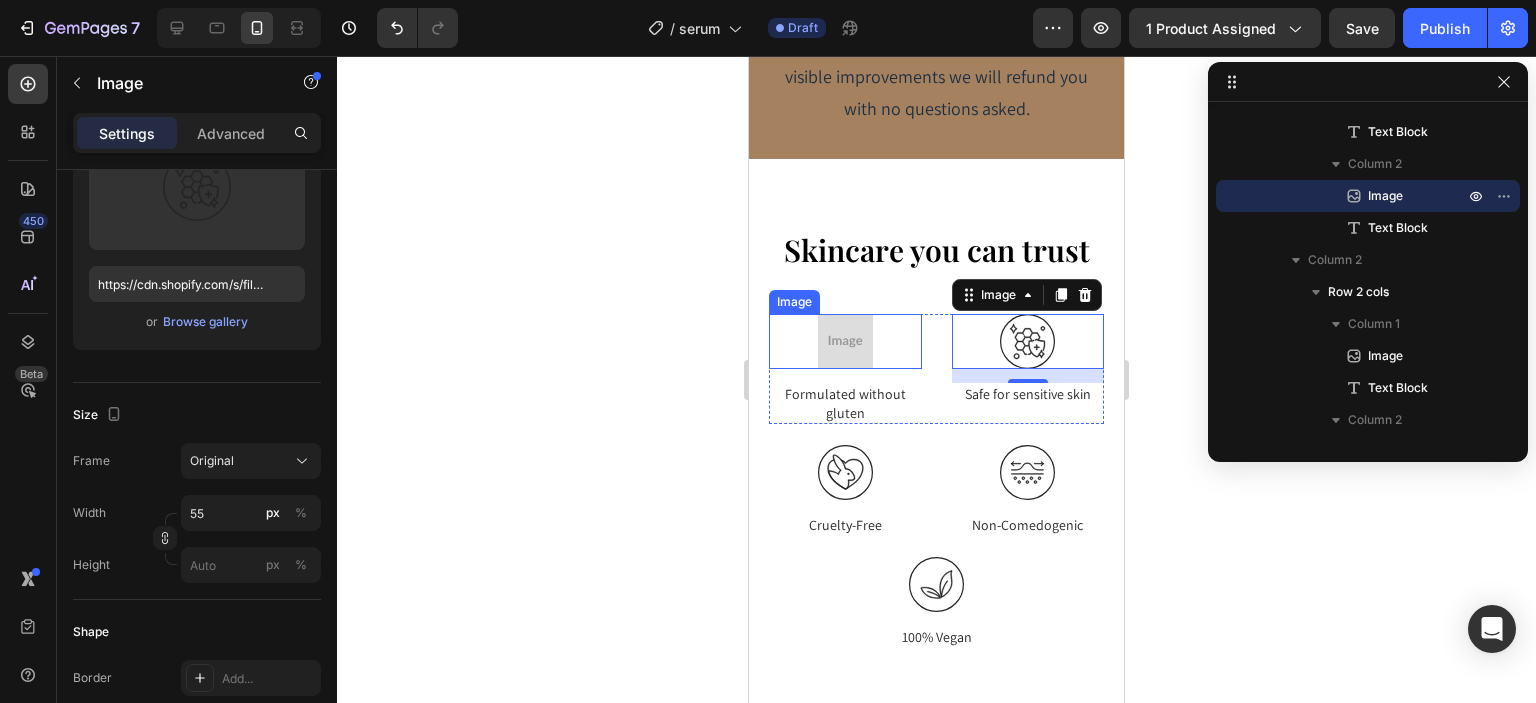 click at bounding box center [845, 341] 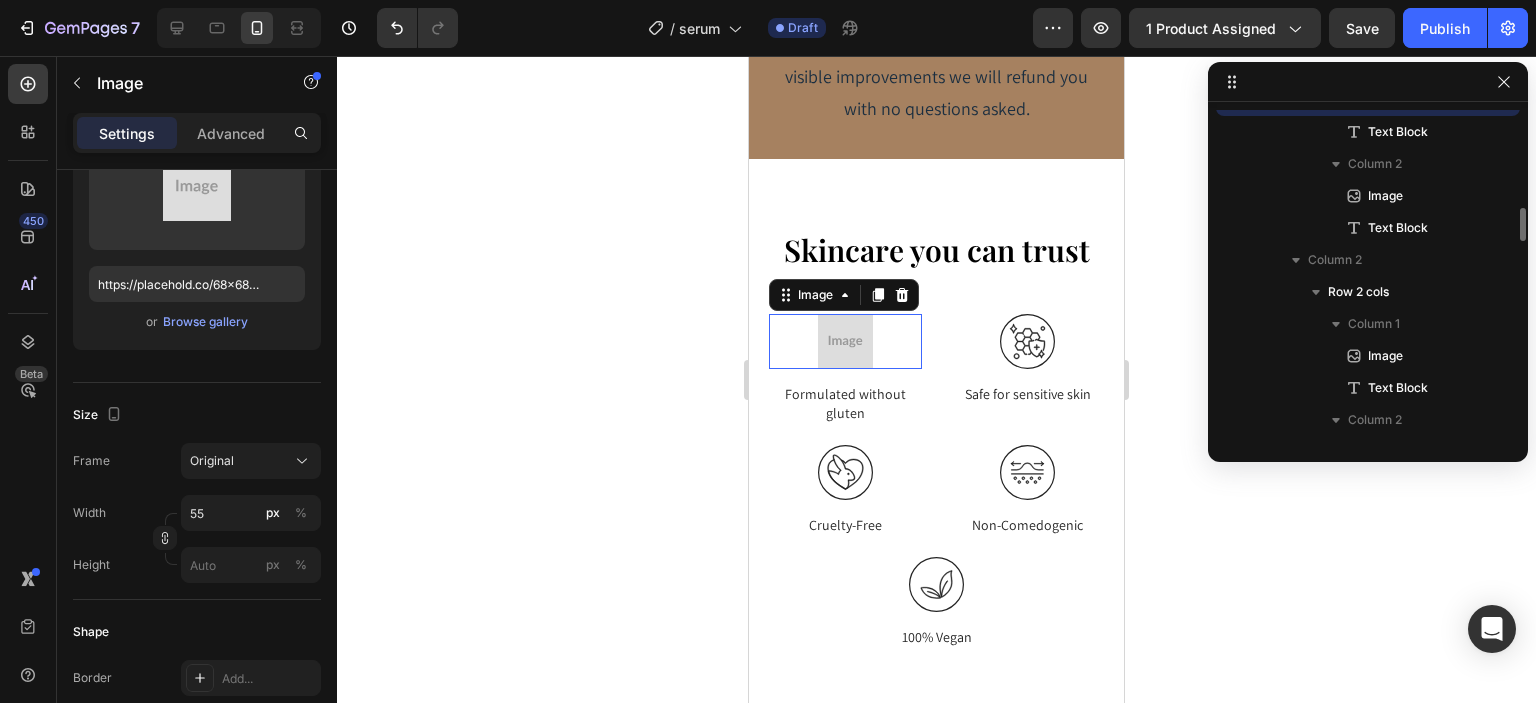 scroll, scrollTop: 2586, scrollLeft: 0, axis: vertical 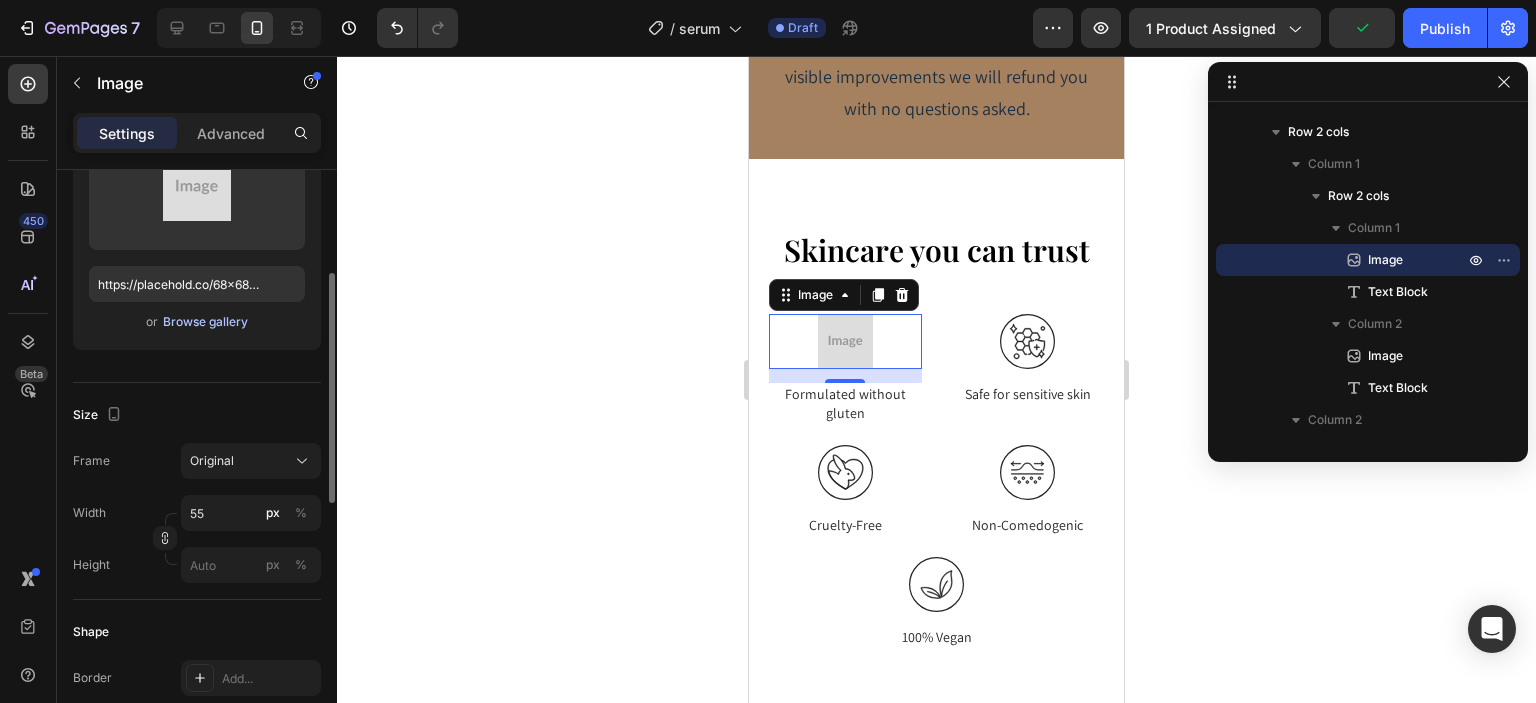 click on "Browse gallery" at bounding box center (205, 322) 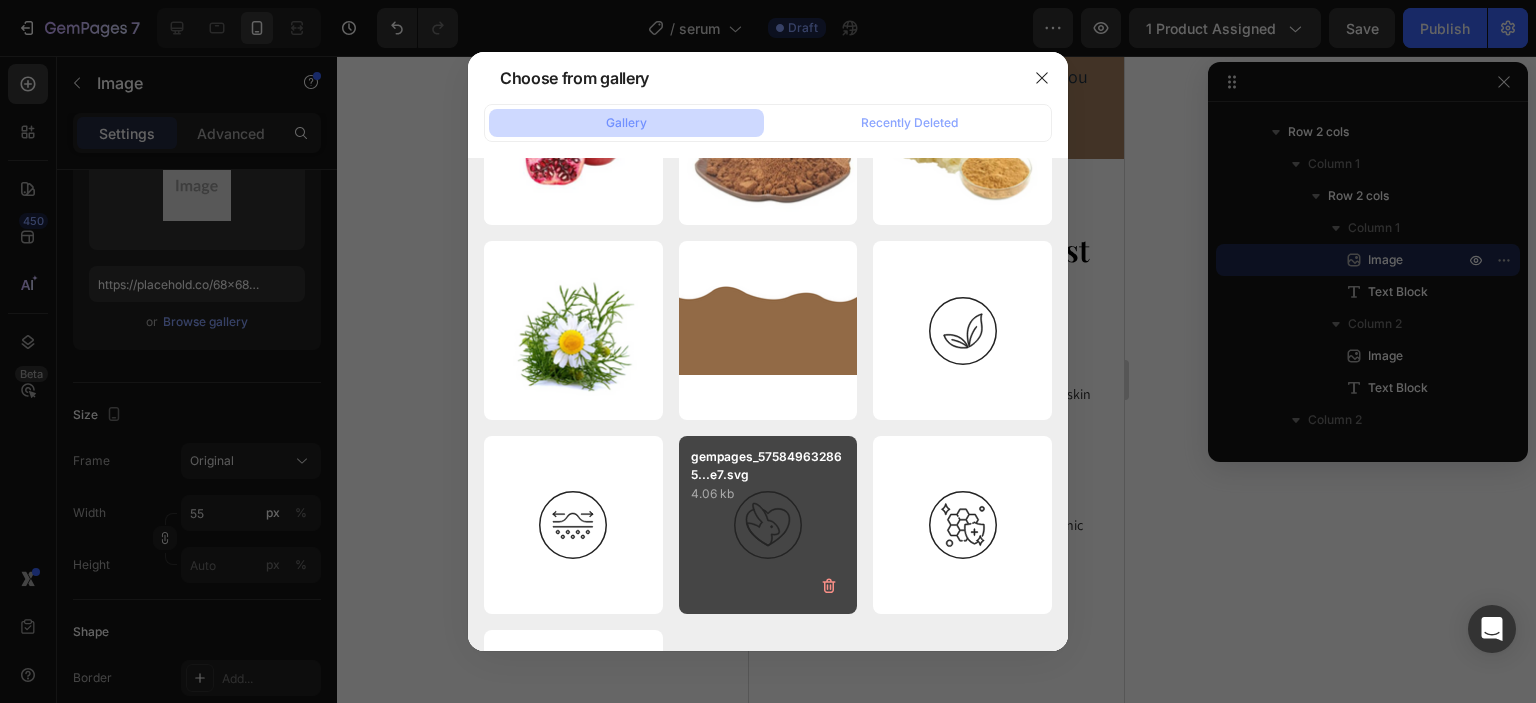 scroll, scrollTop: 1665, scrollLeft: 0, axis: vertical 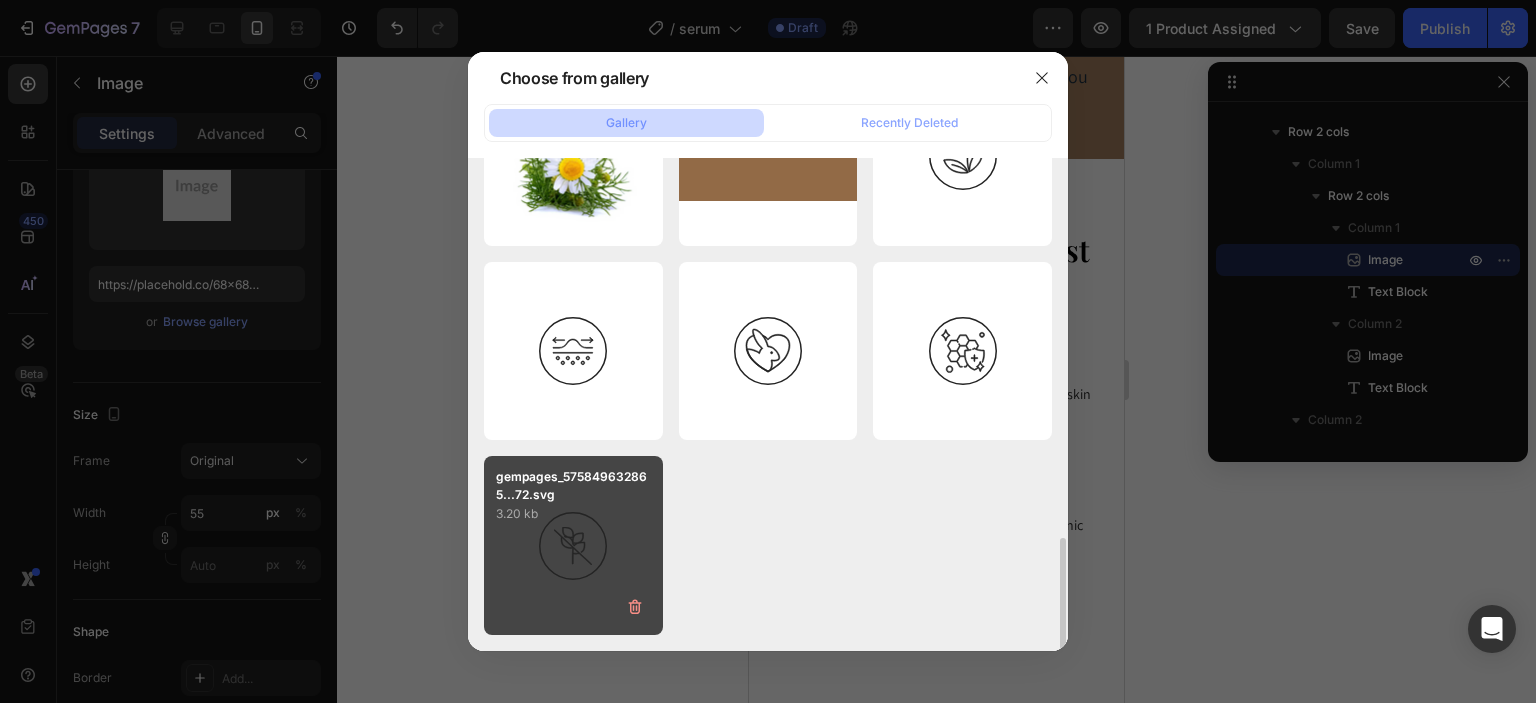 click on "gempages_575849632865...72.svg 3.20 kb" at bounding box center (573, 545) 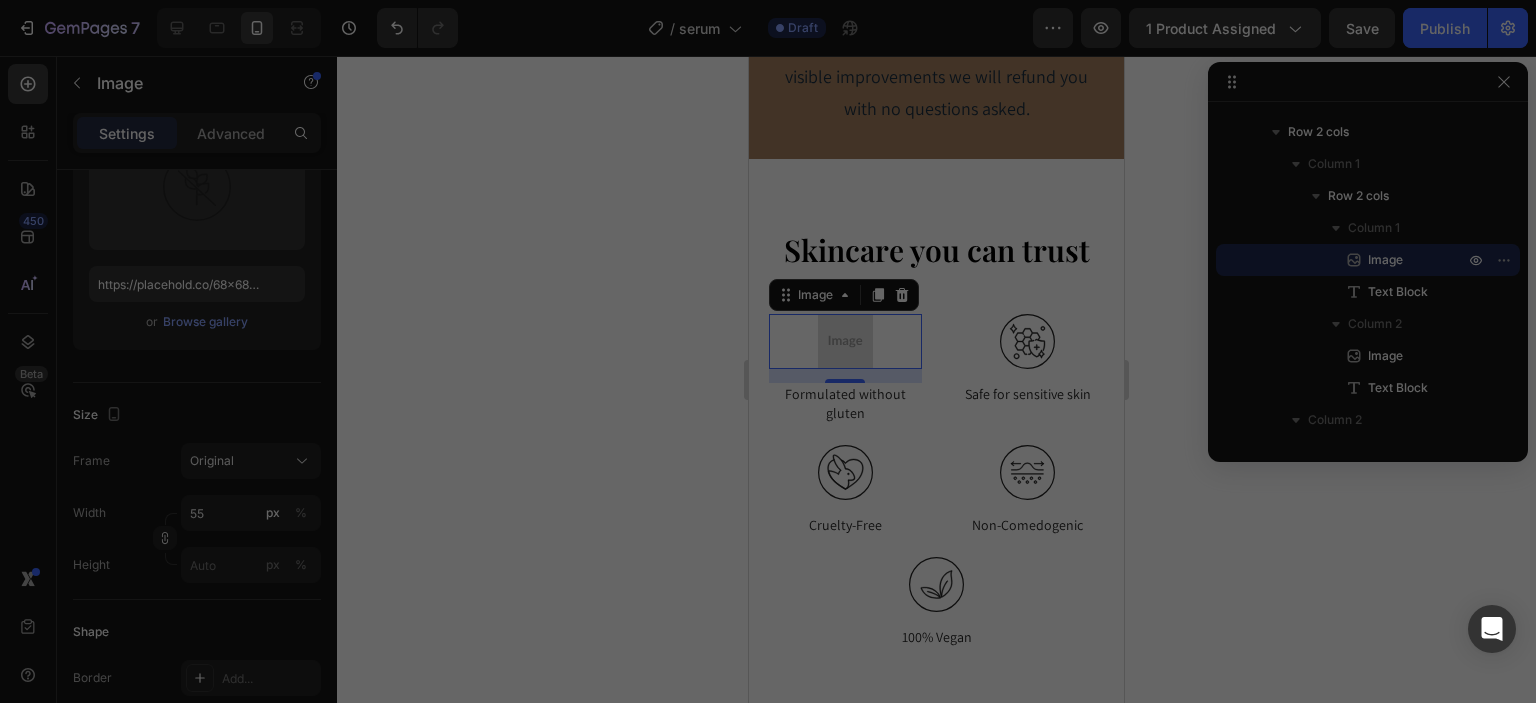 type on "https://cdn.shopify.com/s/files/1/0663/9881/4339/files/gempages_578192608090653637-948471bf-a823-4ad6-b526-aa3b25cc6605.svg" 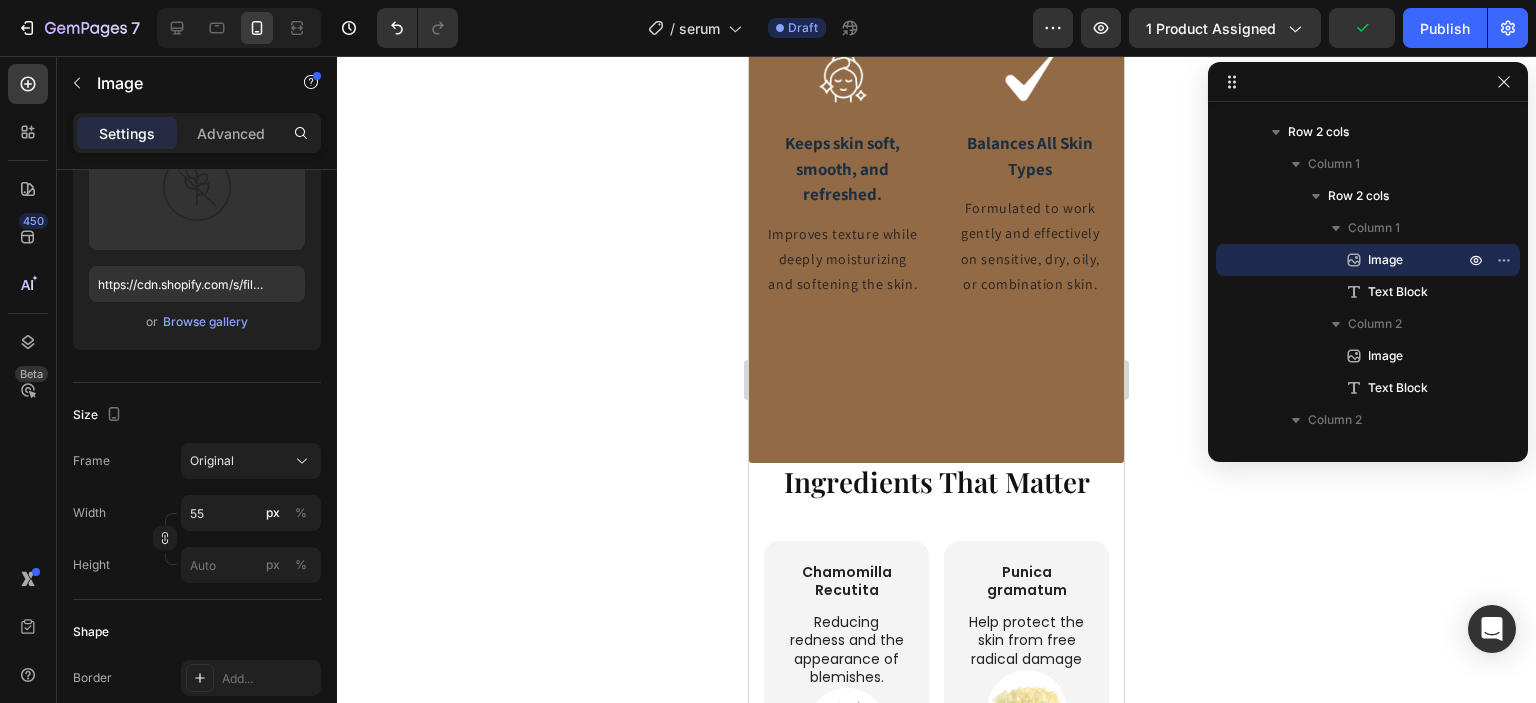 scroll, scrollTop: 3987, scrollLeft: 0, axis: vertical 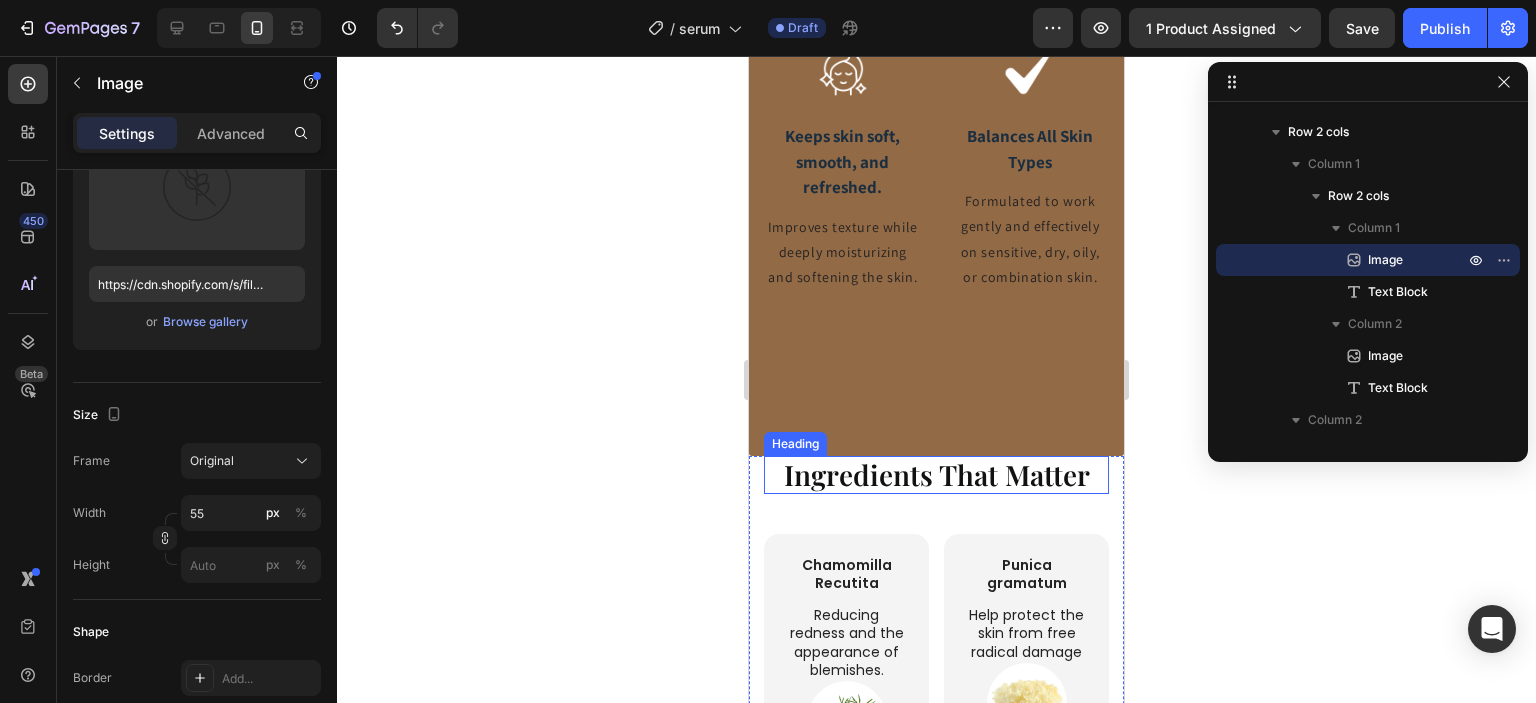 click on "Ingredients That Matter" at bounding box center [936, 475] 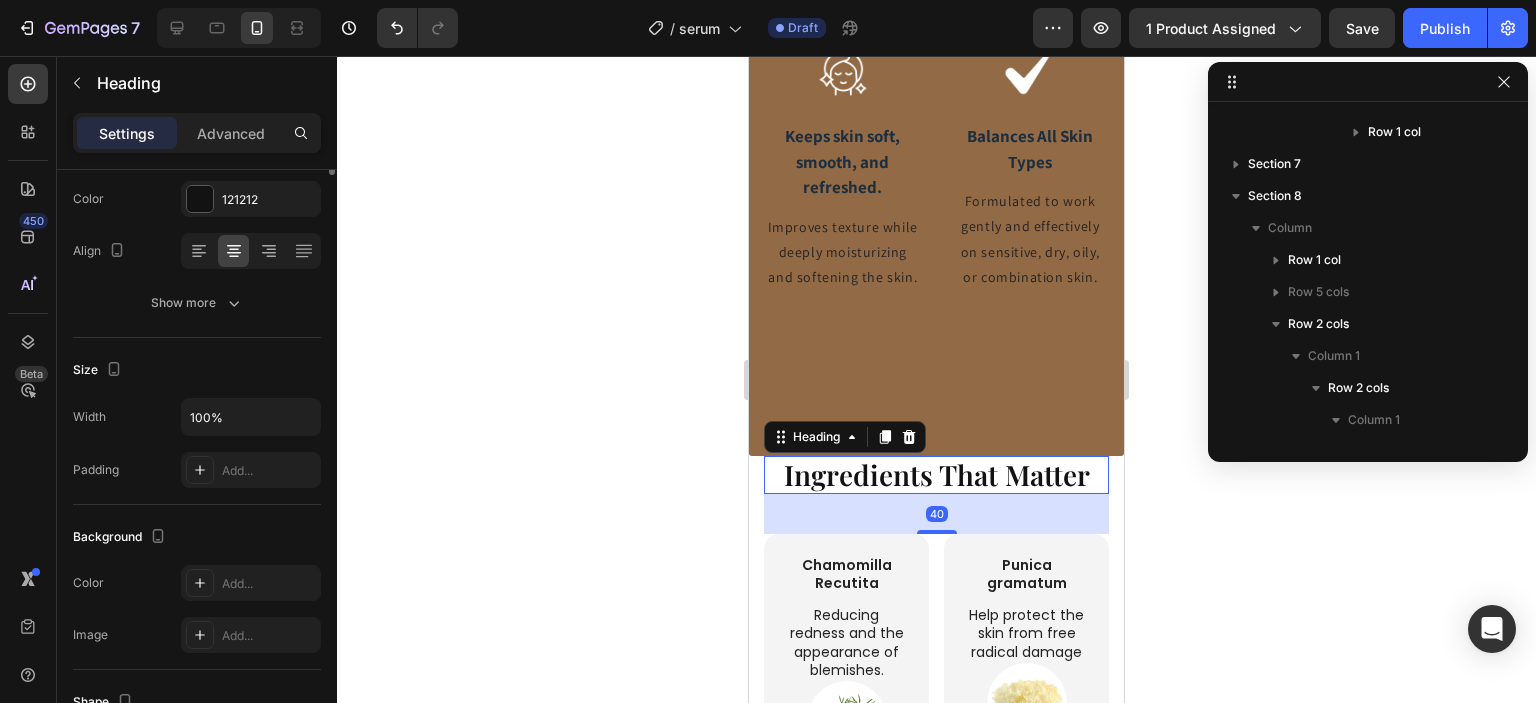 scroll, scrollTop: 1850, scrollLeft: 0, axis: vertical 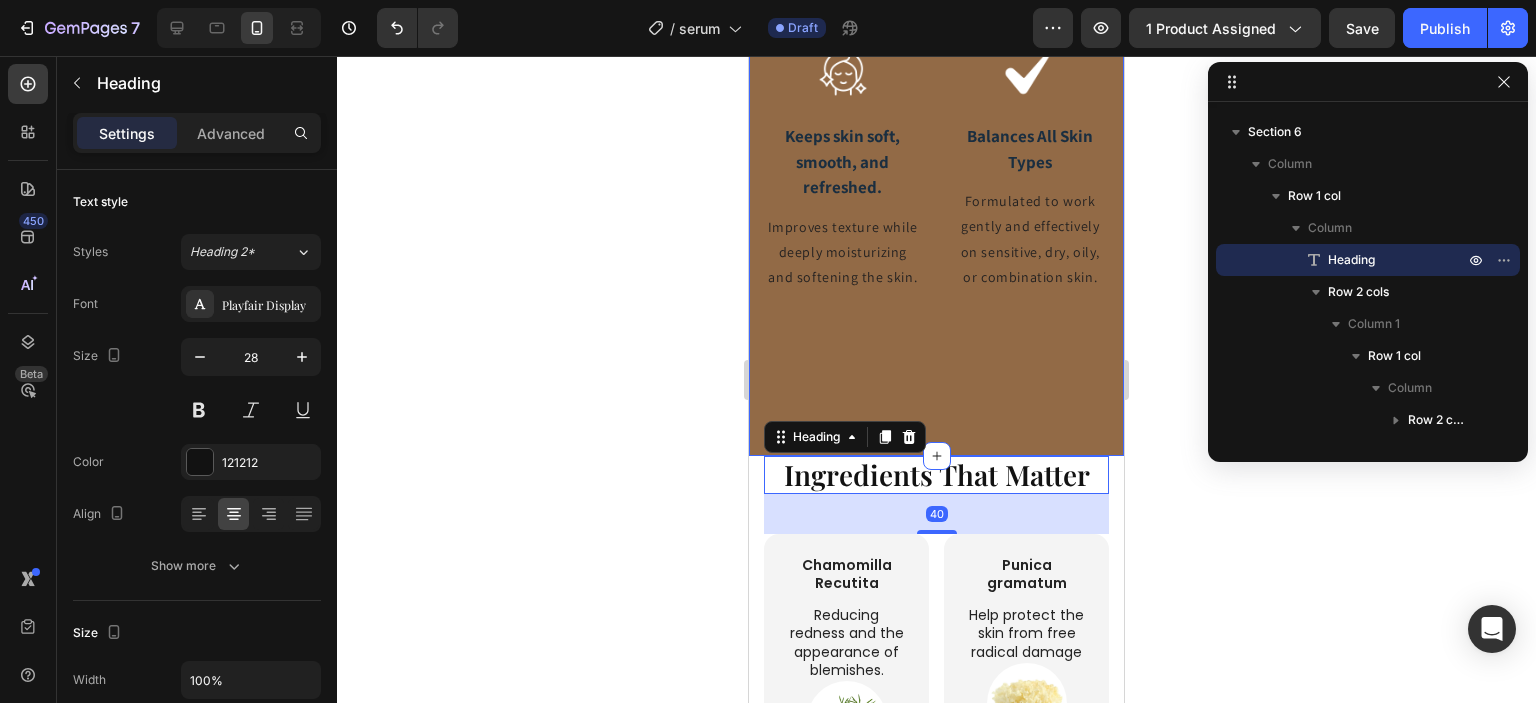 click on "Made for Every Skin. Built to Transform. Heading Image Reduces dark spots Text Block Fades discoloration for a more even complexion. Text block Image Moisturizes and rejuvenates Text Block Promotes skin renewal for a fresher, more radiant look. Text block Row Image Keeps skin soft, smooth, and refreshed. Text Block Improves texture while deeply moisturizing and softening the skin. Text block Image Balances All Skin Types Text Block Formulated to work gently and effectively on sensitive, dry, oily, or combination skin. Text block Row Row Section 5" at bounding box center (936, -18) 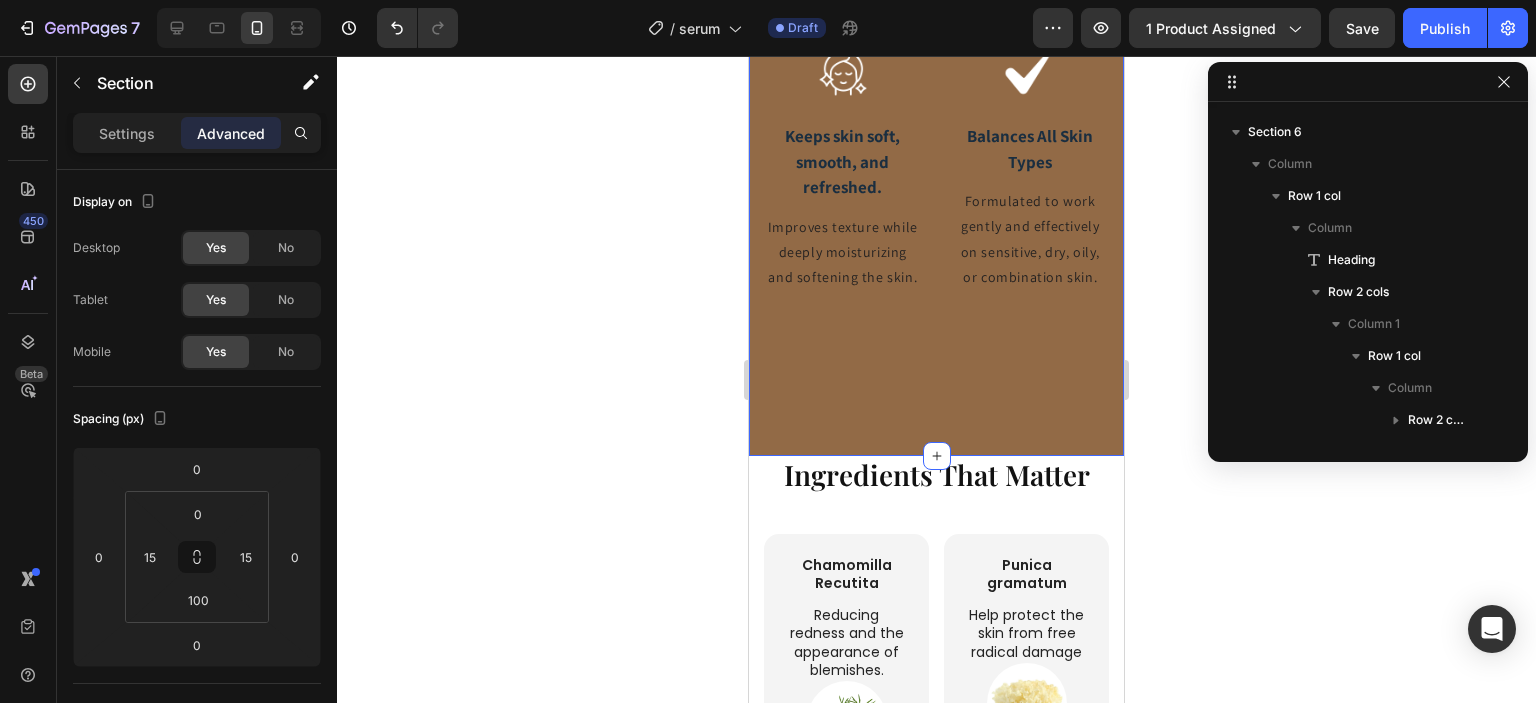 scroll, scrollTop: 986, scrollLeft: 0, axis: vertical 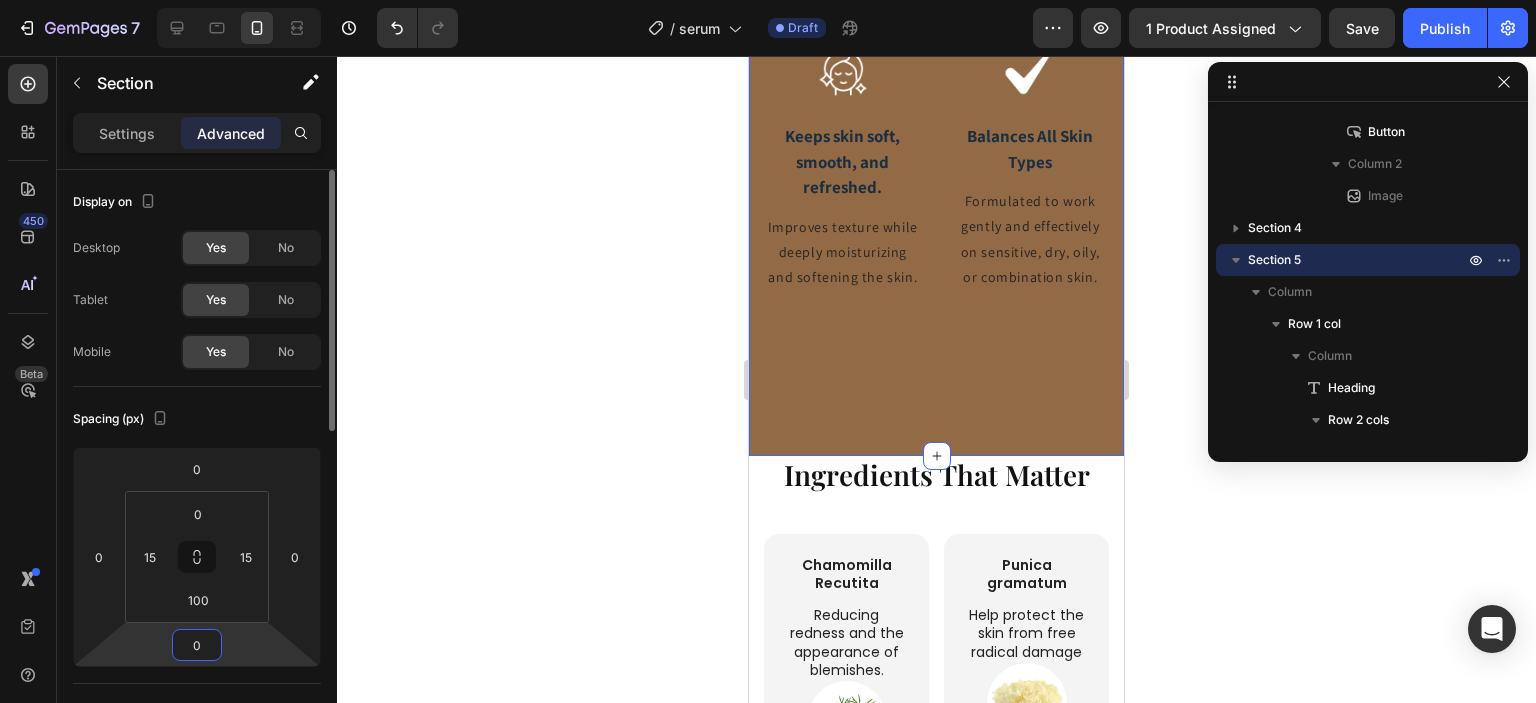 click on "0" at bounding box center (197, 645) 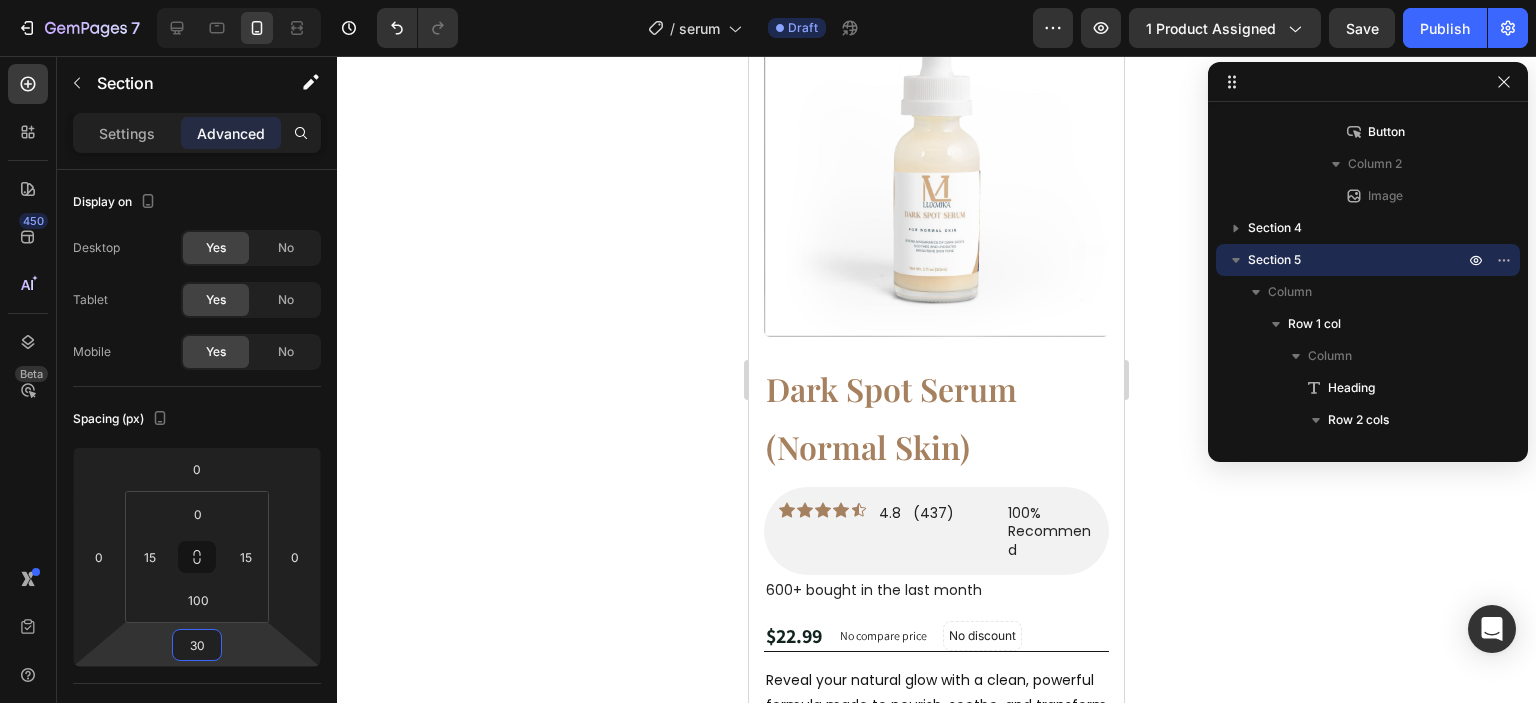 scroll, scrollTop: 122, scrollLeft: 0, axis: vertical 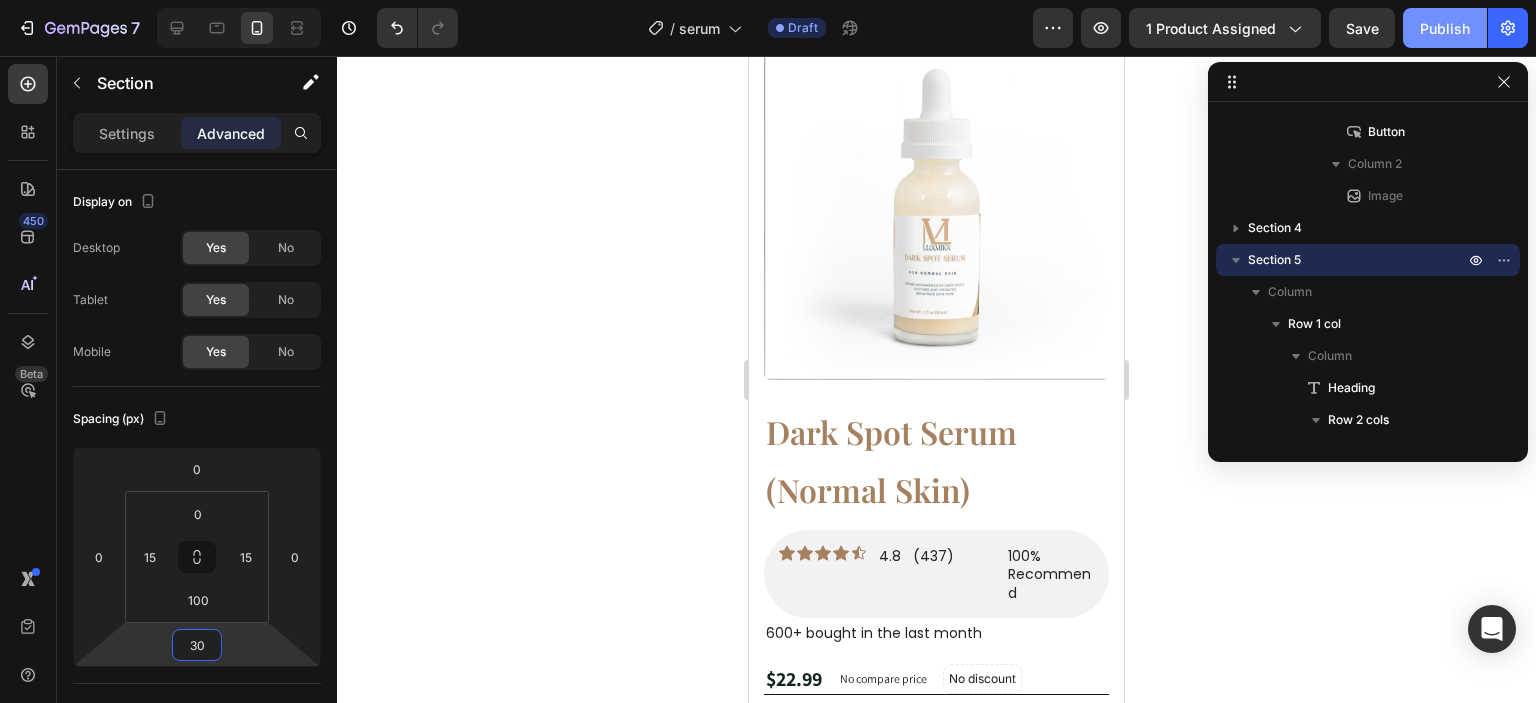 type on "30" 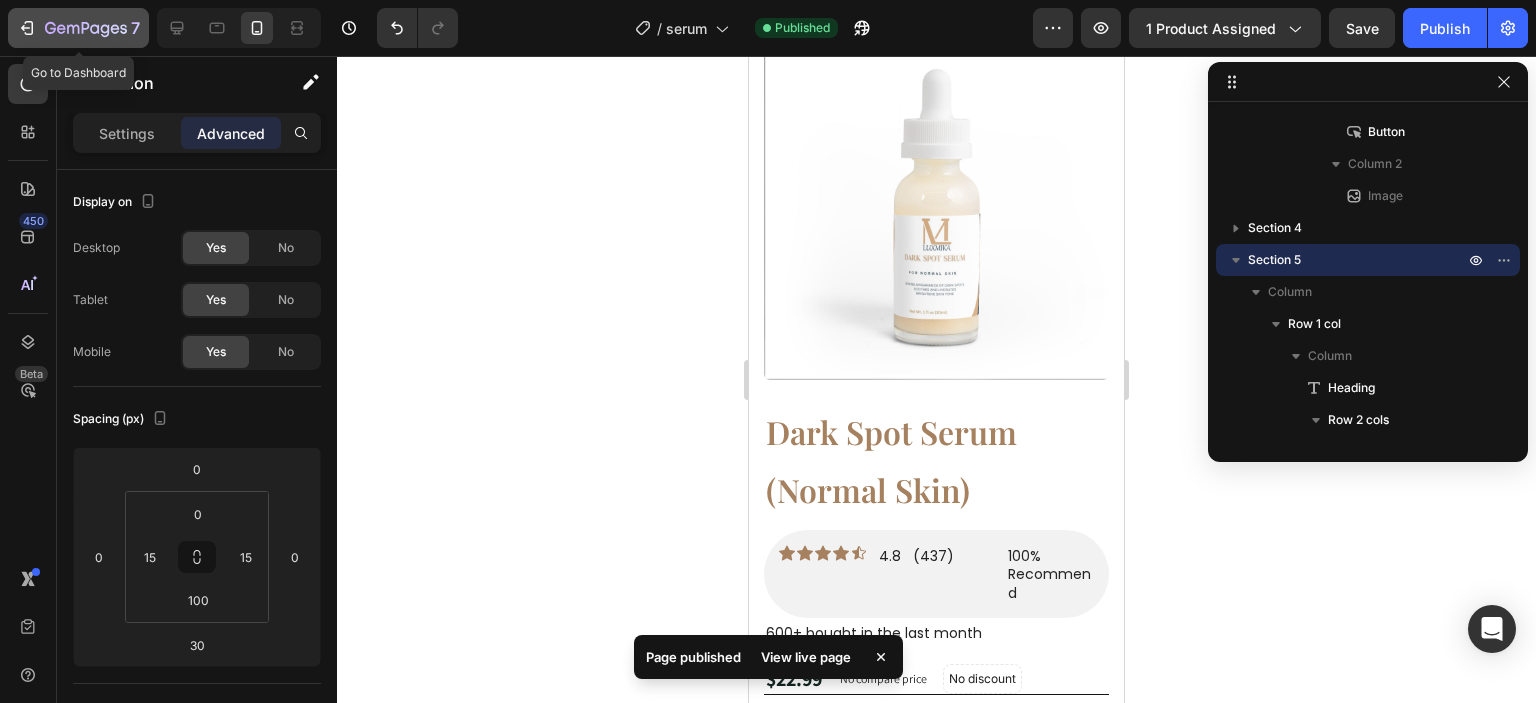 click 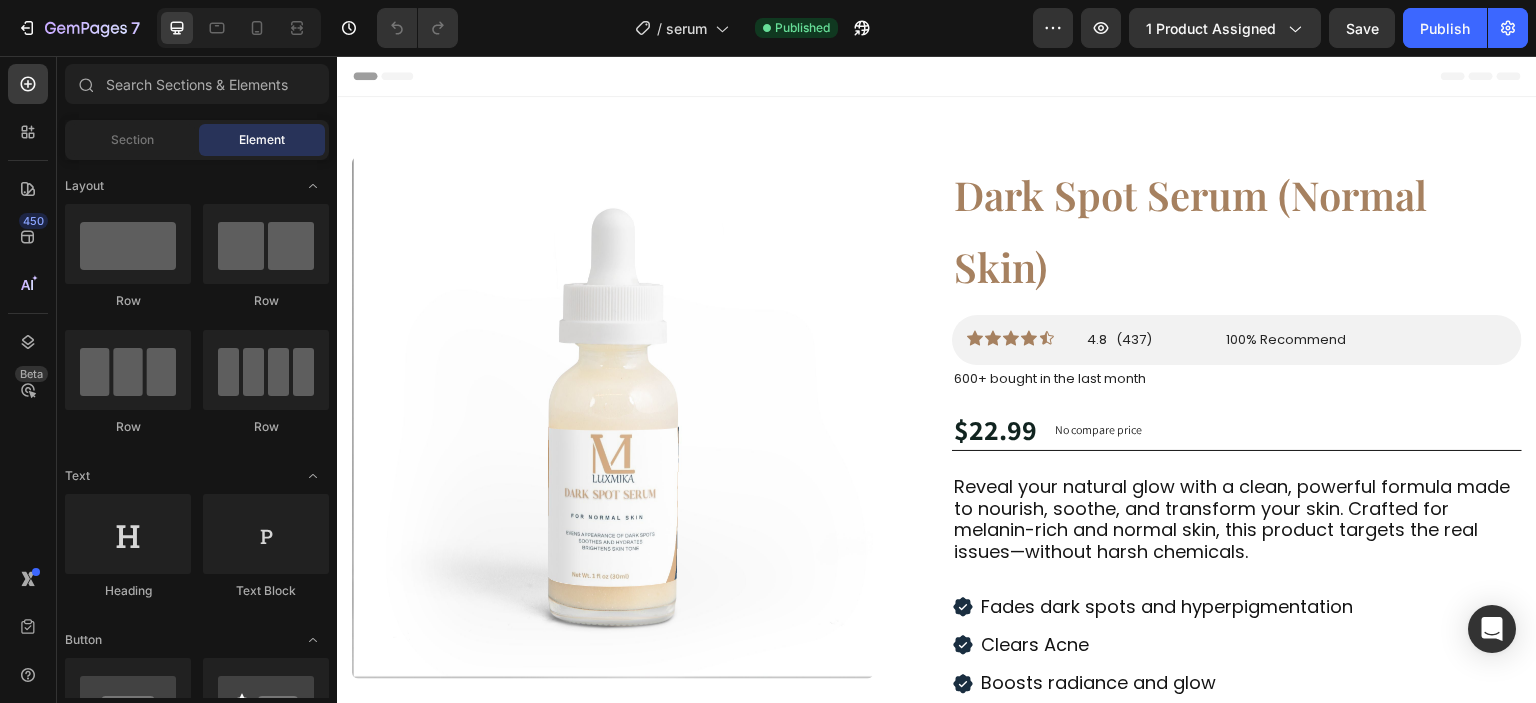 scroll, scrollTop: 0, scrollLeft: 0, axis: both 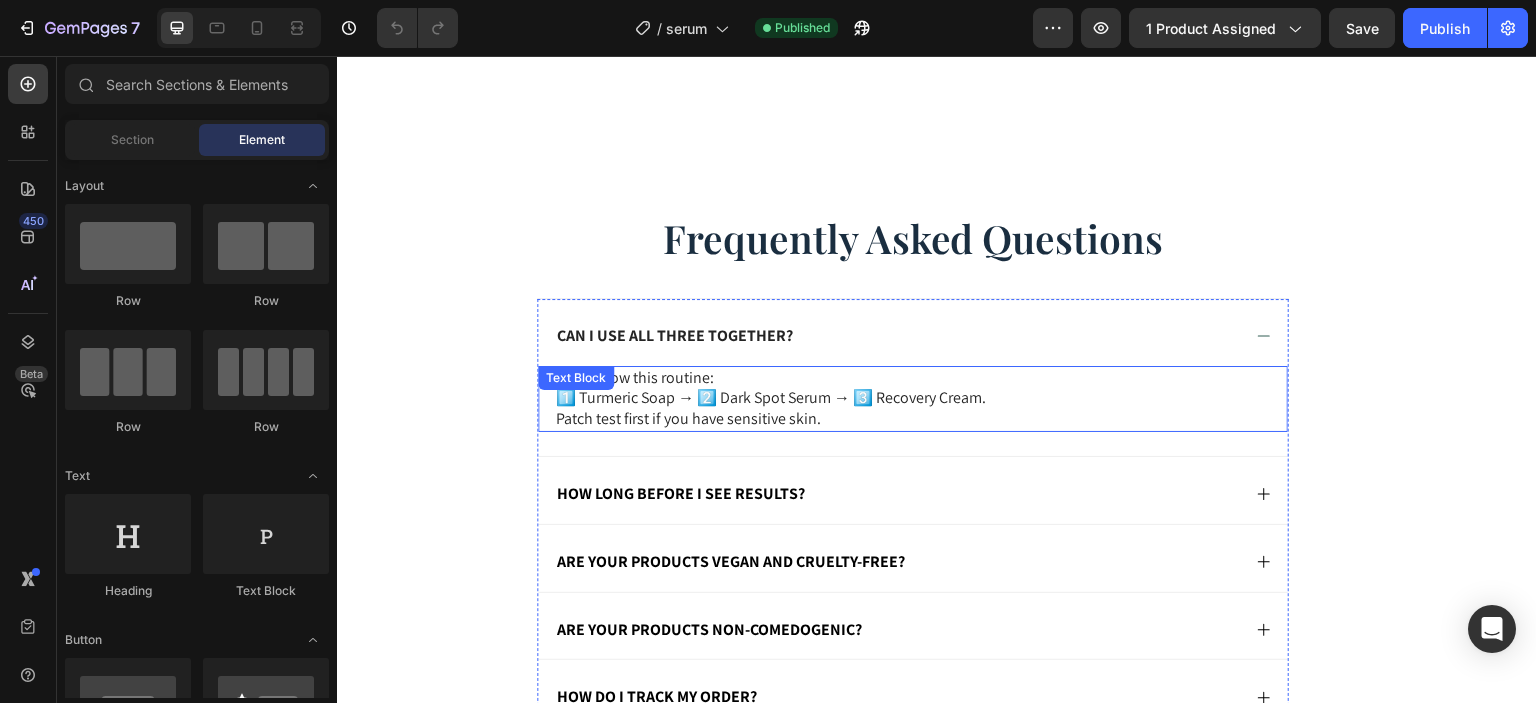 click on "Yes! Follow this routine: 1️⃣ Turmeric Soap → 2️⃣ Dark Spot Serum → 3️⃣ Recovery Cream. Patch test first if you have sensitive skin." at bounding box center (913, 399) 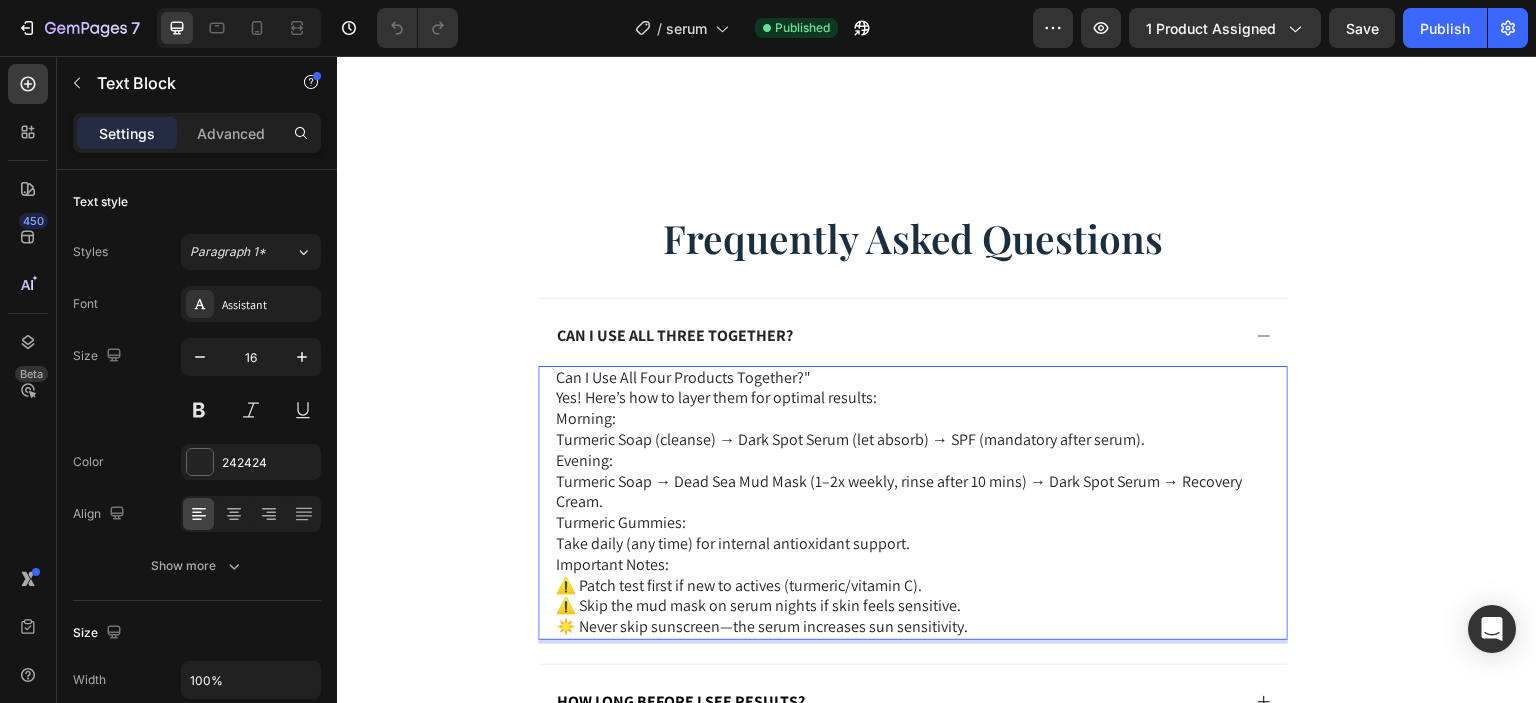 scroll, scrollTop: 4452, scrollLeft: 0, axis: vertical 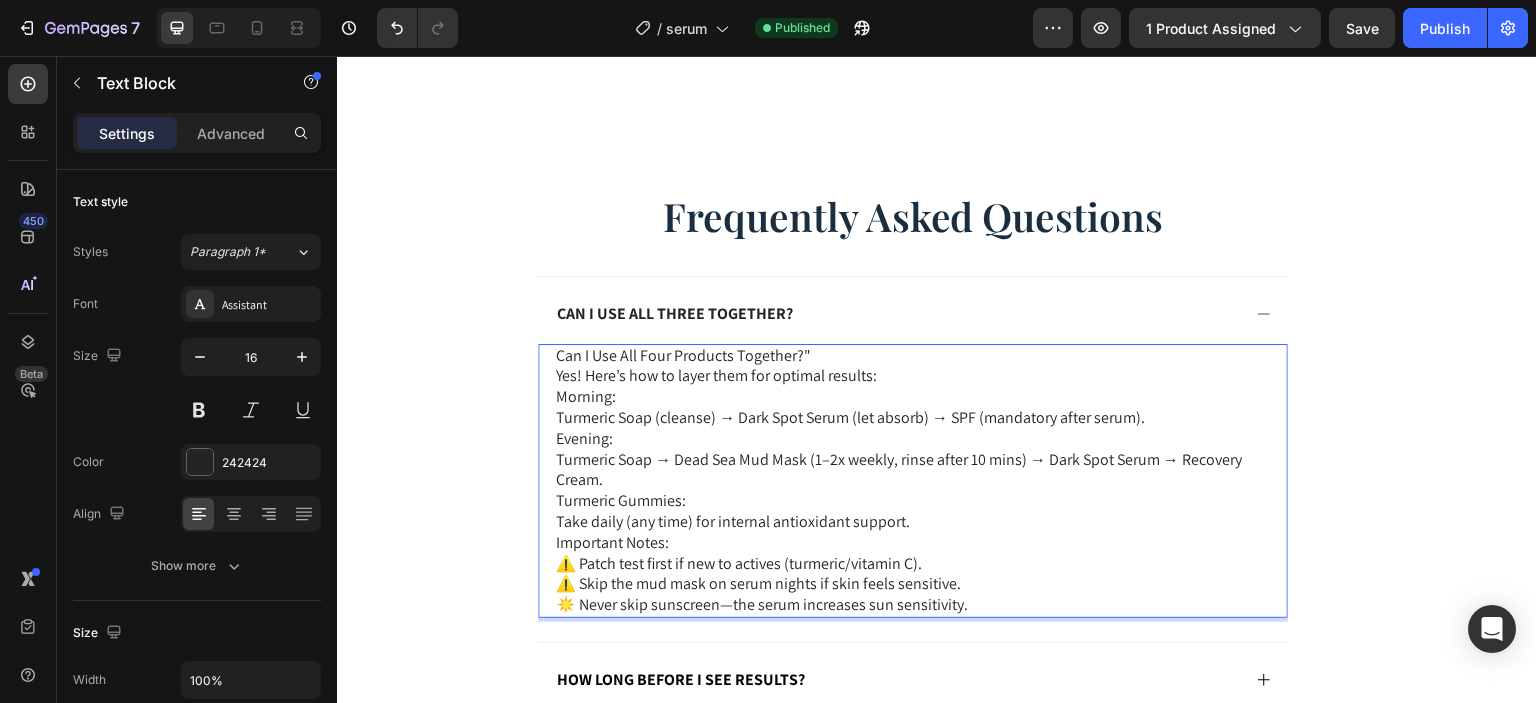 click on "Can I Use All Four Products Together?" Yes! Here’s how to layer them for optimal results:" at bounding box center (913, 367) 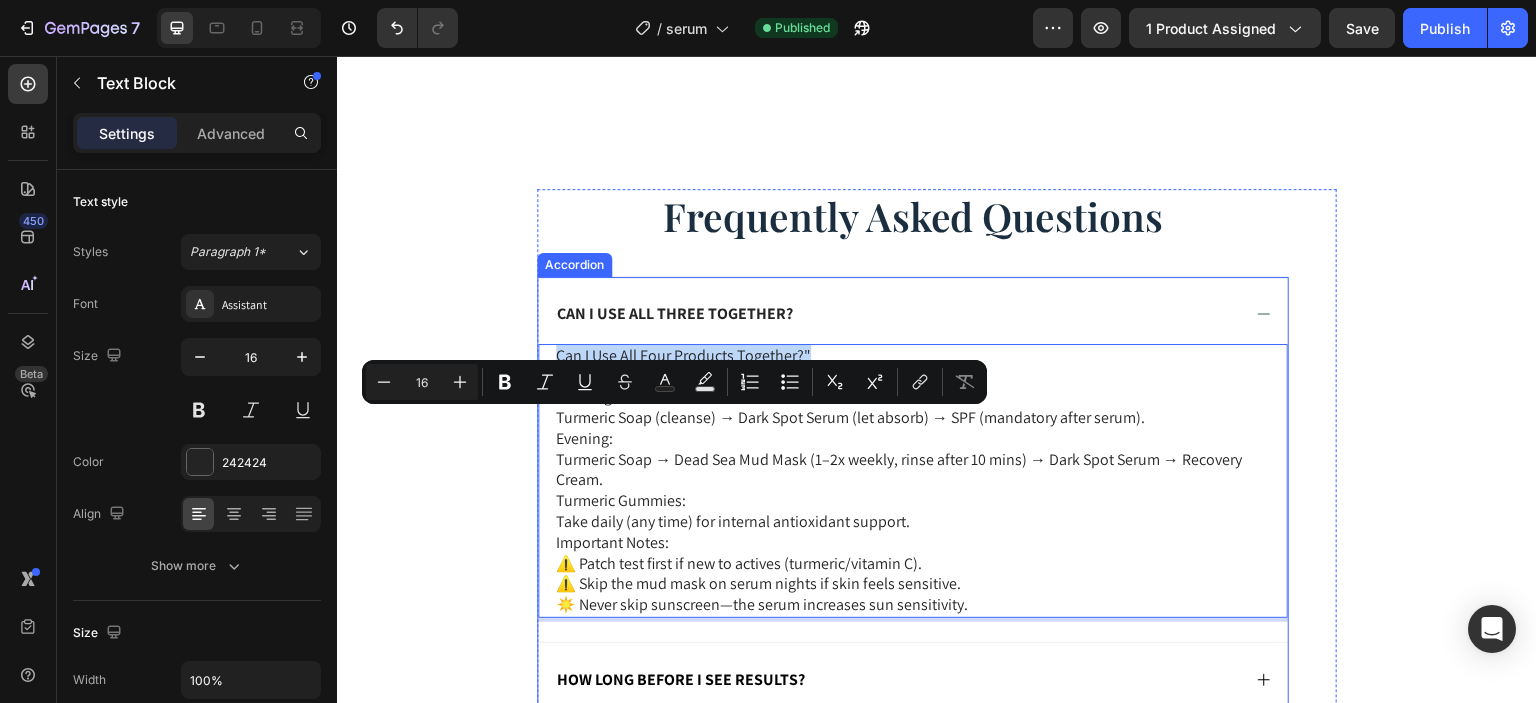 drag, startPoint x: 810, startPoint y: 426, endPoint x: 538, endPoint y: 407, distance: 272.66278 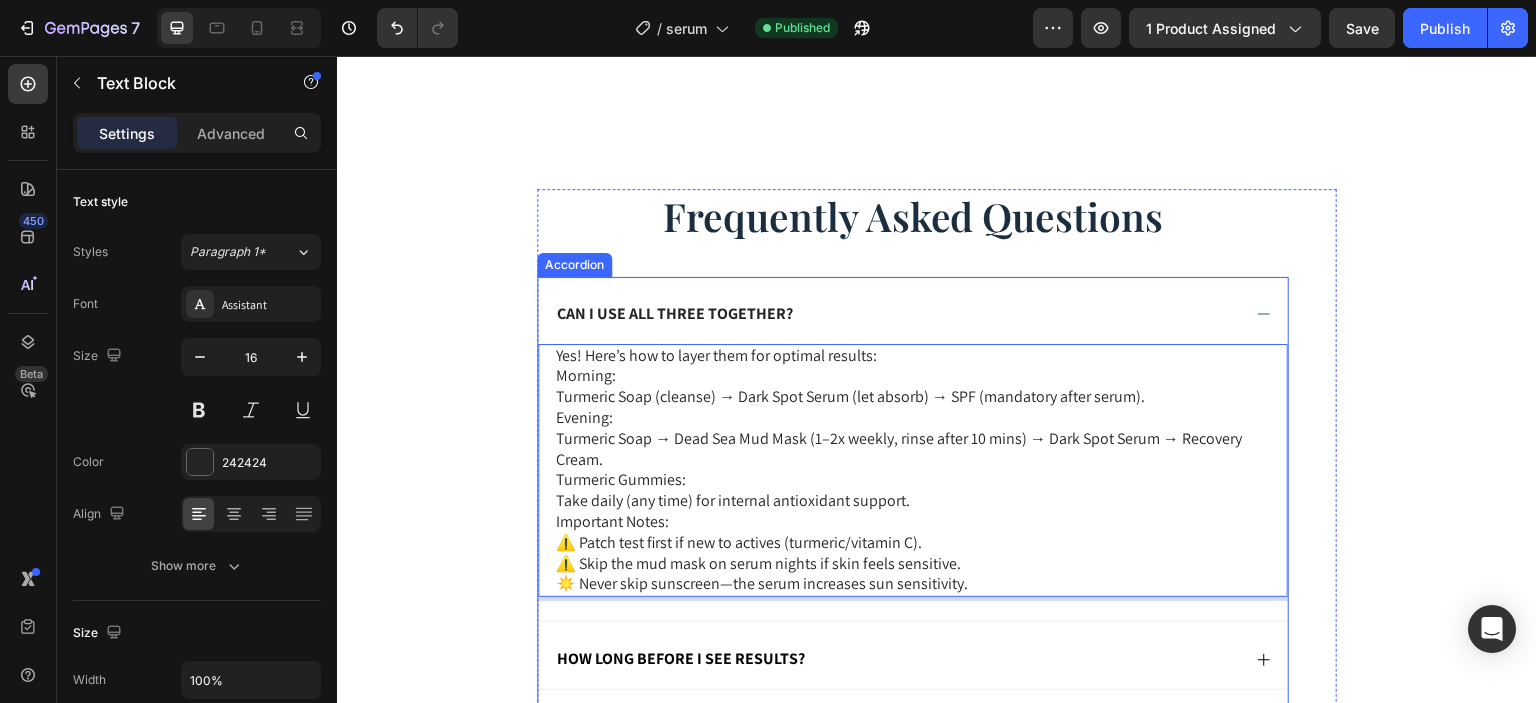 click on "Can I use all three together?" at bounding box center [675, 314] 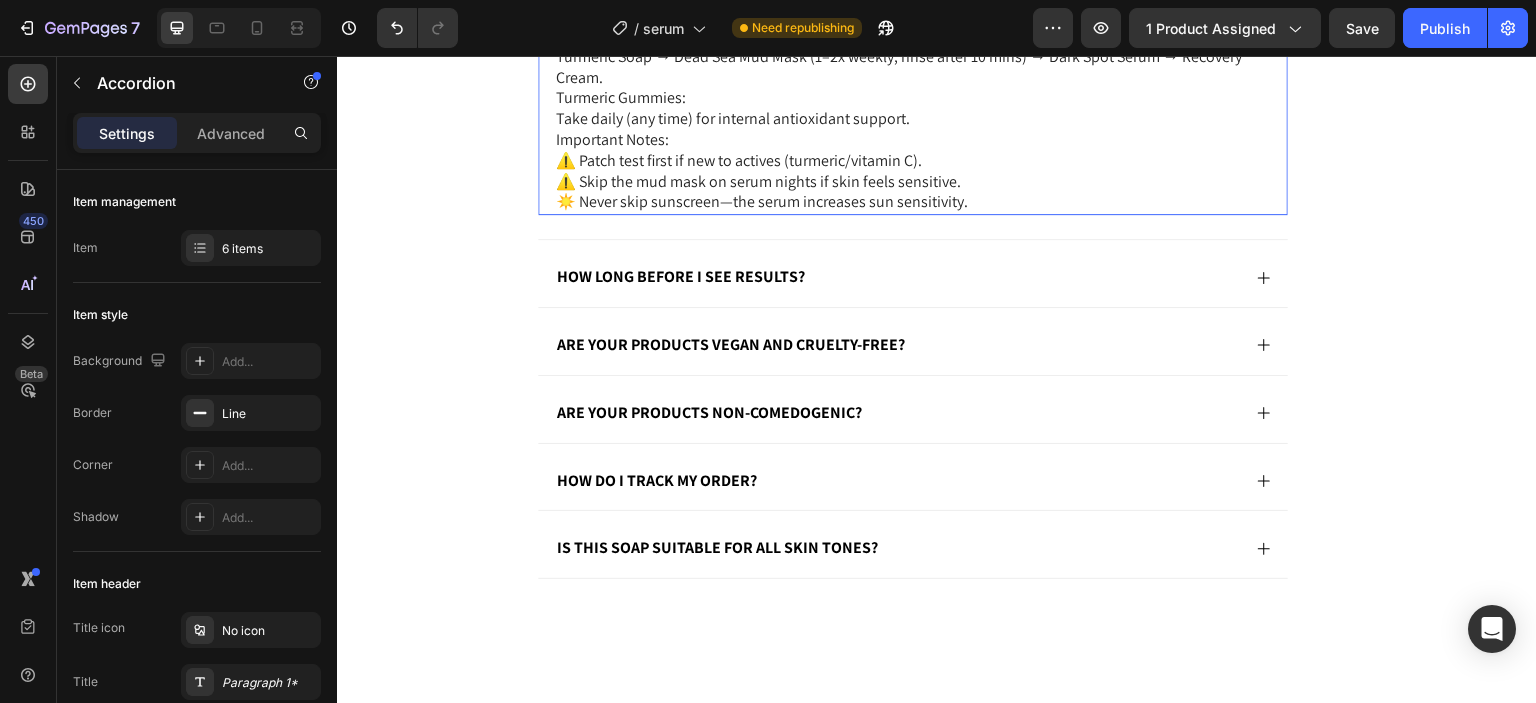 scroll, scrollTop: 4732, scrollLeft: 0, axis: vertical 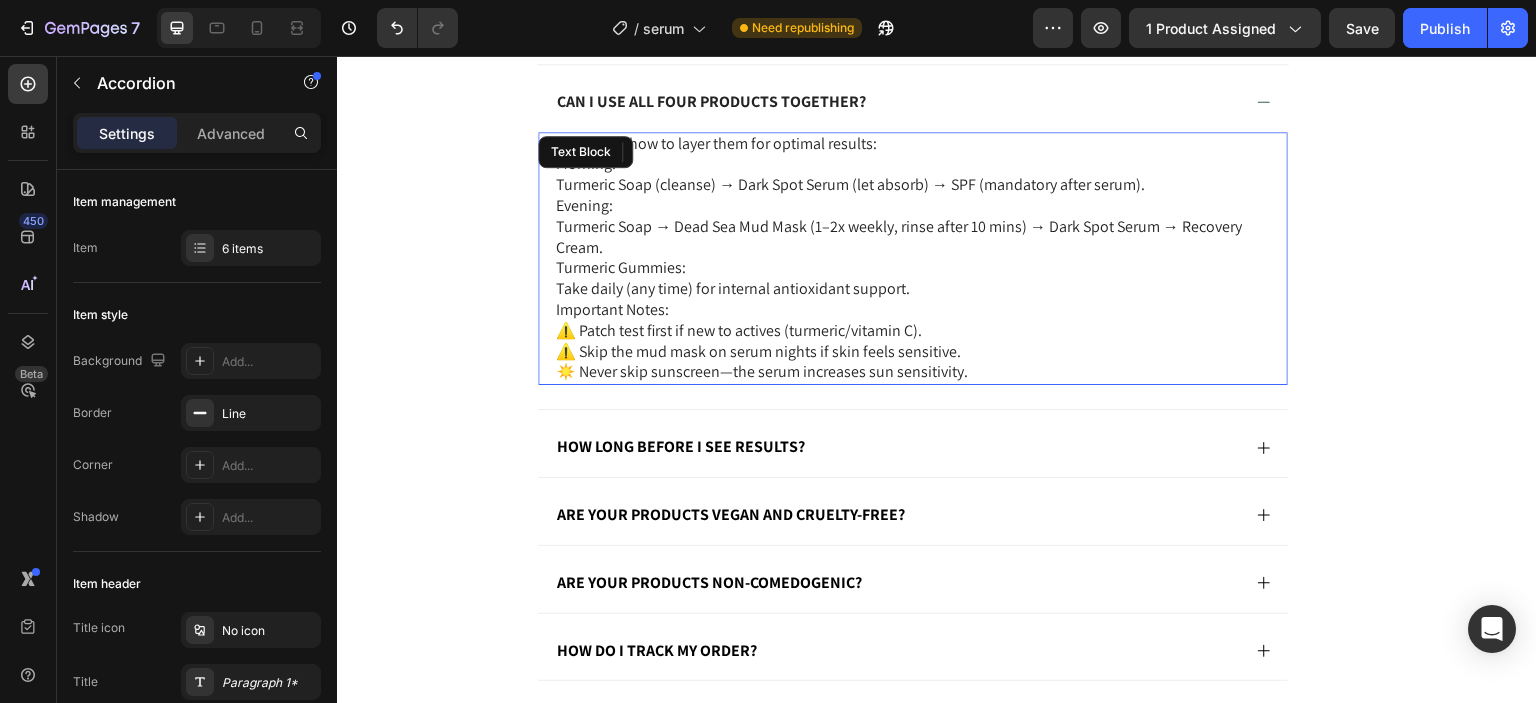 click on "Take daily (any time) for internal antioxidant support." at bounding box center (913, 289) 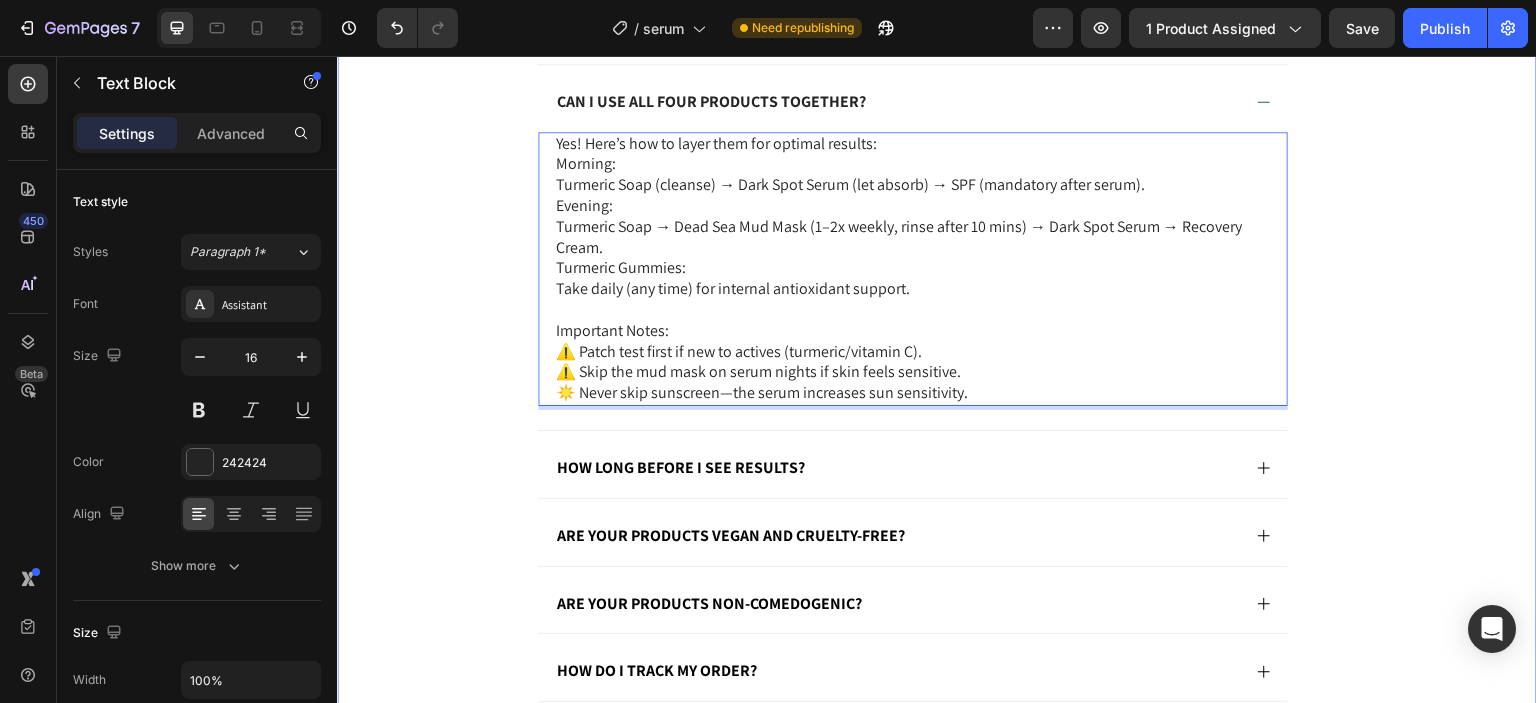 click on "Frequently Asked Questions Heading
Can I use all four products together? Yes! Here’s how to layer them for optimal results: Morning: Turmeric Soap (cleanse) → Dark Spot Serum (let absorb) → SPF (mandatory after serum). Evening: Turmeric Soap → Dead Sea Mud Mask (1–2x weekly, rinse after 10 mins) → Dark Spot Serum → Recovery Cream. Turmeric Gummies: Take daily (any time) for internal antioxidant support. Important Notes: ⚠️ Patch test first if new to actives (turmeric/vitamin C). ⚠️ Skip the mud mask on serum nights if skin feels sensitive. ☀️ Never skip sunscreen—the serum increases sun sensitivity. Text Block   0
How long before I see results?
Are your products vegan and cruelty-free?
Are your products non-comedogenic?
How do I track my order?
Row Row" at bounding box center [937, 397] 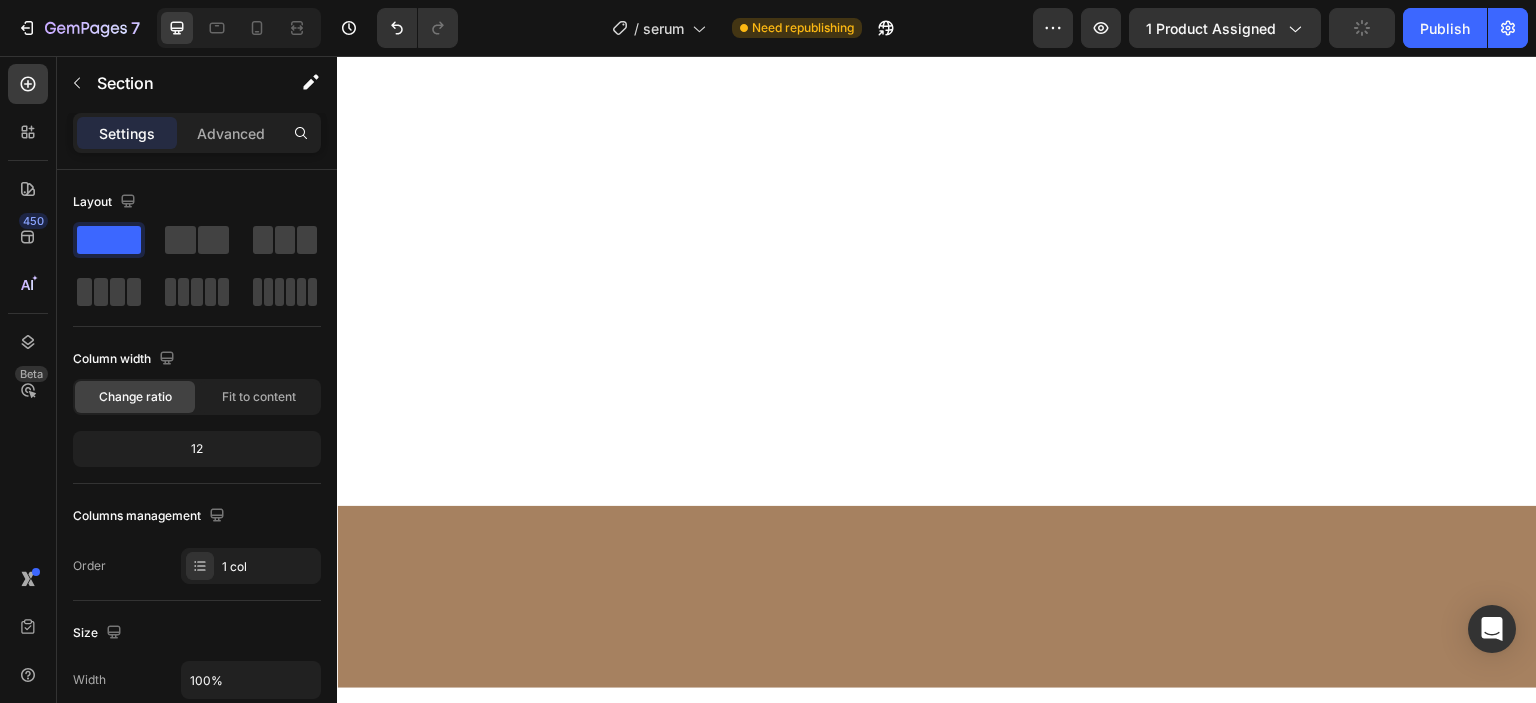 scroll, scrollTop: 2495, scrollLeft: 0, axis: vertical 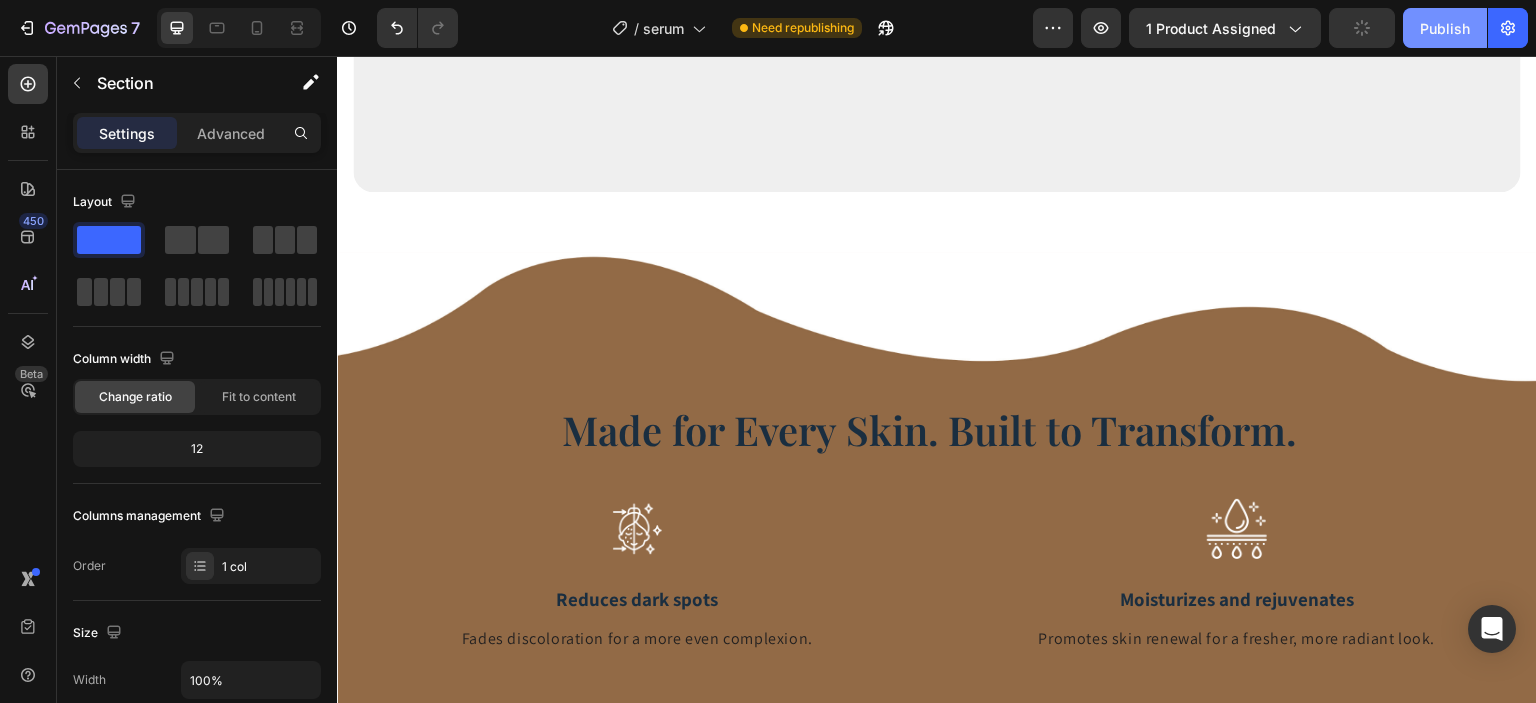 click on "Publish" at bounding box center (1445, 28) 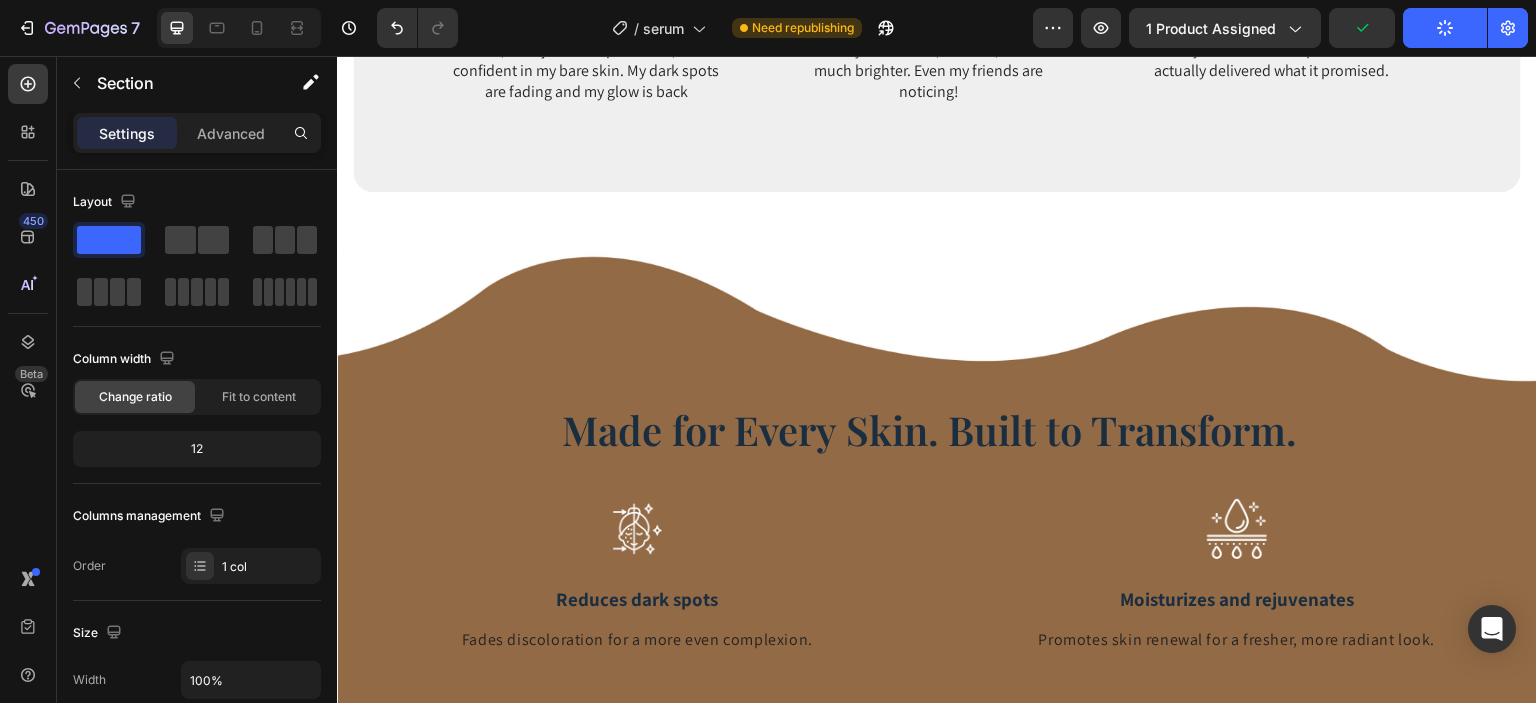 scroll, scrollTop: 2461, scrollLeft: 0, axis: vertical 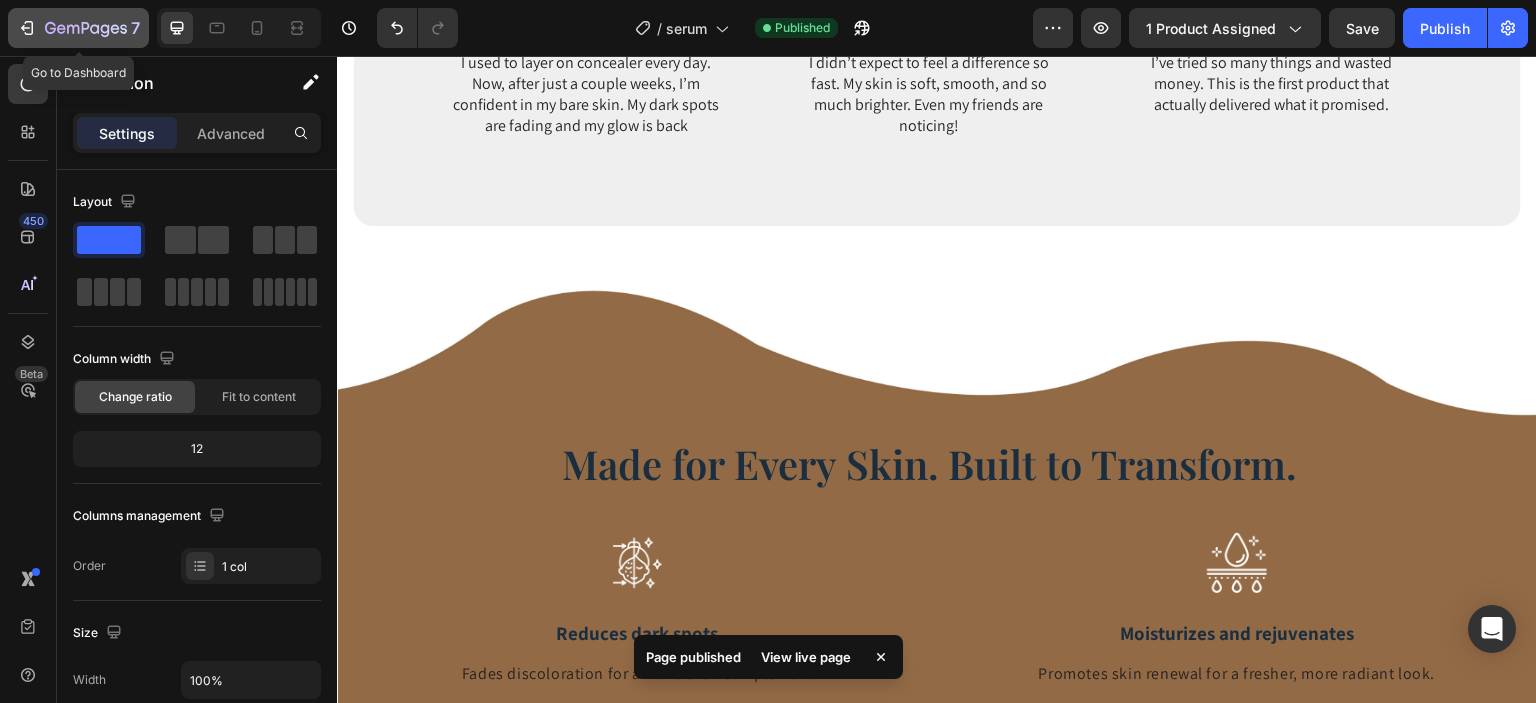 click 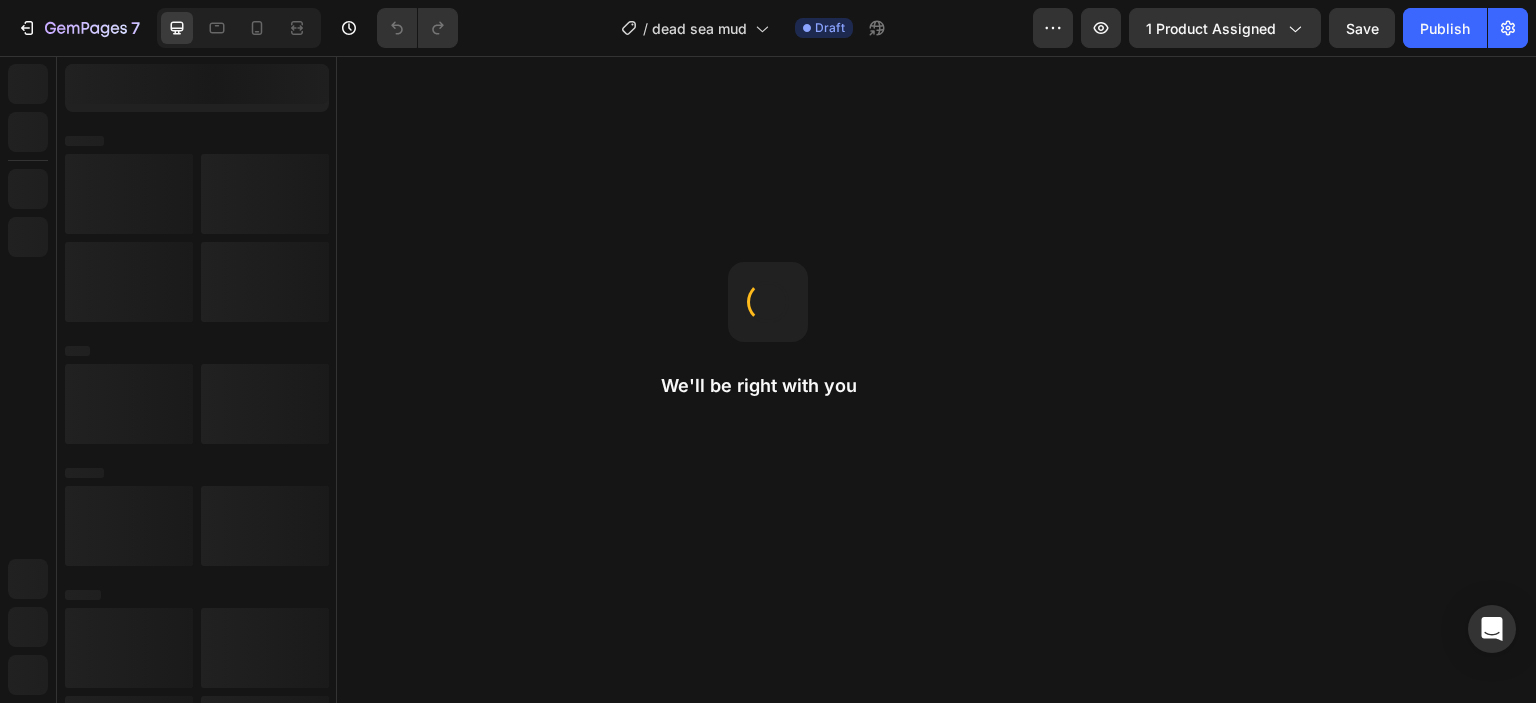 scroll, scrollTop: 0, scrollLeft: 0, axis: both 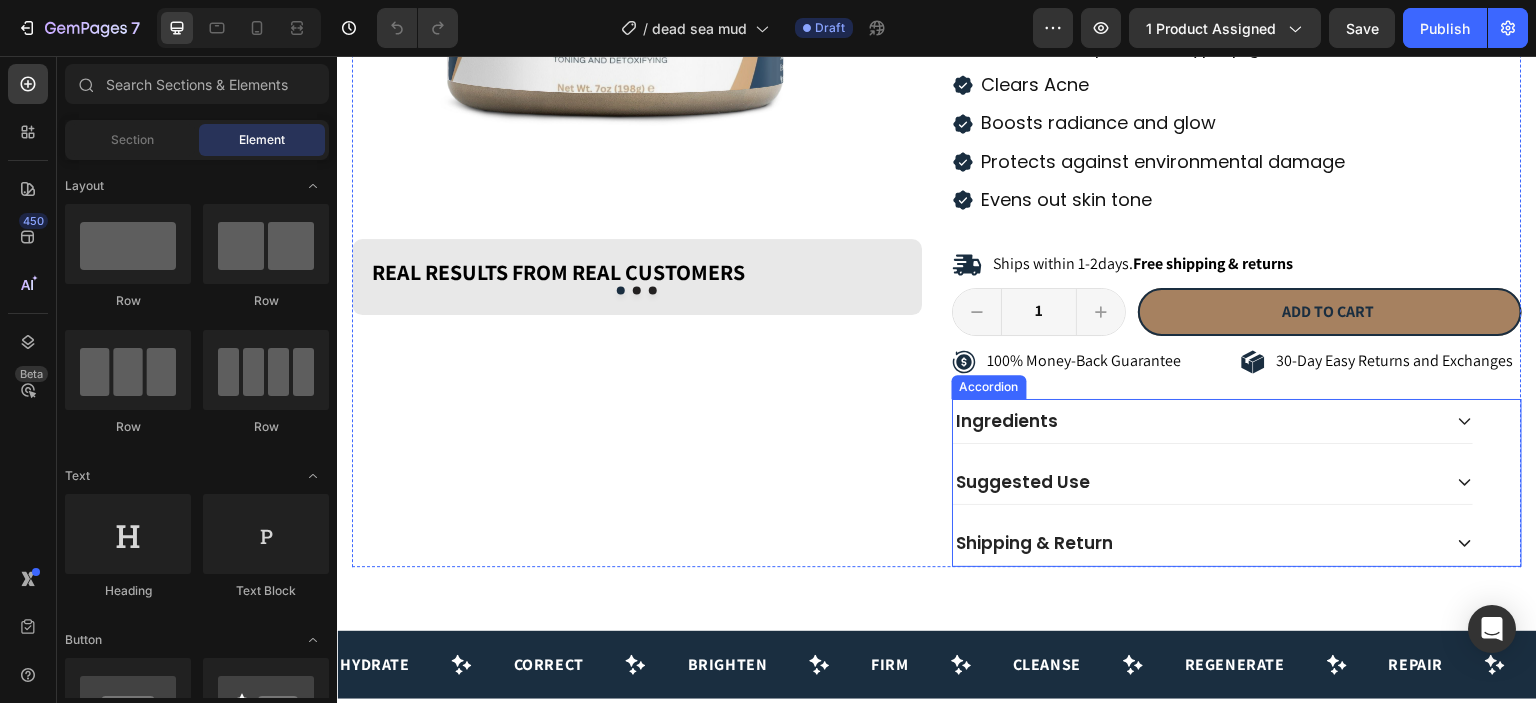 click on "Ingredients" at bounding box center (1197, 421) 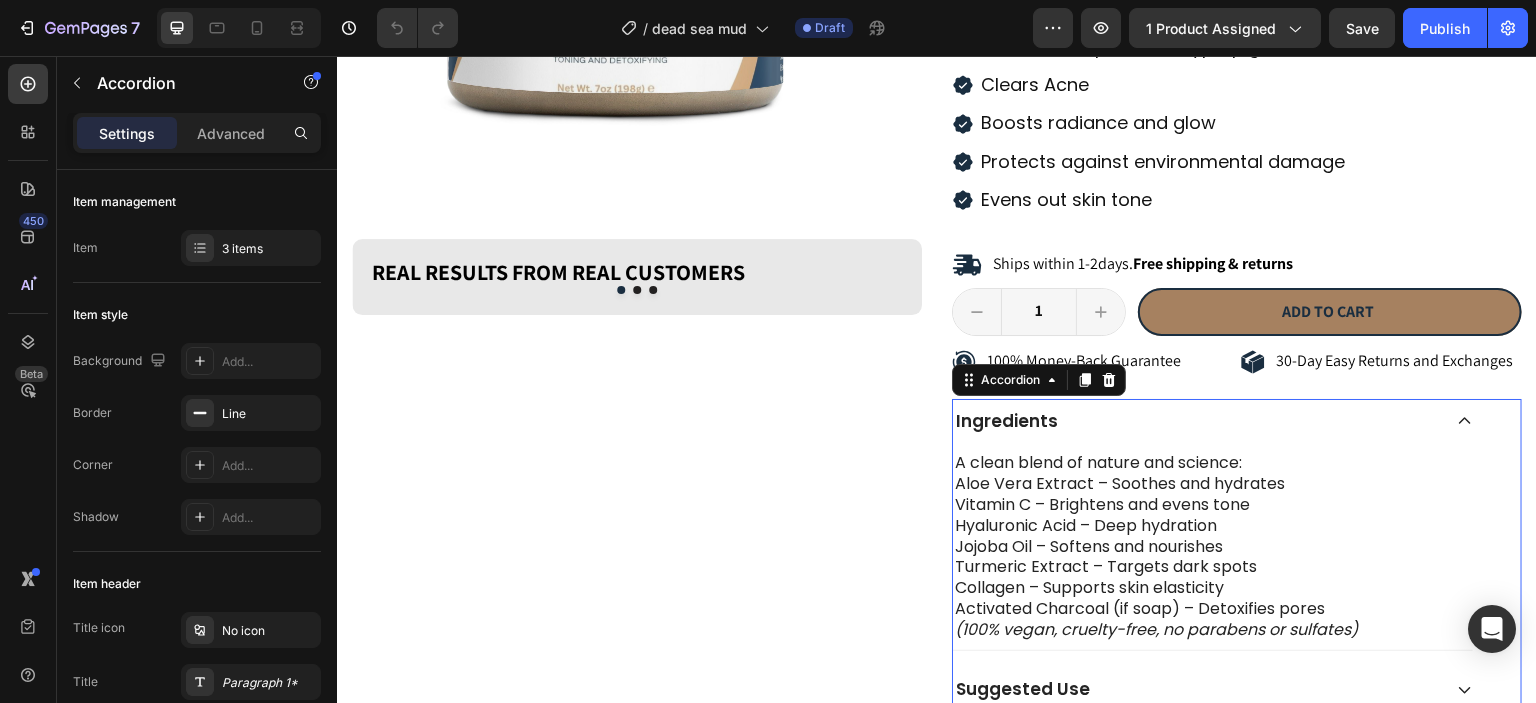 scroll, scrollTop: 532, scrollLeft: 0, axis: vertical 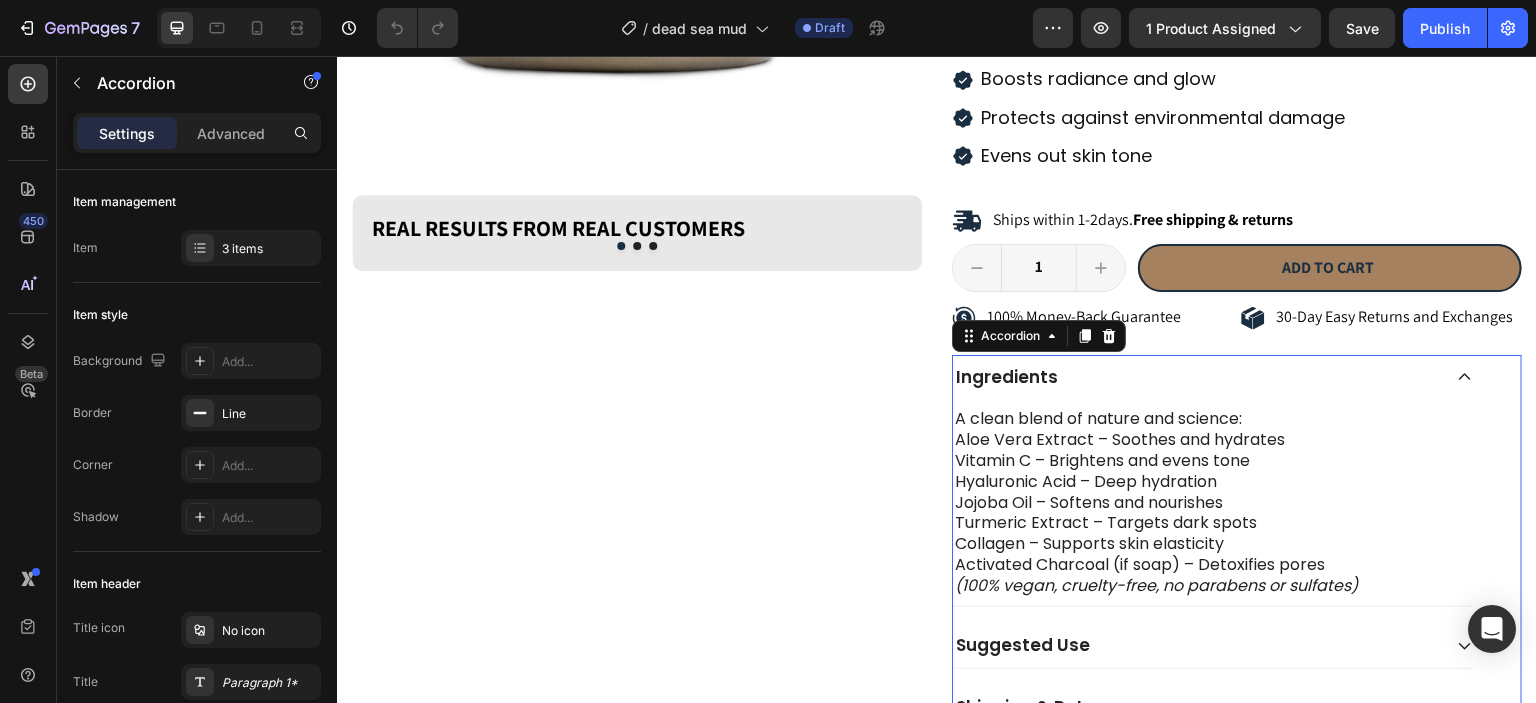 click on "Ingredients" at bounding box center [1197, 377] 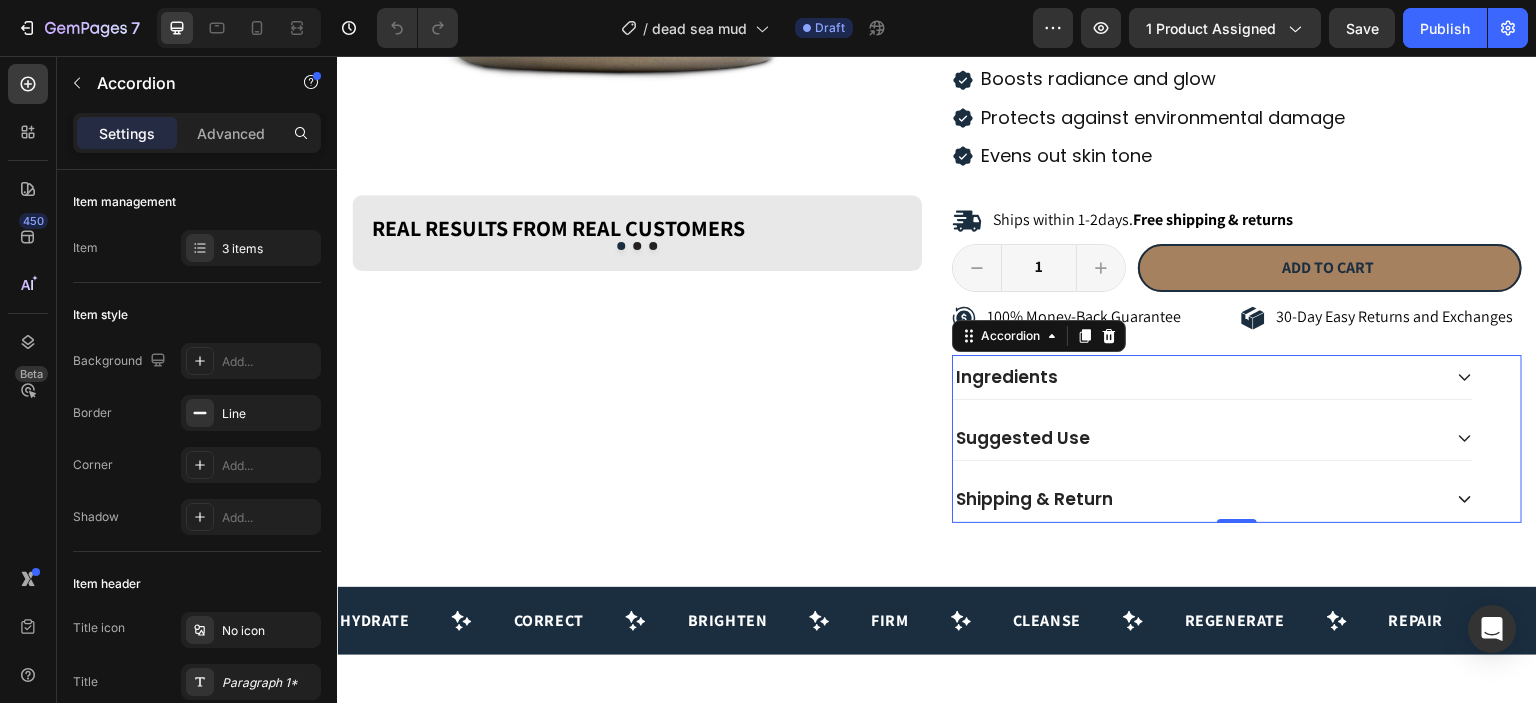 scroll, scrollTop: 605, scrollLeft: 0, axis: vertical 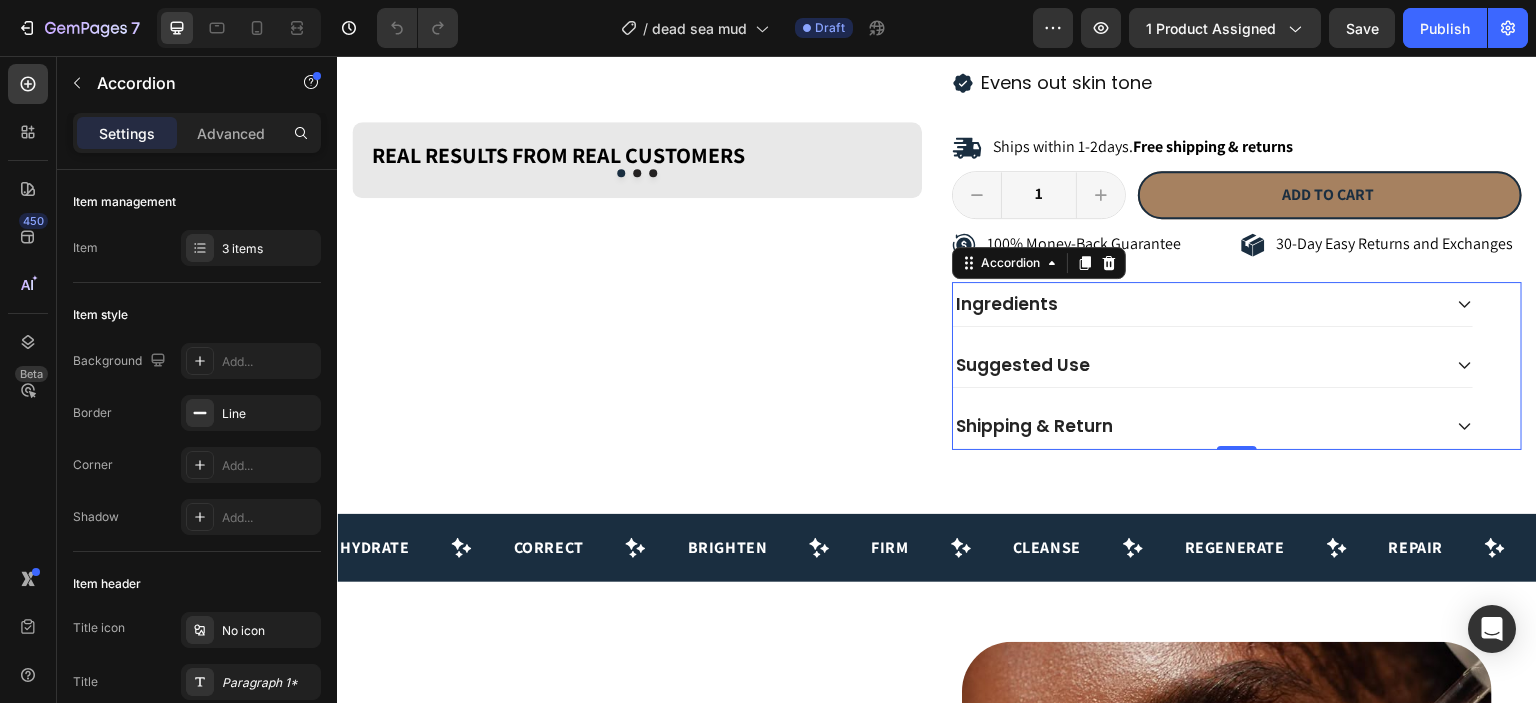 click on "Suggested Use" at bounding box center (1197, 365) 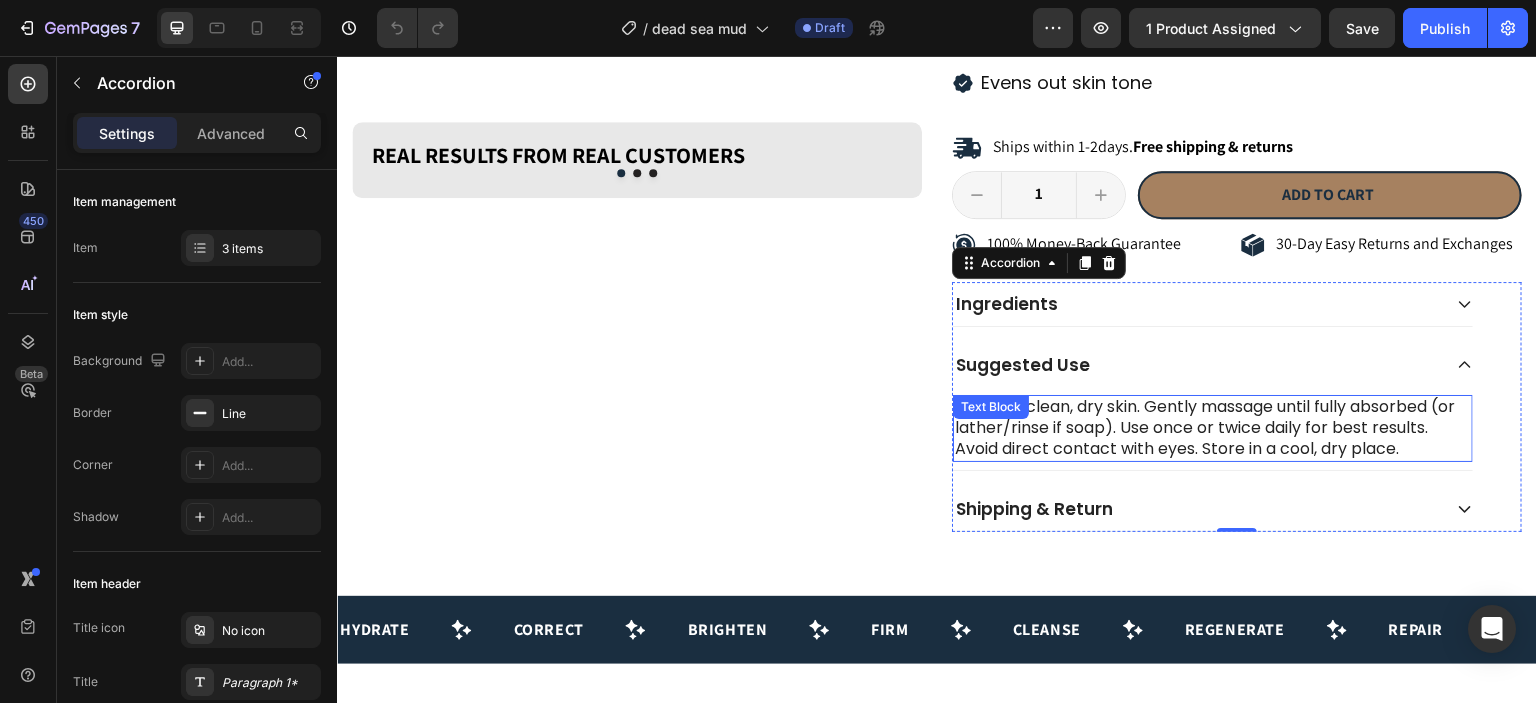 click on "Apply to clean, dry skin. Gently massage until fully absorbed (or lather/rinse if soap). Use once or twice daily for best results. Avoid direct contact with eyes. Store in a cool, dry place." at bounding box center (1205, 427) 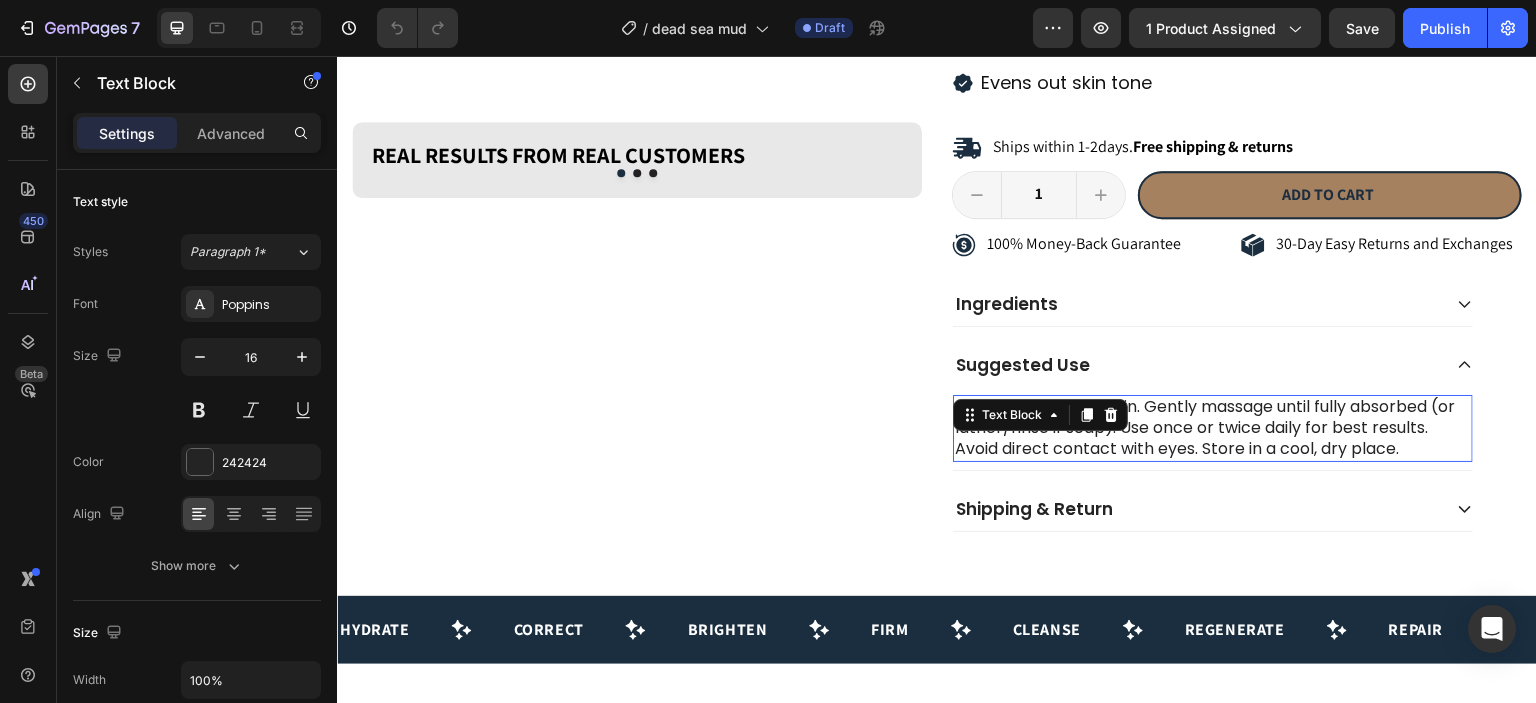 click on "Apply to clean, dry skin. Gently massage until fully absorbed (or lather/rinse if soap). Use once or twice daily for best results. Avoid direct contact with eyes. Store in a cool, dry place." at bounding box center (1205, 427) 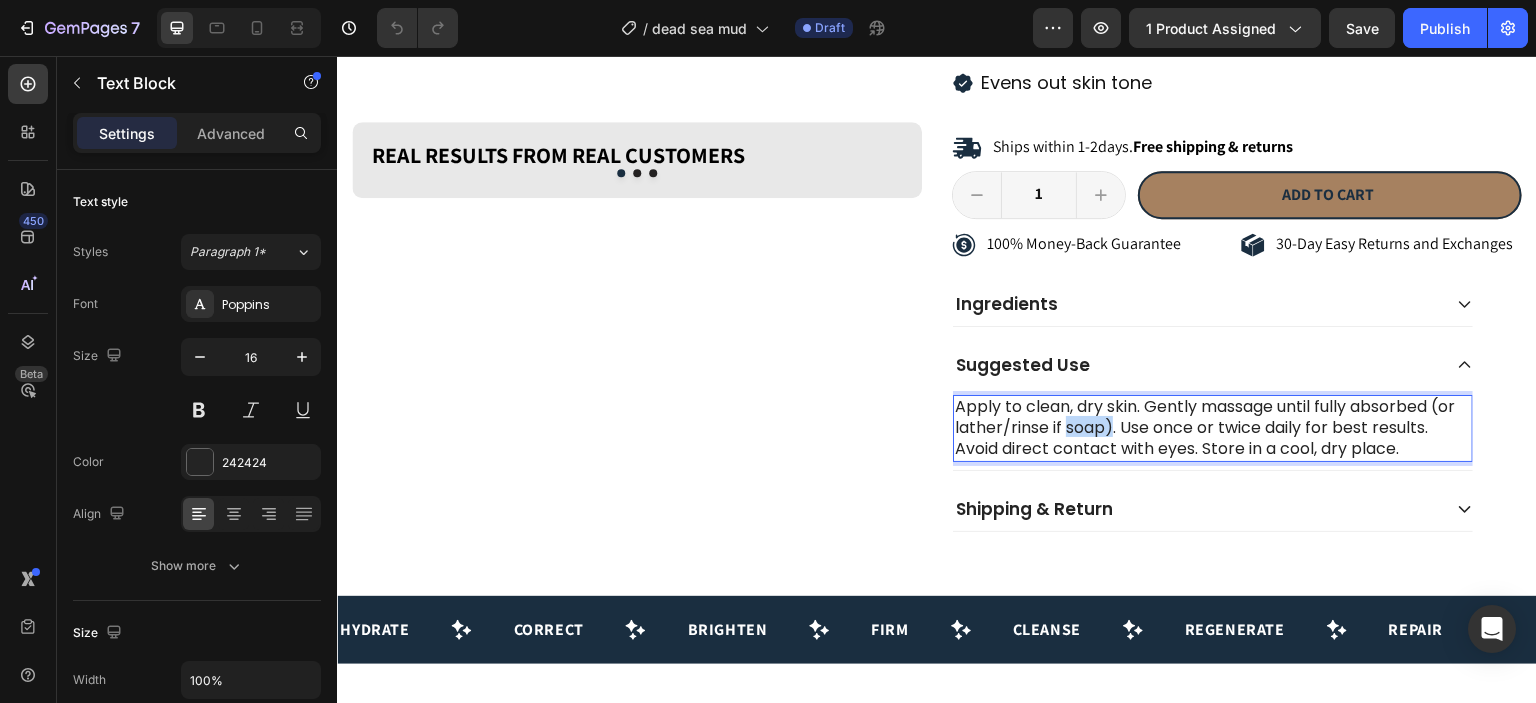 drag, startPoint x: 1103, startPoint y: 430, endPoint x: 1062, endPoint y: 428, distance: 41.04875 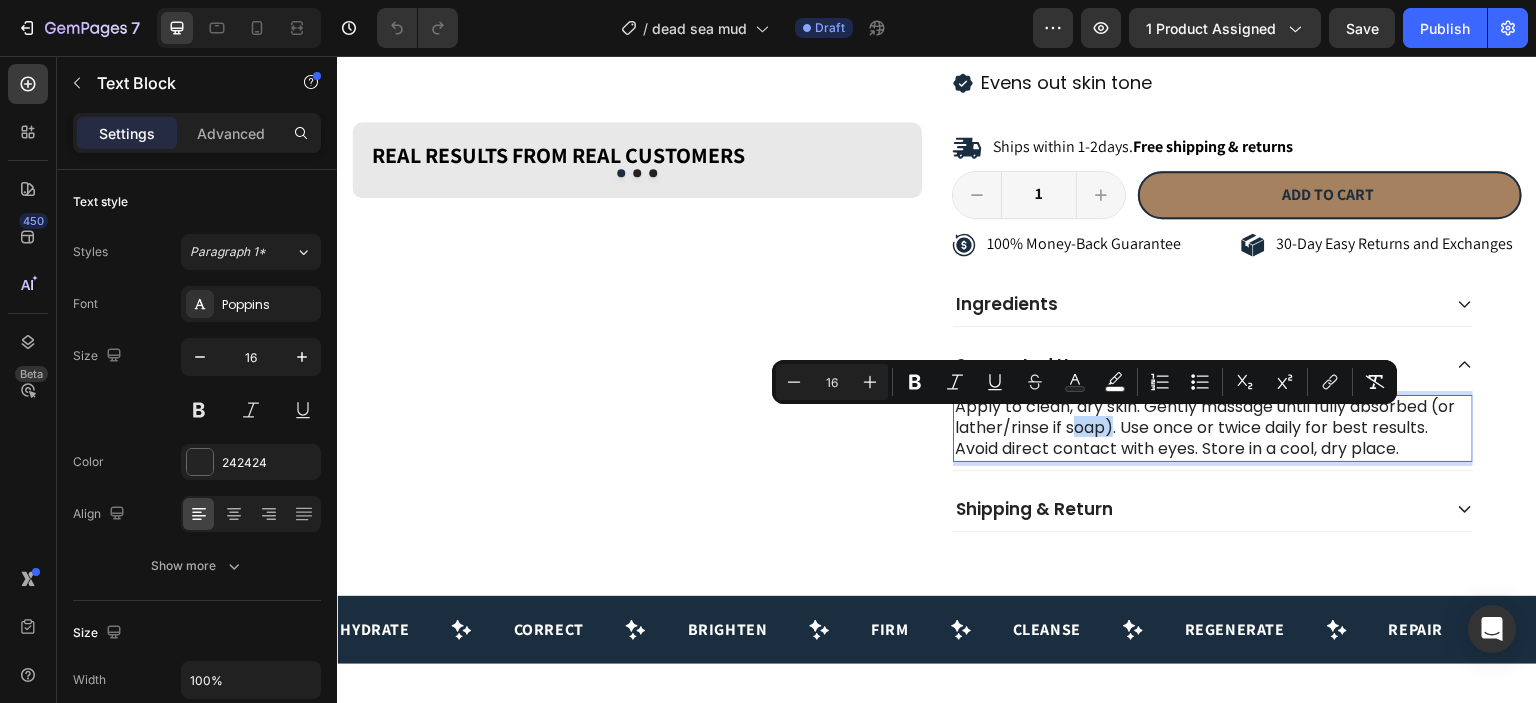 click on "Apply to clean, dry skin. Gently massage until fully absorbed (or lather/rinse if soap). Use once or twice daily for best results. Avoid direct contact with eyes. Store in a cool, dry place." at bounding box center (1205, 427) 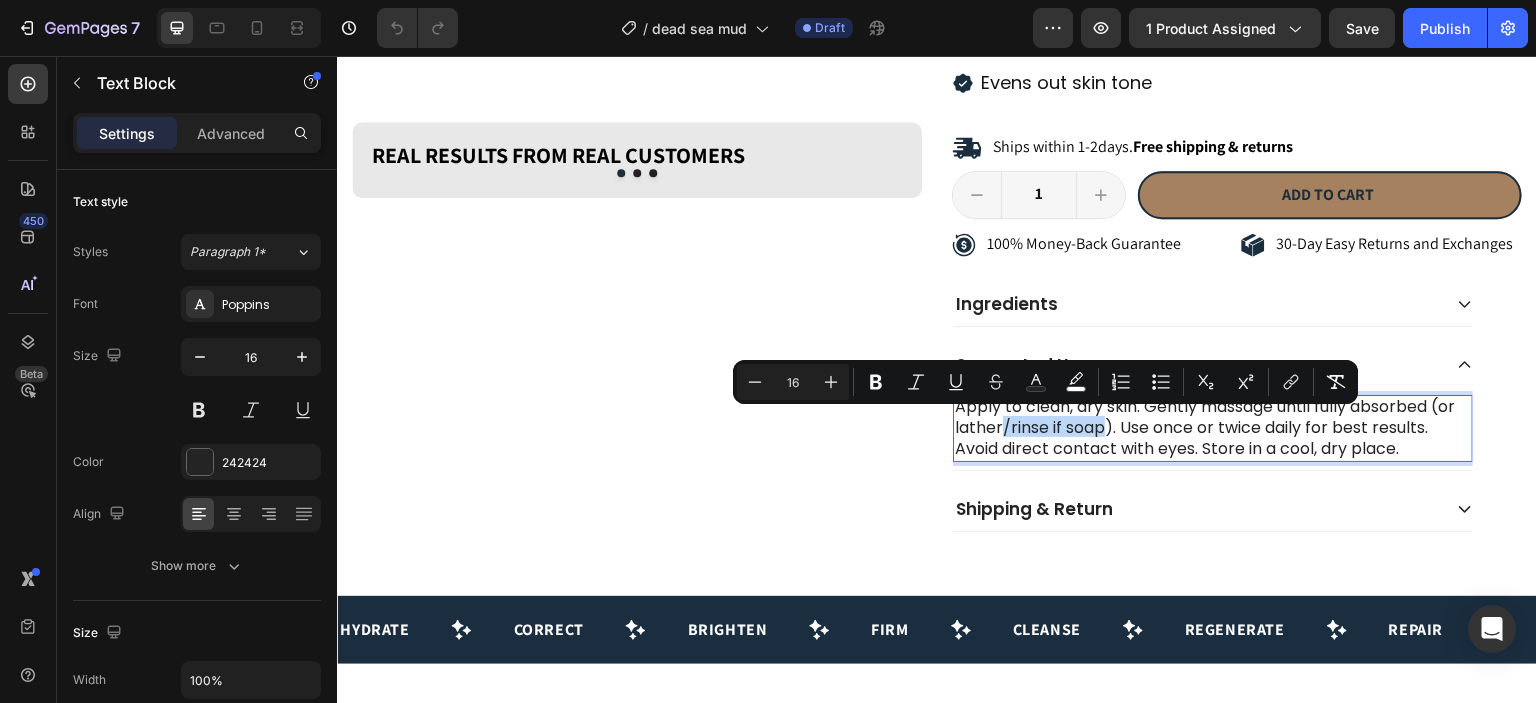 drag, startPoint x: 1098, startPoint y: 424, endPoint x: 993, endPoint y: 424, distance: 105 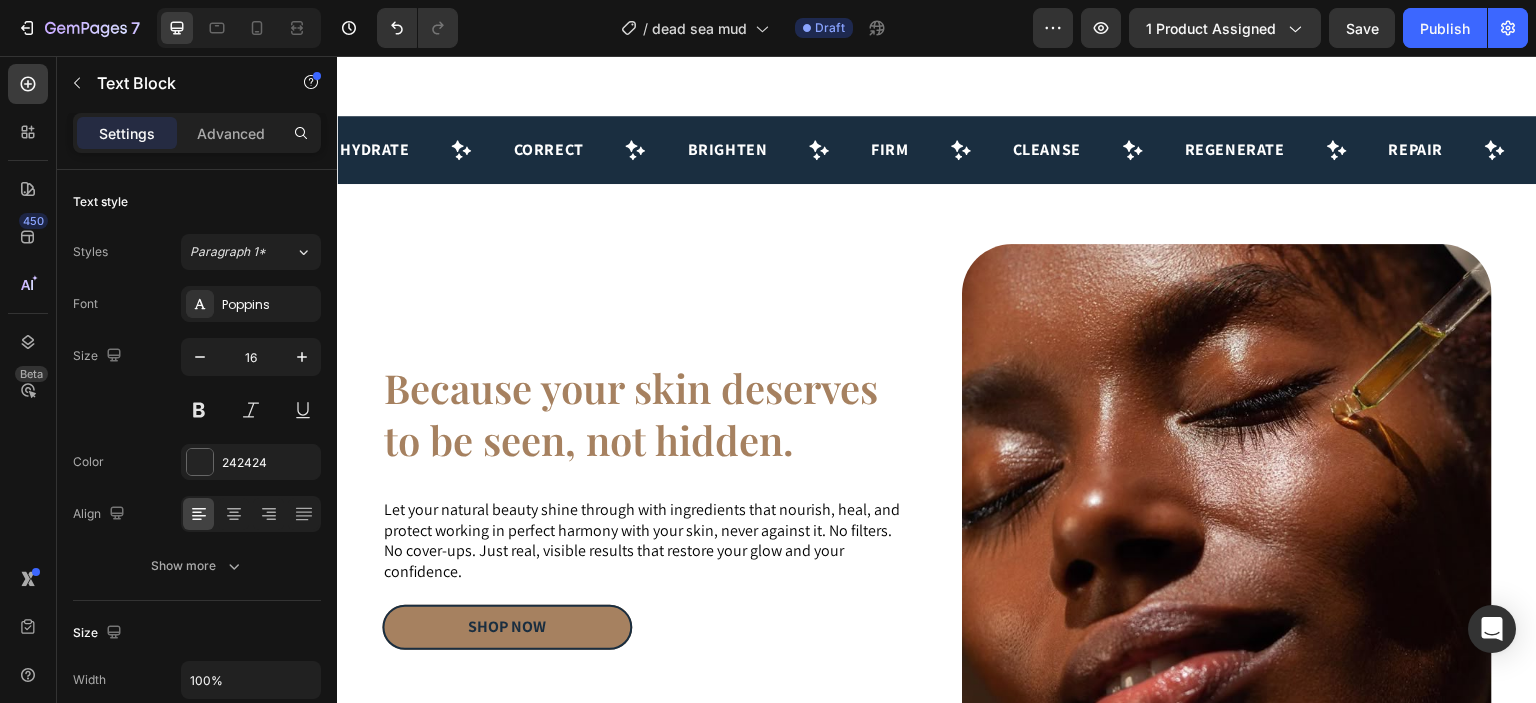 scroll, scrollTop: 1142, scrollLeft: 0, axis: vertical 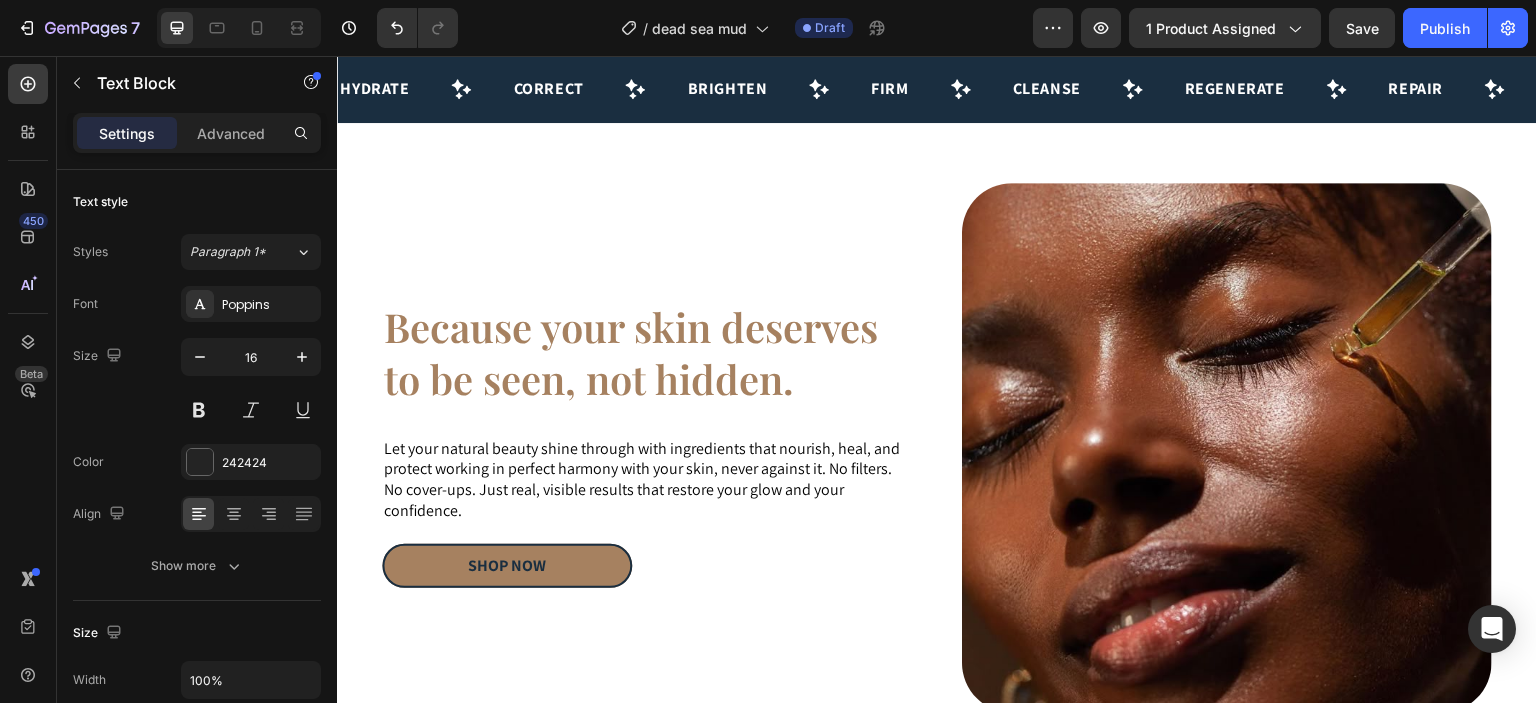 click at bounding box center [1227, 448] 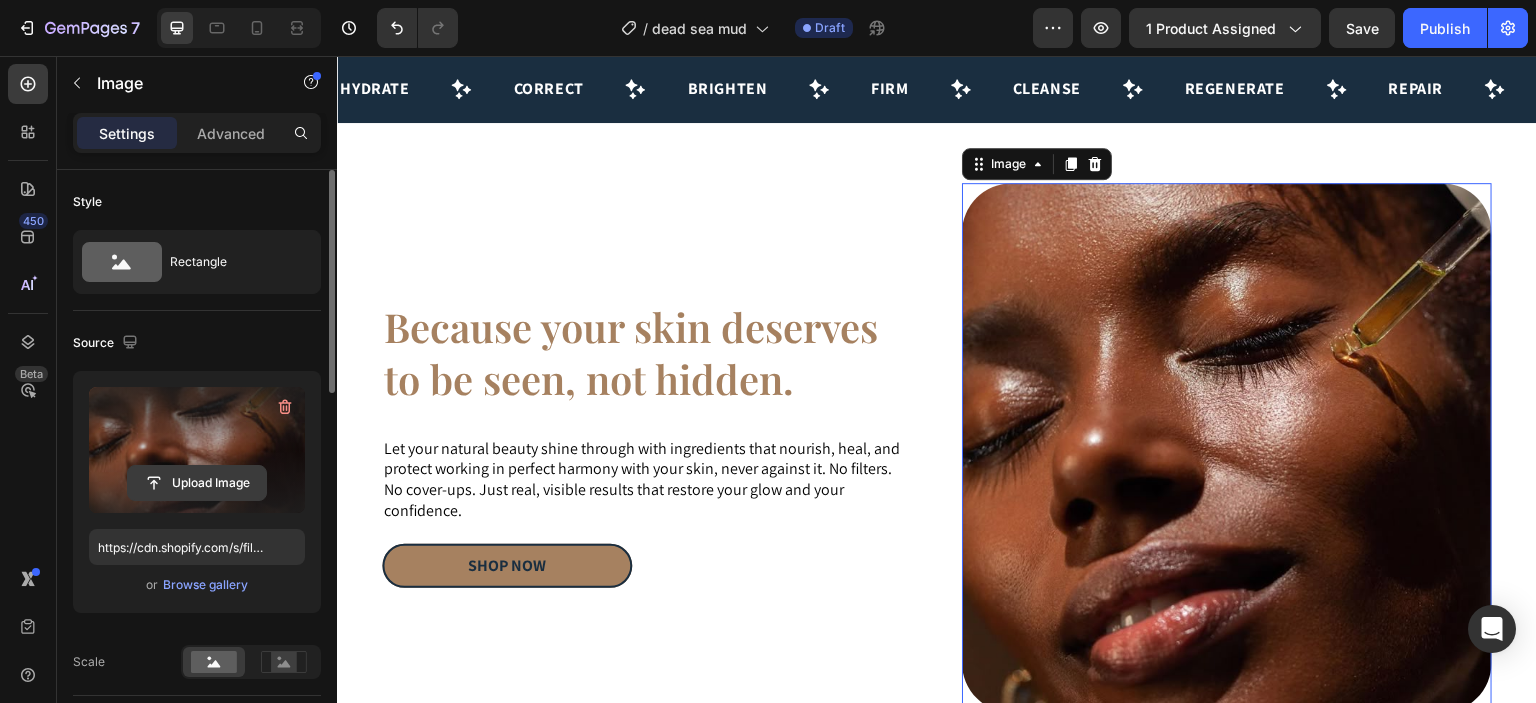 click 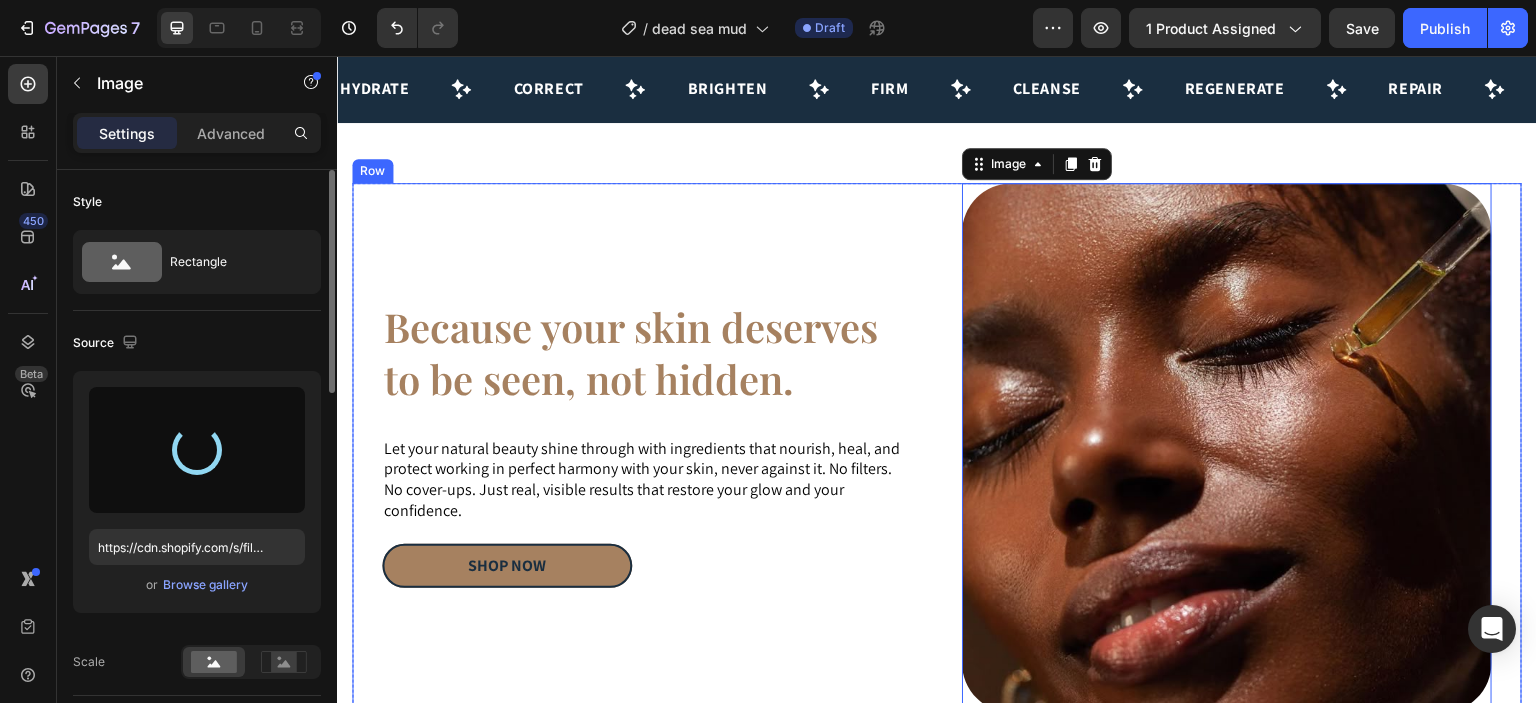 type on "https://cdn.shopify.com/s/files/1/0663/9881/4339/files/gempages_578192608090653637-8ff60f74-ed81-478d-8c64-6619778e48c0.png" 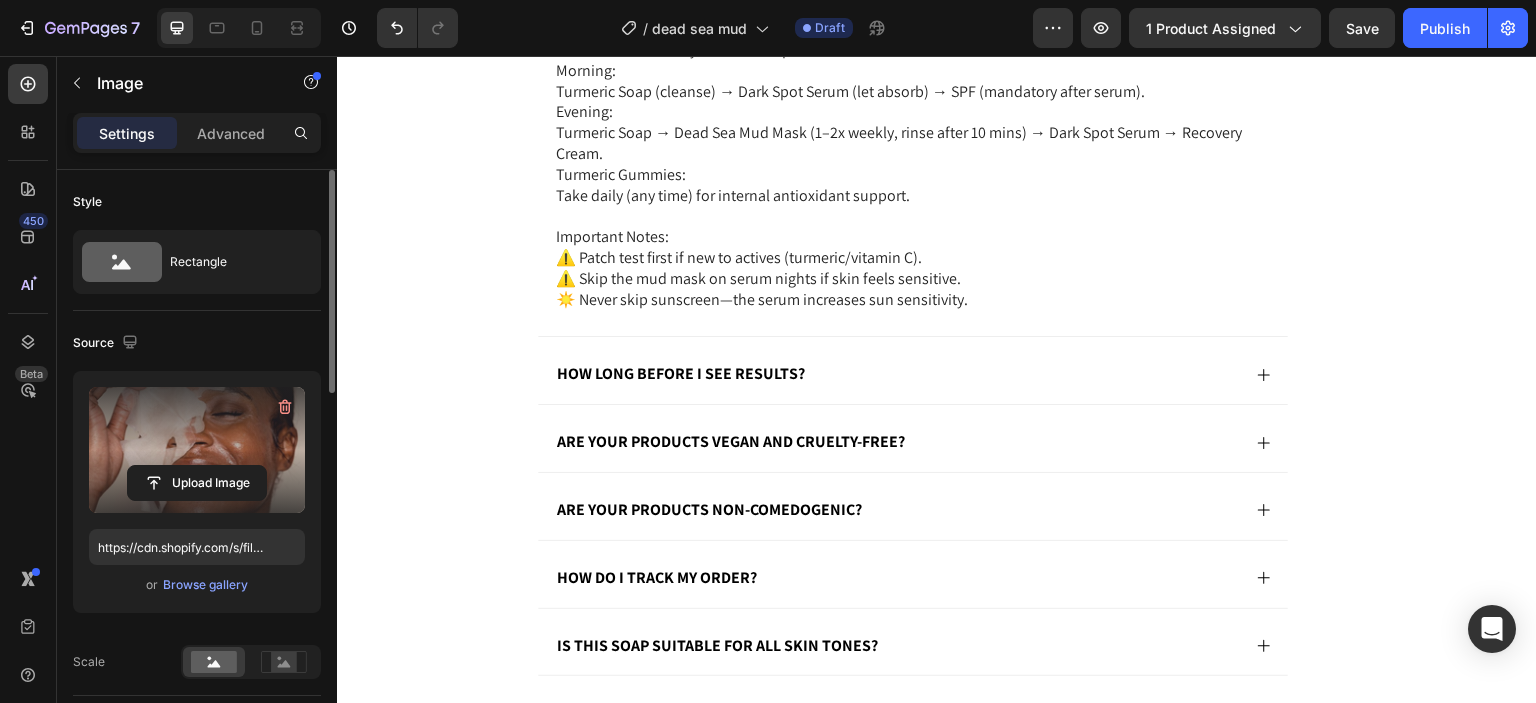 scroll, scrollTop: 4902, scrollLeft: 0, axis: vertical 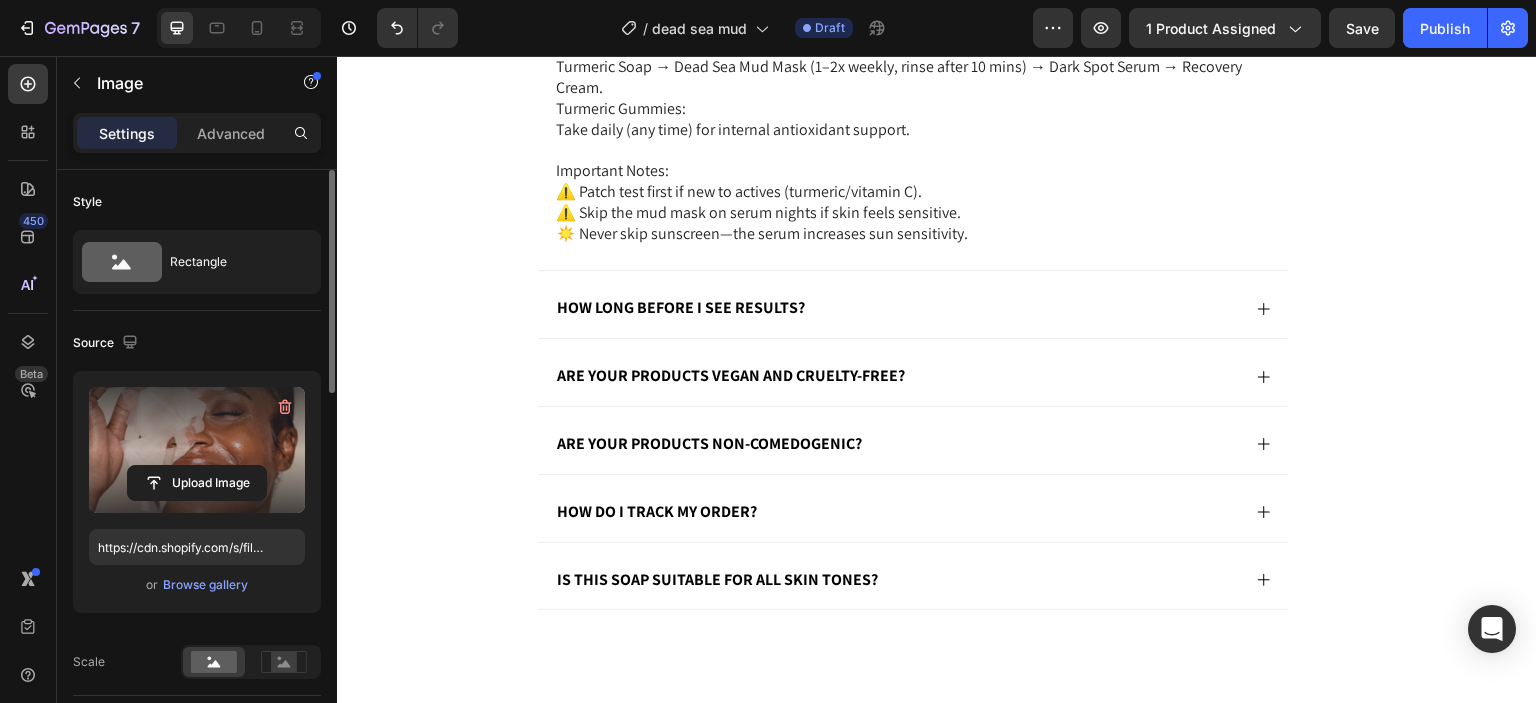 click on "How long before I see results?" at bounding box center (913, 304) 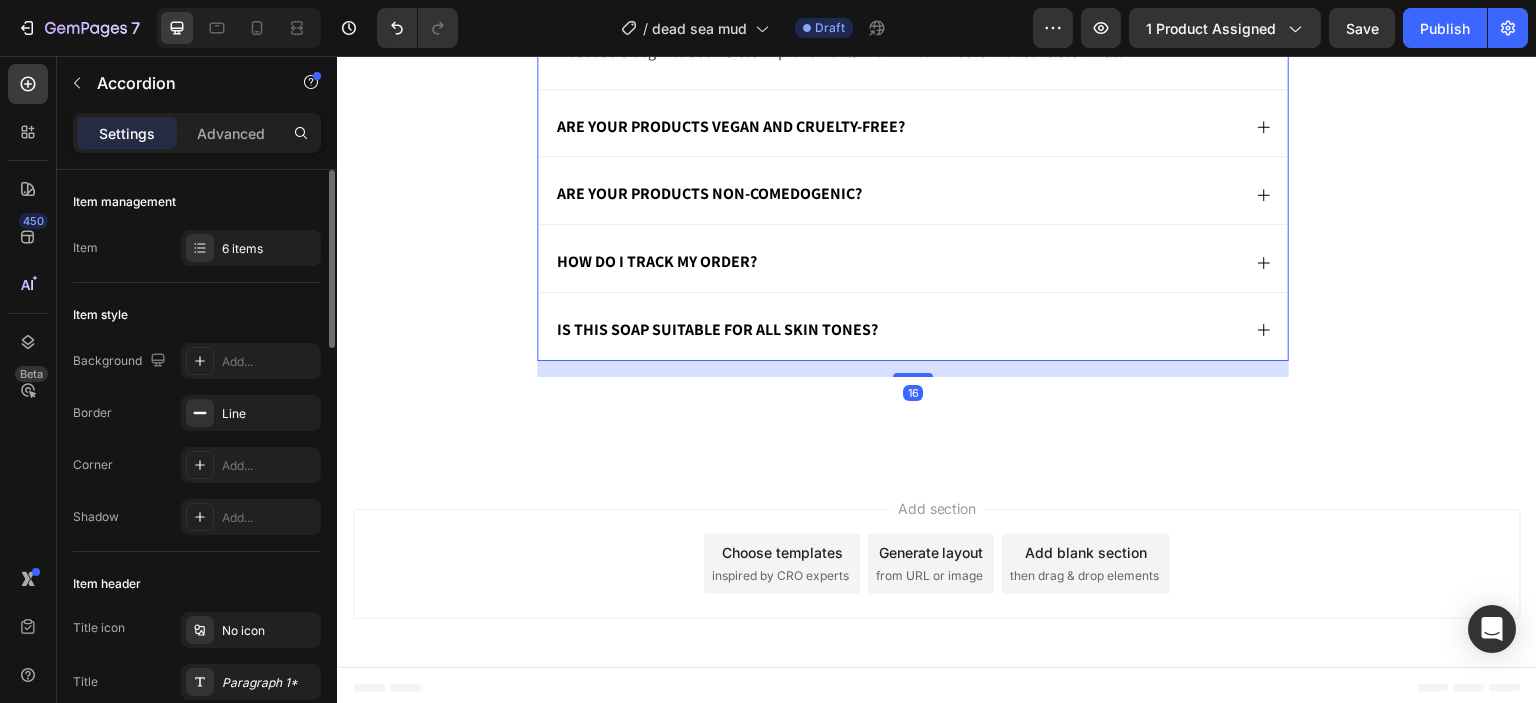 scroll, scrollTop: 4796, scrollLeft: 0, axis: vertical 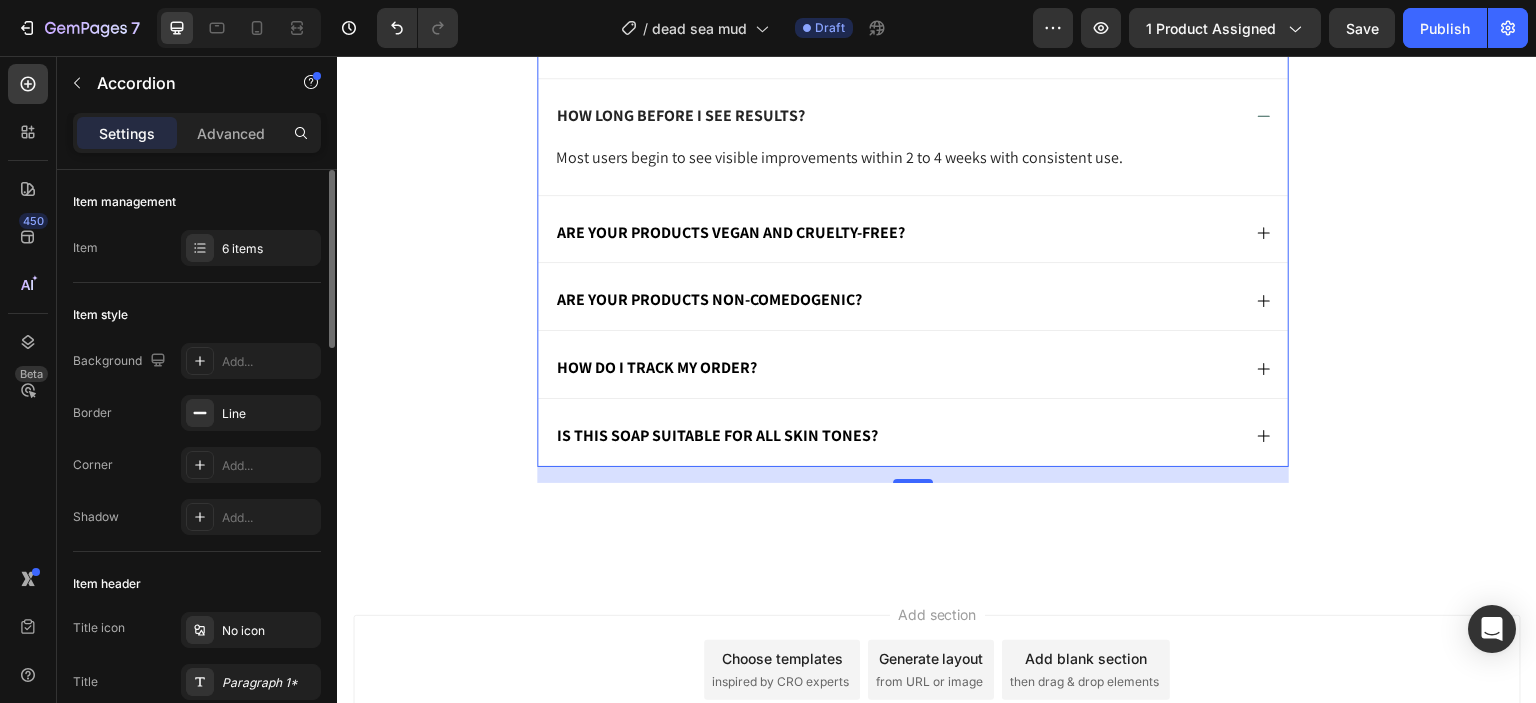 click on "Are your products vegan and cruelty-free?" at bounding box center [897, 233] 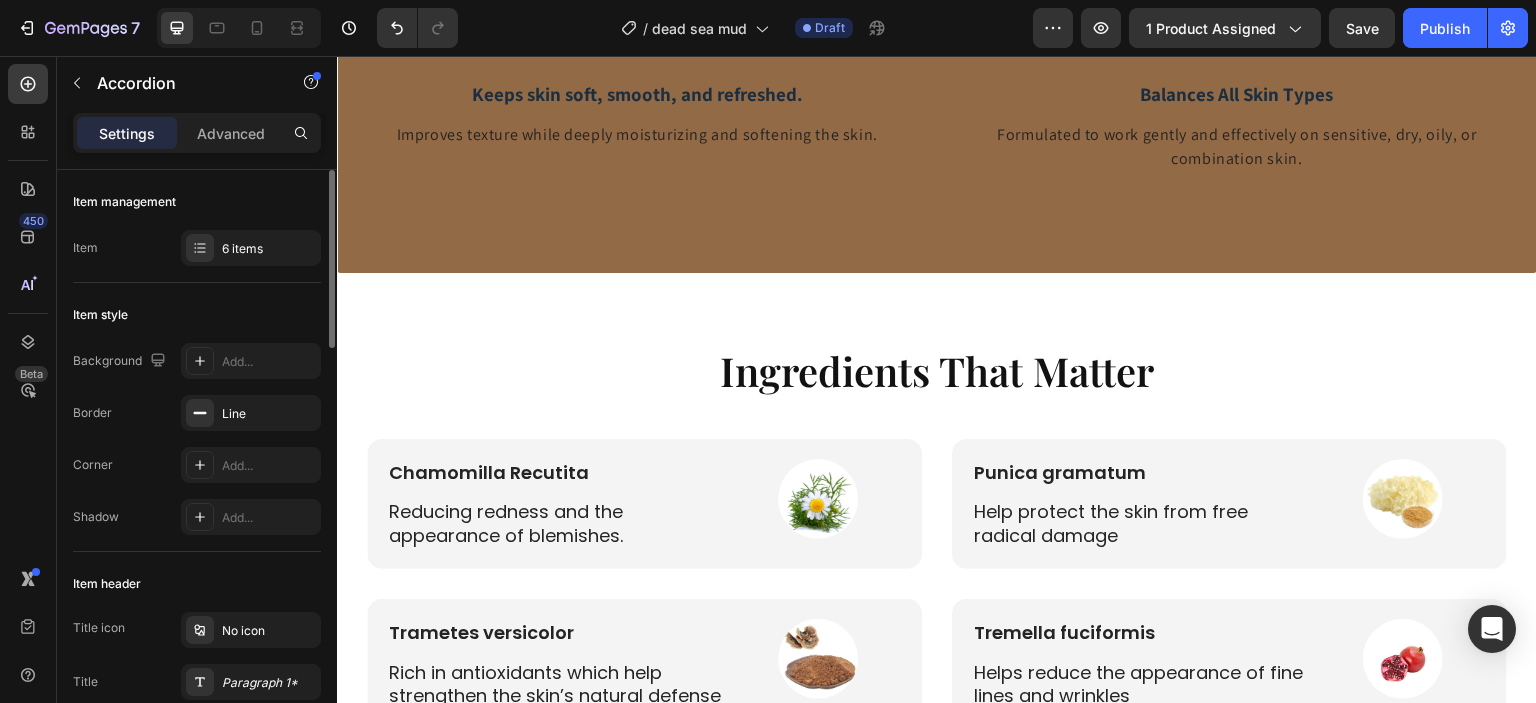 scroll, scrollTop: 3043, scrollLeft: 0, axis: vertical 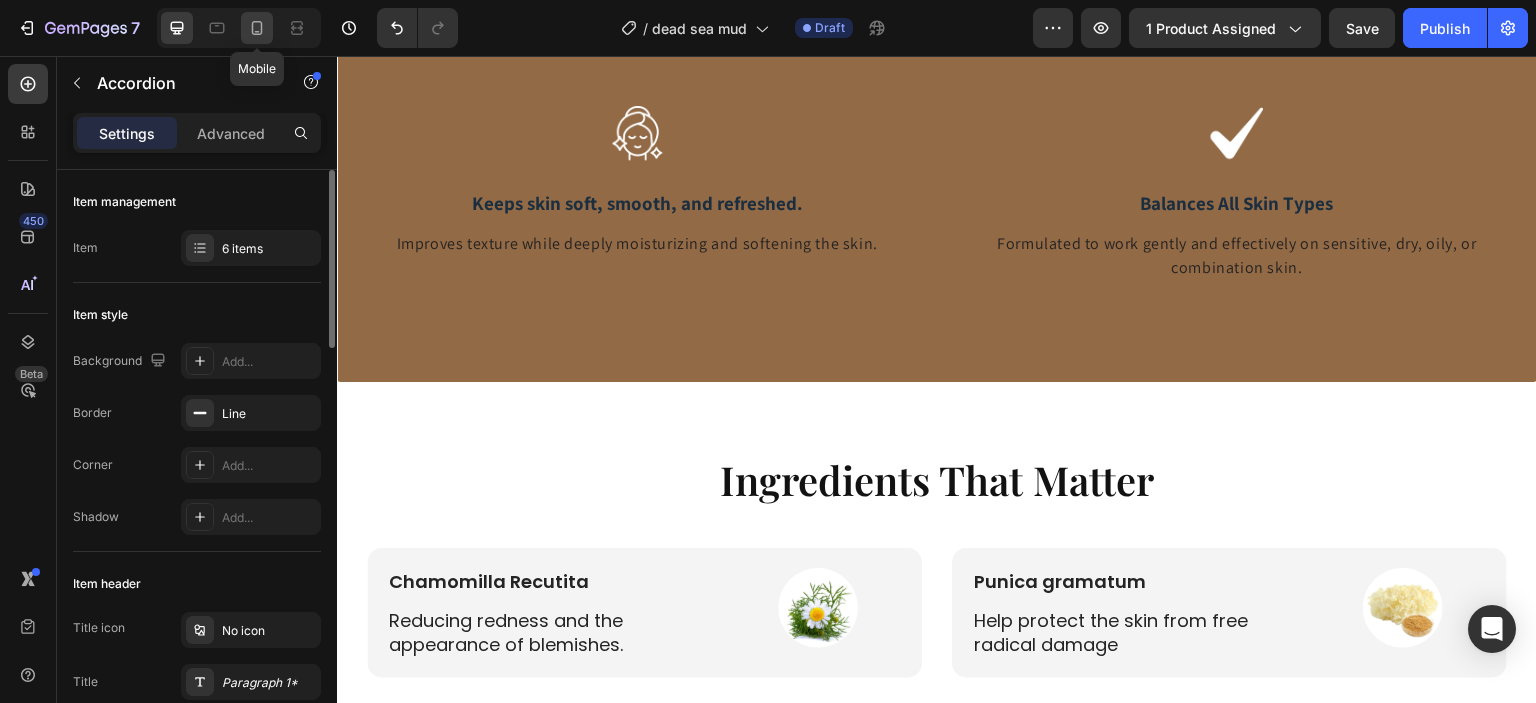 click 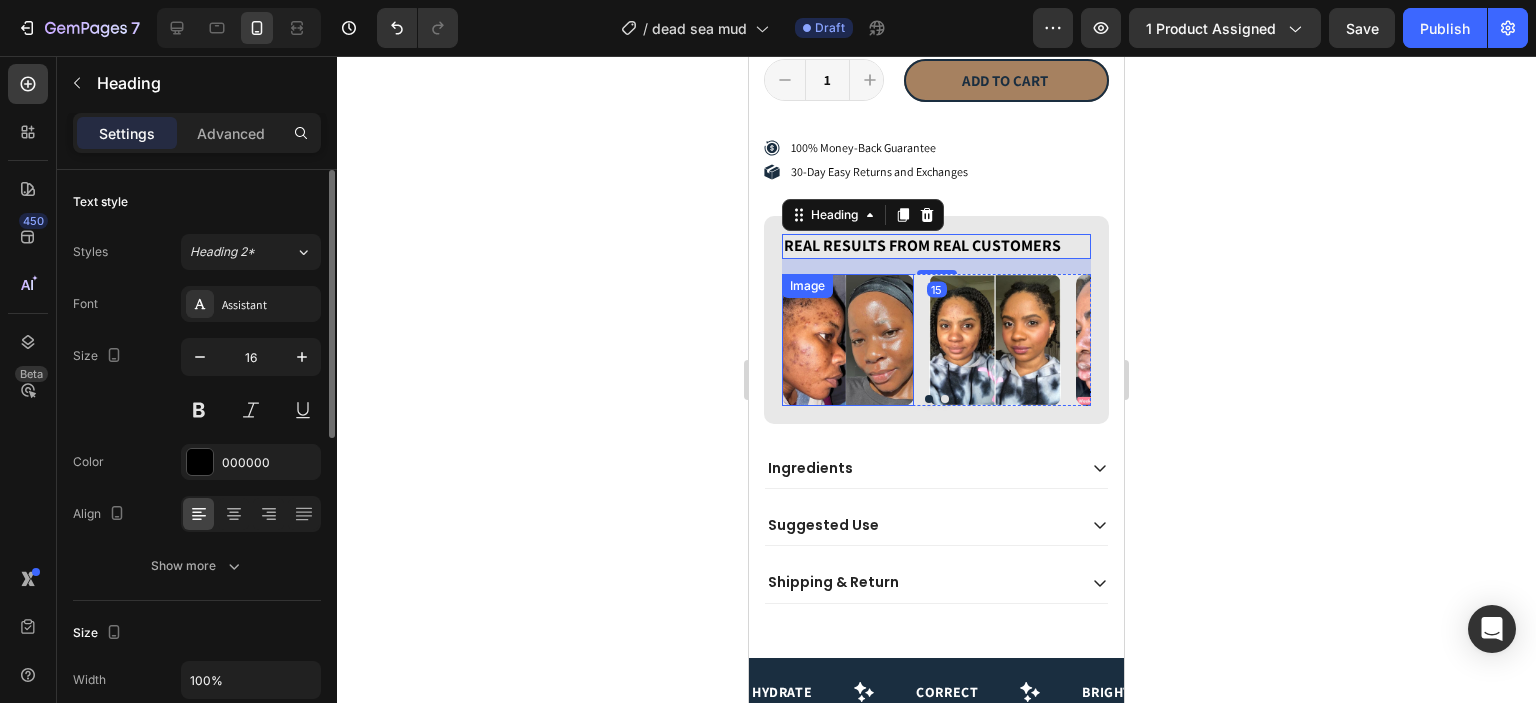 scroll, scrollTop: 1512, scrollLeft: 0, axis: vertical 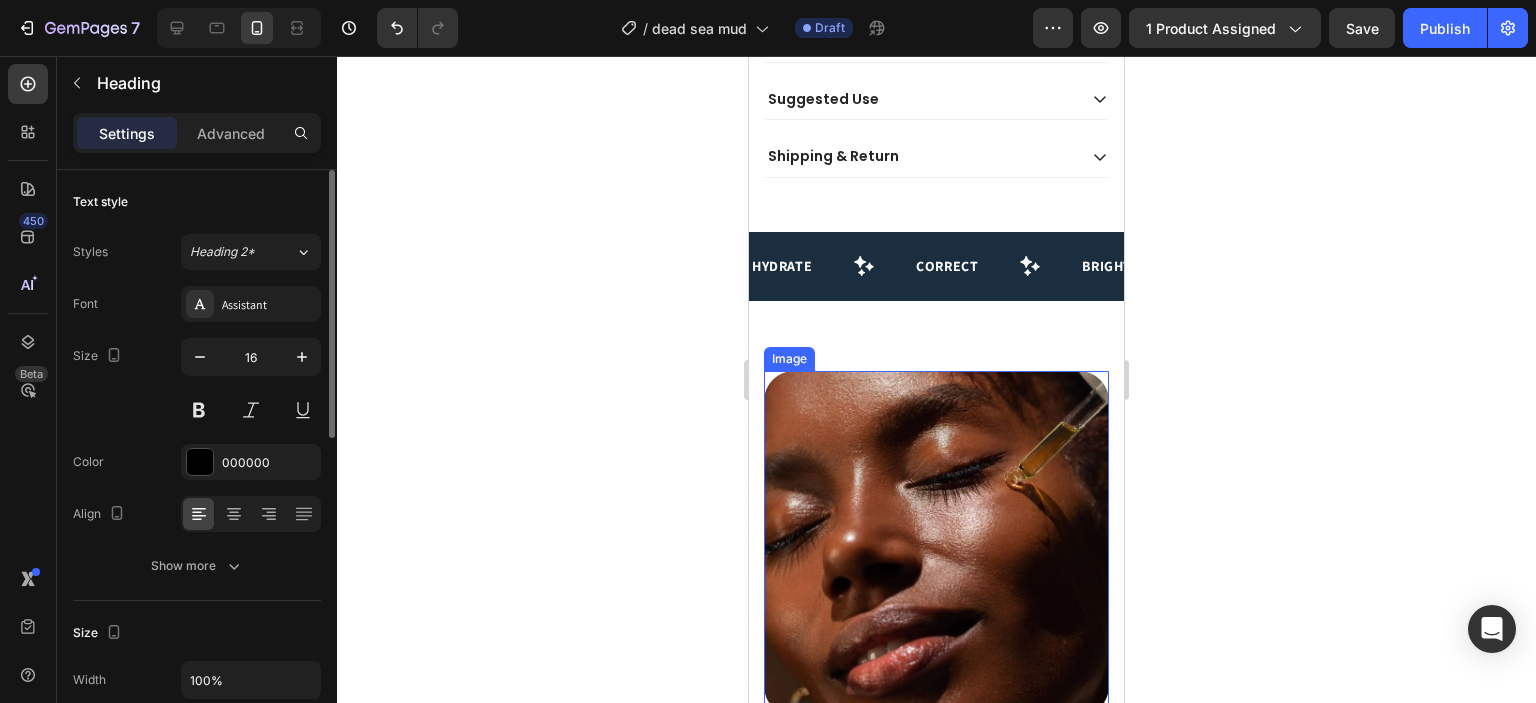 click at bounding box center [936, 543] 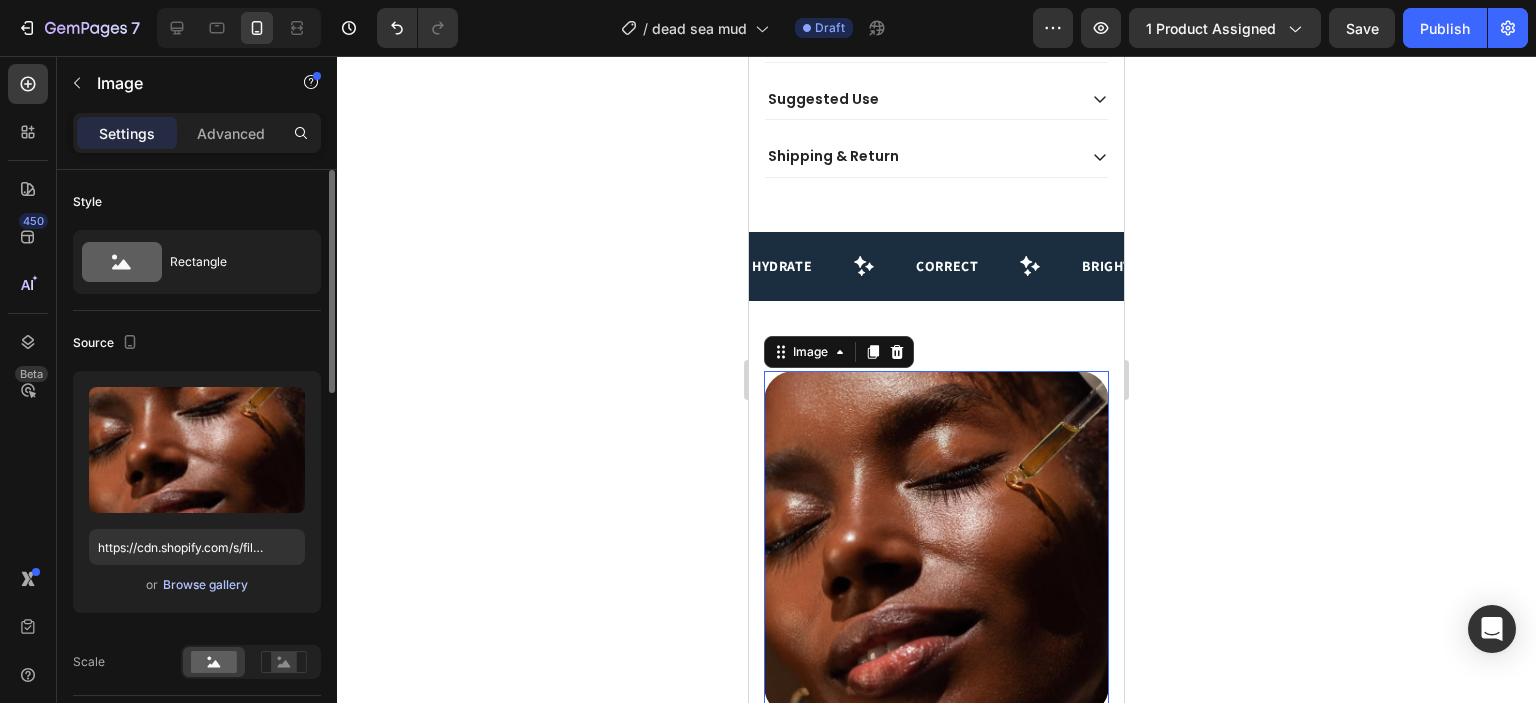 click on "Browse gallery" at bounding box center (205, 585) 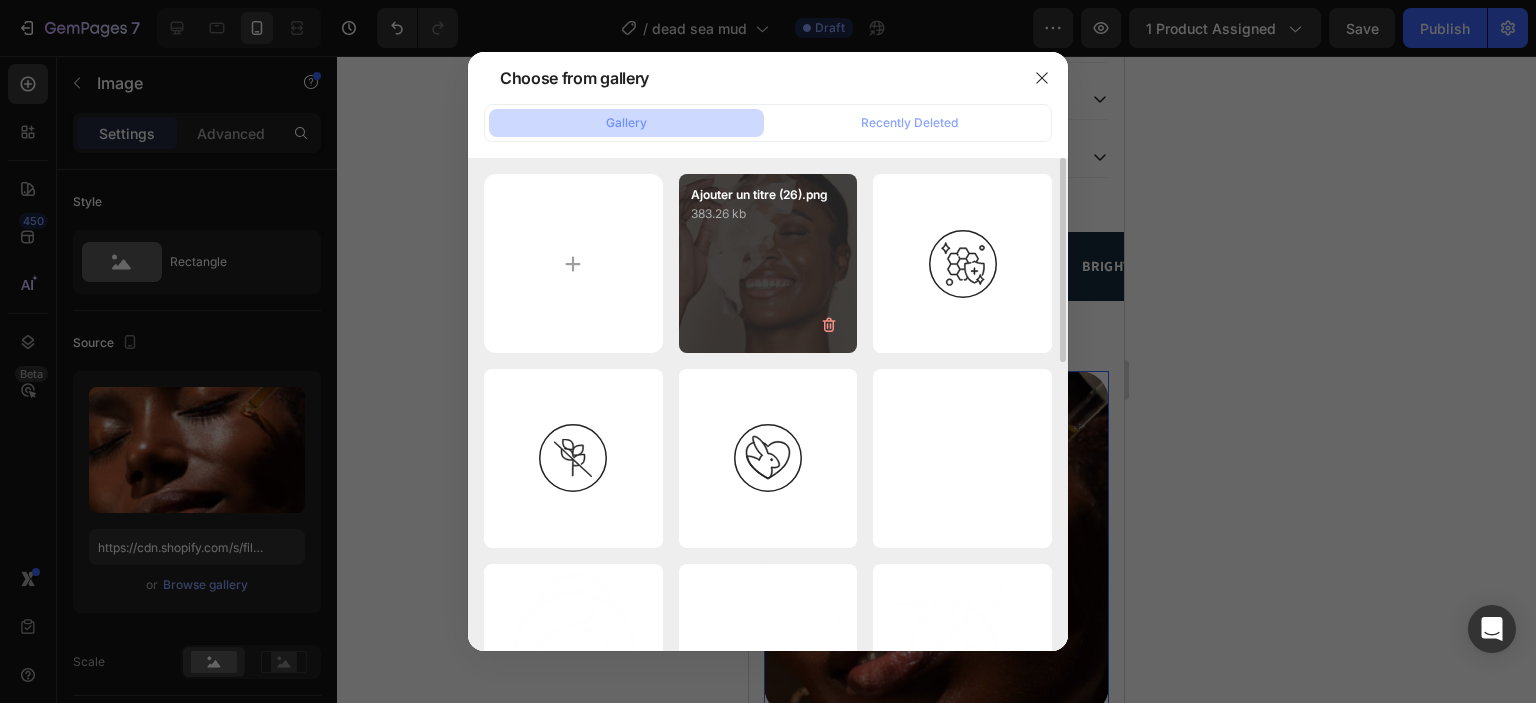 click on "Ajouter un titre (26).png 383.26 kb" at bounding box center [768, 263] 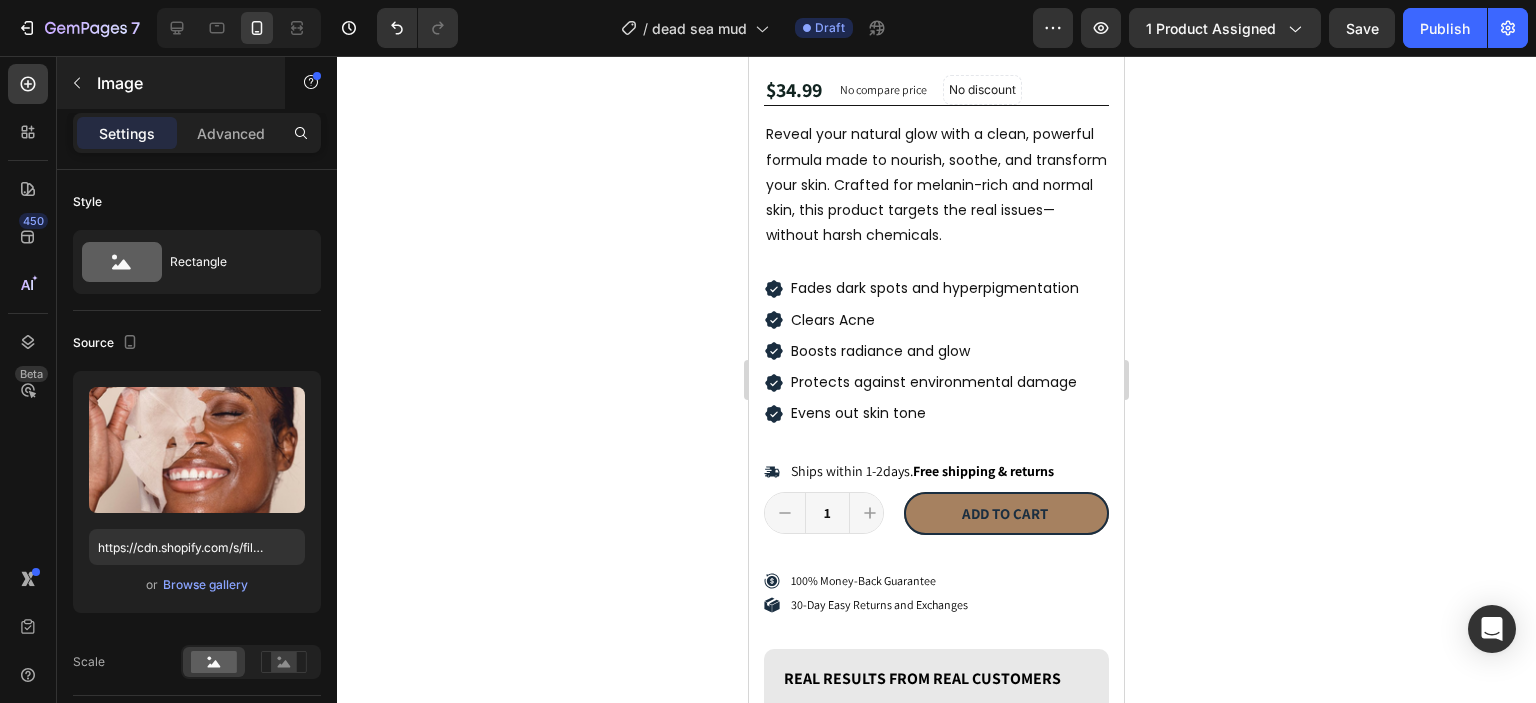scroll, scrollTop: 1484, scrollLeft: 0, axis: vertical 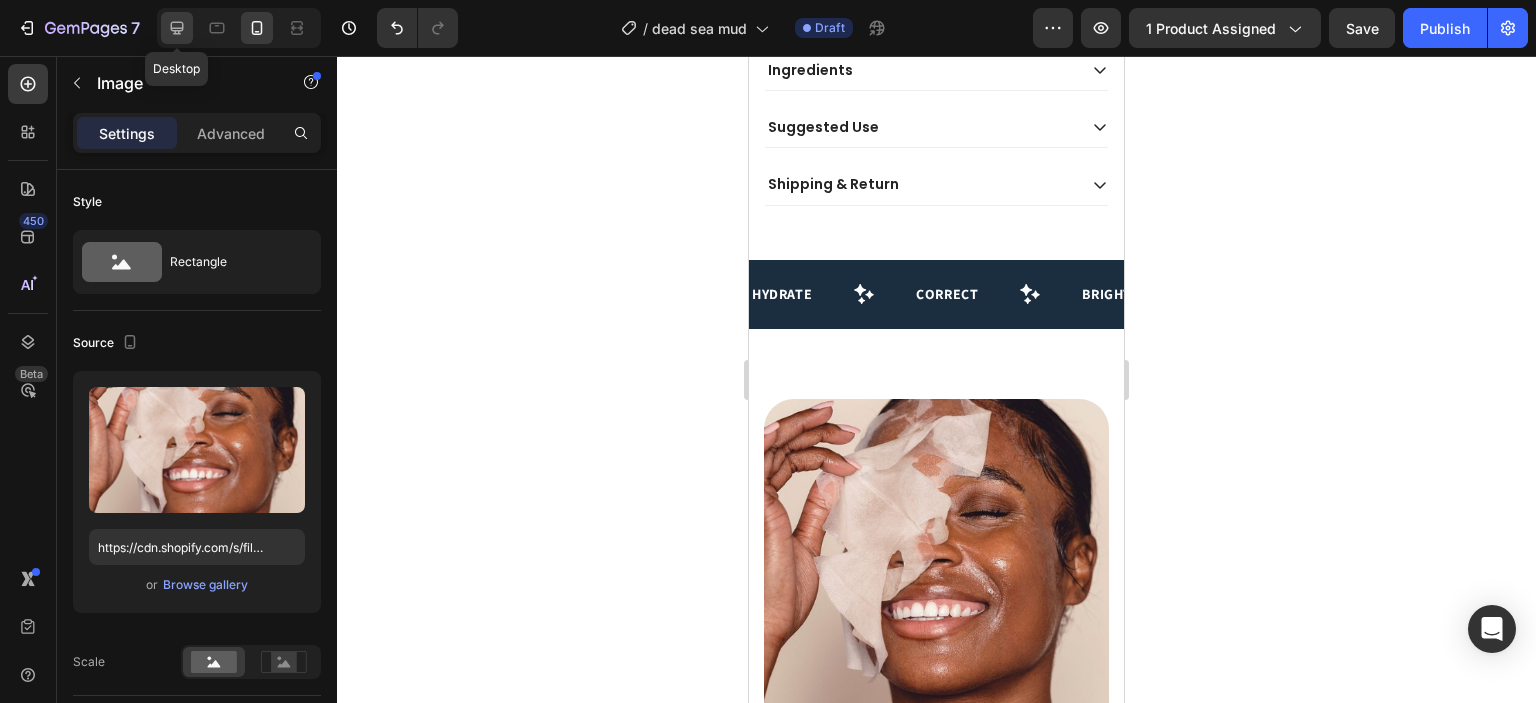 click 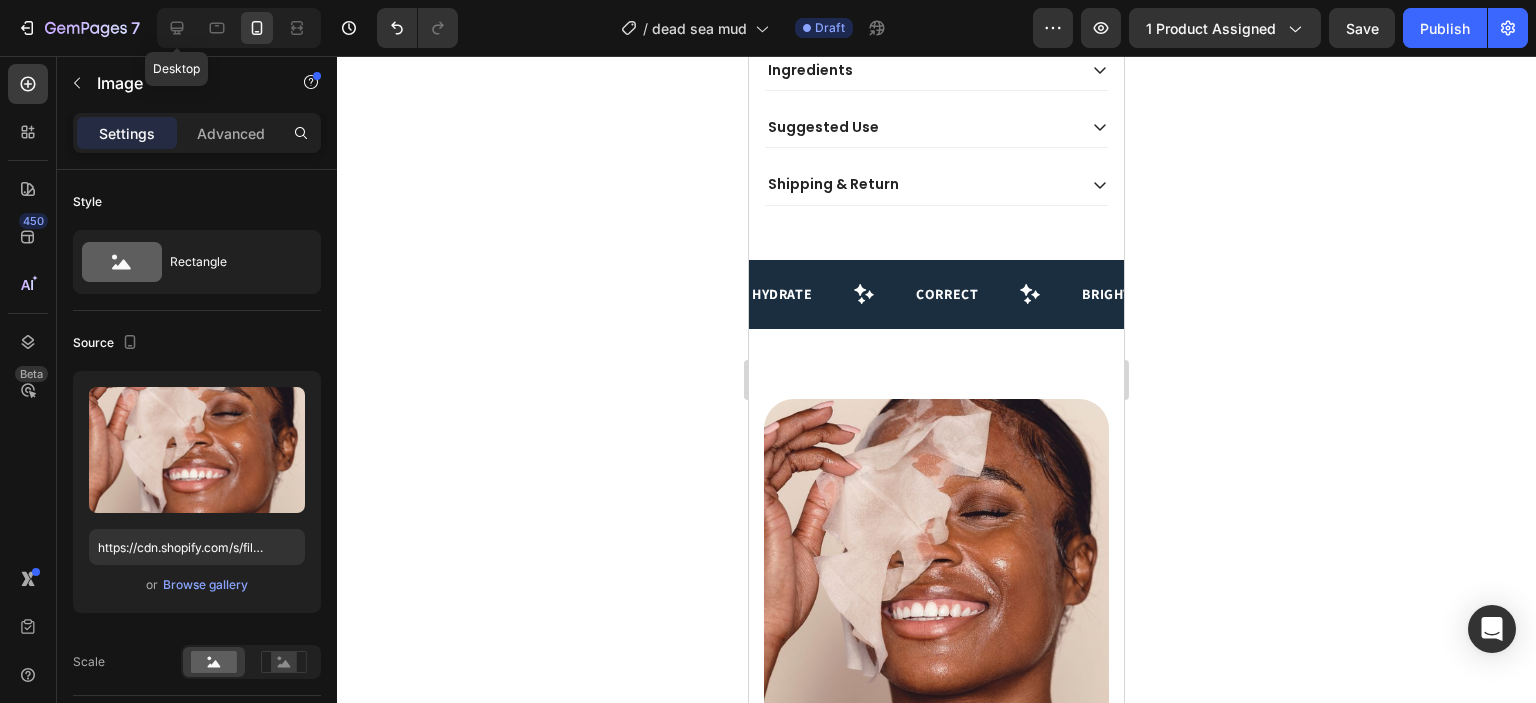 type on "https://placehold.co/460x659?text=Image" 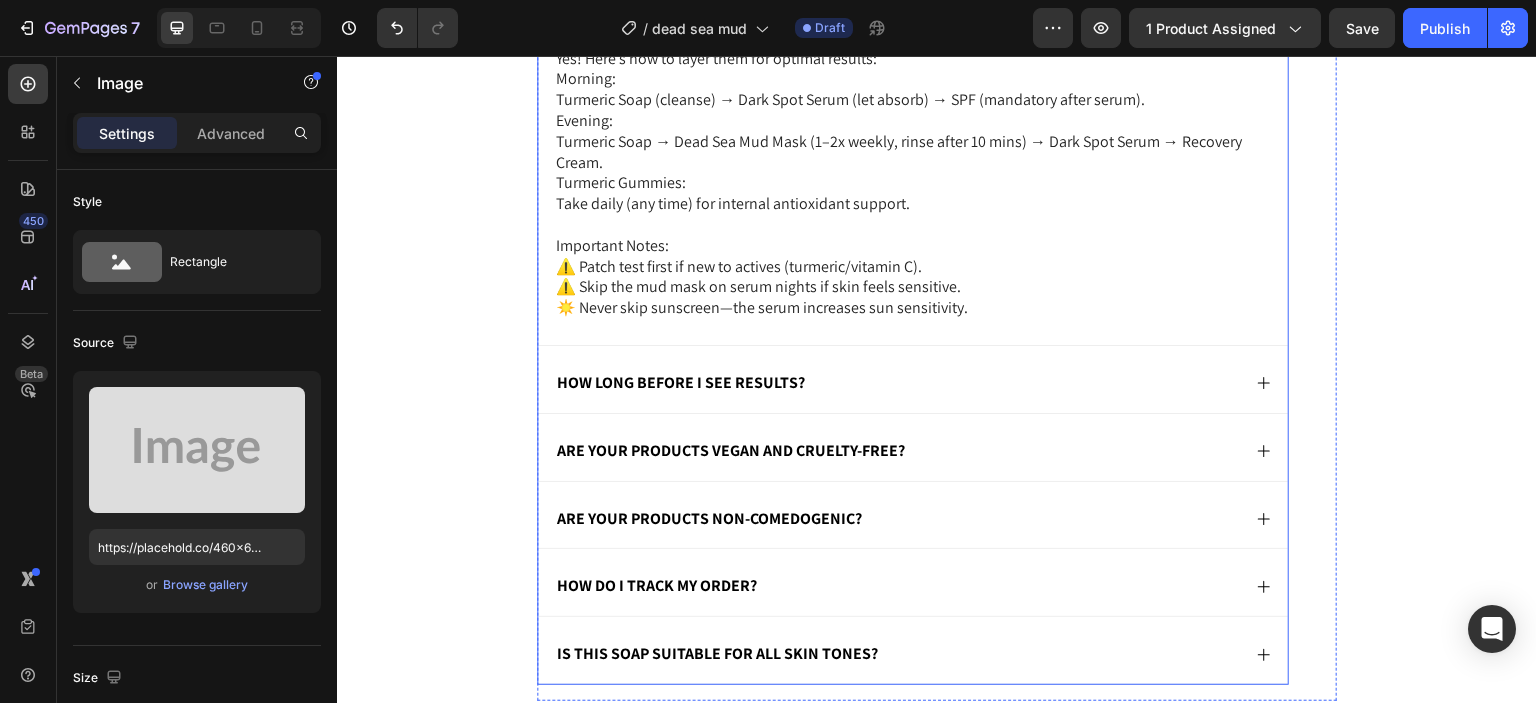 scroll, scrollTop: 5002, scrollLeft: 0, axis: vertical 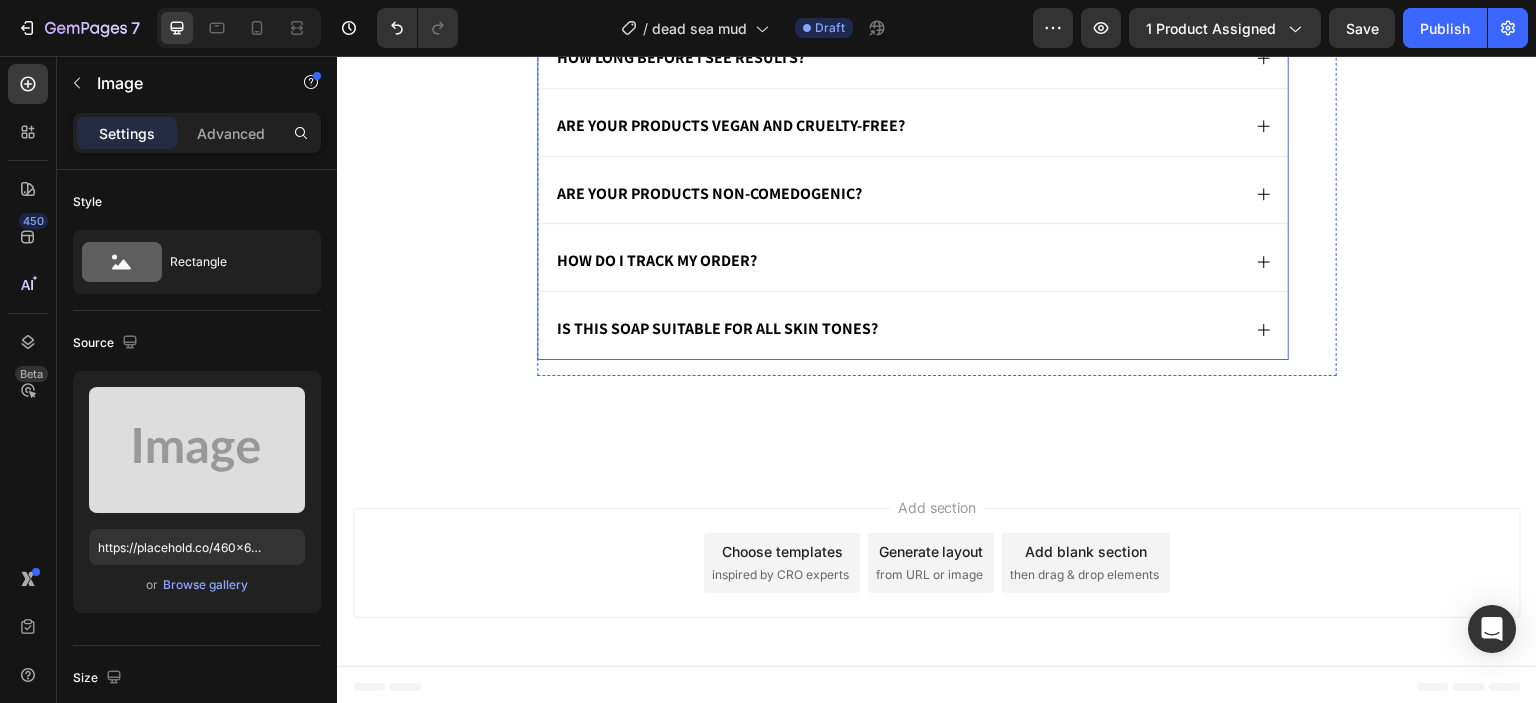 click on "Is this soap suitable for all skin tones?" at bounding box center [897, 329] 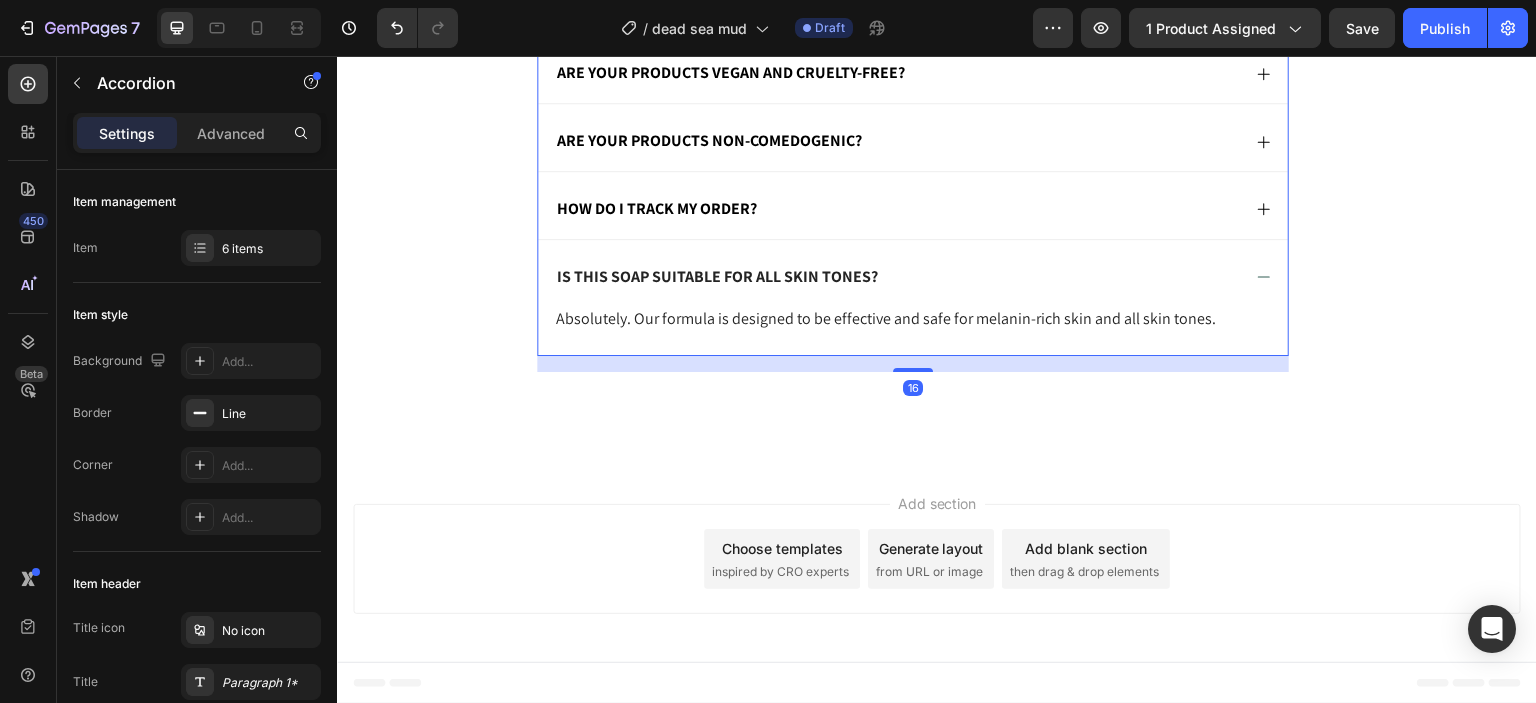 scroll, scrollTop: 4704, scrollLeft: 0, axis: vertical 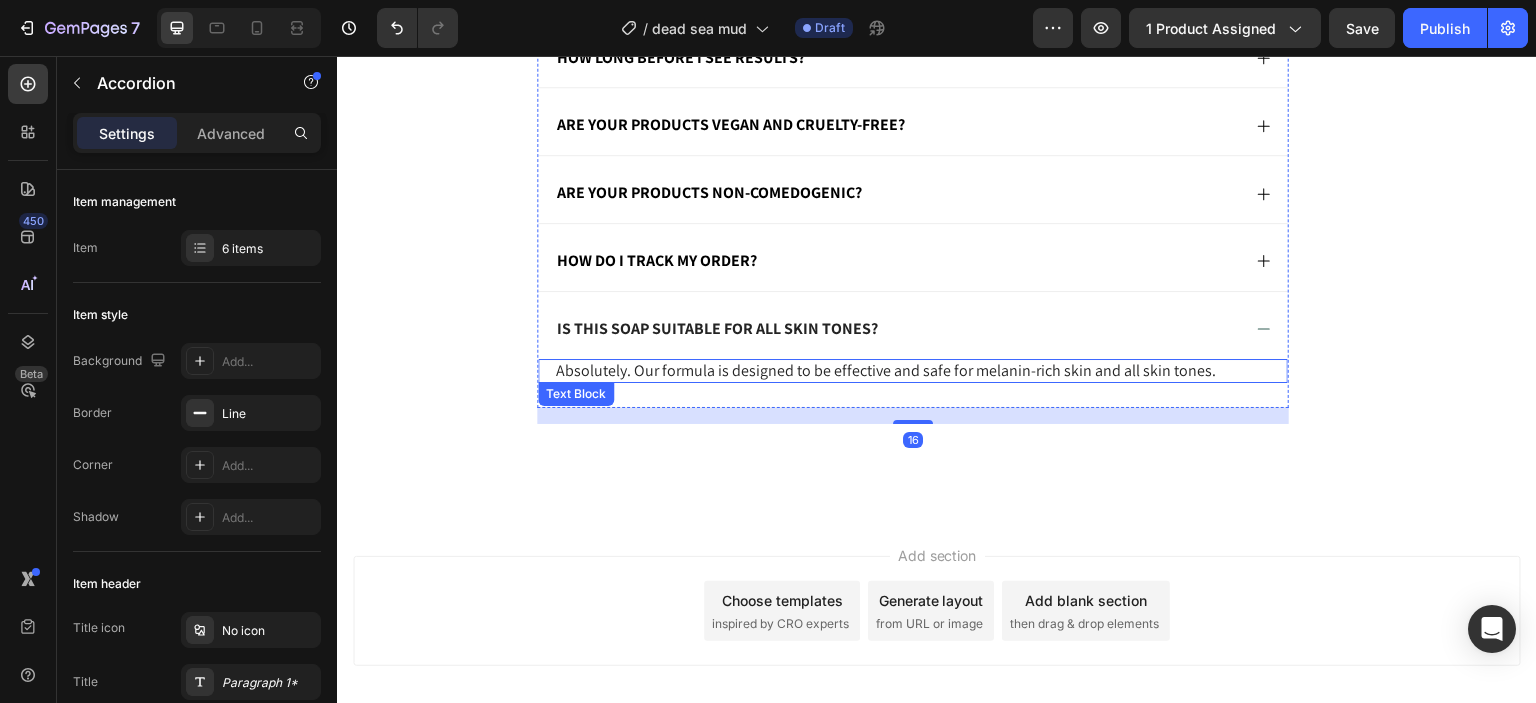 click on "Absolutely. Our formula is designed to be effective and safe for melanin-rich skin and all skin tones." at bounding box center [913, 371] 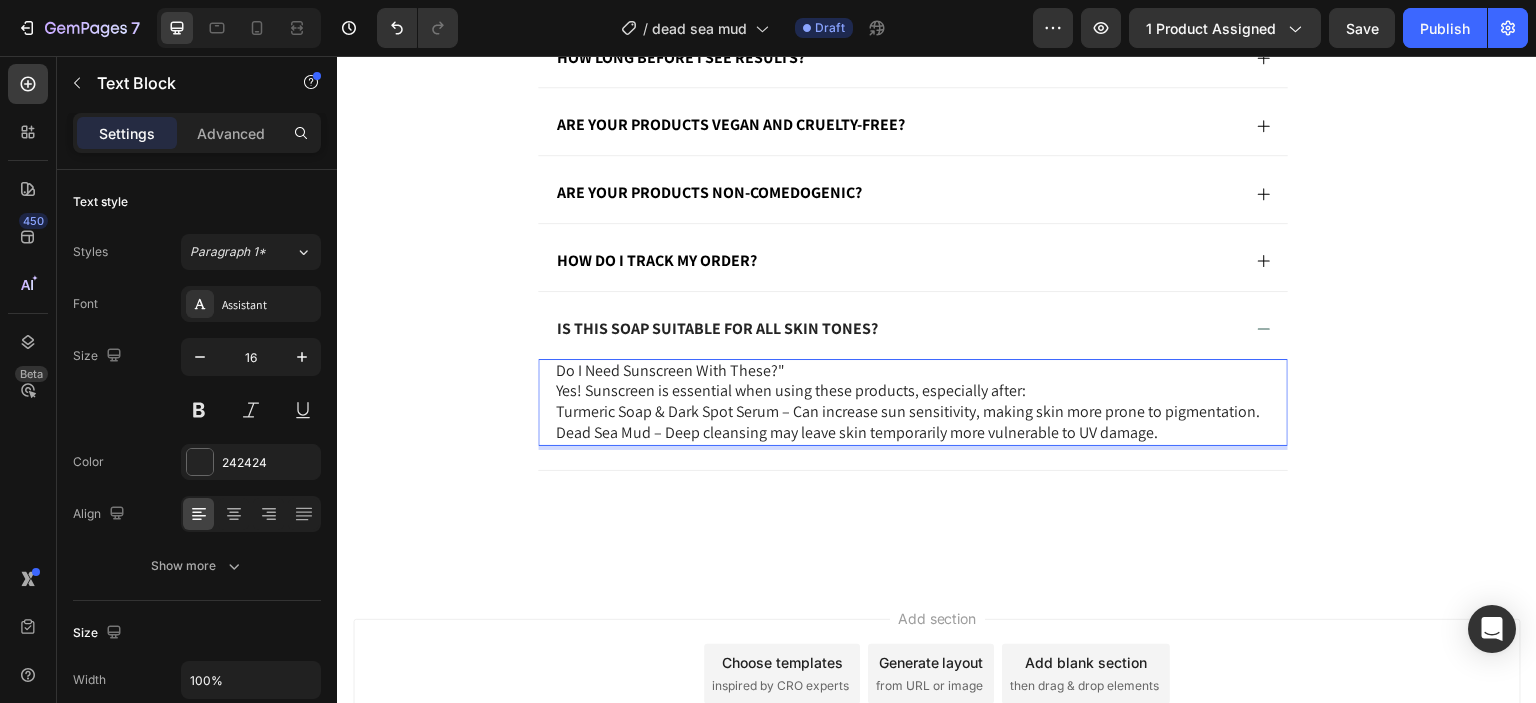 click on "Do I Need Sunscreen With These?" Yes! Sunscreen is essential when using these products, especially after:" at bounding box center [913, 382] 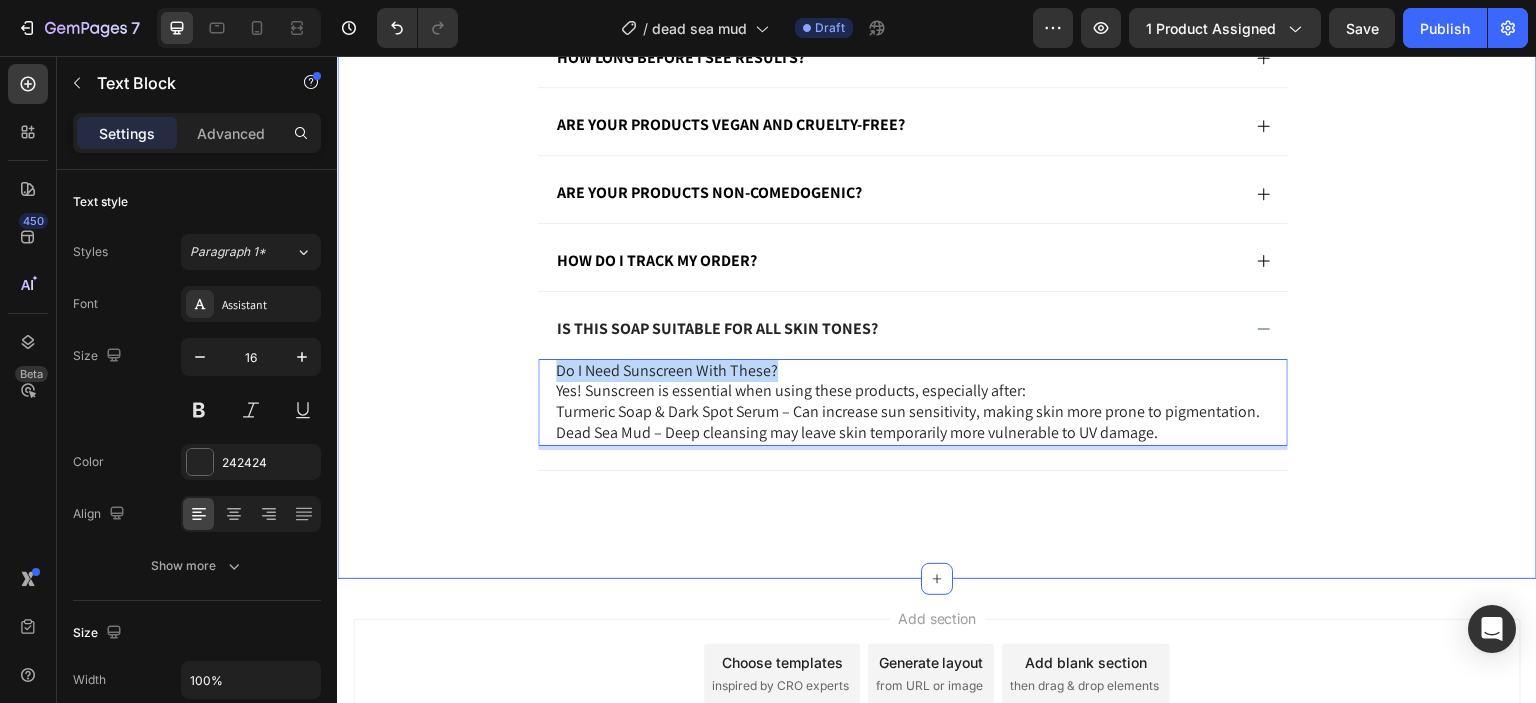 drag, startPoint x: 806, startPoint y: 375, endPoint x: 488, endPoint y: 357, distance: 318.50903 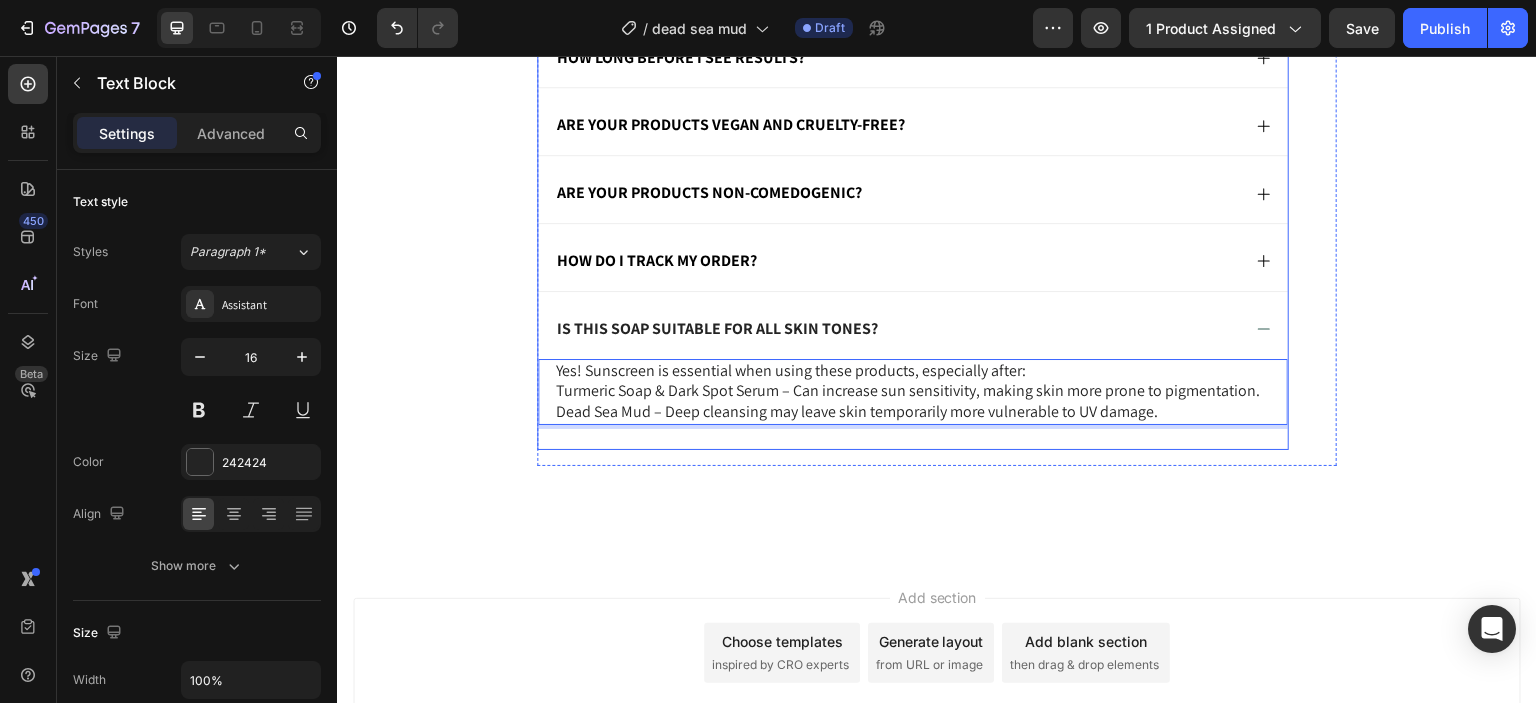 click on "Is this soap suitable for all skin tones?" at bounding box center [717, 329] 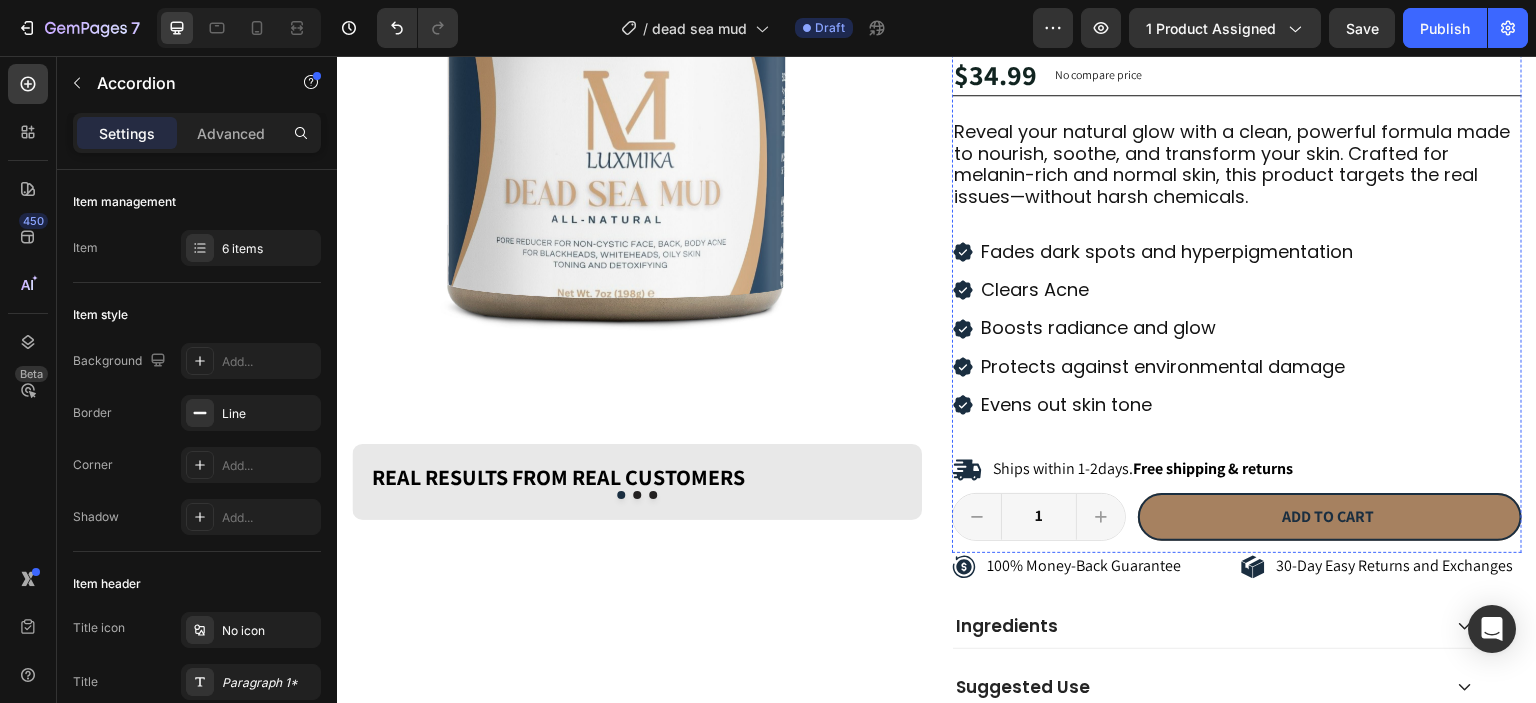 scroll, scrollTop: 0, scrollLeft: 0, axis: both 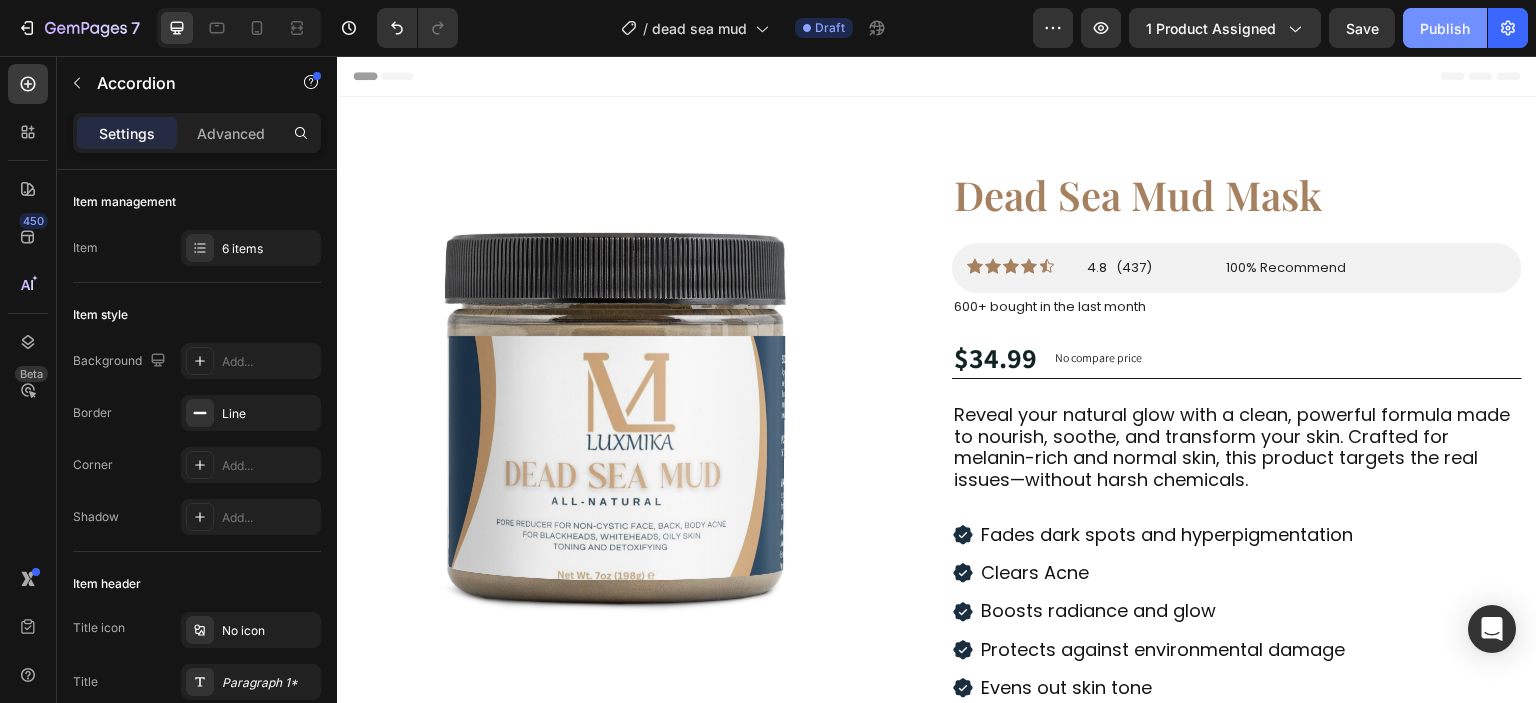 click on "Publish" at bounding box center (1445, 28) 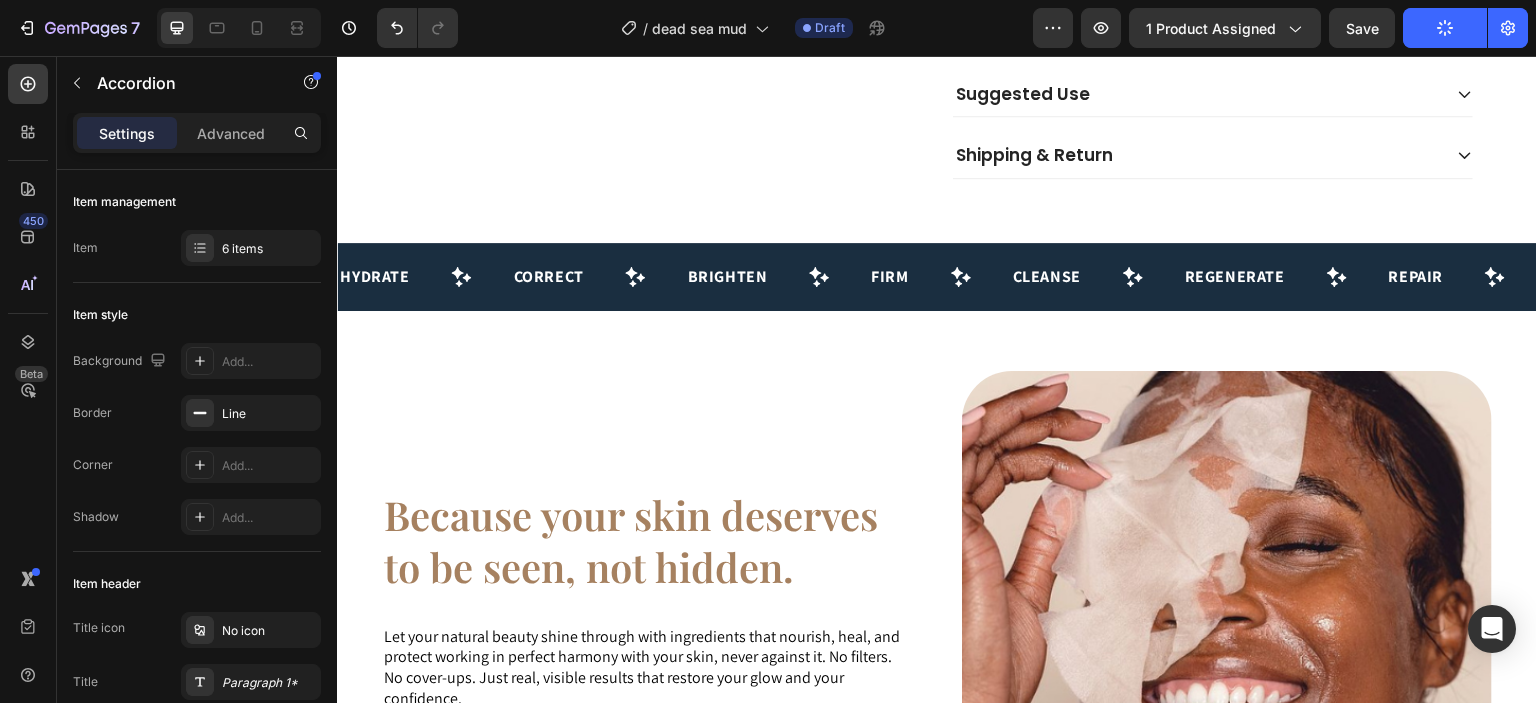 scroll, scrollTop: 925, scrollLeft: 0, axis: vertical 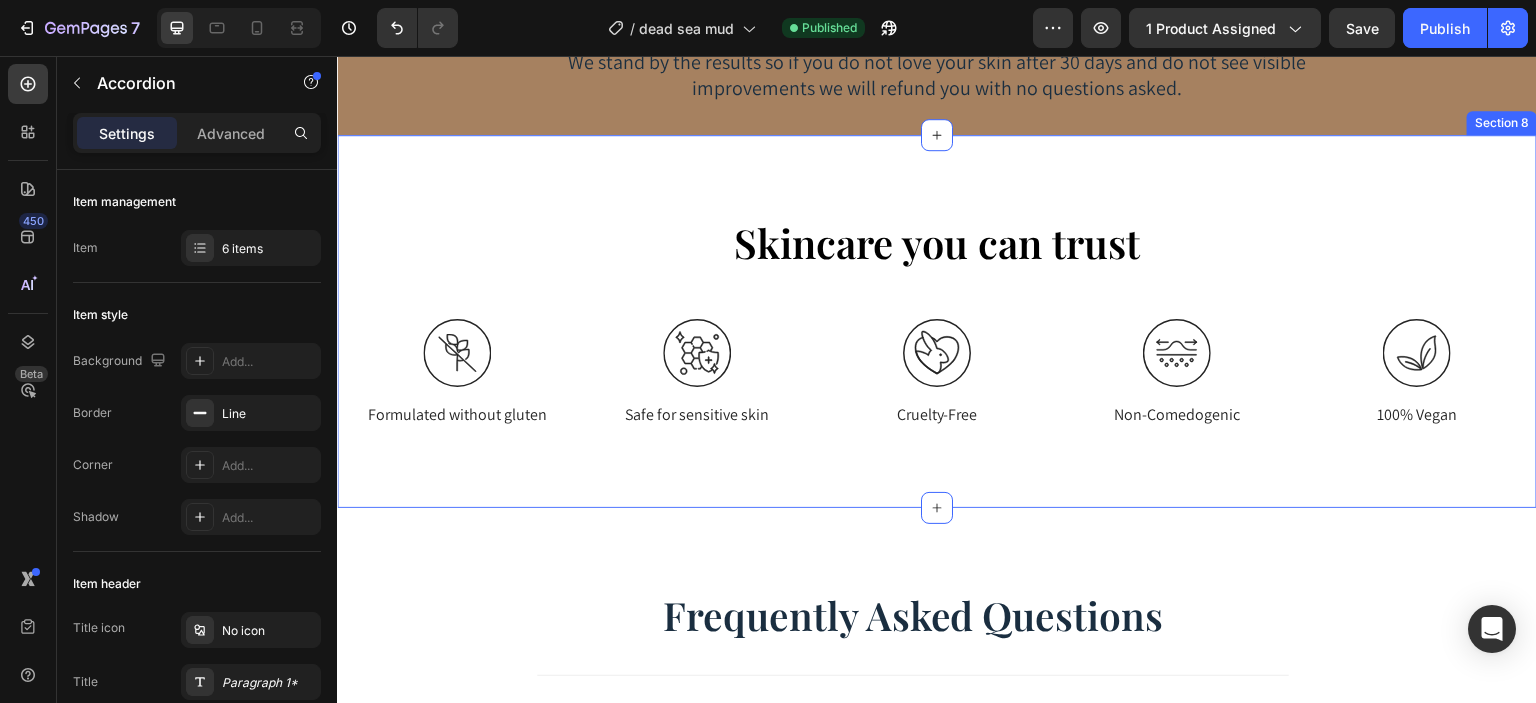 click on "Skincare you can trust Heading Row Image Formulated without gluten Text Block Image Safe for sensitive skin Text Block Image Cruelty-Free Text Block Image Non-Comedogenic Text Block Image 100% Vegan Text Block Row Image Formulated without gluten Text Block Image Safe for sensitive skin Text Block Row Image Cruelty-Free Text Block Image Non-Comedogenic Text Block Row Row Image 100% Vegan Text Block Row Section 8" at bounding box center [937, 321] 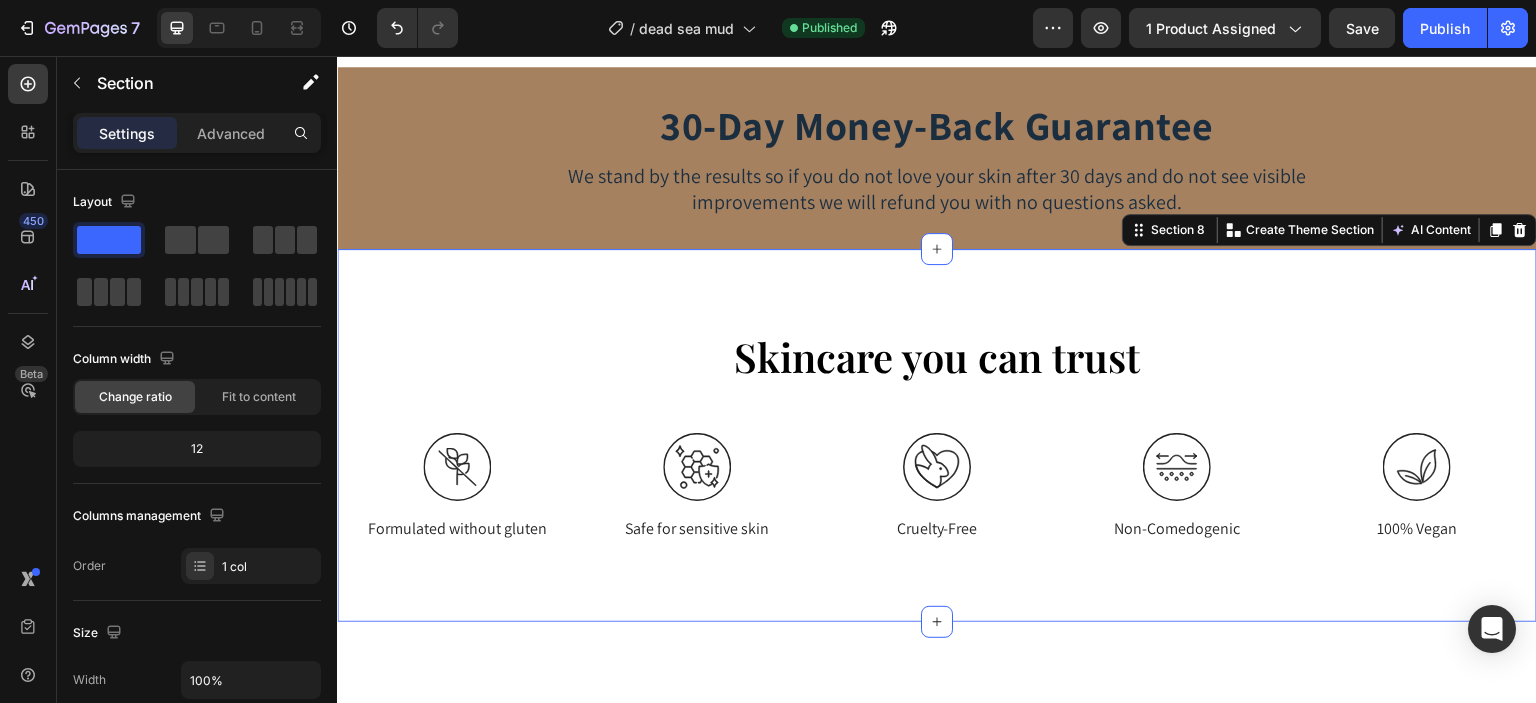 scroll, scrollTop: 3892, scrollLeft: 0, axis: vertical 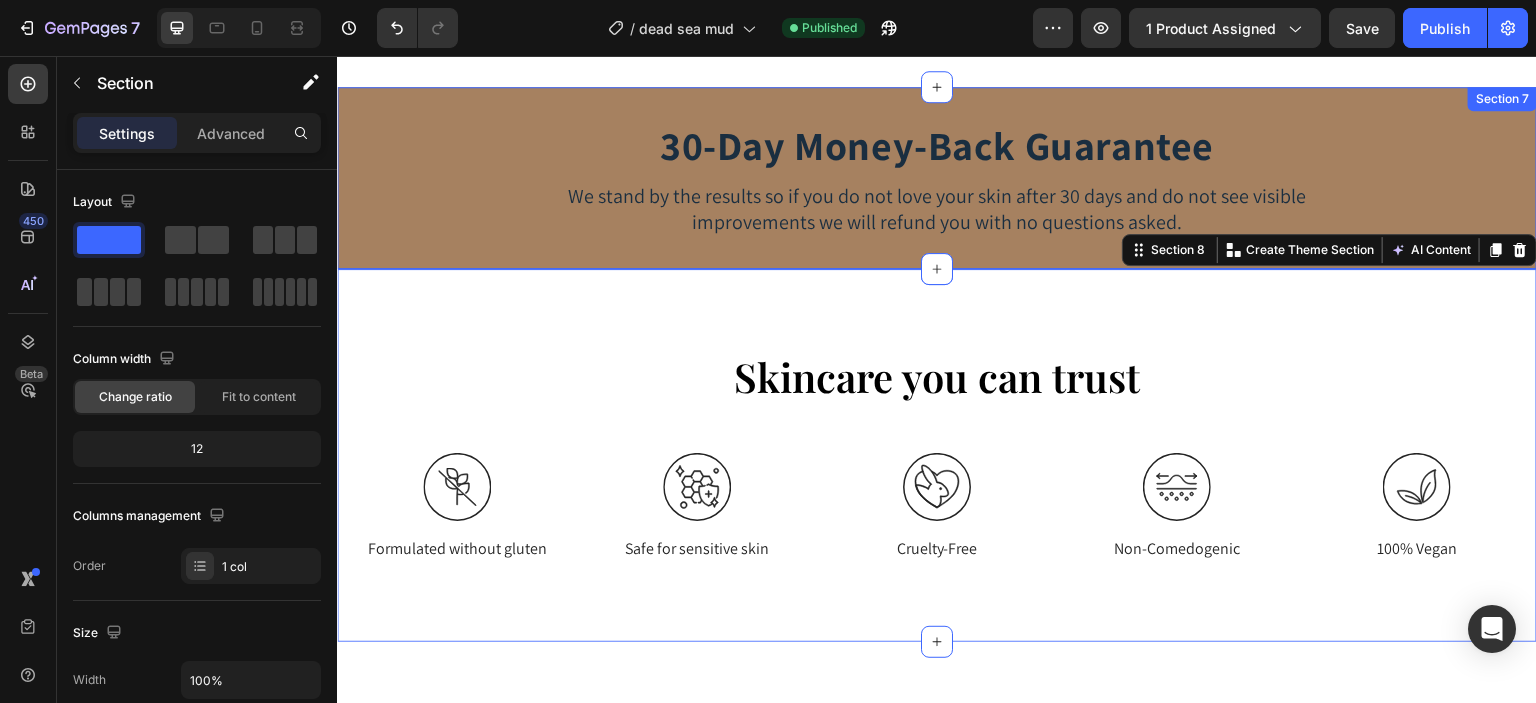 click on "30-Day Money-Back Guarantee Heading We stand by the results so if you do not love your skin after 30 days and do not see visible improvements we will refund you with no questions asked. Text Block Row Section 7" at bounding box center [937, 178] 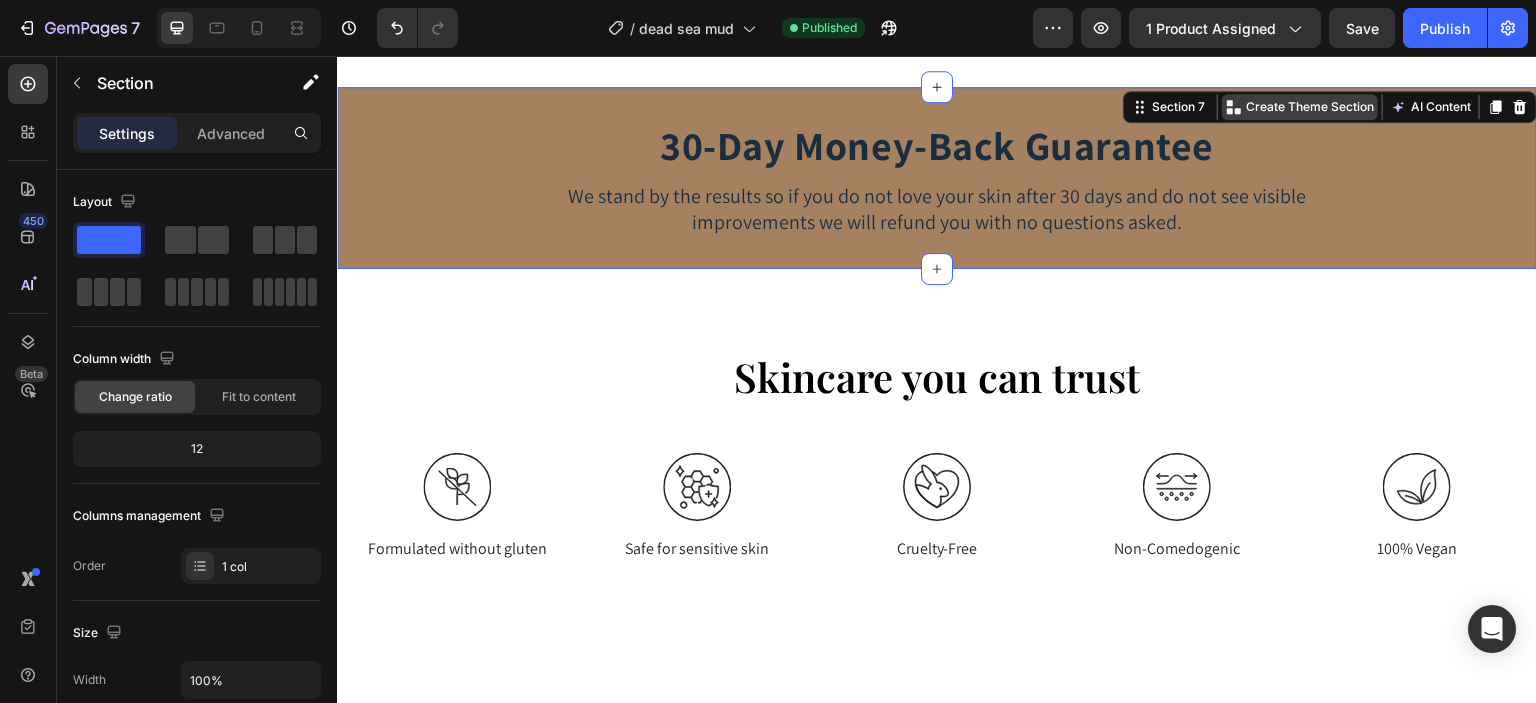 click on "Create Theme Section" at bounding box center [1310, 107] 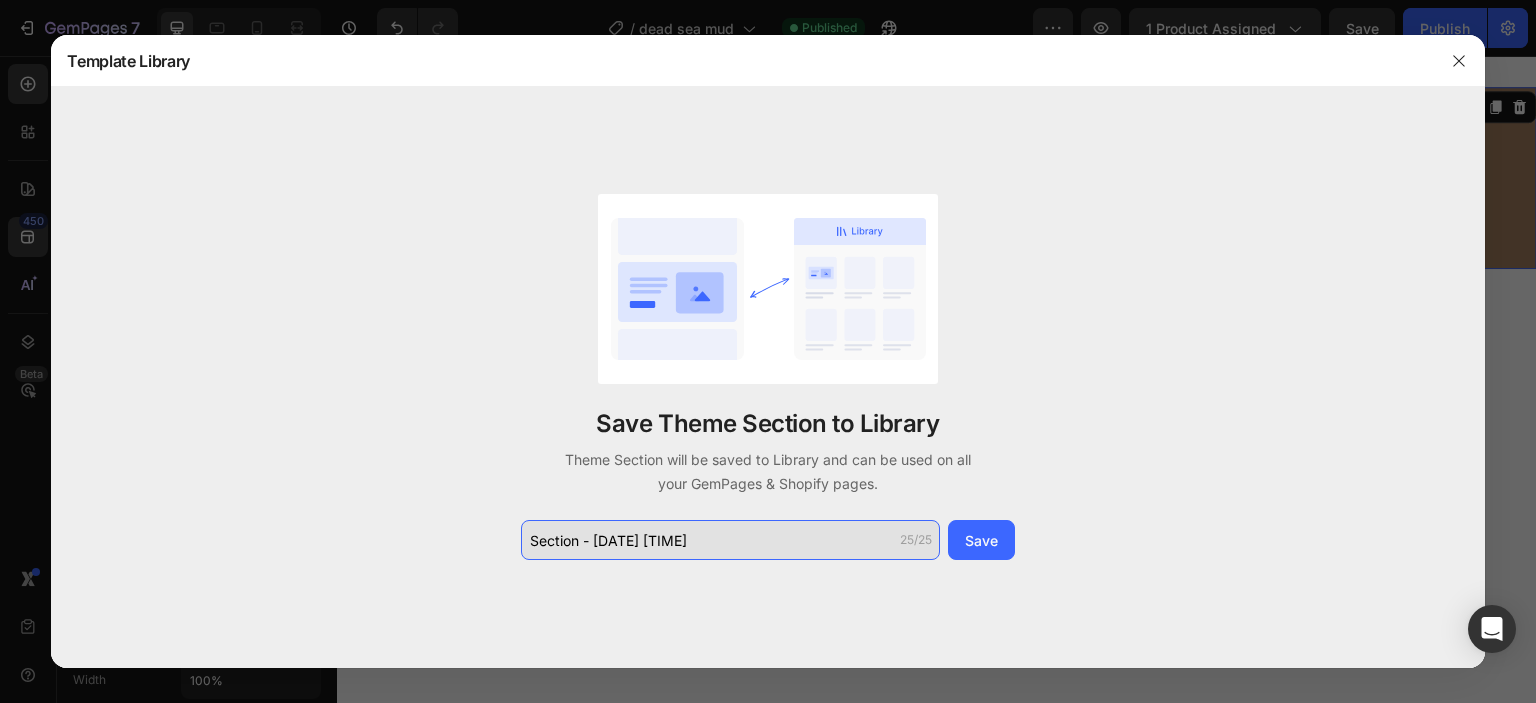 click on "Section - [DATE] [TIME]" 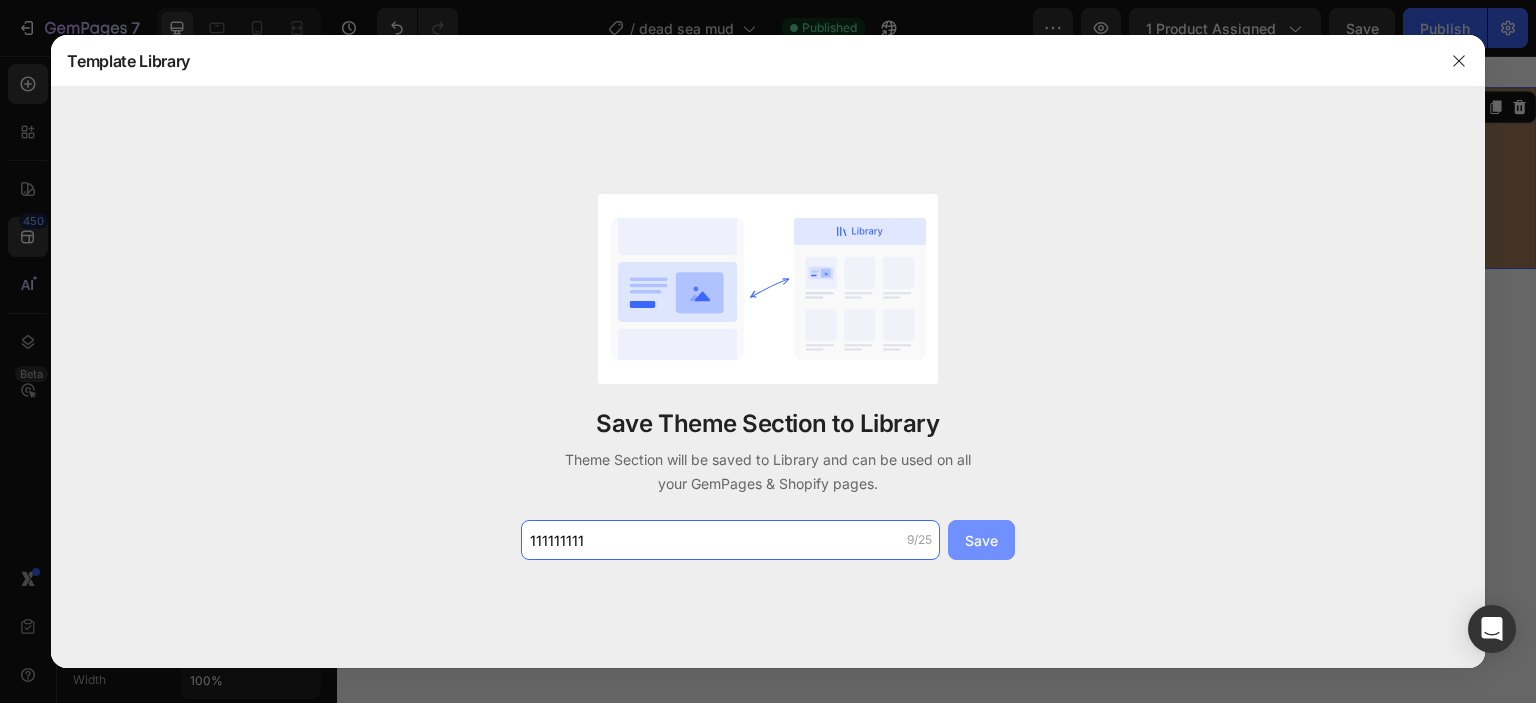 type on "111111111" 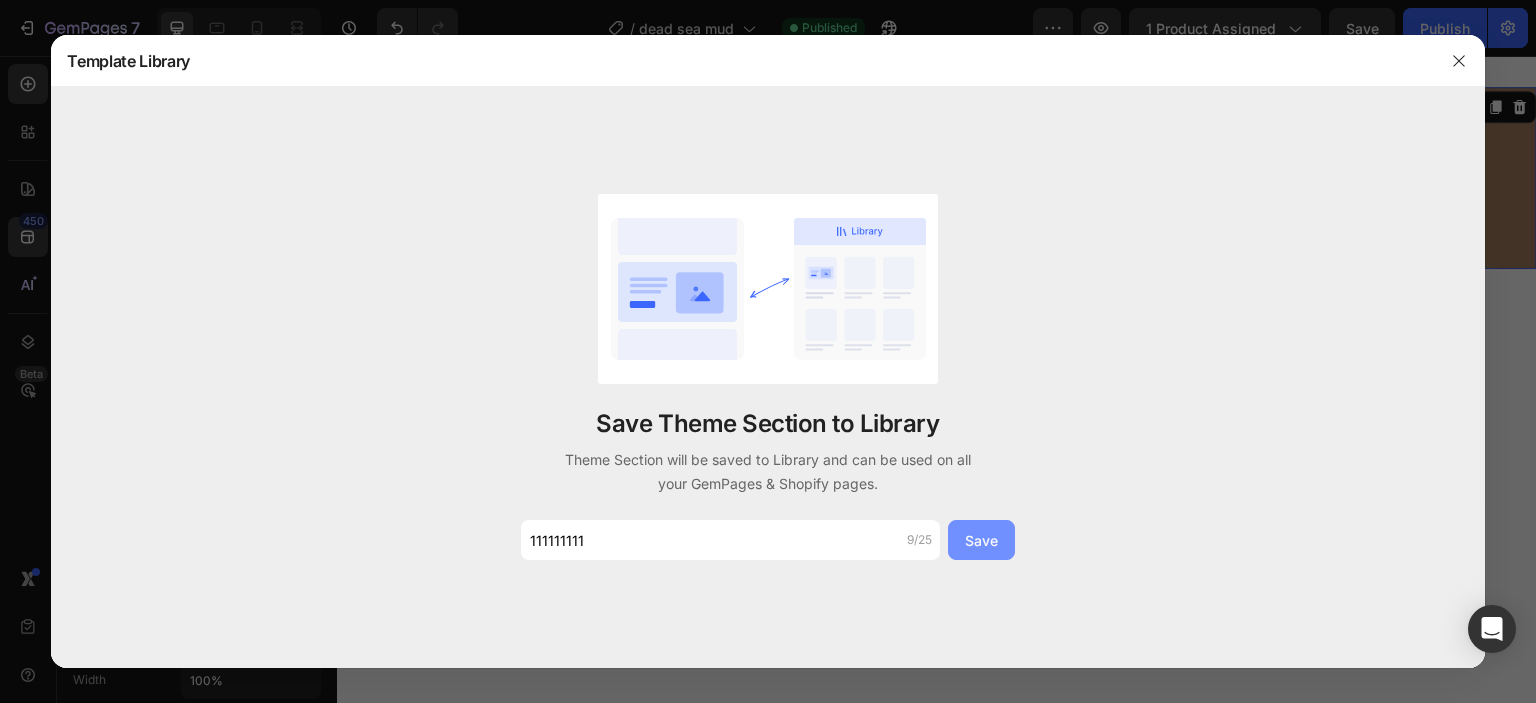 click on "Save" at bounding box center (981, 540) 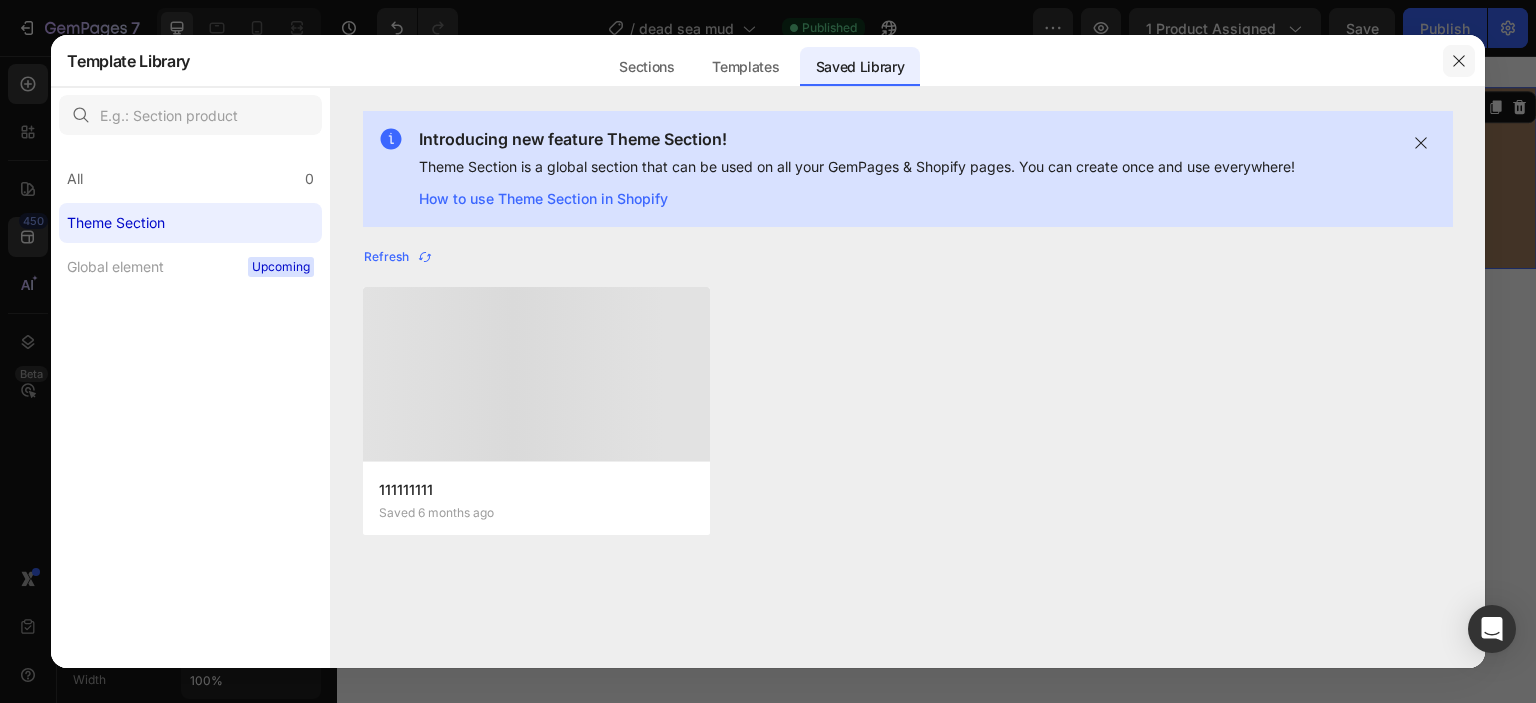 click at bounding box center [1459, 61] 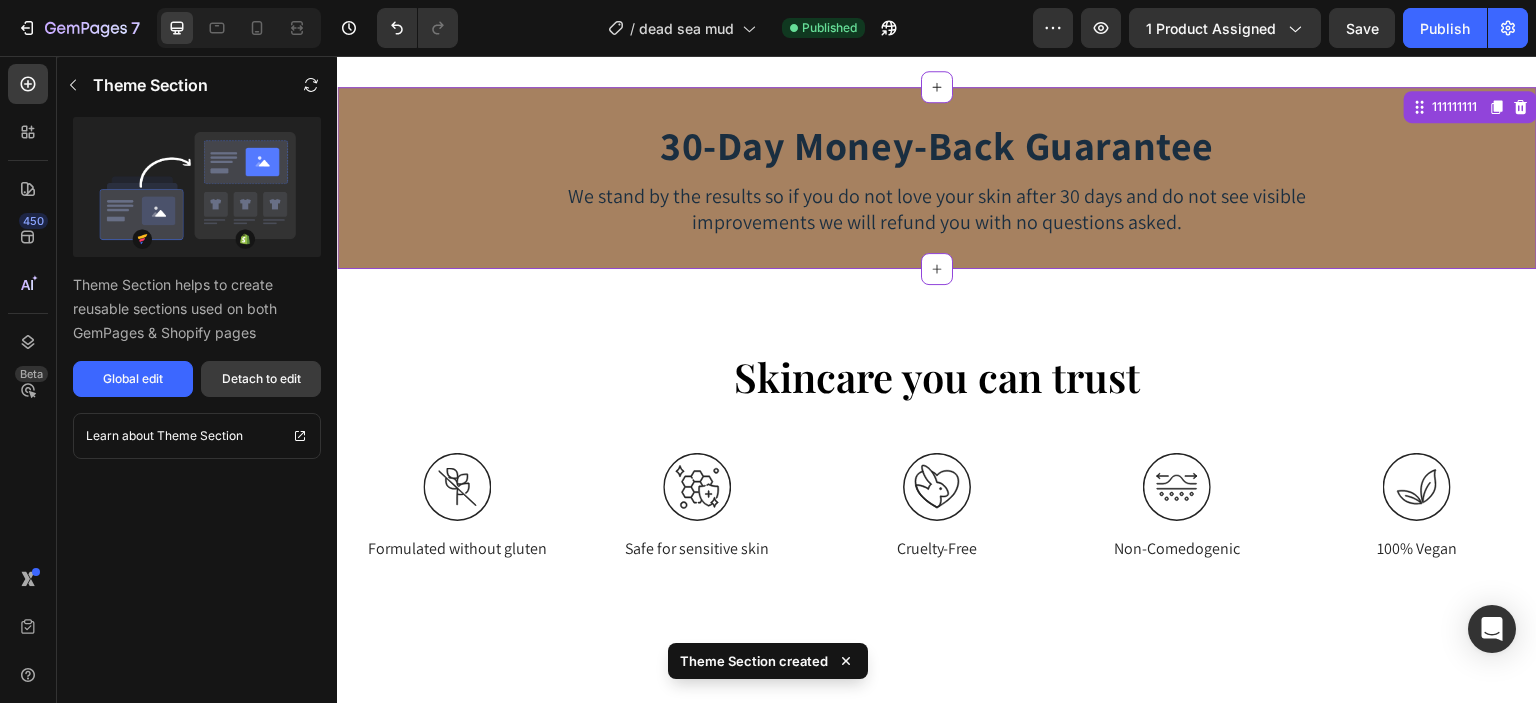 click on "Detach to edit" at bounding box center [261, 379] 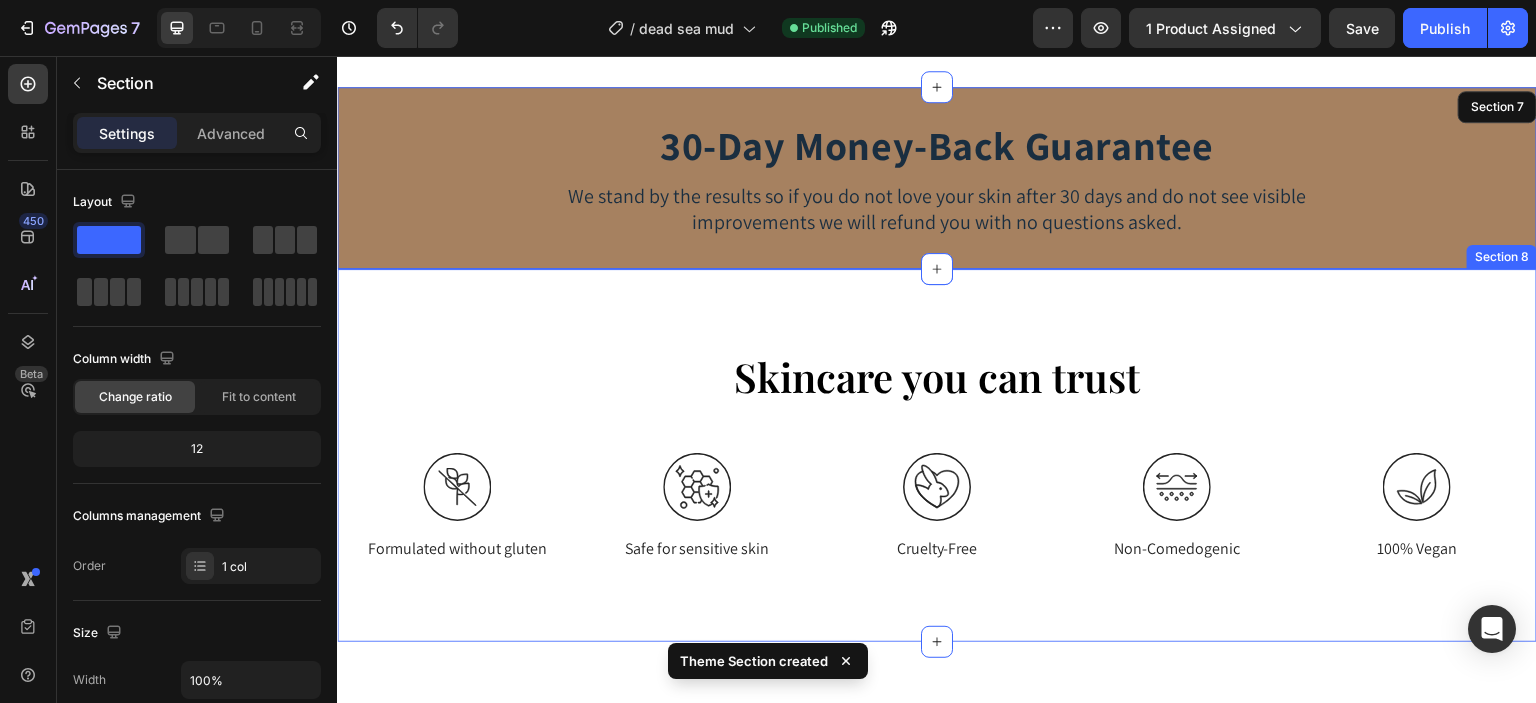 click on "Skincare you can trust Heading Row Image Formulated without gluten Text Block Image Safe for sensitive skin Text Block Image Cruelty-Free Text Block Image Non-Comedogenic Text Block Image 100% Vegan Text Block Row Image Formulated without gluten Text Block Image Safe for sensitive skin Text Block Row Image Cruelty-Free Text Block Image Non-Comedogenic Text Block Row Row Image 100% Vegan Text Block Row Section 8" at bounding box center (937, 455) 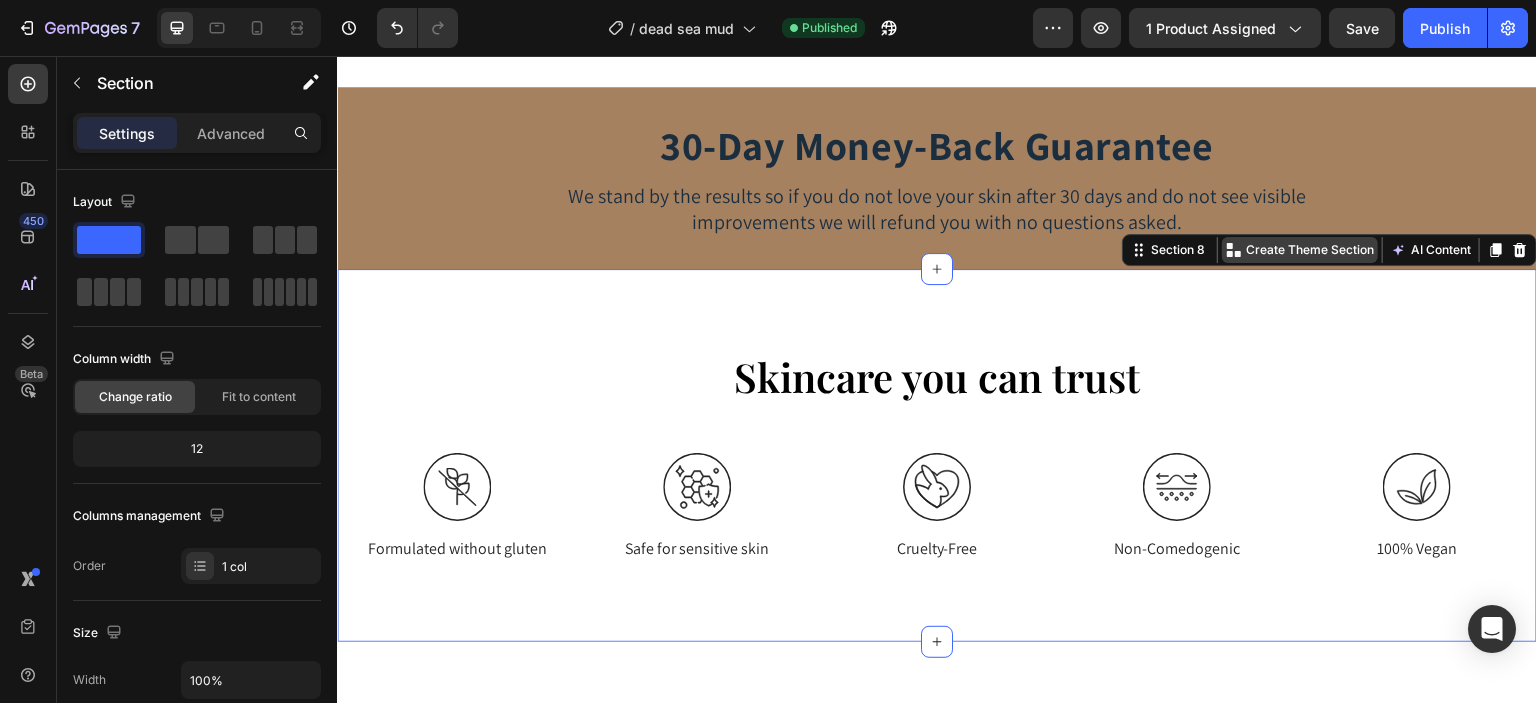 click on "Create Theme Section" at bounding box center (1310, 250) 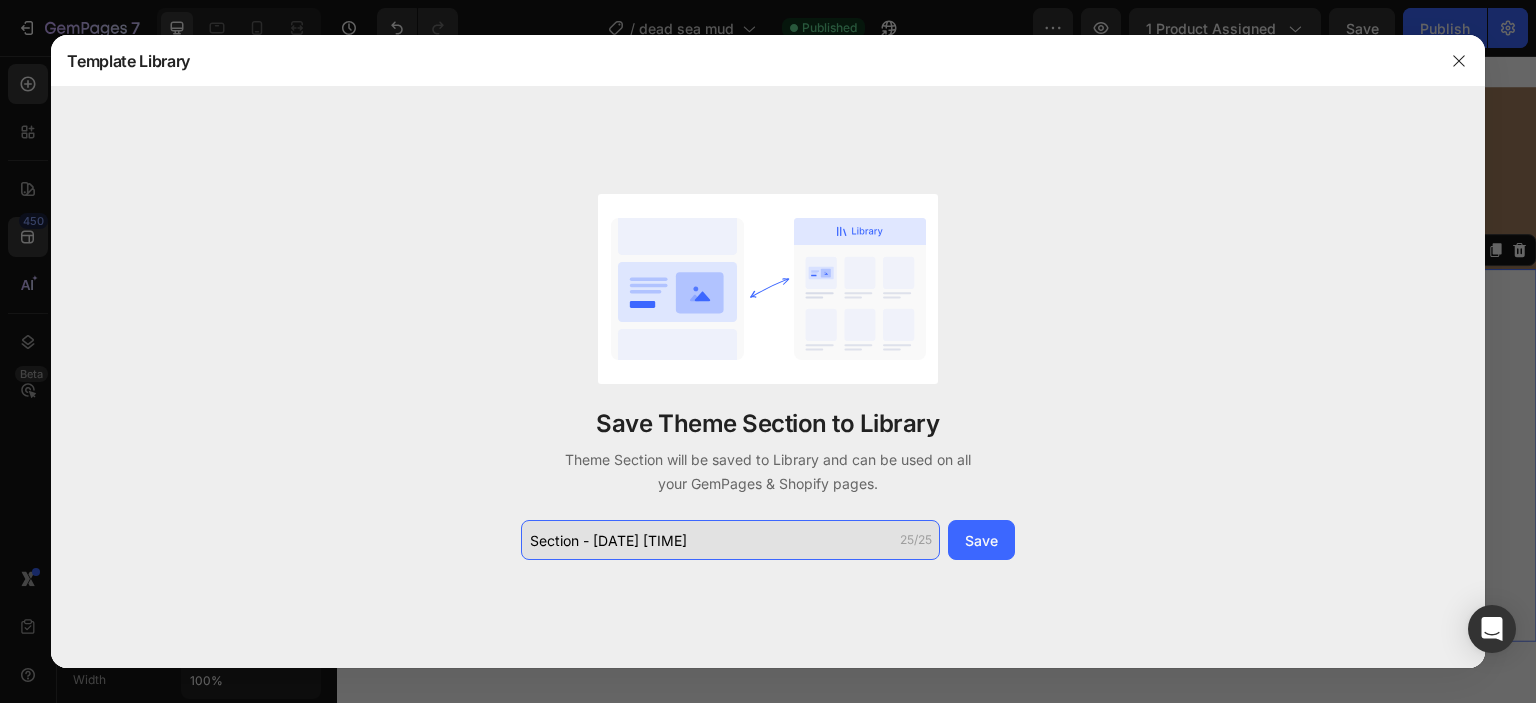 click on "Section - [DATE] [TIME]" 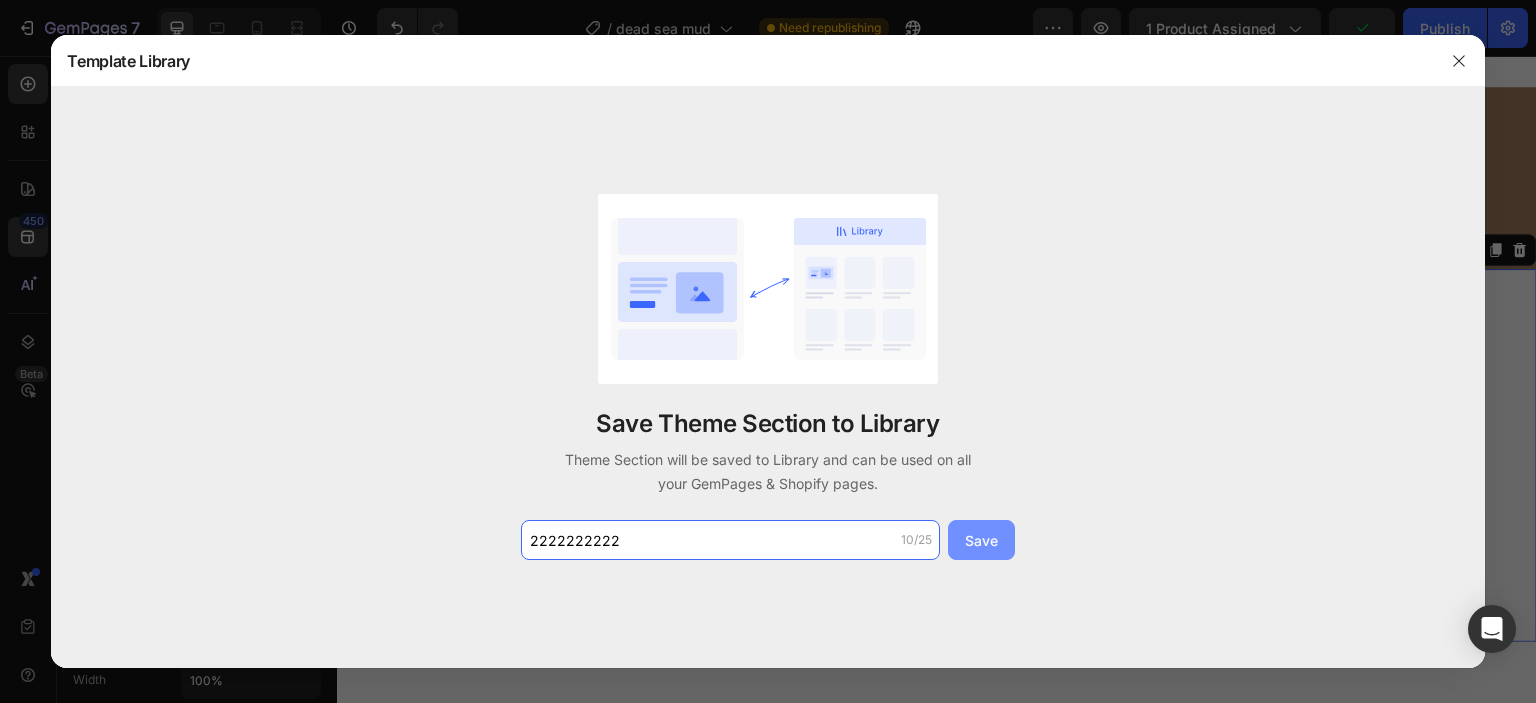 type on "2222222222" 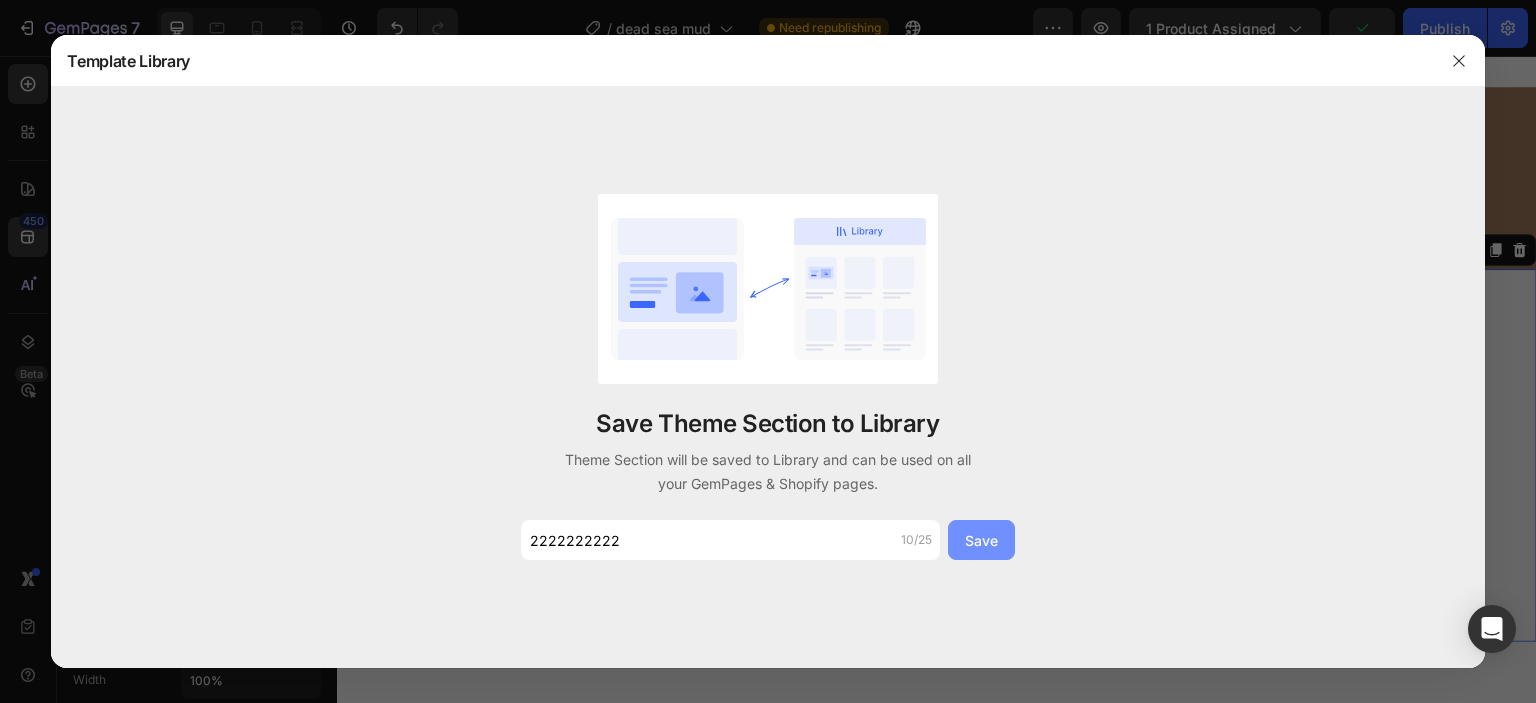 click on "Save" at bounding box center (981, 540) 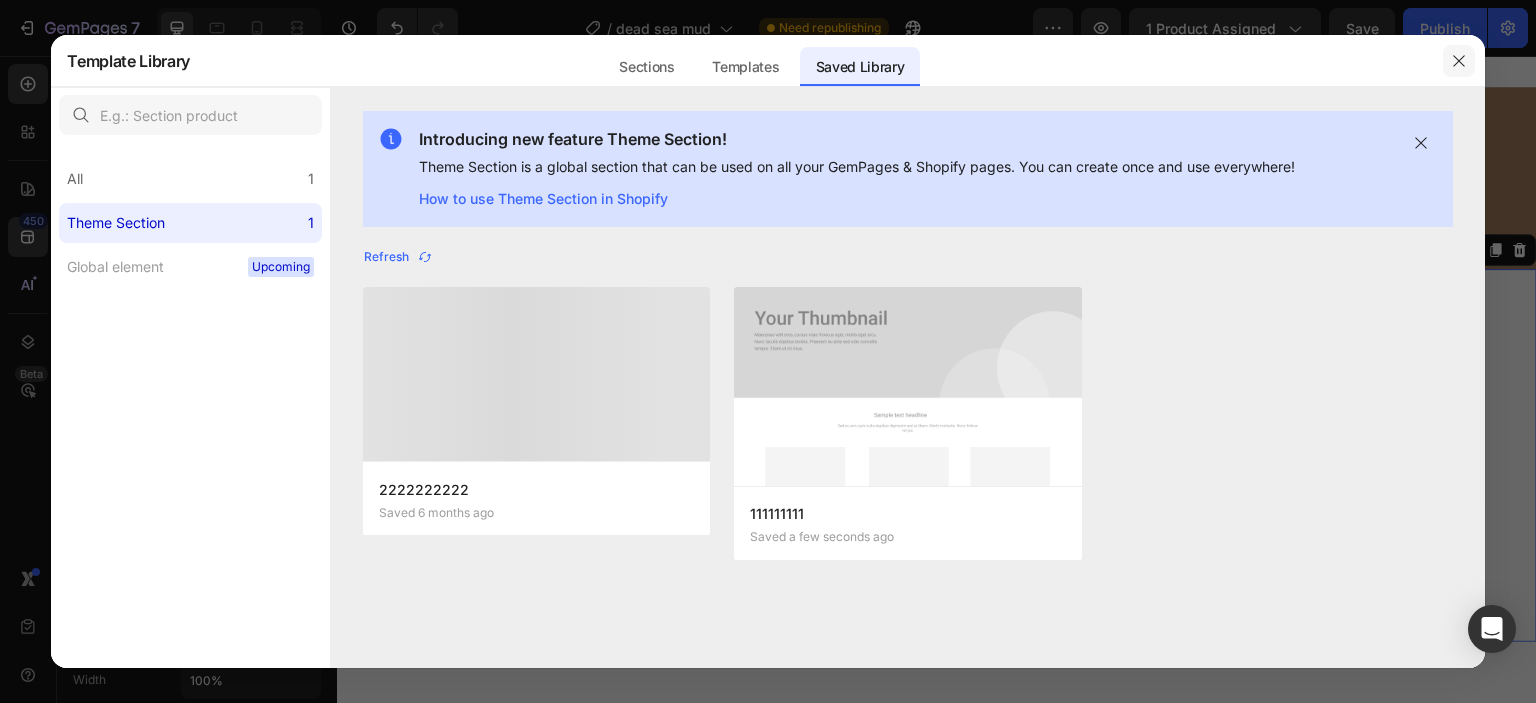 click 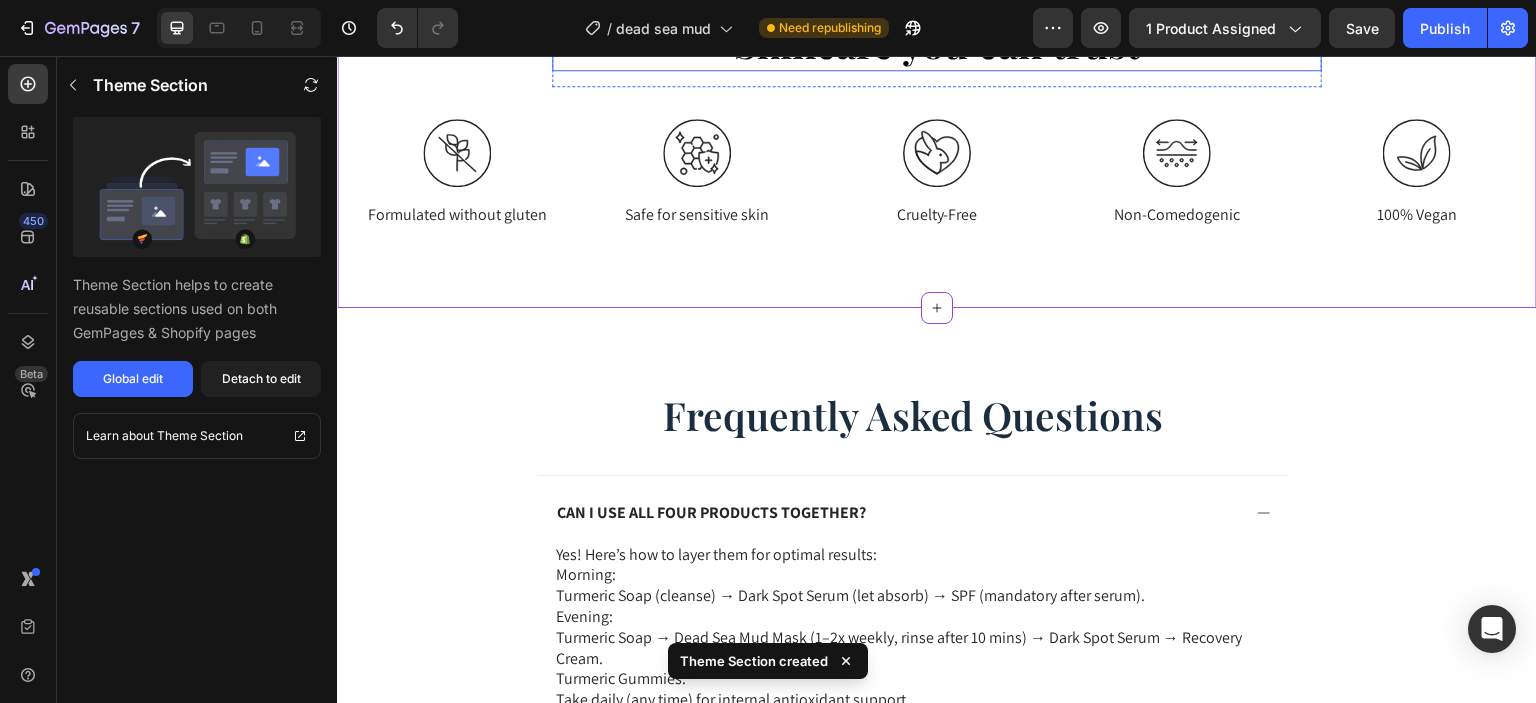 scroll, scrollTop: 4252, scrollLeft: 0, axis: vertical 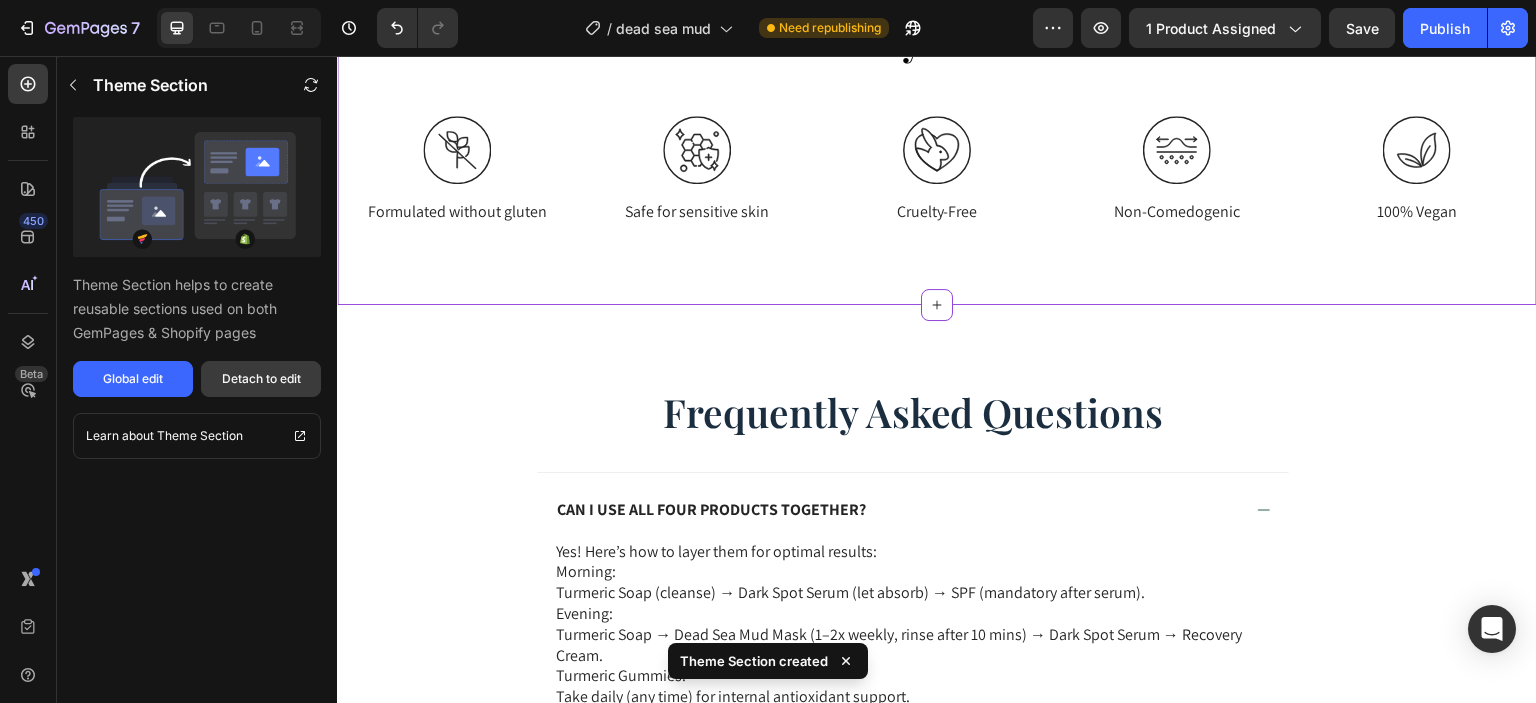 click on "Detach to edit" at bounding box center (261, 379) 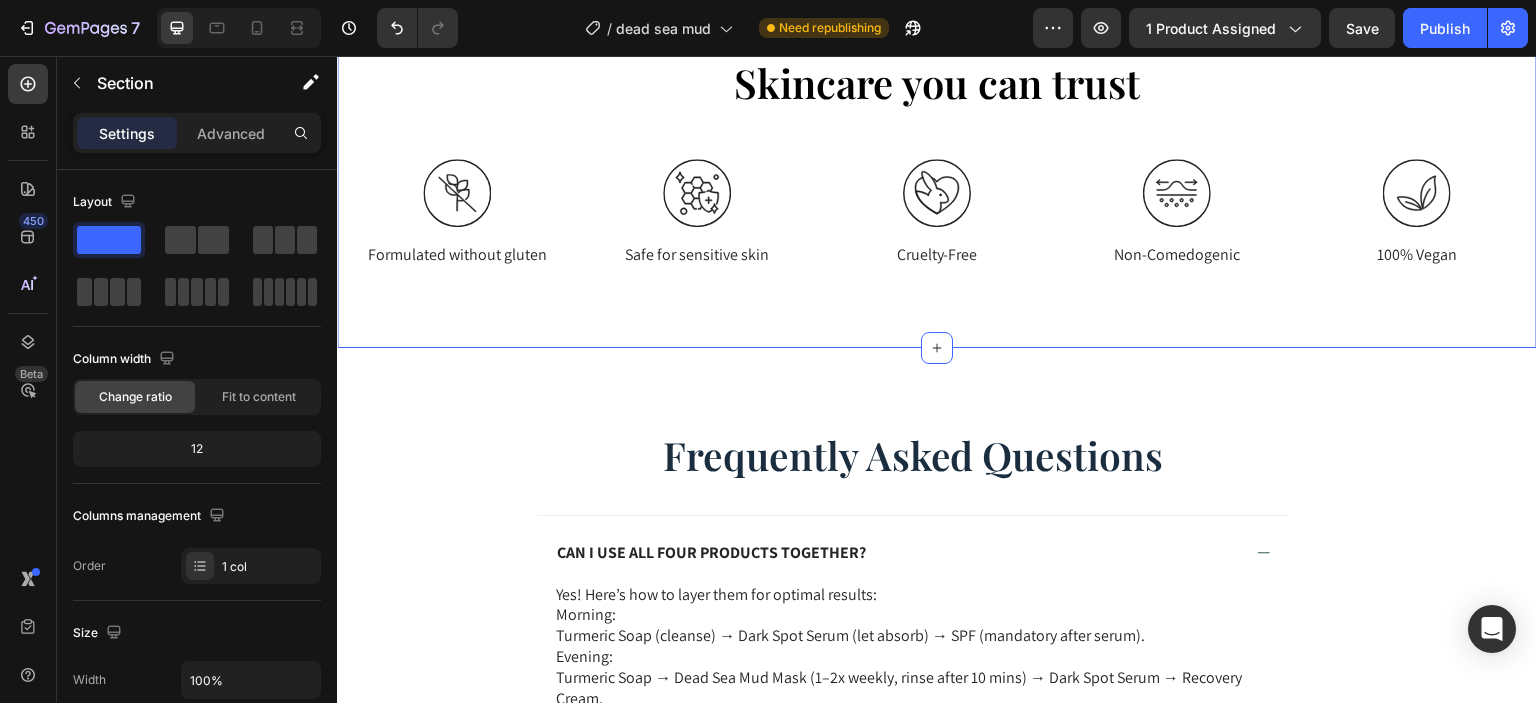 scroll, scrollTop: 4326, scrollLeft: 0, axis: vertical 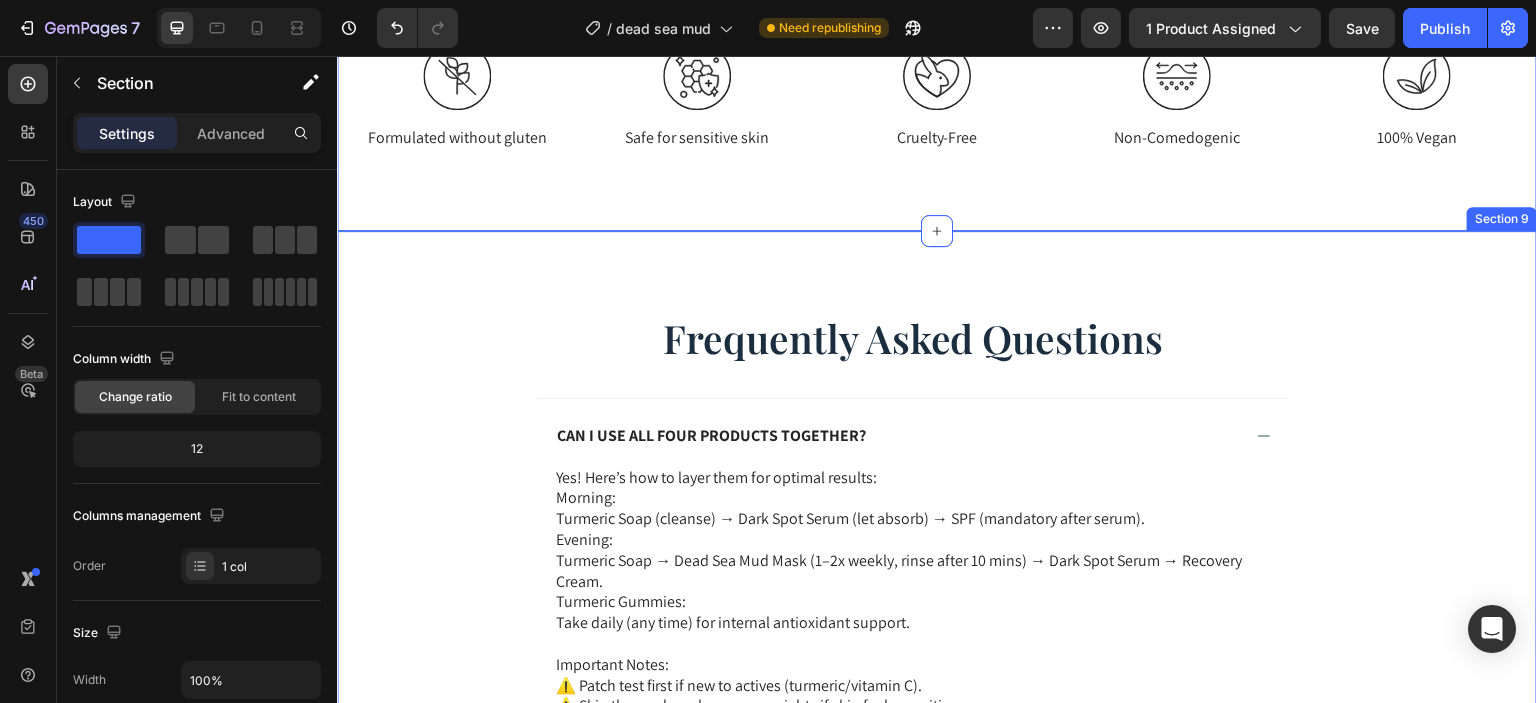 click on "Frequently Asked Questions Heading
Can I use all four products together? Yes! Here’s how to layer them for optimal results: Morning: Turmeric Soap (cleanse) → Dark Spot Serum (let absorb) → SPF (mandatory after serum). Evening: Turmeric Soap → Dead Sea Mud Mask (1–2x weekly, rinse after 10 mins) → Dark Spot Serum → Recovery Cream. Turmeric Gummies: Take daily (any time) for internal antioxidant support. &nbsp; Important Notes: ⚠️ Patch test first if new to actives (turmeric/vitamin C). ⚠️ Skip the mud mask on serum nights if skin feels sensitive. ☀️ Never skip sunscreen—the serum increases sun sensitivity. Text Block
How long before I see results?
Are your products vegan and cruelty-free?
Are your products non-comedogenic?
How do I track my order?
Row Row" at bounding box center [937, 721] 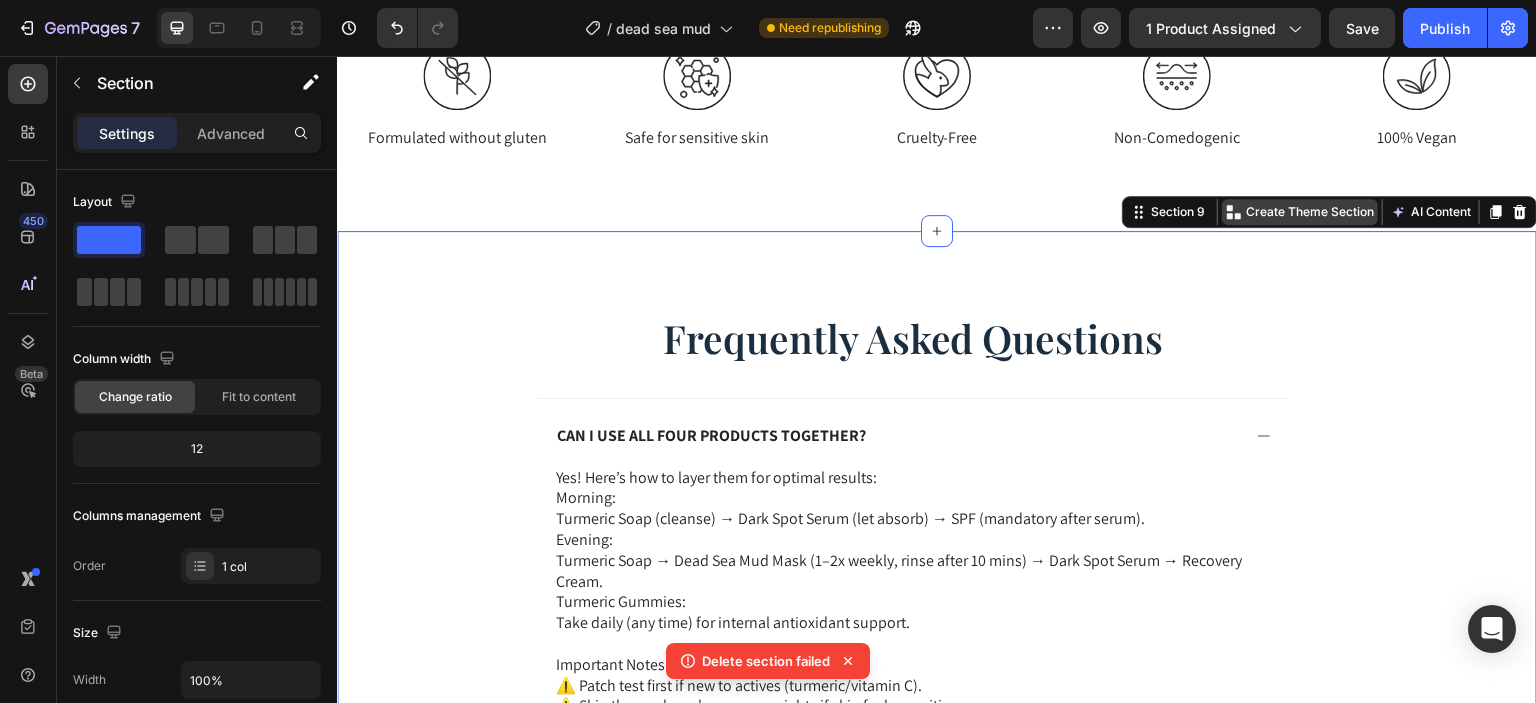 click on "Create Theme Section" at bounding box center (1310, 212) 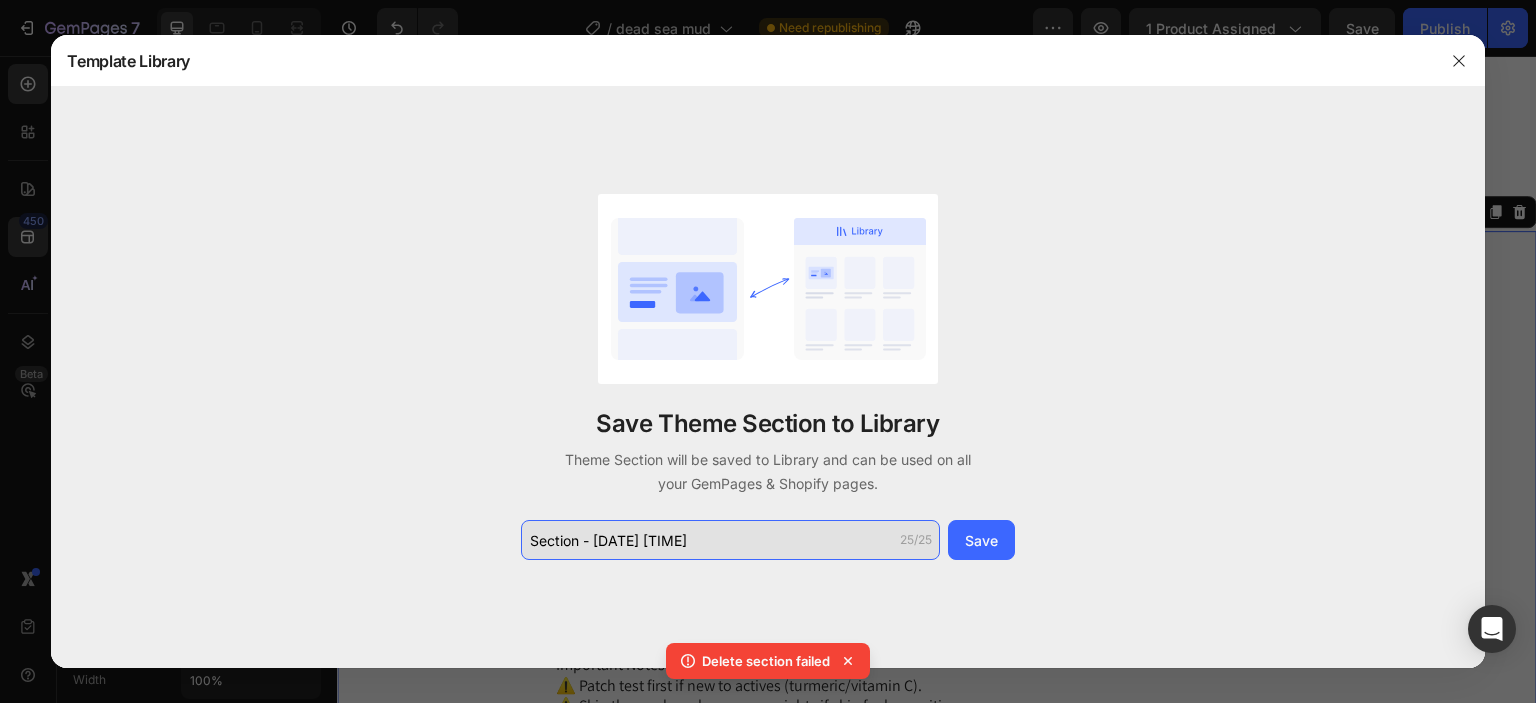 click on "Section - [DATE] [TIME]" 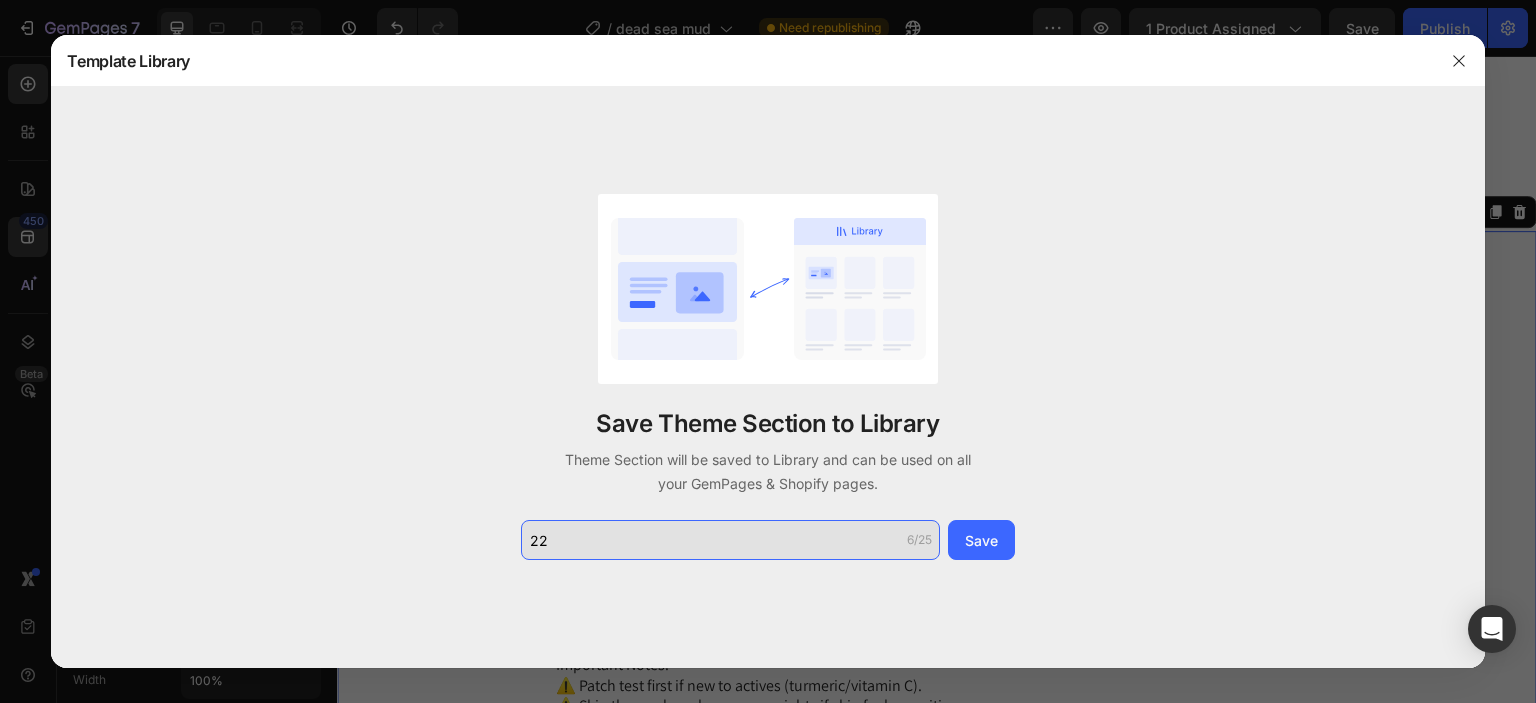 type on "2" 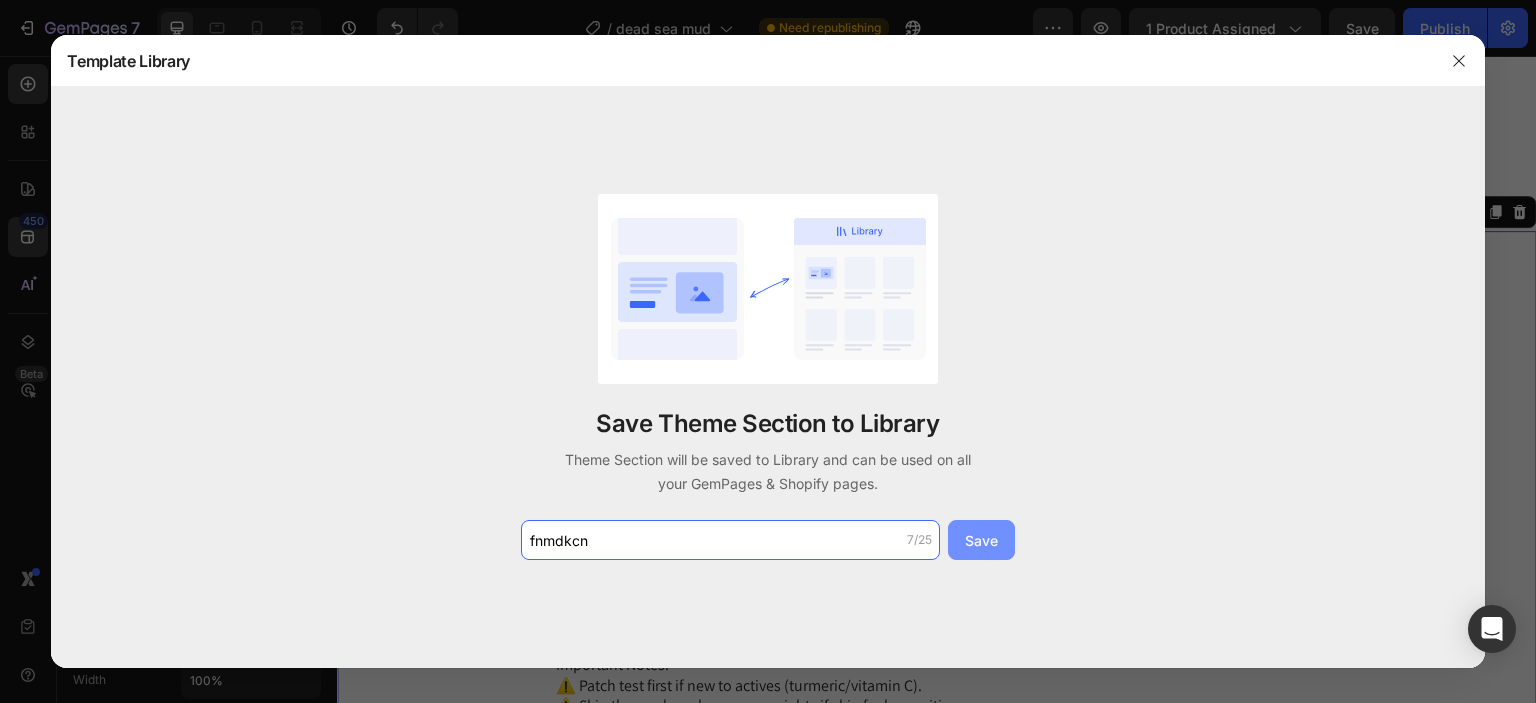 type on "fnmdkcn" 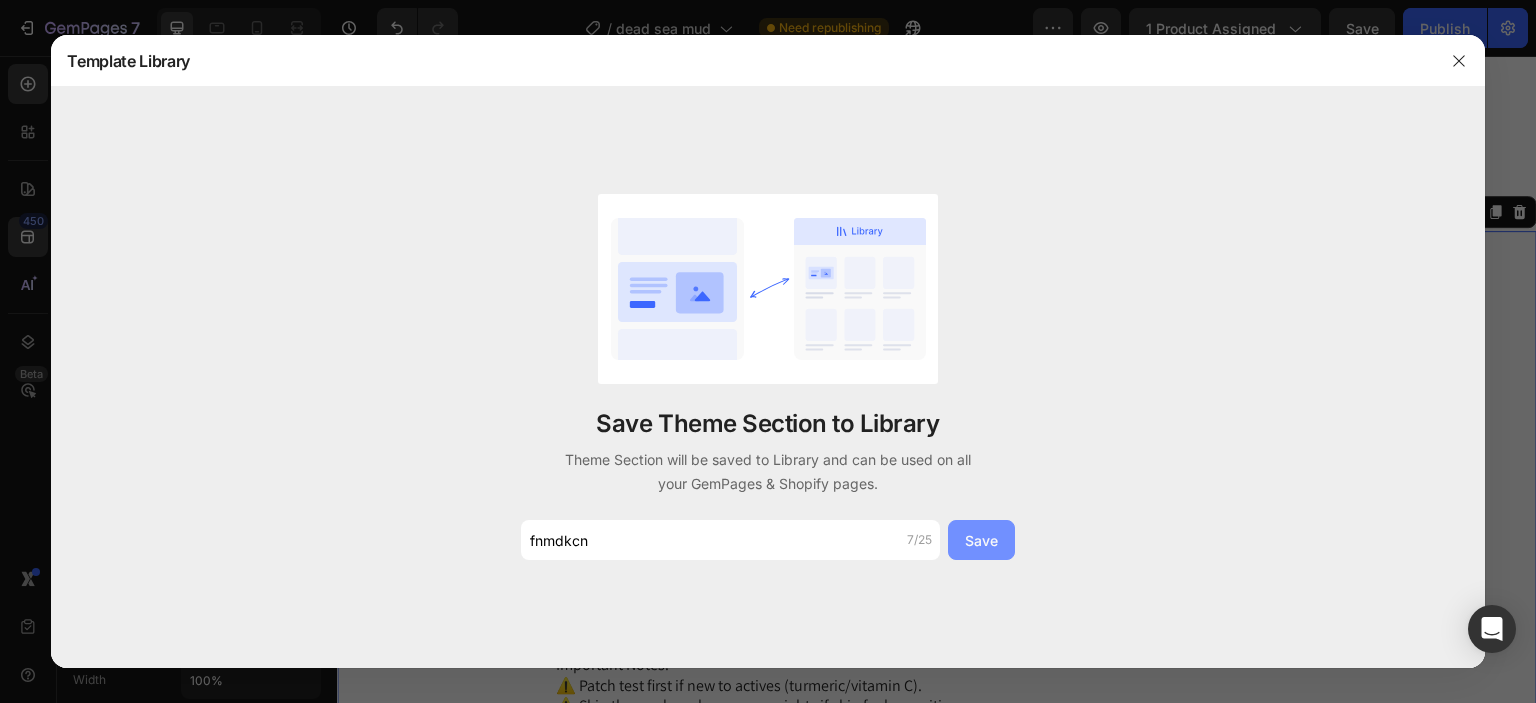 click on "Save" at bounding box center (981, 540) 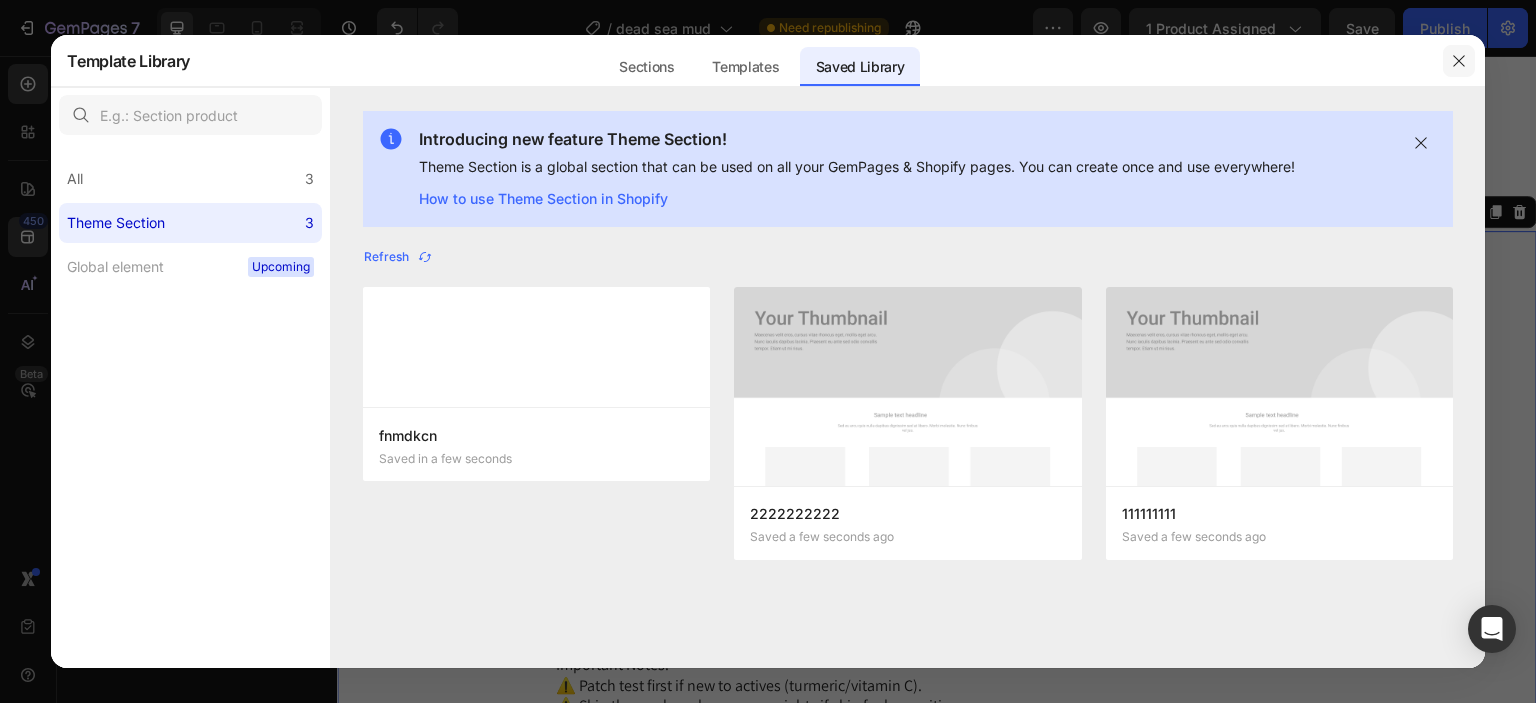 drag, startPoint x: 1464, startPoint y: 69, endPoint x: 877, endPoint y: 62, distance: 587.04175 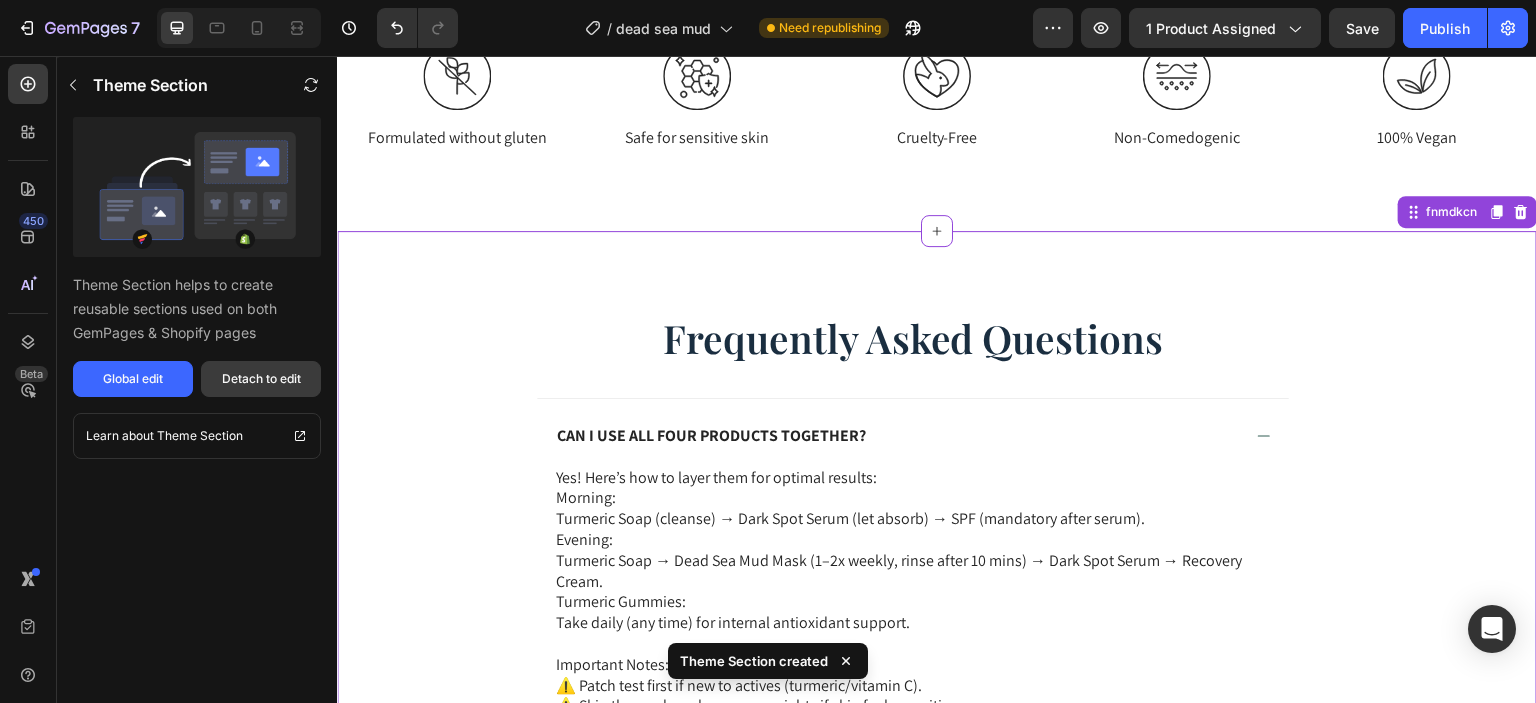 click on "Detach to edit" at bounding box center [261, 379] 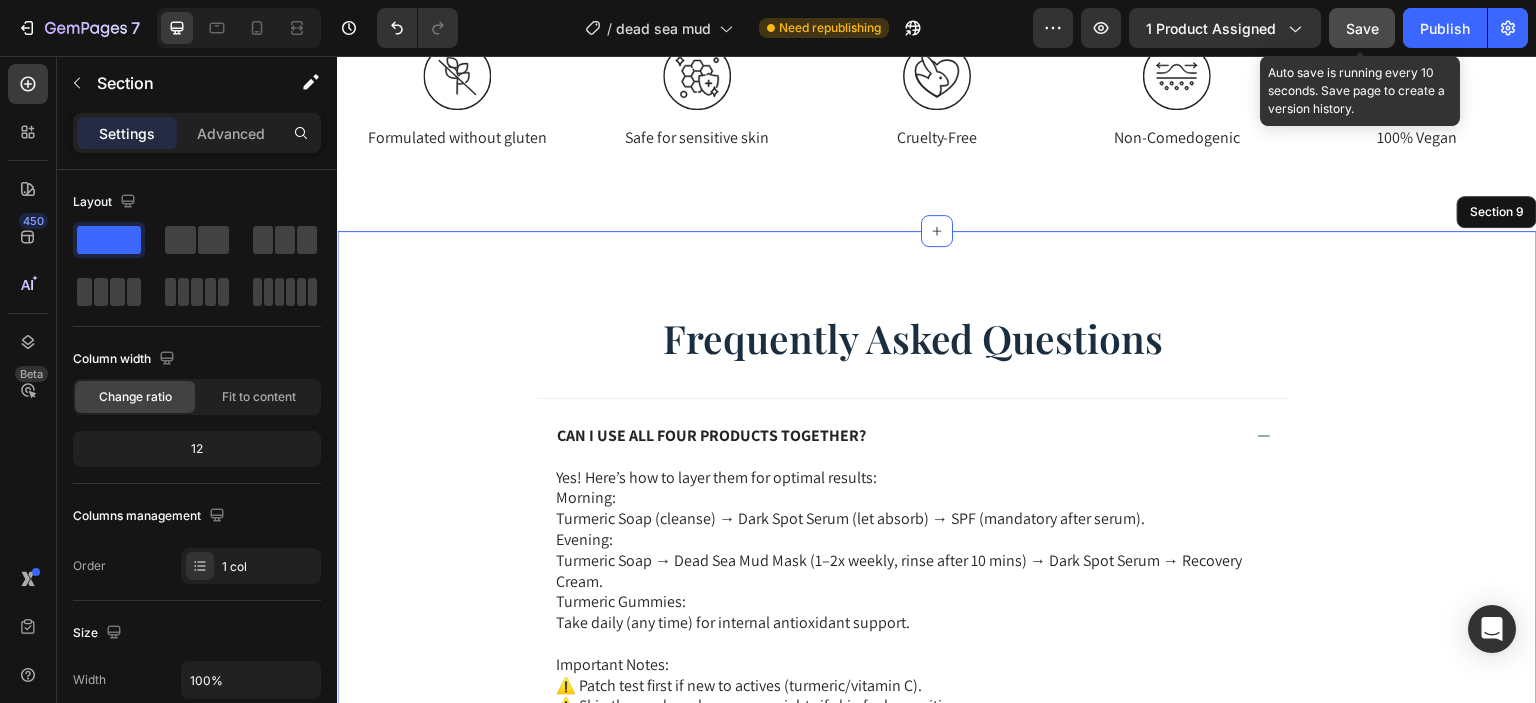 click on "Save" 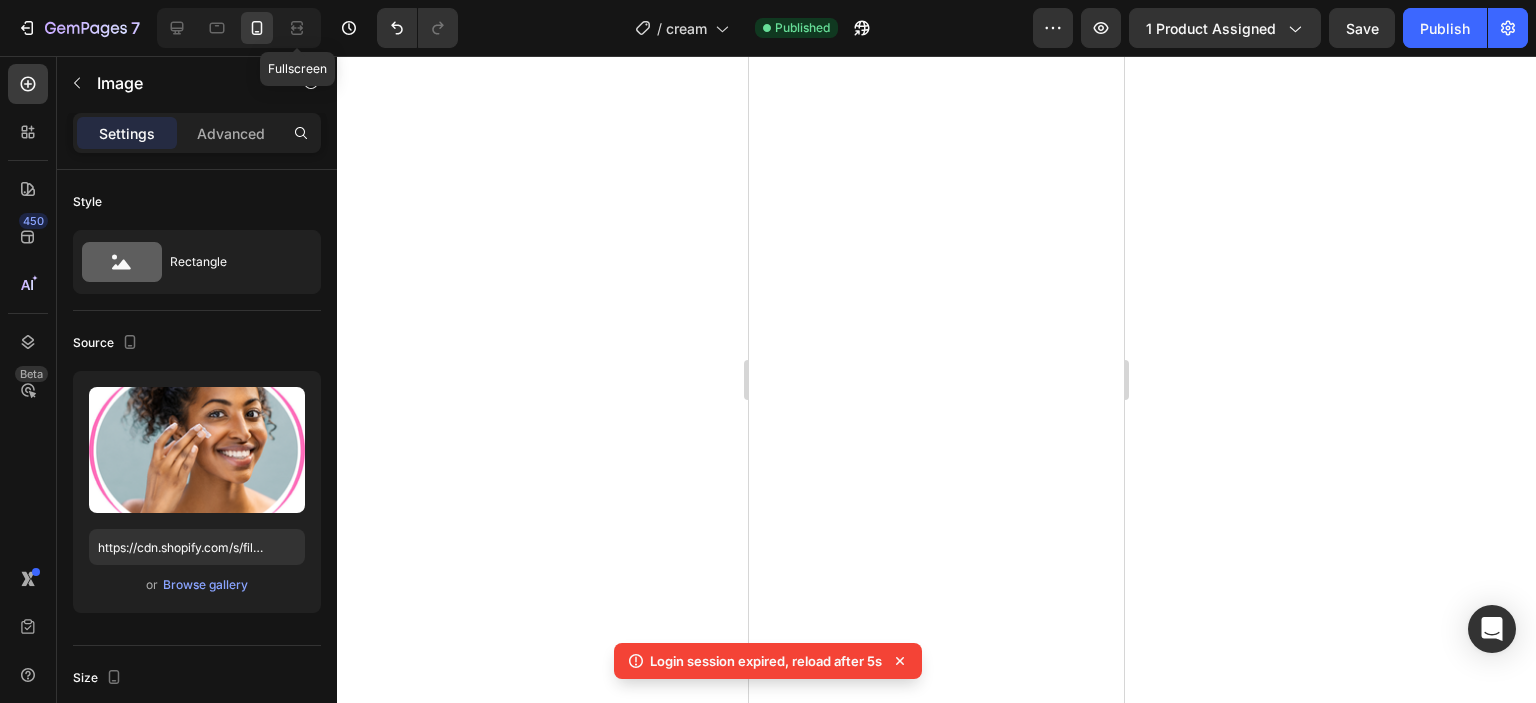 scroll, scrollTop: 0, scrollLeft: 0, axis: both 